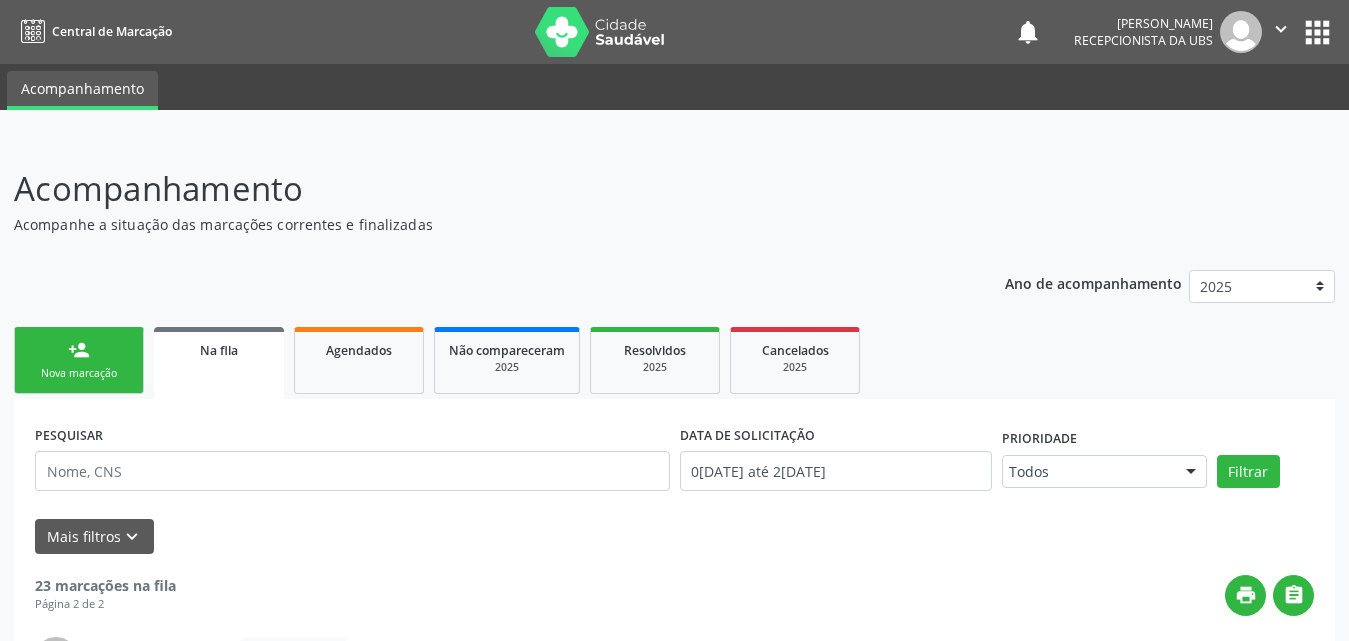 scroll, scrollTop: 254, scrollLeft: 0, axis: vertical 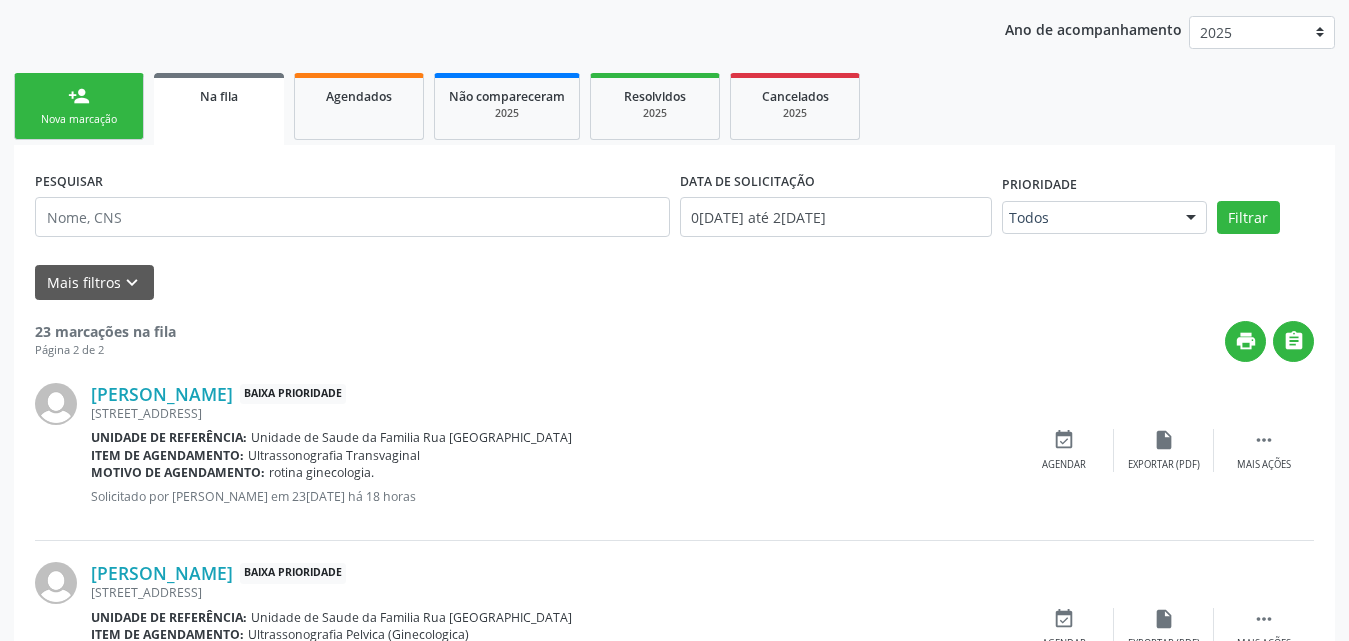 click on "person_add
Nova marcação" at bounding box center [79, 106] 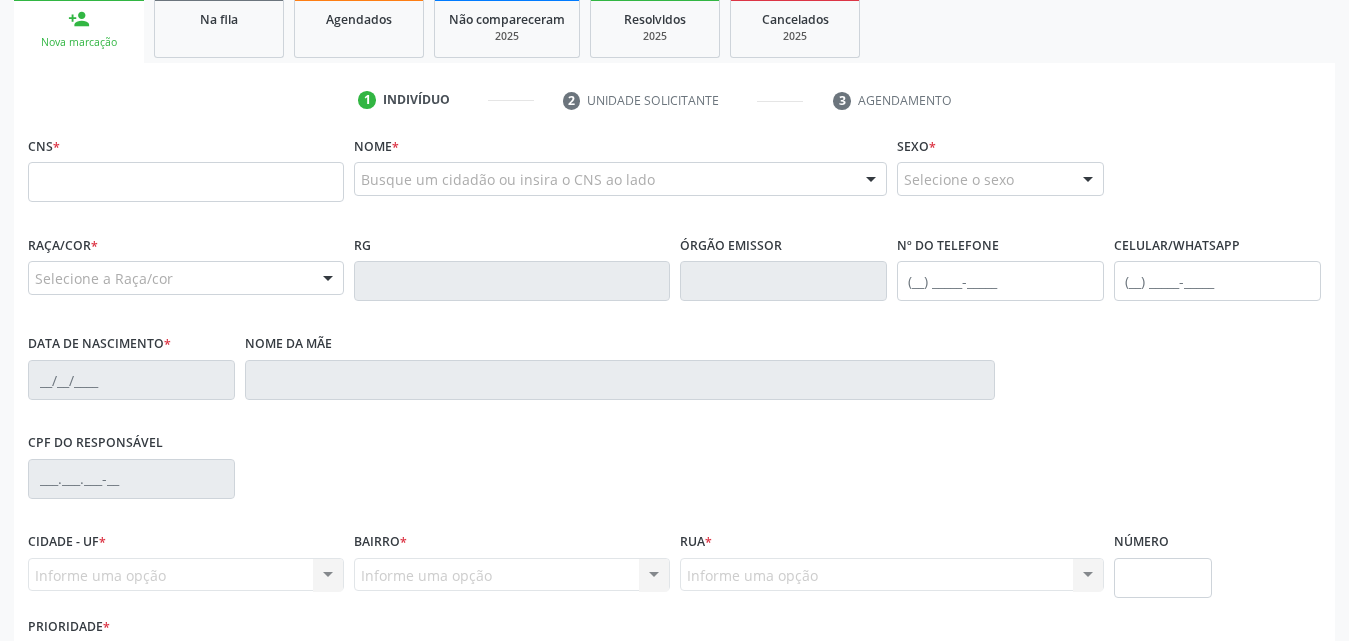 scroll, scrollTop: 354, scrollLeft: 0, axis: vertical 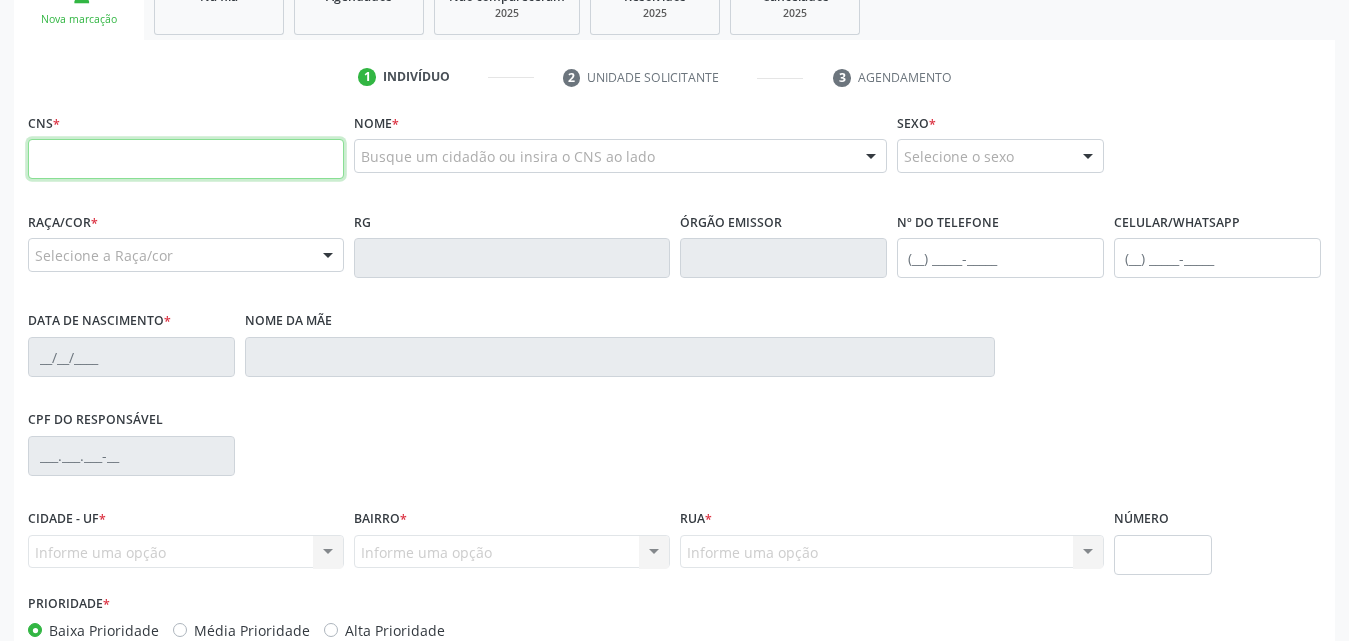 click at bounding box center [186, 159] 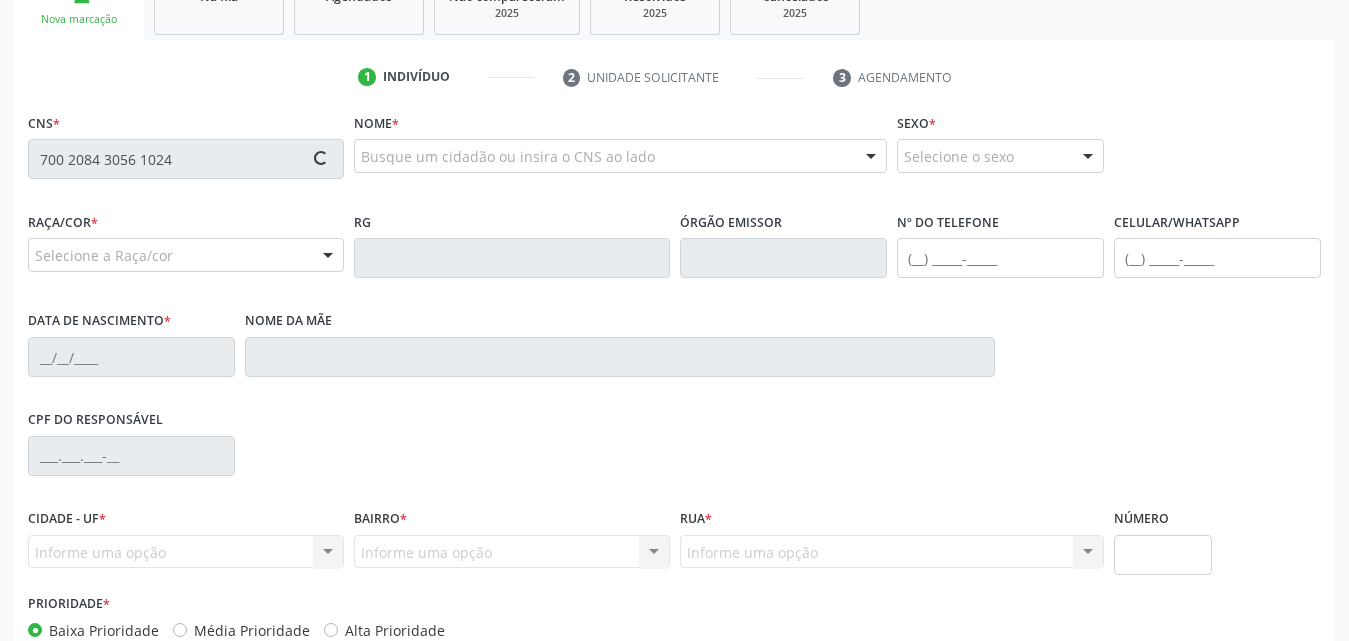 type on "700 2084 3056 1024" 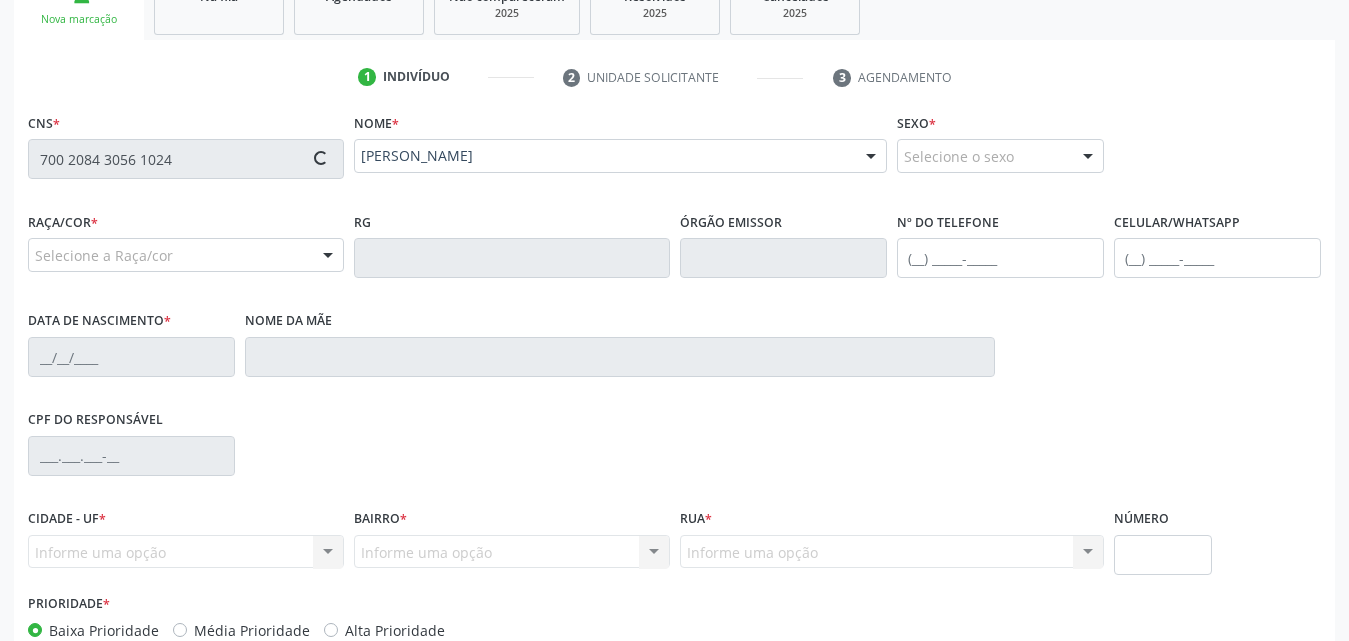 type on "(82) 98834-4022" 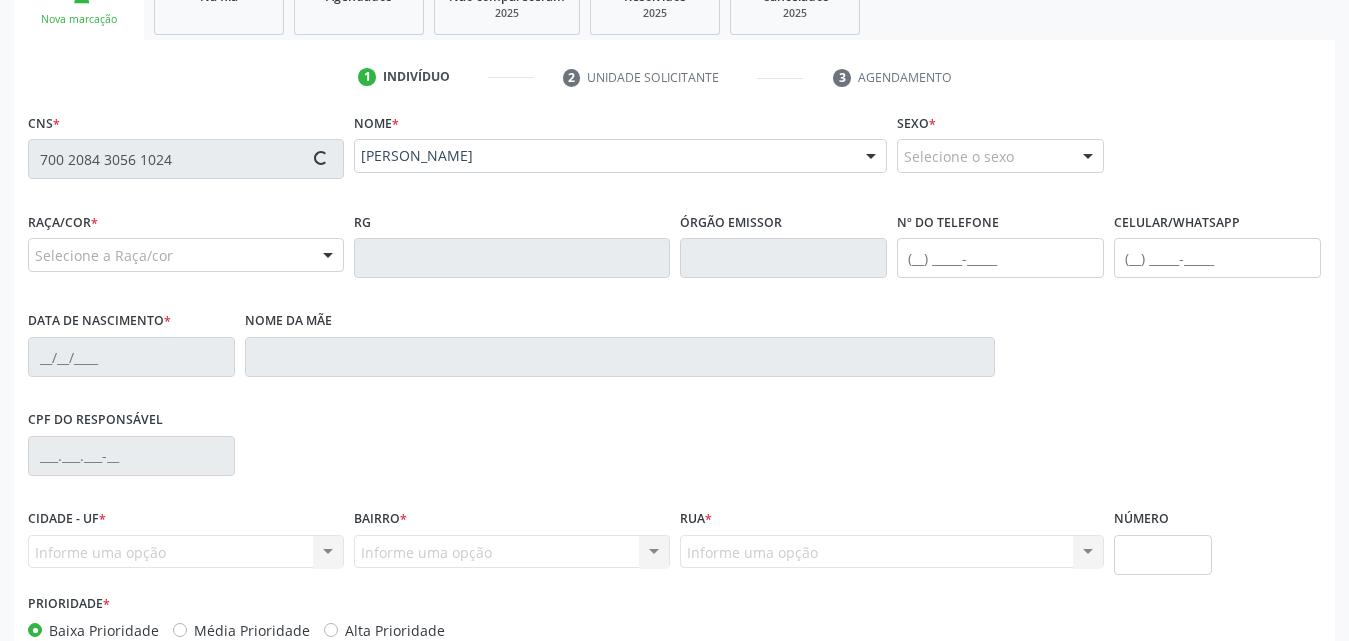 type on "03/06/1950" 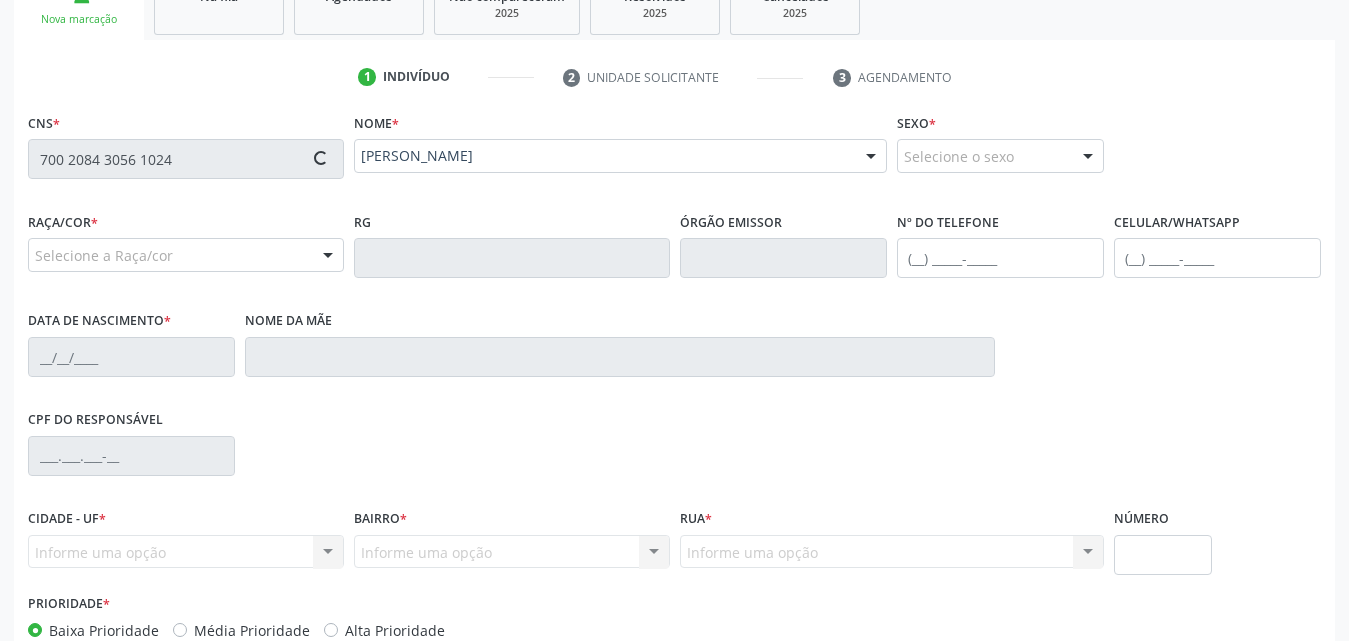 type on "Augusta da Silva" 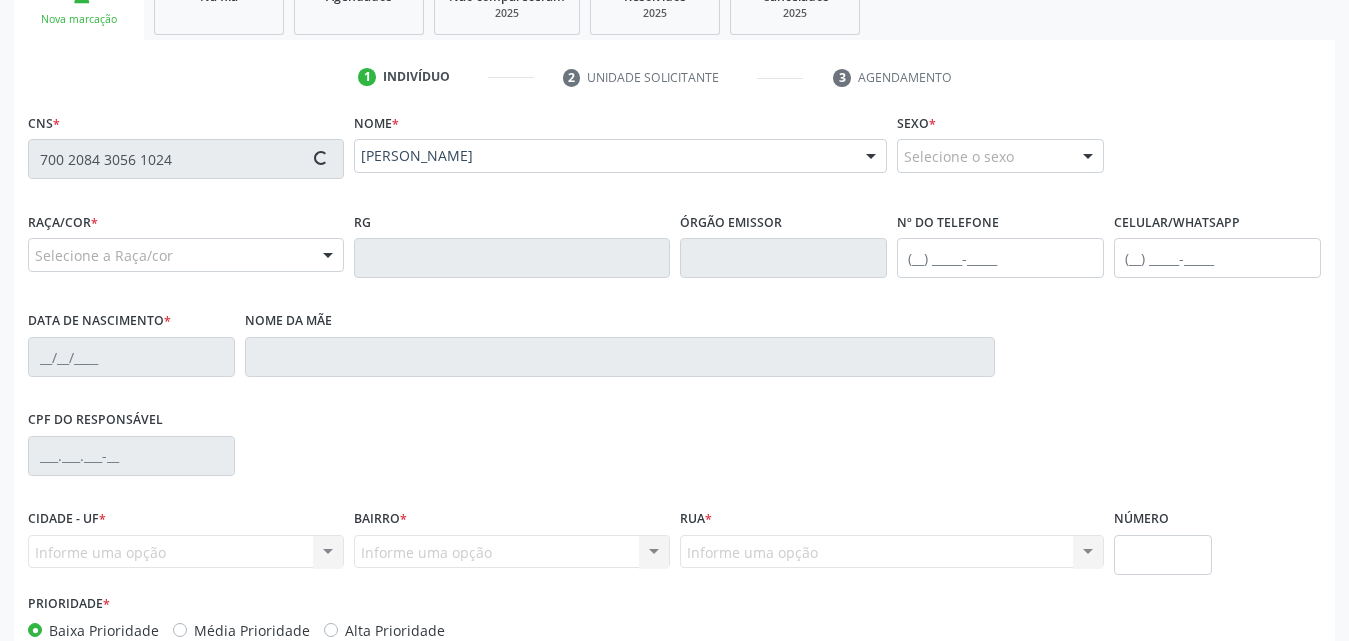 type on "S/N" 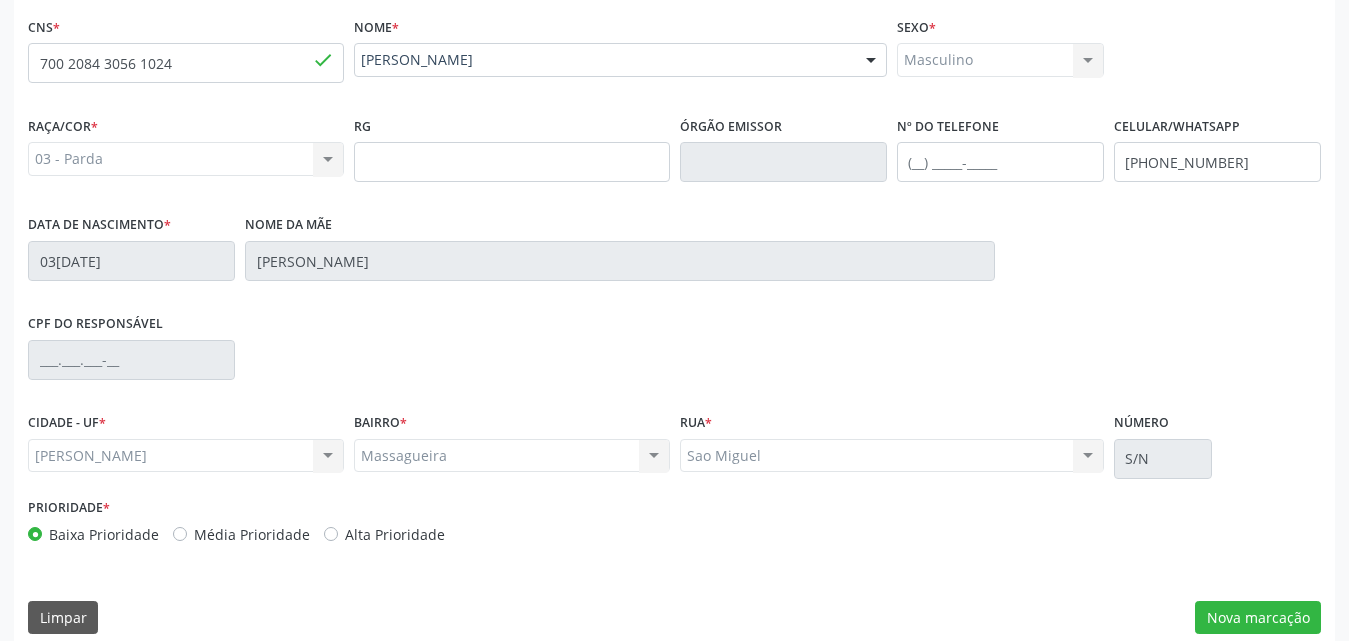 scroll, scrollTop: 471, scrollLeft: 0, axis: vertical 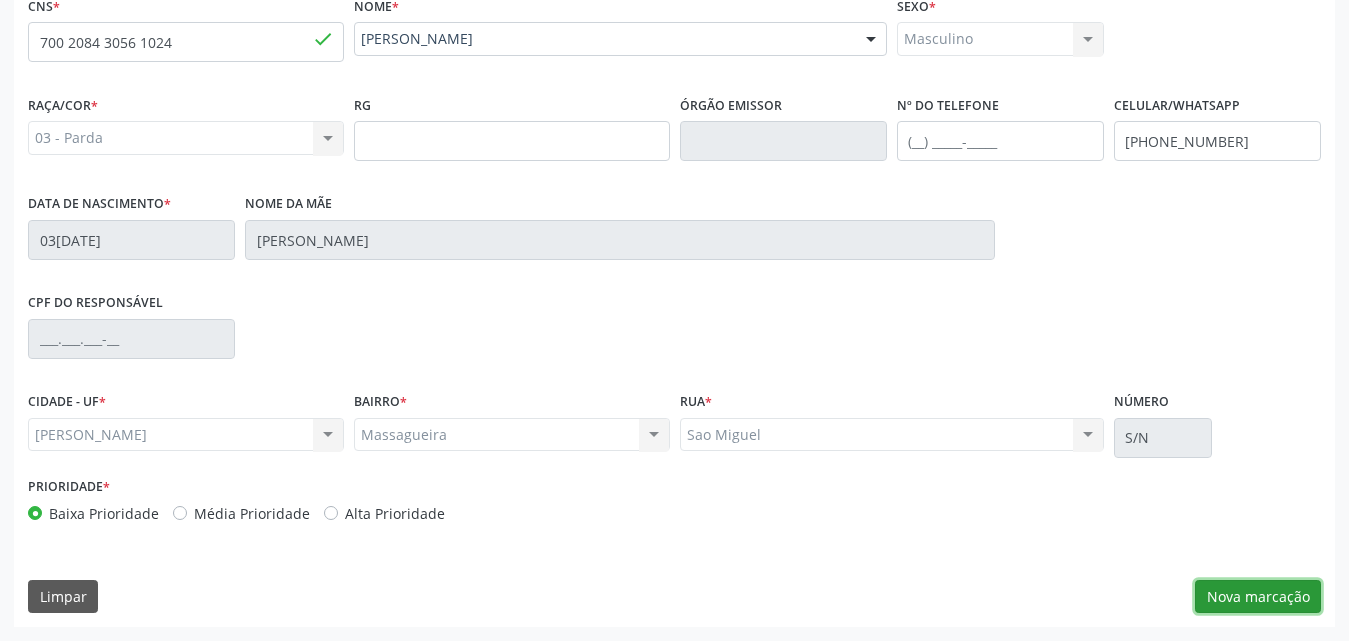 click on "Nova marcação" at bounding box center [1258, 597] 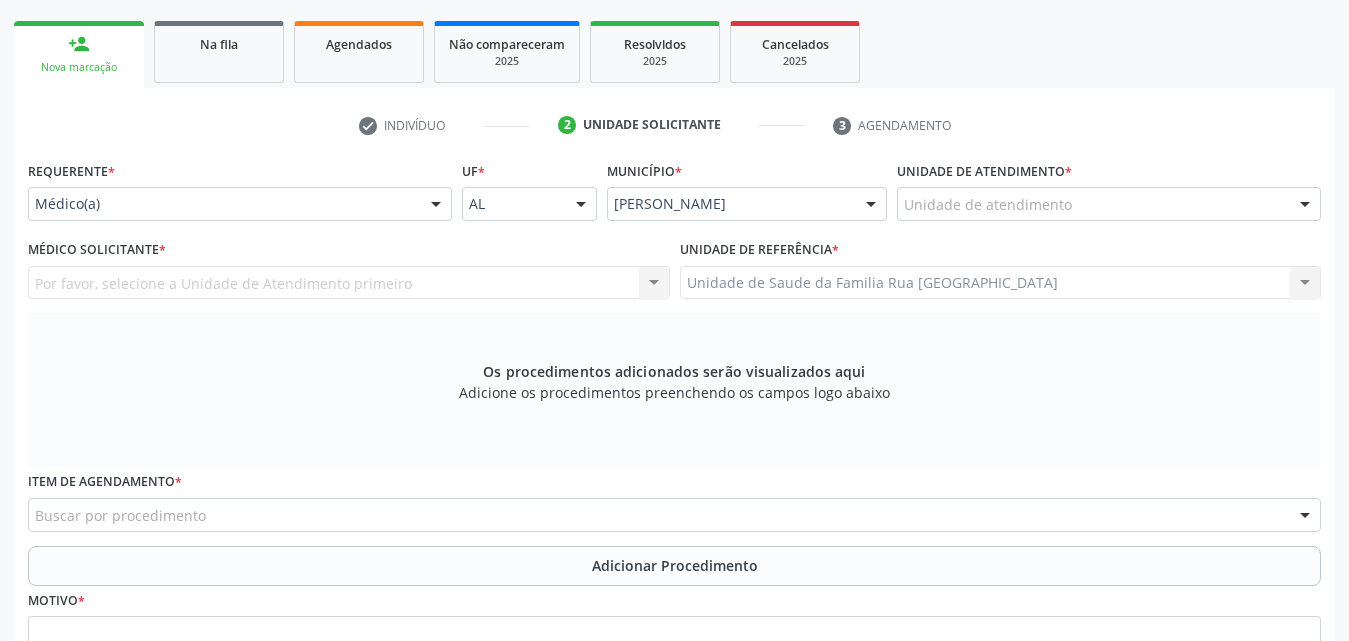 scroll, scrollTop: 271, scrollLeft: 0, axis: vertical 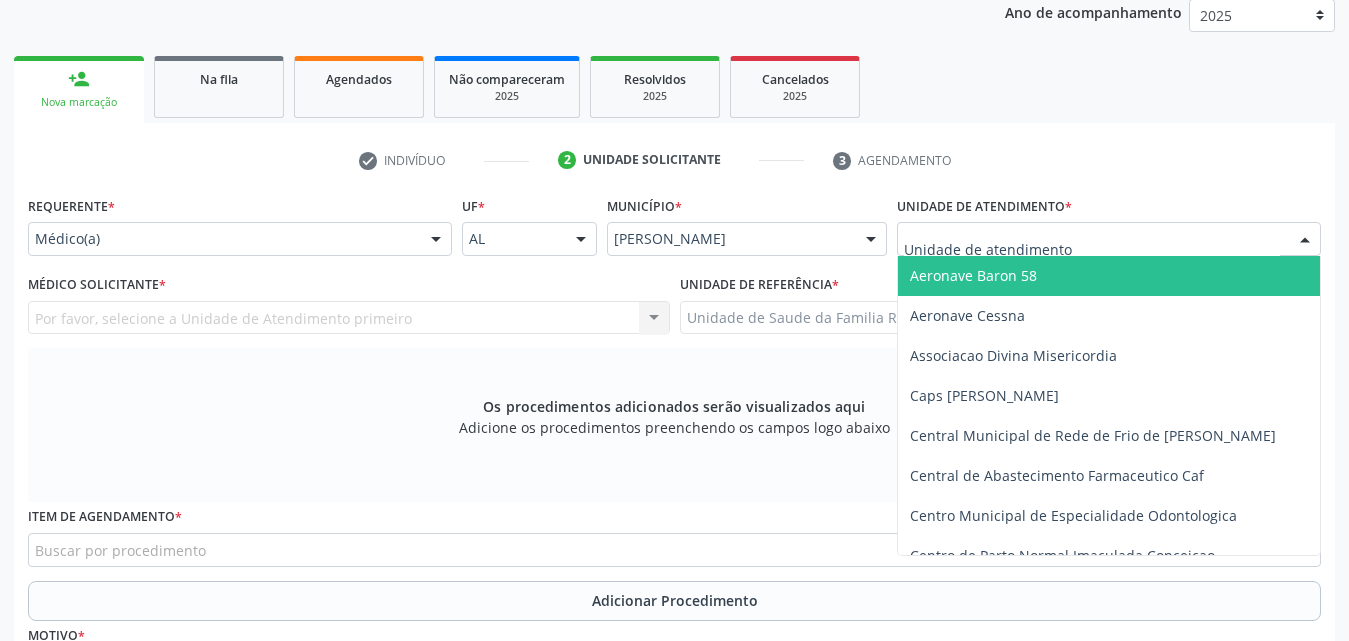 click at bounding box center [1305, 240] 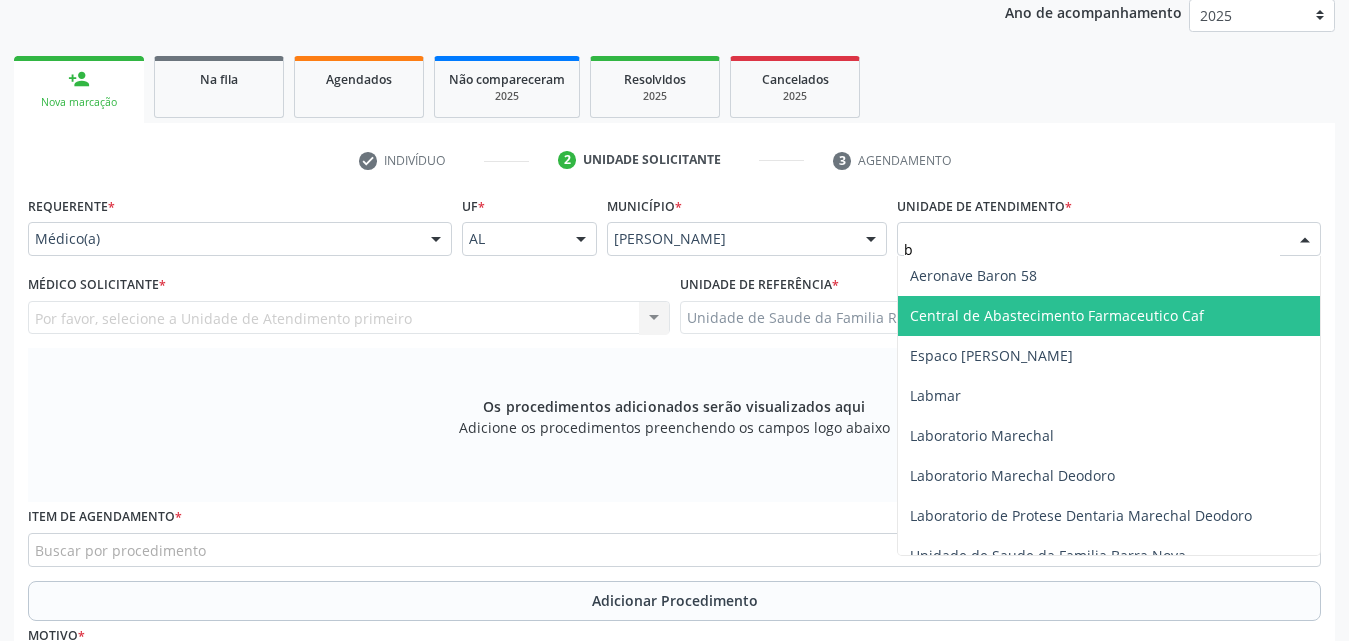 type on "ba" 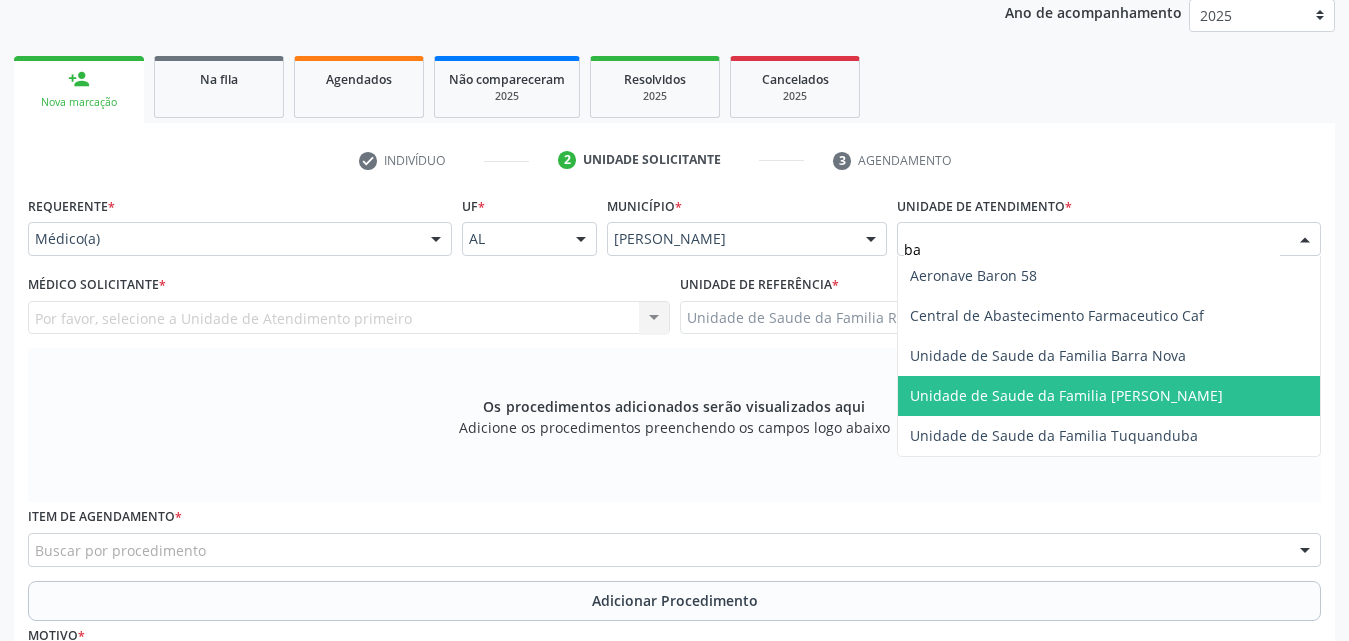 click on "Unidade de Saude da Familia [PERSON_NAME]" at bounding box center [1066, 395] 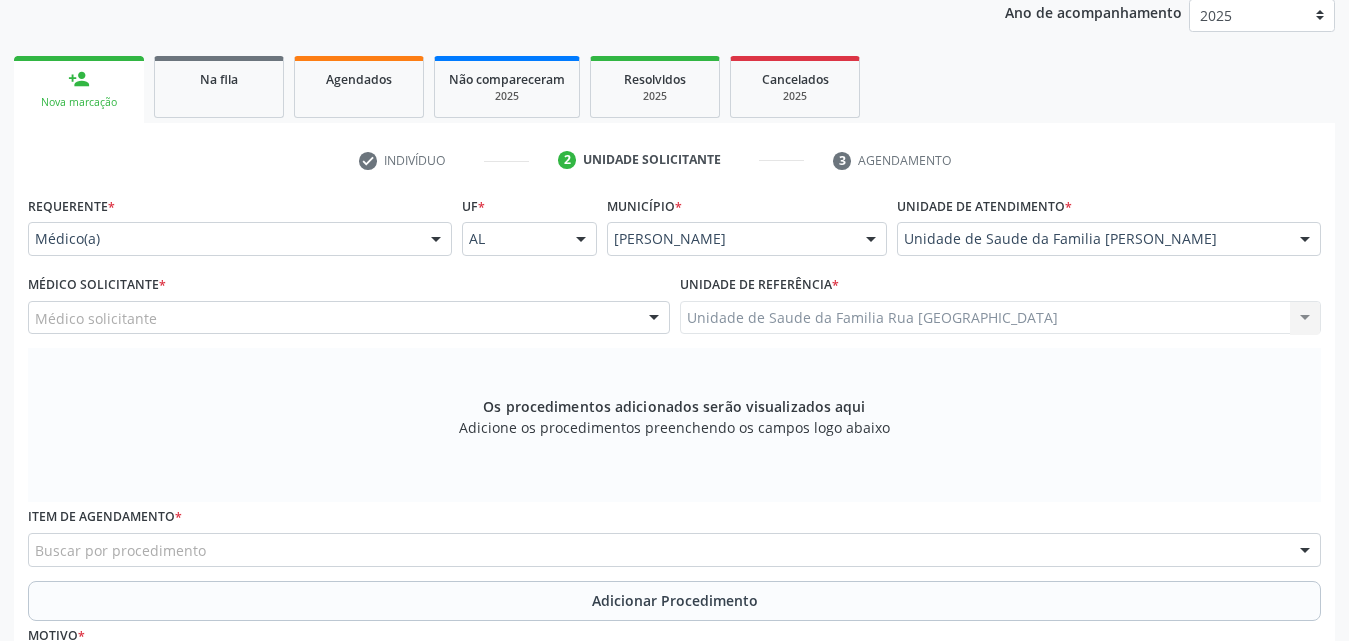 scroll, scrollTop: 371, scrollLeft: 0, axis: vertical 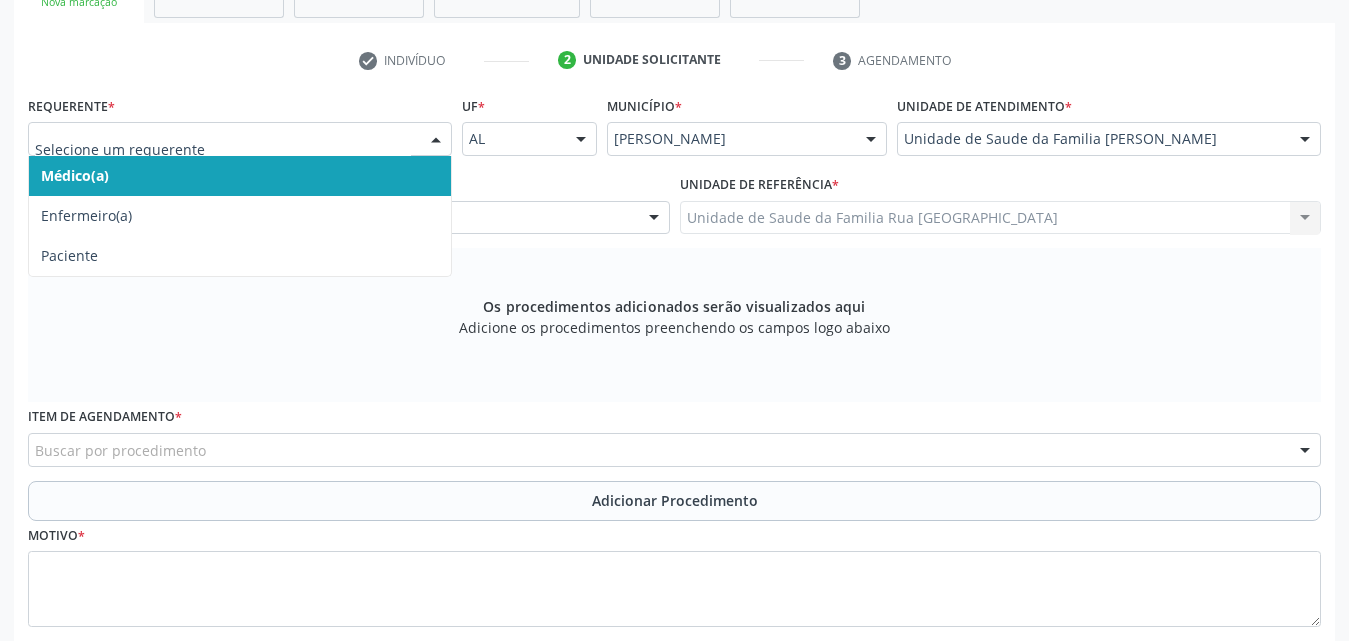 click at bounding box center (436, 140) 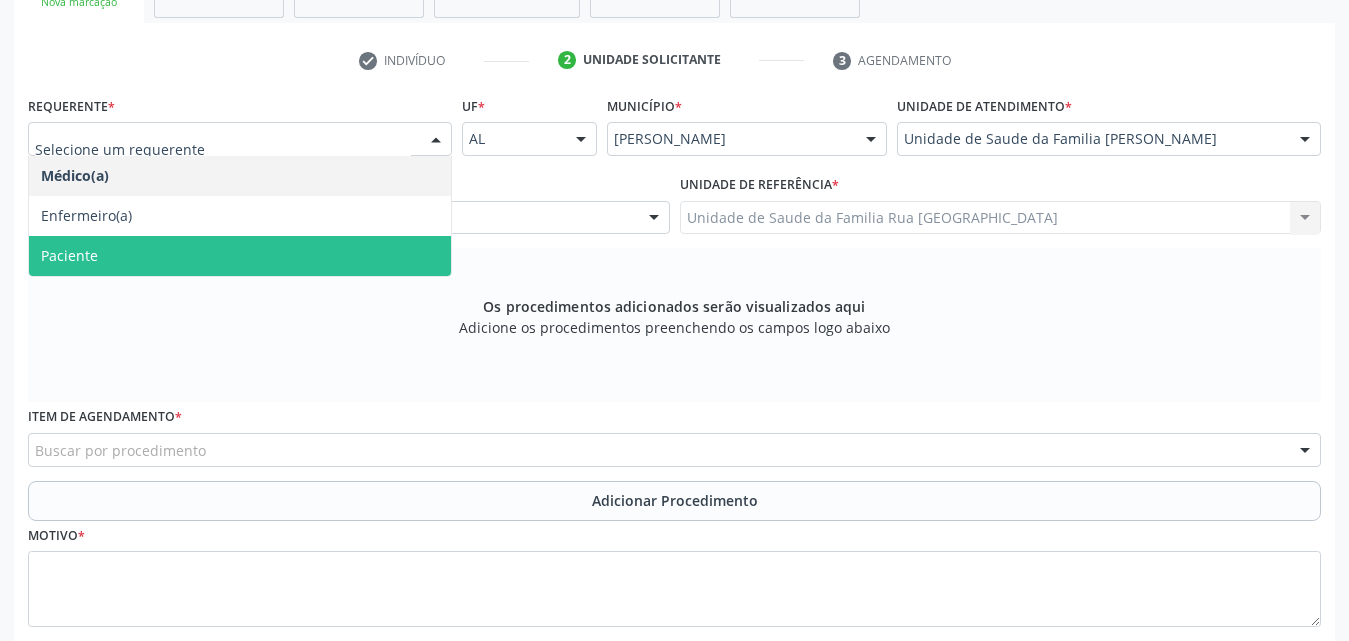 click on "Paciente" at bounding box center [69, 255] 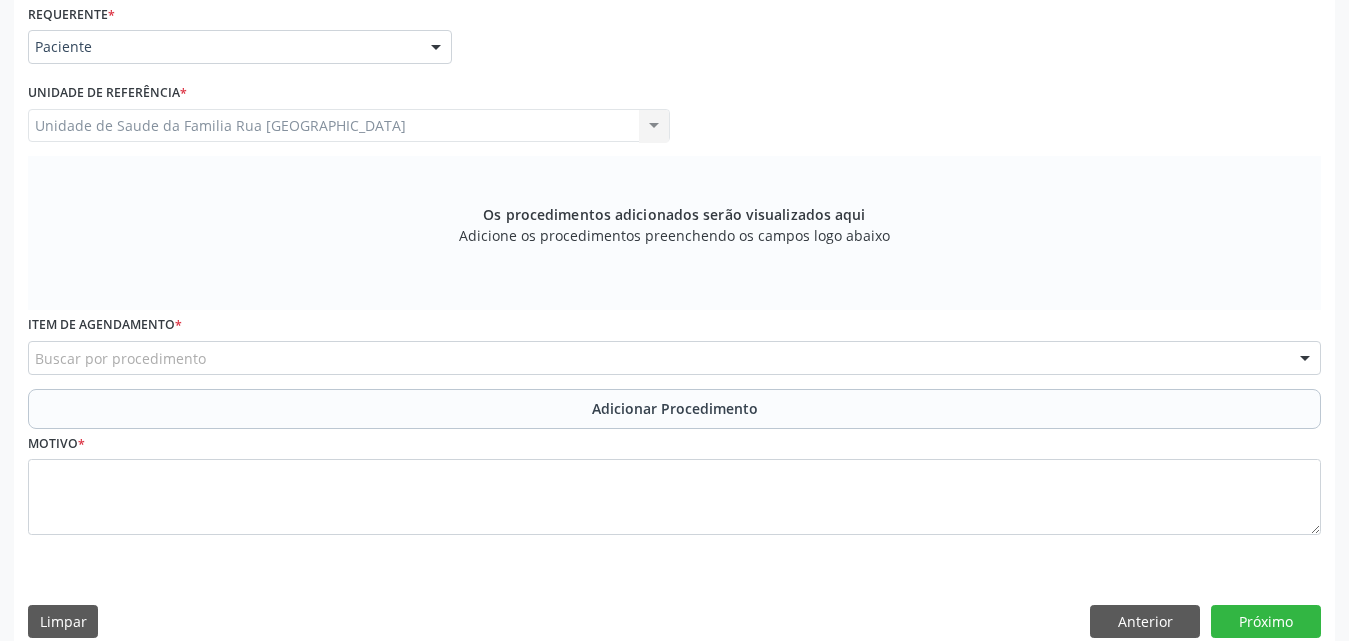 scroll, scrollTop: 471, scrollLeft: 0, axis: vertical 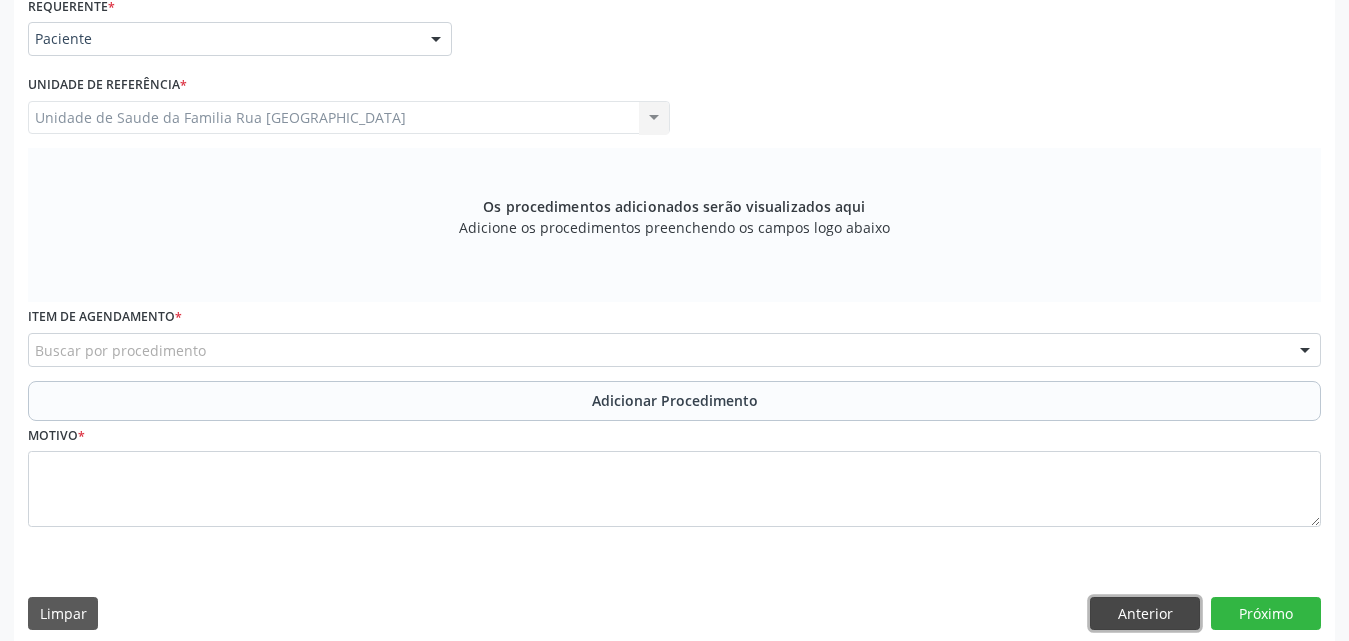 click on "Anterior" at bounding box center [1145, 614] 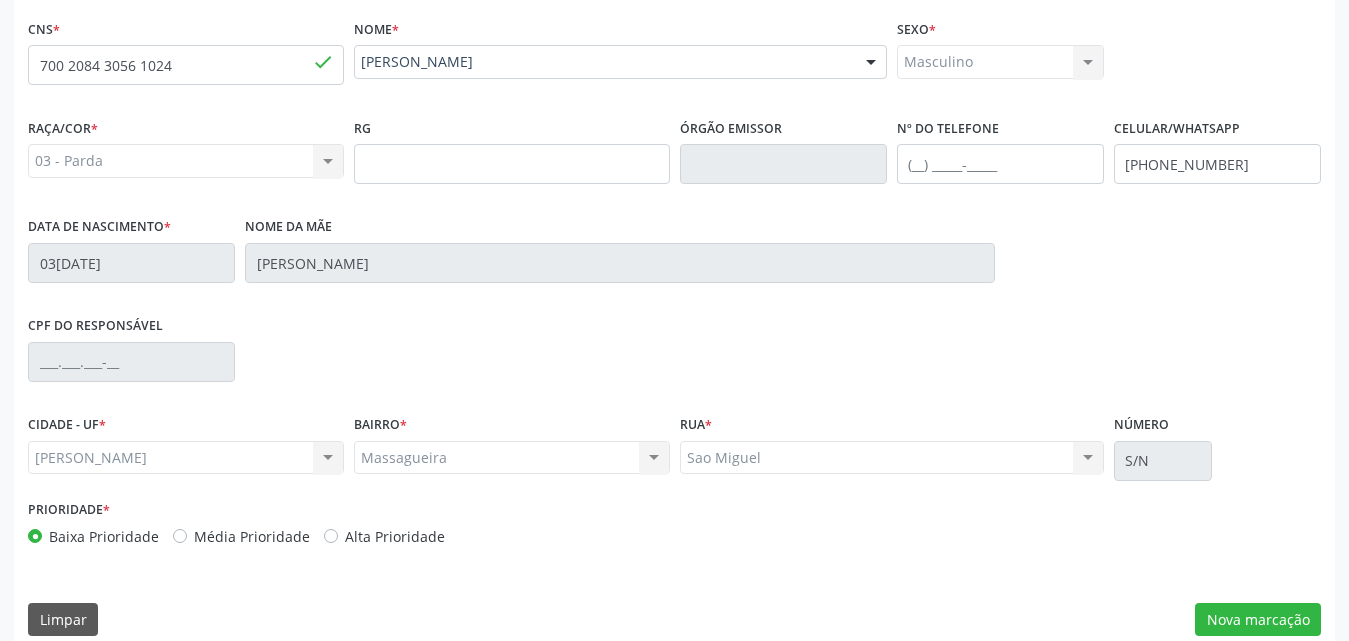 scroll, scrollTop: 471, scrollLeft: 0, axis: vertical 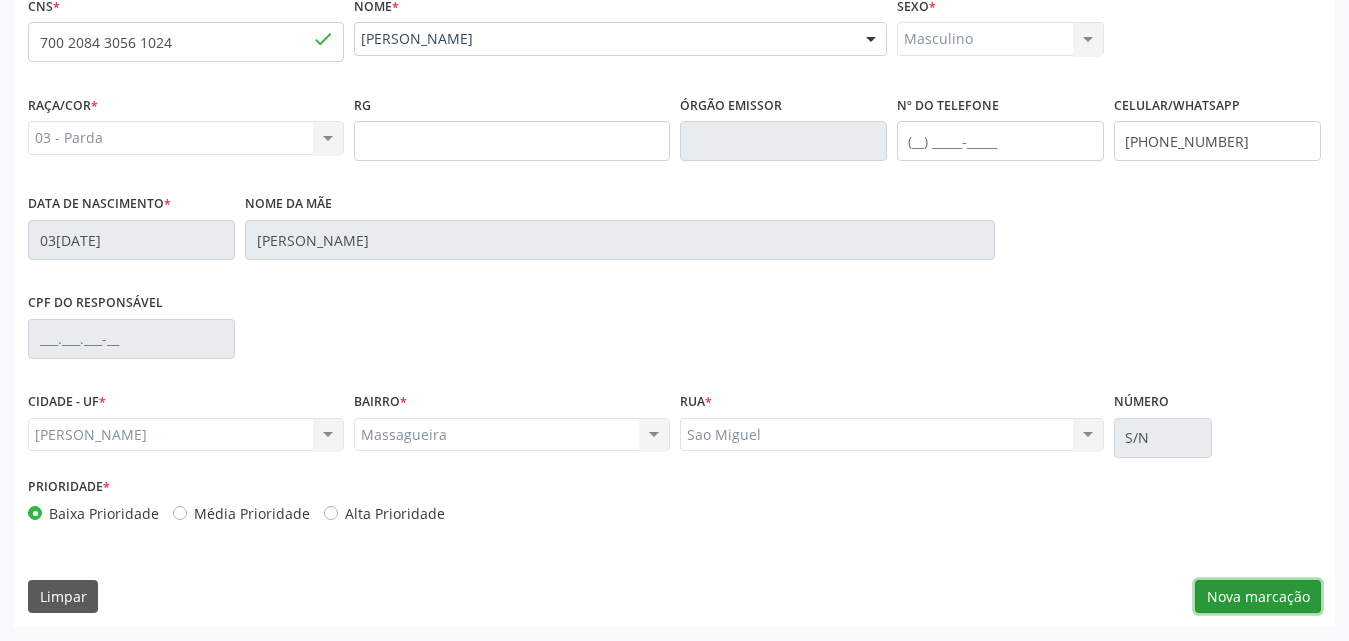 click on "Nova marcação" at bounding box center (1258, 597) 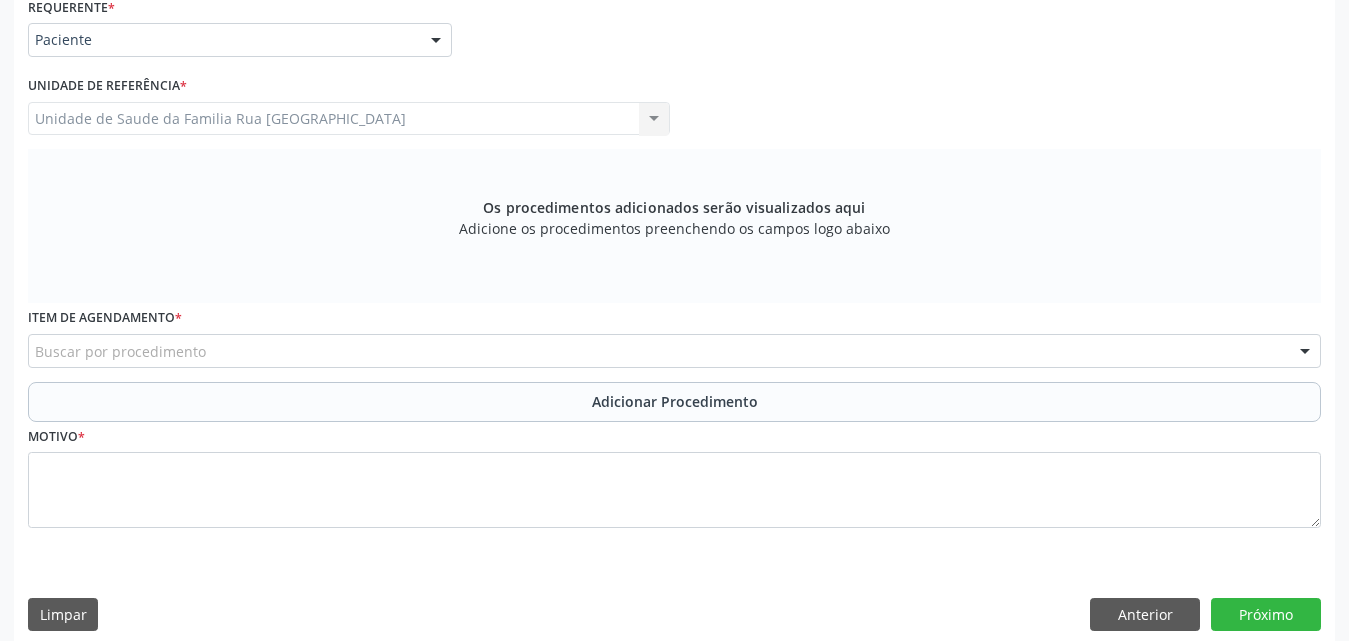 scroll, scrollTop: 471, scrollLeft: 0, axis: vertical 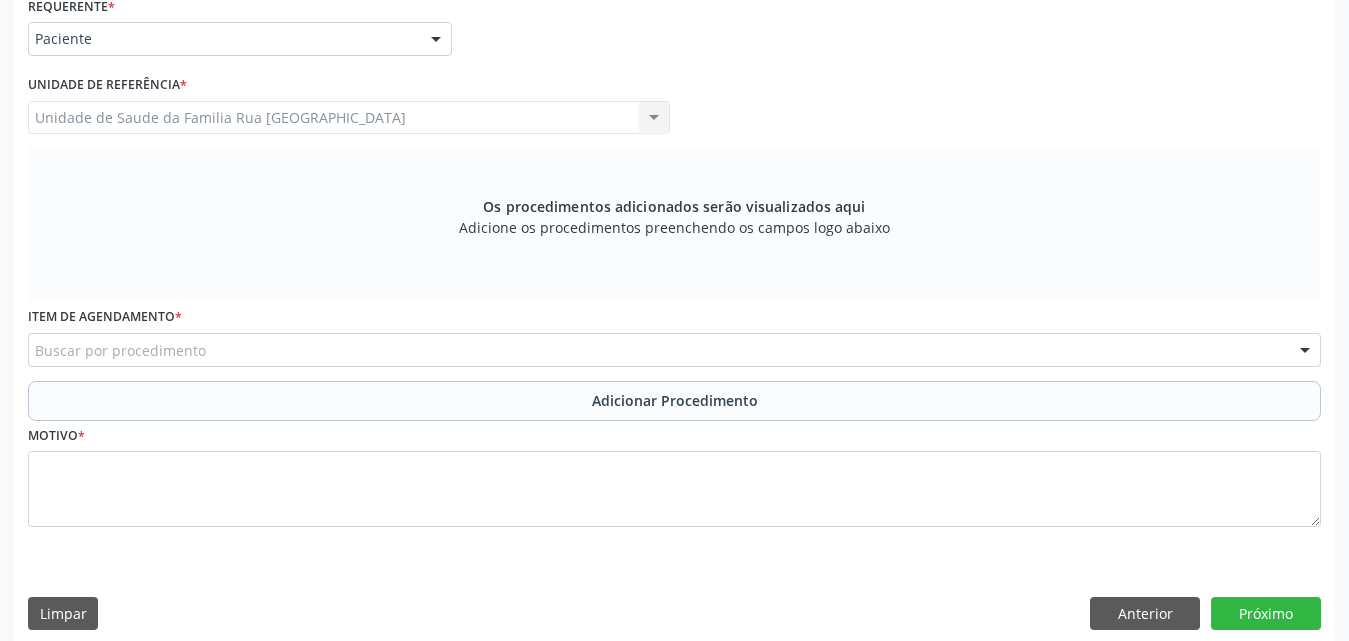 click on "Buscar por procedimento" at bounding box center (674, 350) 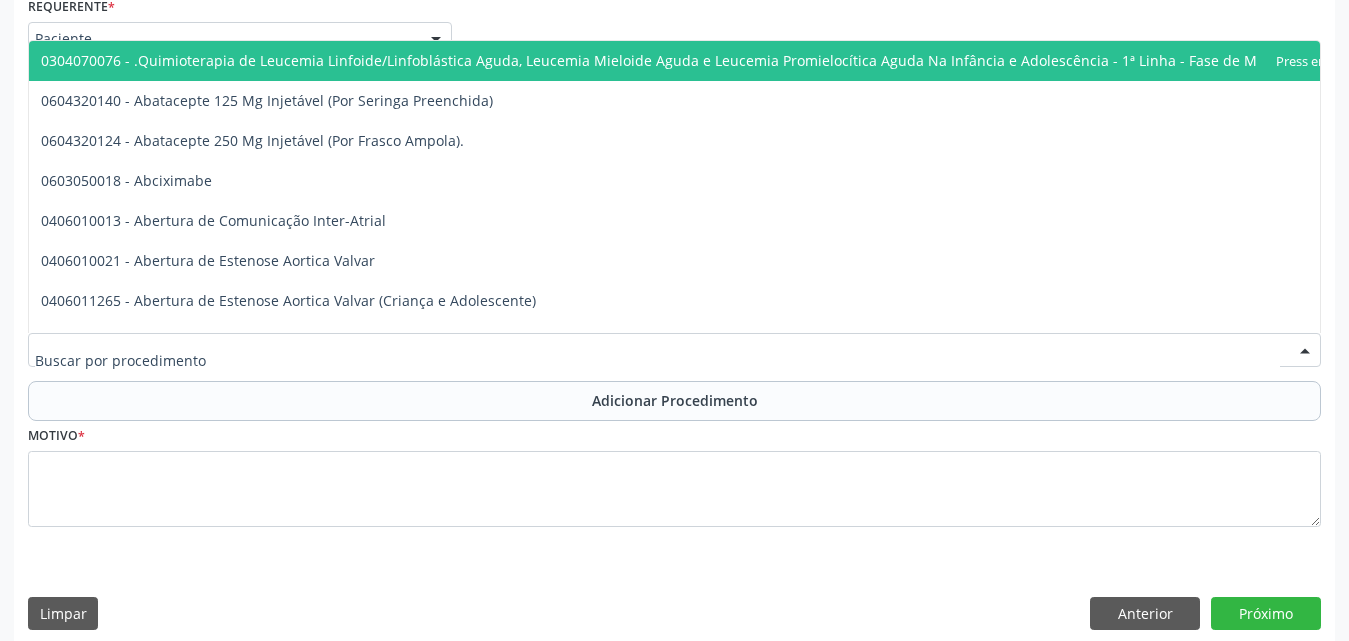 type on "c" 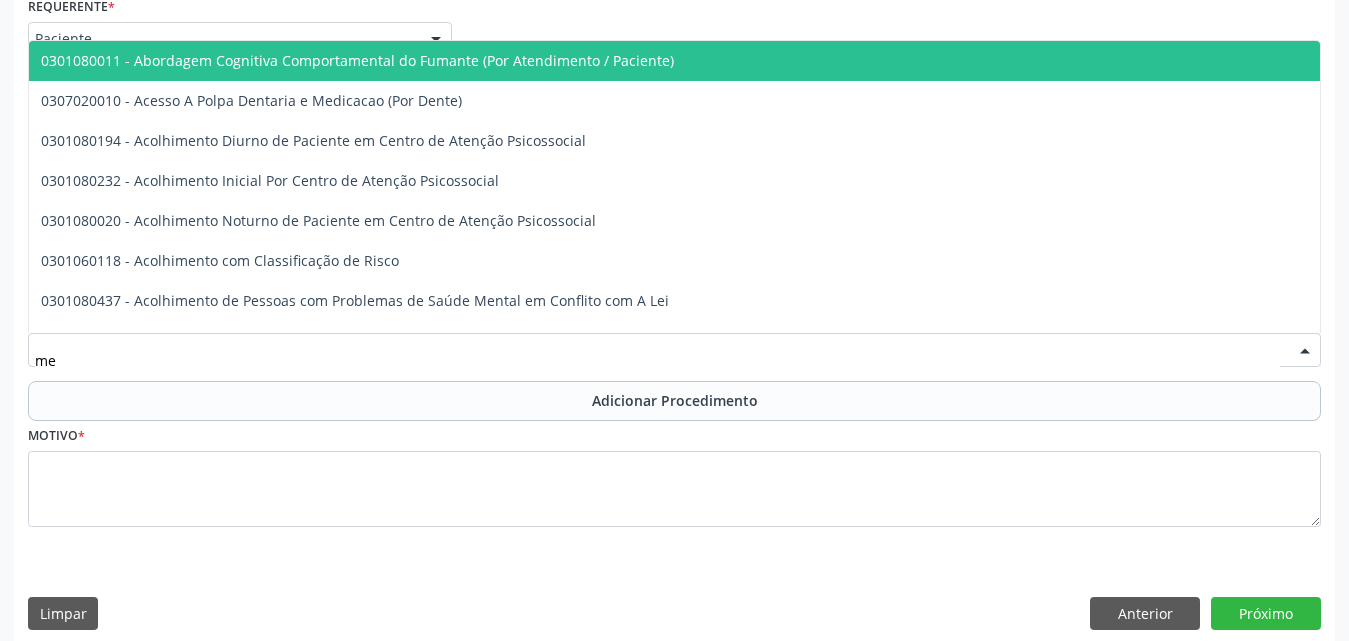 type on "m" 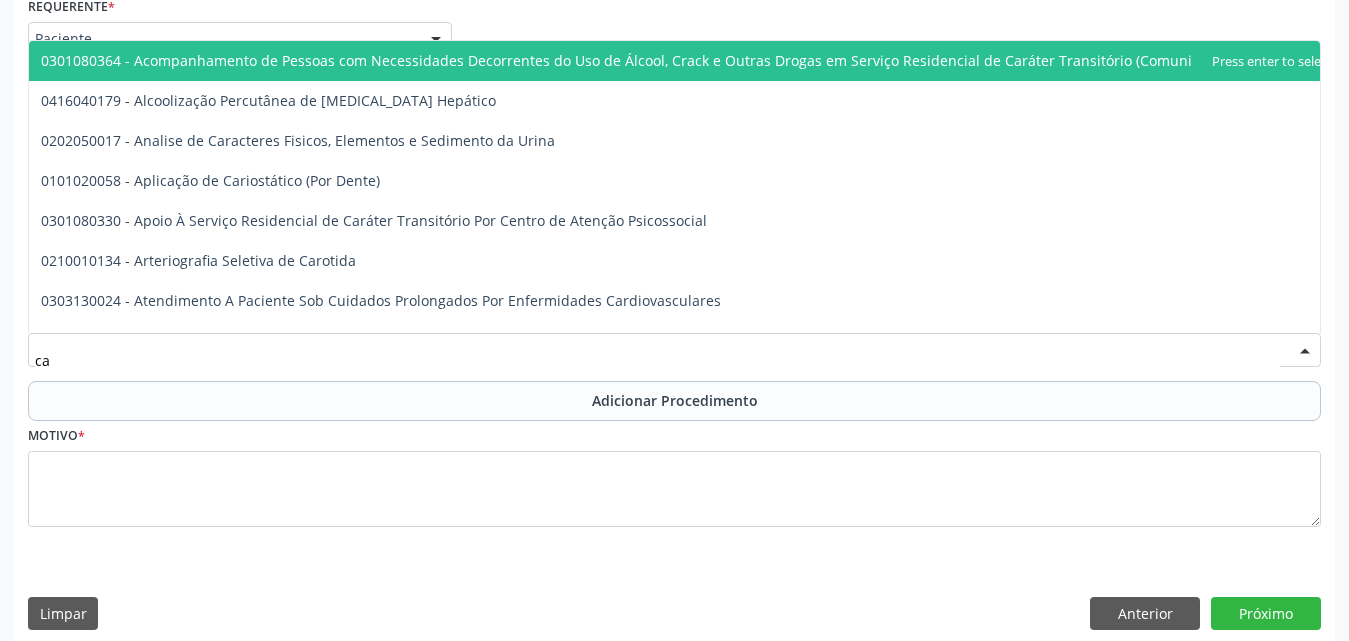 type on "c" 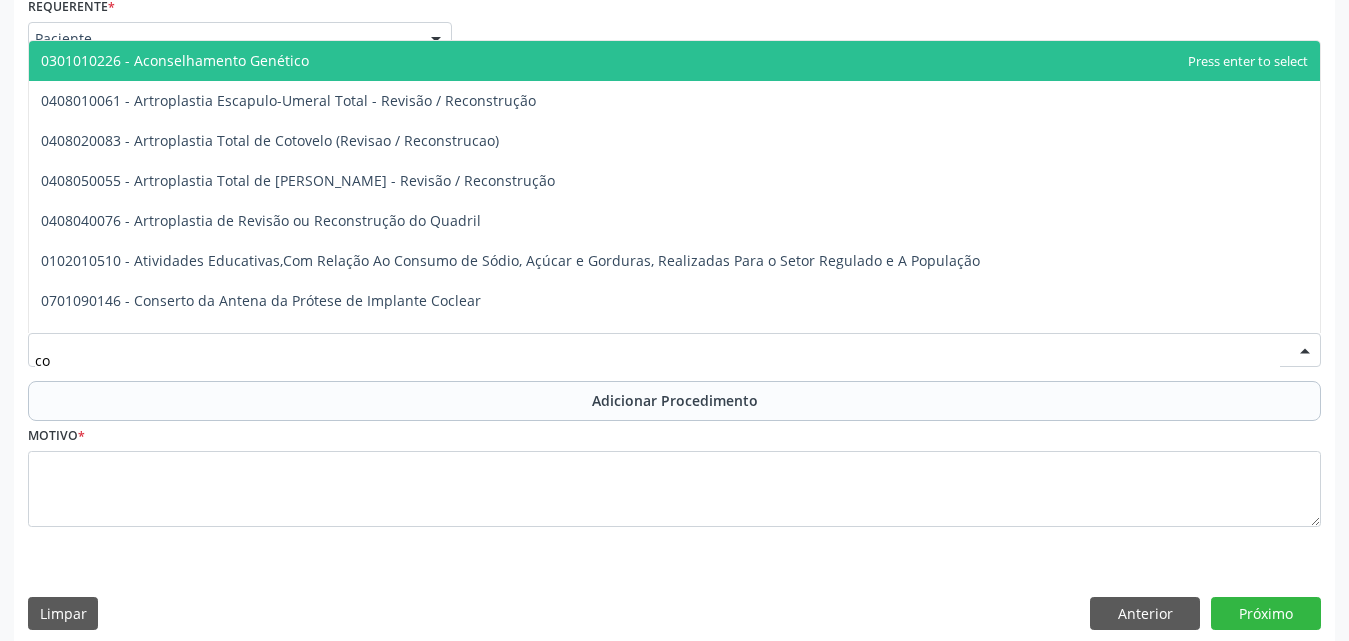 type on "c" 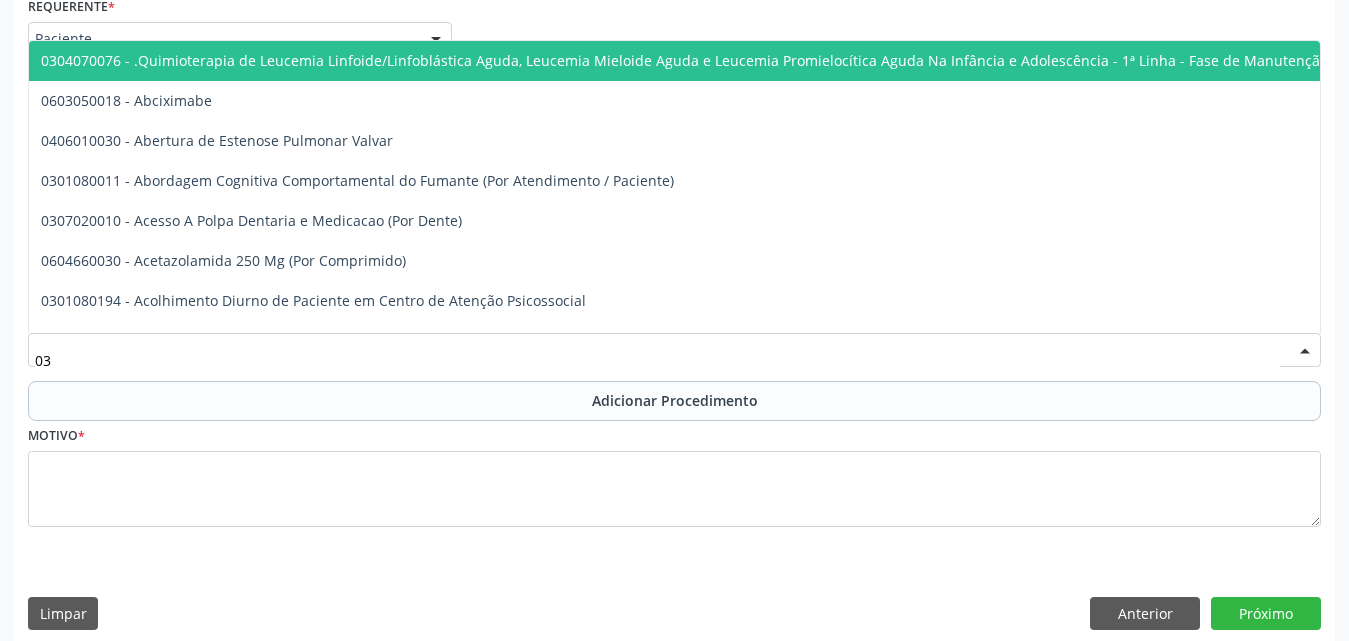 type on "0" 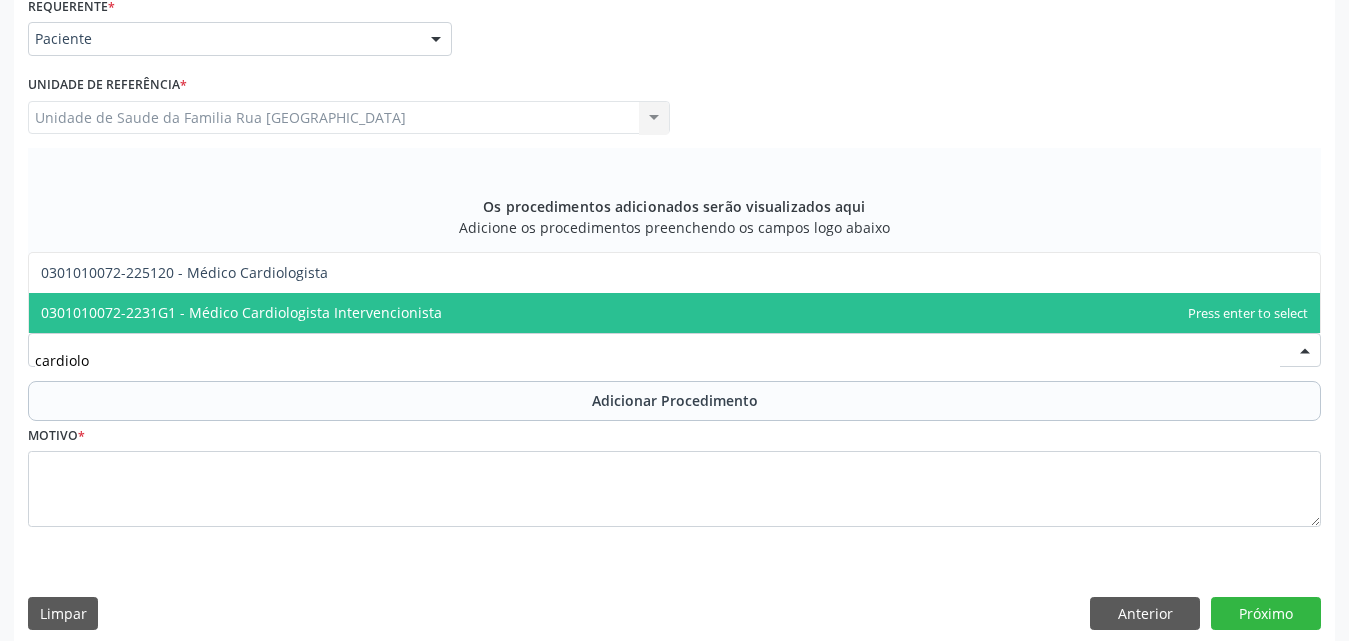 click on "0301010072-2231G1 - Médico Cardiologista Intervencionista" at bounding box center (241, 312) 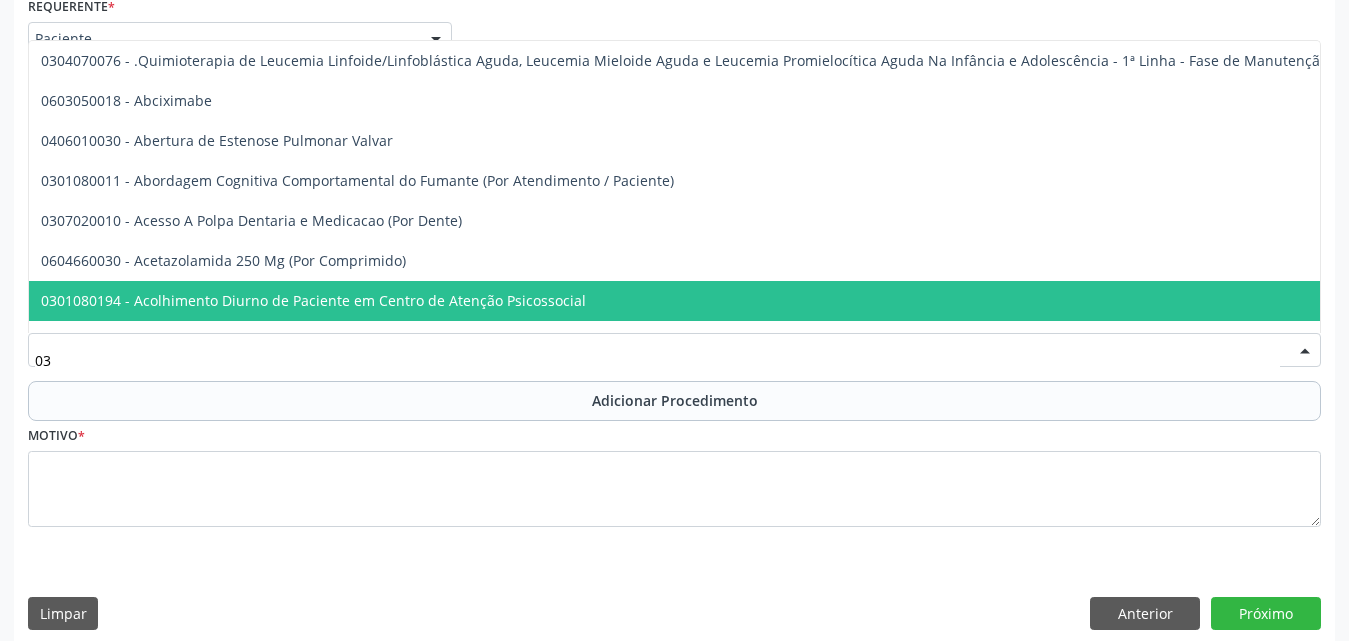 type on "0" 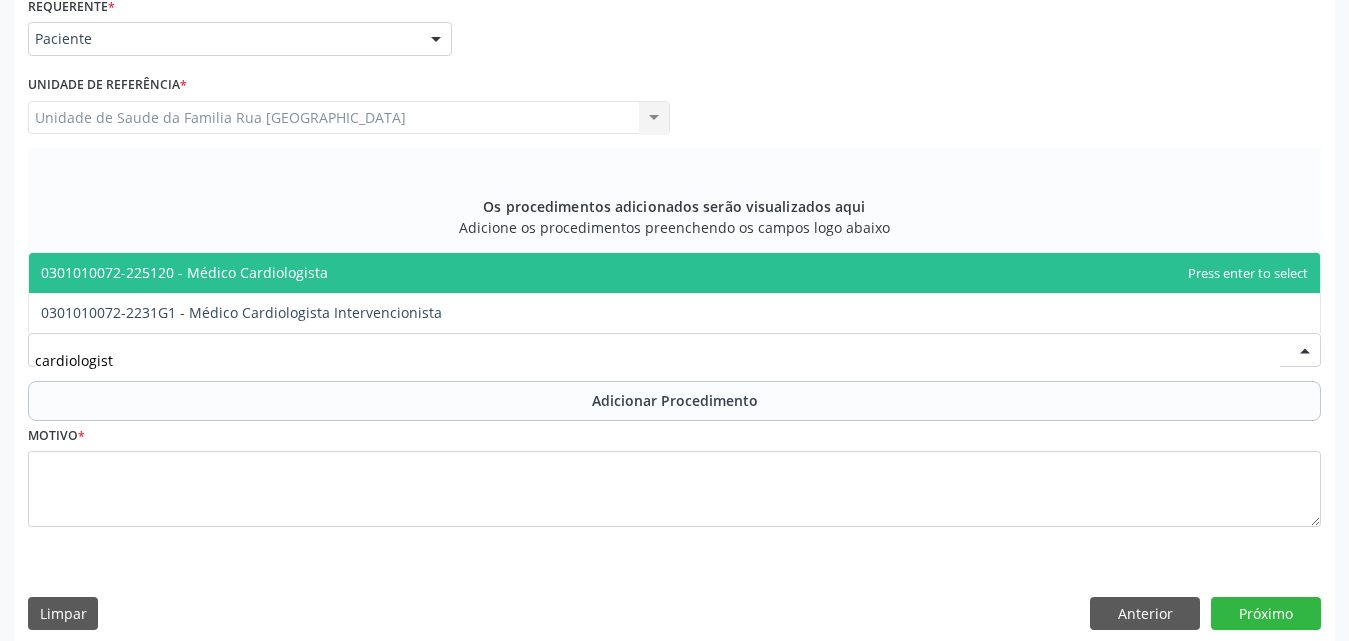 type on "cardiologista" 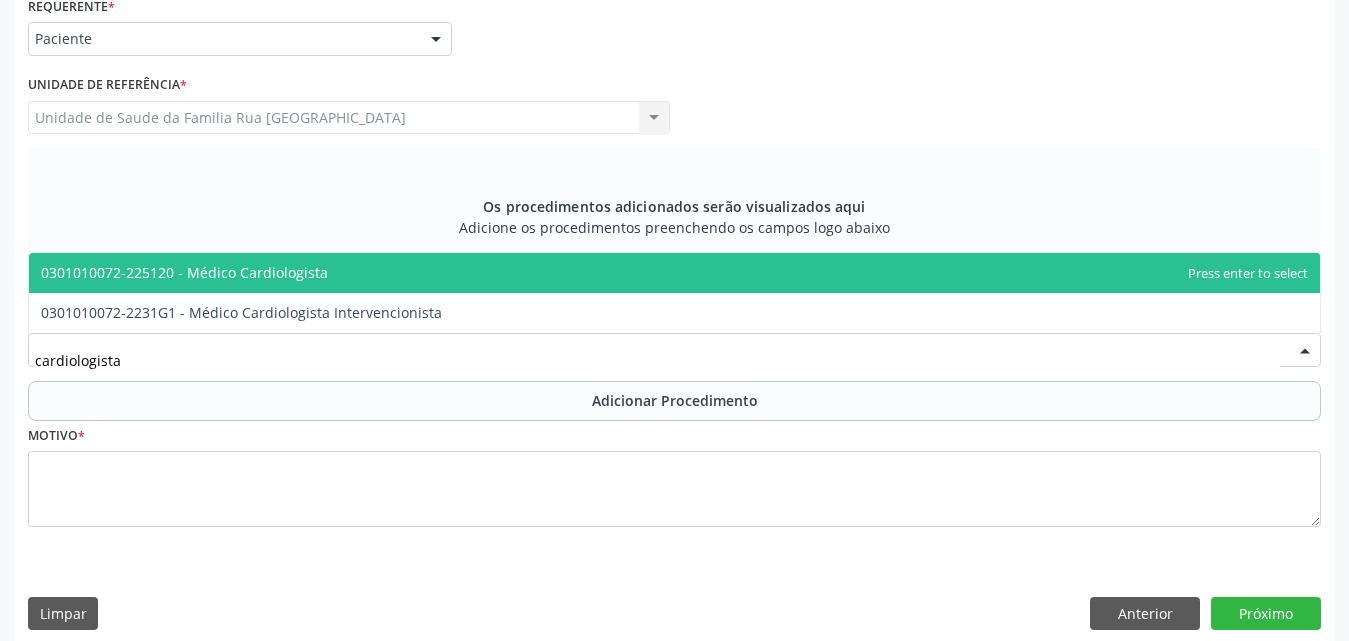 click on "0301010072-225120 - Médico Cardiologista" at bounding box center (674, 273) 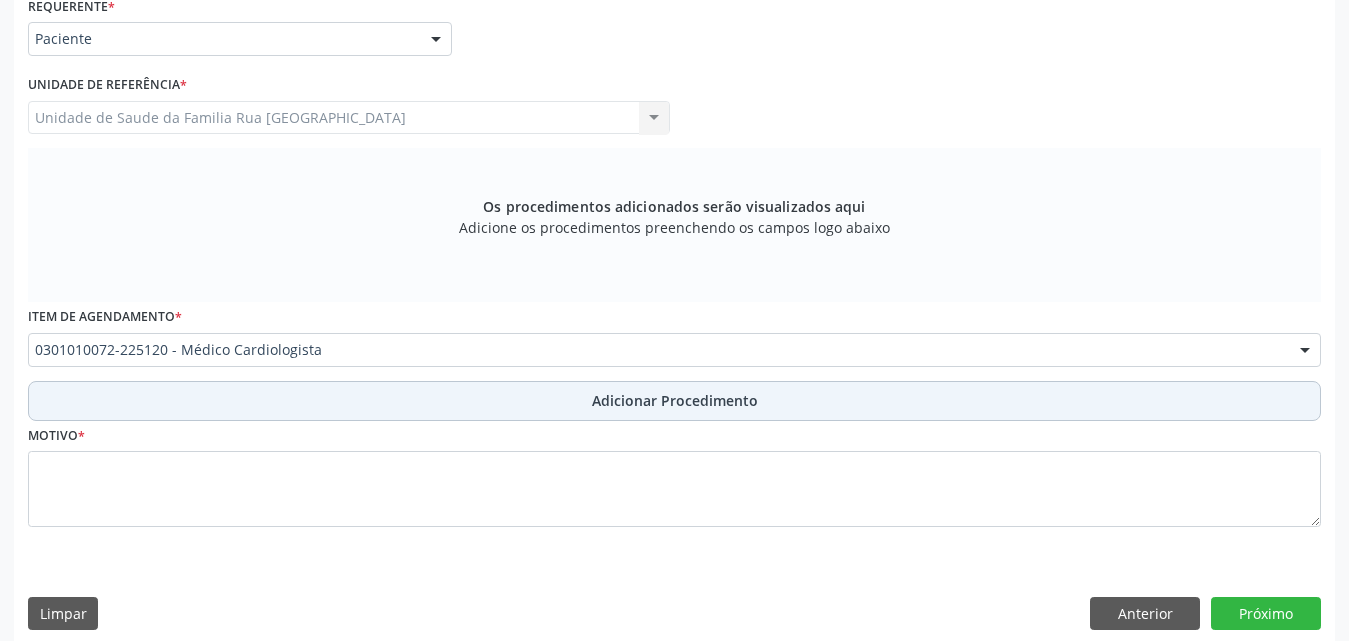 click on "Adicionar Procedimento" at bounding box center (675, 400) 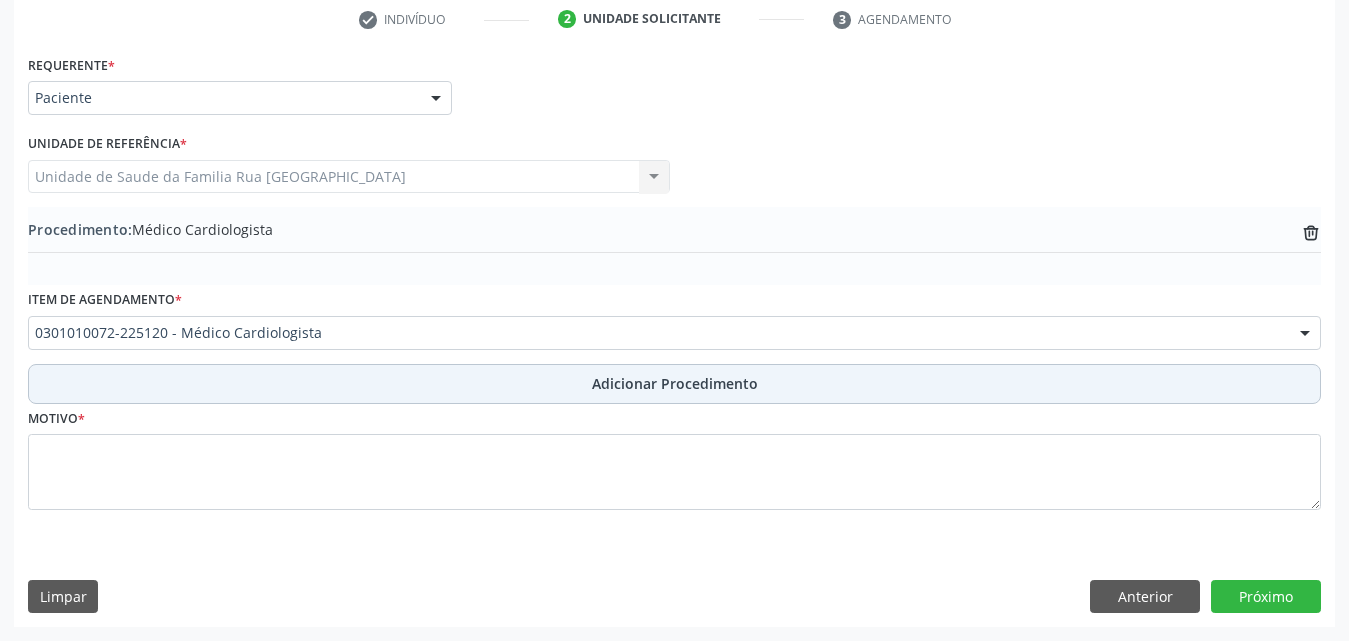 scroll, scrollTop: 412, scrollLeft: 0, axis: vertical 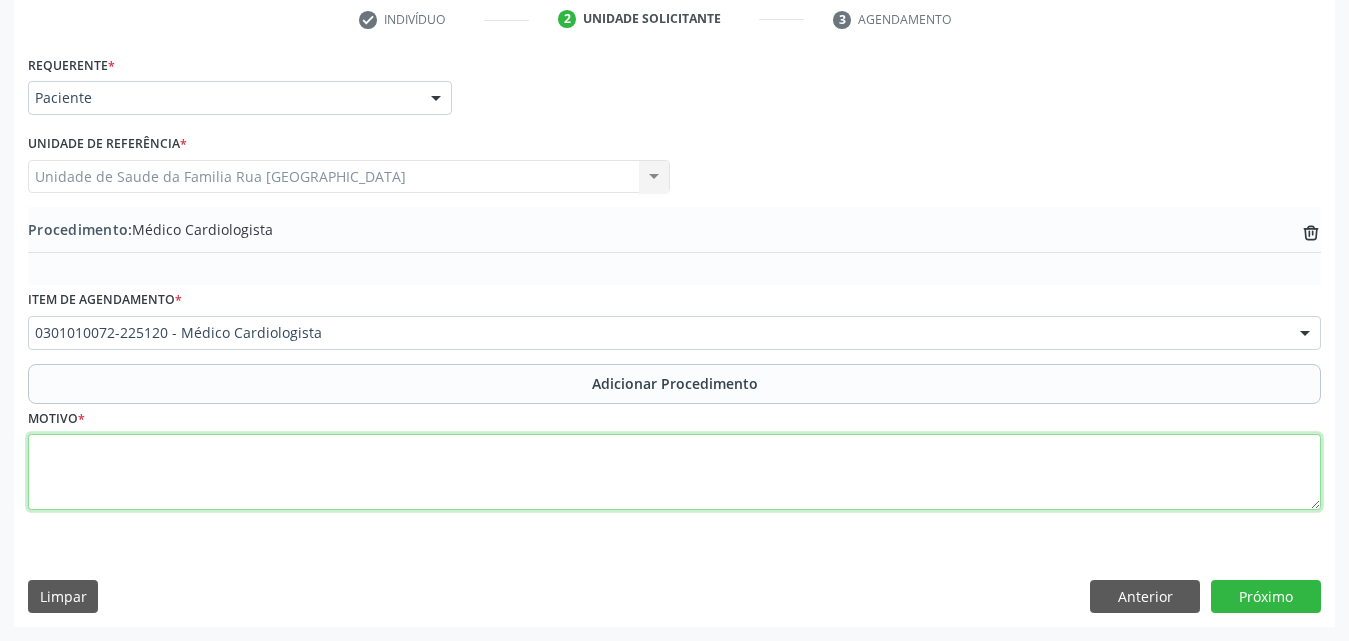 click at bounding box center (674, 472) 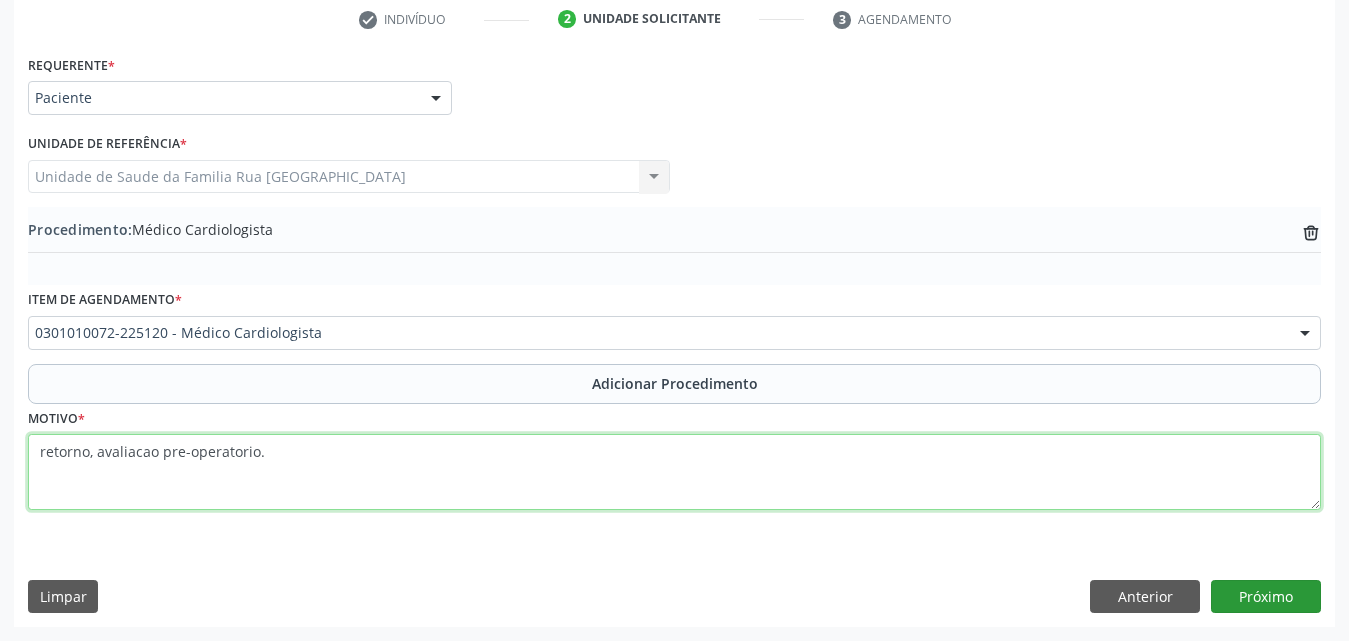 type on "retorno, avaliacao pre-operatorio." 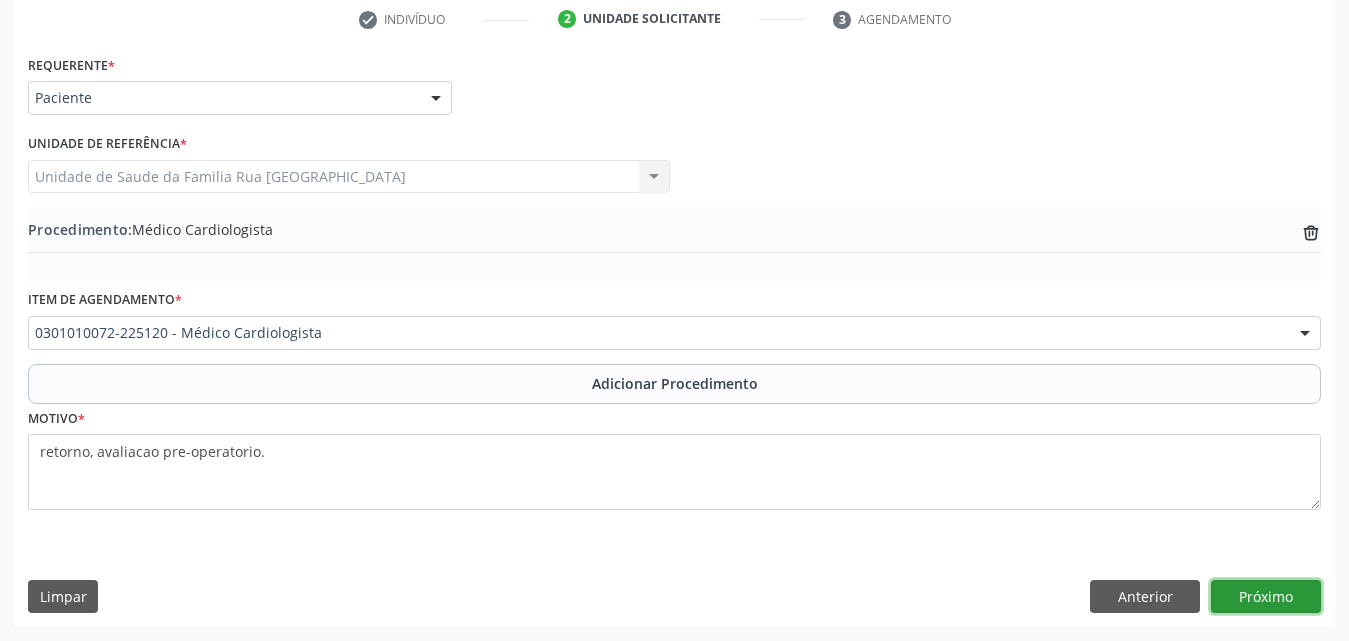 click on "Próximo" at bounding box center (1266, 597) 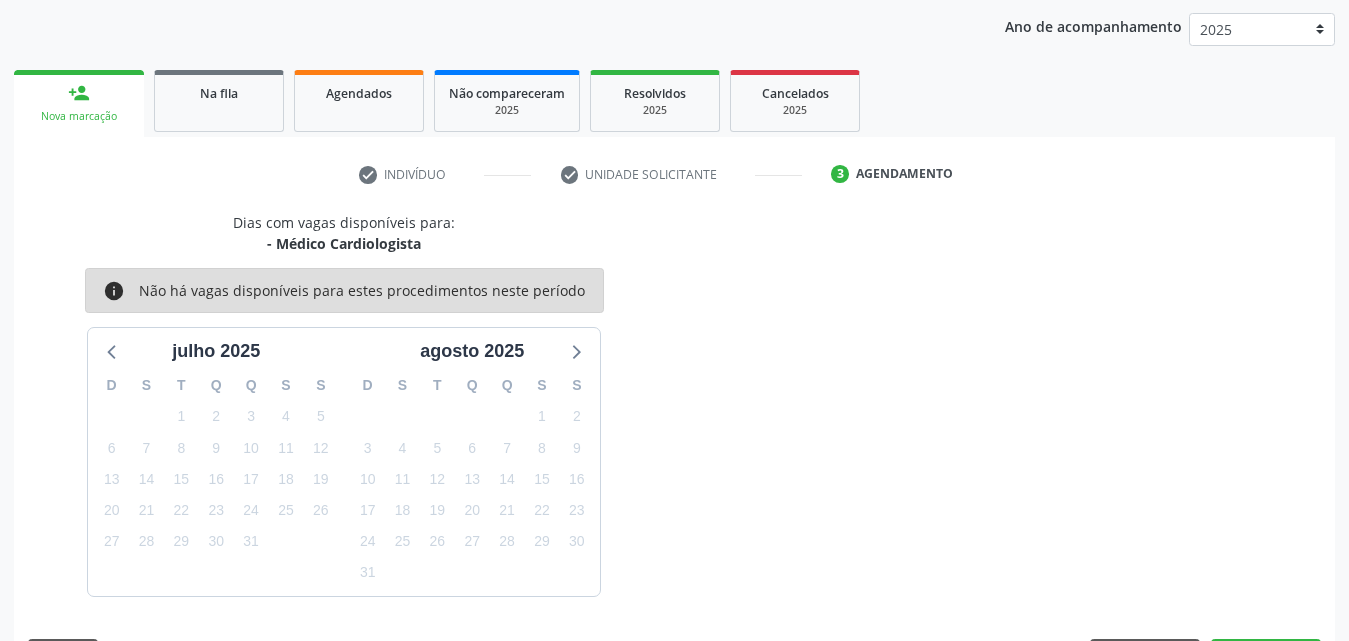 scroll, scrollTop: 316, scrollLeft: 0, axis: vertical 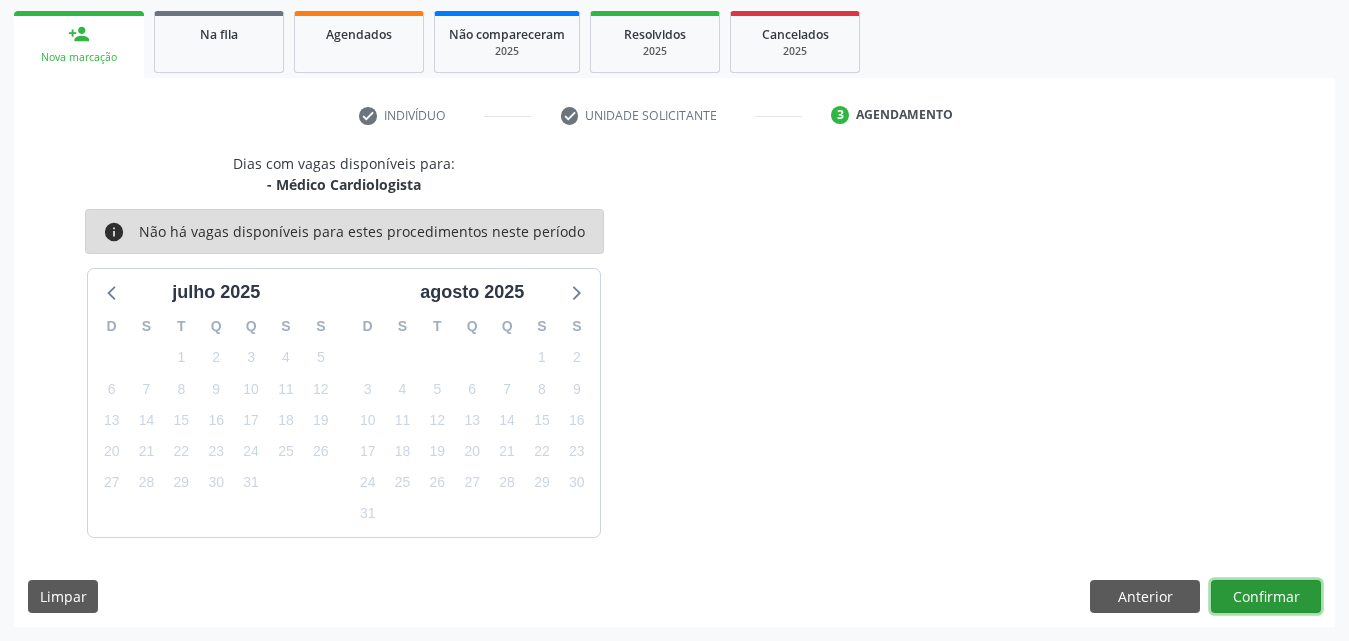 click on "Confirmar" at bounding box center (1266, 597) 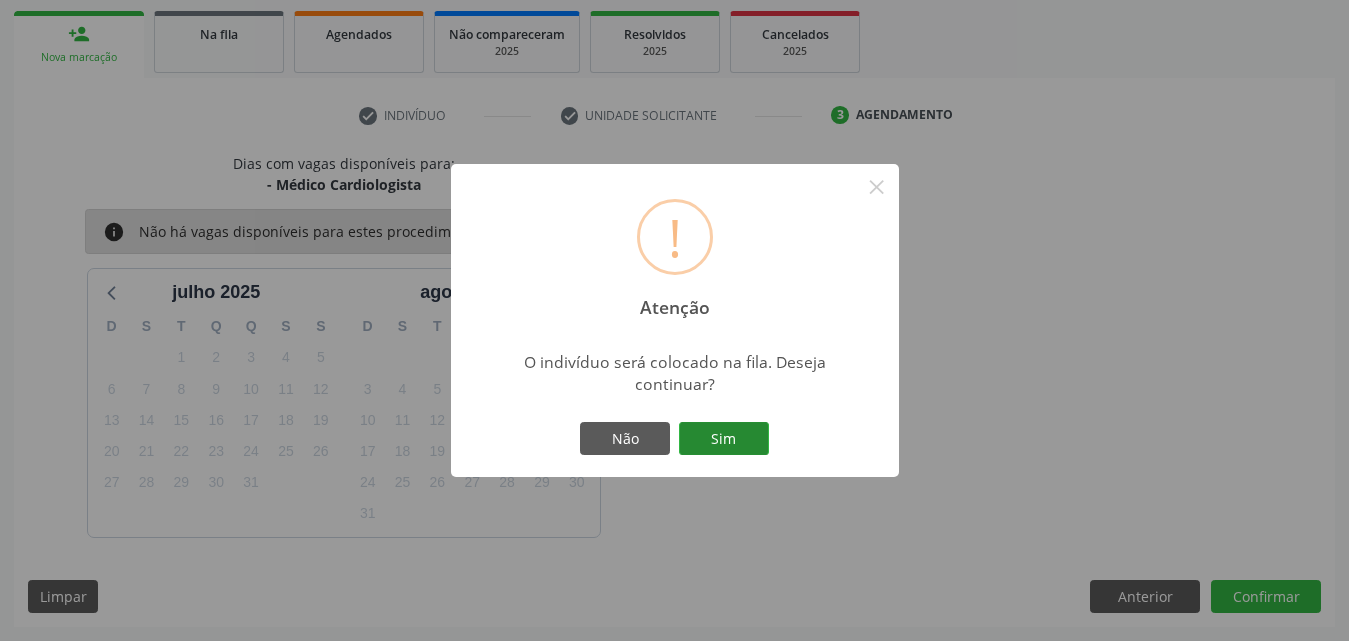 click on "Sim" at bounding box center (724, 439) 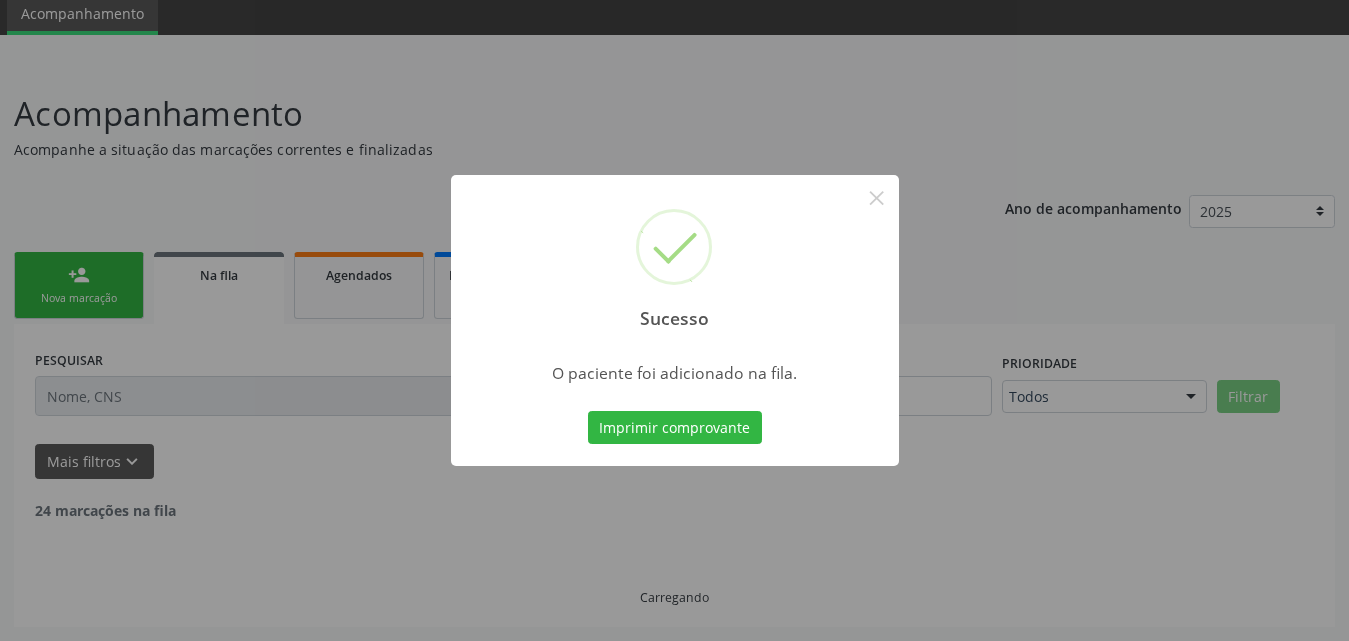 scroll, scrollTop: 54, scrollLeft: 0, axis: vertical 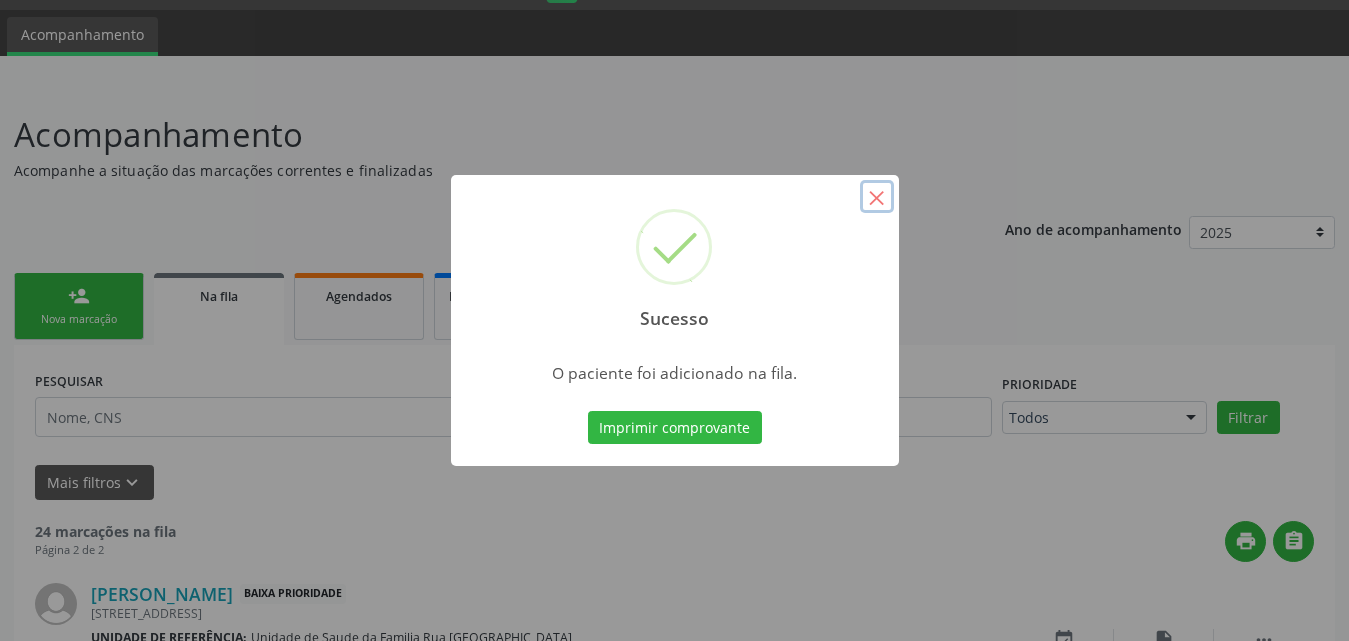 click on "×" at bounding box center (877, 197) 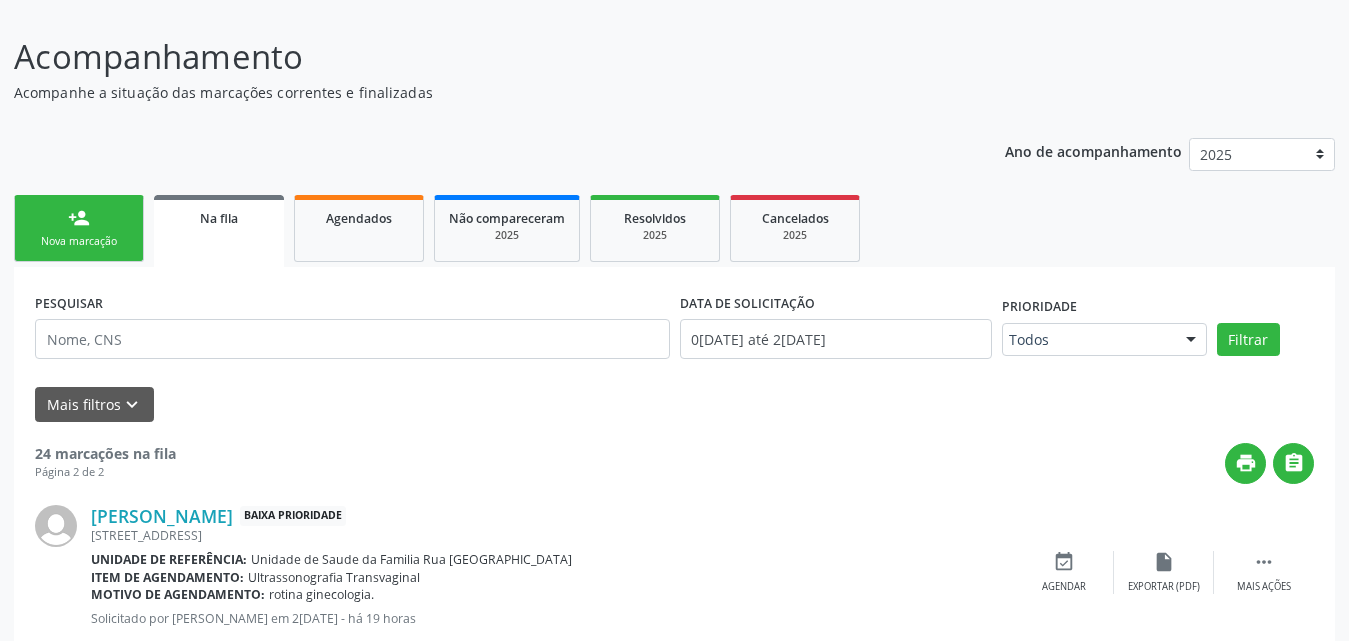 scroll, scrollTop: 0, scrollLeft: 0, axis: both 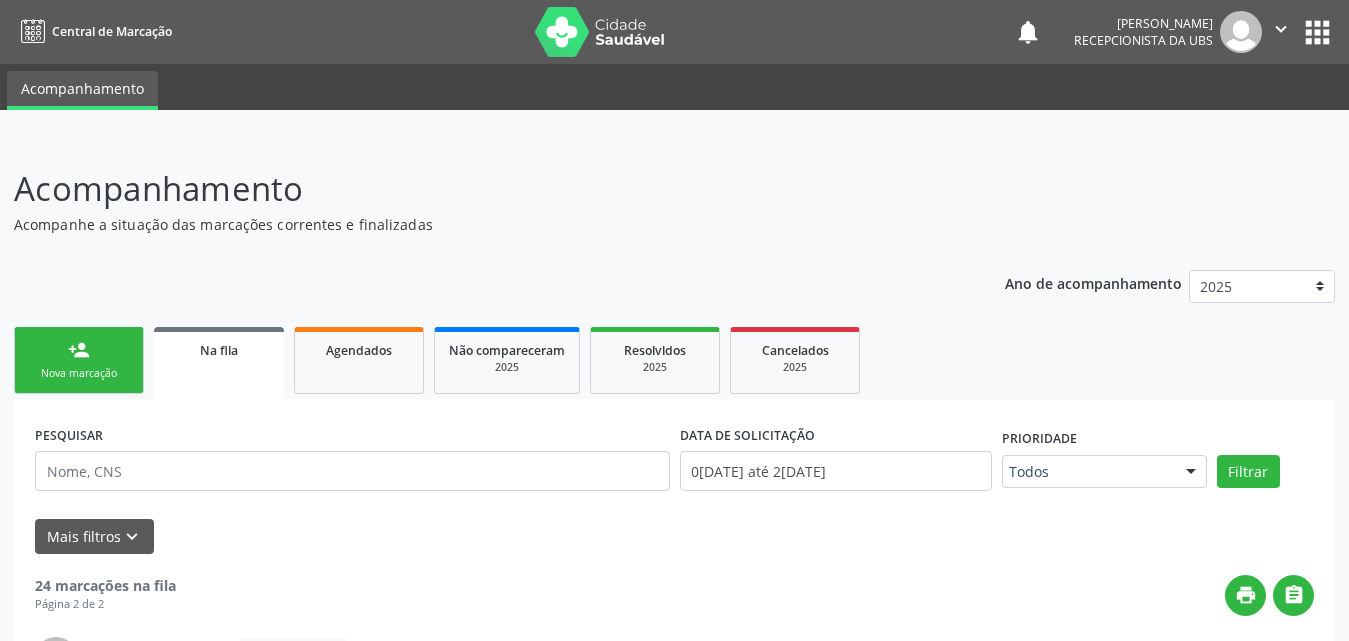 click on "person_add
Nova marcação" at bounding box center [79, 360] 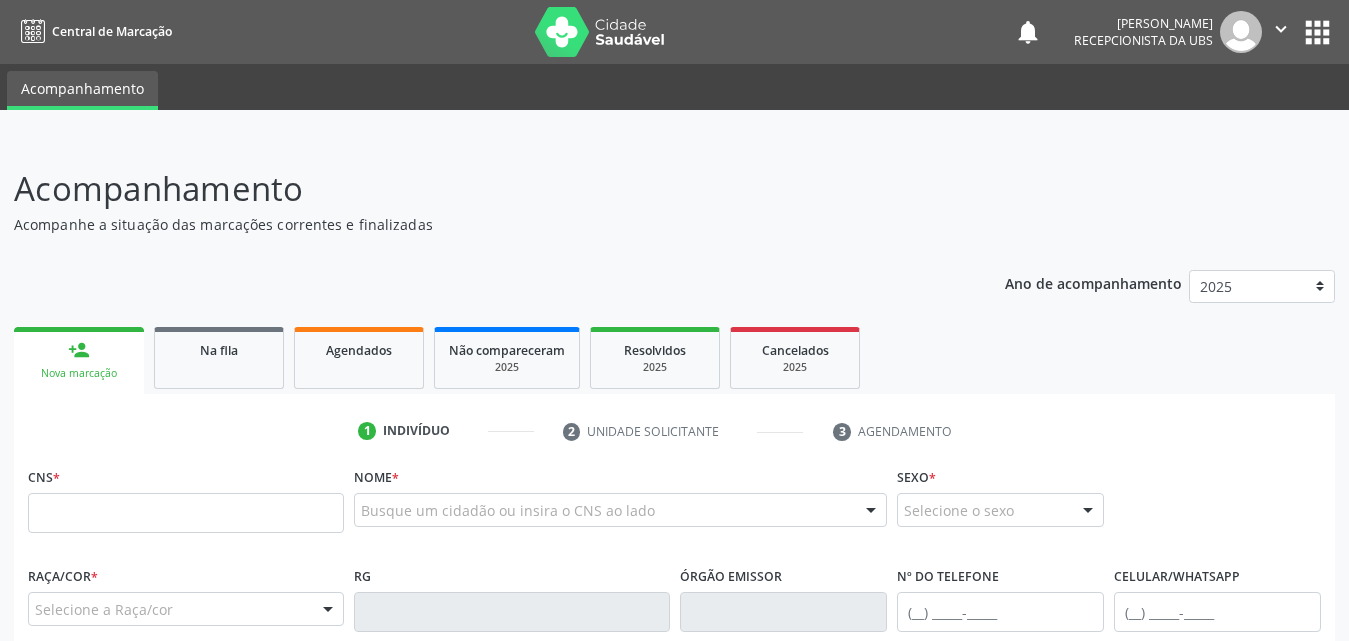 scroll, scrollTop: 200, scrollLeft: 0, axis: vertical 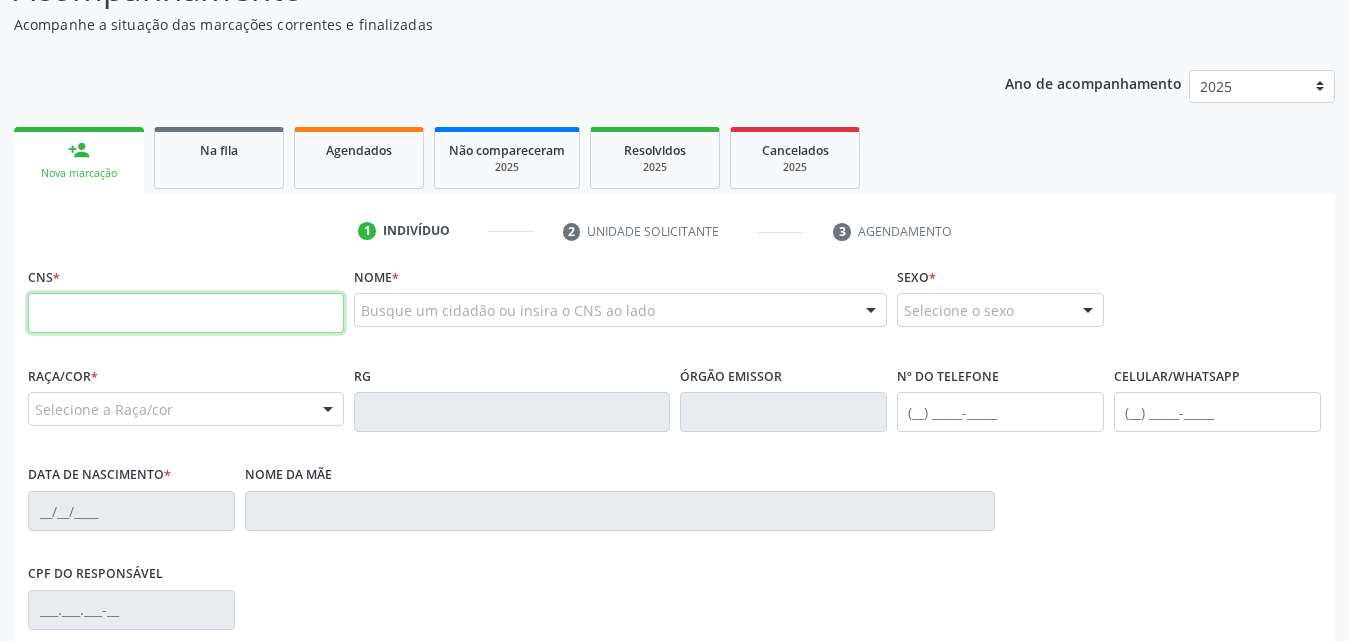 click at bounding box center [186, 313] 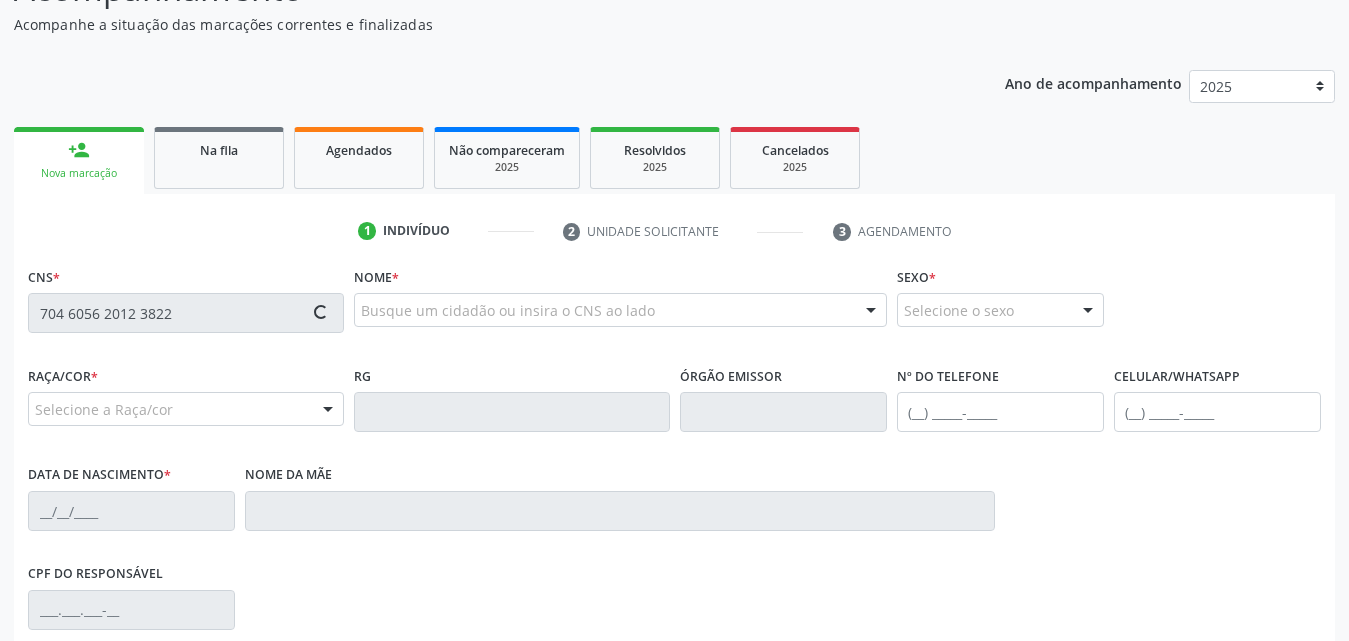 type on "704 6056 2012 3822" 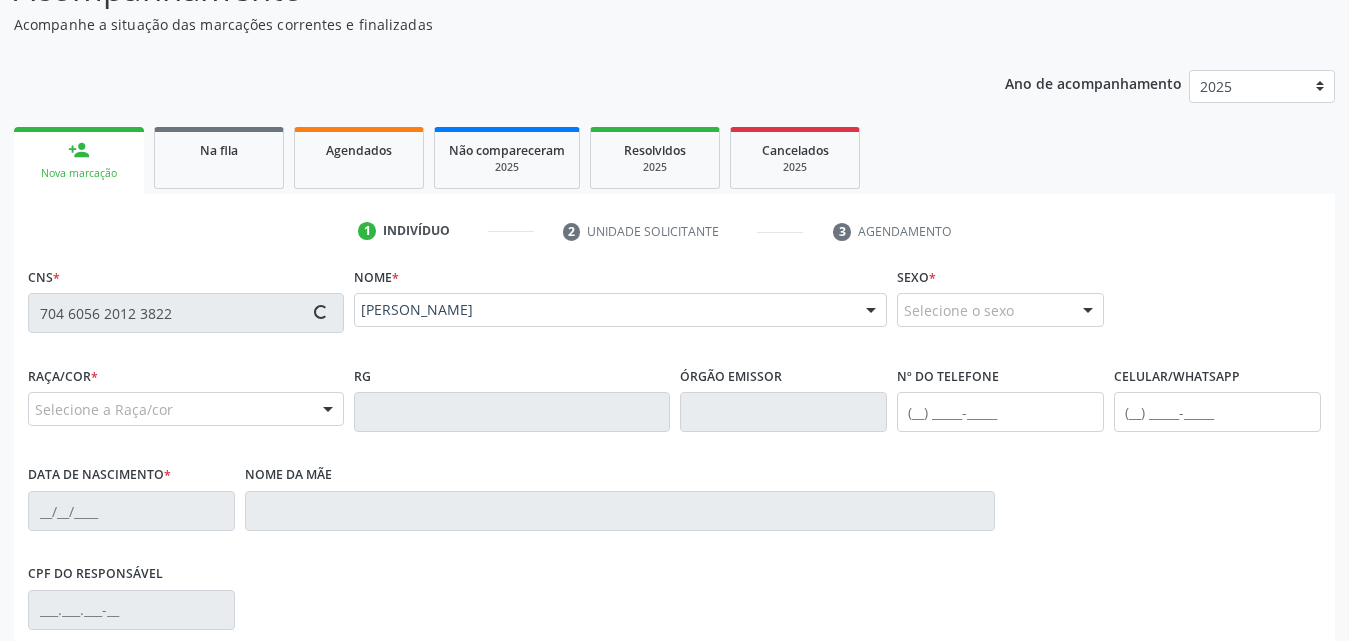 type on "(82) 99428-2630" 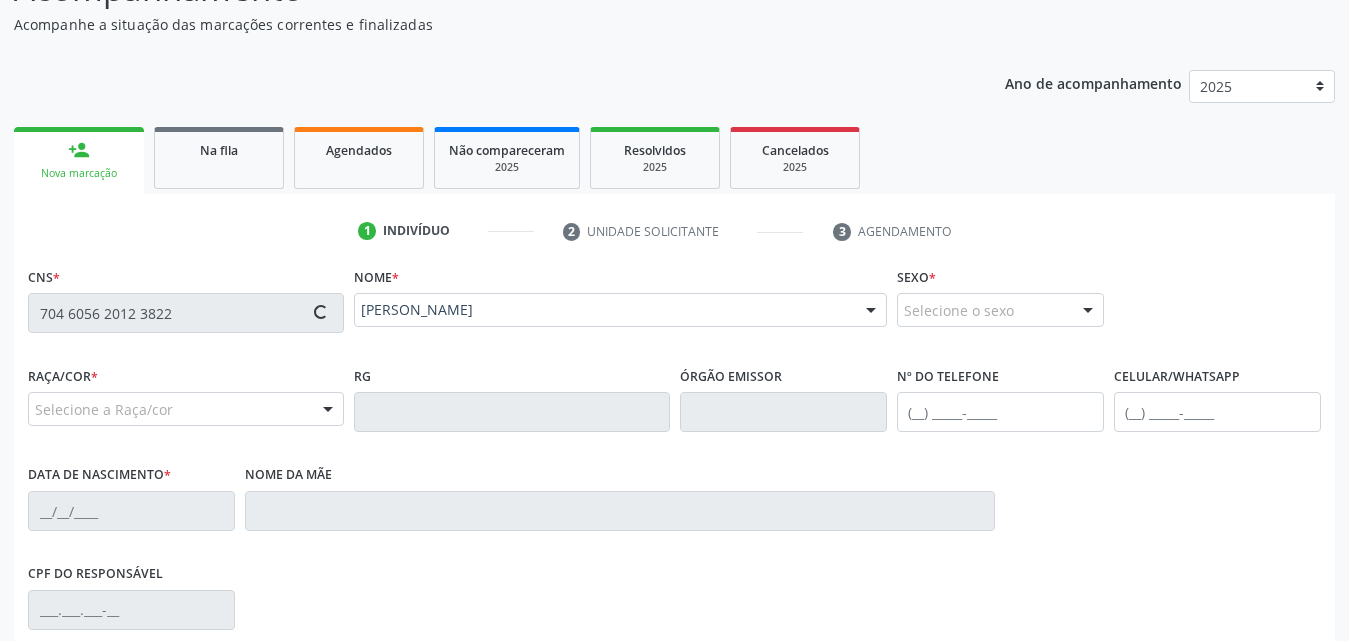 type on "20/03/1965" 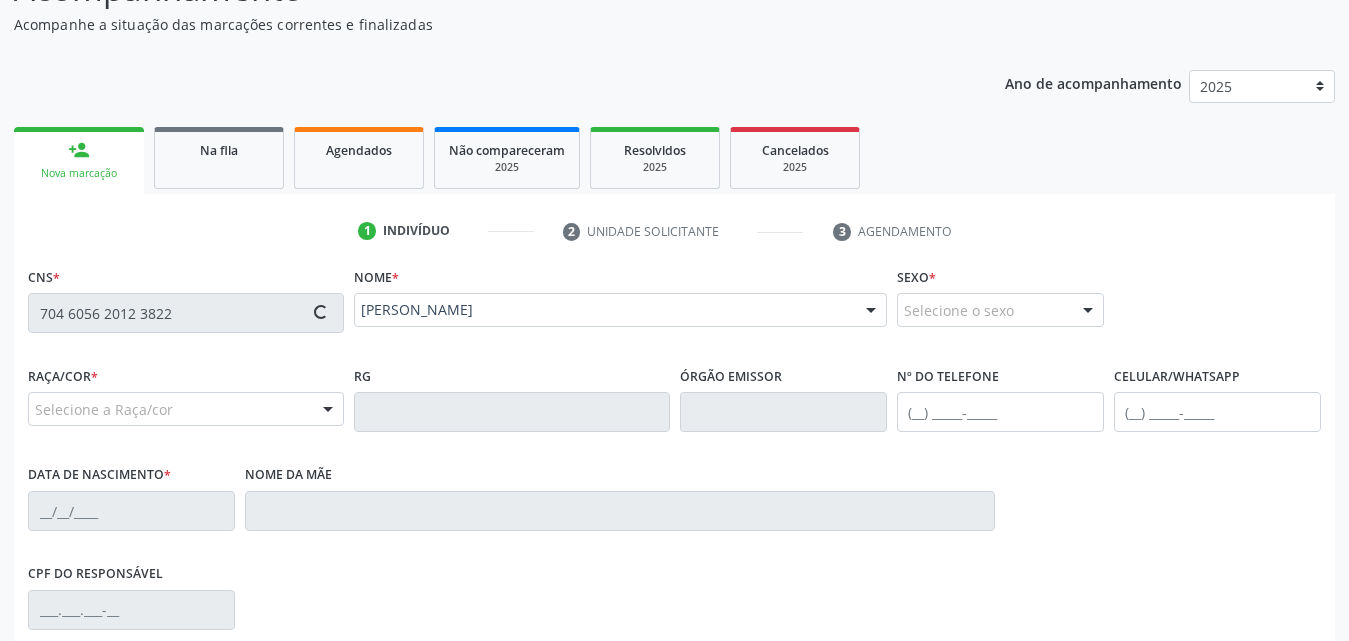 type on "26" 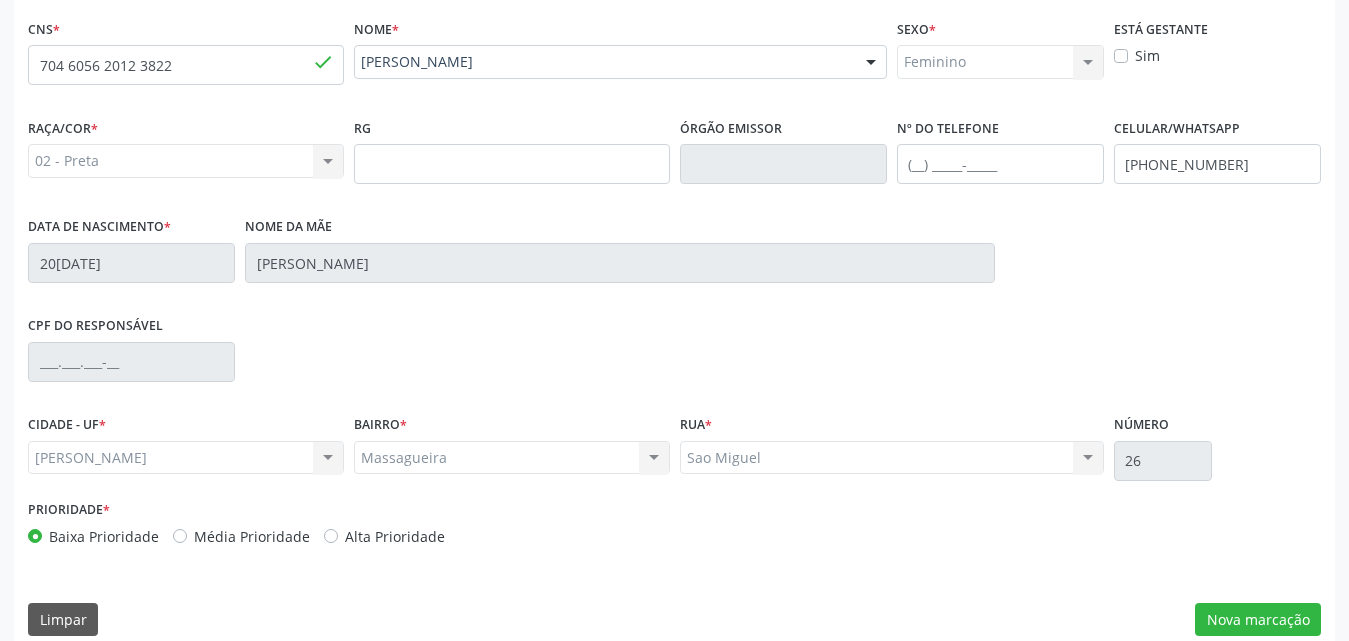 scroll, scrollTop: 471, scrollLeft: 0, axis: vertical 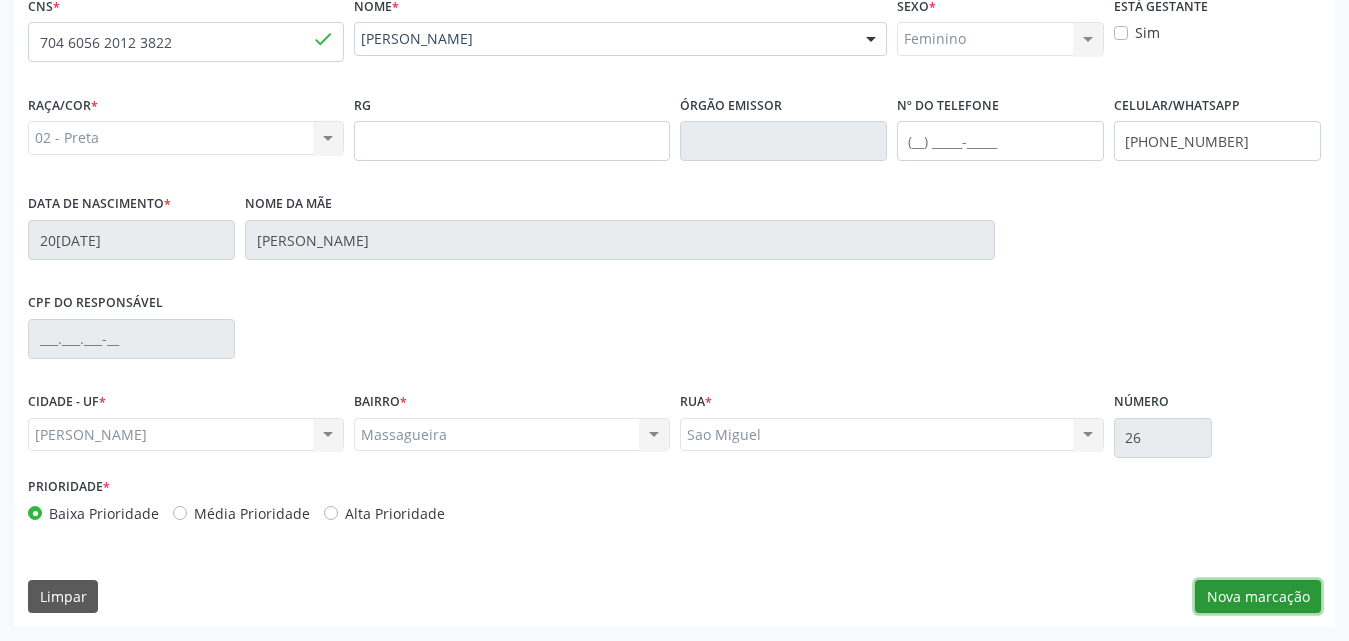 click on "Nova marcação" at bounding box center [1258, 597] 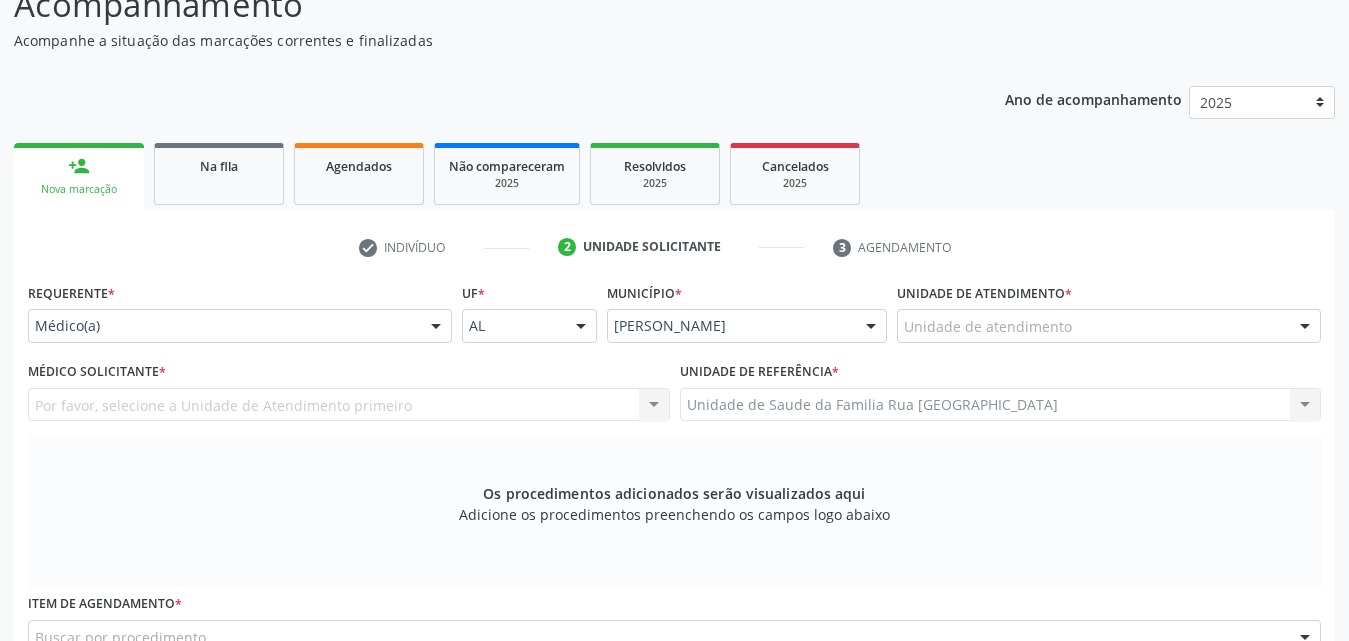 scroll, scrollTop: 200, scrollLeft: 0, axis: vertical 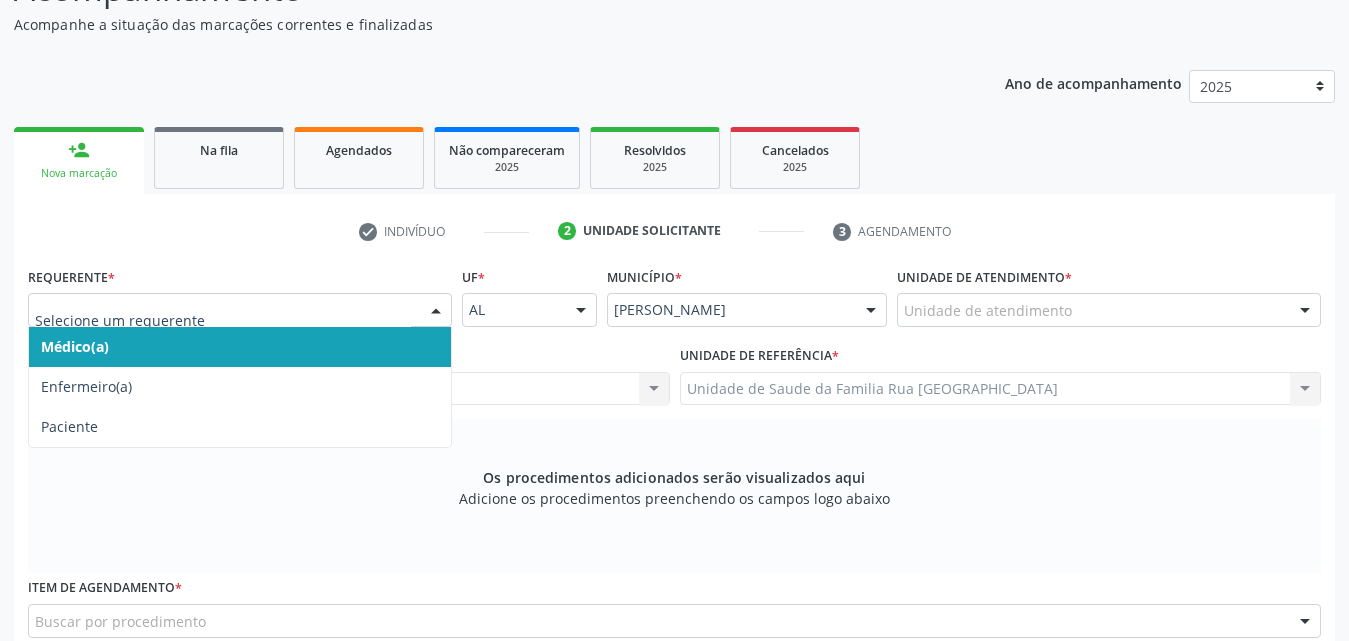 click at bounding box center [436, 311] 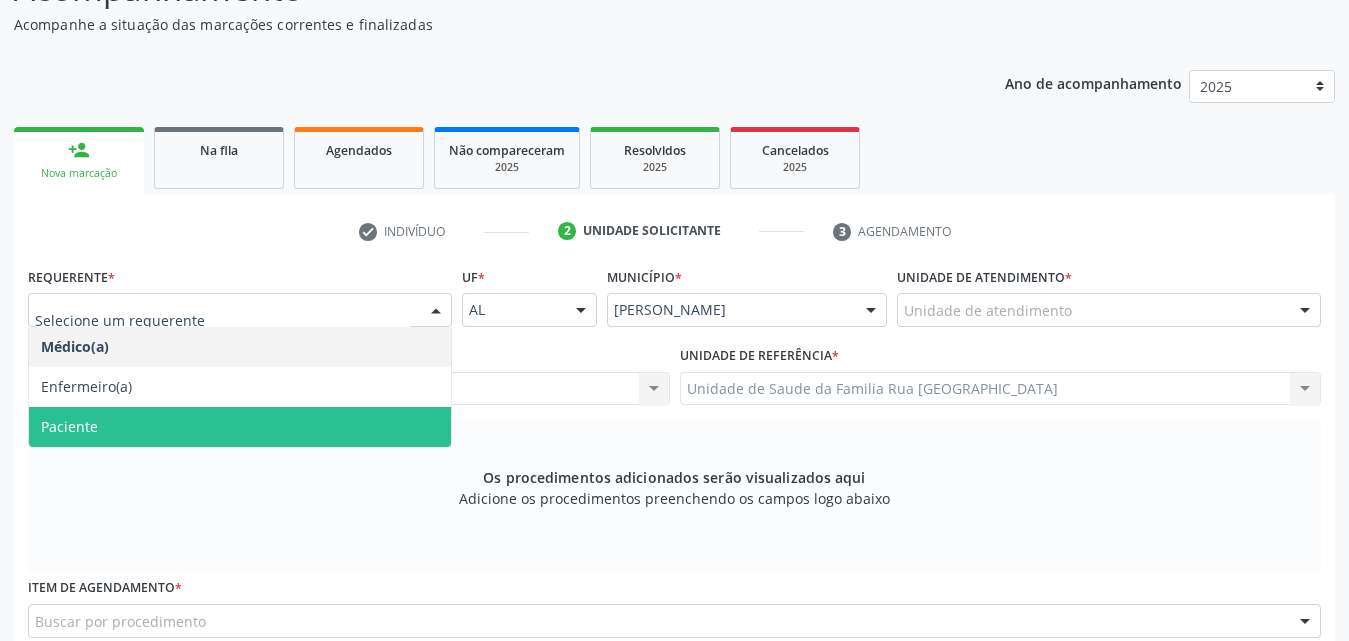 click on "Paciente" at bounding box center (240, 427) 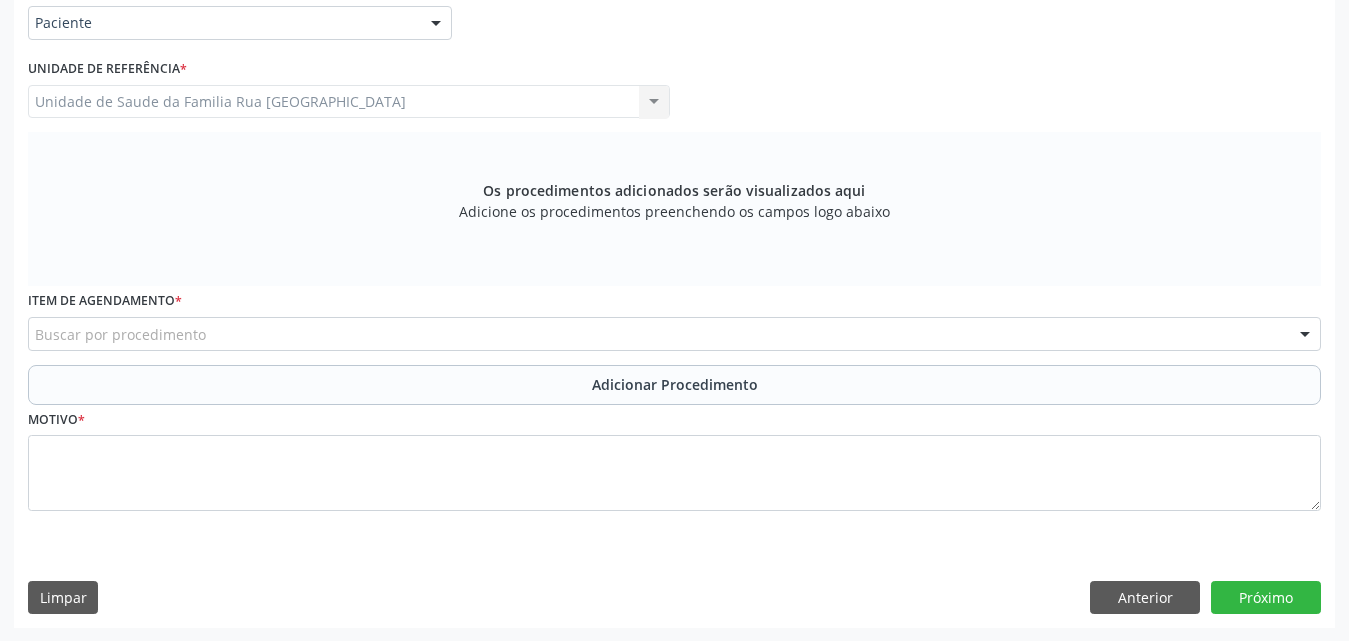 scroll, scrollTop: 488, scrollLeft: 0, axis: vertical 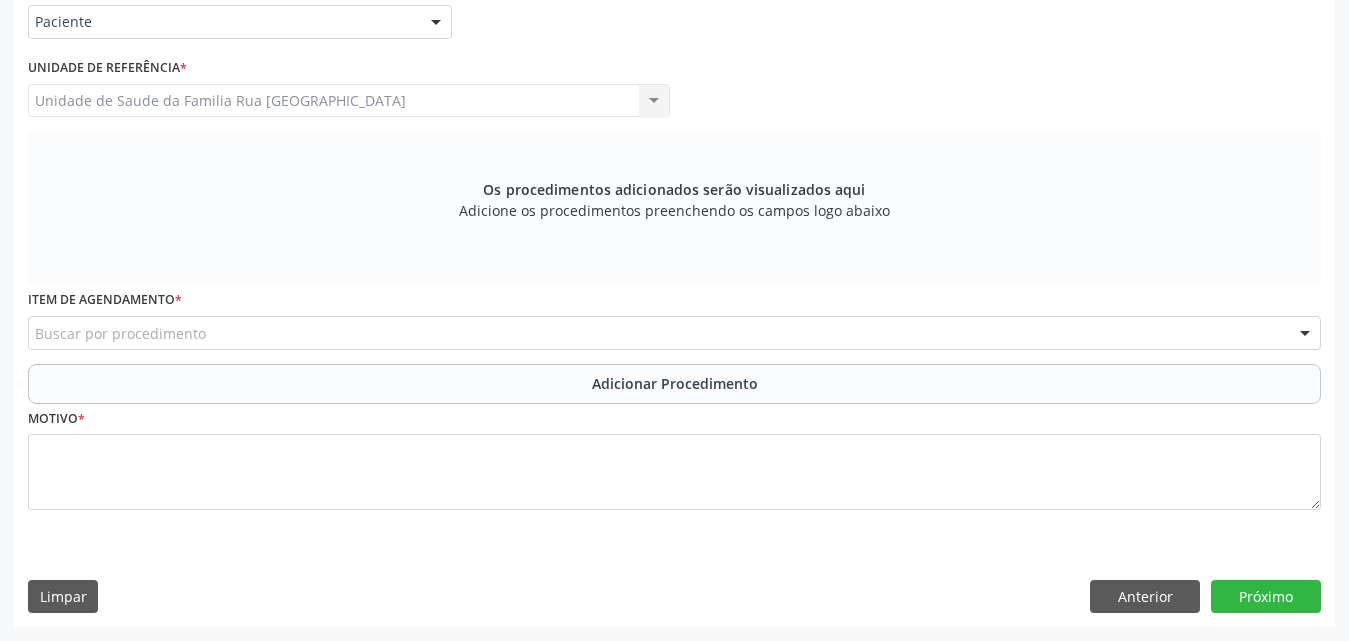 click on "Buscar por procedimento" at bounding box center (674, 333) 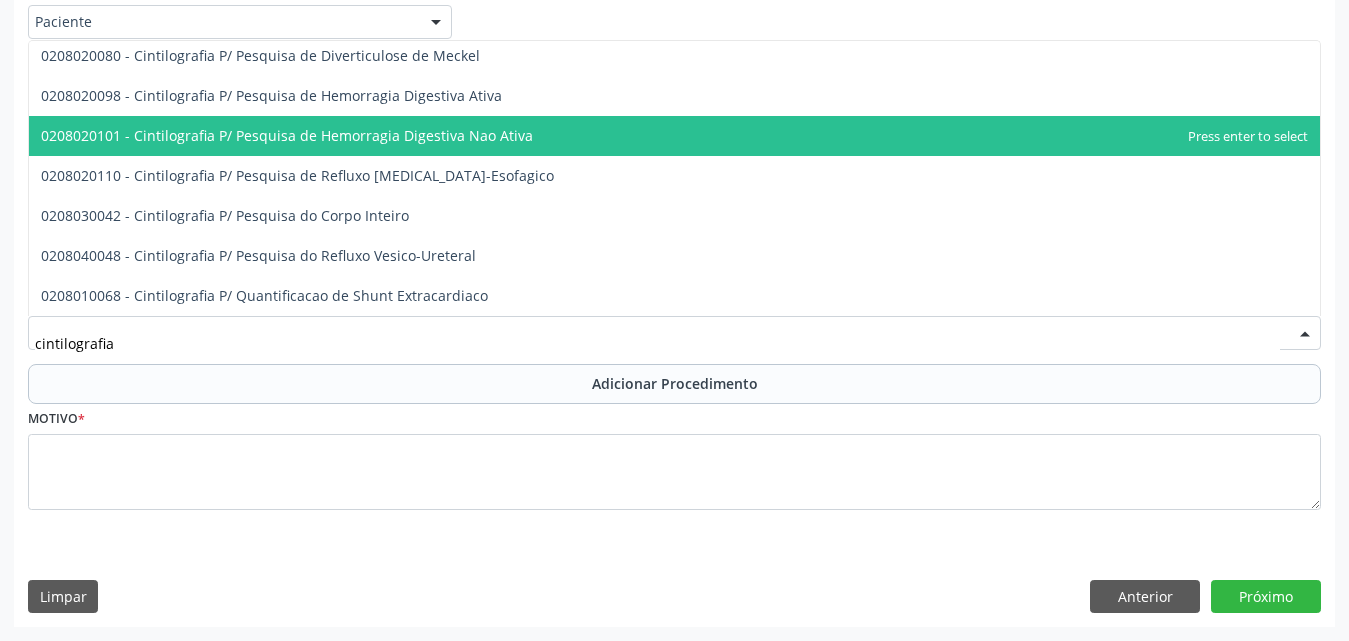 scroll, scrollTop: 0, scrollLeft: 0, axis: both 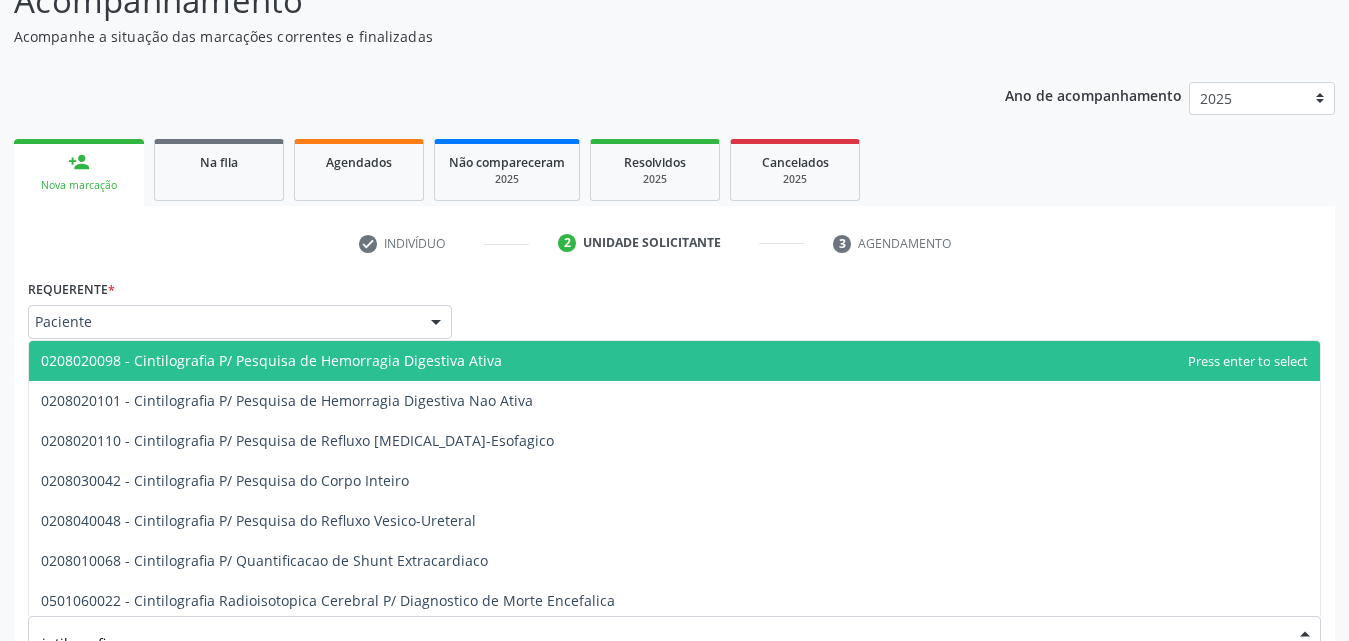 click on "Requerente
*
Paciente         Médico(a)   Enfermeiro(a)   Paciente
Nenhum resultado encontrado para: "   "
Não há nenhuma opção para ser exibida.
UF
AL         AL
Nenhum resultado encontrado para: "   "
Não há nenhuma opção para ser exibida.
Município
Marechal Deodoro         Marechal Deodoro
Nenhum resultado encontrado para: "   "
Não há nenhuma opção para ser exibida." at bounding box center (674, 313) 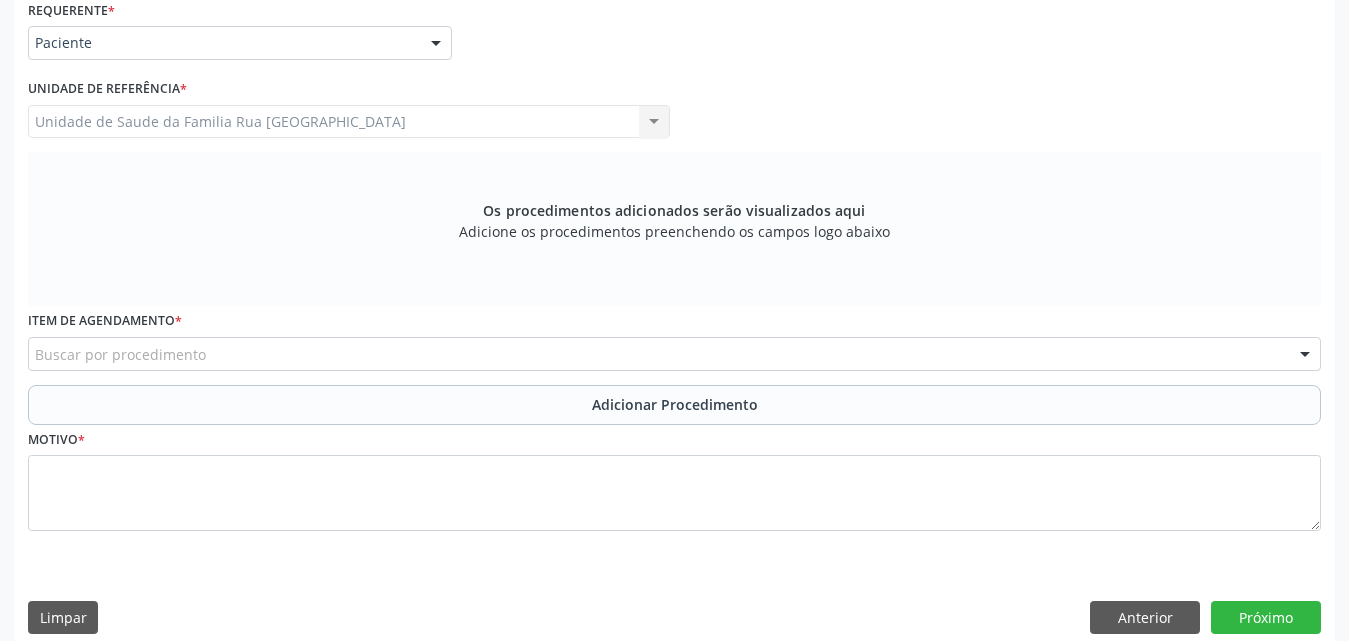 scroll, scrollTop: 488, scrollLeft: 0, axis: vertical 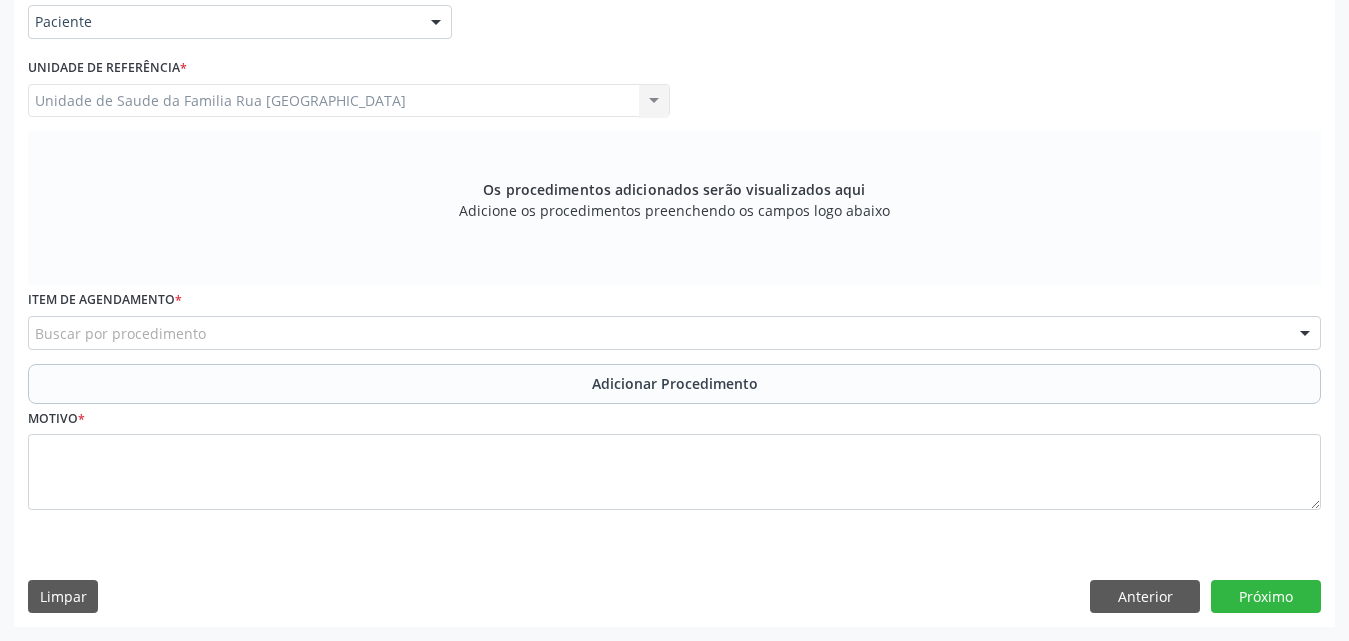 click on "Buscar por procedimento" at bounding box center [674, 333] 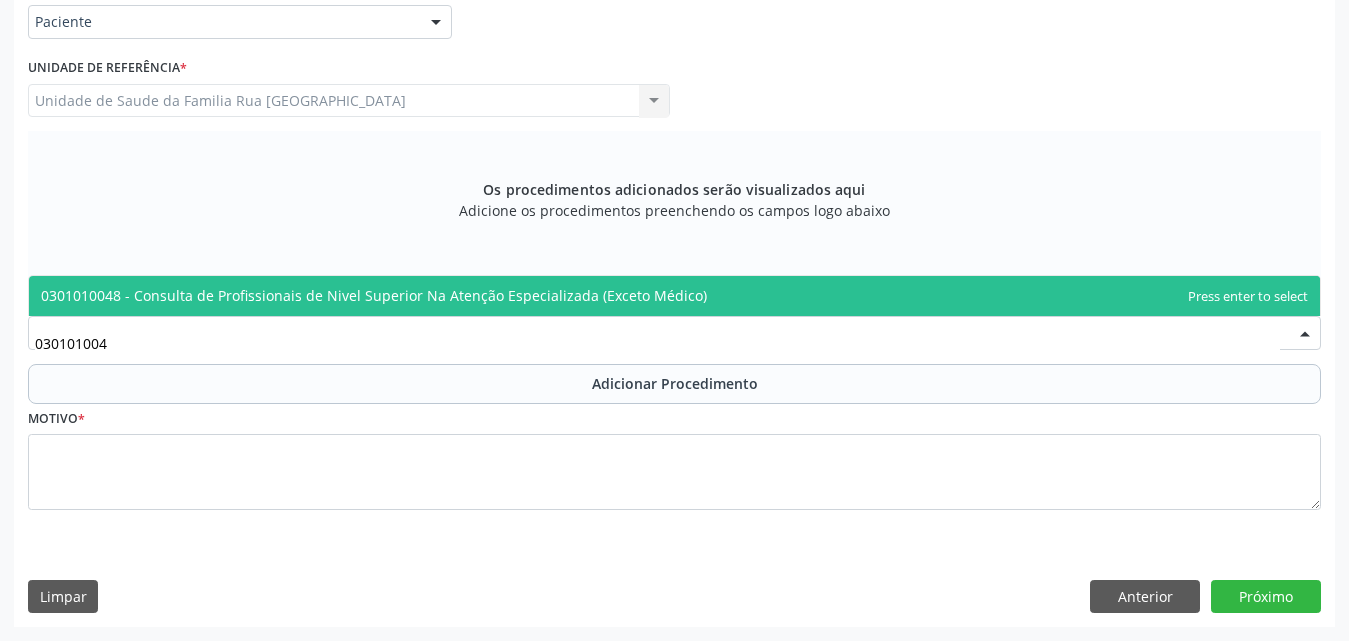 scroll, scrollTop: 0, scrollLeft: 0, axis: both 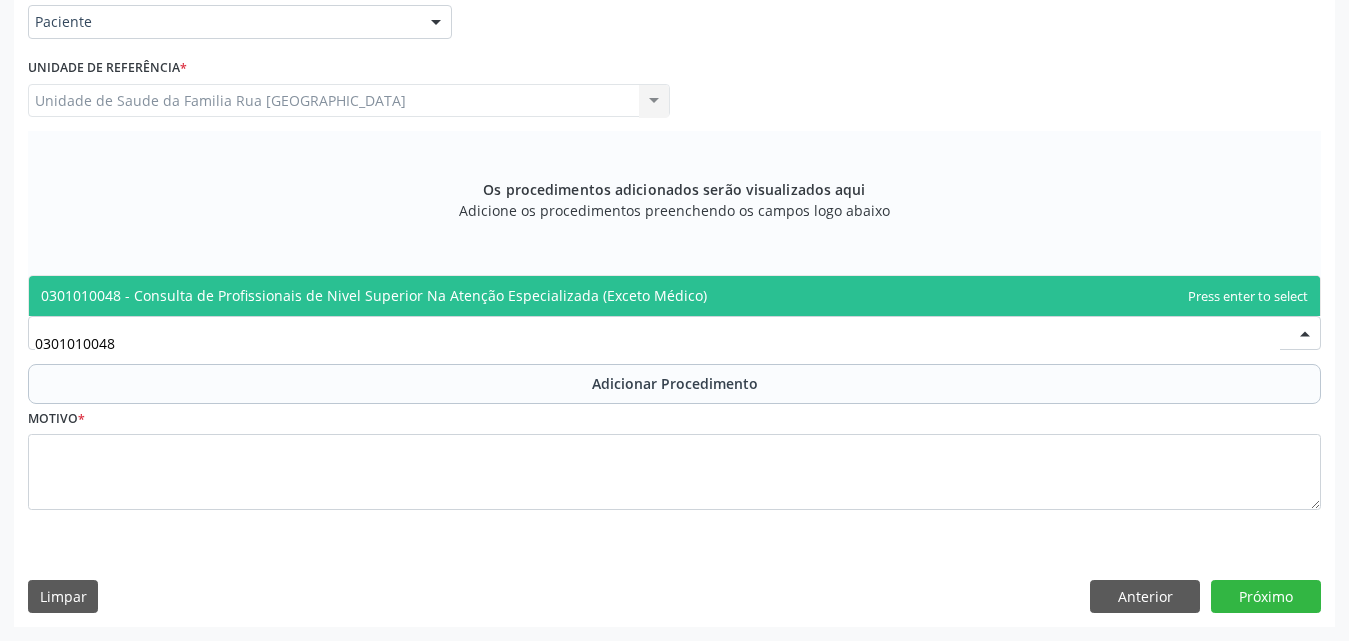 click on "0301010048 - Consulta de Profissionais de Nivel Superior Na Atenção Especializada (Exceto Médico)" at bounding box center [374, 295] 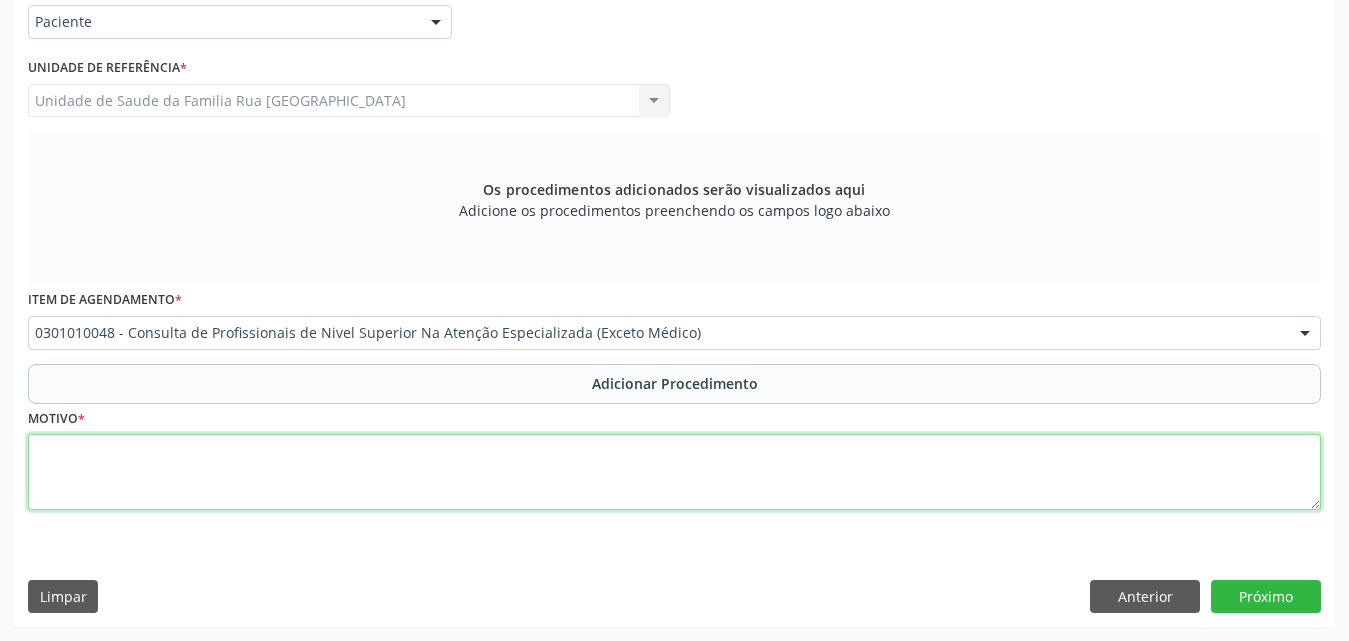 click at bounding box center [674, 472] 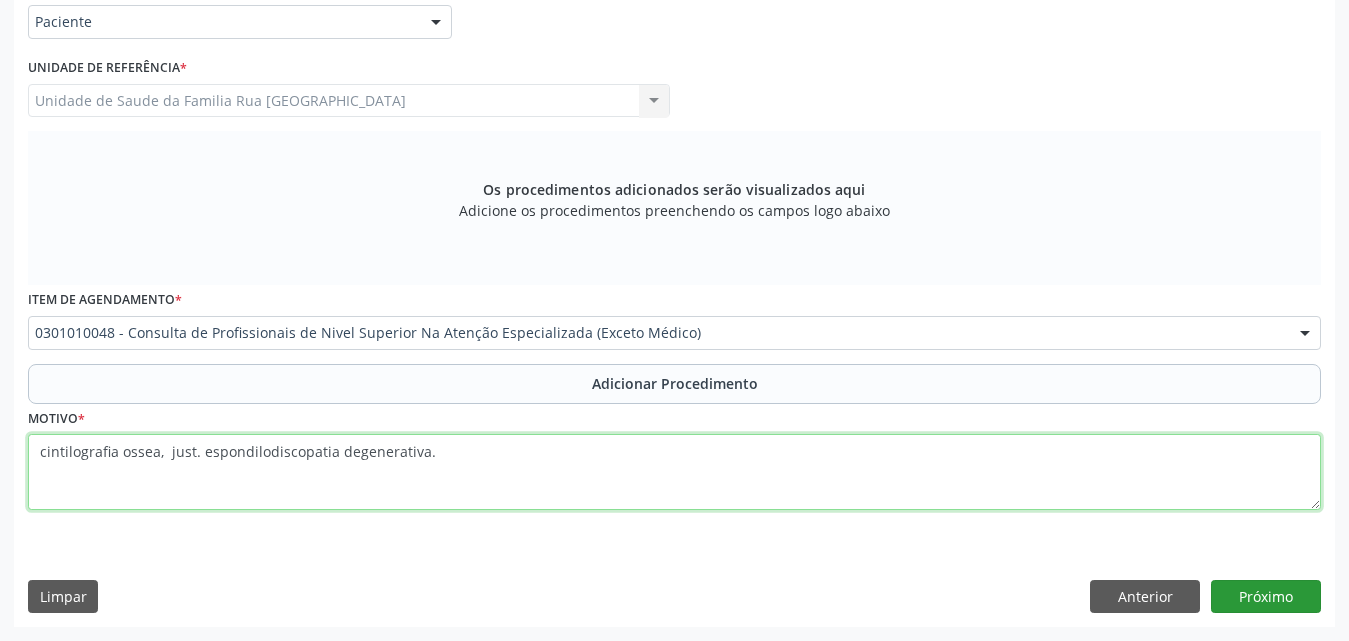 type on "cintilografia ossea,  just. espondilodiscopatia degenerativa." 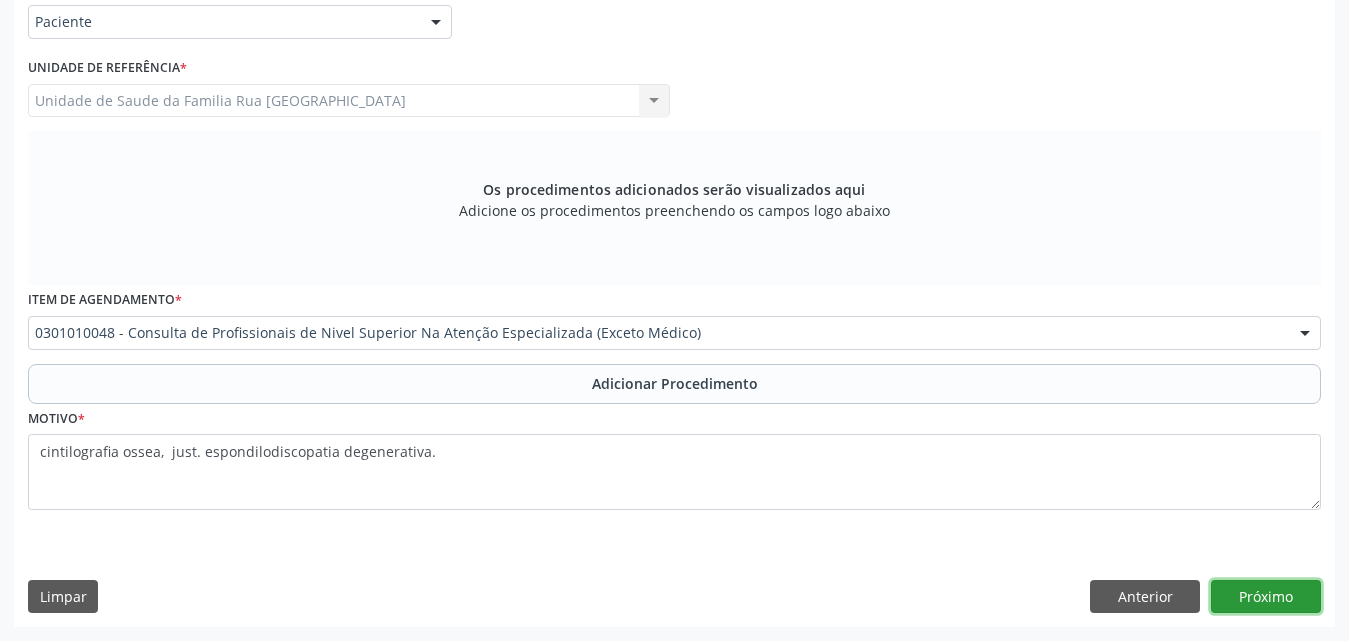 click on "Próximo" at bounding box center (1266, 597) 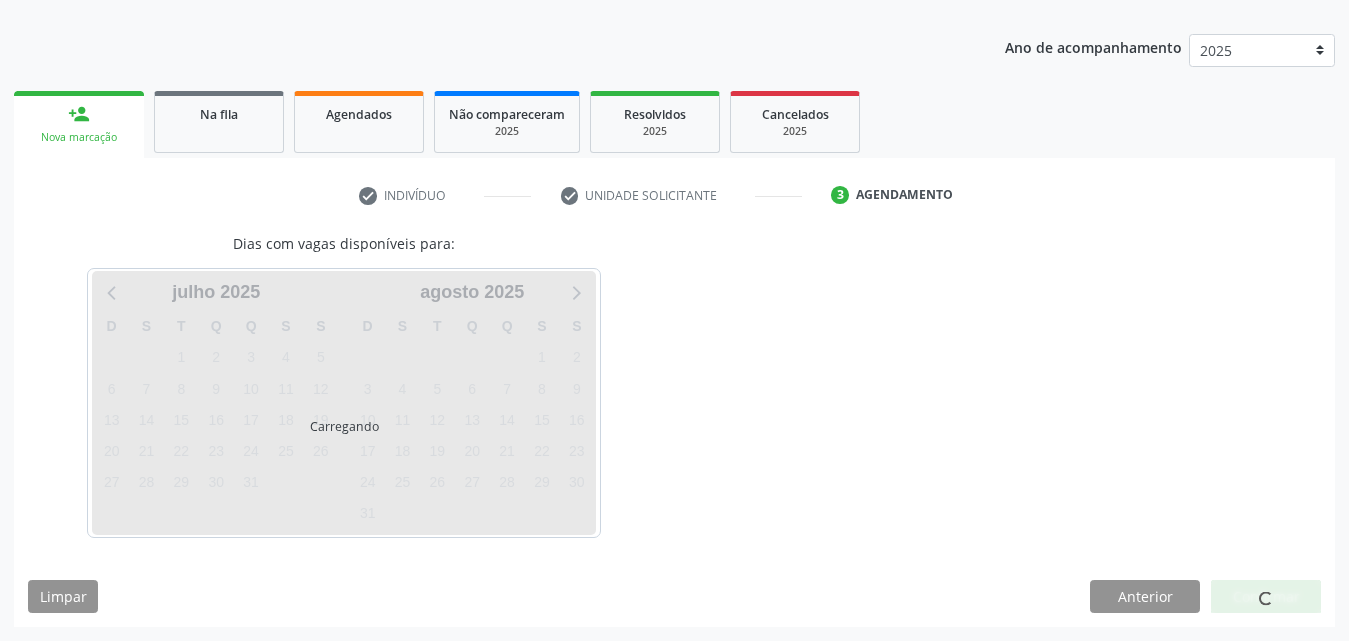 scroll, scrollTop: 295, scrollLeft: 0, axis: vertical 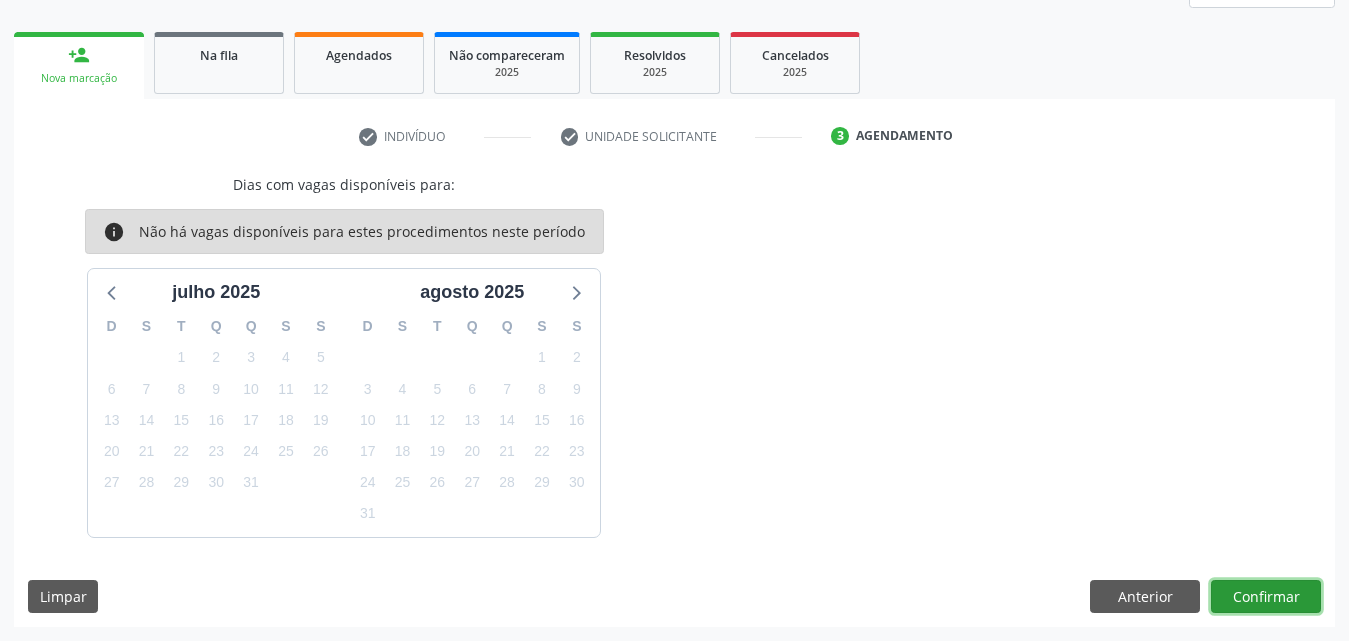 click on "Confirmar" at bounding box center [1266, 597] 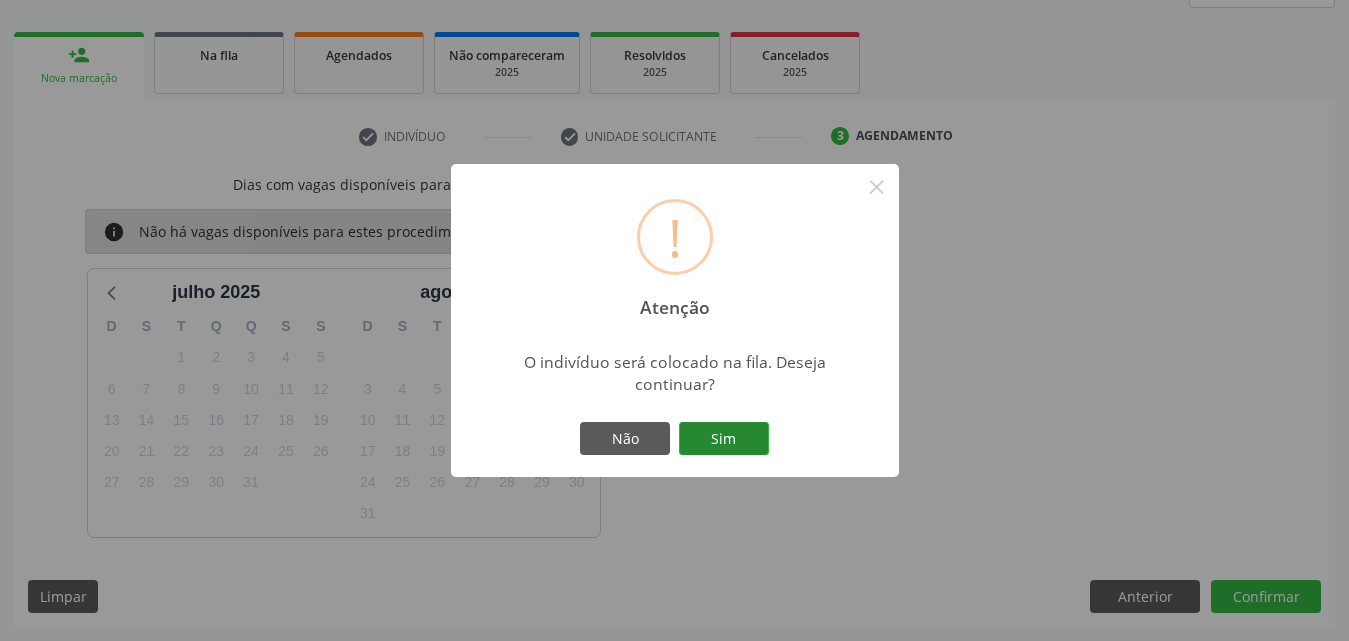 click on "Sim" at bounding box center [724, 439] 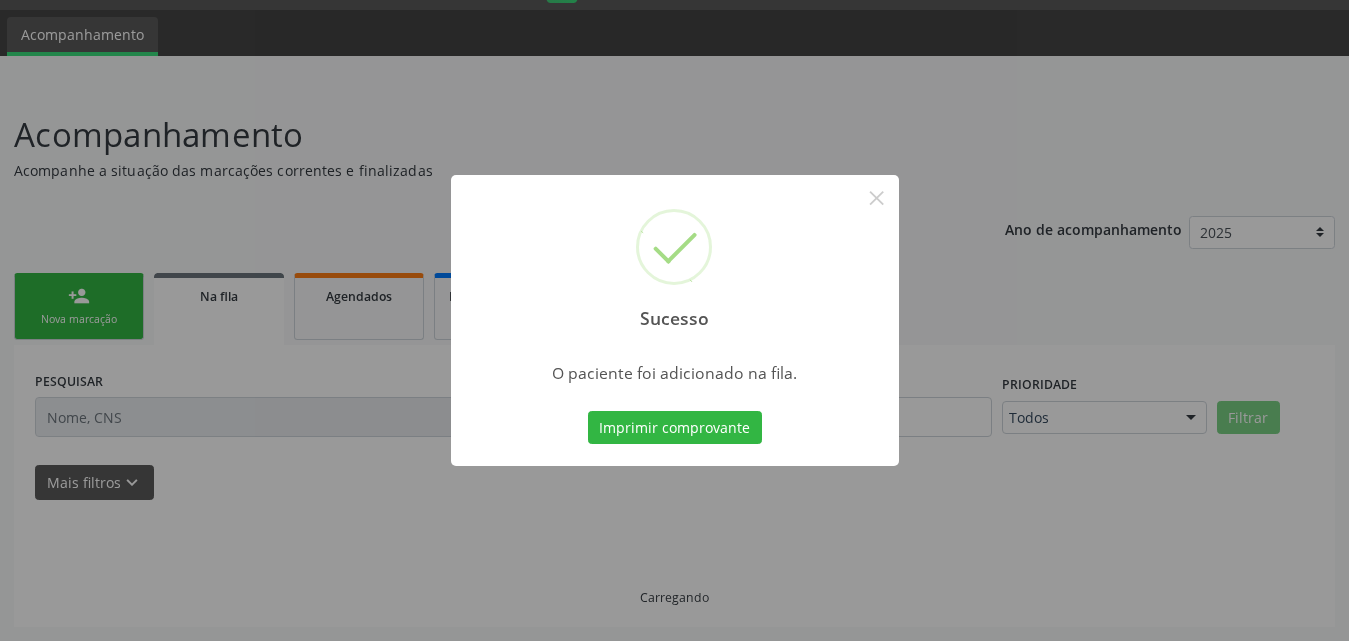 scroll, scrollTop: 54, scrollLeft: 0, axis: vertical 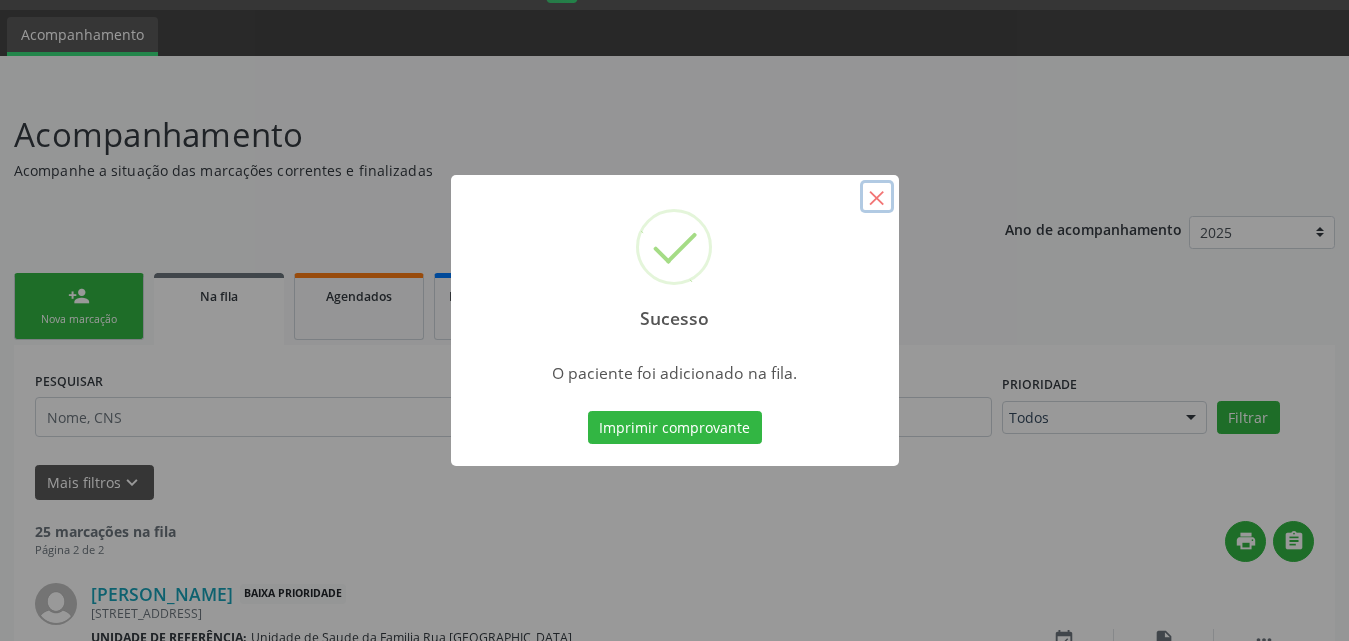 click on "×" at bounding box center (877, 197) 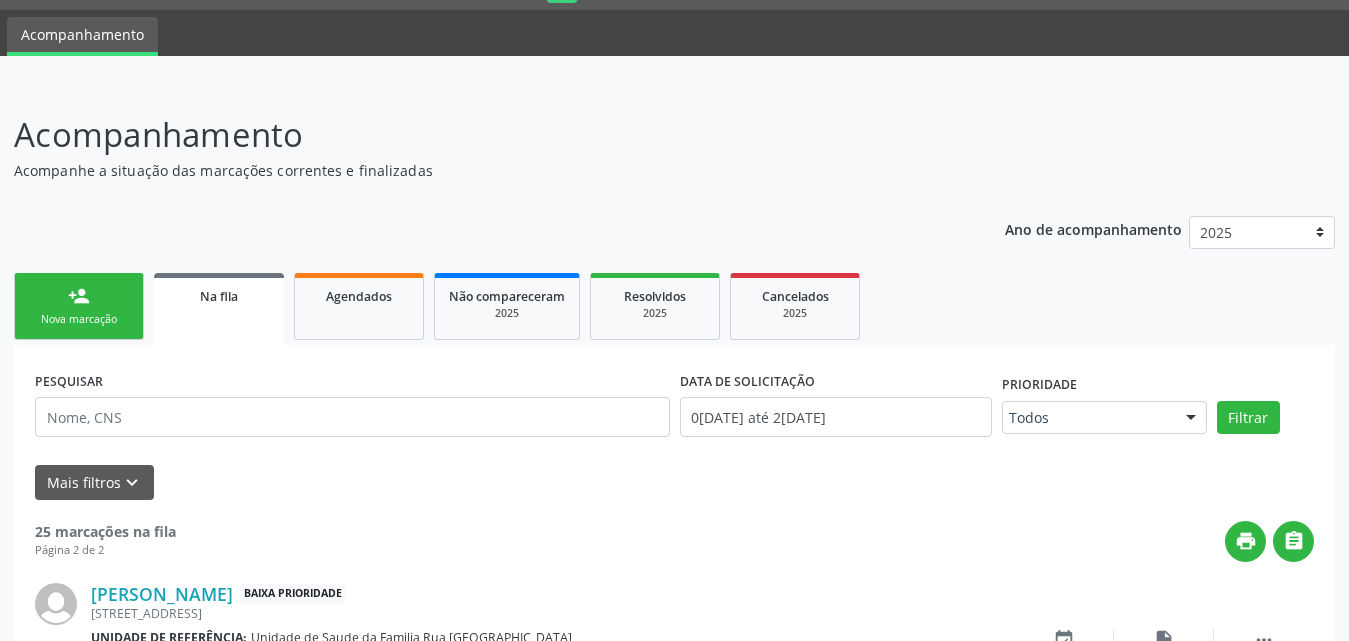 click on "Nova marcação" at bounding box center [79, 319] 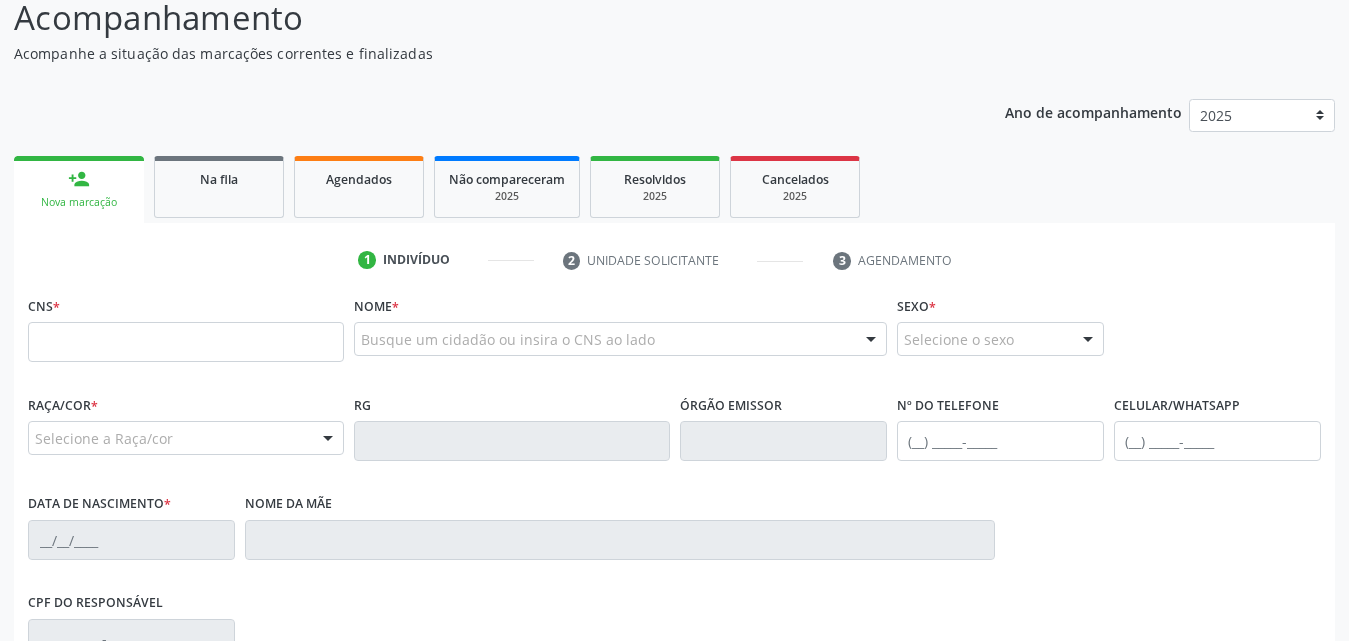 scroll, scrollTop: 354, scrollLeft: 0, axis: vertical 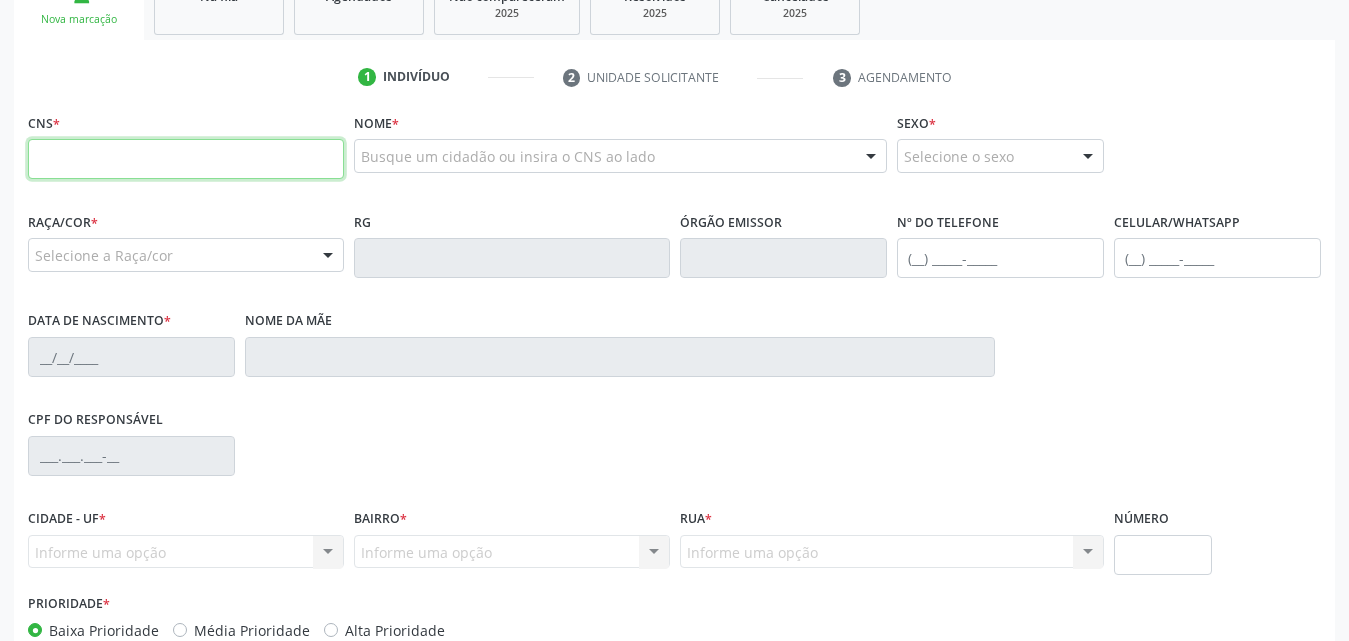 click at bounding box center [186, 159] 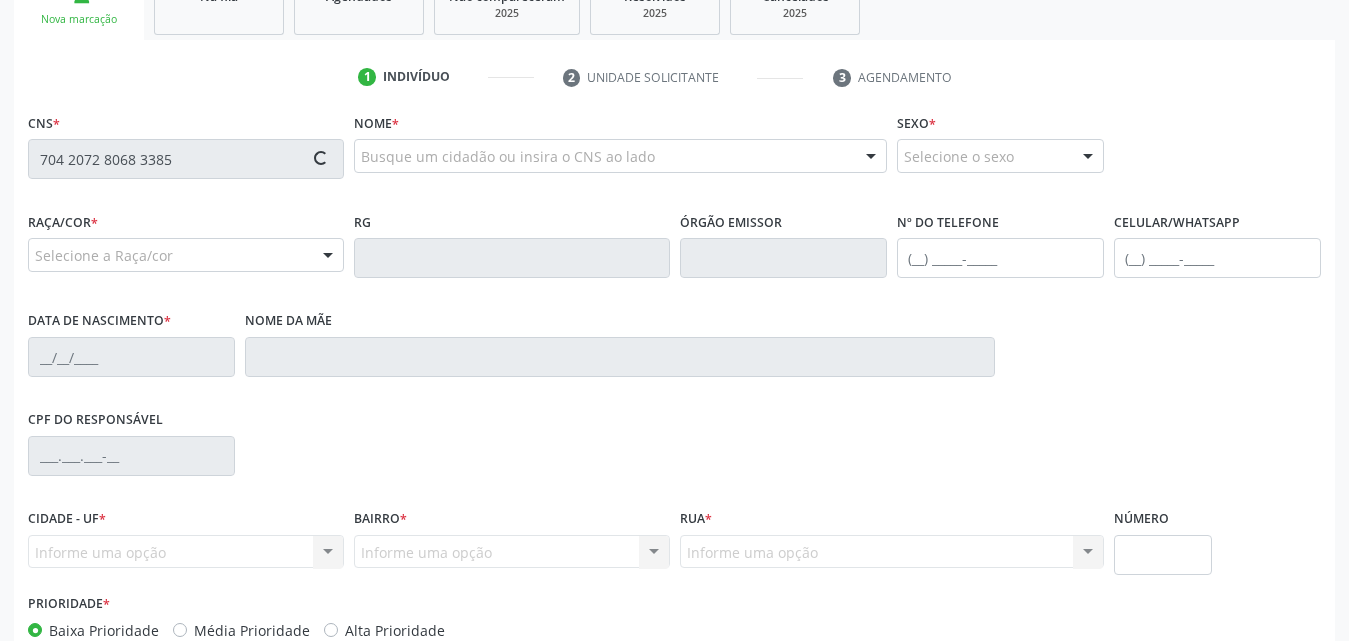 type on "704 2072 8068 3385" 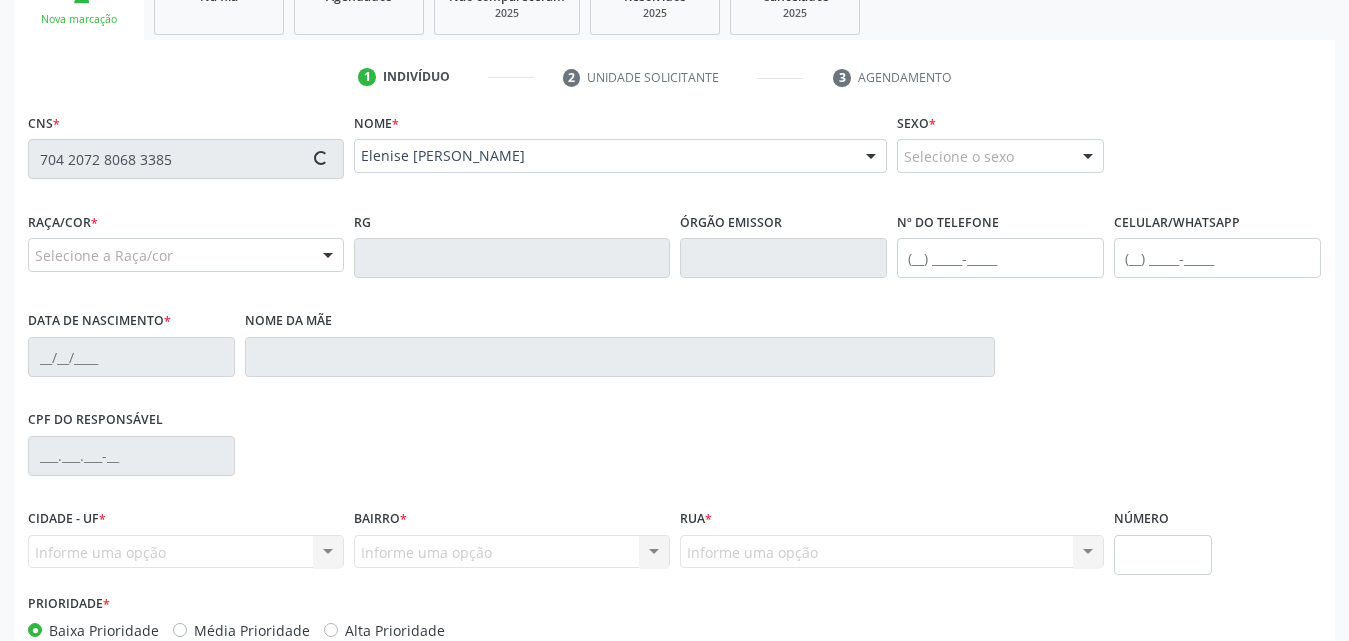 type on "(82) 99407-9840" 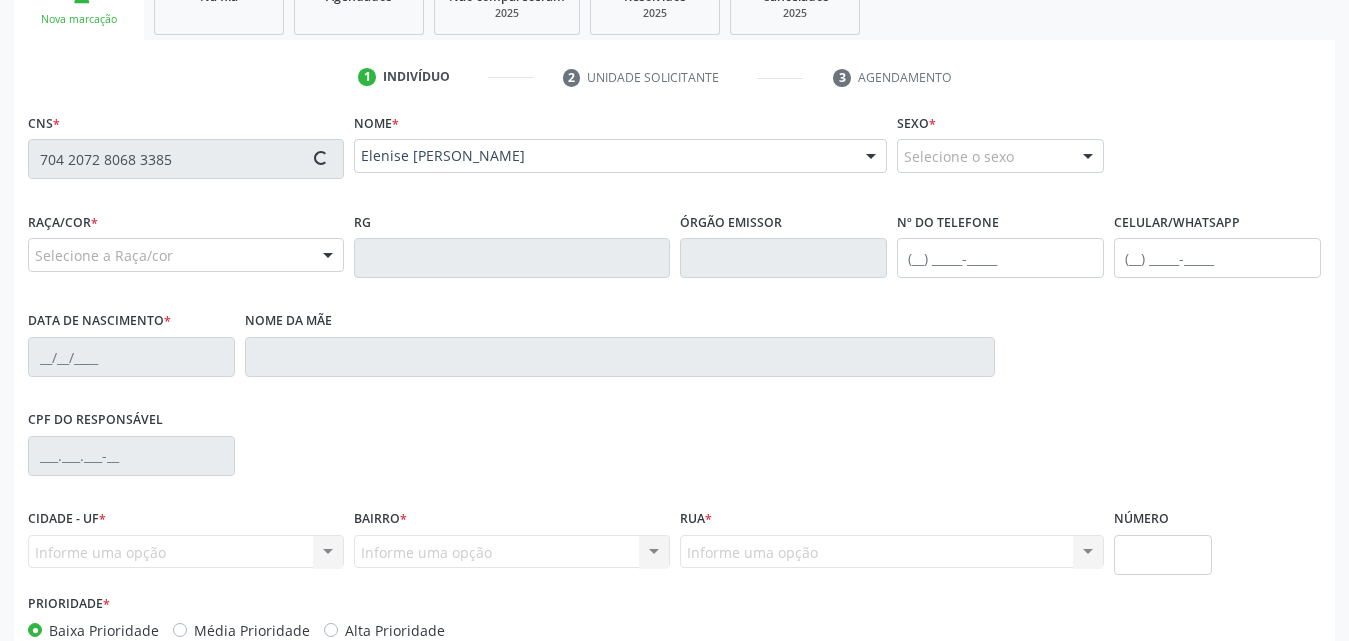 type on "09/11/1972" 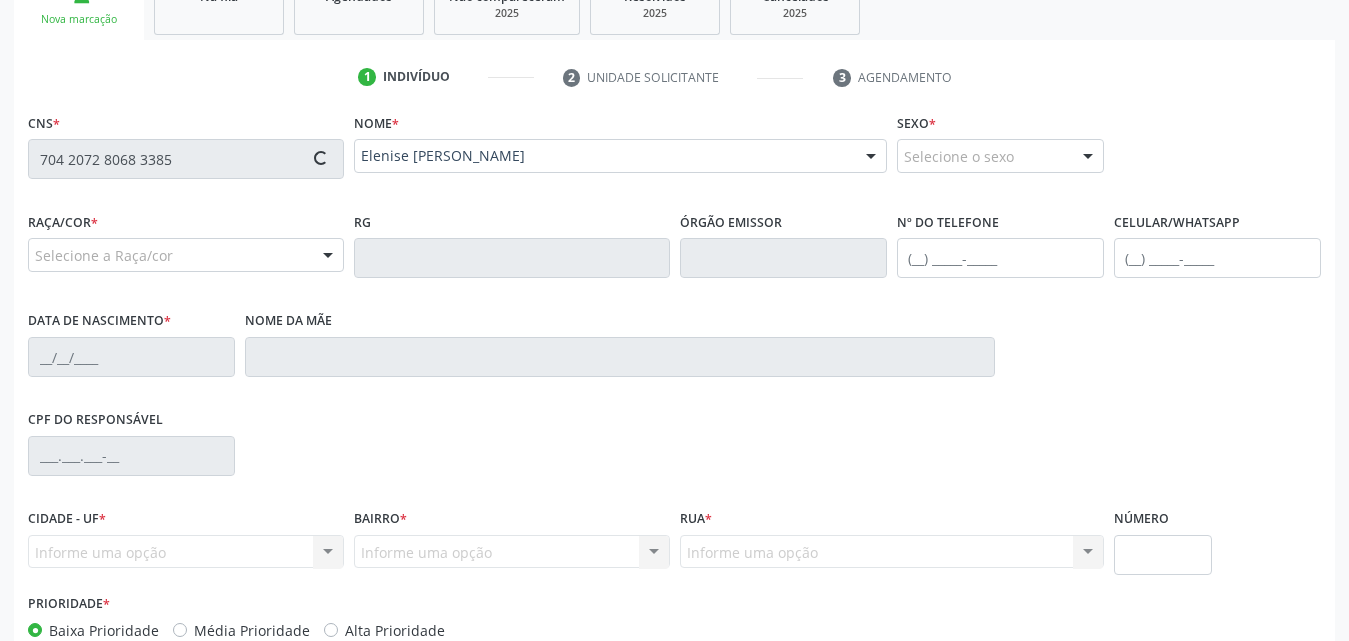 type on "Edenira Santos da Silva" 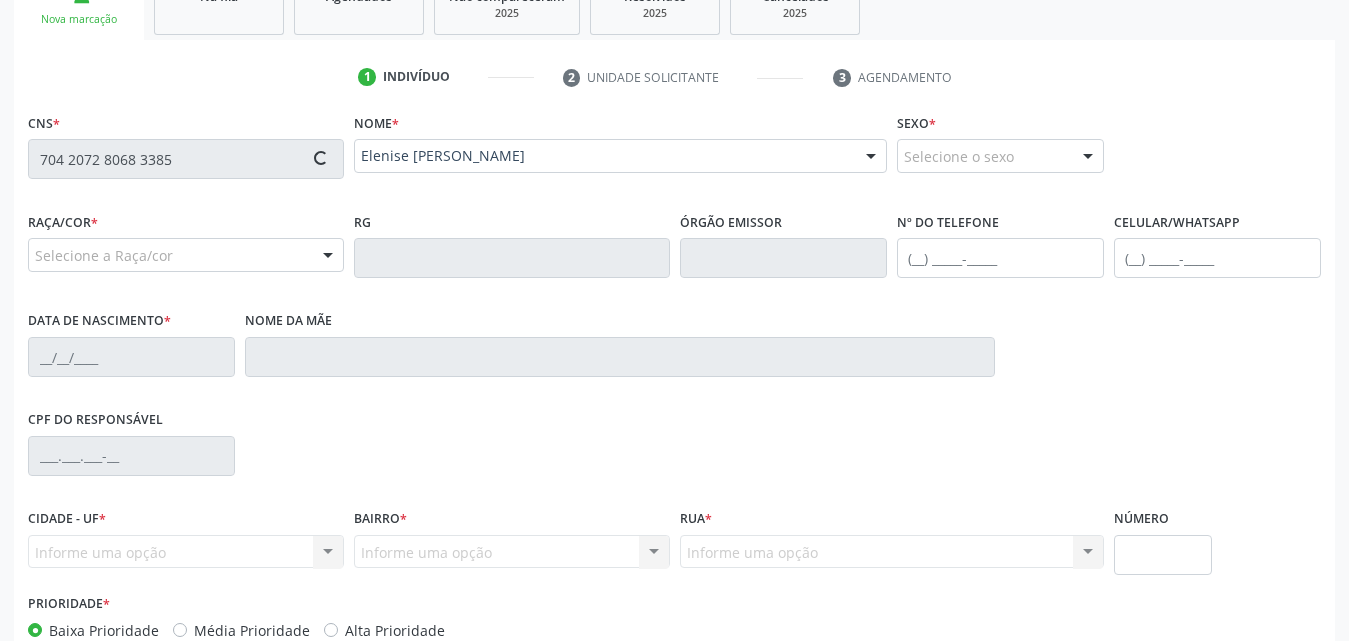 type on "1339" 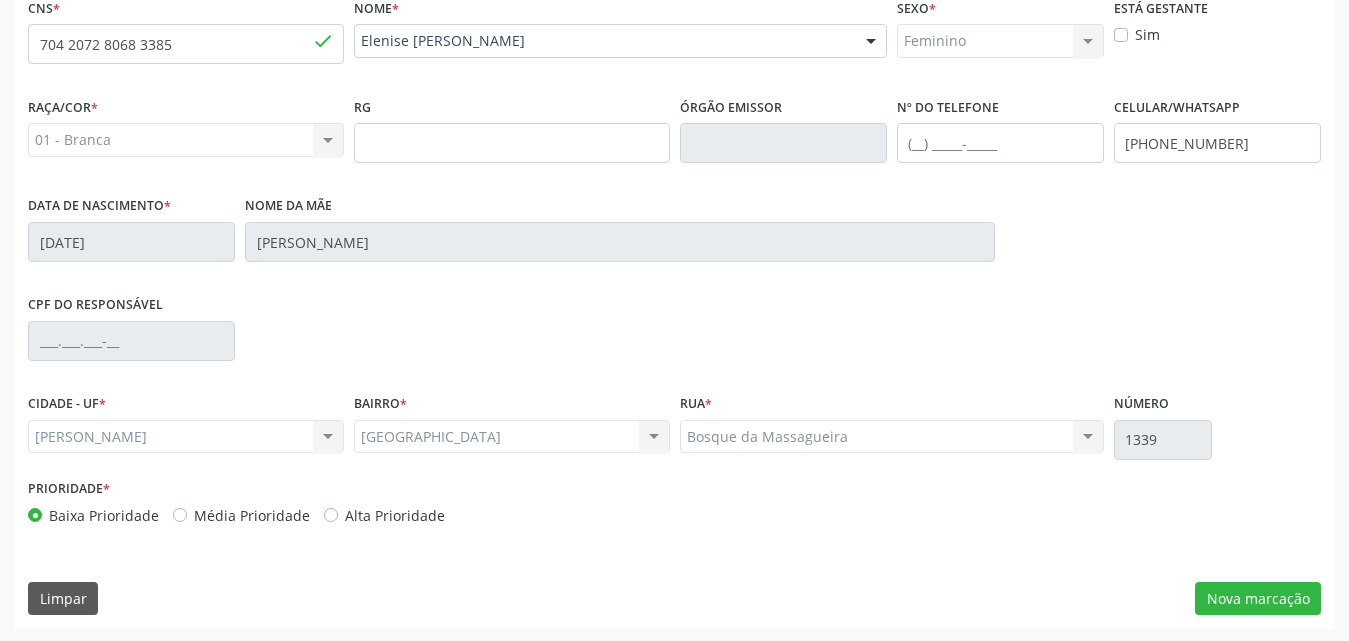 scroll, scrollTop: 471, scrollLeft: 0, axis: vertical 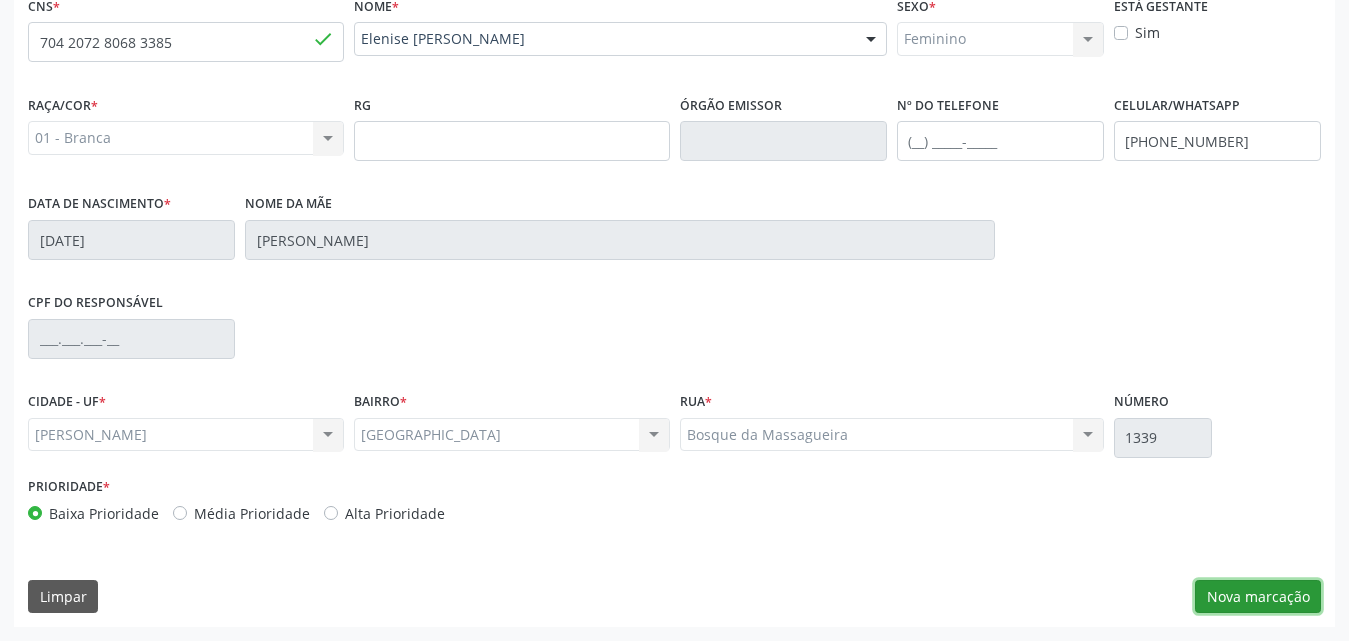click on "Nova marcação" at bounding box center [1258, 597] 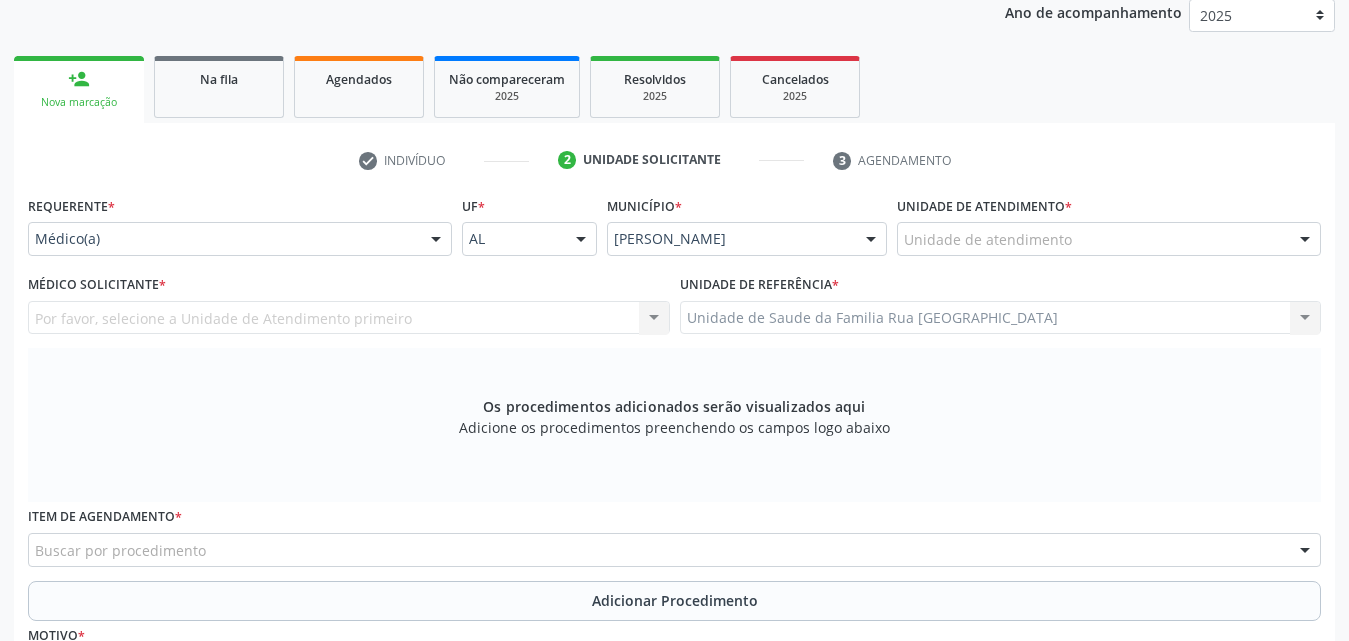 scroll, scrollTop: 371, scrollLeft: 0, axis: vertical 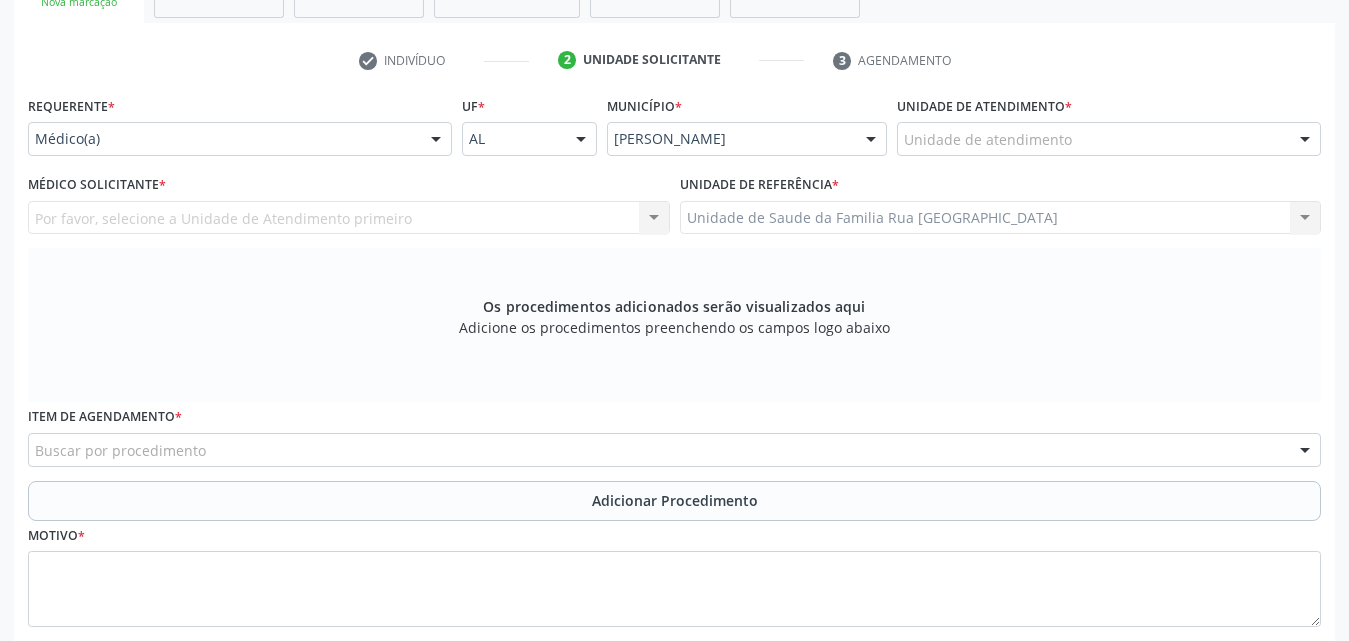 click at bounding box center (436, 140) 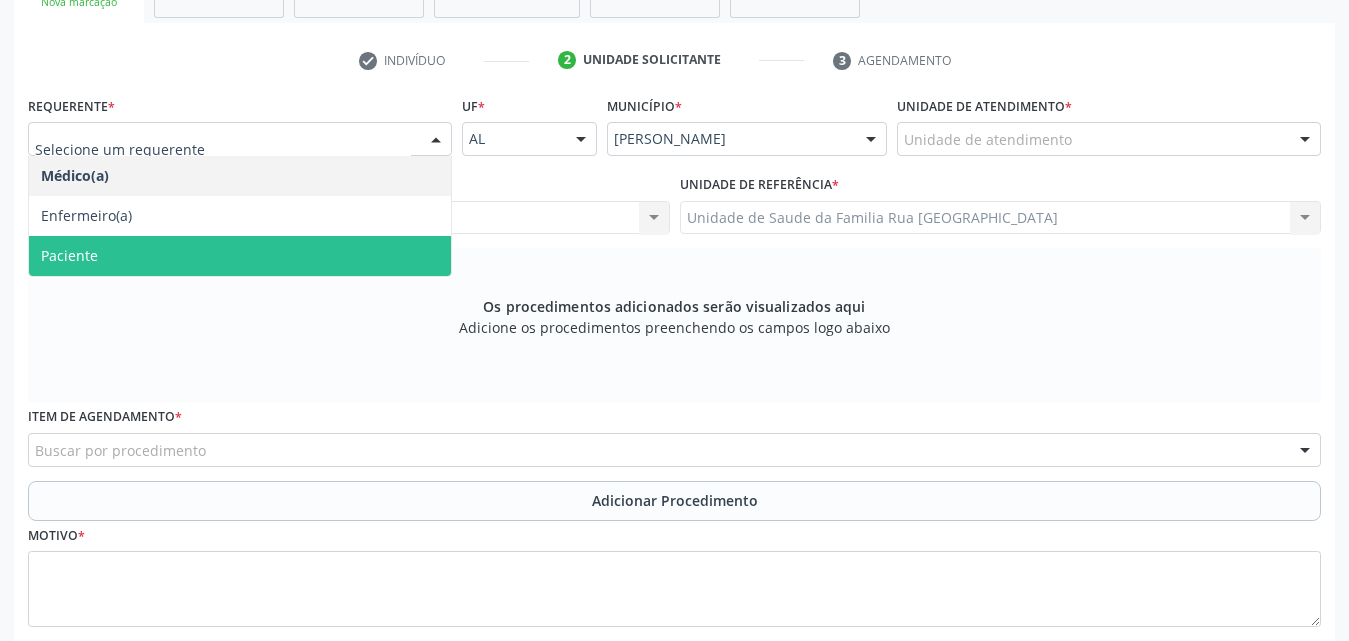 click on "Paciente" at bounding box center (240, 256) 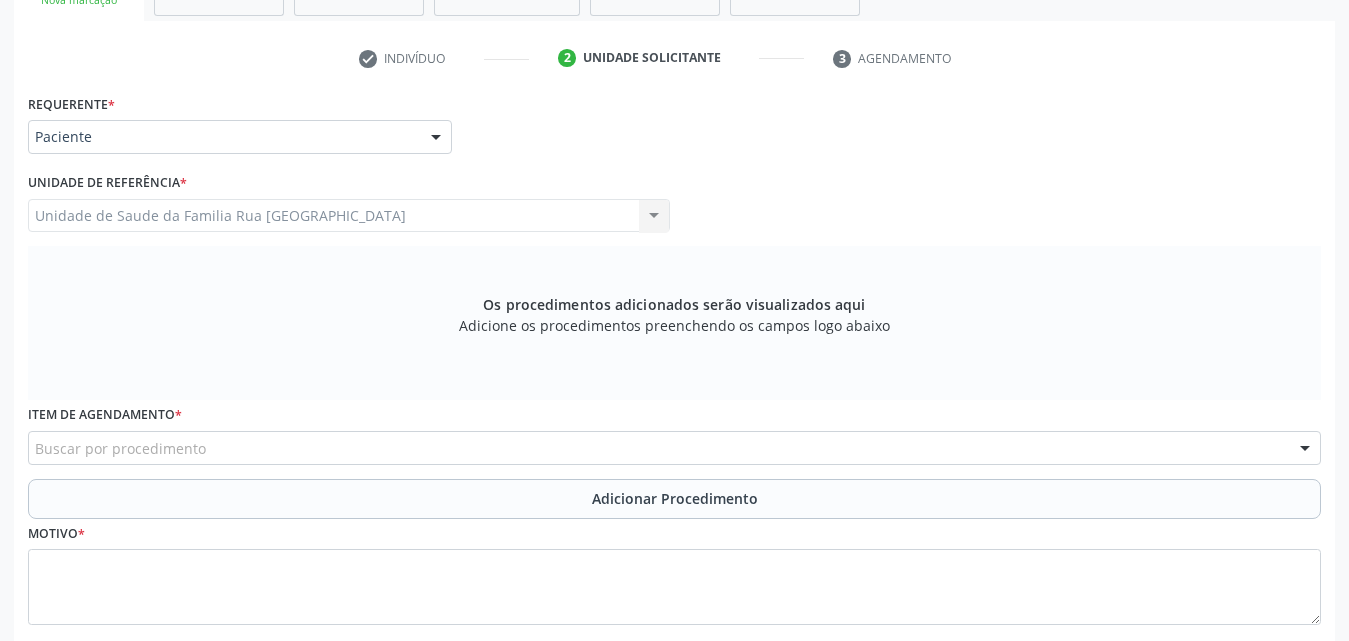 scroll, scrollTop: 288, scrollLeft: 0, axis: vertical 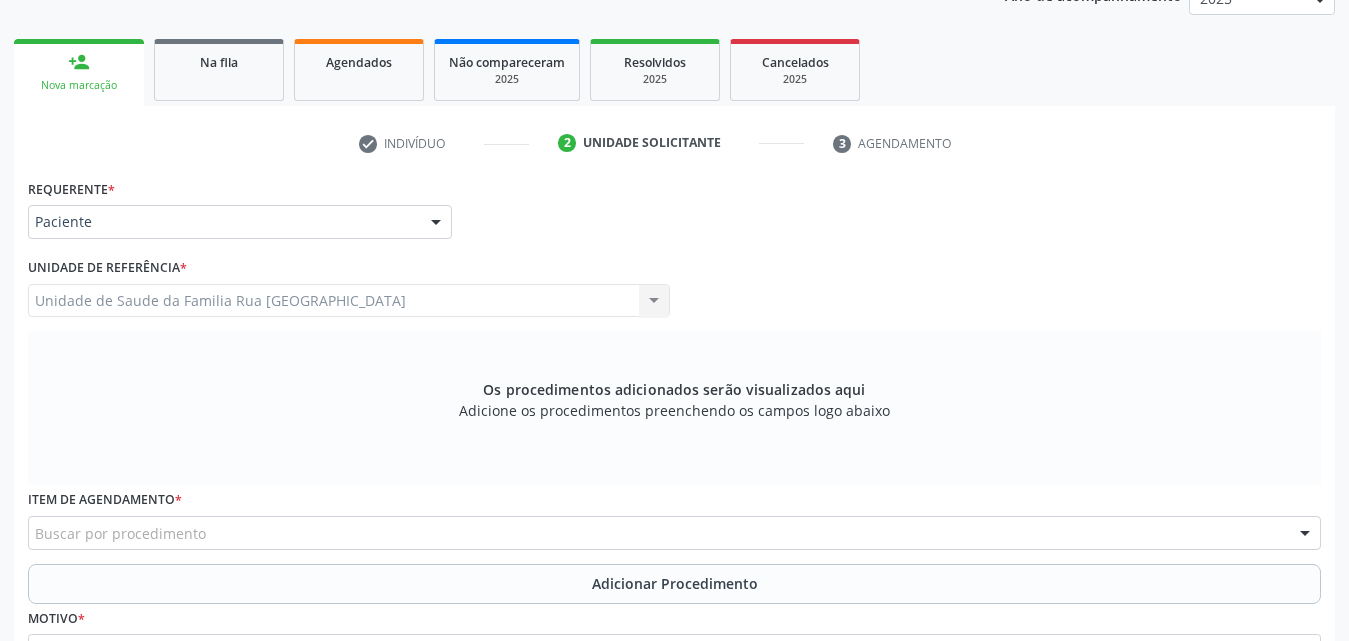 click on "person_add
Nova marcação" at bounding box center [79, 72] 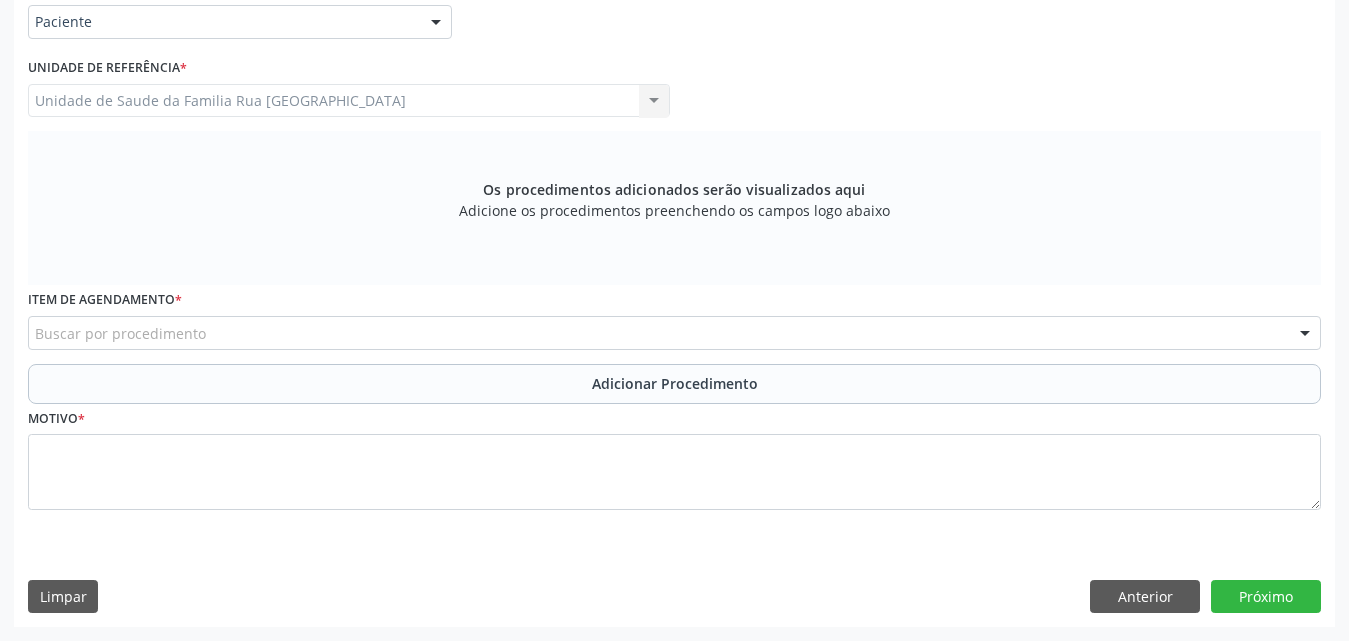 scroll, scrollTop: 0, scrollLeft: 0, axis: both 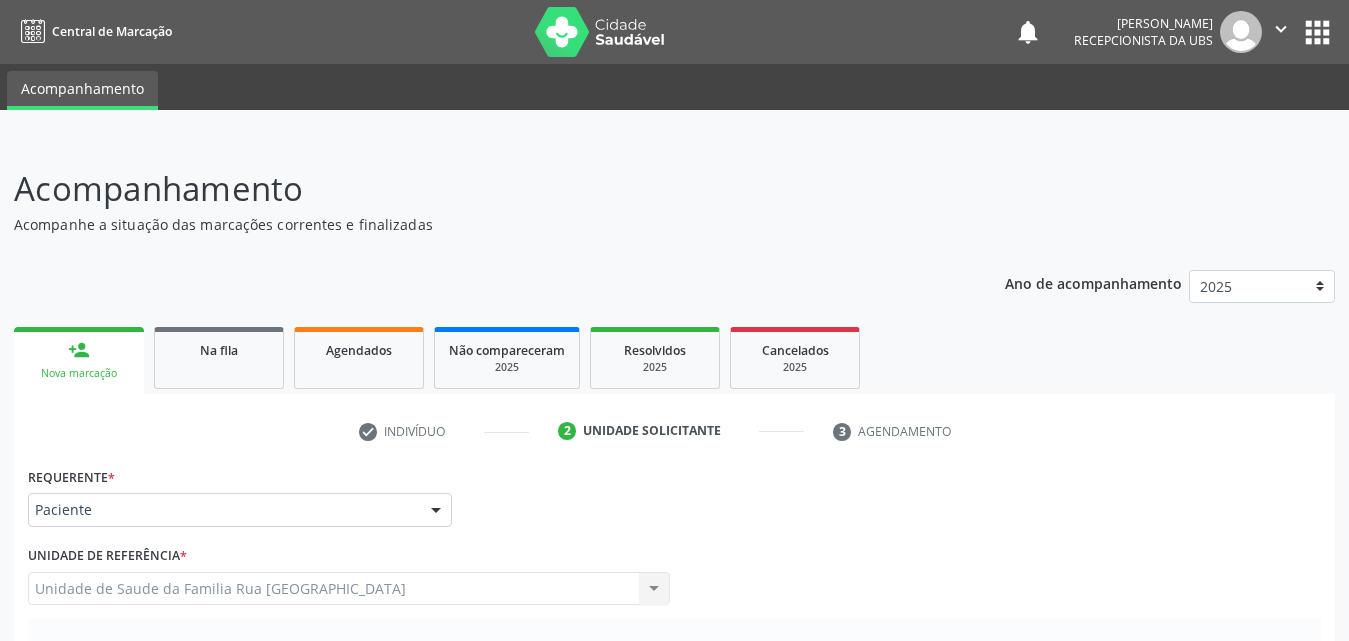 click on "Nova marcação" at bounding box center (79, 373) 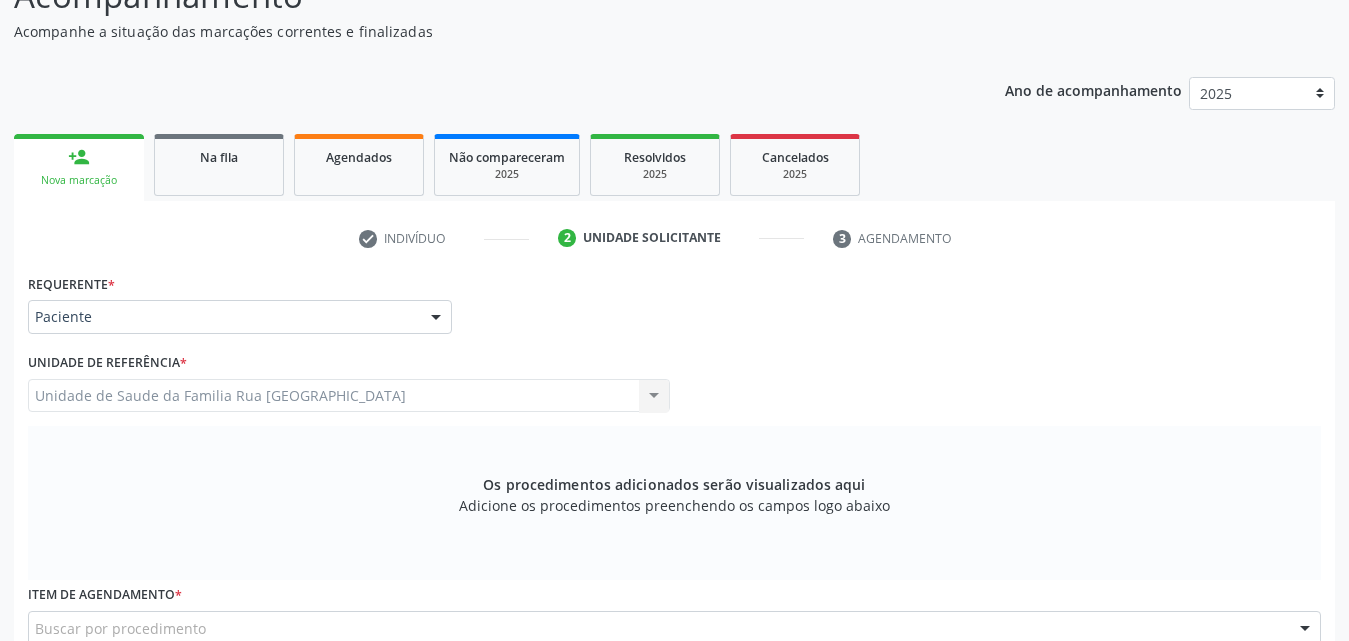 scroll, scrollTop: 188, scrollLeft: 0, axis: vertical 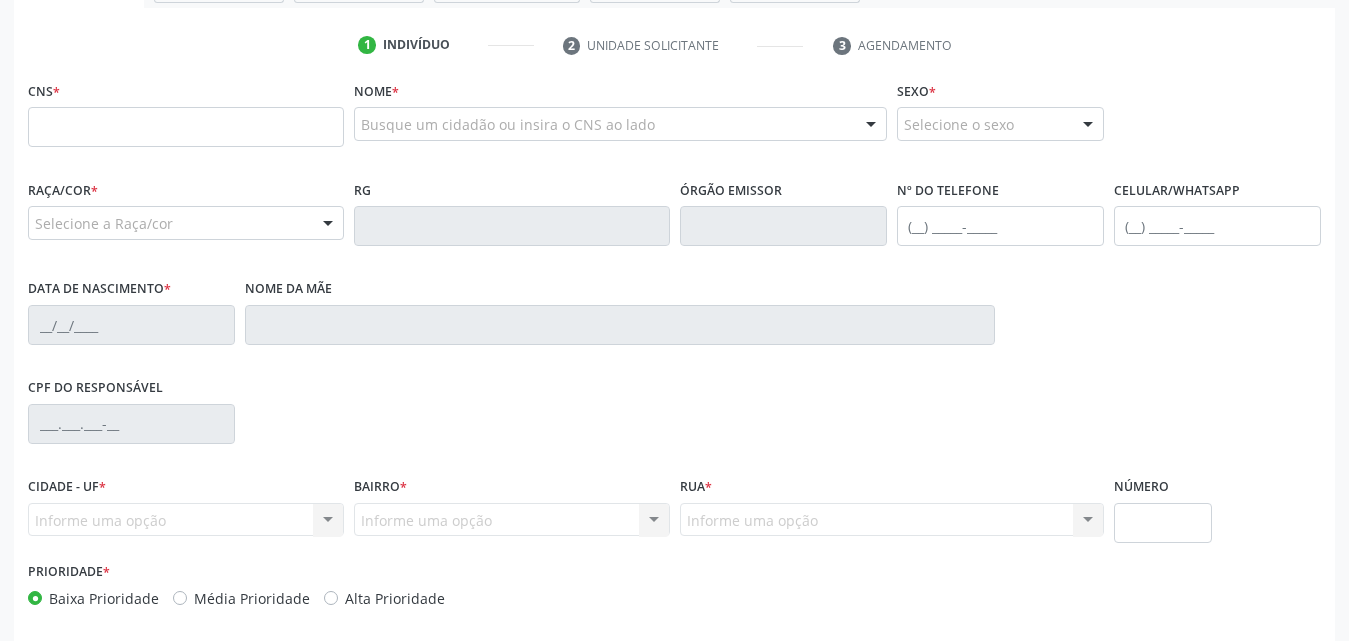 click at bounding box center (186, 127) 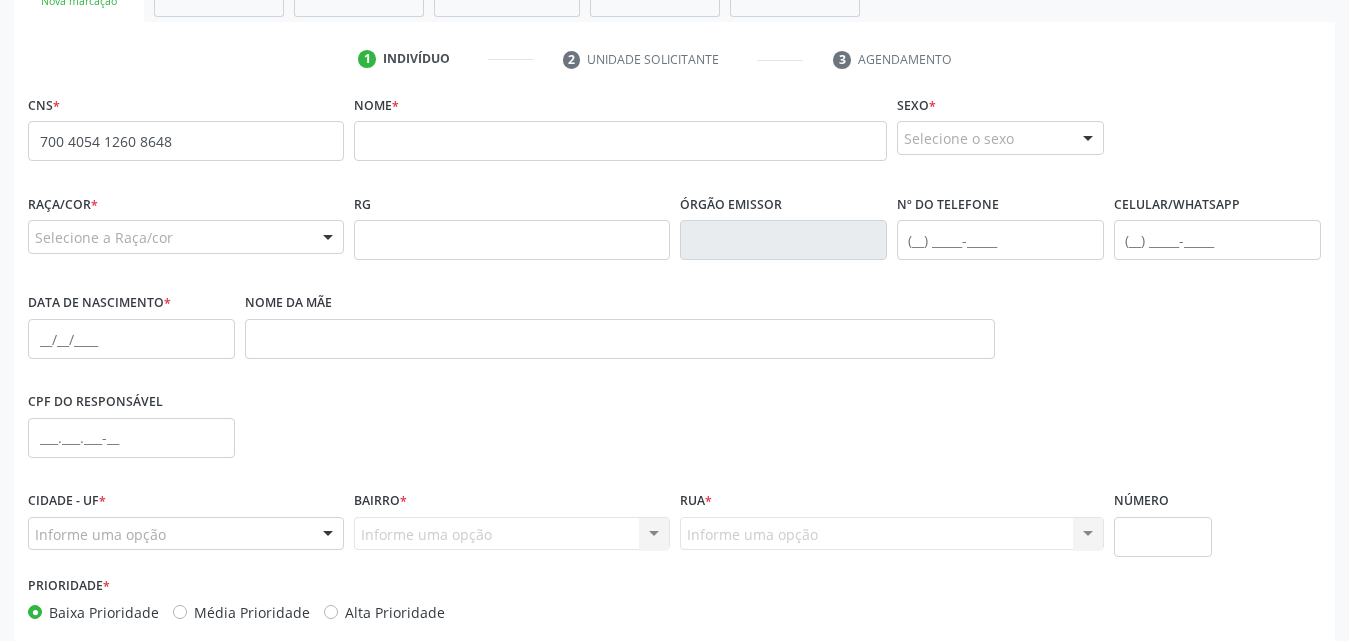 scroll, scrollTop: 400, scrollLeft: 0, axis: vertical 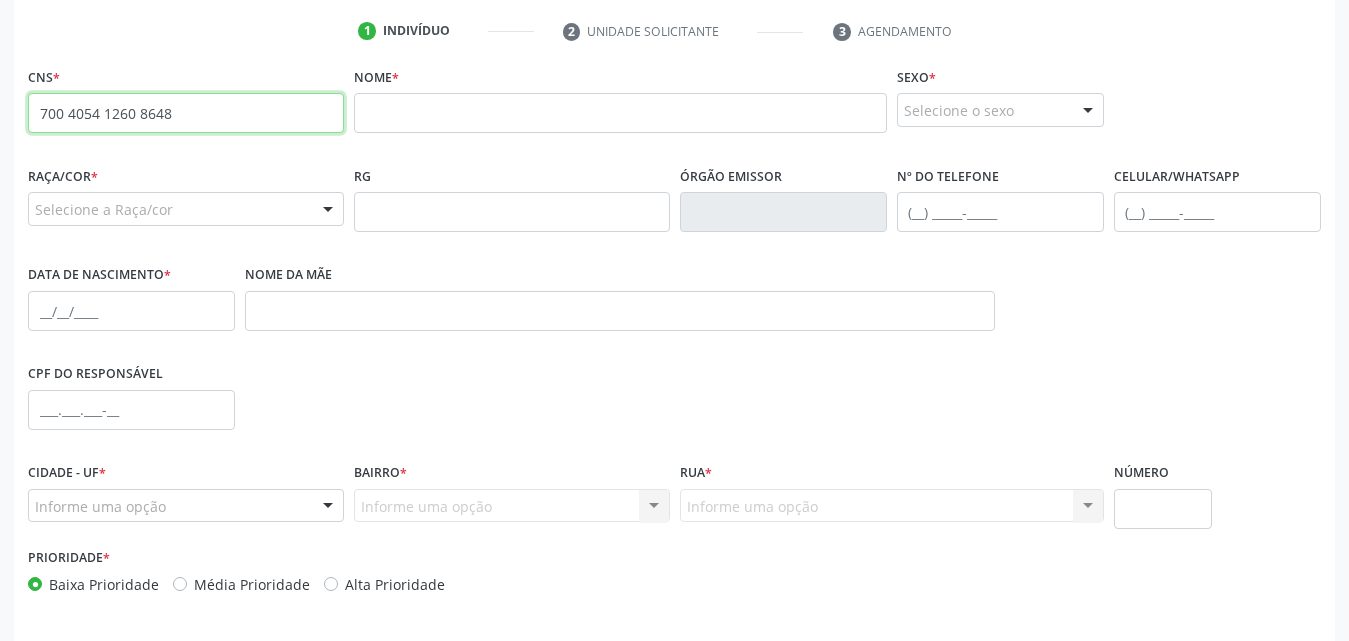 click on "700 4054 1260 8648" at bounding box center [186, 113] 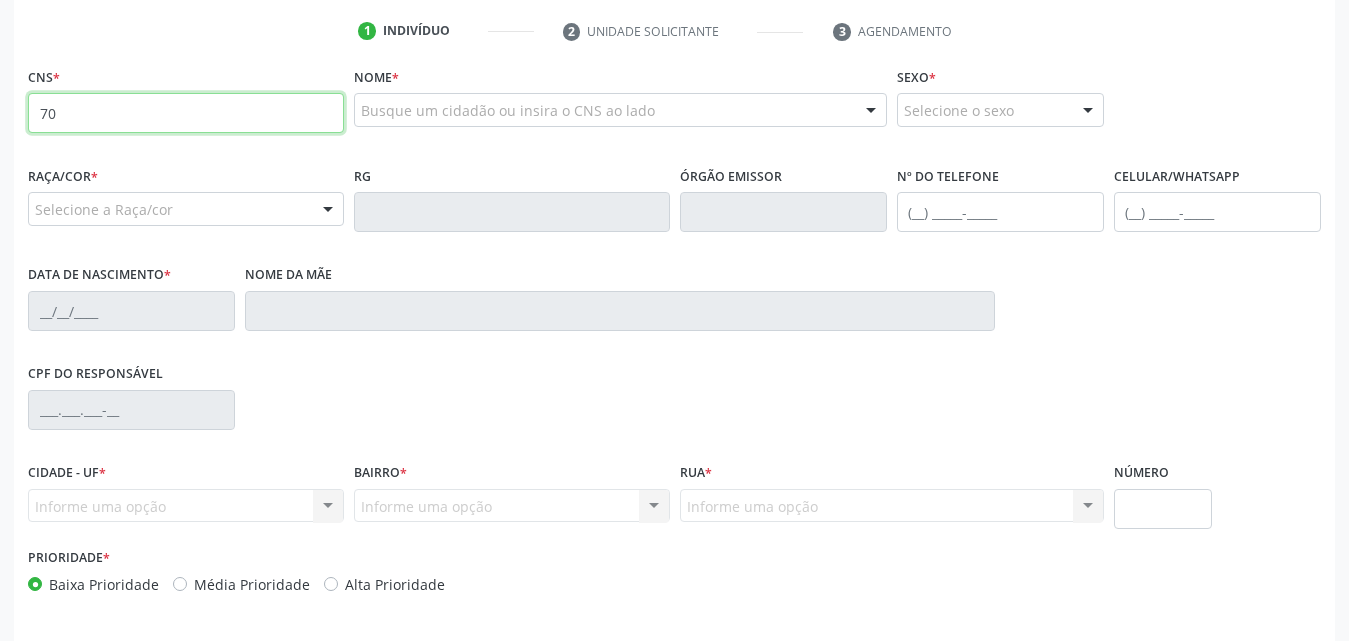 type on "7" 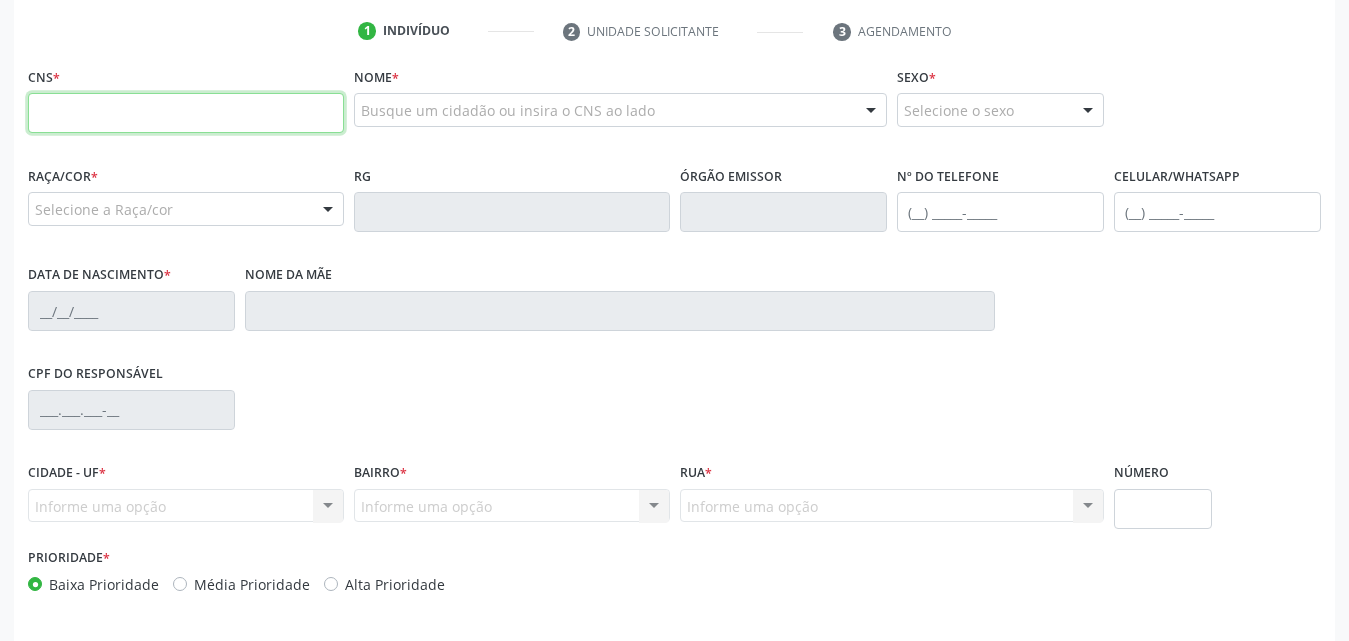 paste on "700 4054 1260 8648" 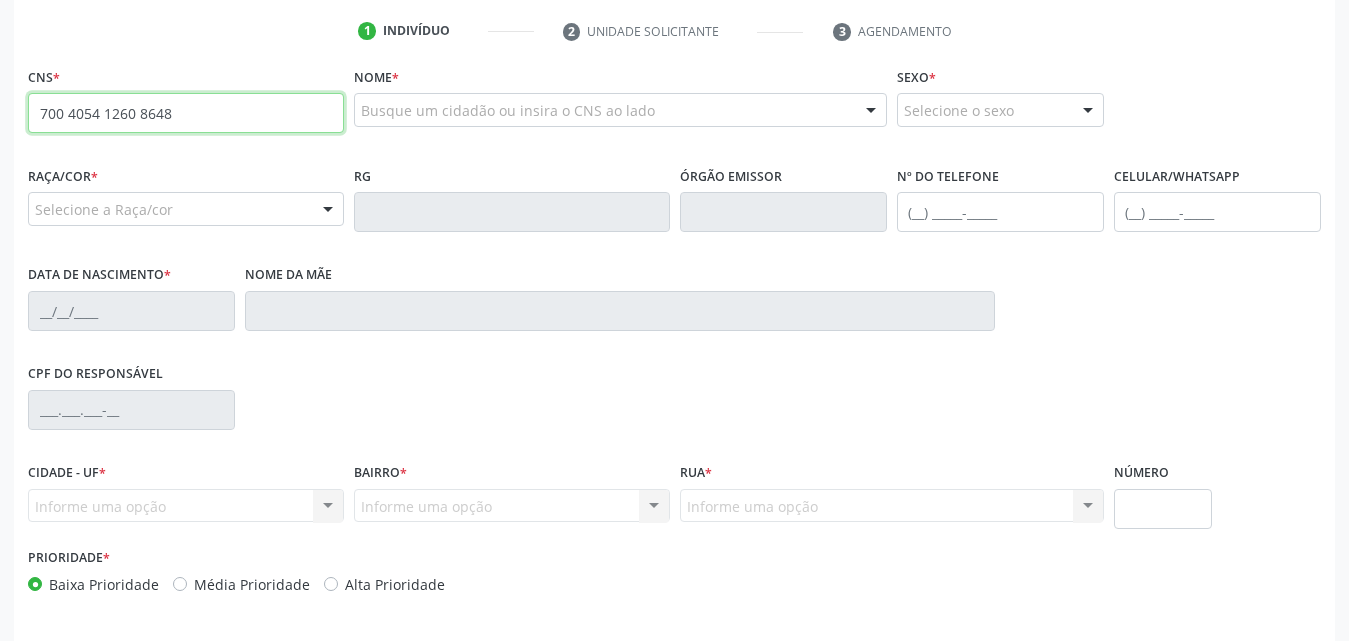 type on "700 4054 1260 8648" 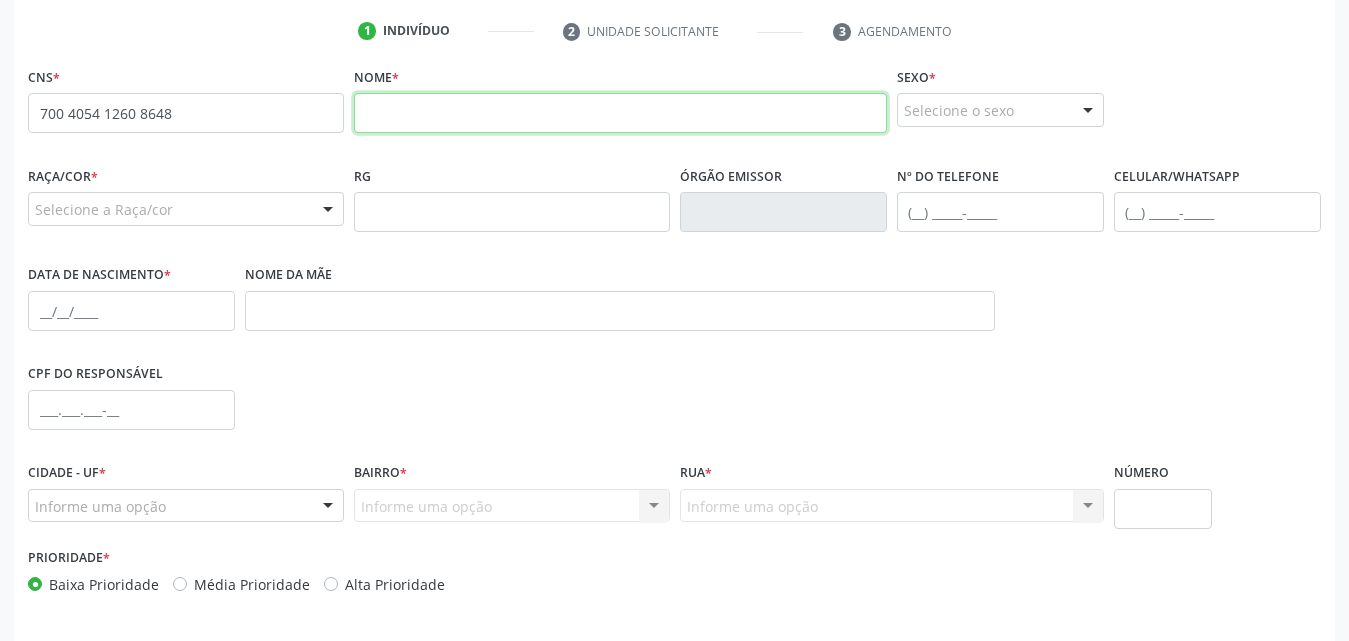 paste on "[PERSON_NAME]" 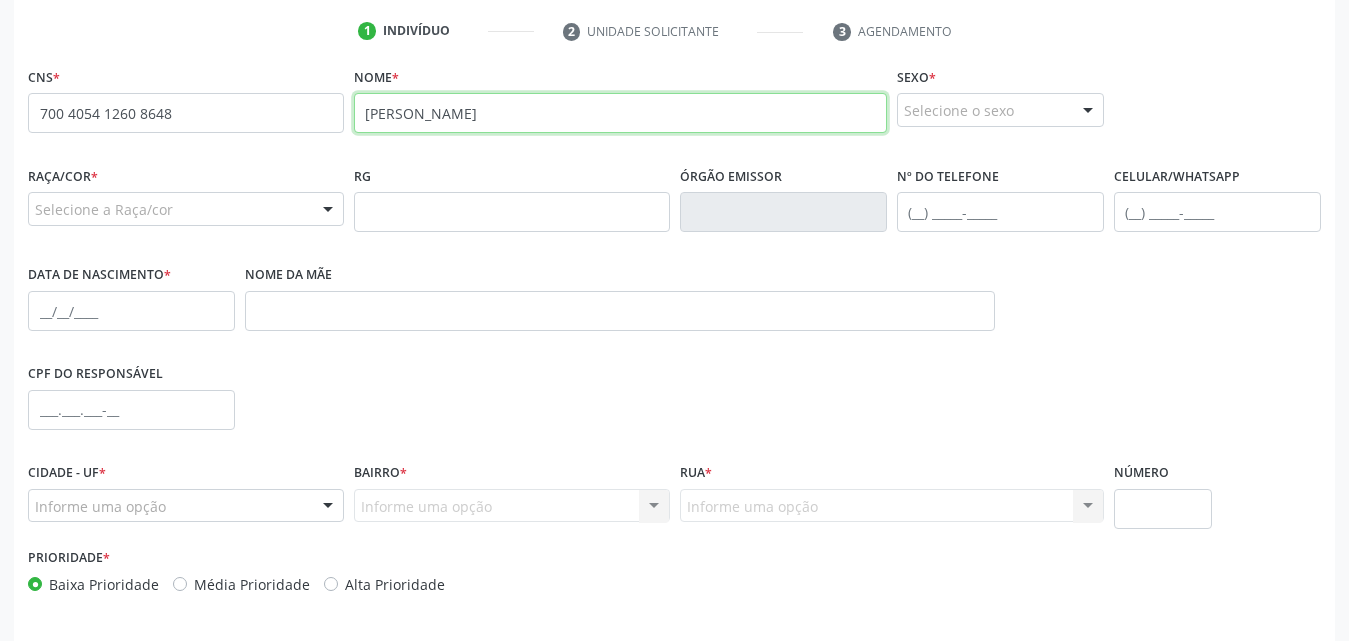 type on "[PERSON_NAME]" 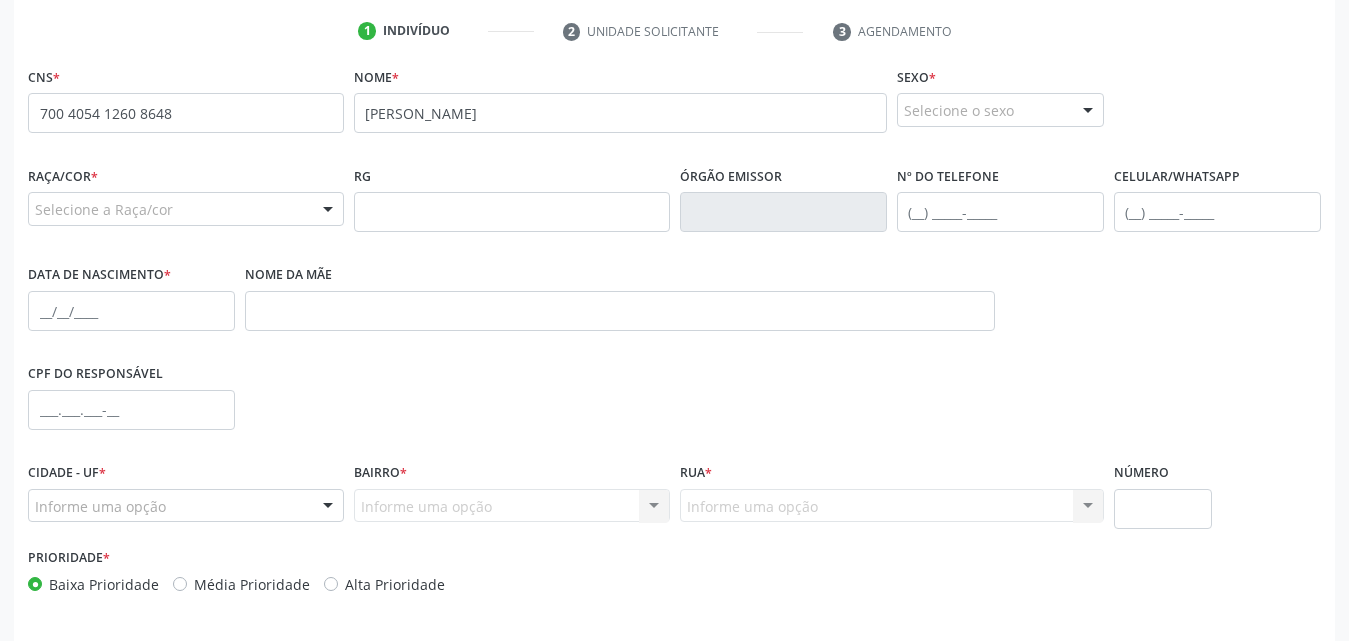 click at bounding box center [1088, 111] 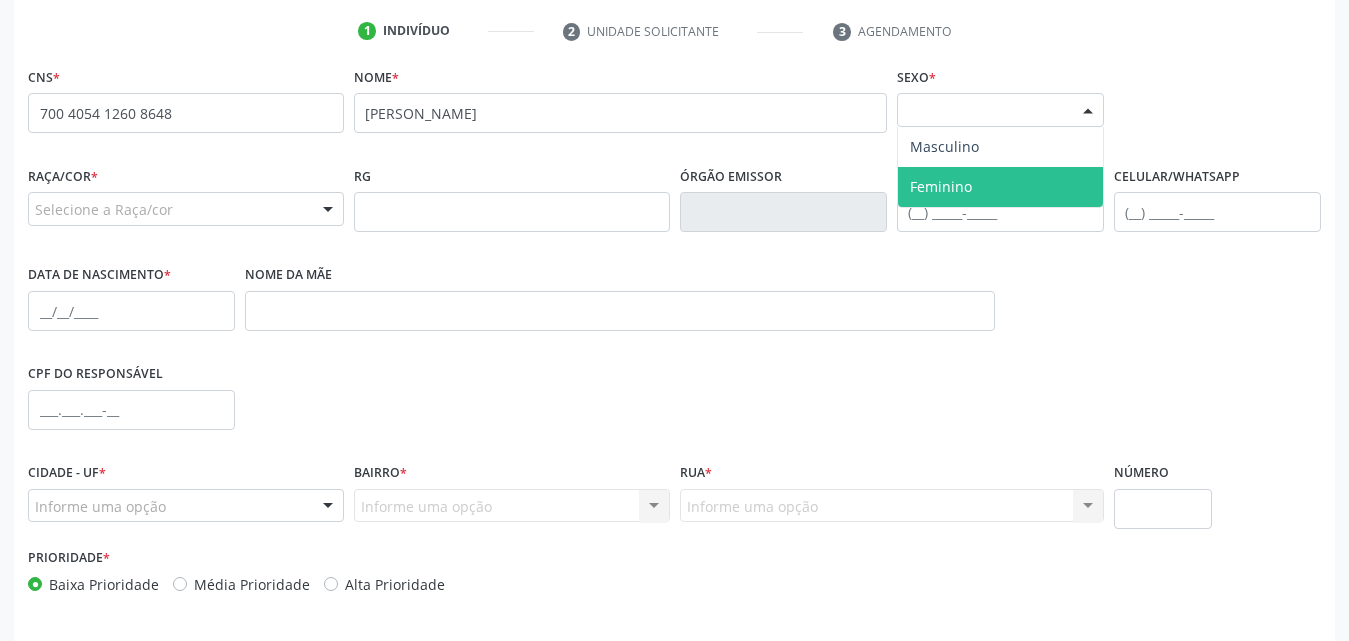 click on "Feminino" at bounding box center (1000, 187) 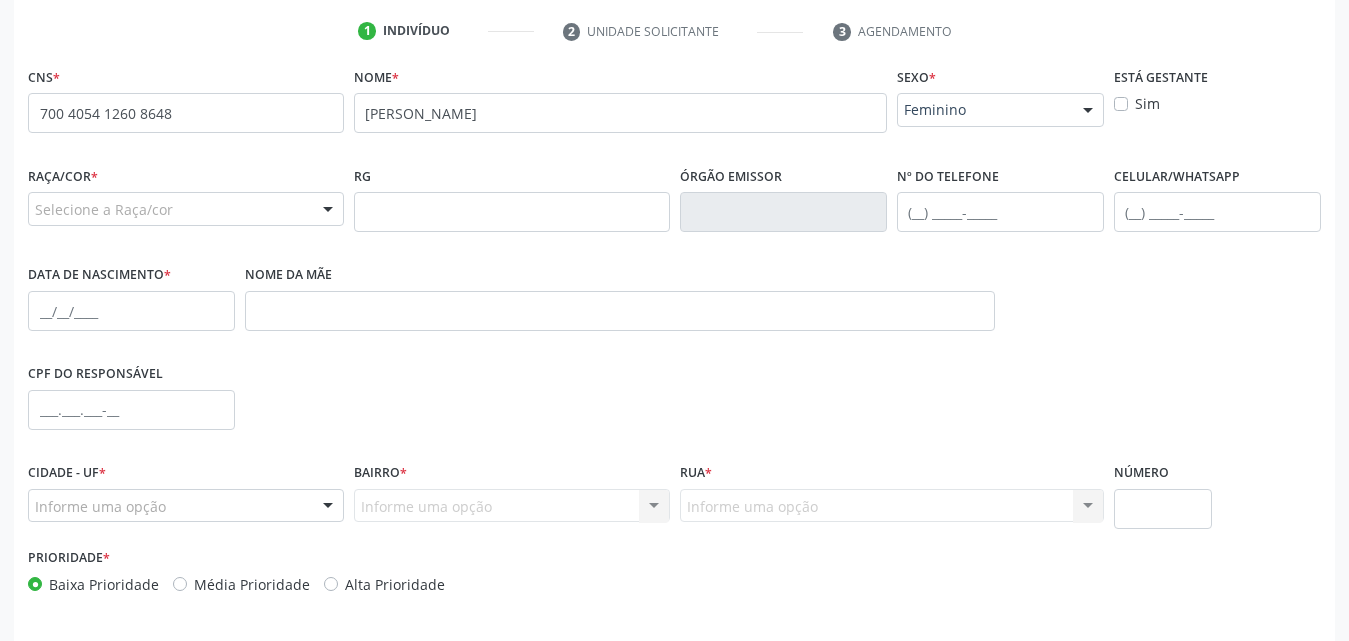 click at bounding box center [328, 210] 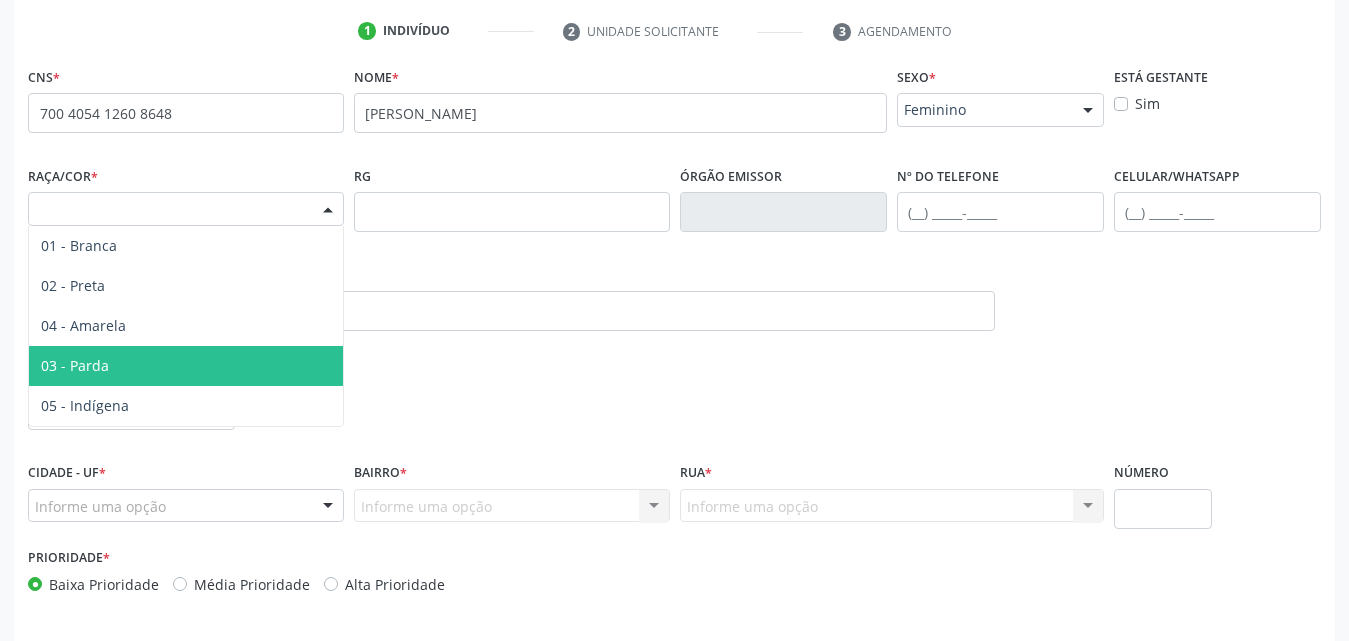 click on "03 - Parda" at bounding box center (186, 366) 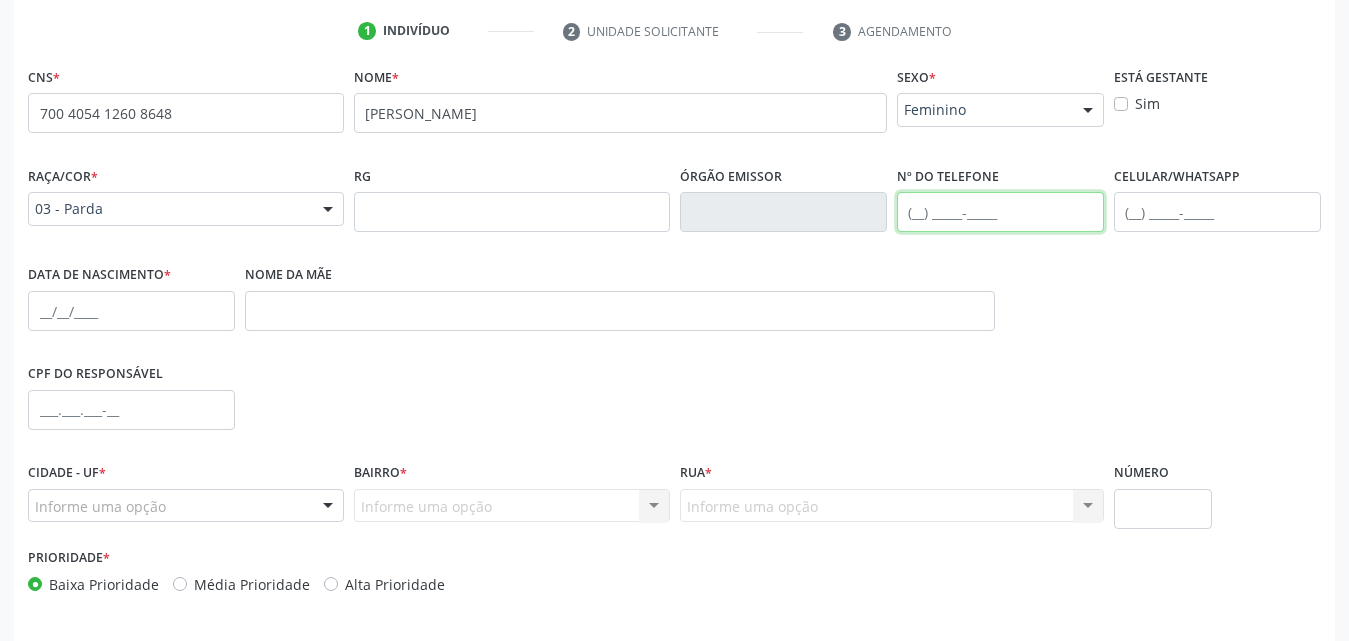 click at bounding box center [1000, 212] 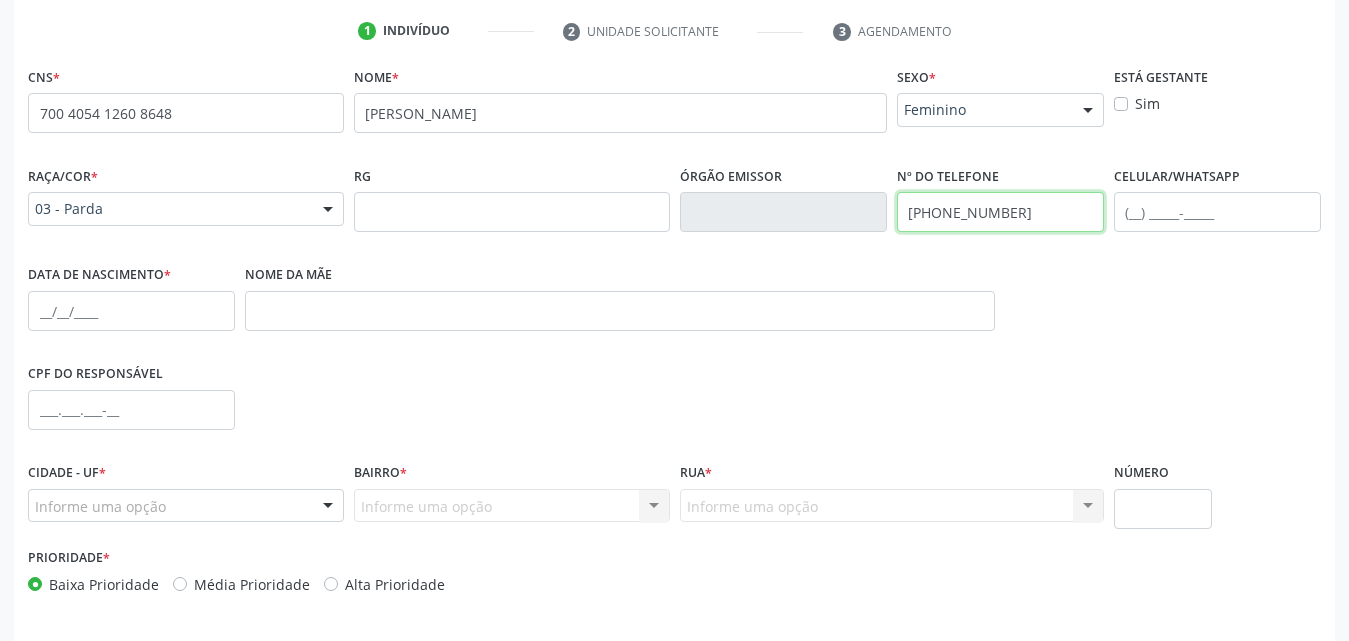 drag, startPoint x: 913, startPoint y: 215, endPoint x: 1036, endPoint y: 215, distance: 123 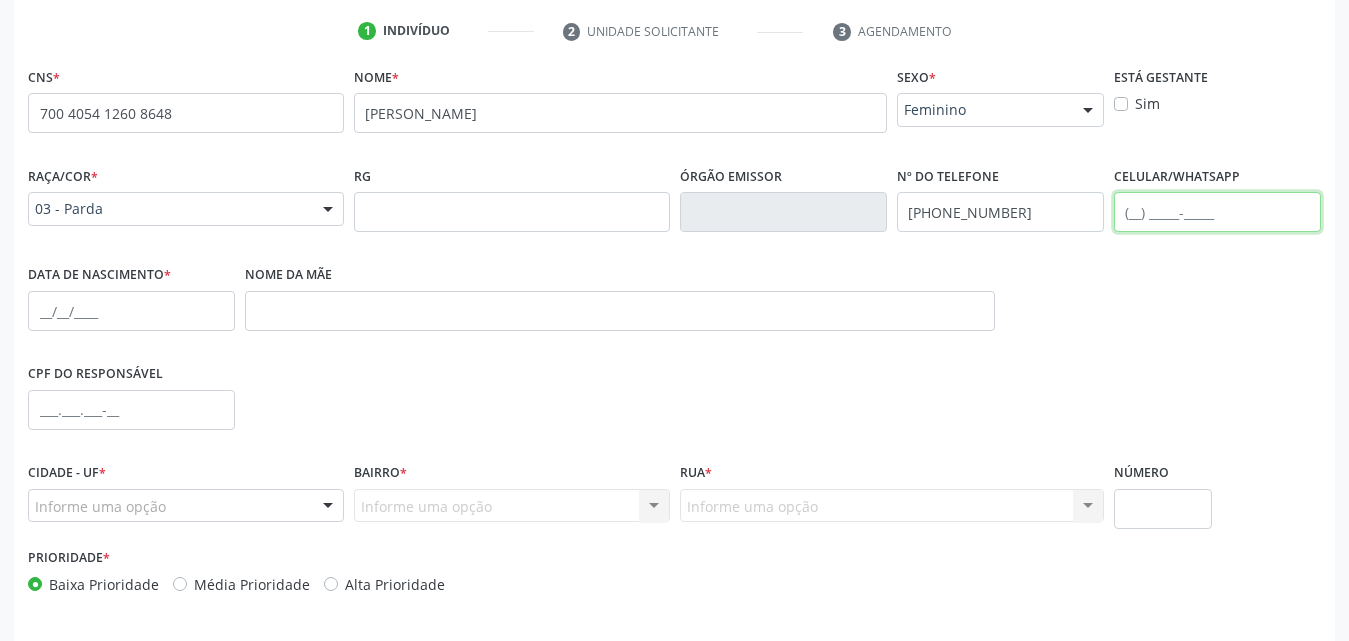 paste on "[PHONE_NUMBER]" 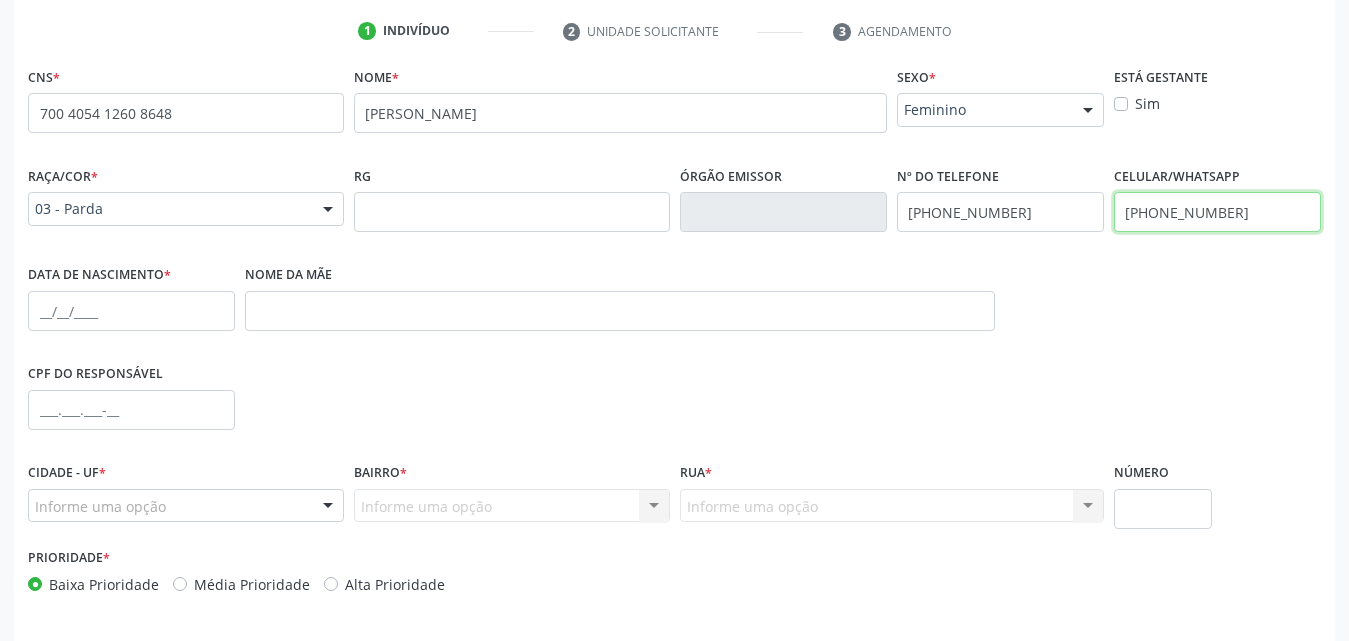 type on "[PHONE_NUMBER]" 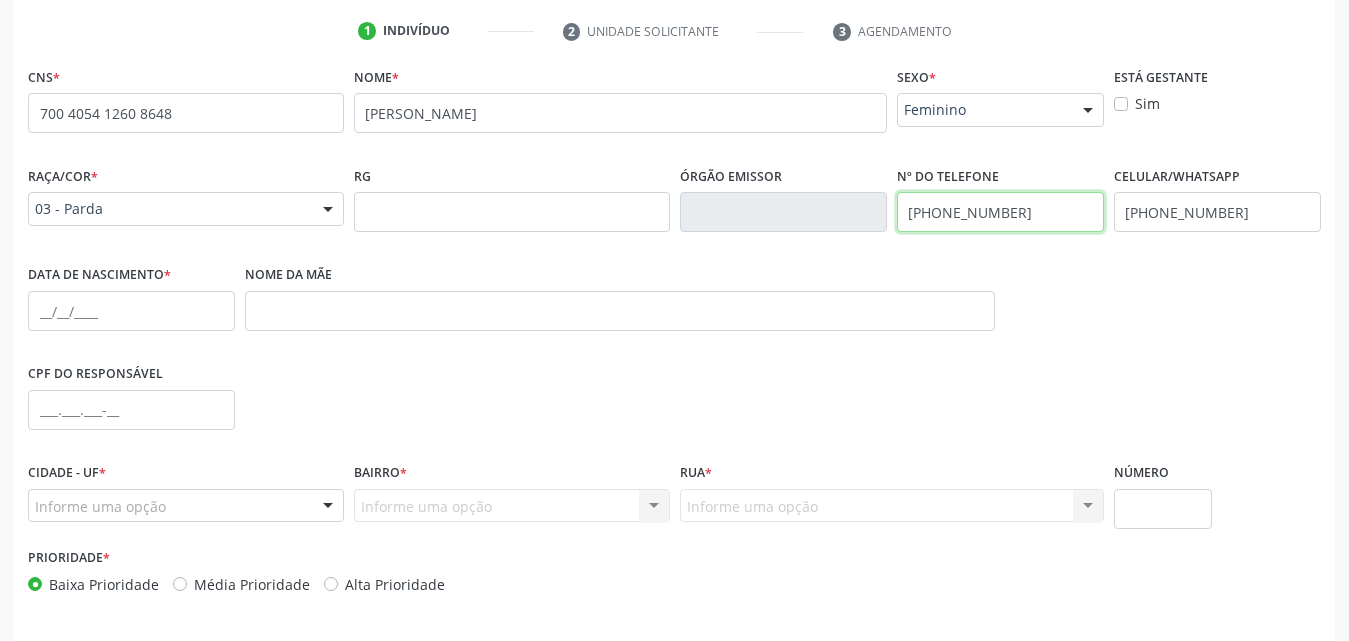 click on "[PHONE_NUMBER]" at bounding box center [1000, 212] 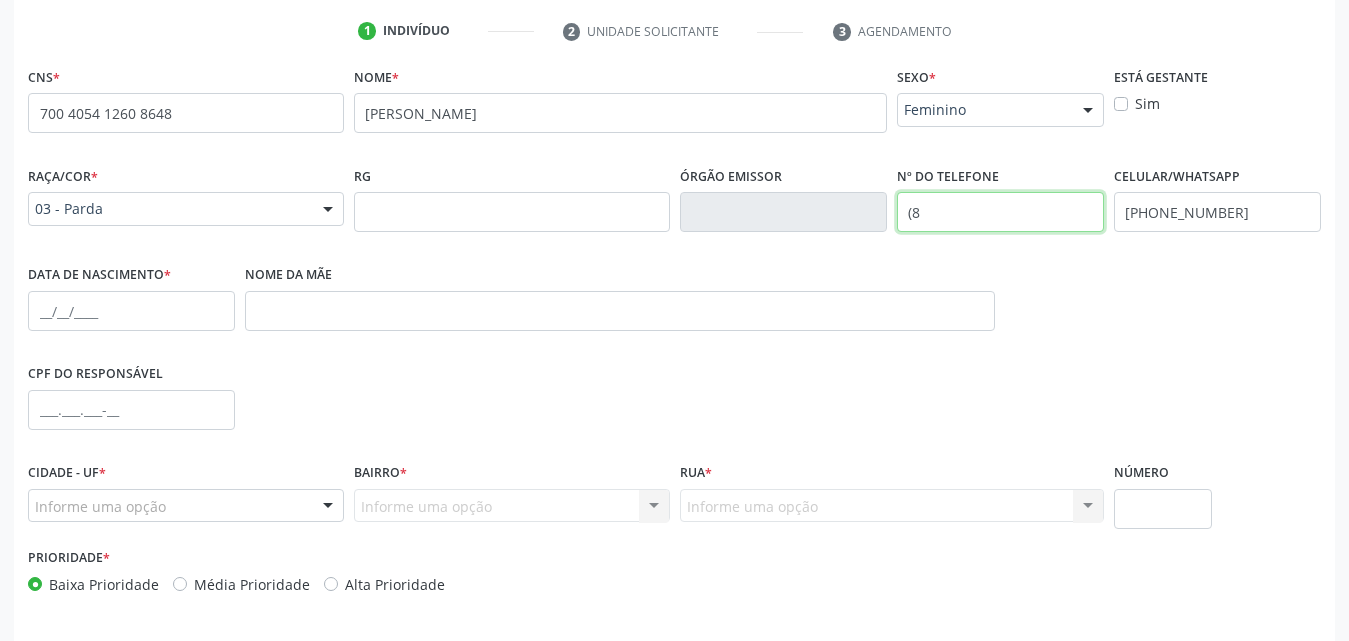 type on "(" 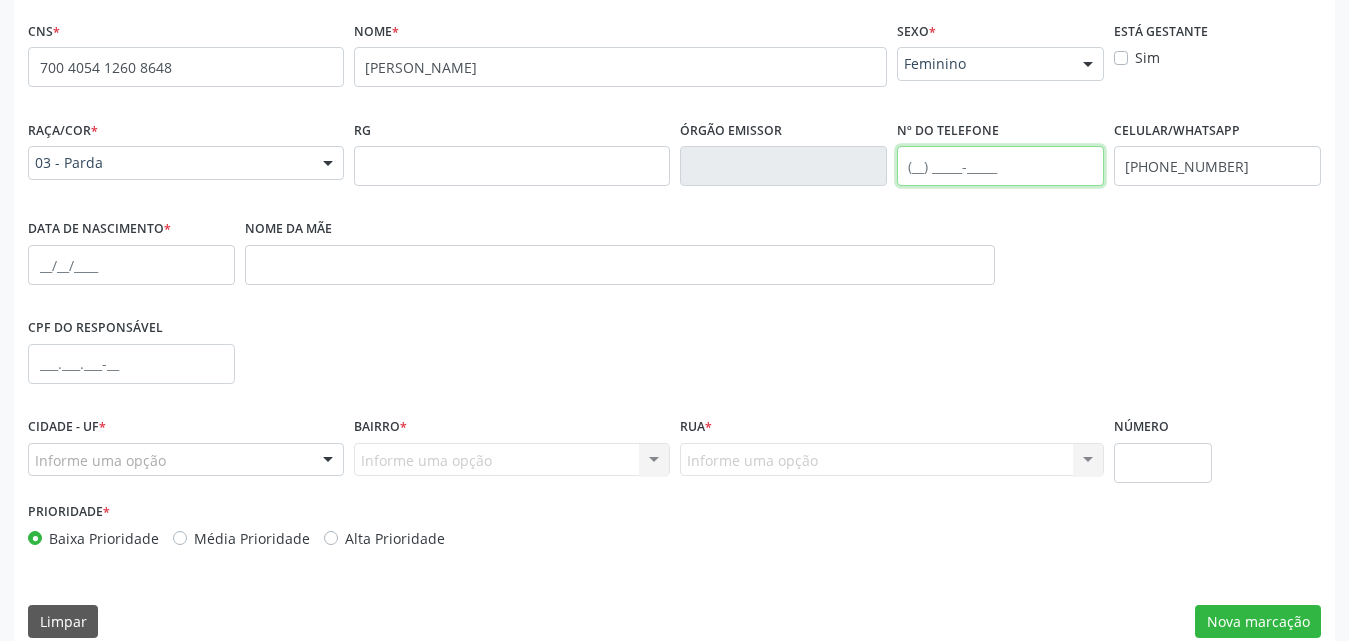 scroll, scrollTop: 471, scrollLeft: 0, axis: vertical 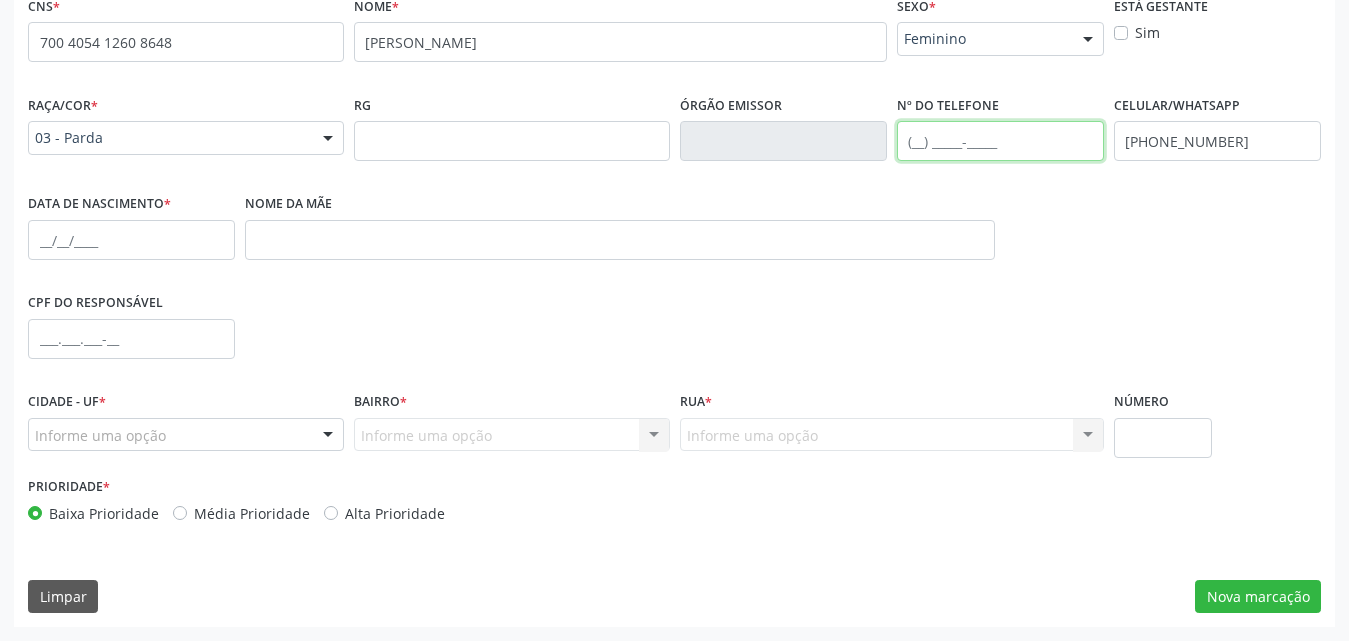 type 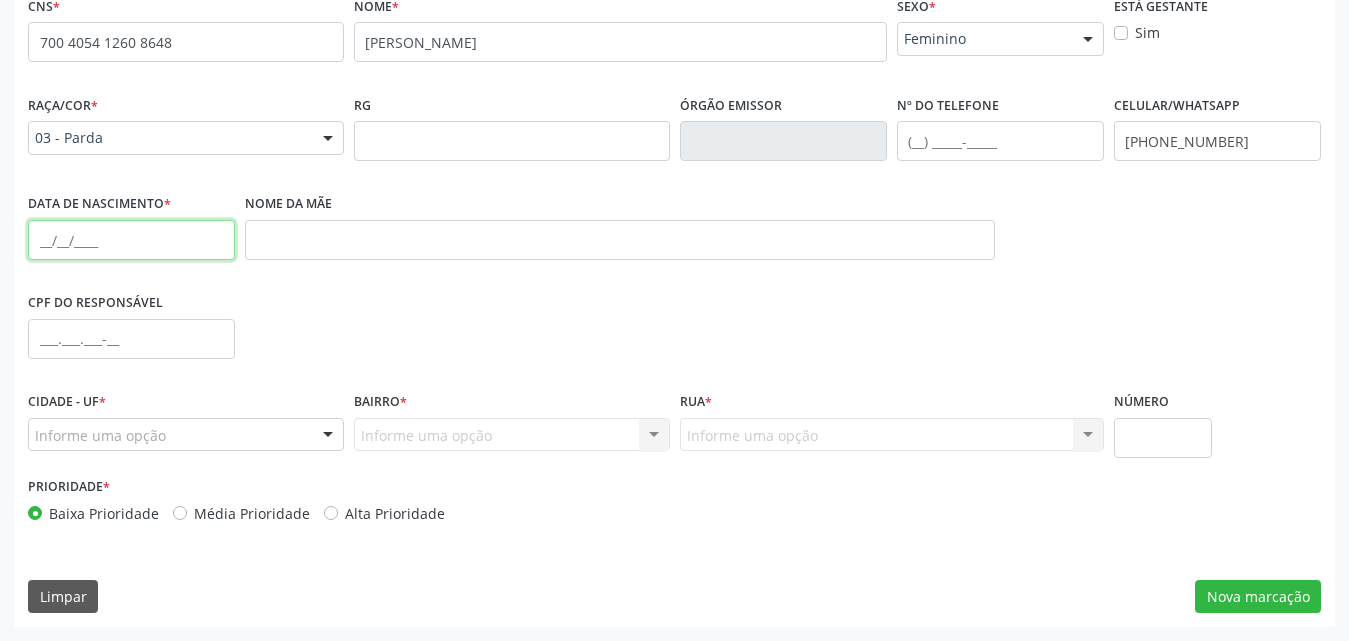 click at bounding box center (131, 240) 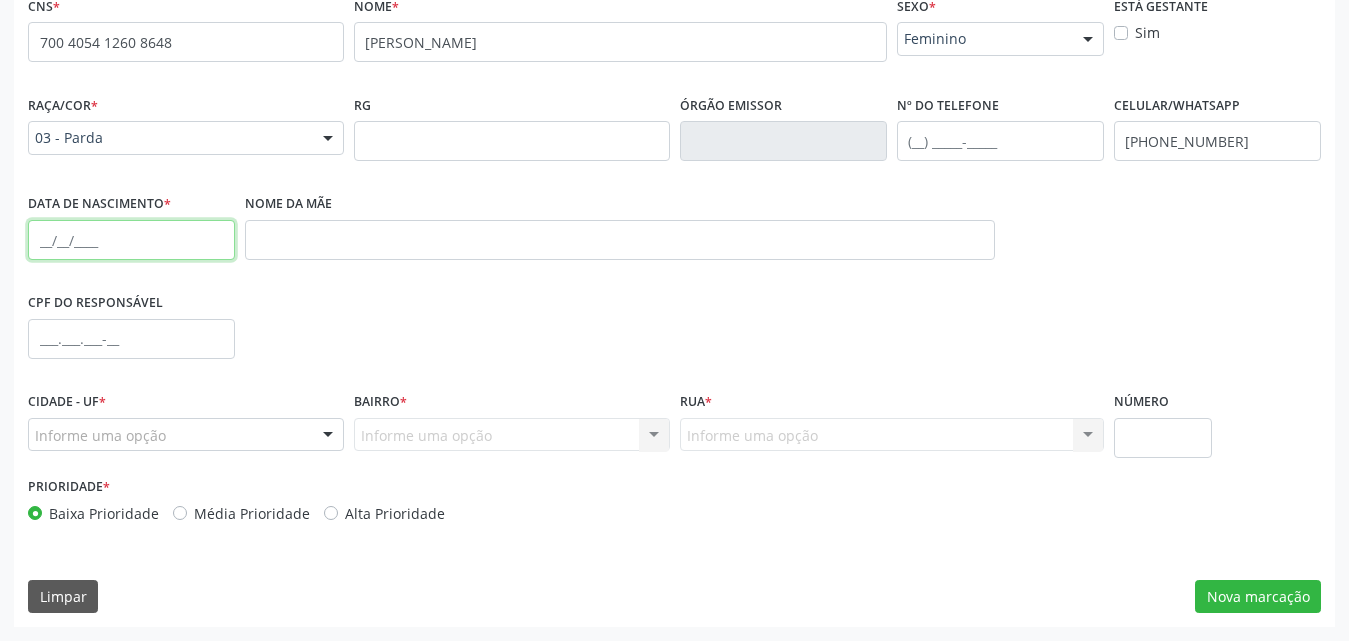 paste on "1[DATE]" 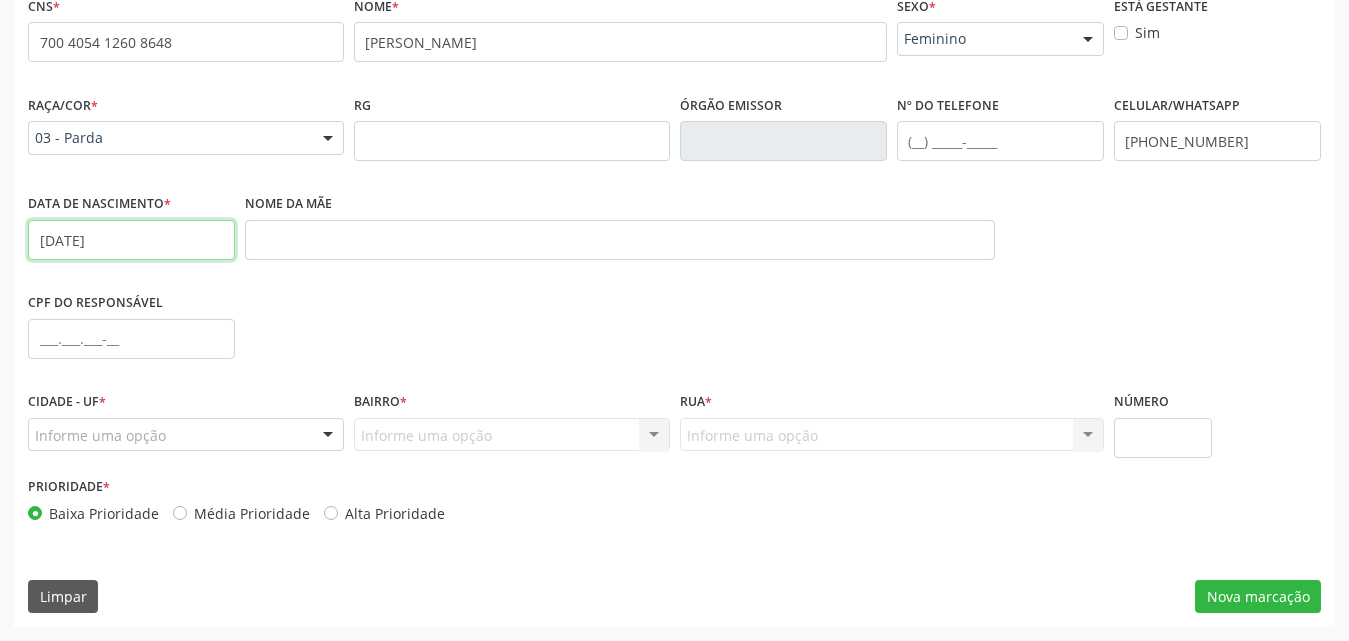 type on "1[DATE]" 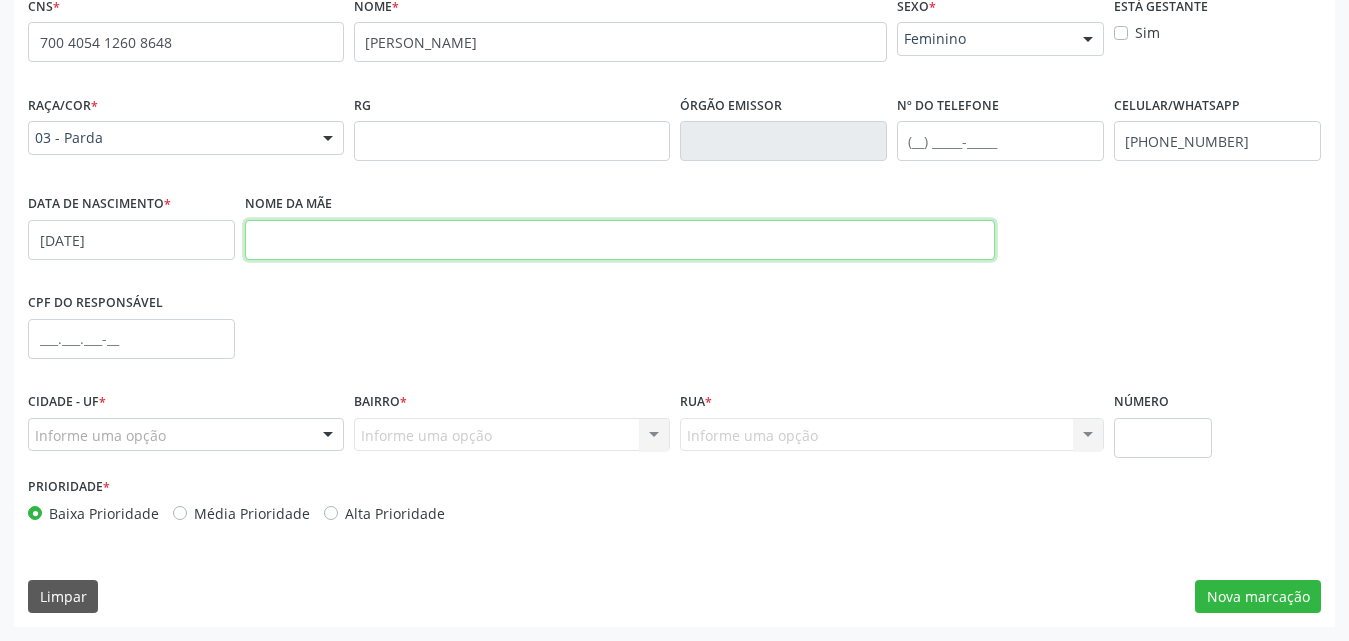 click at bounding box center [620, 240] 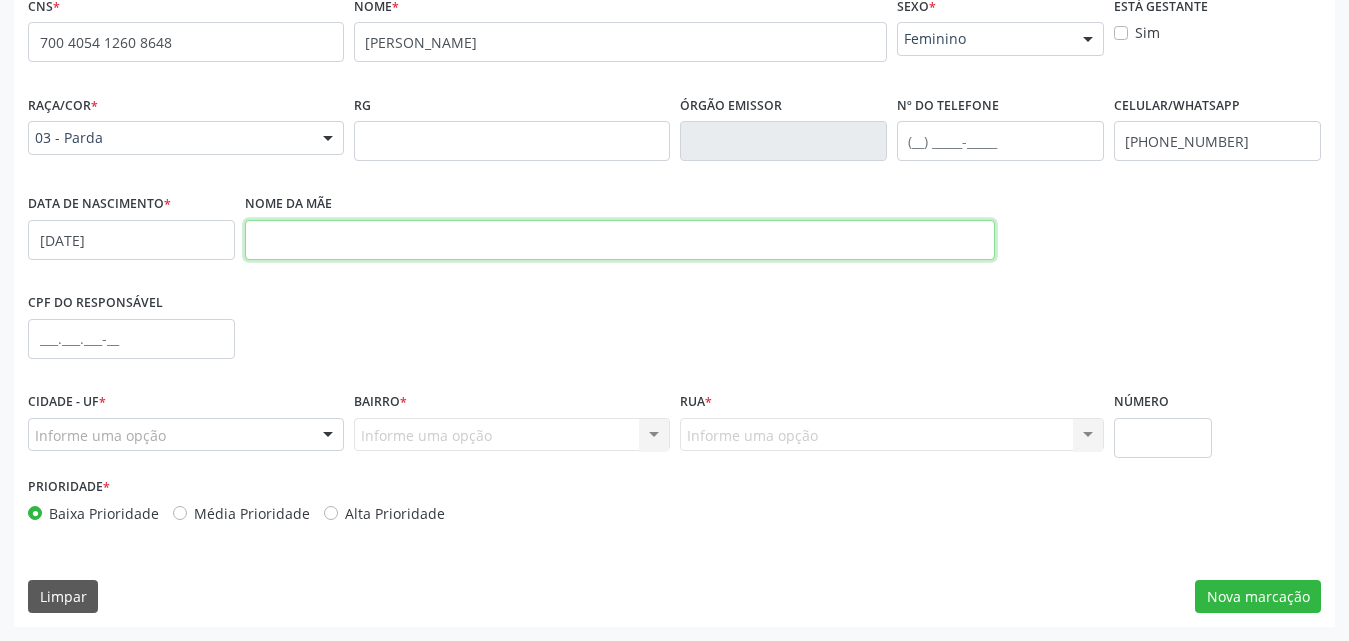 paste on "[PERSON_NAME]" 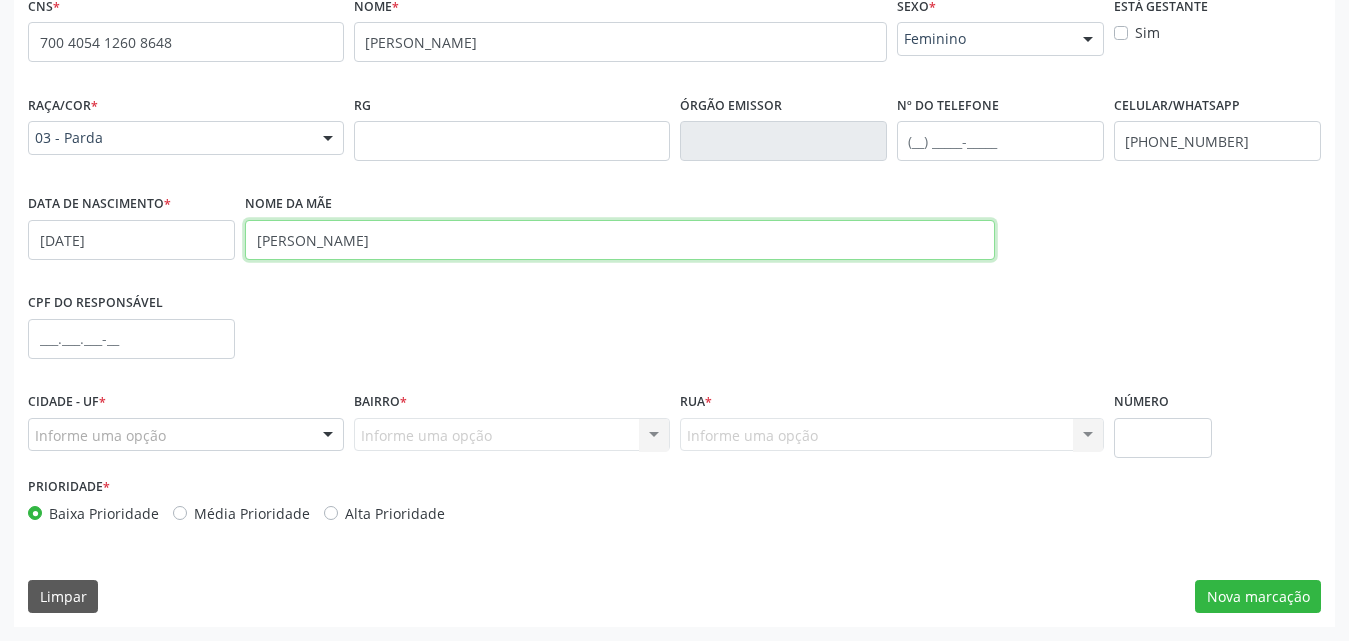 type on "[PERSON_NAME]" 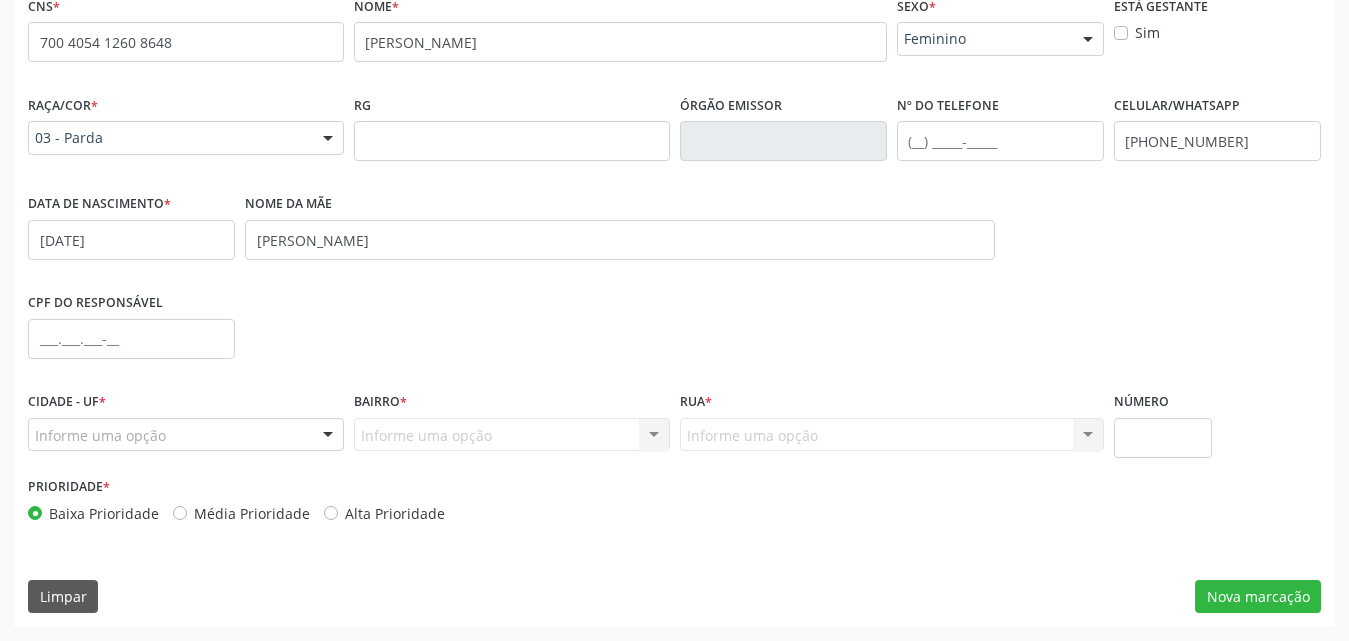 click at bounding box center [328, 436] 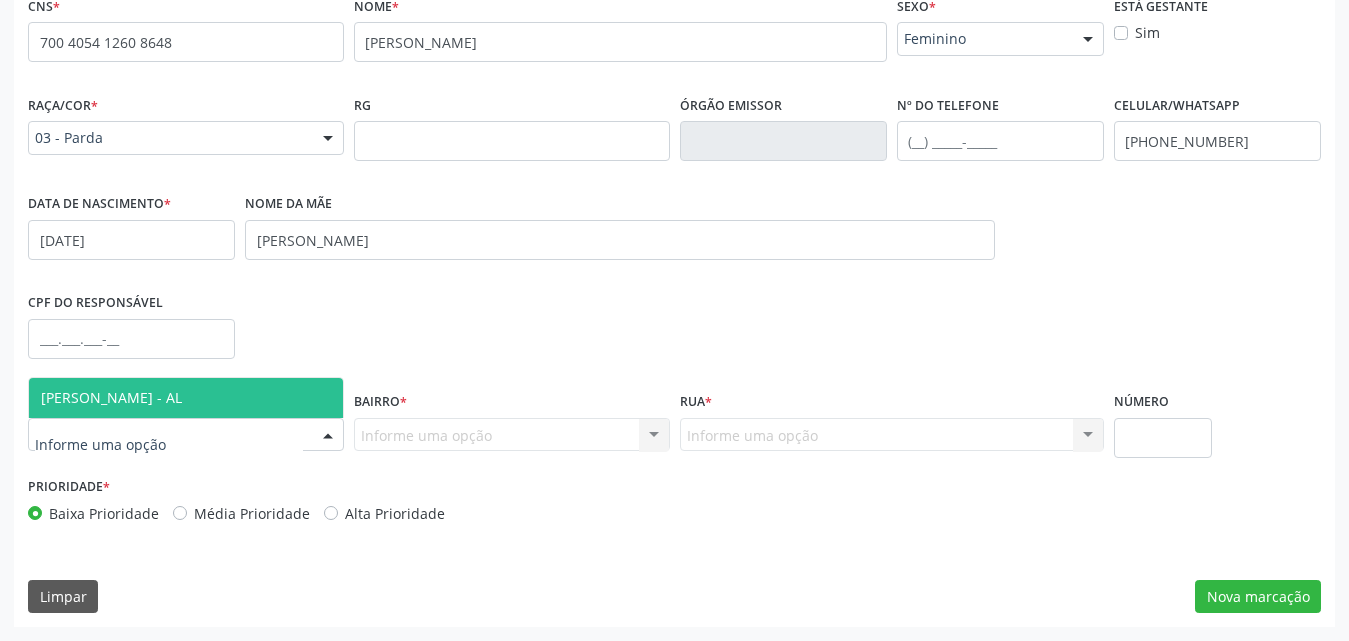 click on "[PERSON_NAME] - AL" at bounding box center (186, 398) 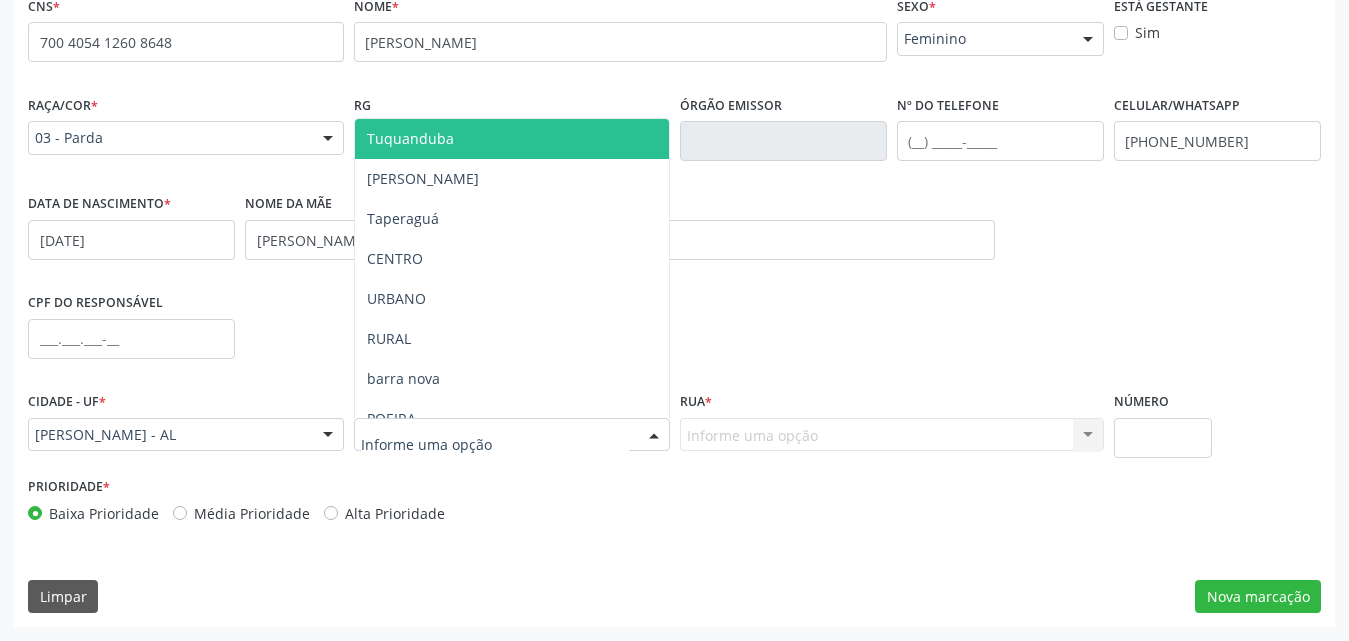 click at bounding box center (512, 435) 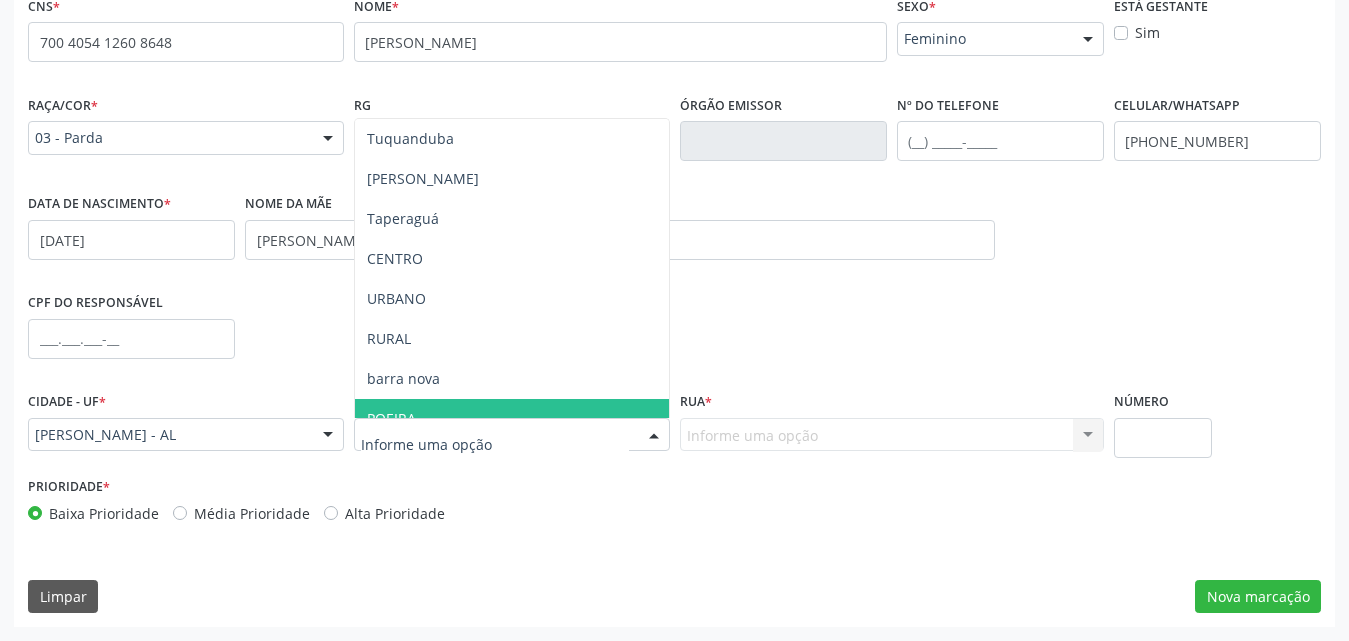 type on "m" 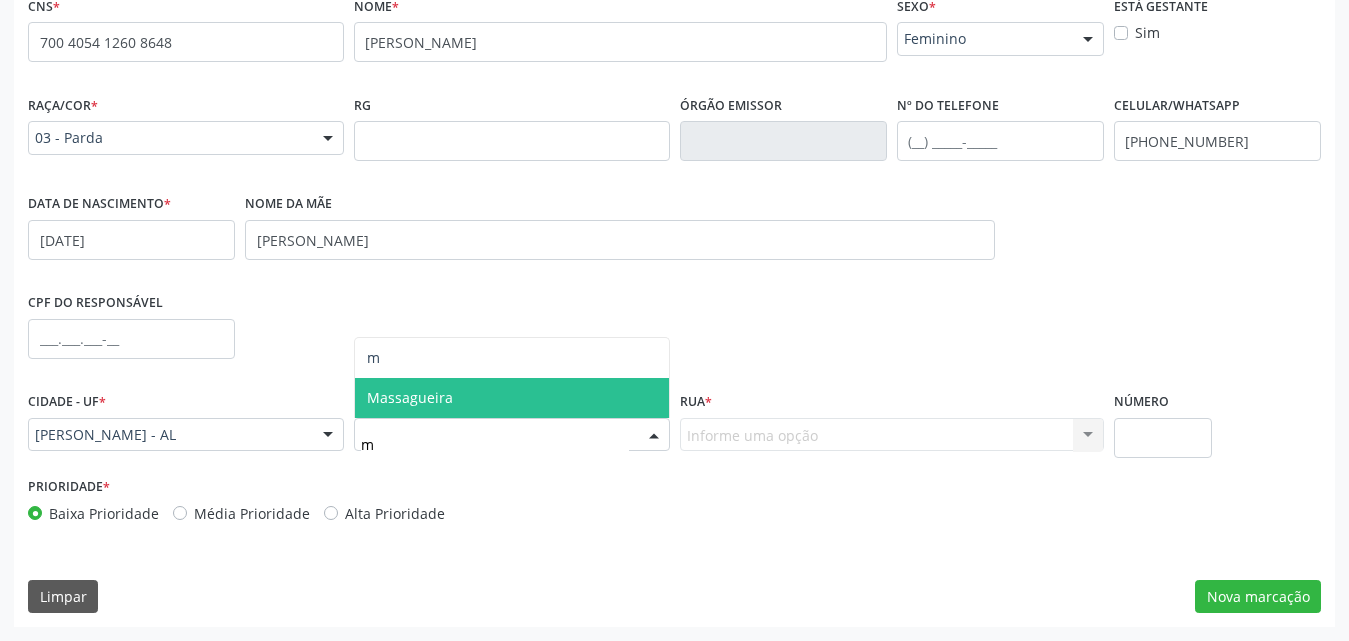 click on "Massagueira" at bounding box center (512, 398) 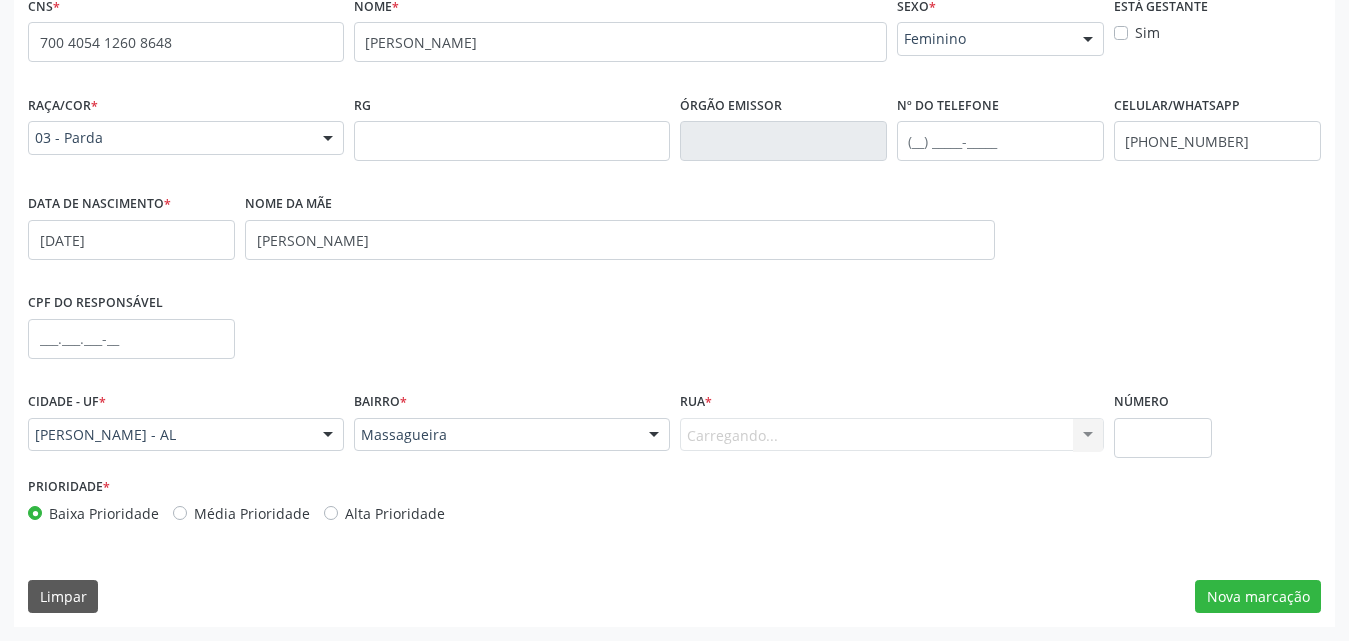 click on "Carregando...
Nenhum resultado encontrado para: "   "
Nenhuma opção encontrada. Digite para adicionar." at bounding box center (892, 435) 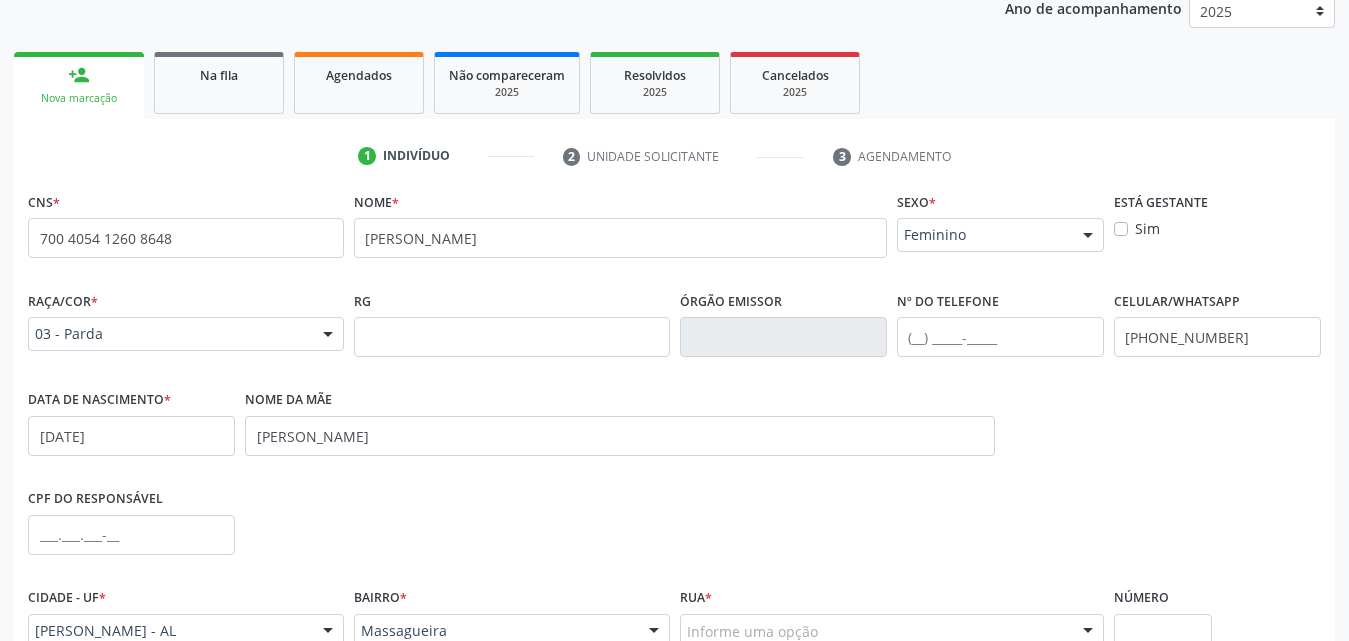 scroll, scrollTop: 471, scrollLeft: 0, axis: vertical 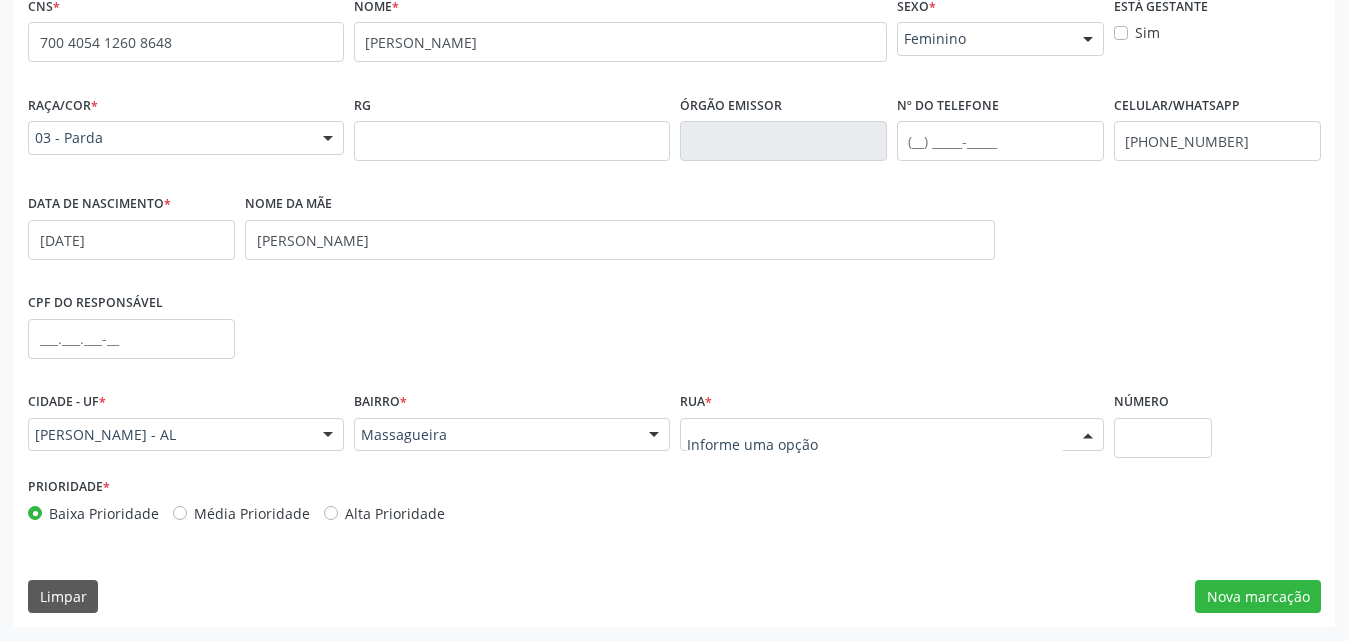 click at bounding box center (1088, 436) 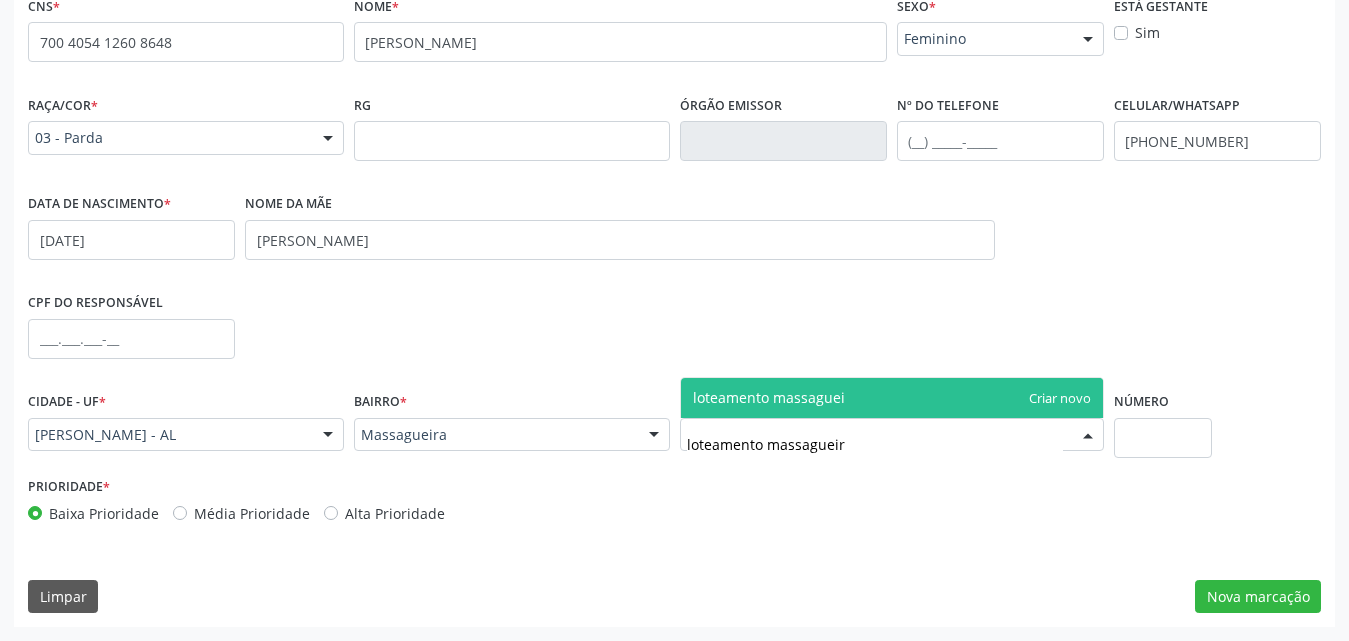 type on "loteamento massagueira" 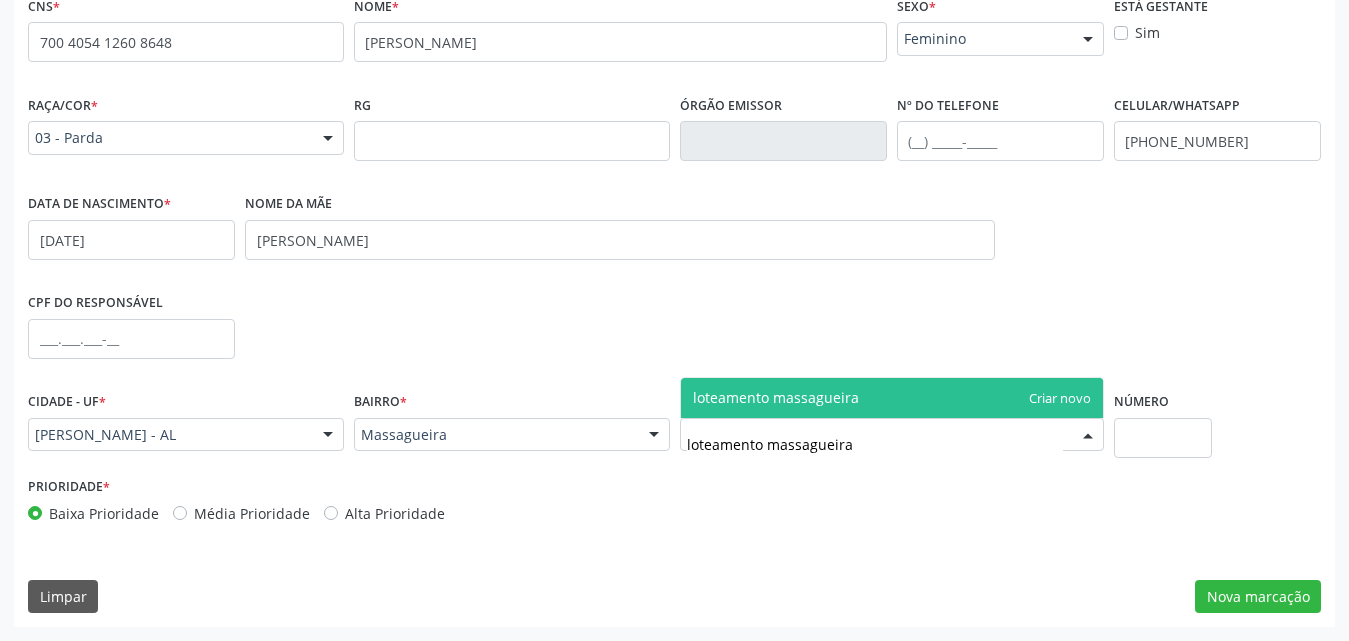 click on "loteamento massagueira" at bounding box center (892, 398) 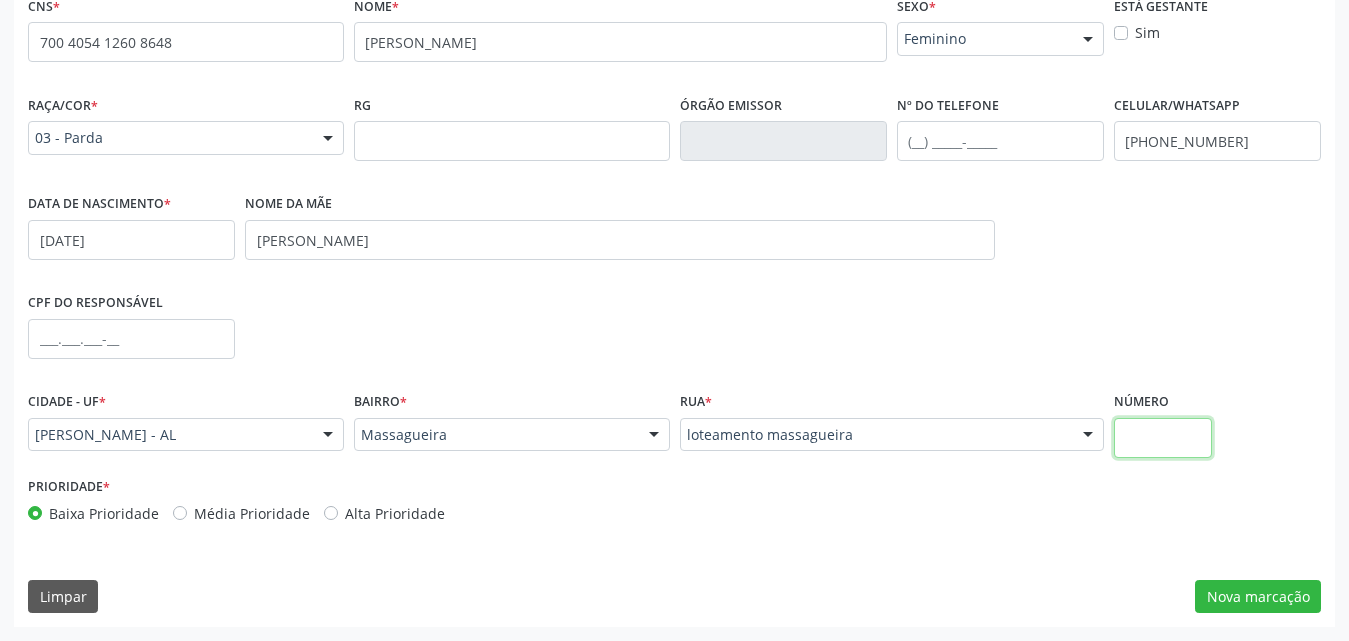 click at bounding box center [1163, 438] 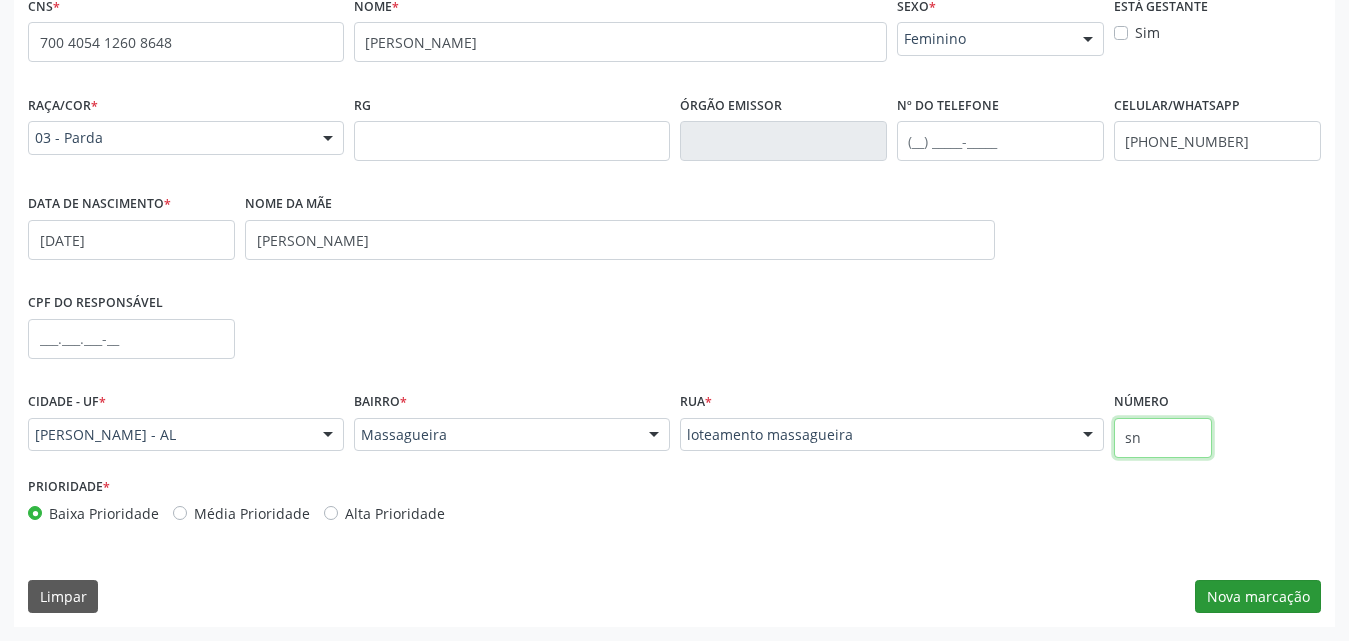 type on "sn" 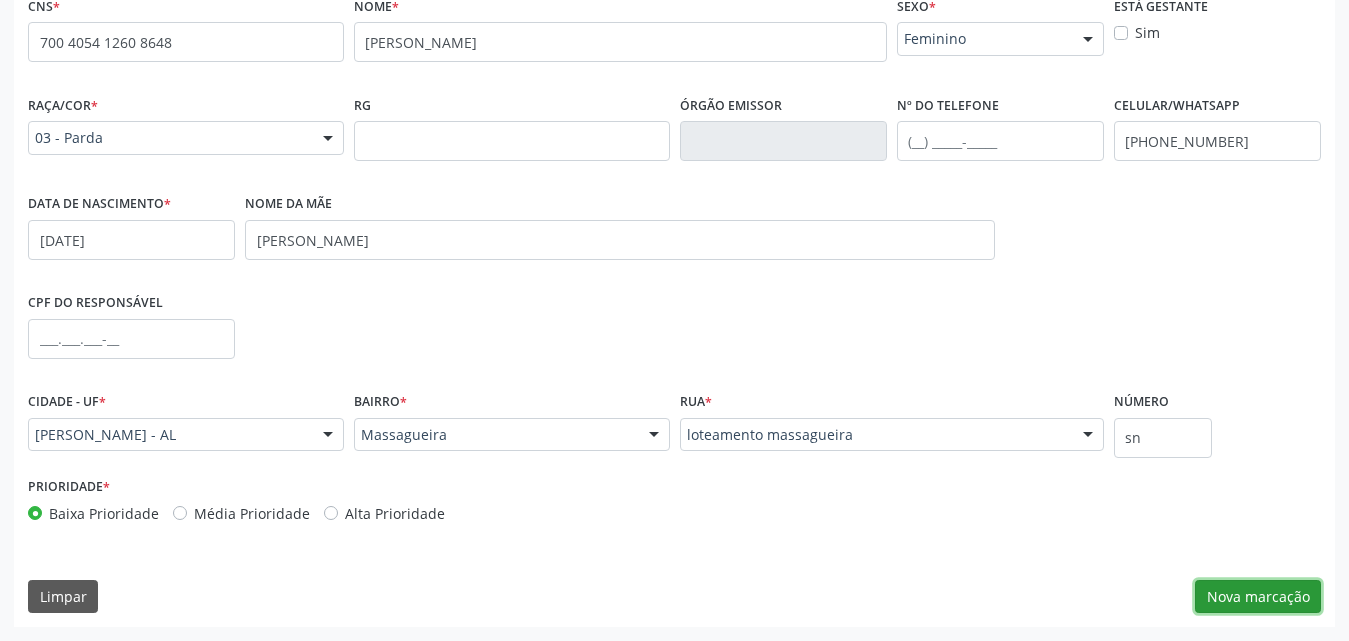 click on "Nova marcação" at bounding box center [1258, 597] 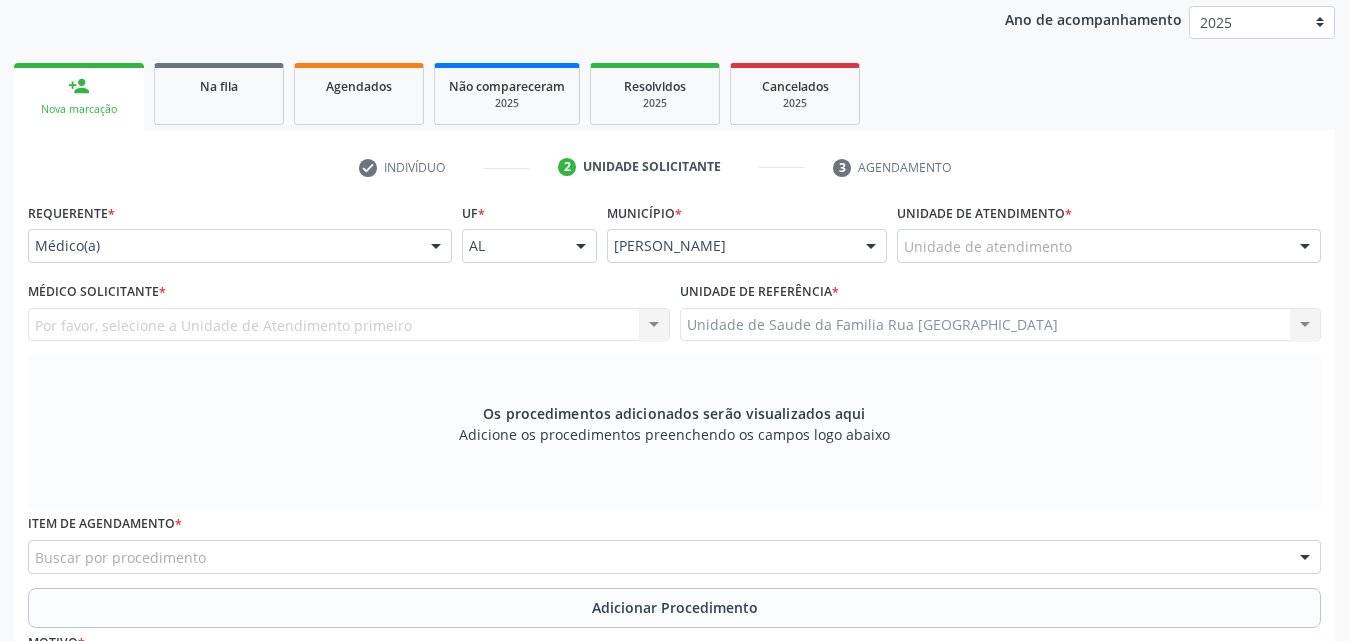 scroll, scrollTop: 271, scrollLeft: 0, axis: vertical 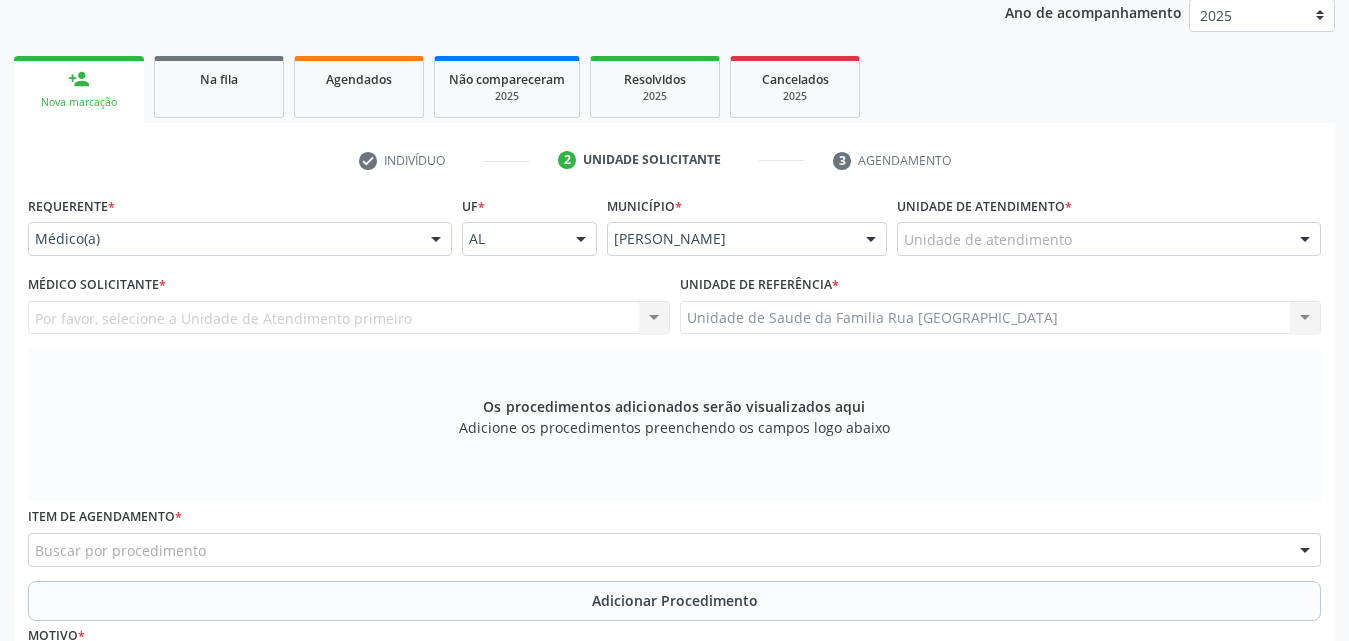 click at bounding box center (436, 240) 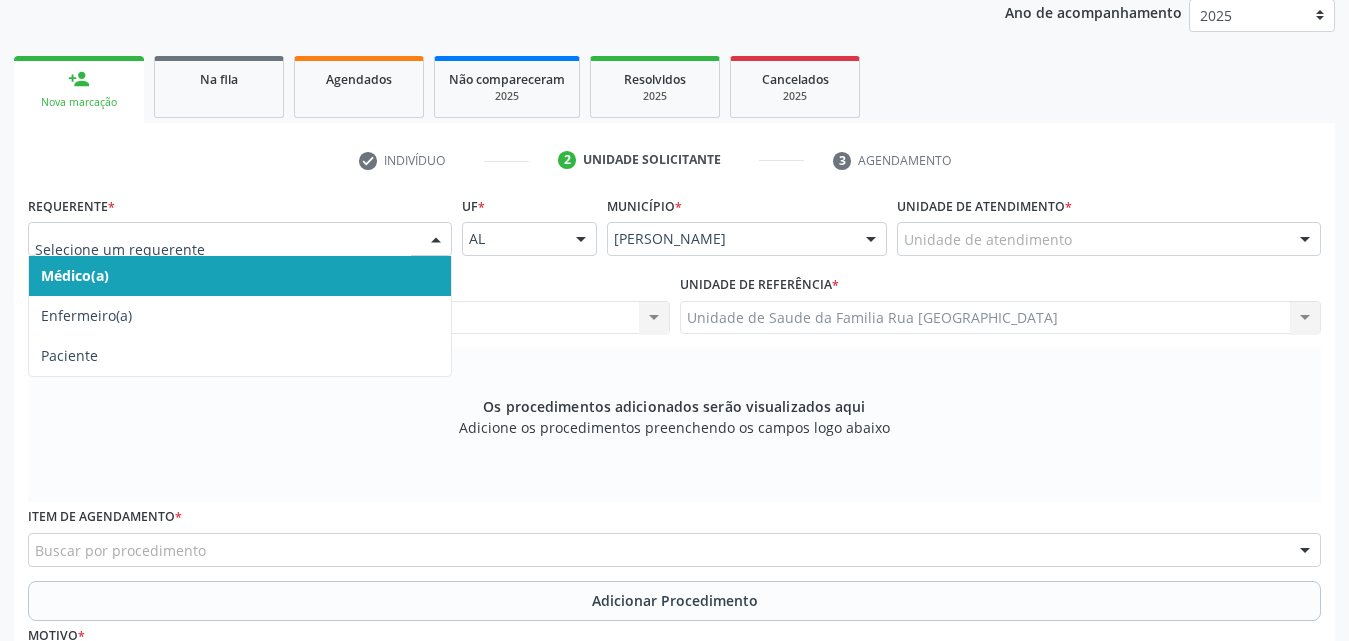 click on "Médico(a)" at bounding box center [240, 276] 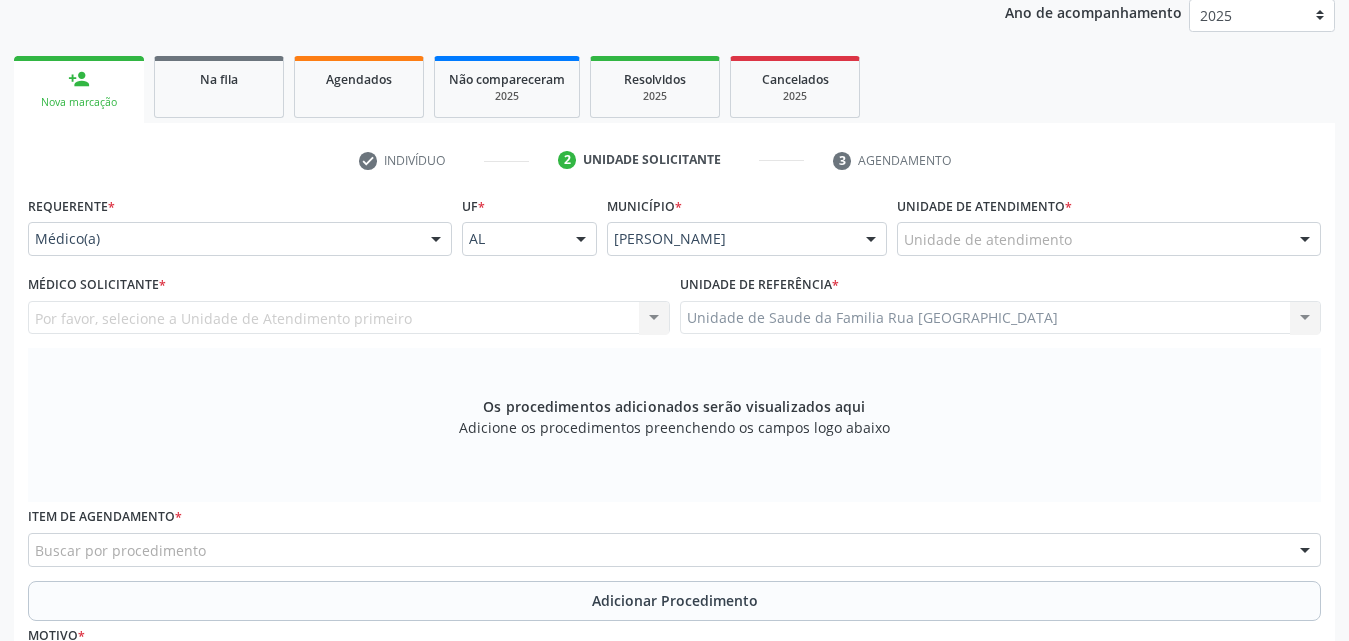 click at bounding box center [1305, 240] 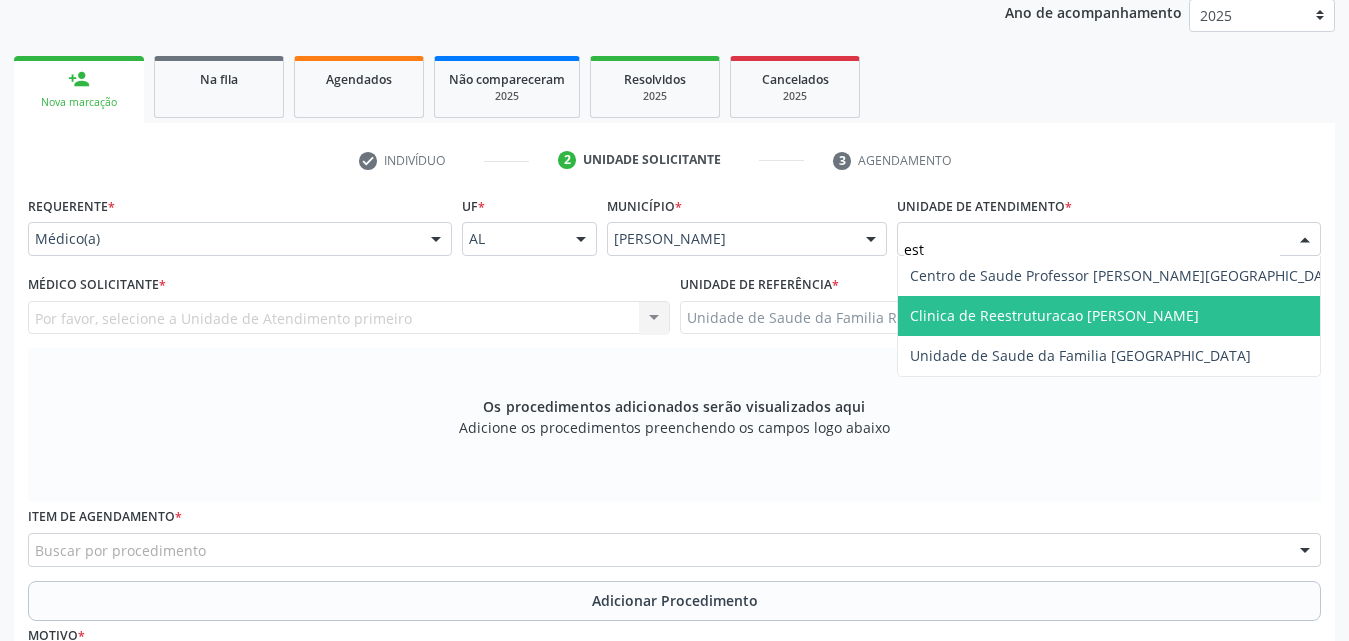 type on "esta" 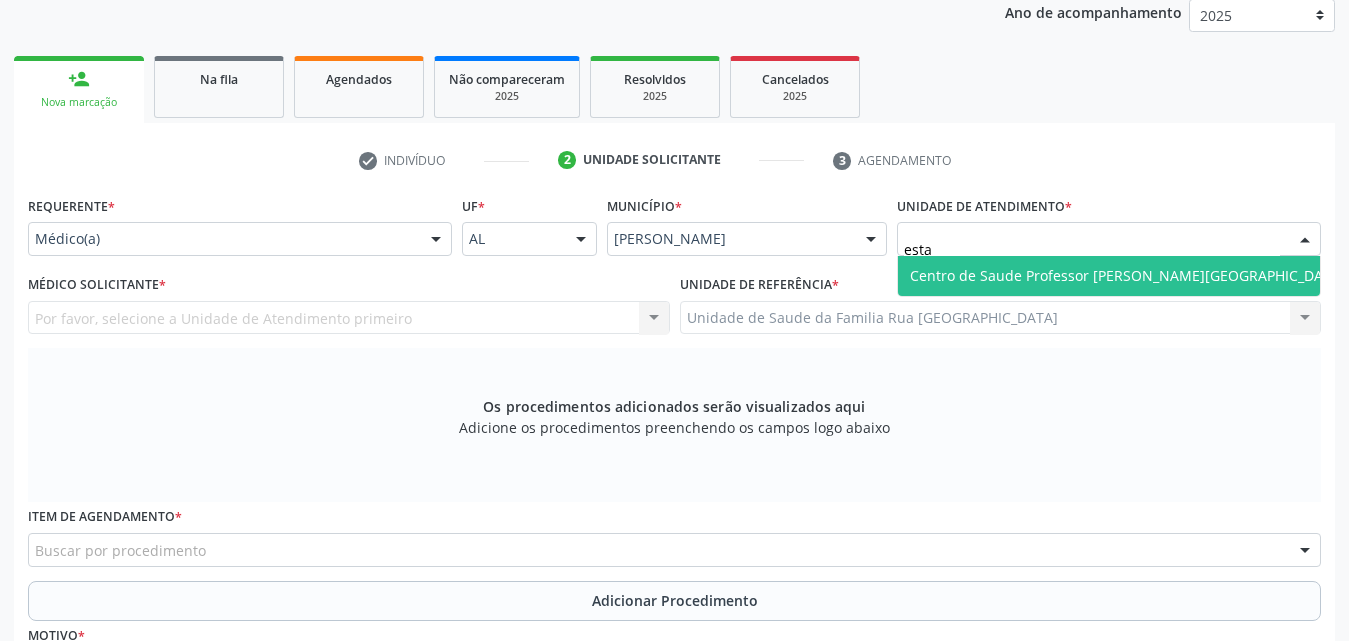 click on "Centro de Saude Professor [PERSON_NAME][GEOGRAPHIC_DATA]" at bounding box center [1127, 275] 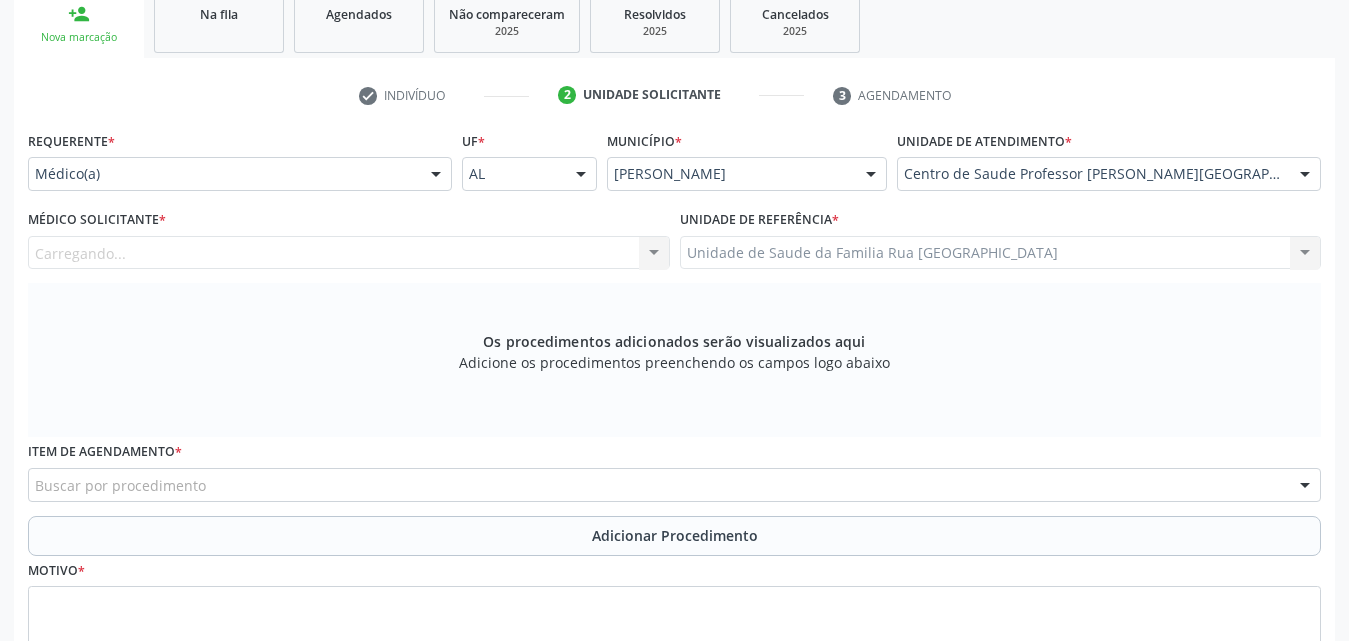 scroll, scrollTop: 371, scrollLeft: 0, axis: vertical 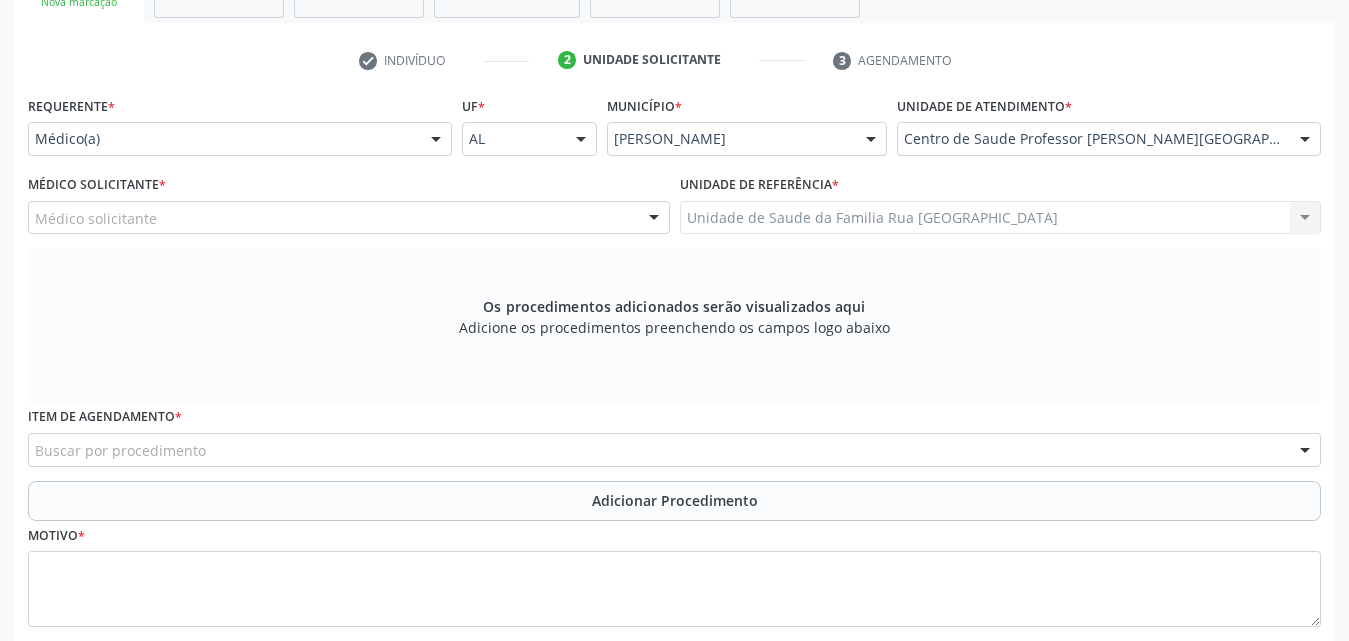 click at bounding box center [654, 219] 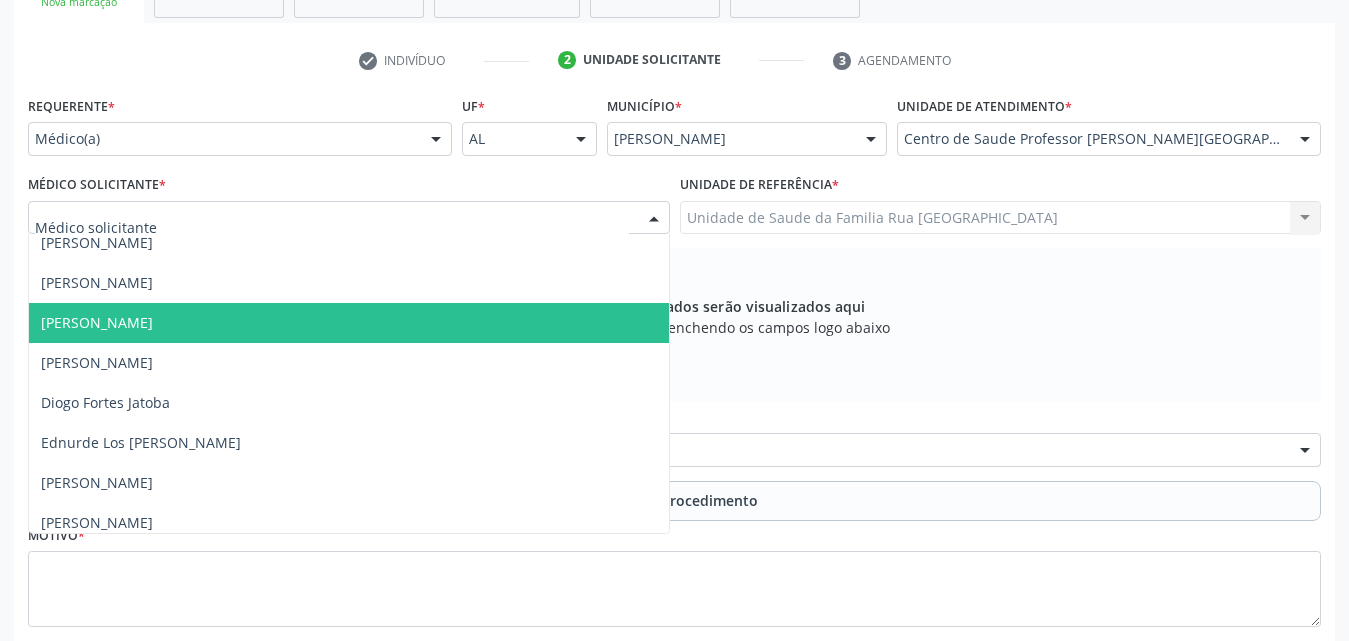 scroll, scrollTop: 500, scrollLeft: 0, axis: vertical 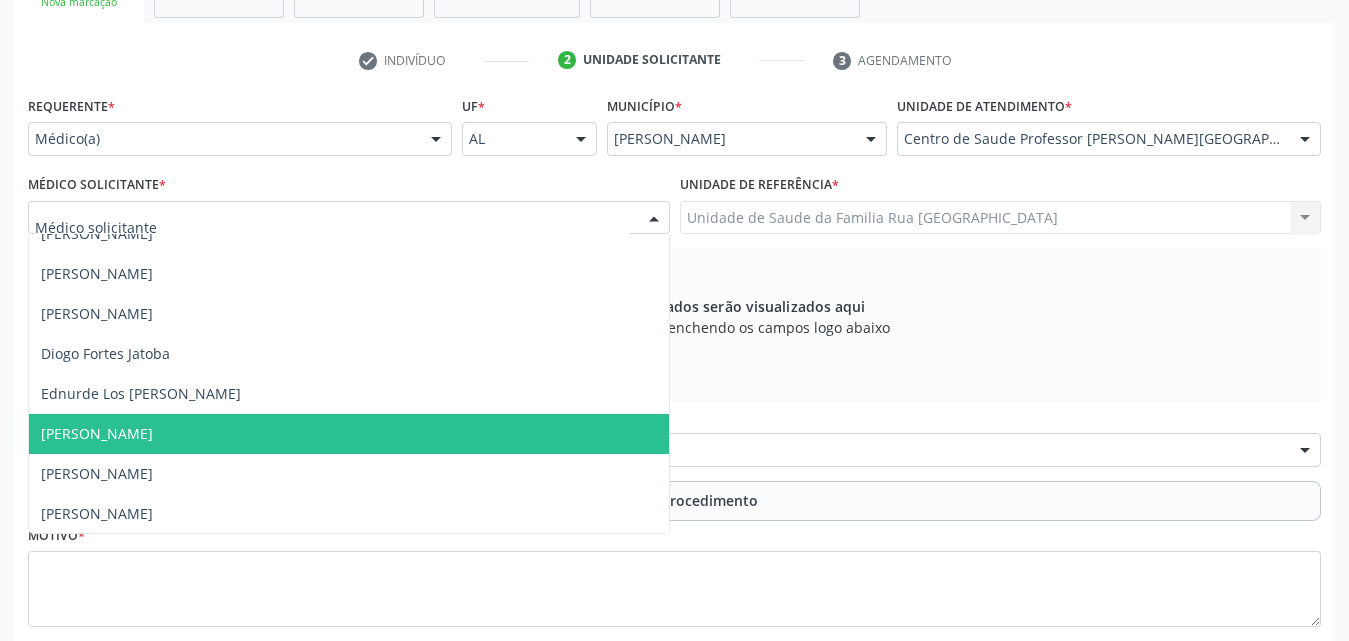 click on "[PERSON_NAME]" at bounding box center [349, 434] 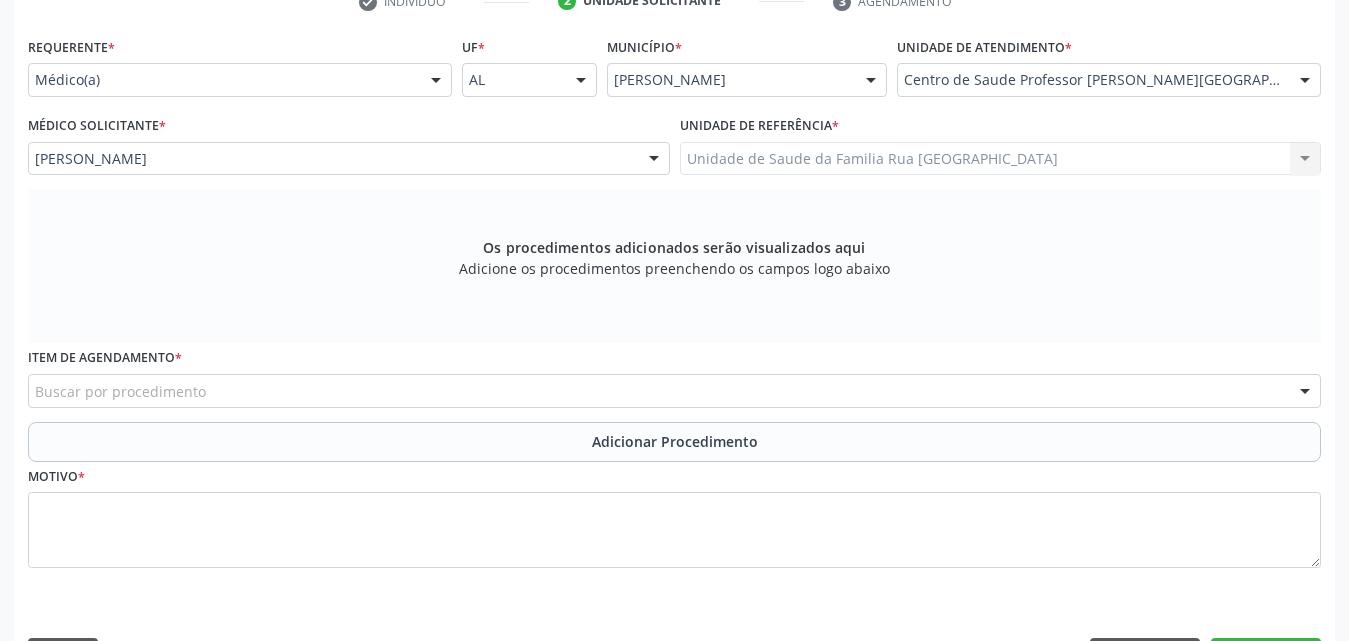 scroll, scrollTop: 488, scrollLeft: 0, axis: vertical 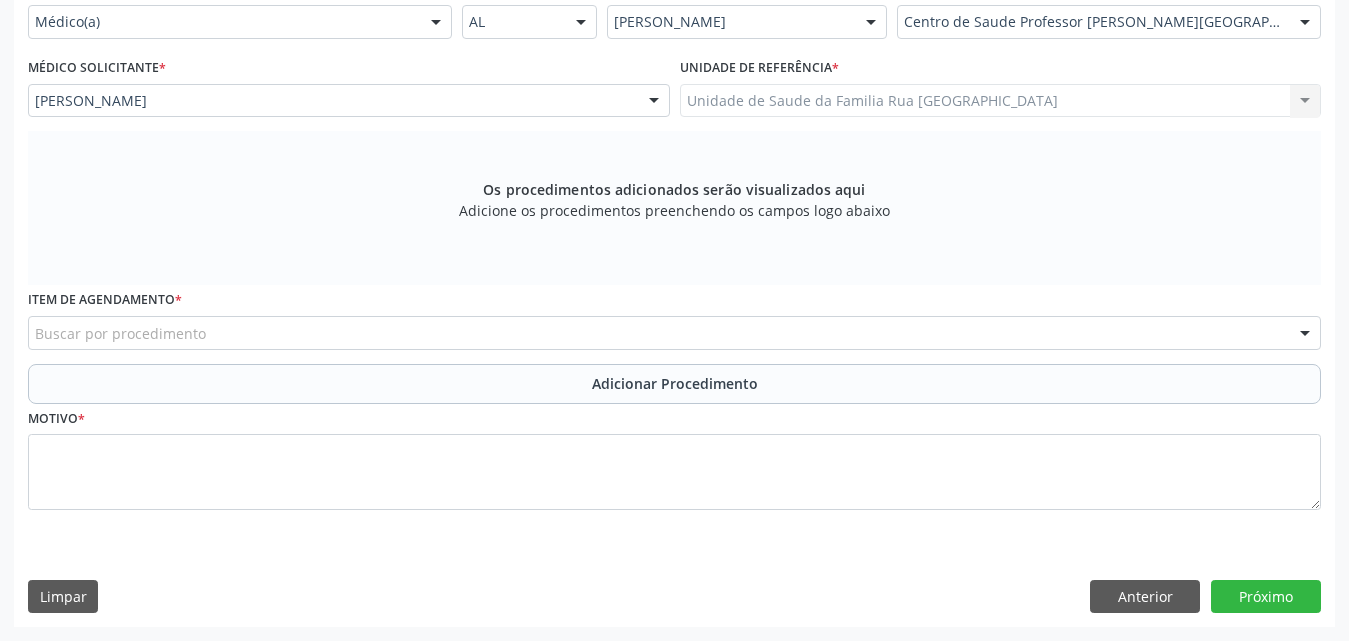 click on "Buscar por procedimento" at bounding box center (674, 333) 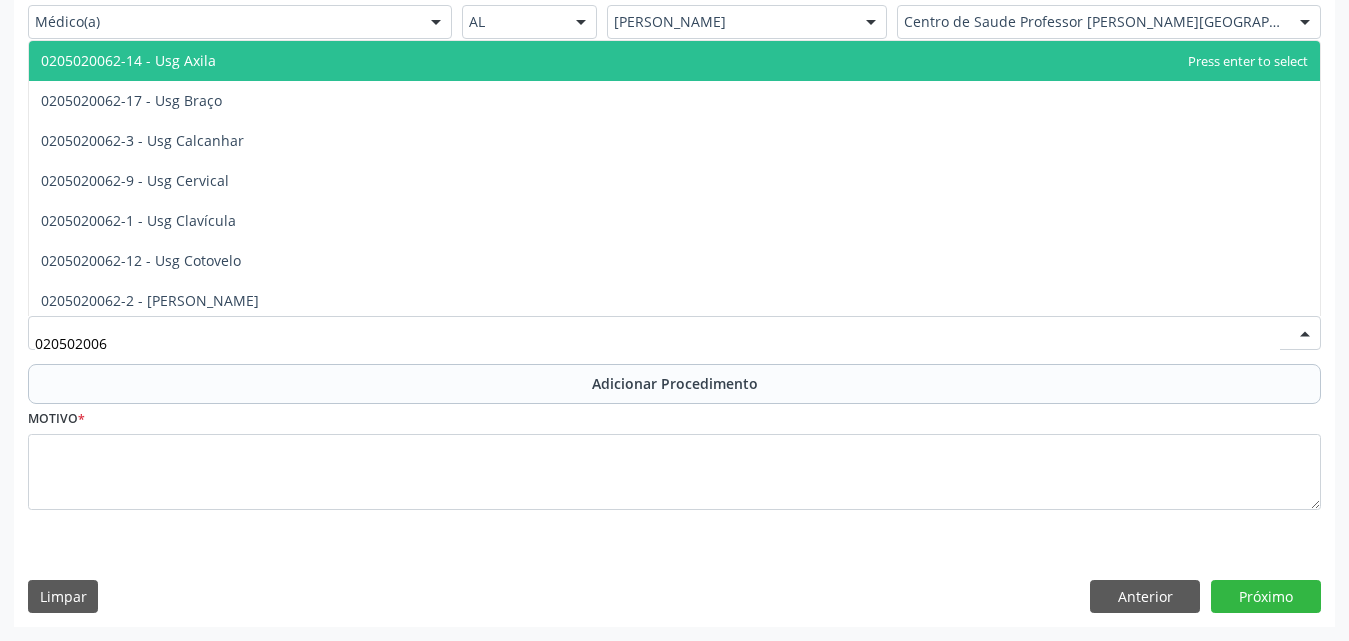 type on "0205020062" 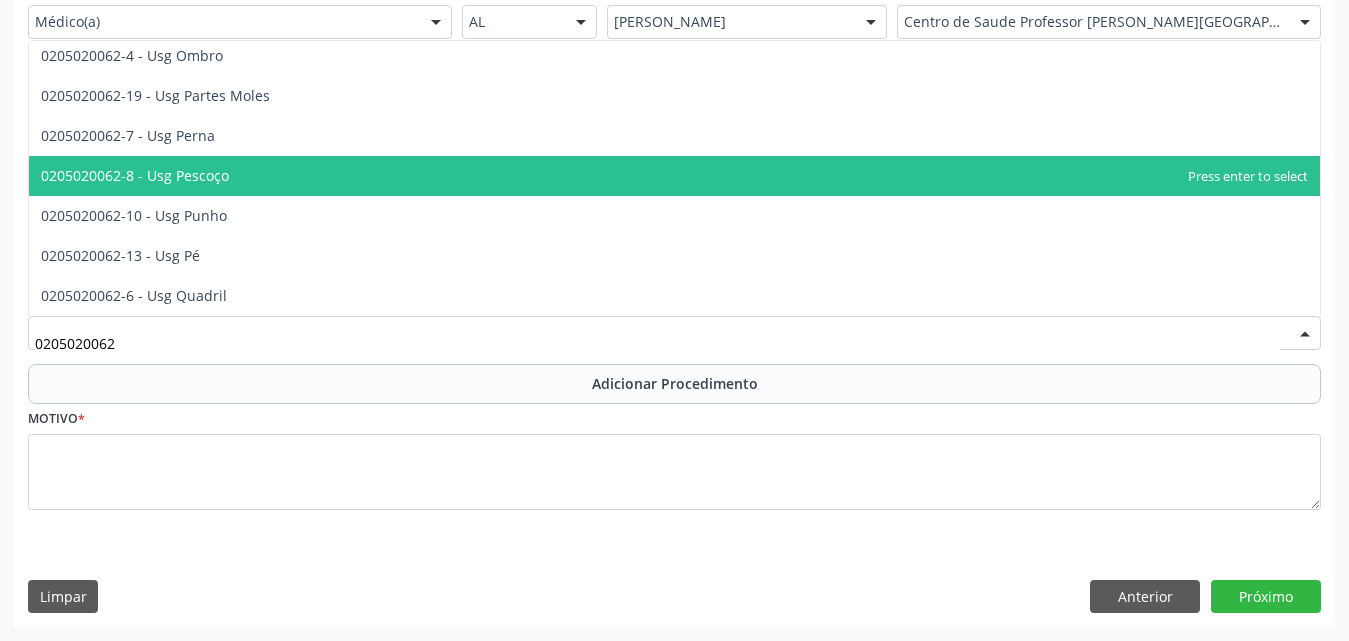 scroll, scrollTop: 400, scrollLeft: 0, axis: vertical 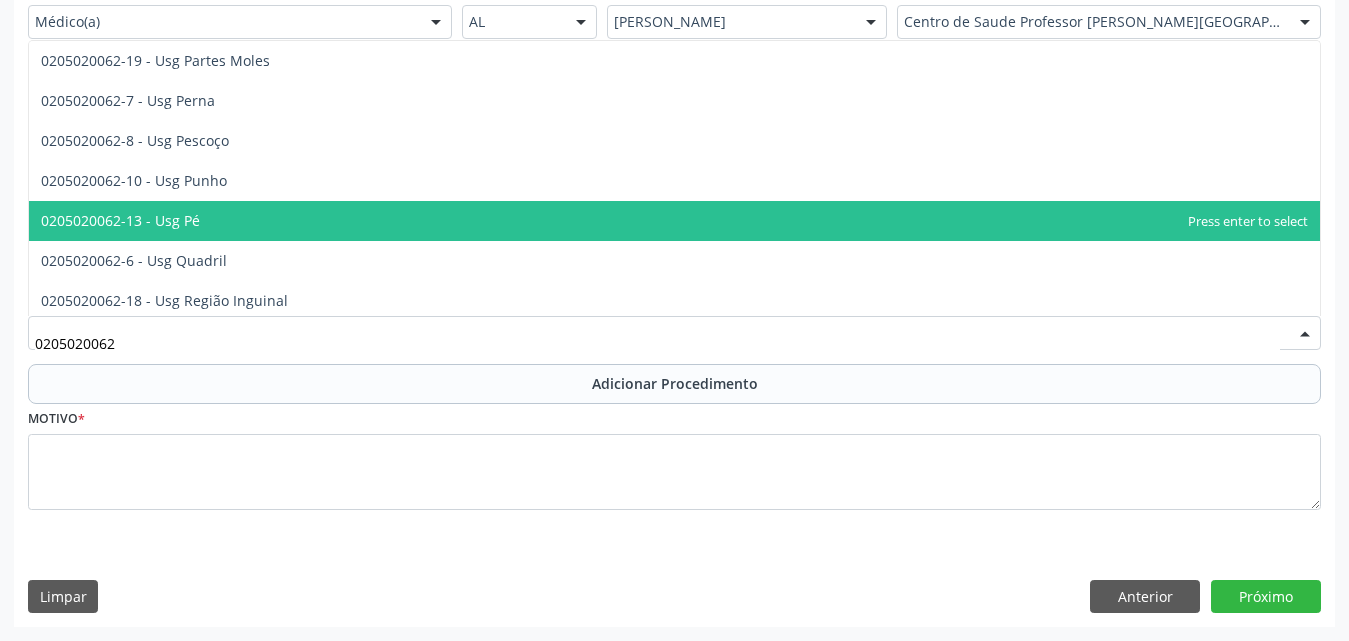 click on "0205020062-13 - Usg Pé" at bounding box center (674, 221) 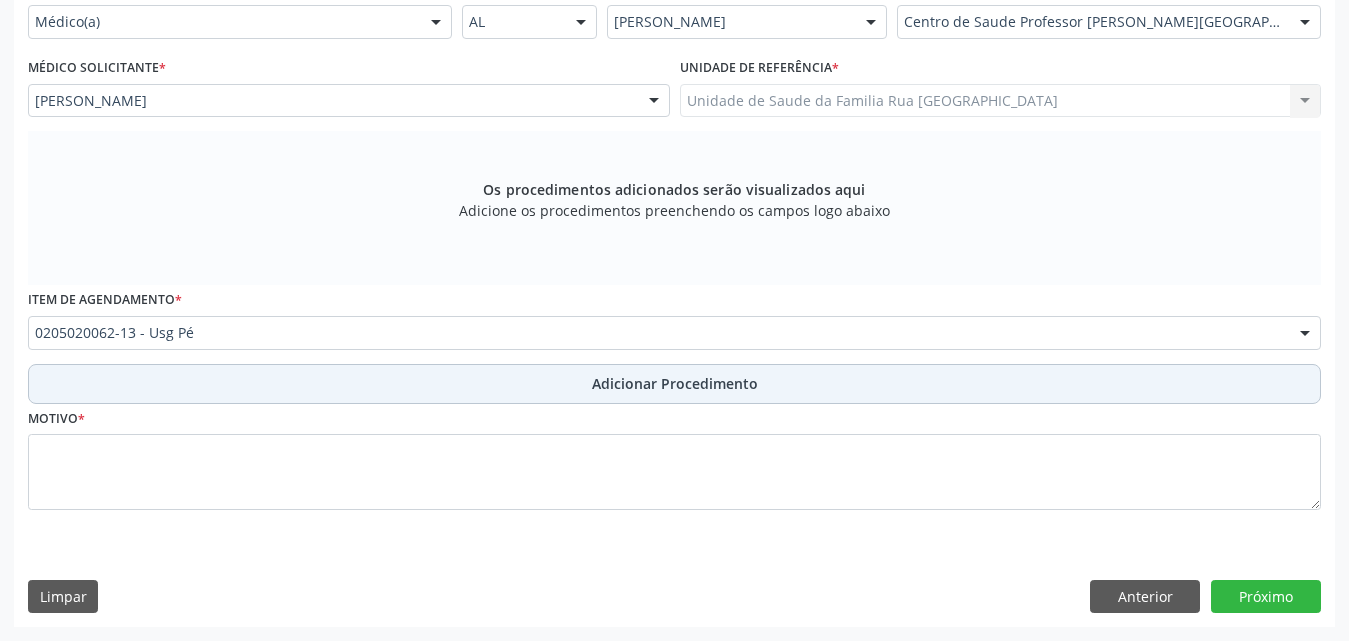 click on "Adicionar Procedimento" at bounding box center (675, 383) 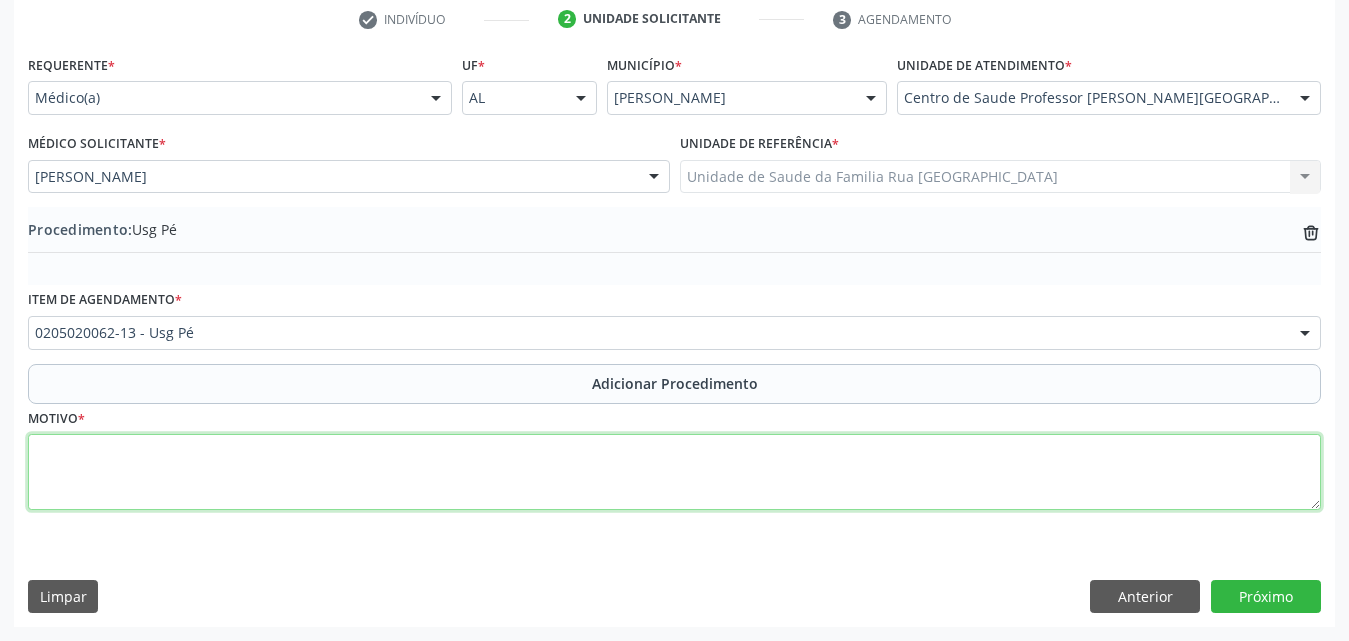 click at bounding box center (674, 472) 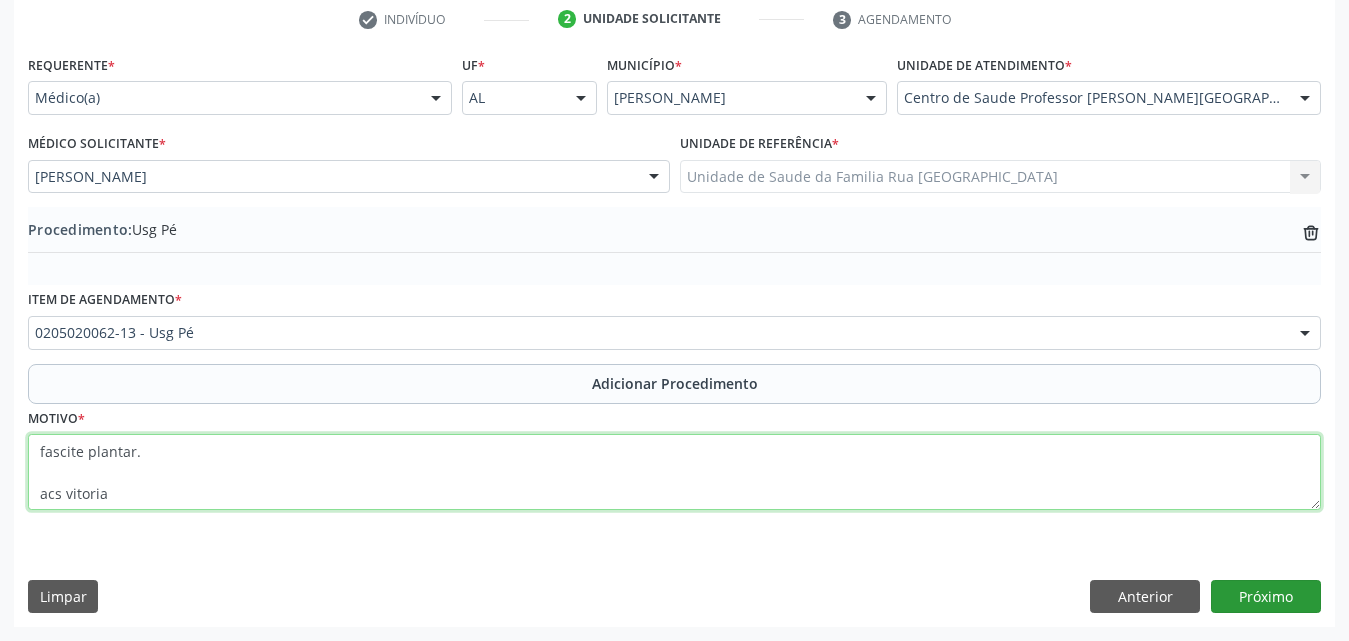 type on "fascite plantar.
acs vitoria" 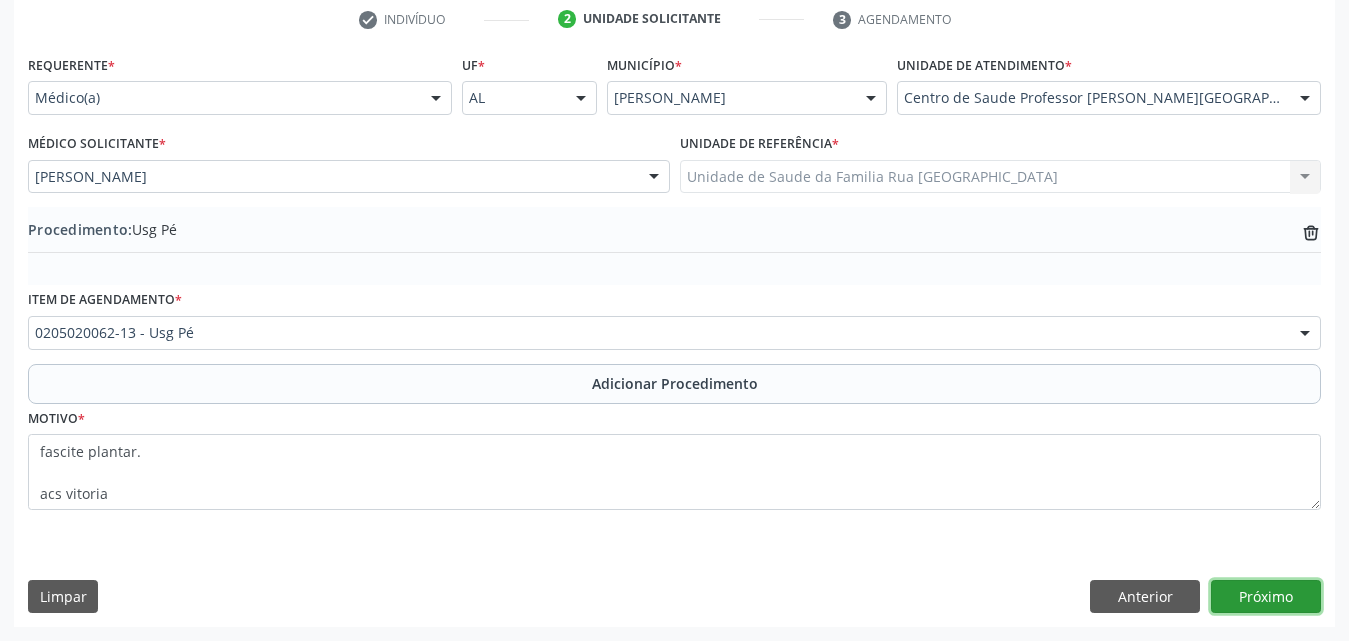click on "Próximo" at bounding box center (1266, 597) 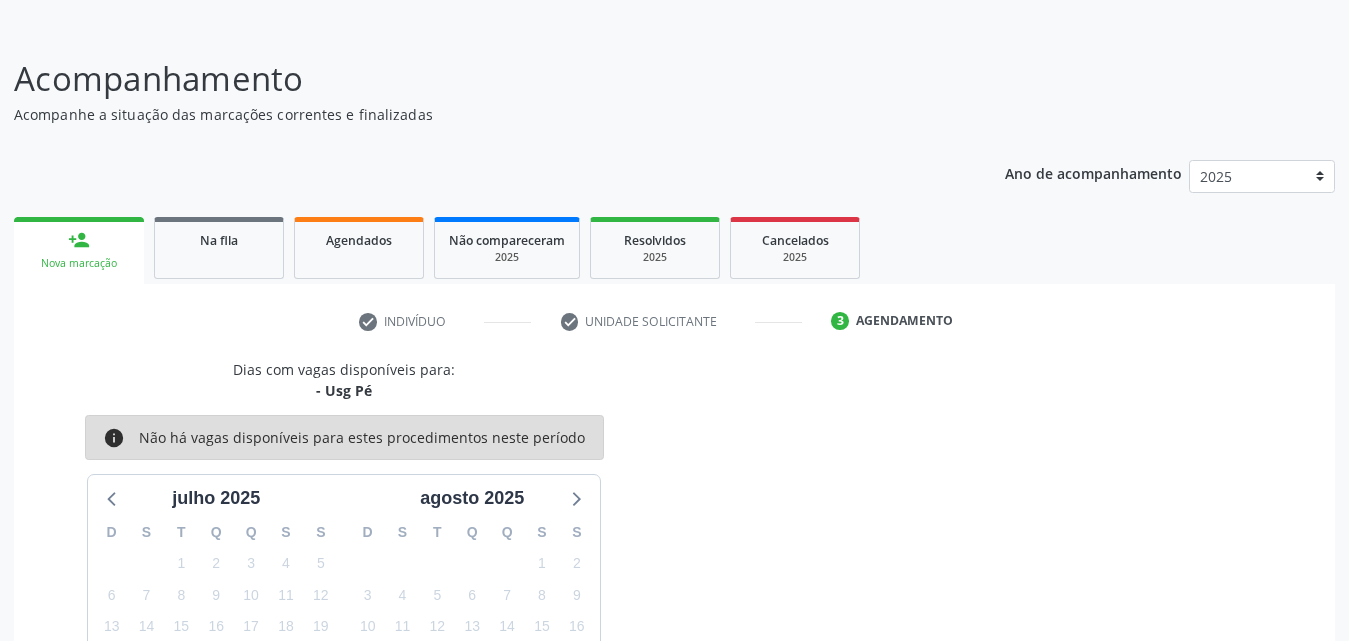 scroll, scrollTop: 216, scrollLeft: 0, axis: vertical 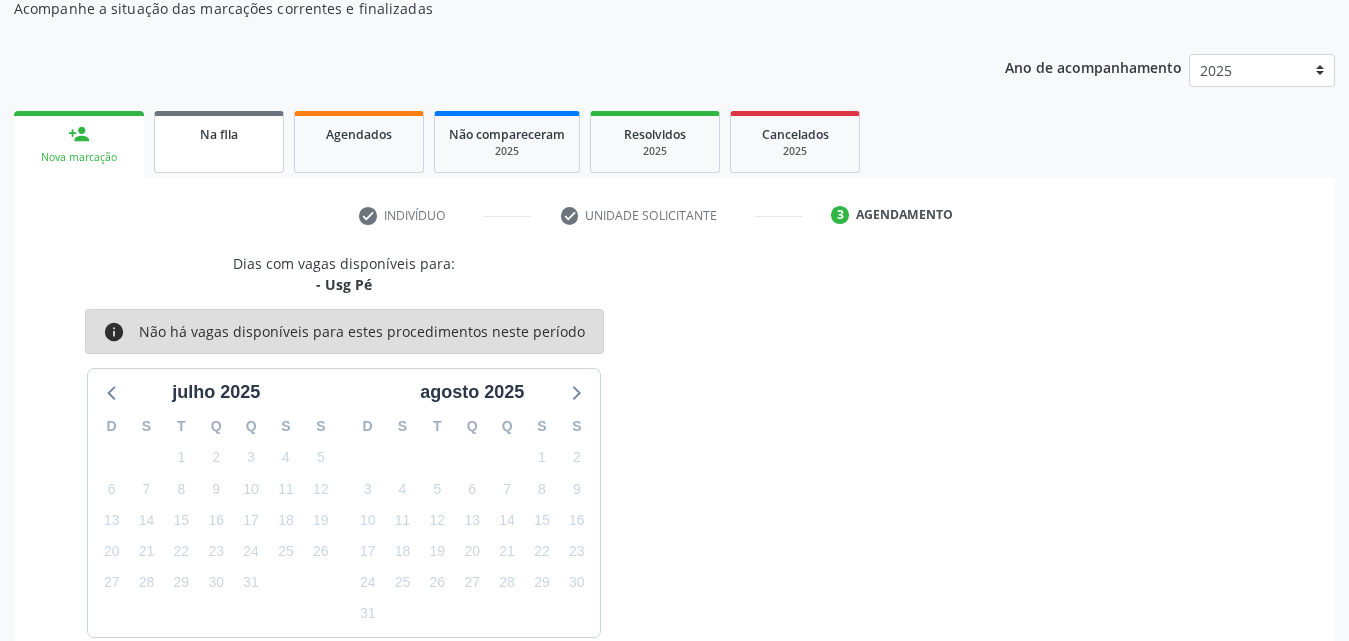 click on "Na fila" at bounding box center [219, 142] 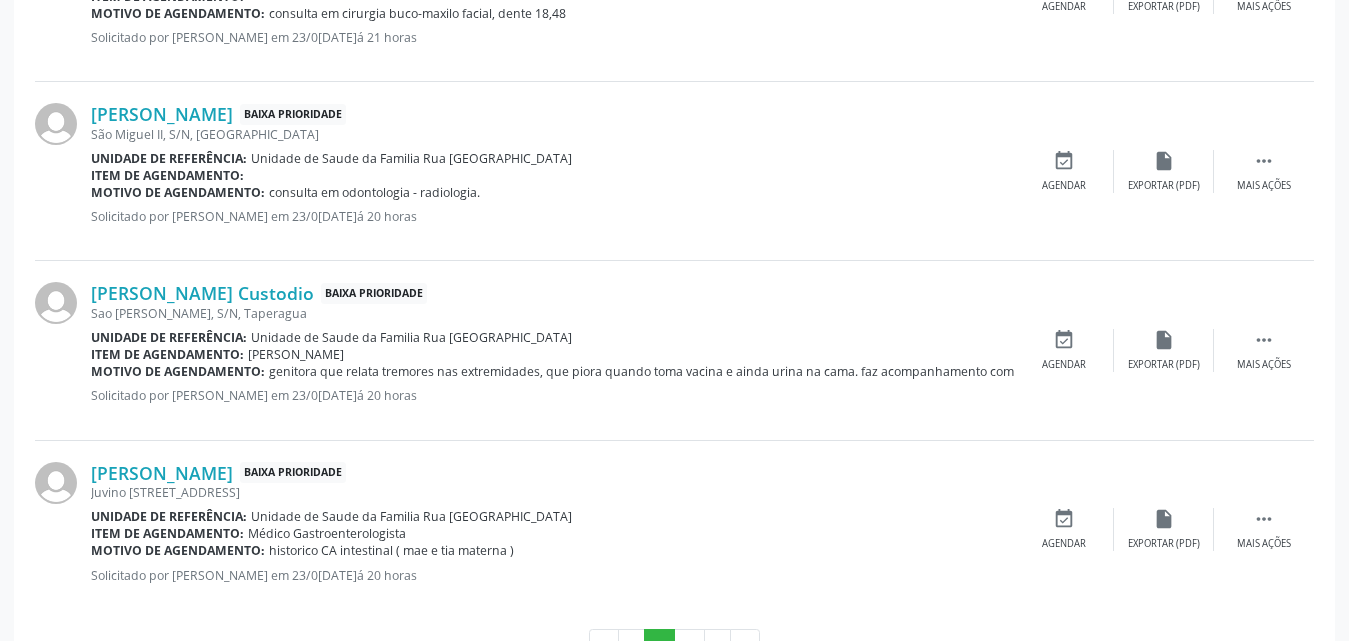 scroll, scrollTop: 2771, scrollLeft: 0, axis: vertical 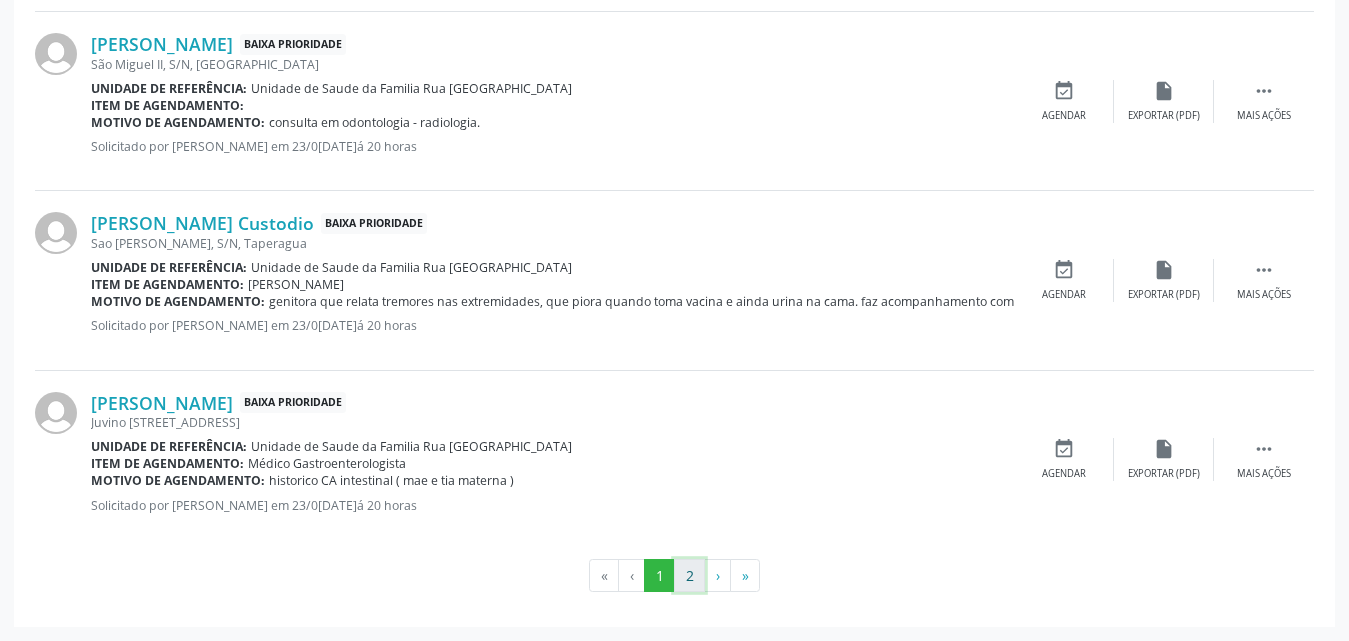 click on "2" at bounding box center (689, 576) 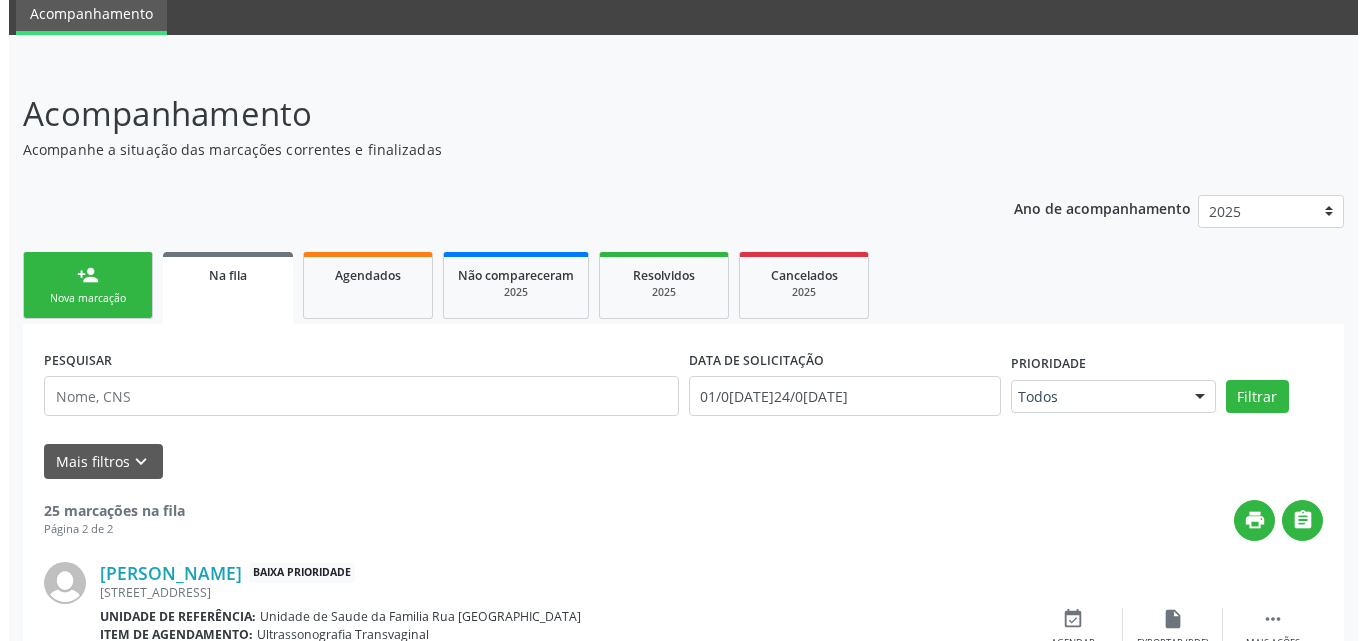 scroll, scrollTop: 1858, scrollLeft: 0, axis: vertical 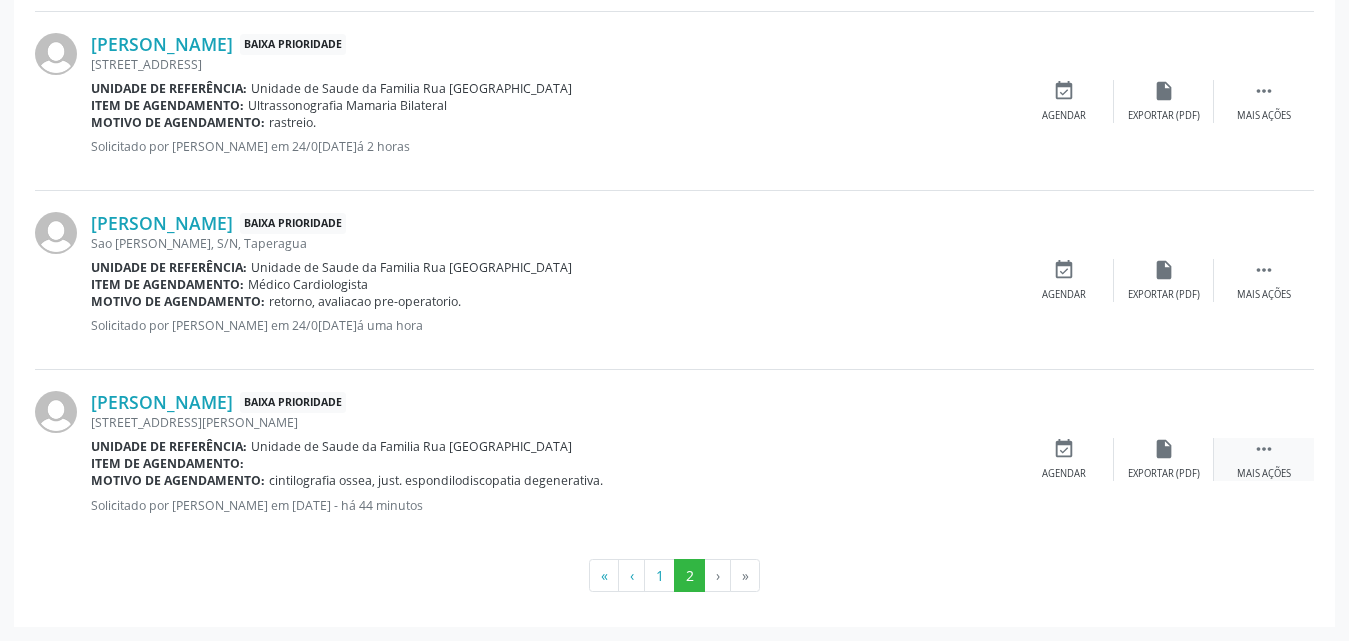 click on "" at bounding box center [1264, 449] 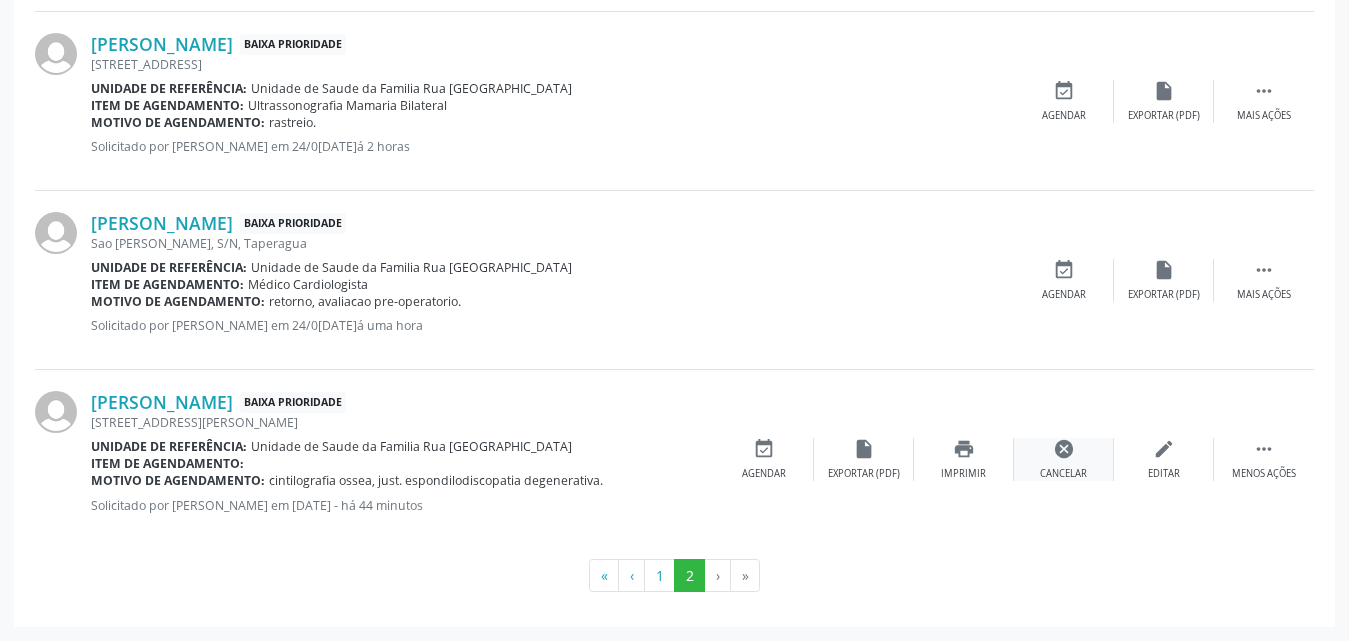click on "cancel
Cancelar" at bounding box center (1064, 459) 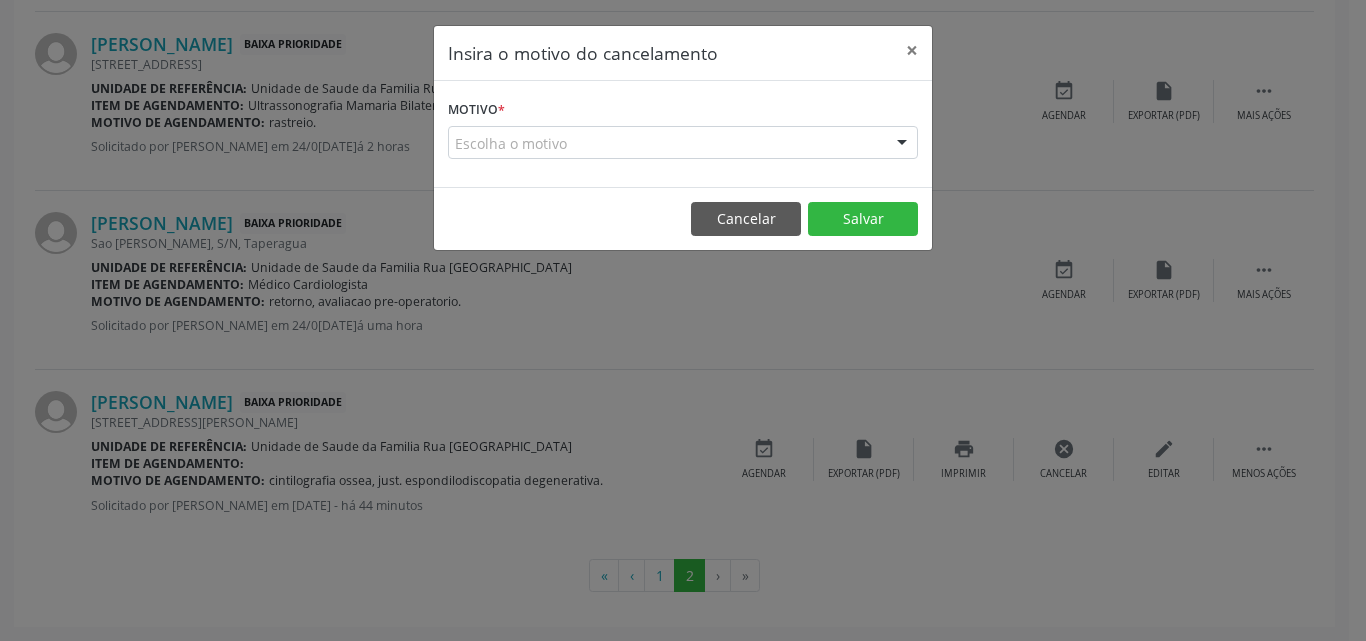 click on "Escolha o motivo" at bounding box center [683, 143] 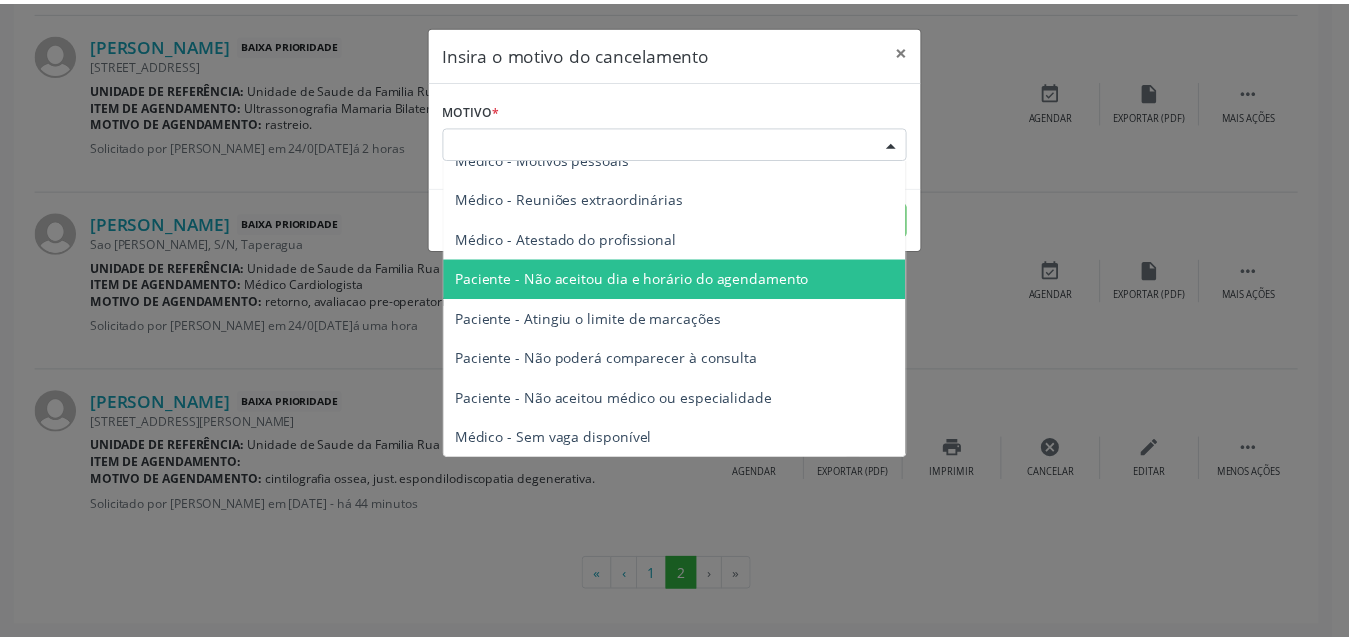 scroll, scrollTop: 101, scrollLeft: 0, axis: vertical 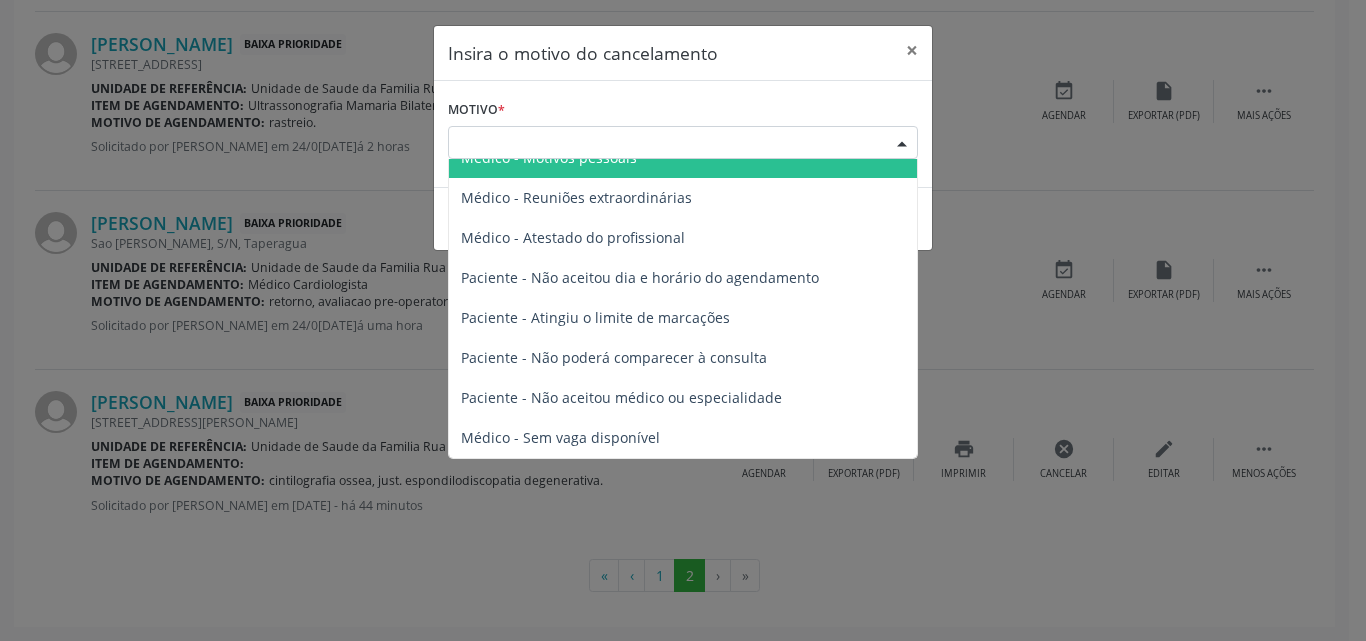 click on "Insira o motivo do cancelamento ×
Motivo
*
Escolha o motivo
Outro   Médico - Participação em eventos (ex: congresso)   Médico - Motivos pessoais   Médico - Reuniões extraordinárias   Médico - Atestado do profissional   Paciente - Não aceitou dia e horário do agendamento   Paciente - Atingiu o limite de marcações   Paciente - Não poderá comparecer à consulta   Paciente - Não aceitou médico ou especialidade   Médico - Sem vaga disponível
Nenhum resultado encontrado para: "   "
Não há nenhuma opção para ser exibida.
Cancelar Salvar" at bounding box center [683, 320] 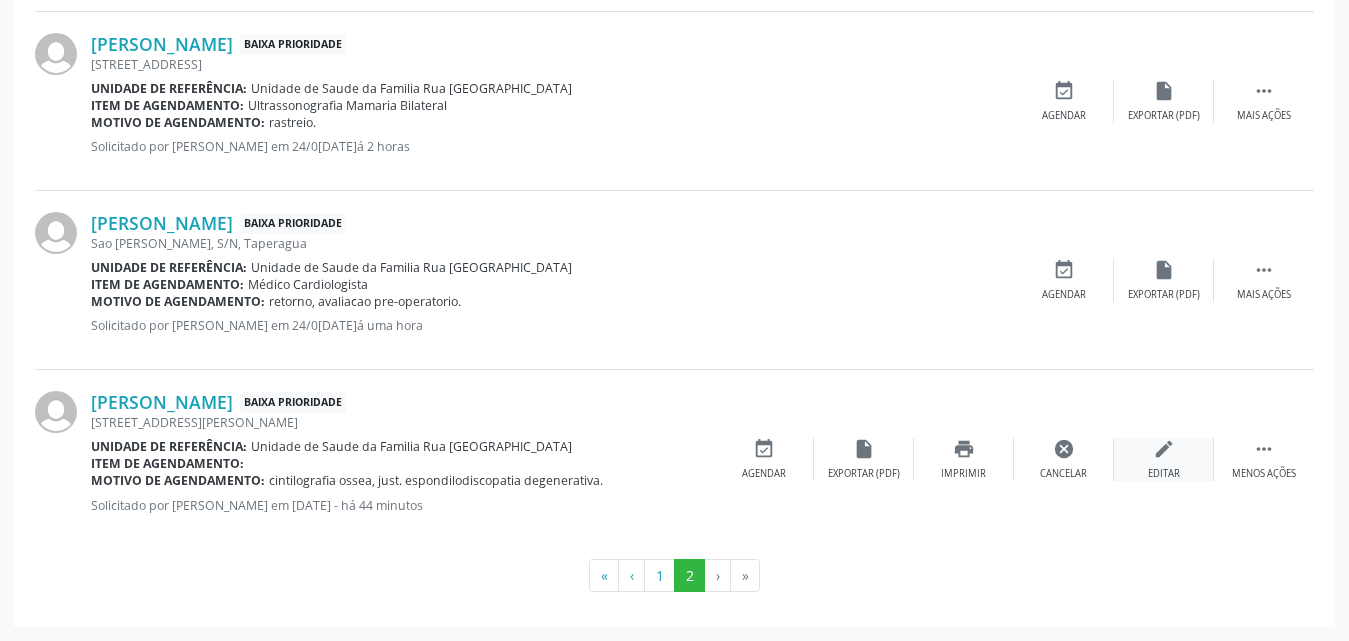 click on "Editar" at bounding box center (1164, 474) 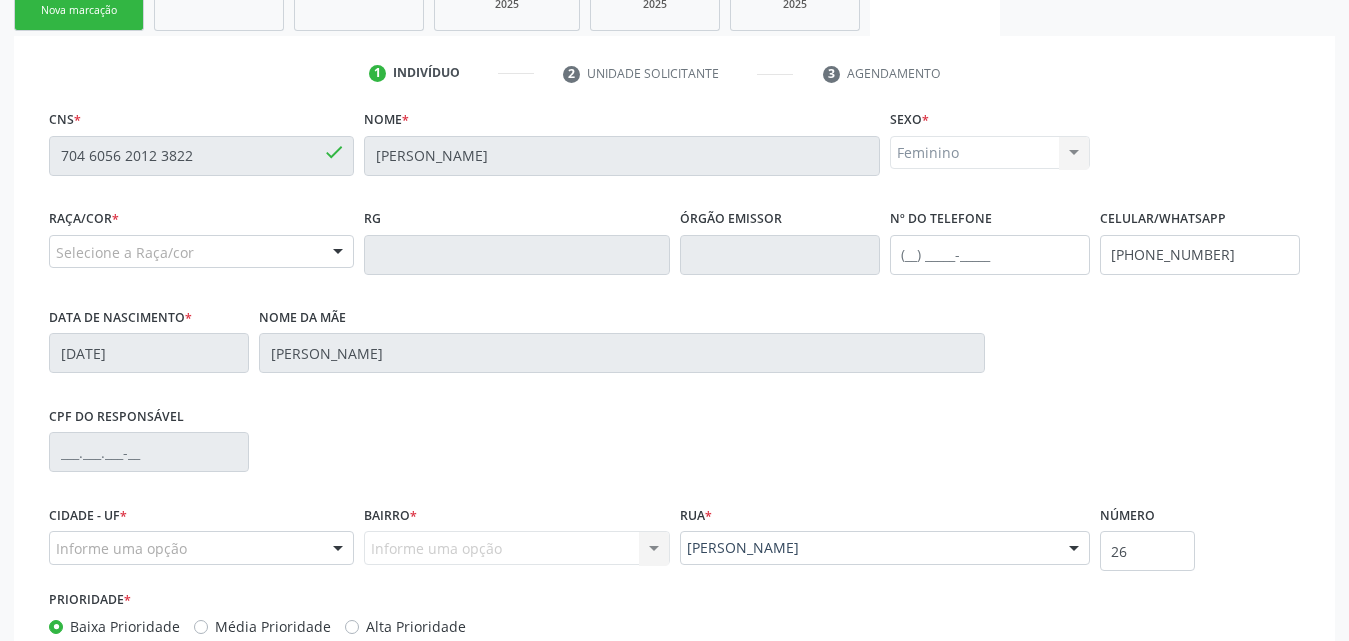 scroll, scrollTop: 398, scrollLeft: 0, axis: vertical 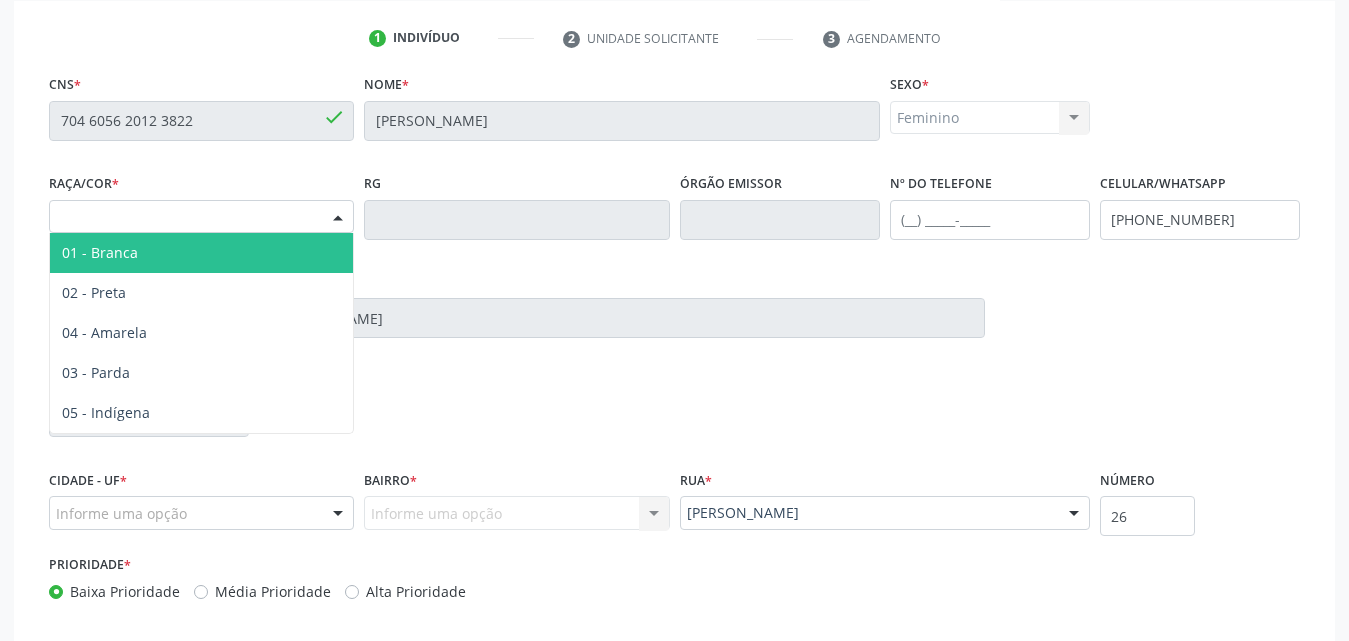 click at bounding box center (338, 218) 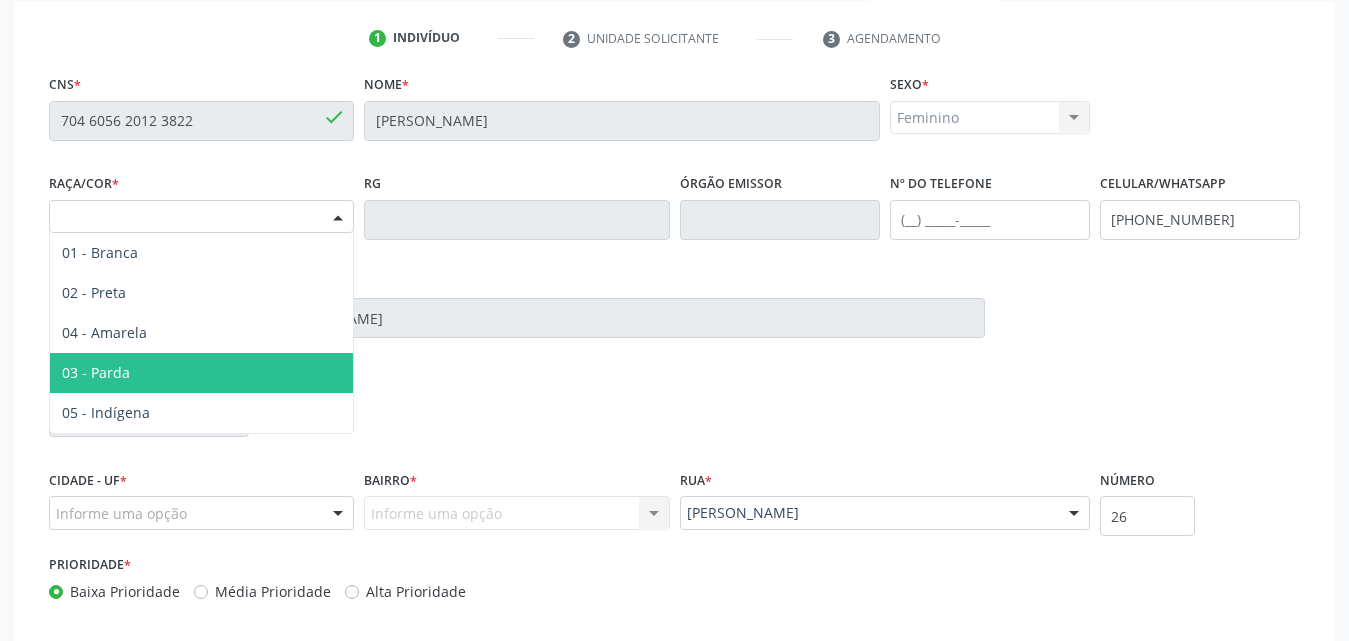 click on "03 - Parda" at bounding box center (201, 373) 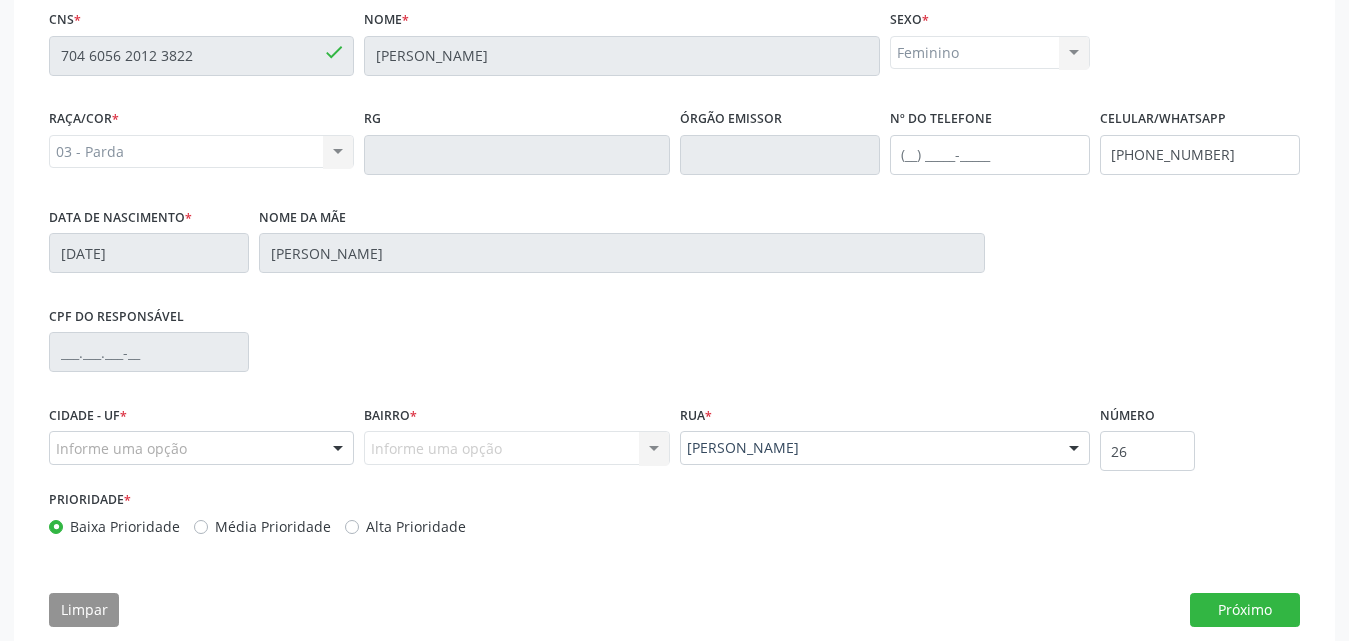 scroll, scrollTop: 498, scrollLeft: 0, axis: vertical 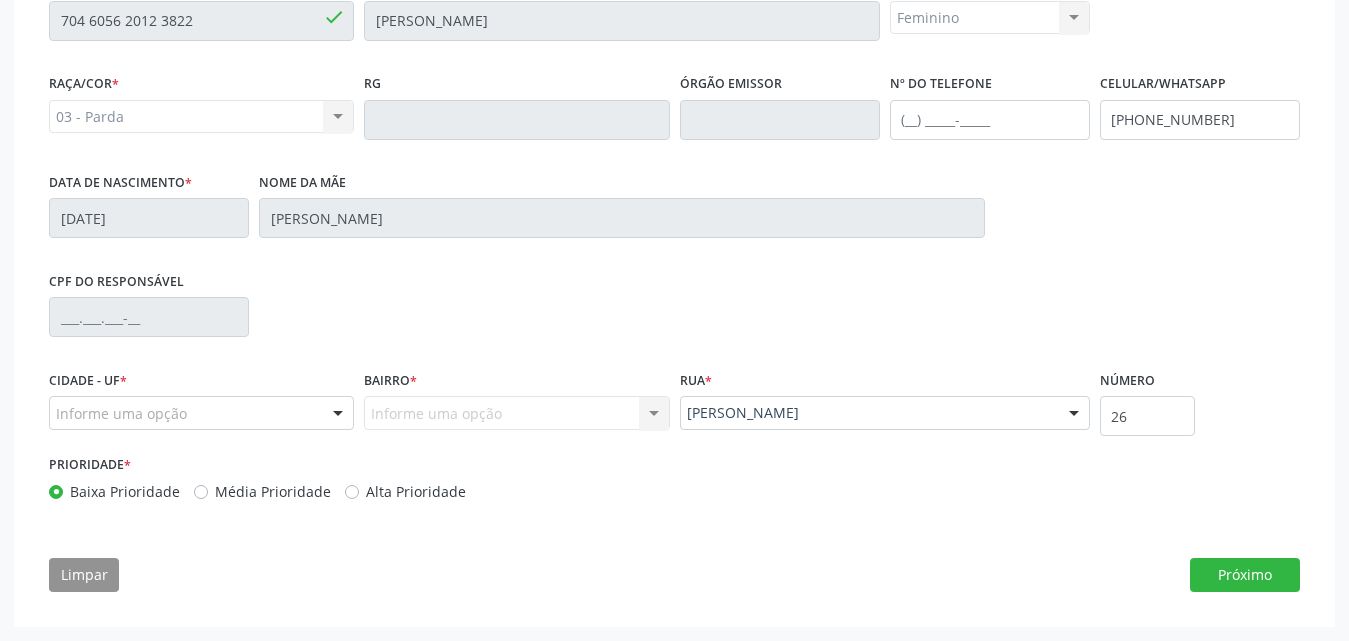 click at bounding box center [338, 414] 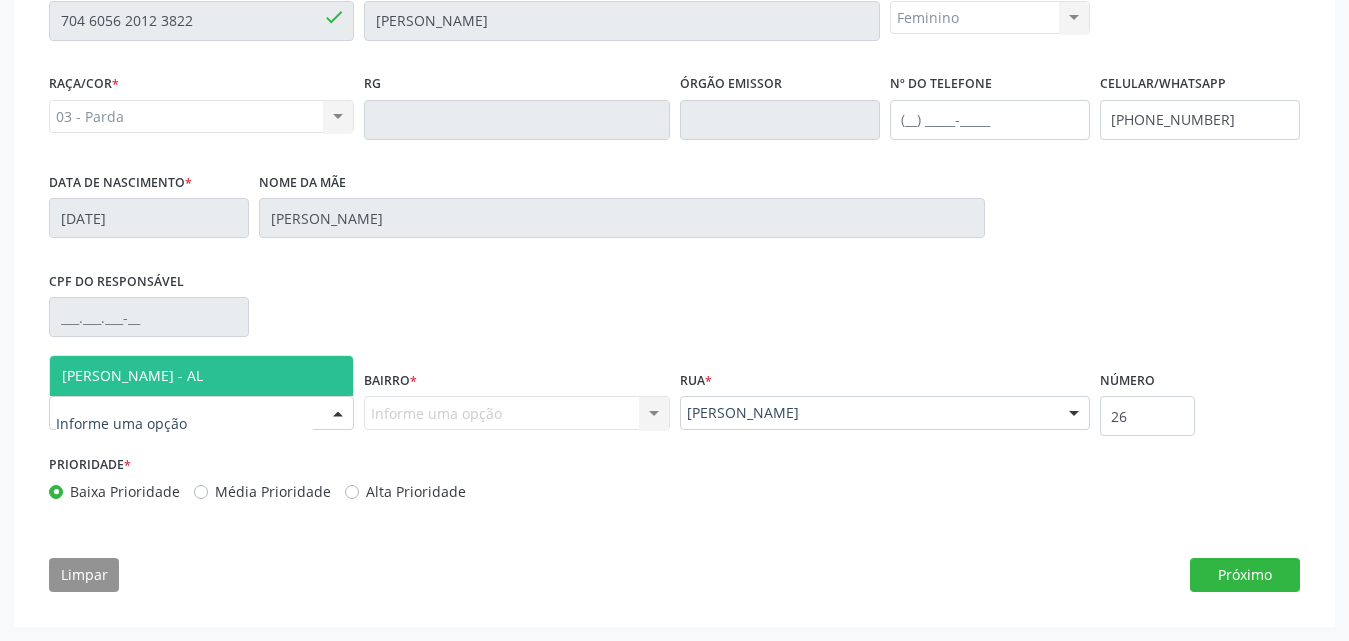 click on "[PERSON_NAME] - AL" at bounding box center (201, 376) 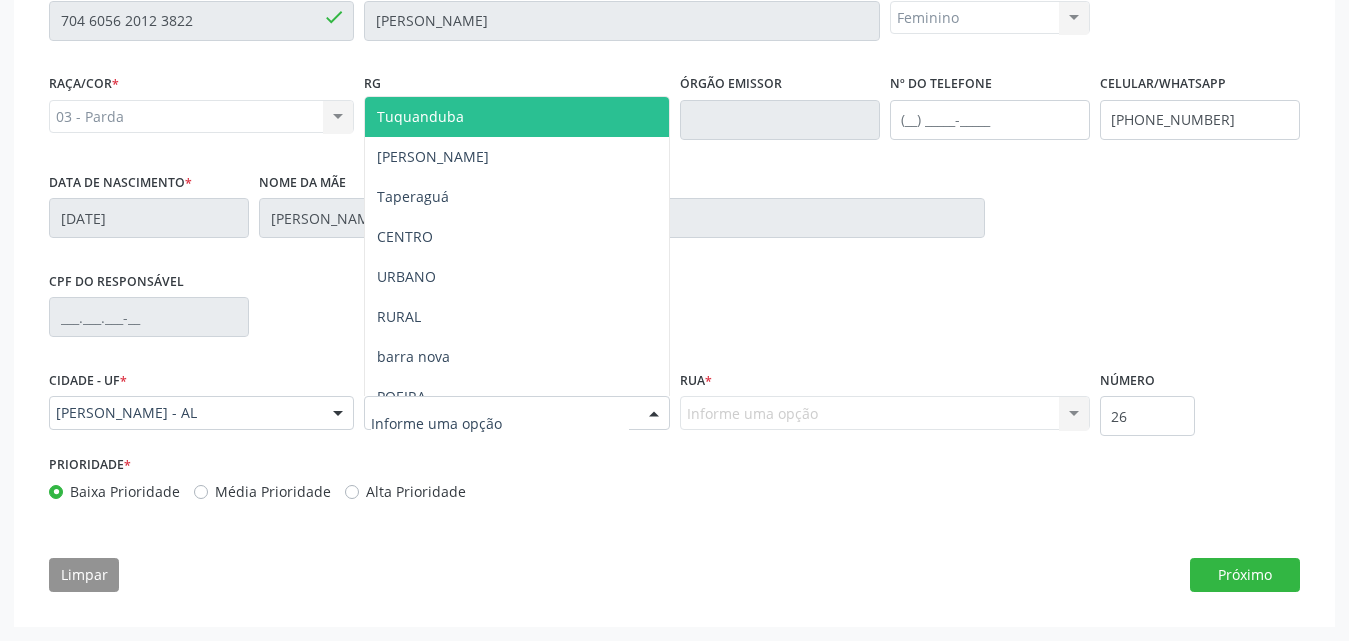 click at bounding box center (654, 414) 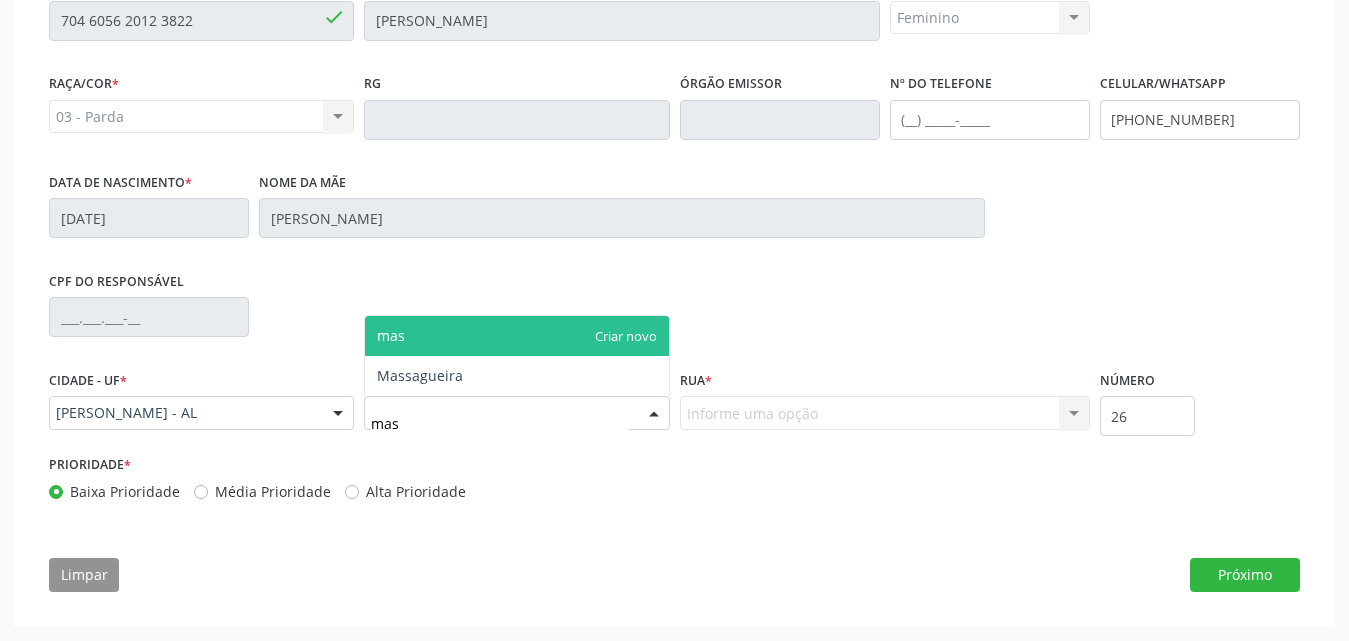 type on "mass" 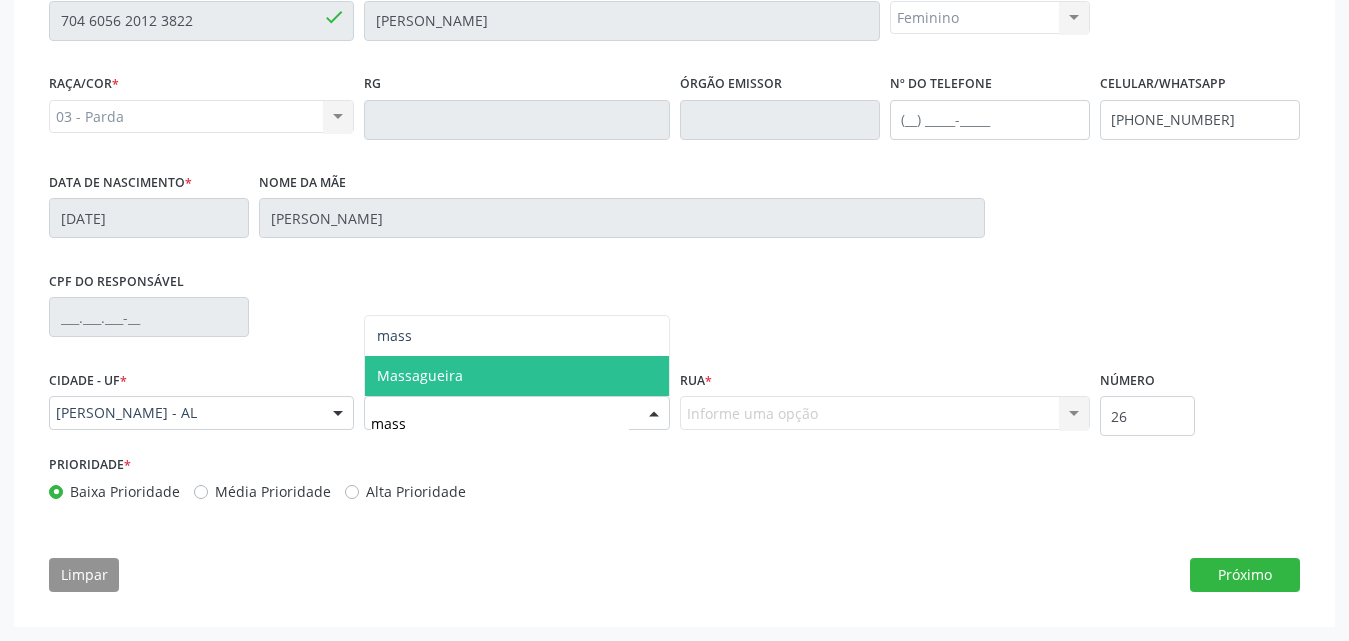 click on "Massagueira" at bounding box center (516, 376) 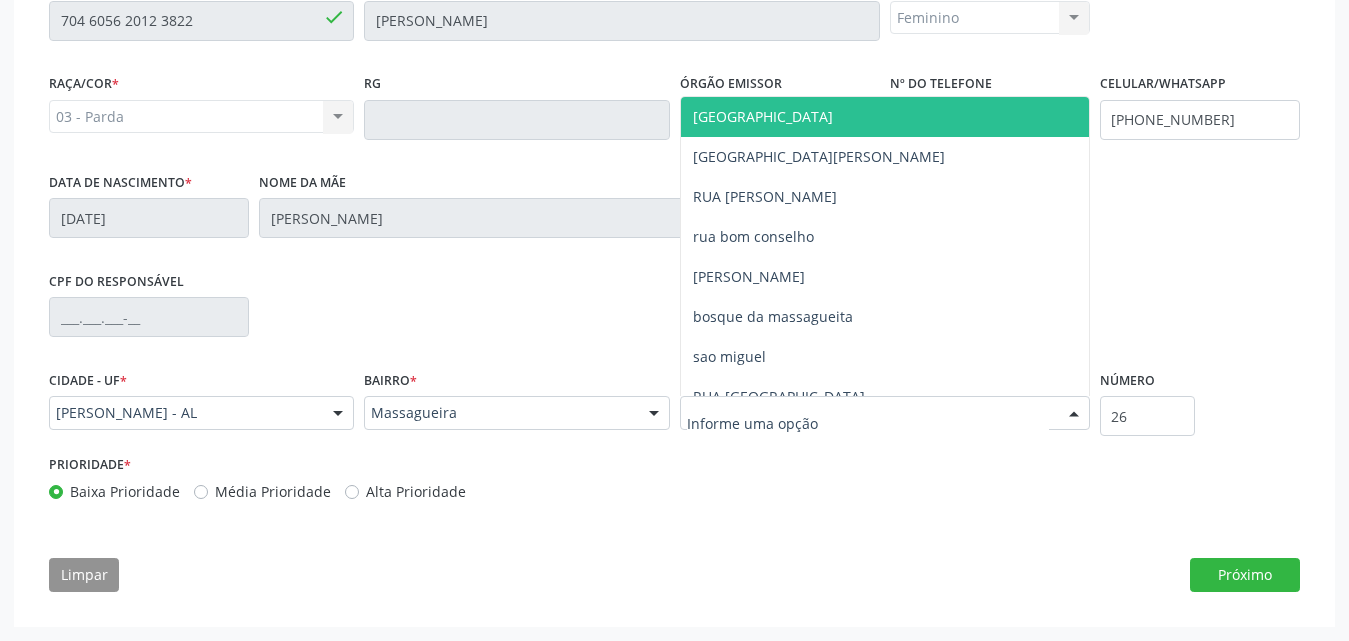click at bounding box center [1074, 414] 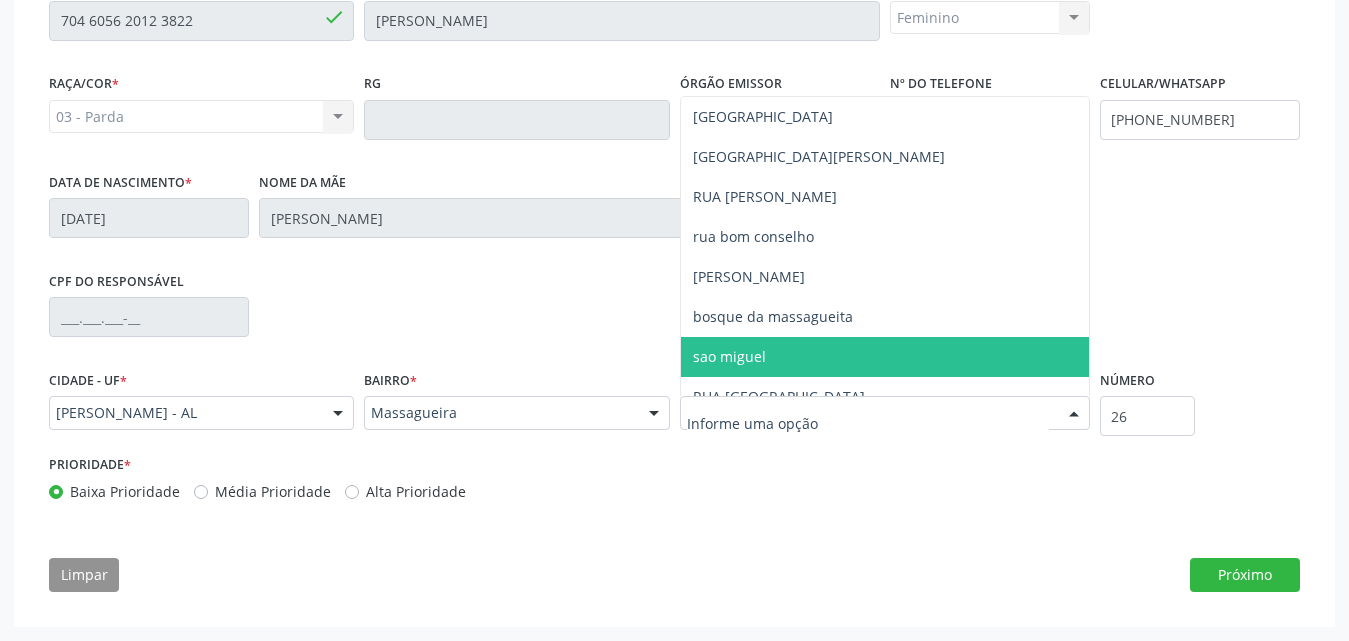 click on "sao miguel" at bounding box center (885, 357) 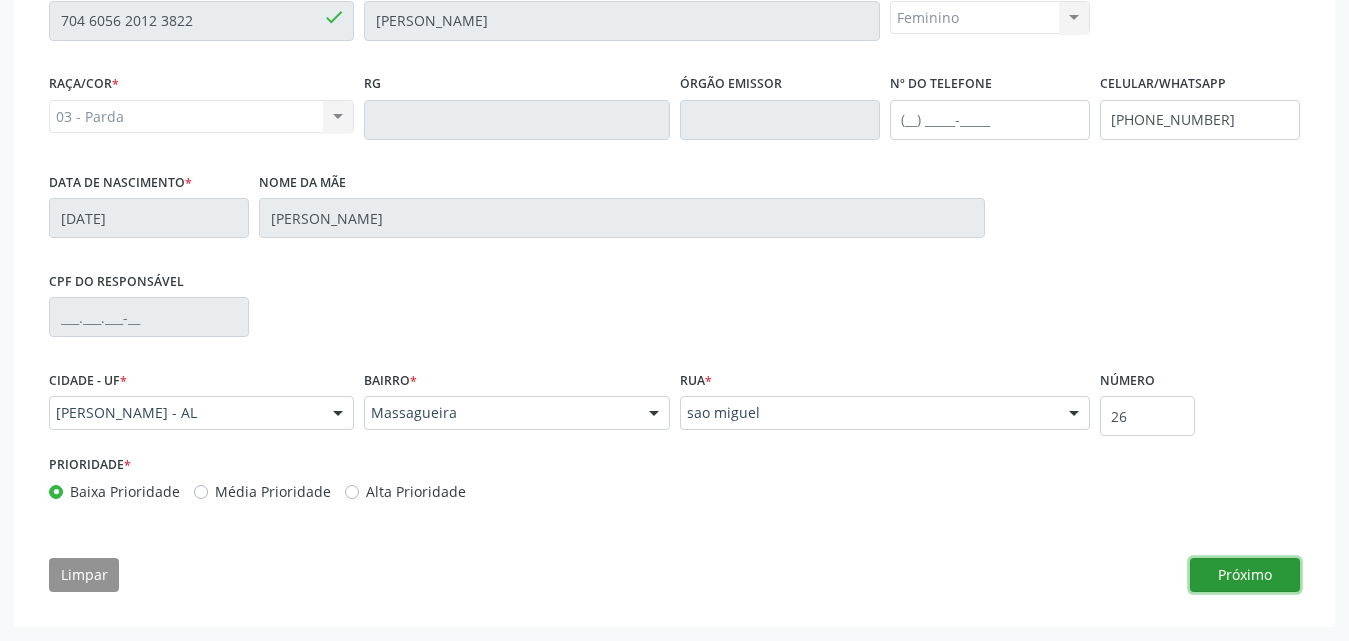 click on "Próximo" at bounding box center (1245, 575) 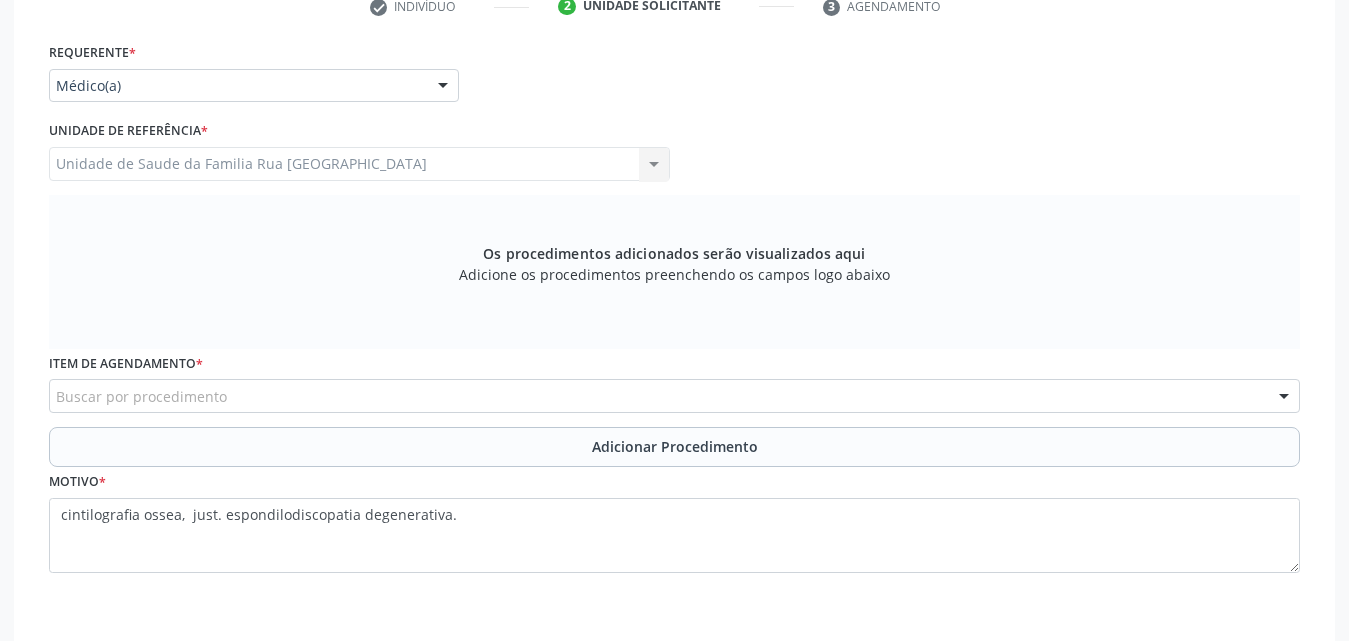 scroll, scrollTop: 315, scrollLeft: 0, axis: vertical 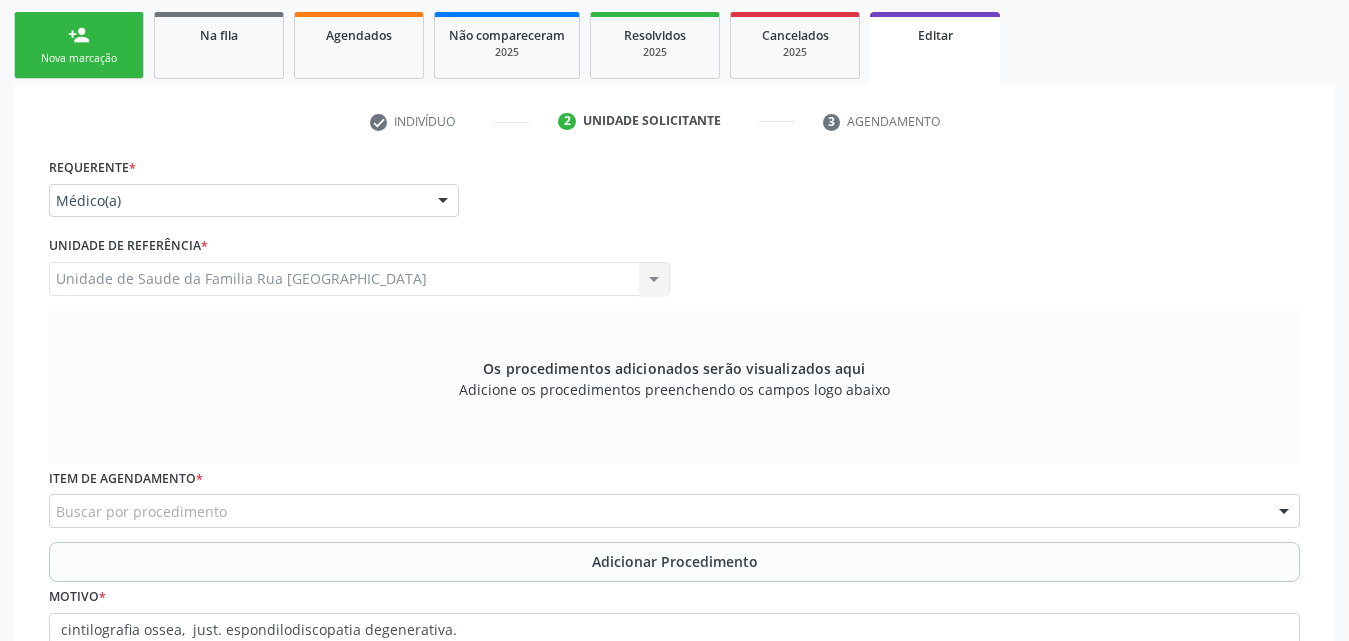 click at bounding box center (443, 202) 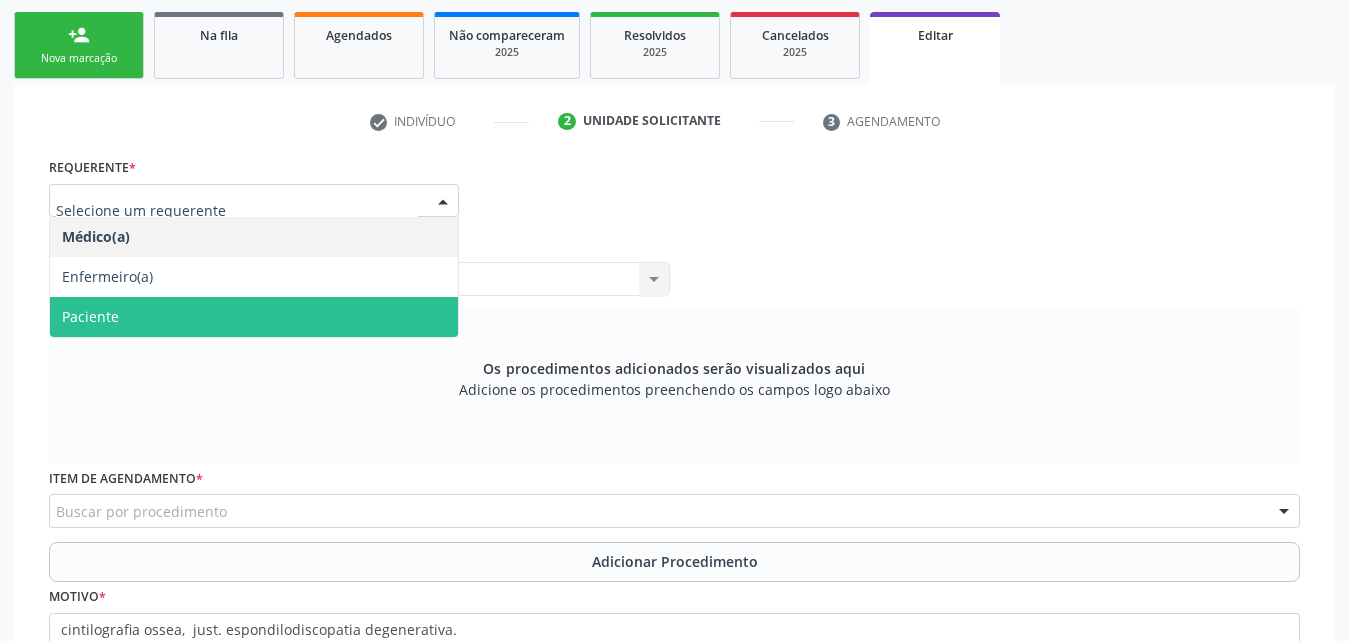 click on "Paciente" at bounding box center (254, 317) 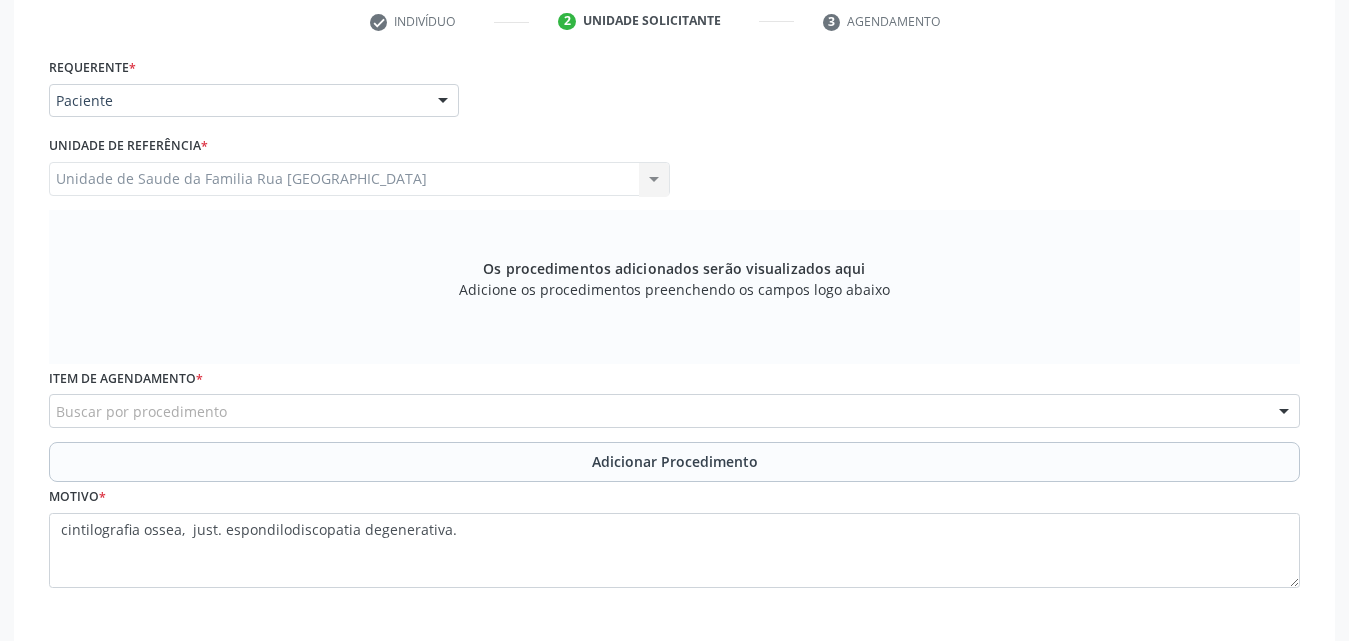 scroll, scrollTop: 515, scrollLeft: 0, axis: vertical 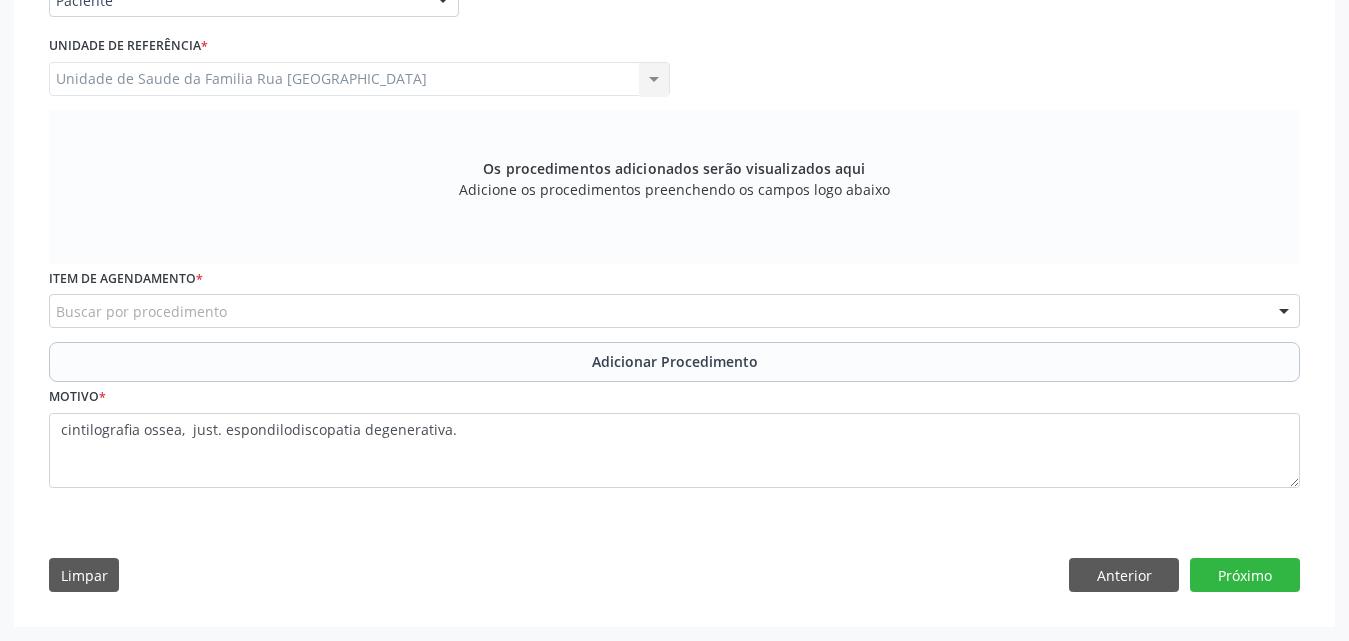 click on "Buscar por procedimento" at bounding box center [674, 311] 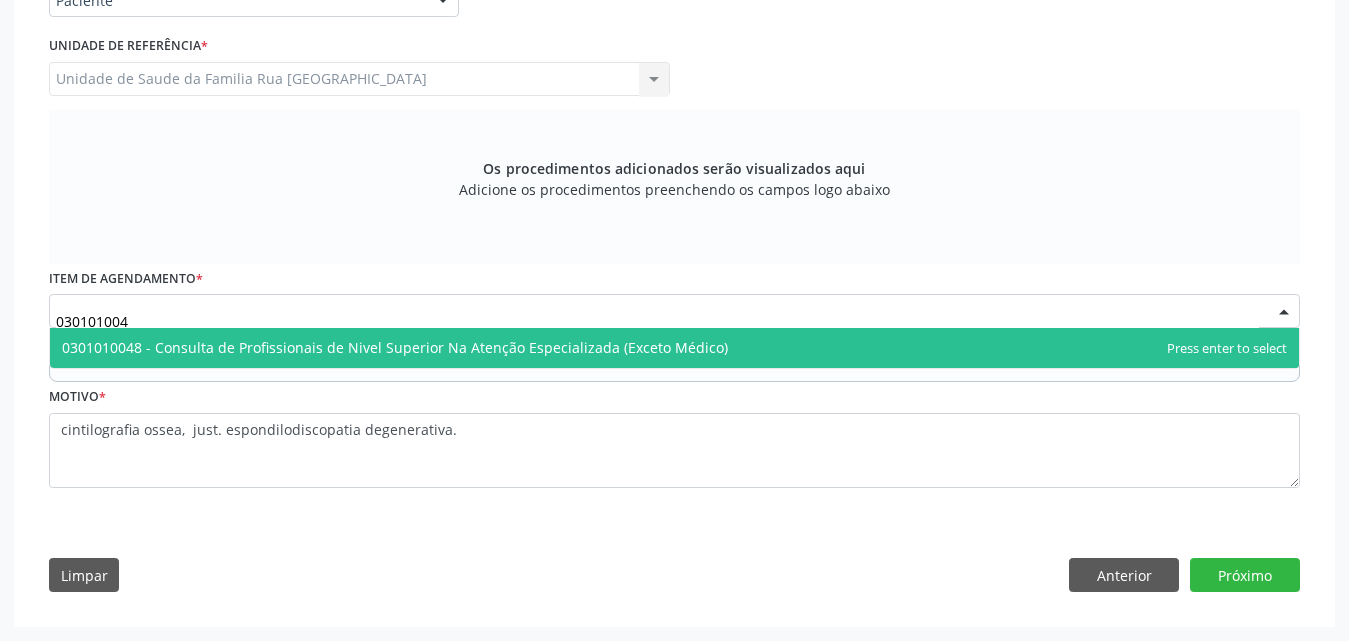 type on "0301010048" 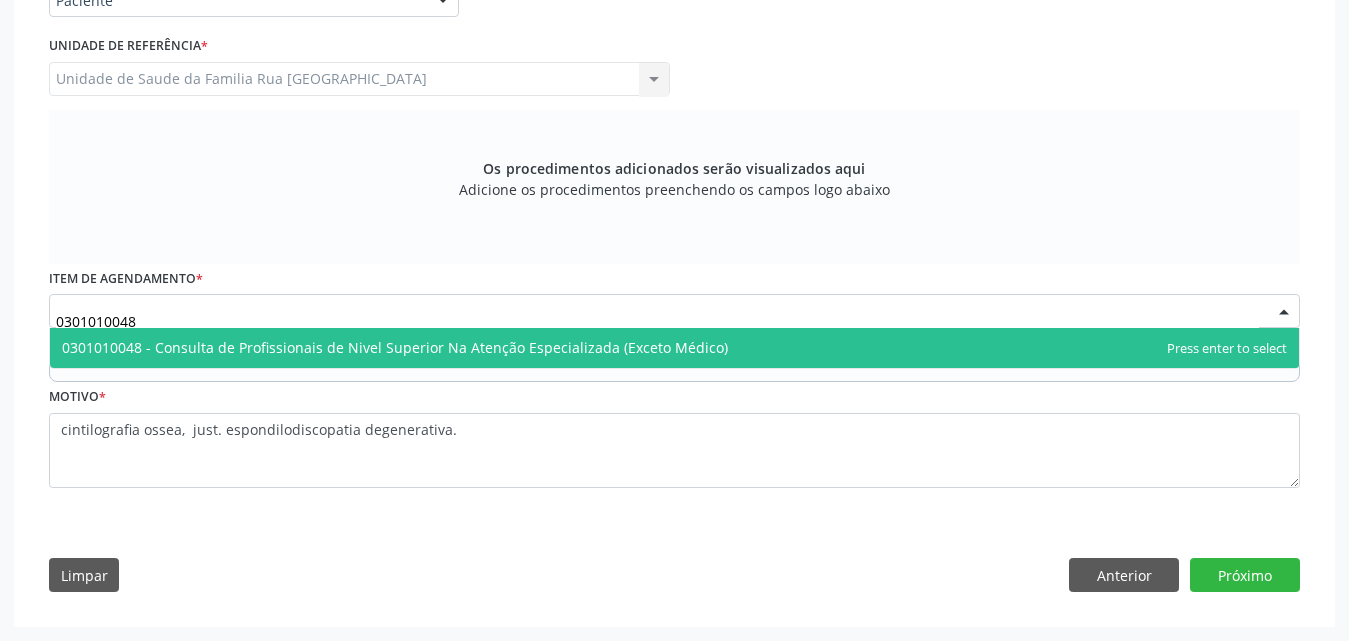 click on "0301010048 - Consulta de Profissionais de Nivel Superior Na Atenção Especializada (Exceto Médico)" at bounding box center [395, 347] 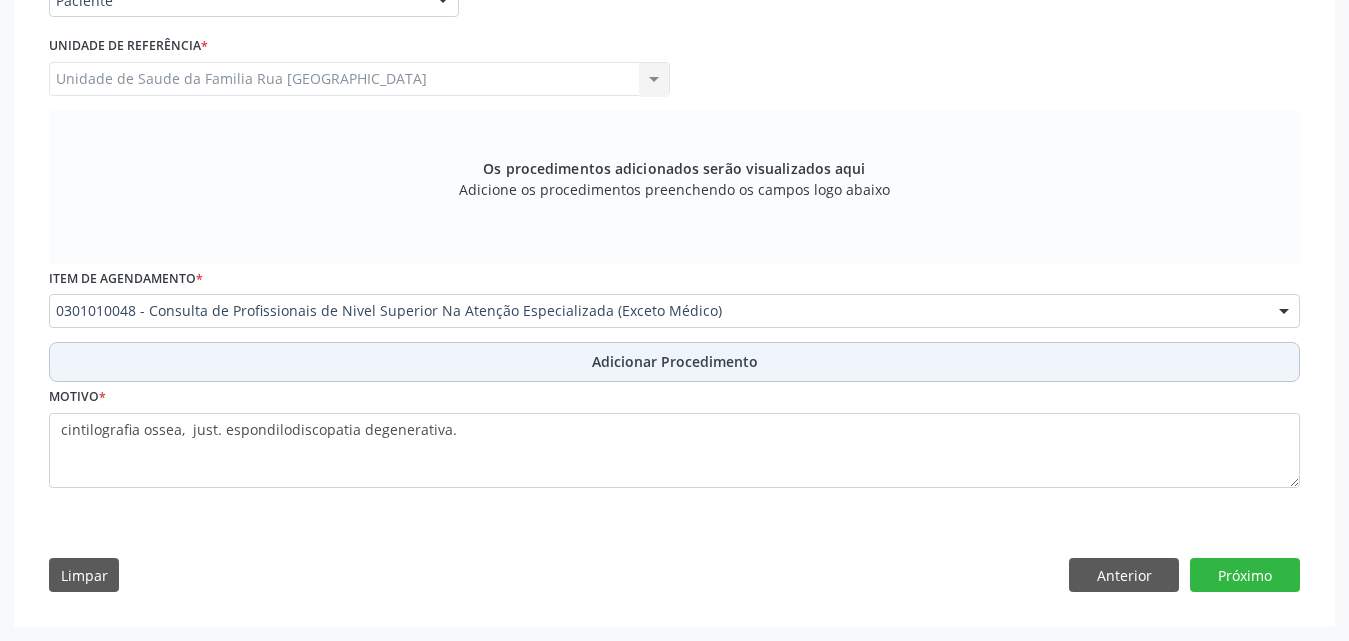 click on "Adicionar Procedimento" at bounding box center [675, 361] 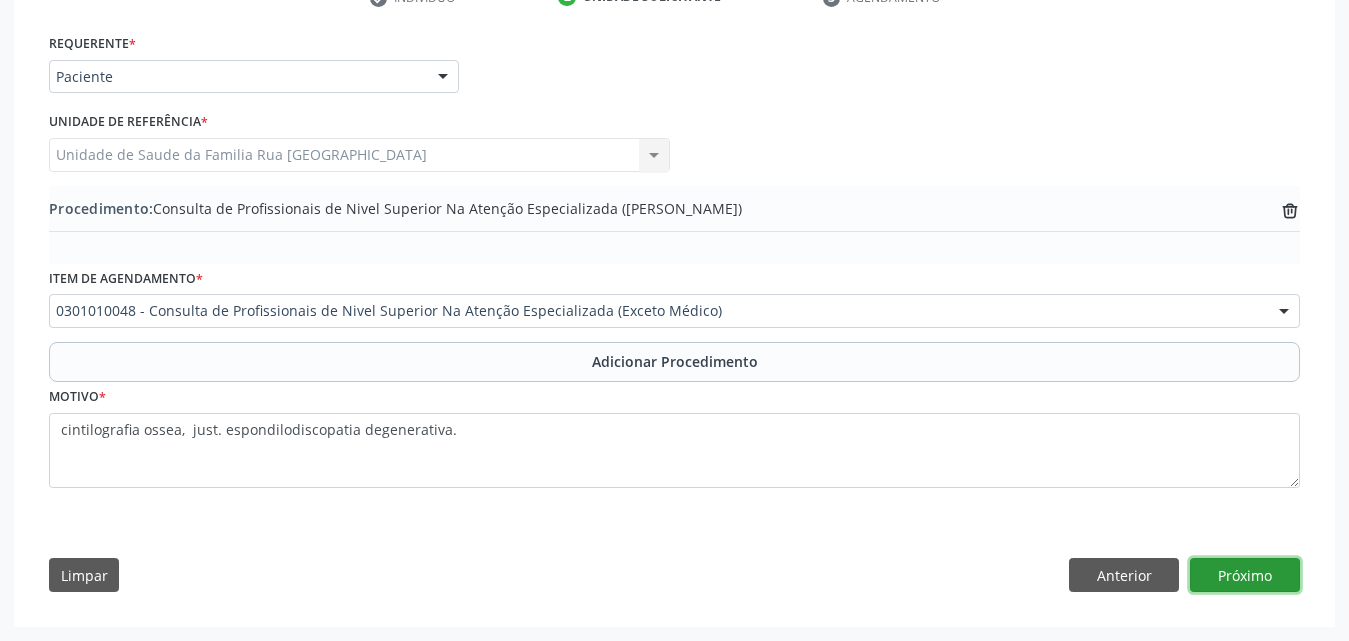 click on "Próximo" at bounding box center [1245, 575] 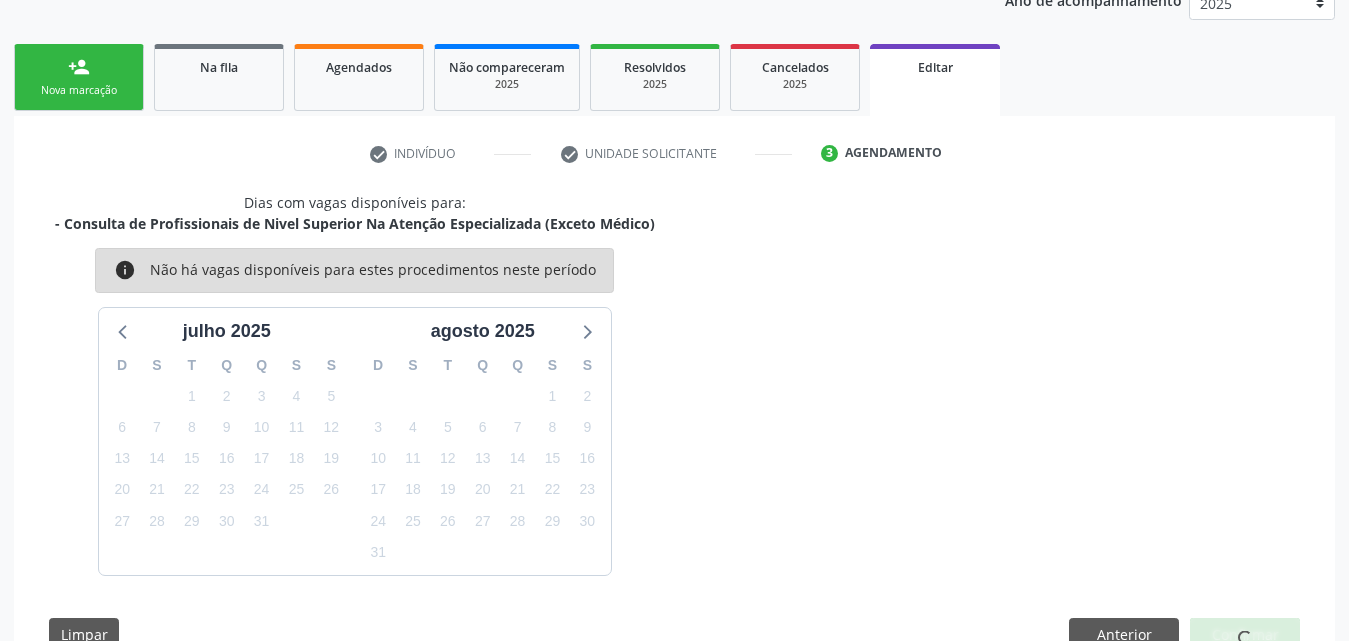 scroll, scrollTop: 342, scrollLeft: 0, axis: vertical 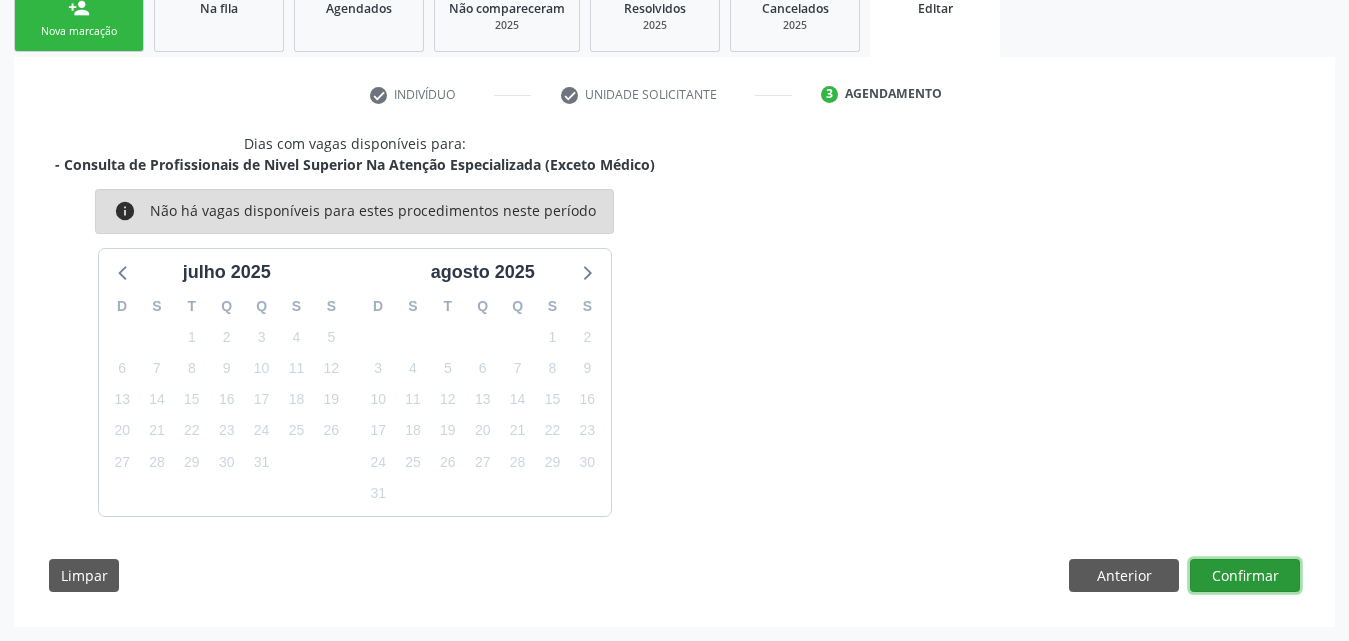 click on "Confirmar" at bounding box center (1245, 576) 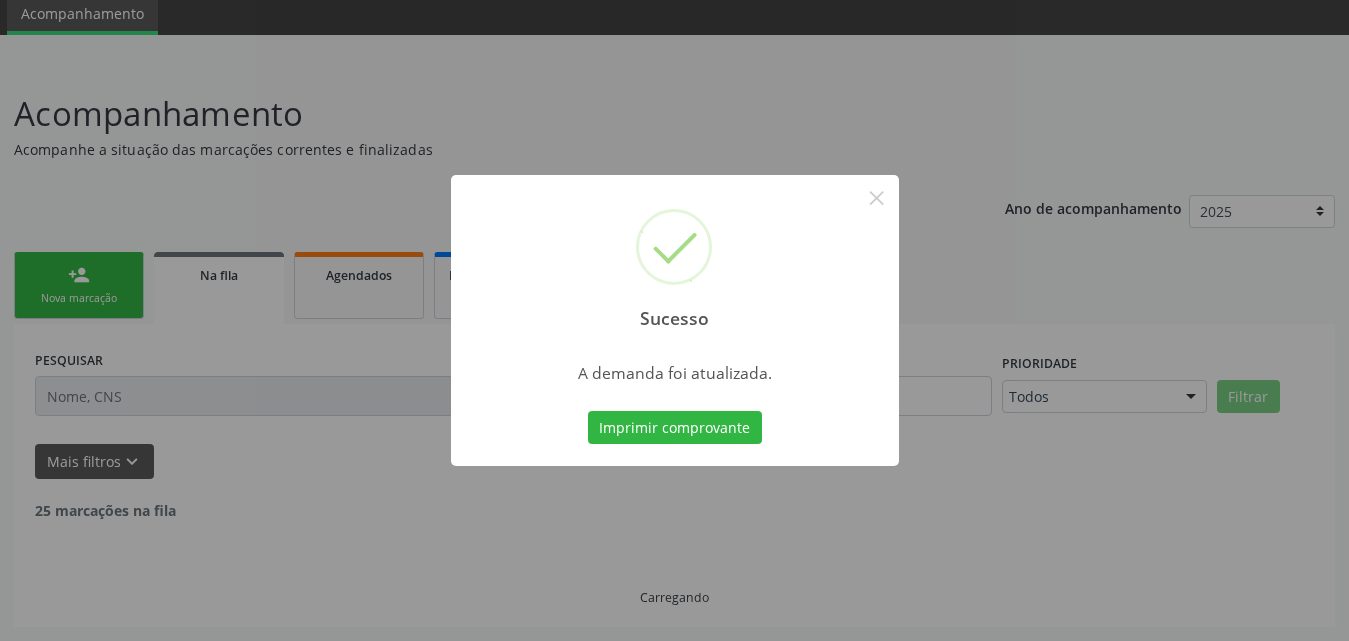 scroll, scrollTop: 54, scrollLeft: 0, axis: vertical 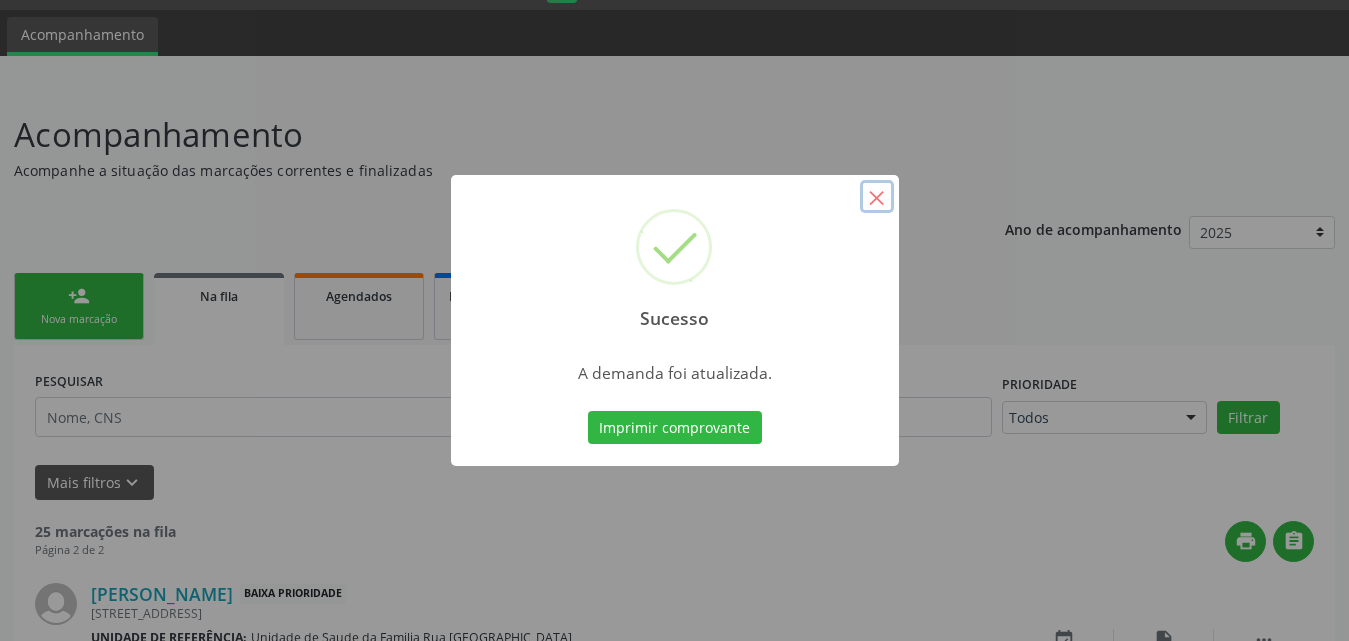 click on "×" at bounding box center (877, 197) 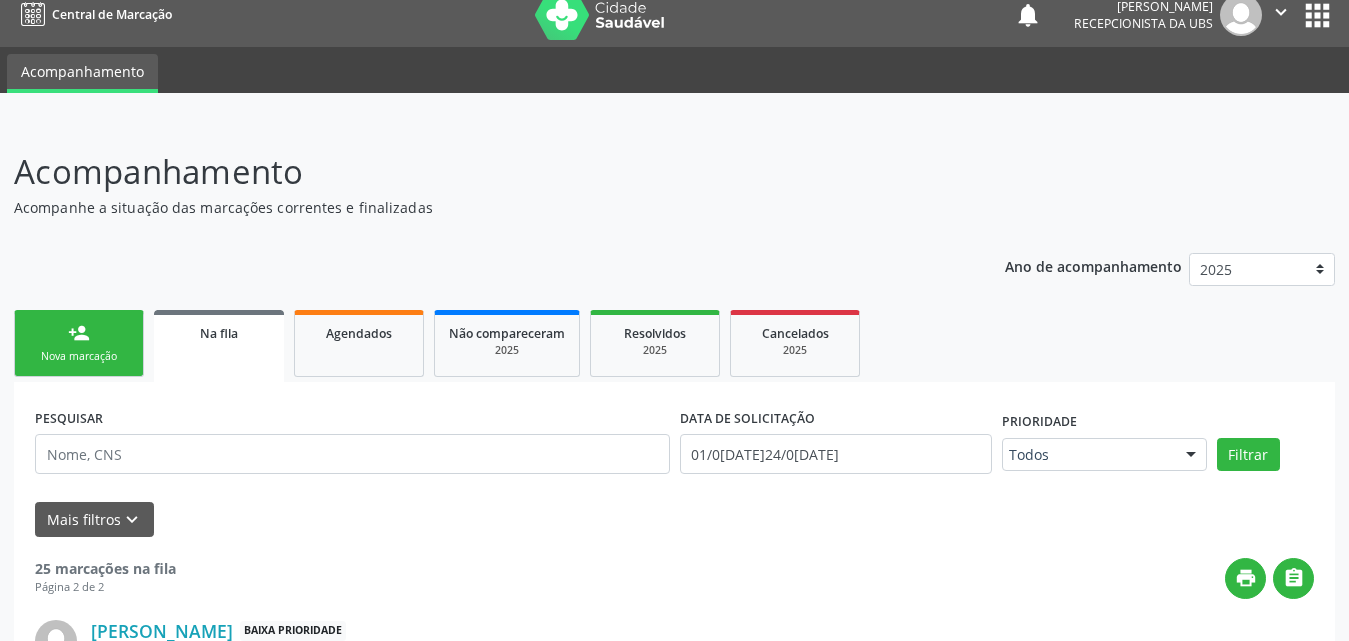 scroll, scrollTop: 0, scrollLeft: 0, axis: both 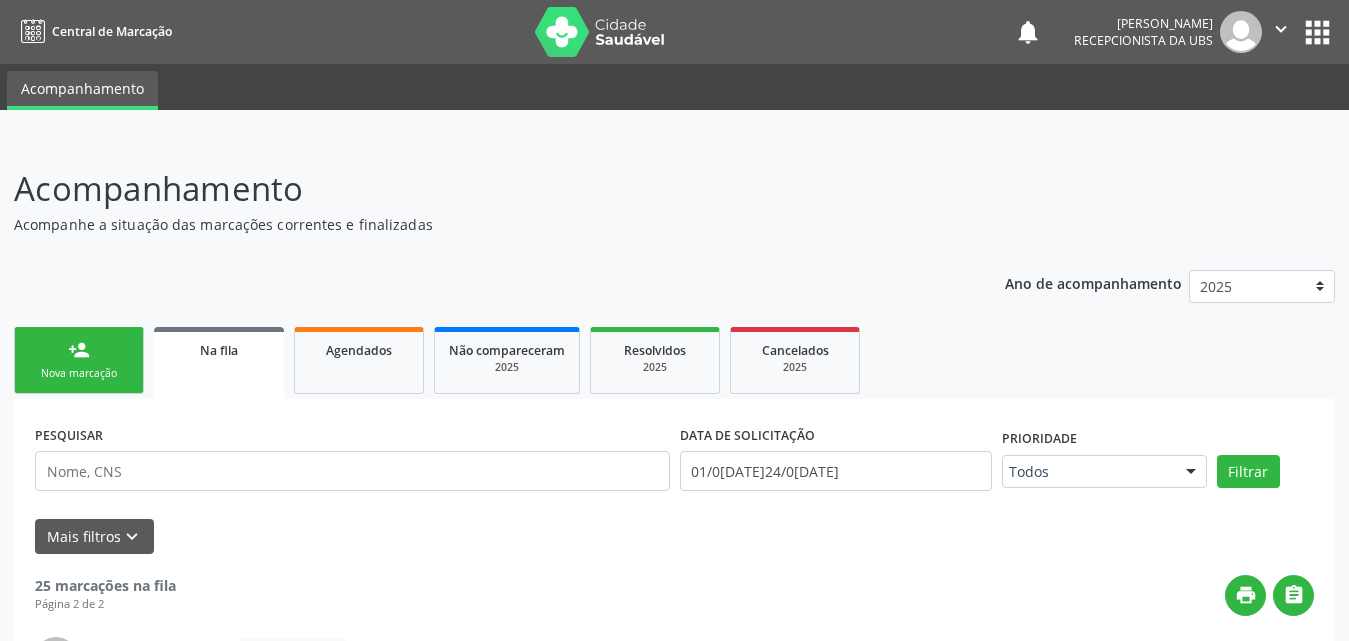 click on "Na fila" at bounding box center [219, 350] 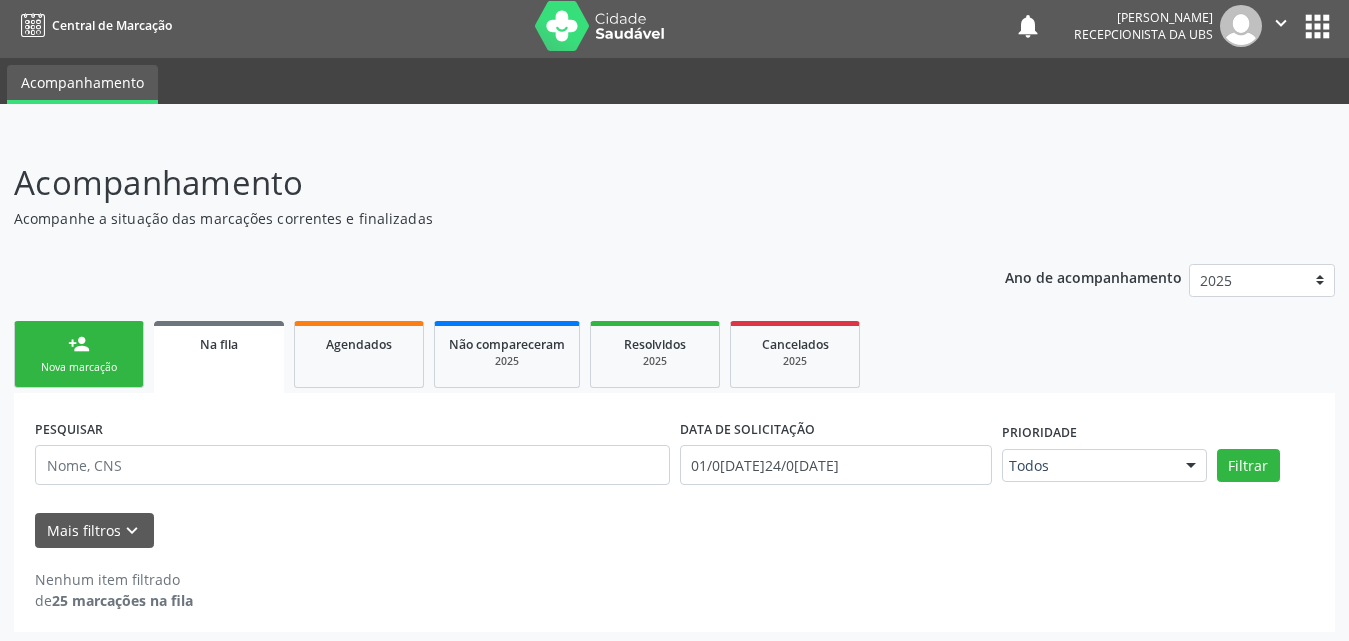 scroll, scrollTop: 11, scrollLeft: 0, axis: vertical 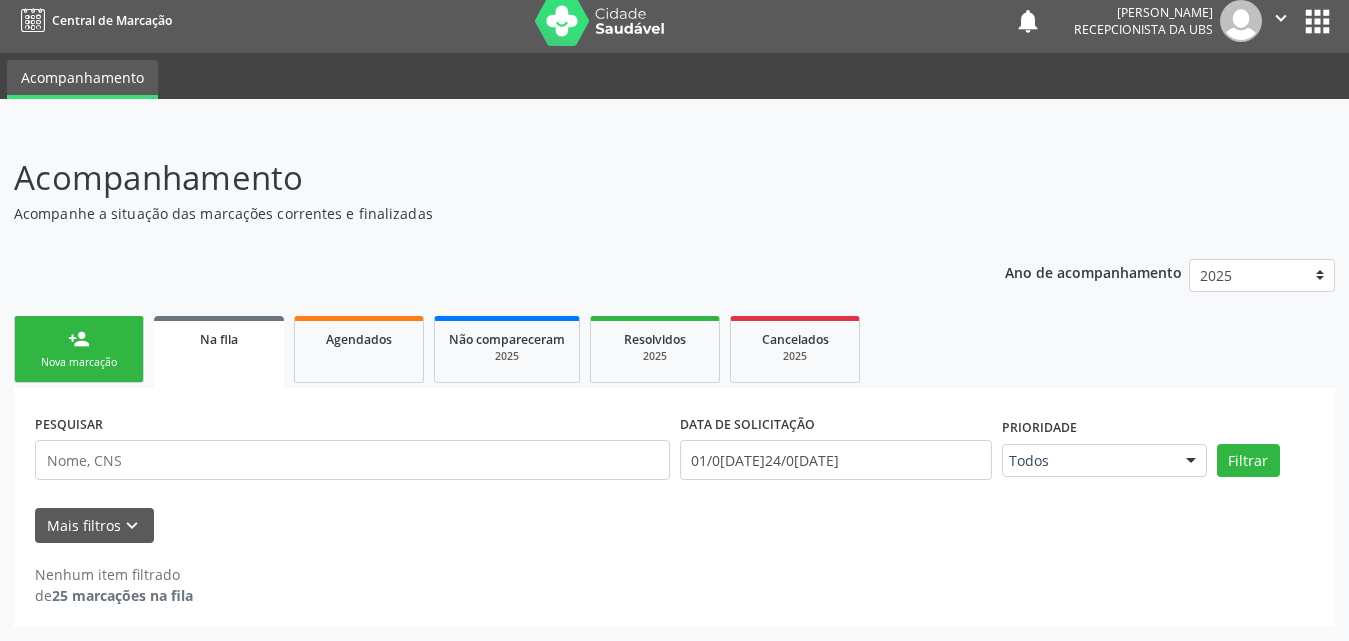 click on "Na fila" at bounding box center (219, 338) 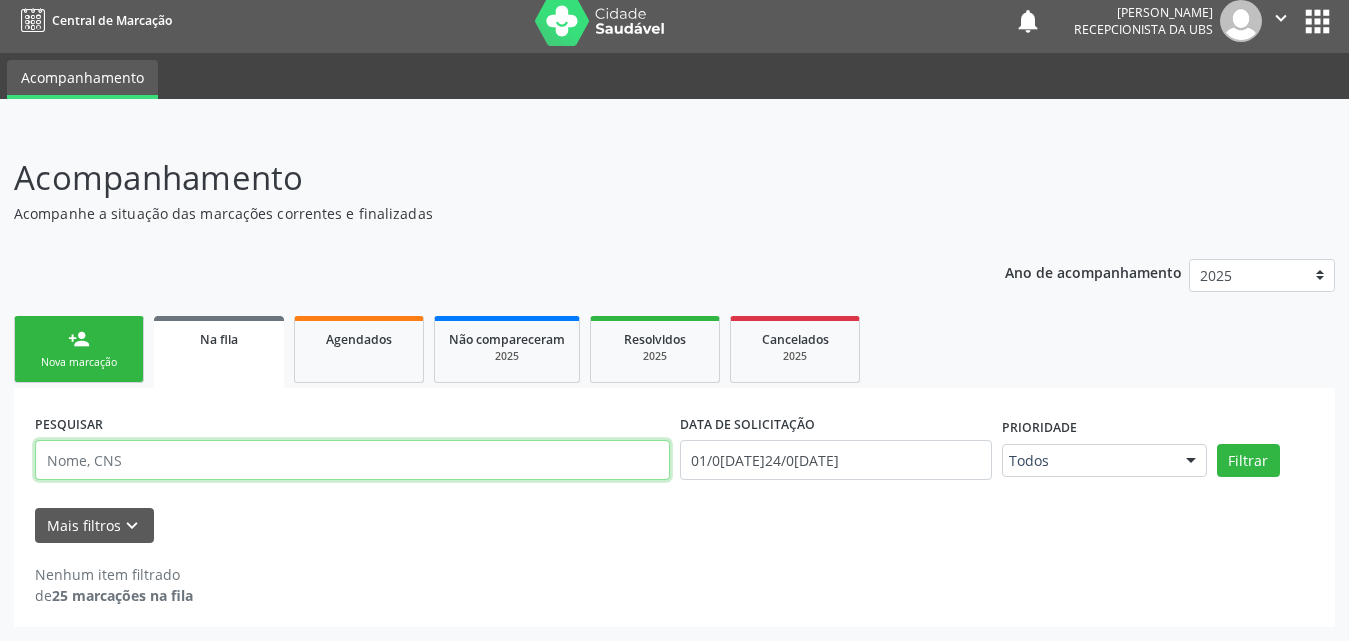 click at bounding box center [352, 460] 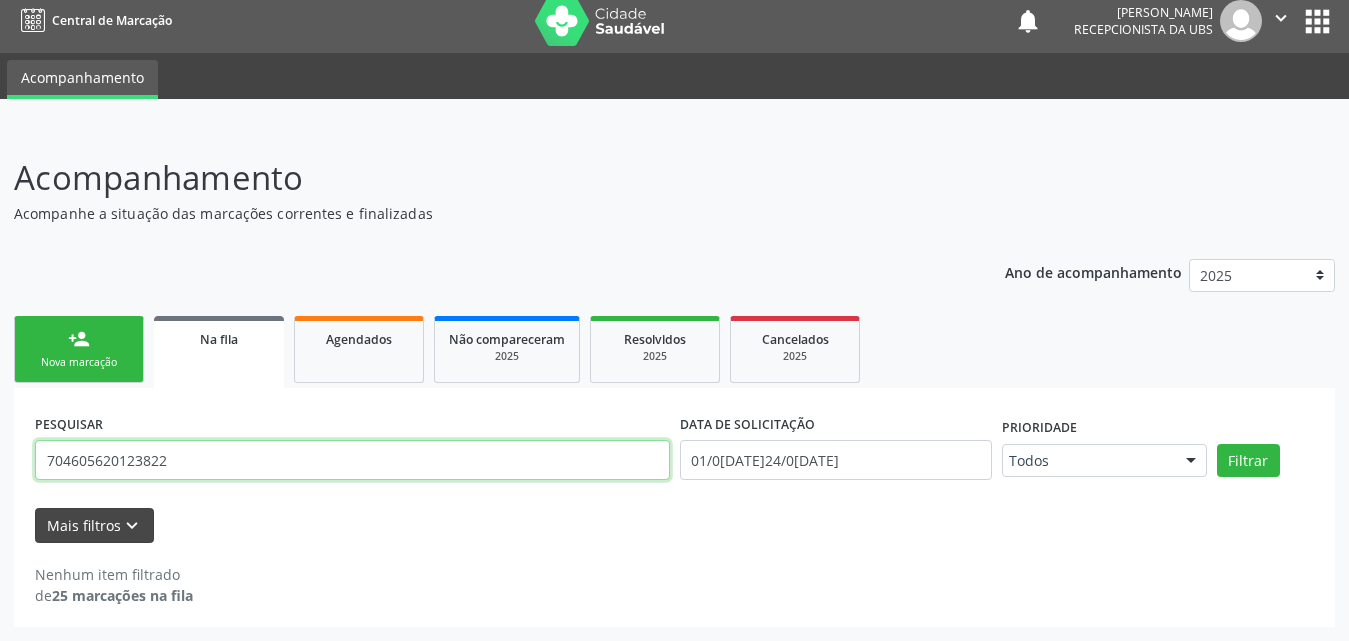 type on "704605620123822" 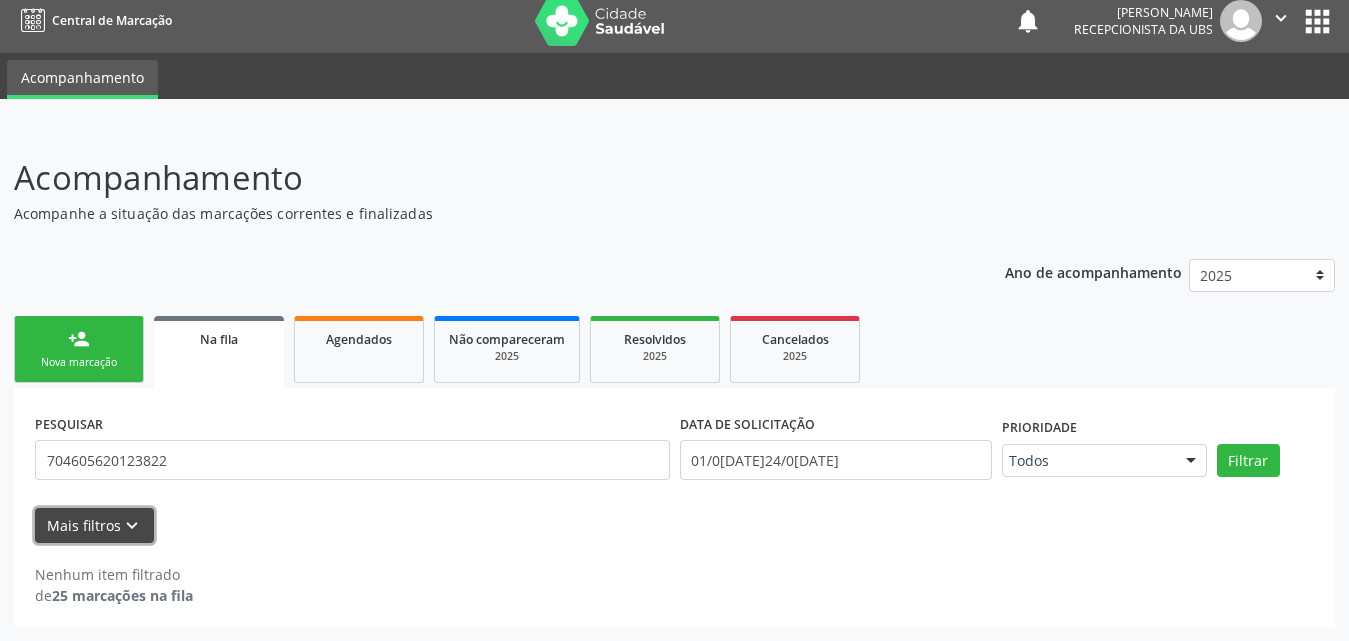 click on "Mais filtros
keyboard_arrow_down" at bounding box center (94, 525) 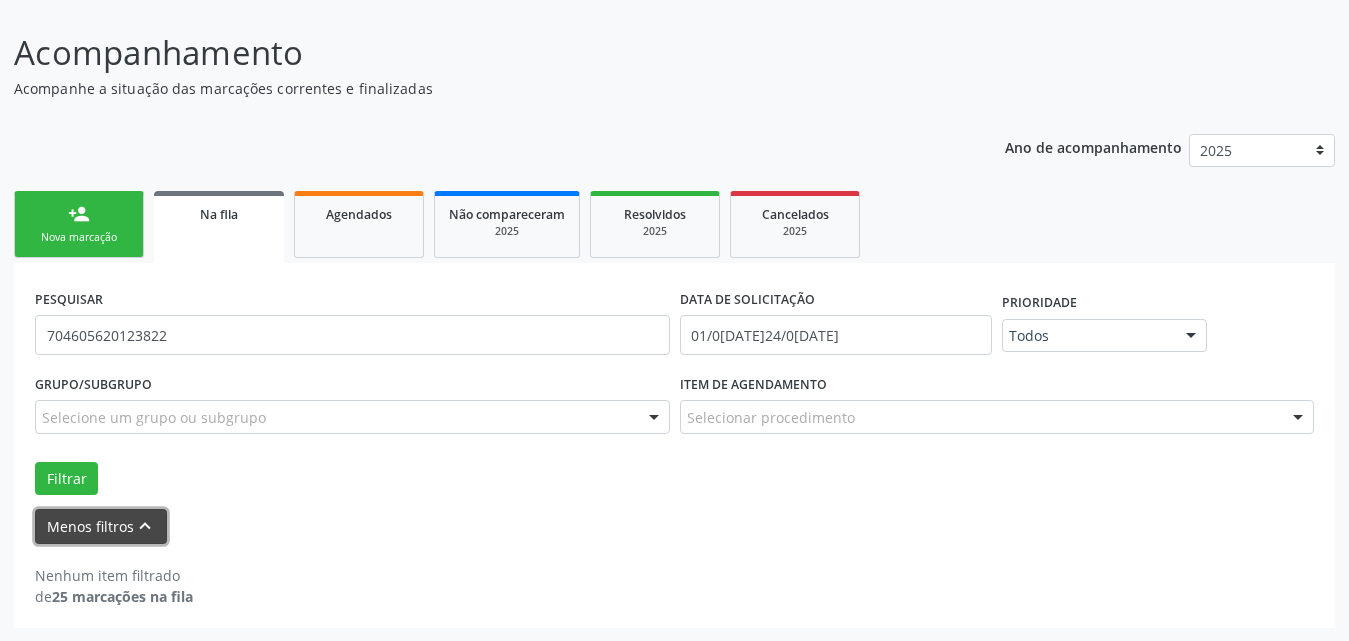 scroll, scrollTop: 137, scrollLeft: 0, axis: vertical 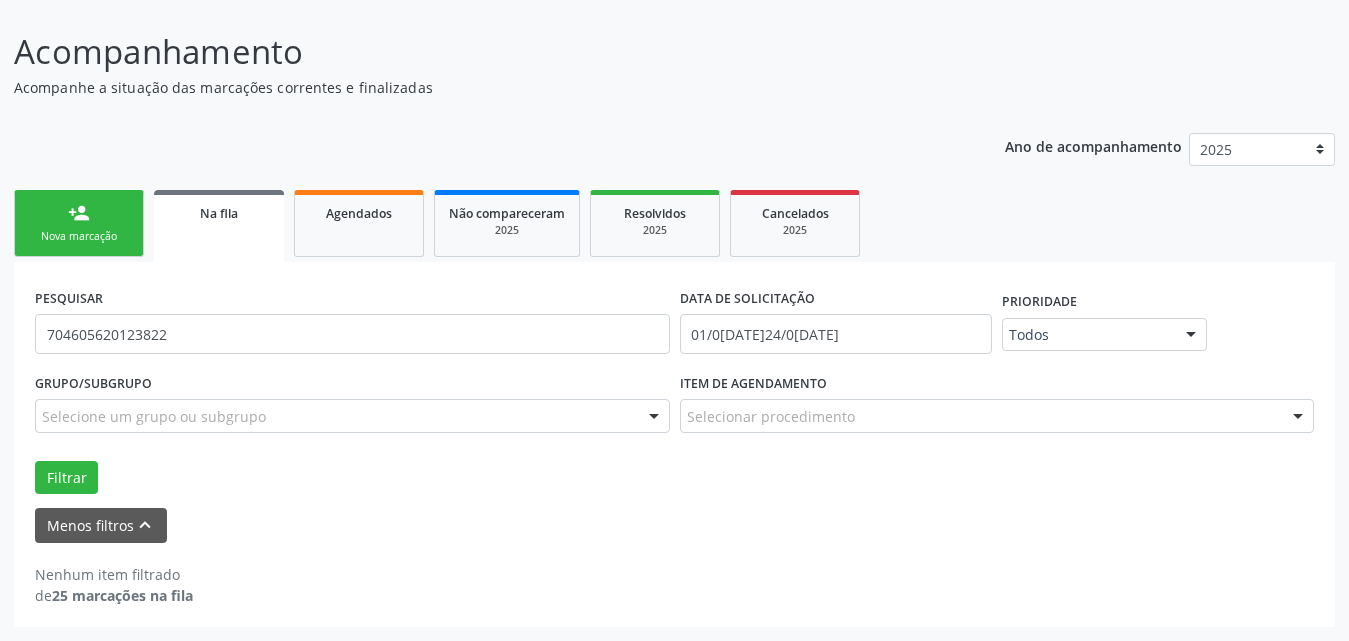click on "Na fila" at bounding box center (219, 226) 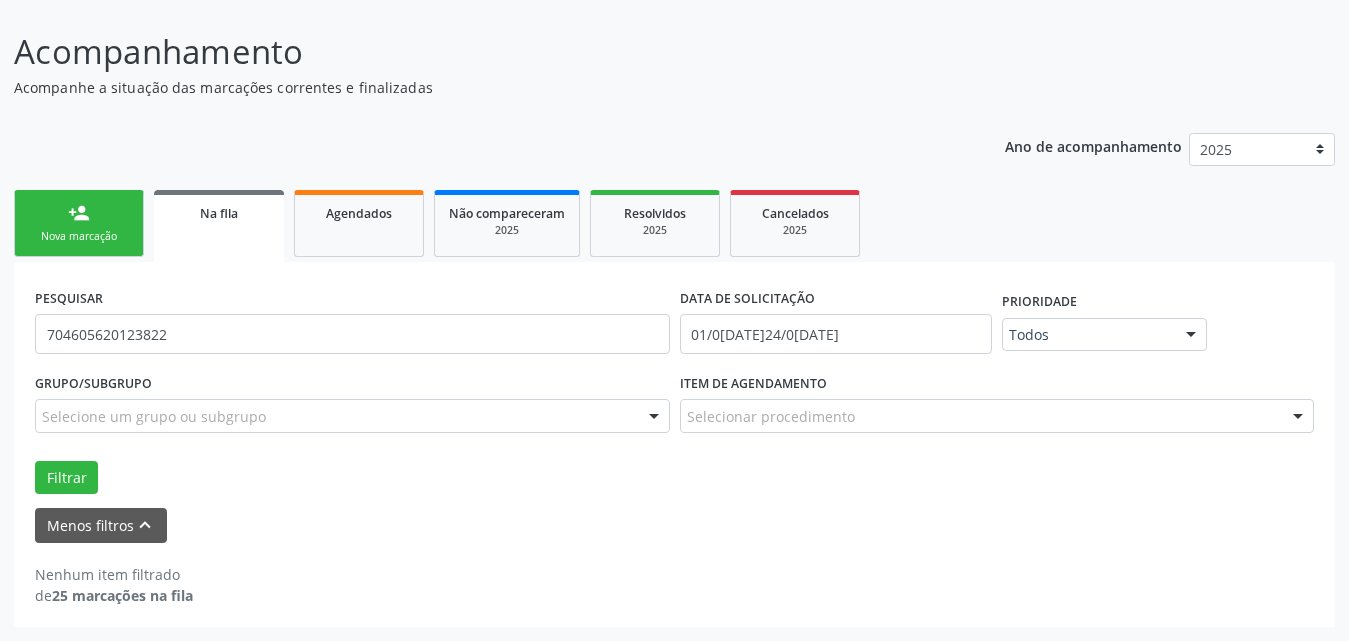 click on "person_add
Nova marcação" at bounding box center [79, 223] 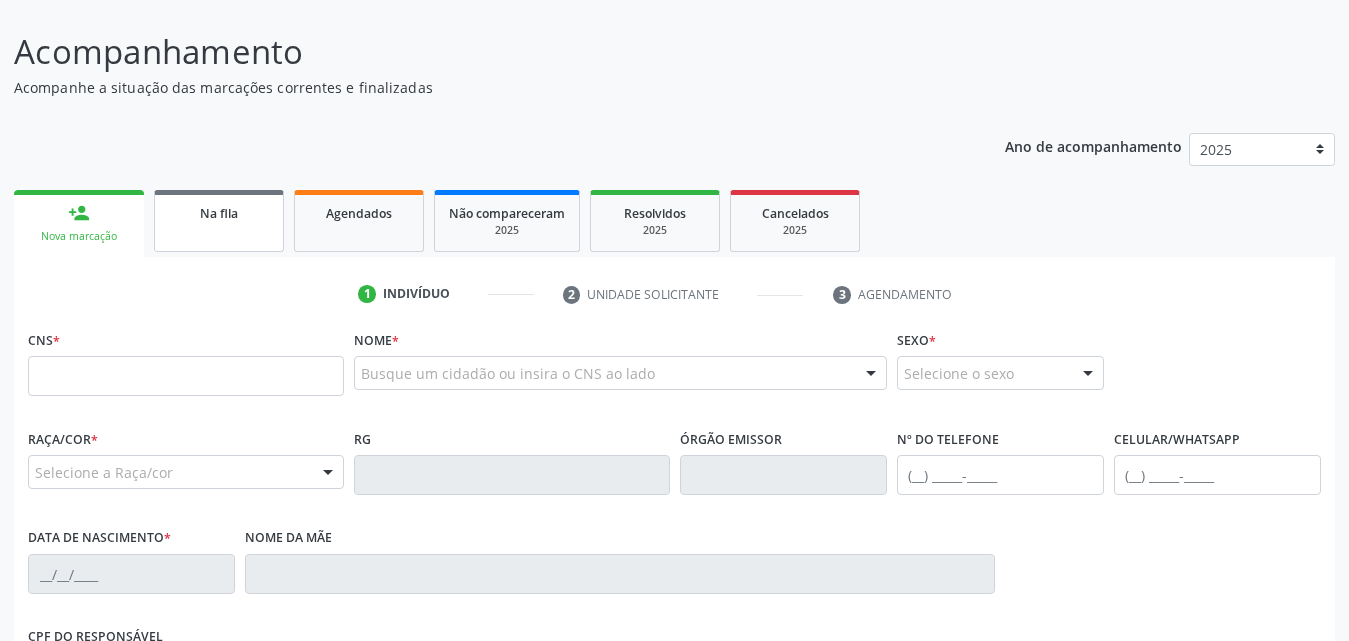 click on "Na fila" at bounding box center (219, 212) 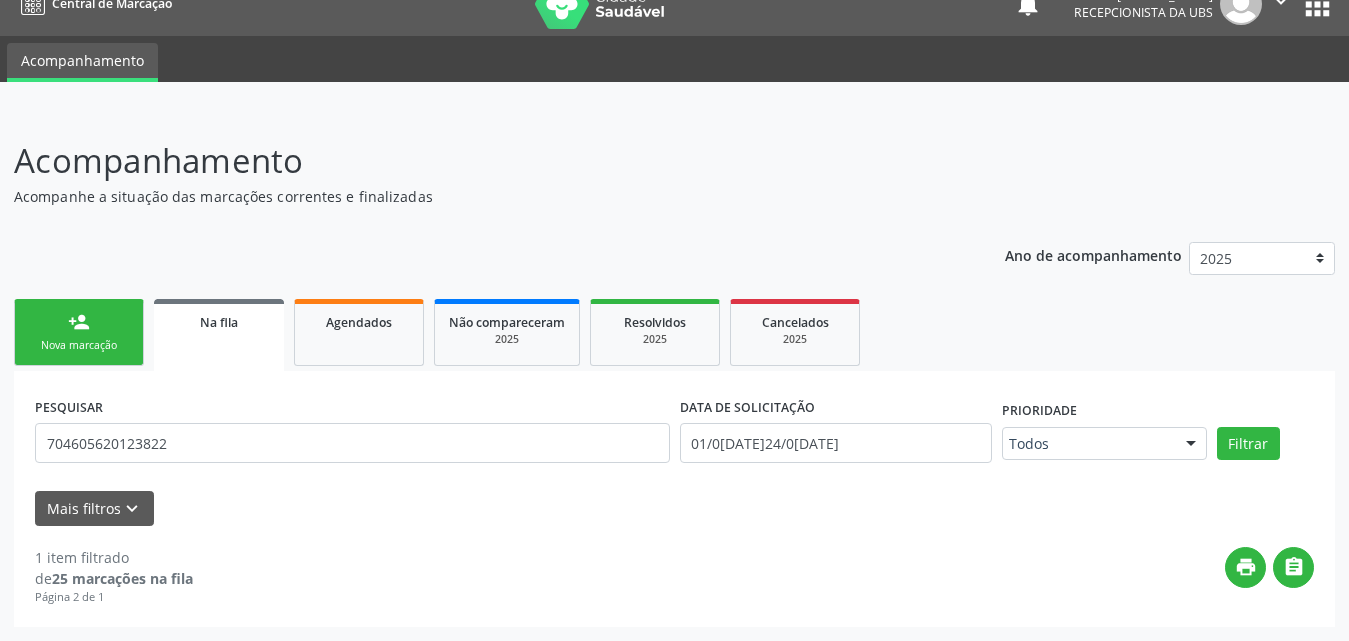 scroll, scrollTop: 28, scrollLeft: 0, axis: vertical 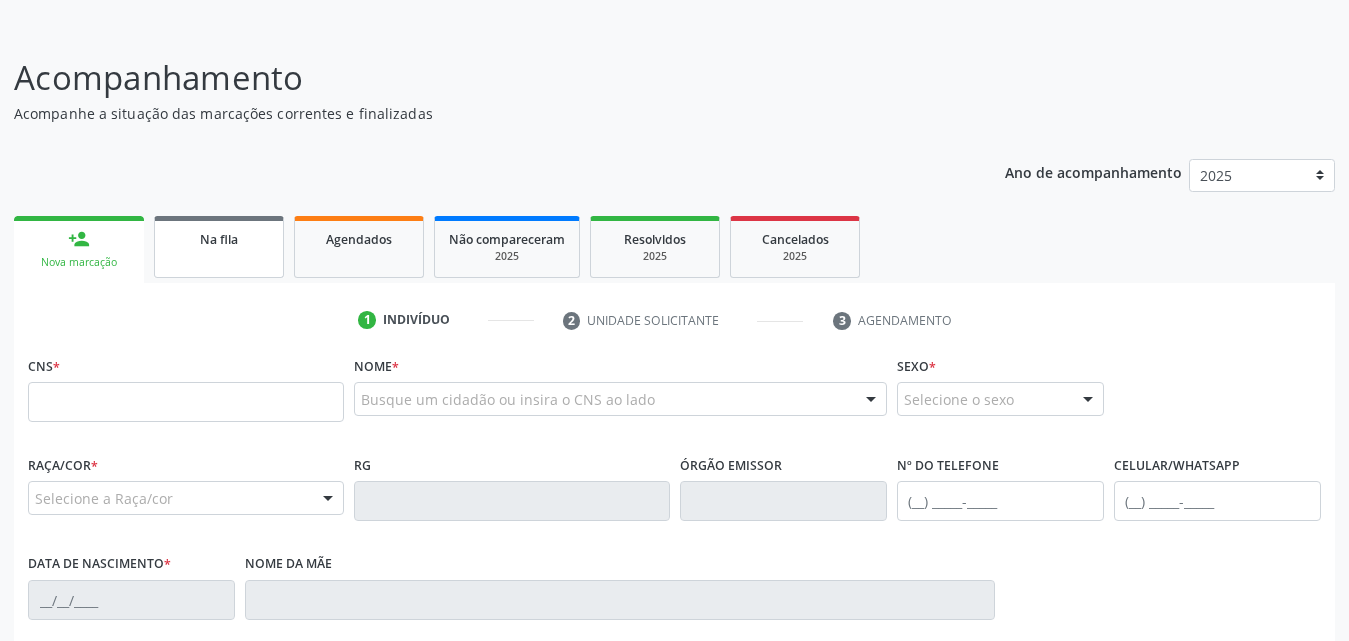 click on "Na fila" at bounding box center [219, 239] 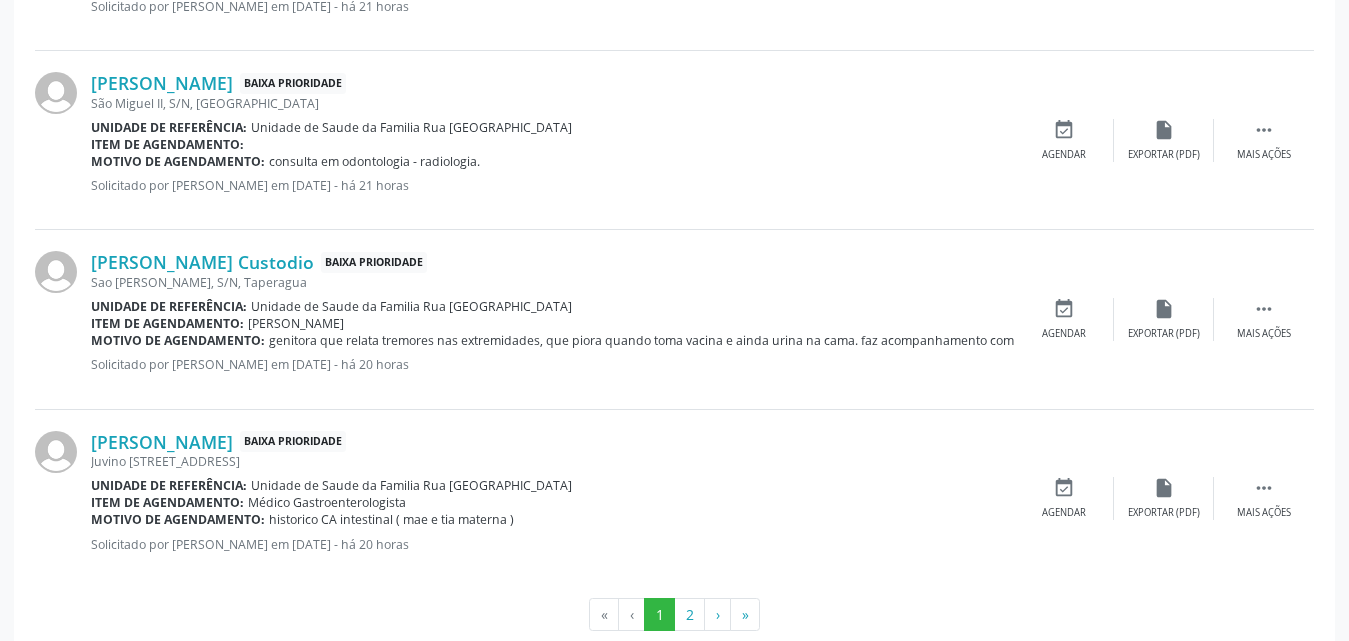 scroll, scrollTop: 2771, scrollLeft: 0, axis: vertical 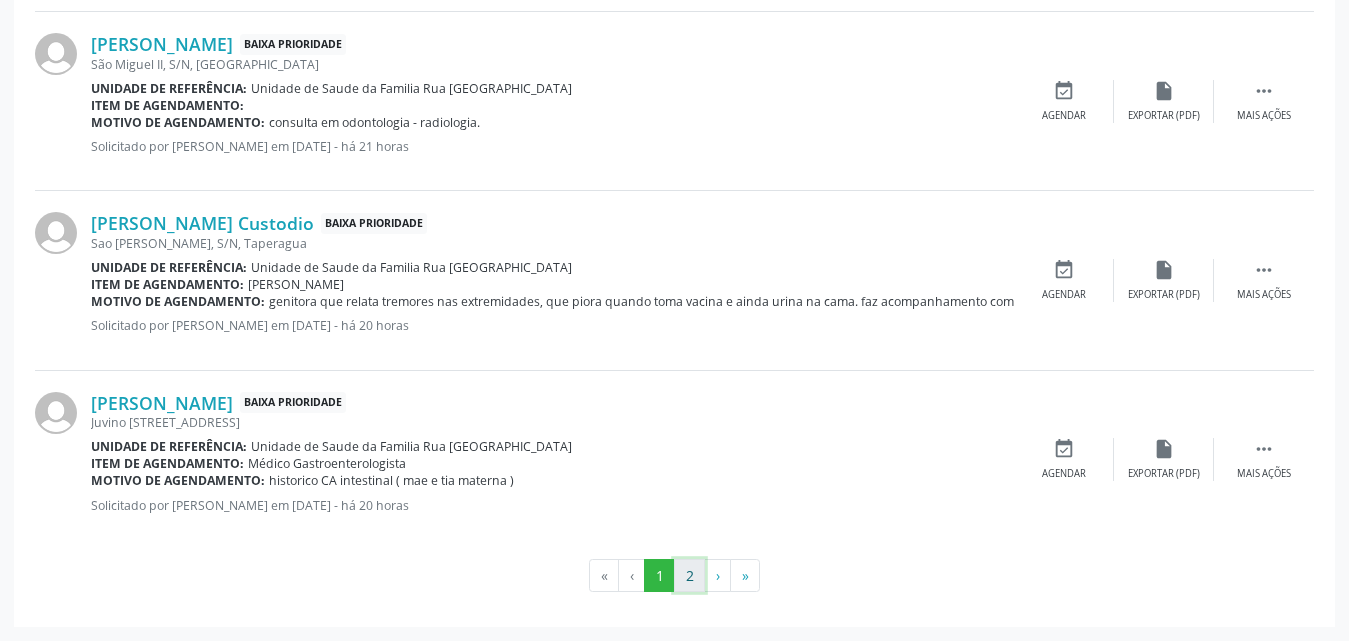 click on "2" at bounding box center (689, 576) 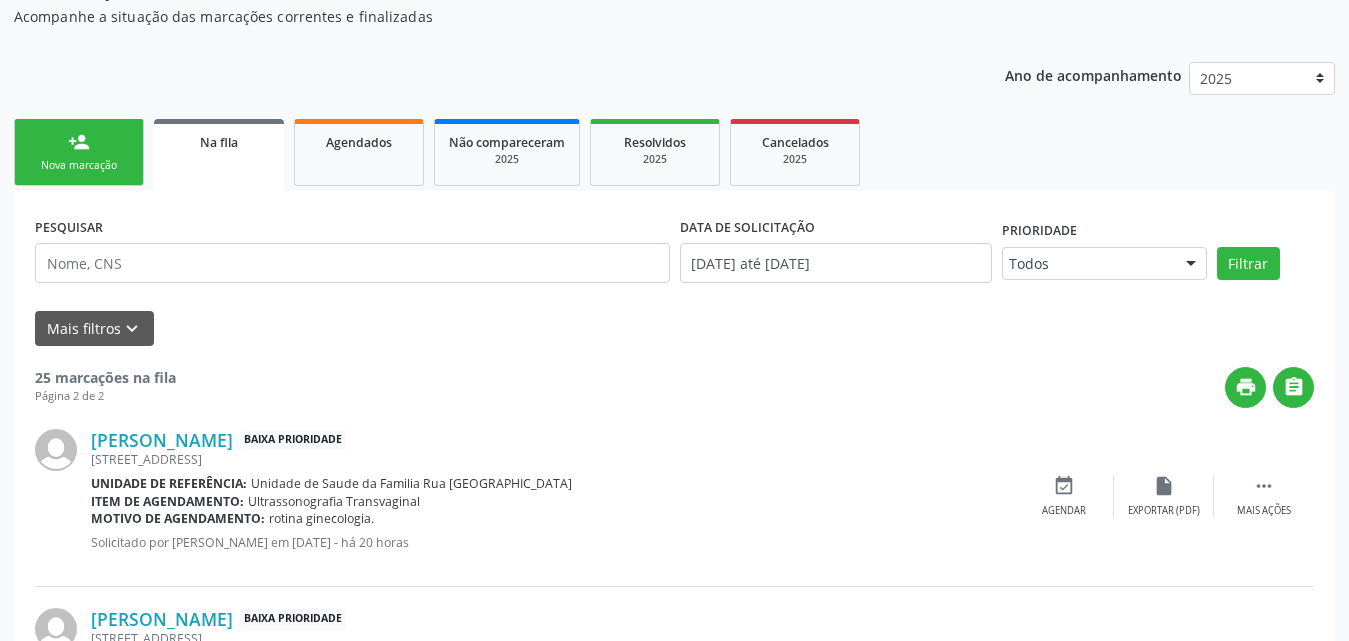 scroll, scrollTop: 300, scrollLeft: 0, axis: vertical 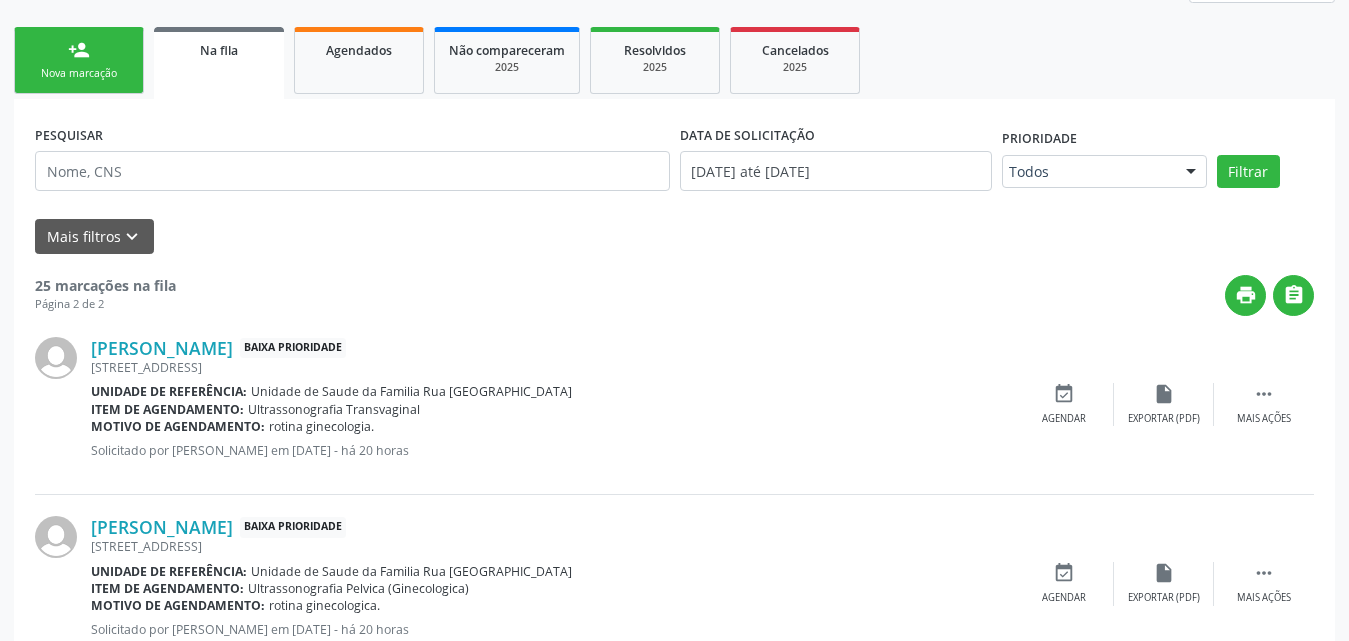 click on "Na fila" at bounding box center [219, 50] 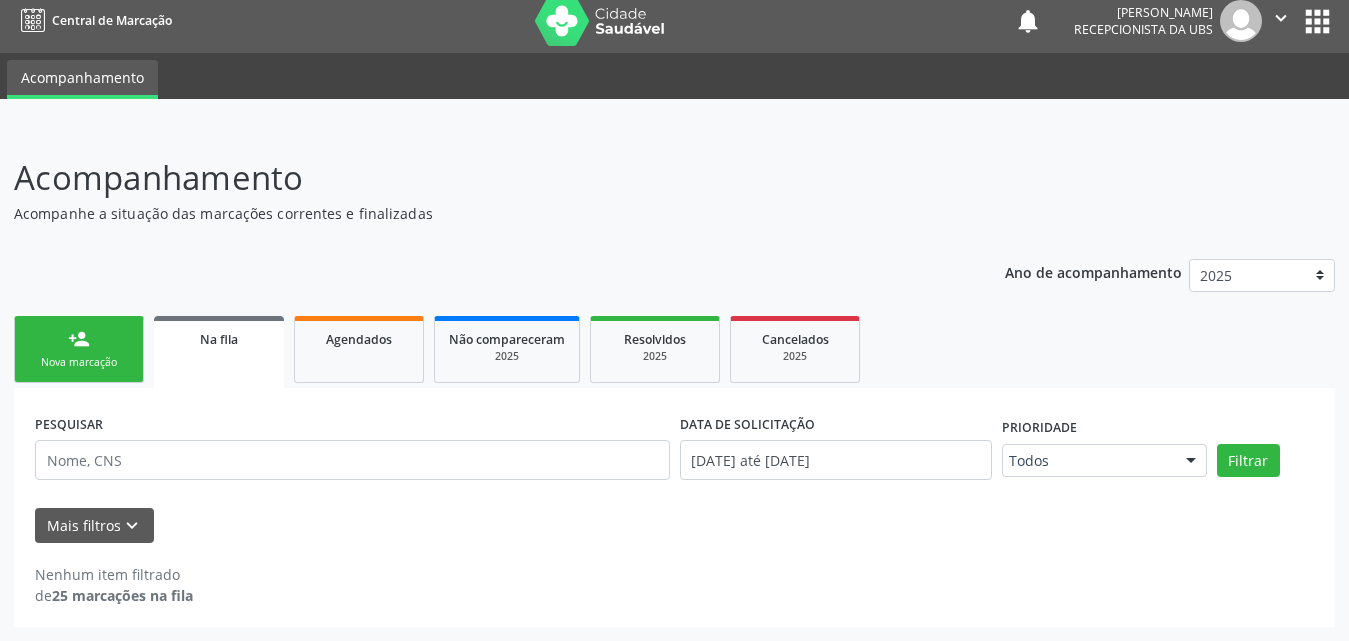 scroll, scrollTop: 11, scrollLeft: 0, axis: vertical 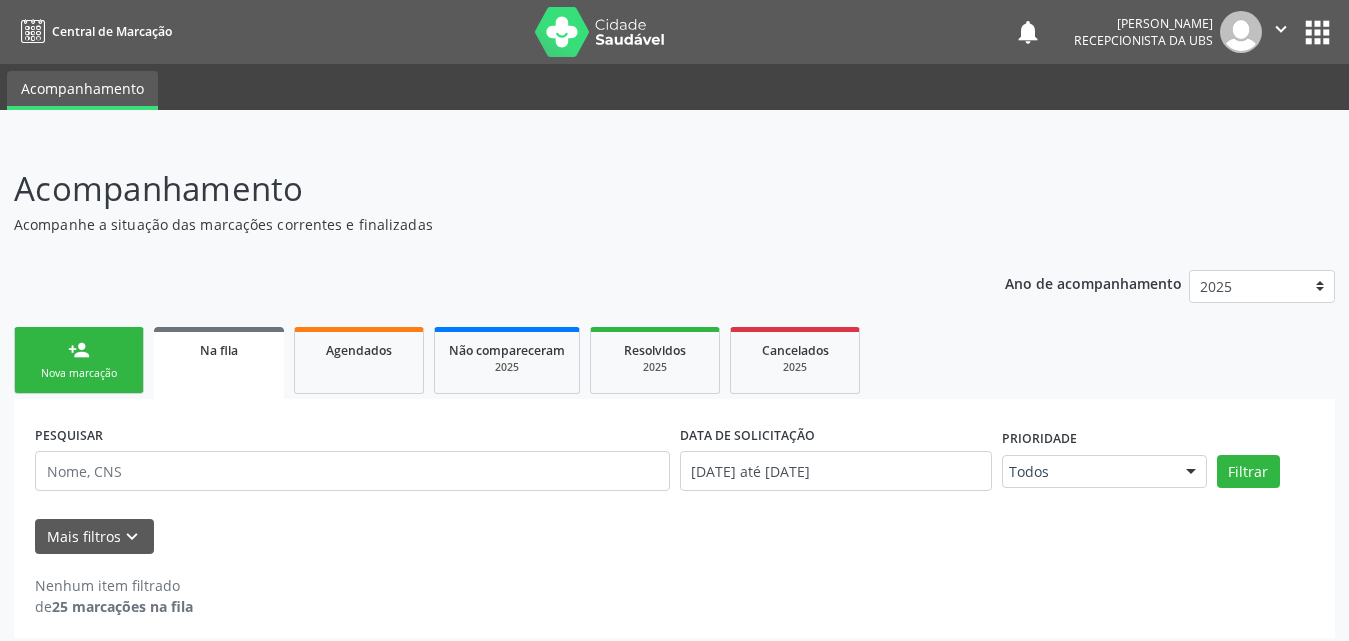 click on "Nova marcação" at bounding box center (79, 373) 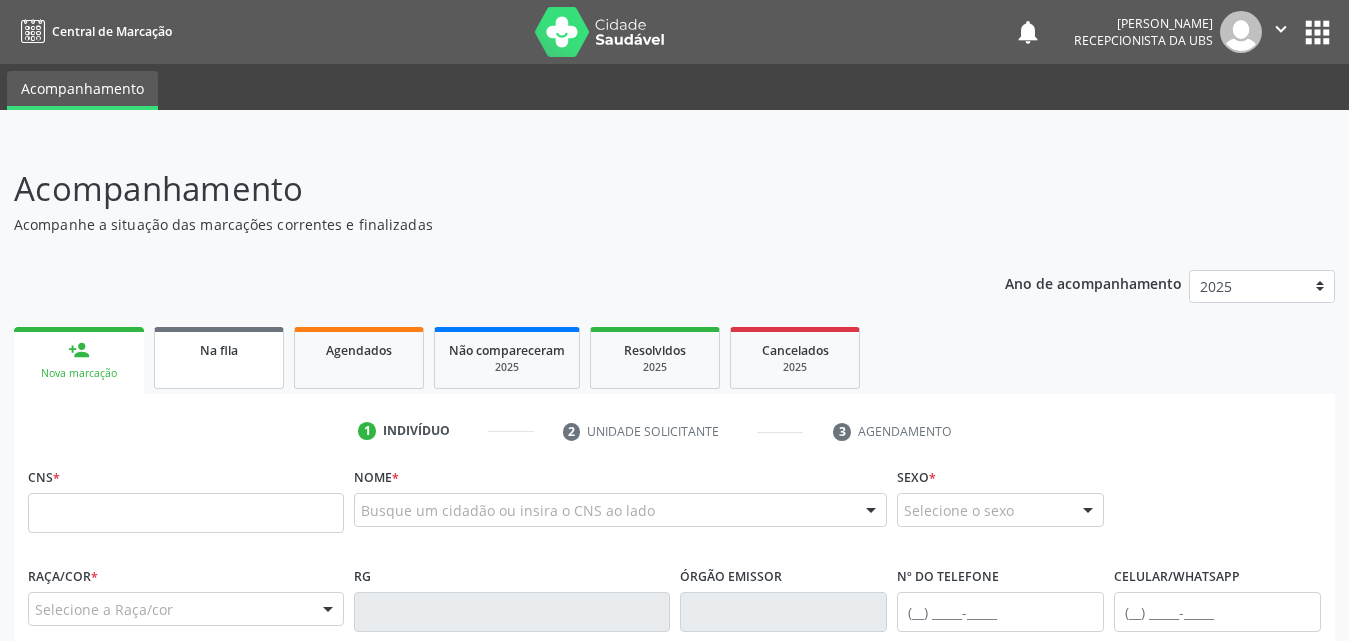 click on "Na fila" at bounding box center (219, 350) 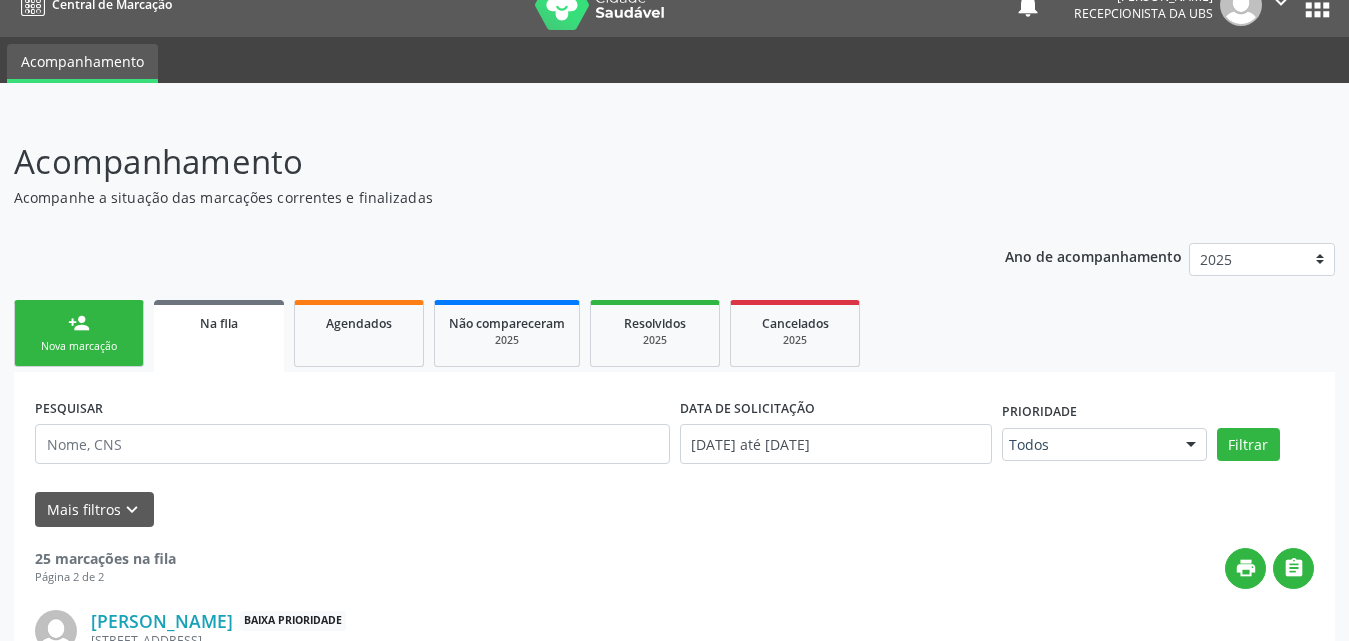 scroll, scrollTop: 0, scrollLeft: 0, axis: both 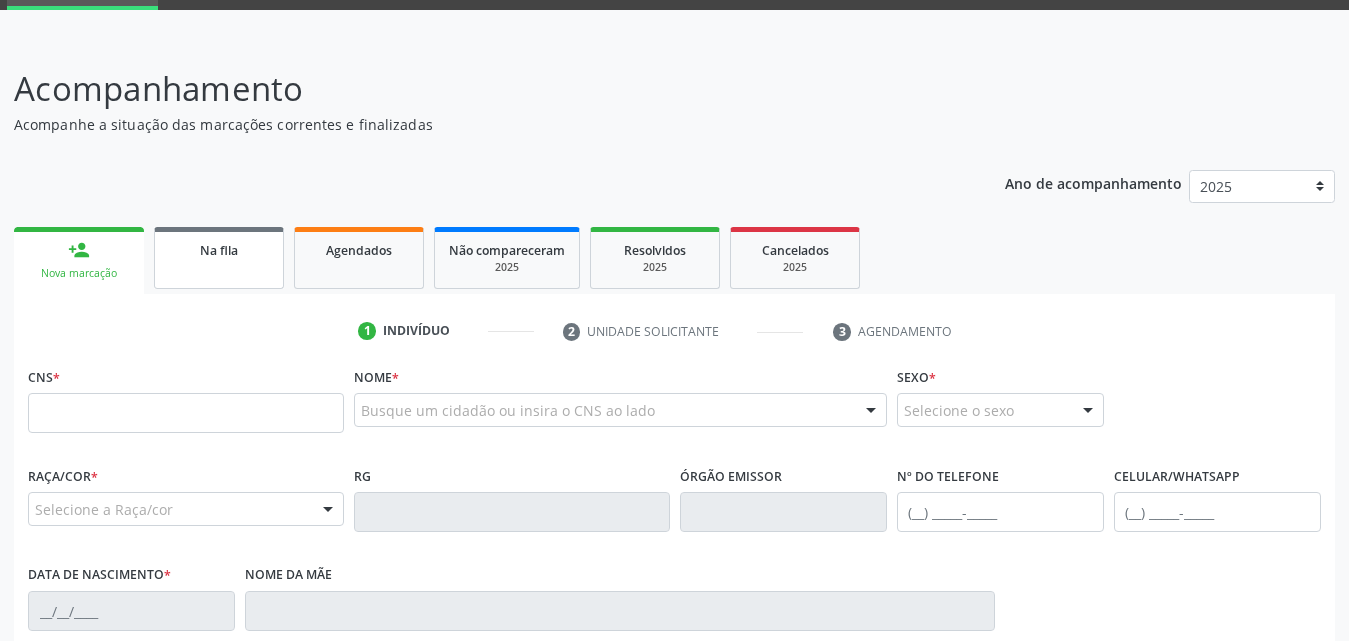 click on "Na fila" at bounding box center [219, 250] 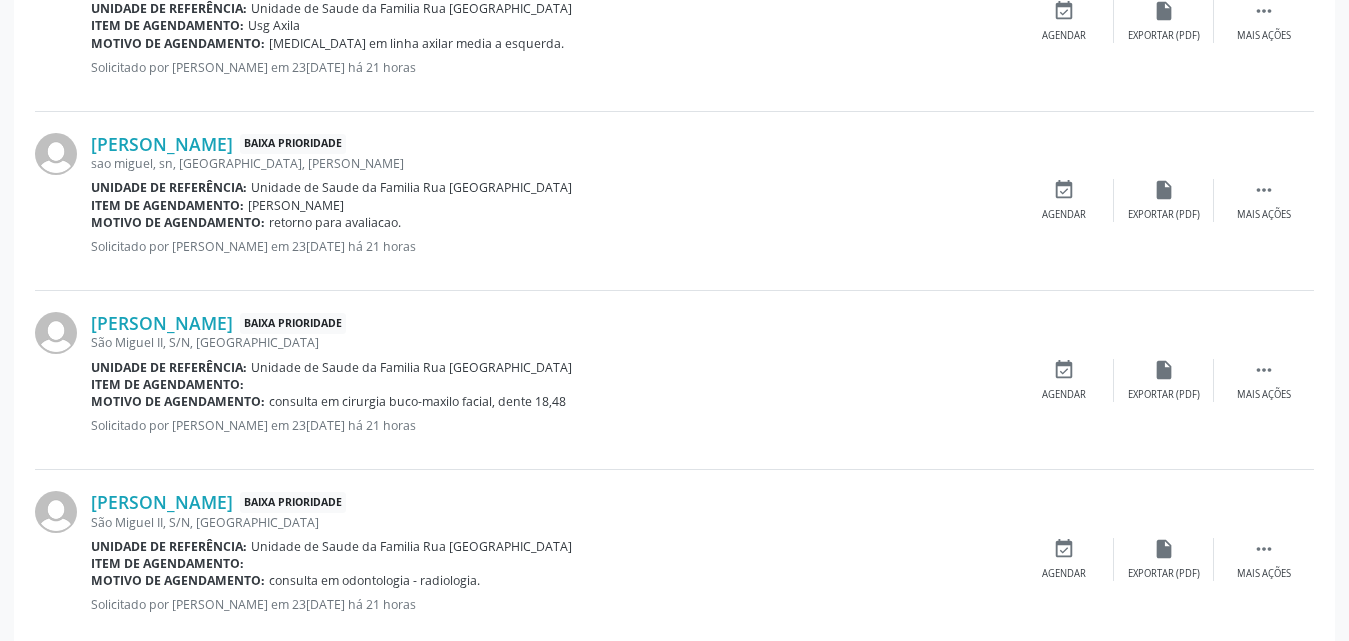 scroll, scrollTop: 2771, scrollLeft: 0, axis: vertical 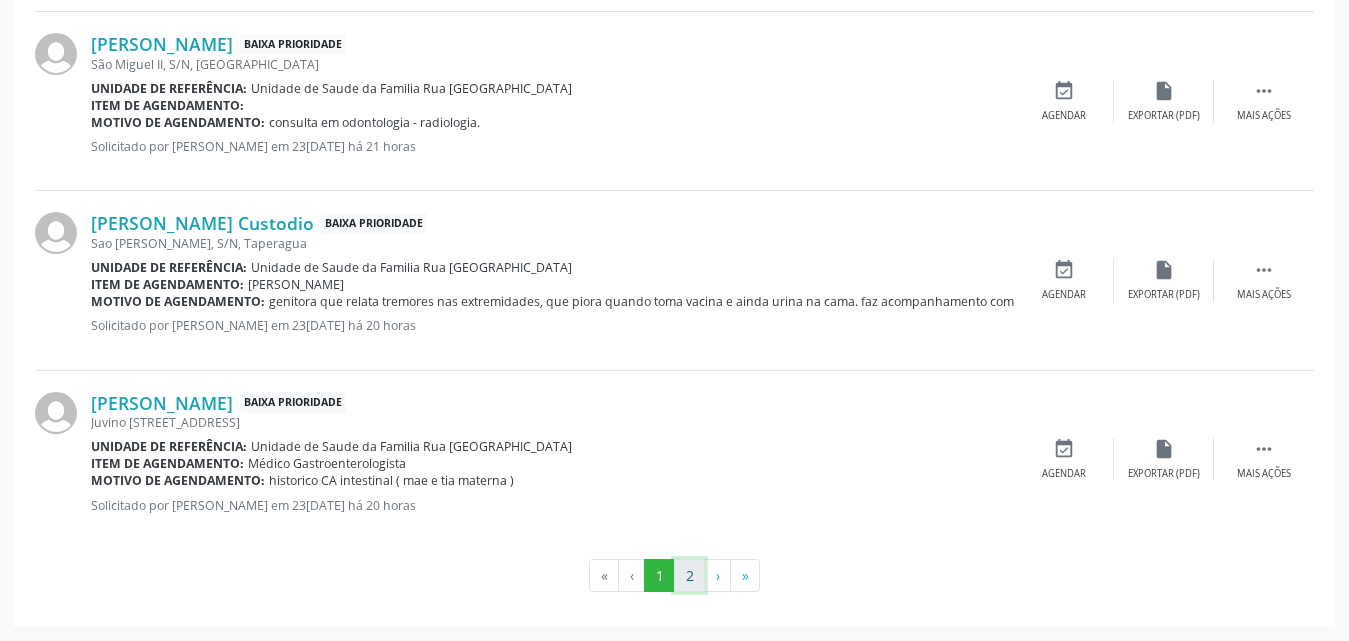 click on "2" at bounding box center (689, 576) 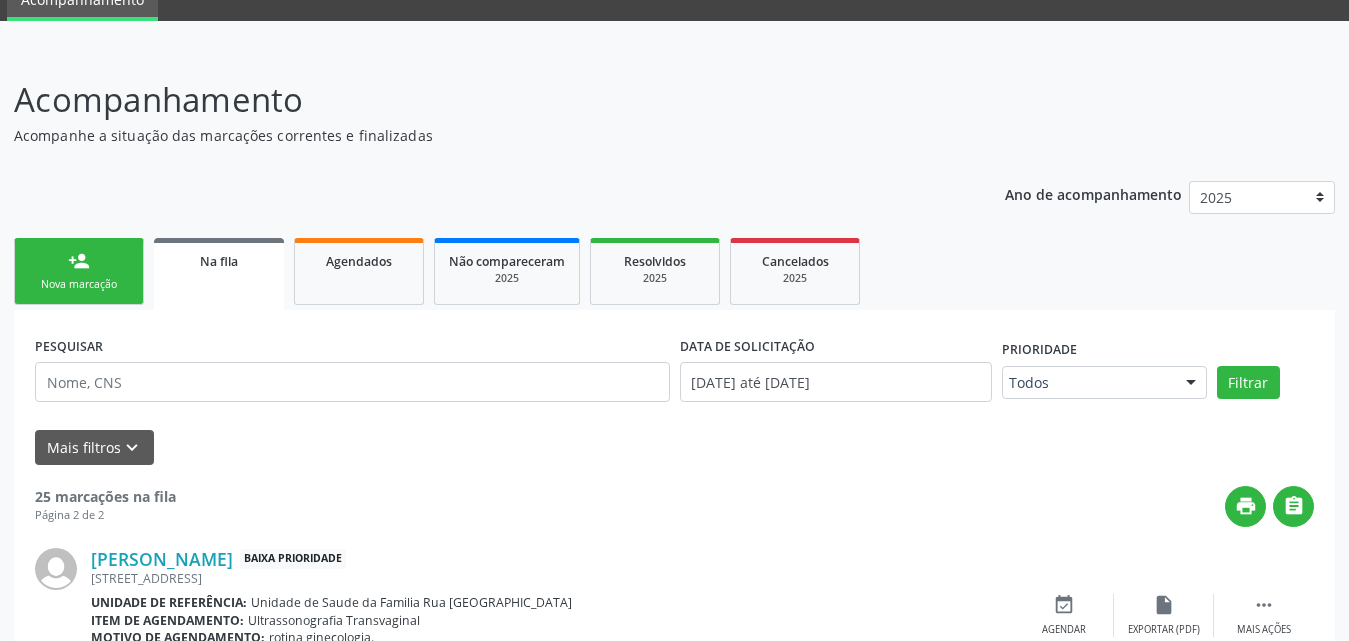 scroll, scrollTop: 200, scrollLeft: 0, axis: vertical 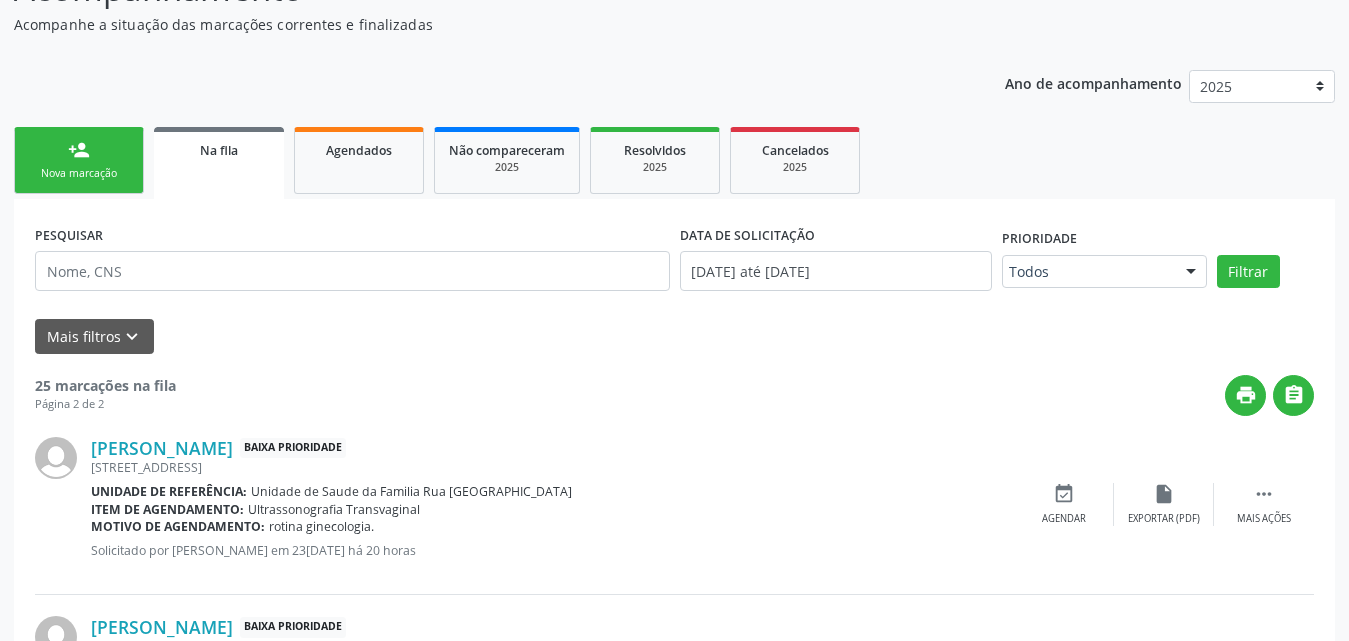click on "person_add" at bounding box center (79, 150) 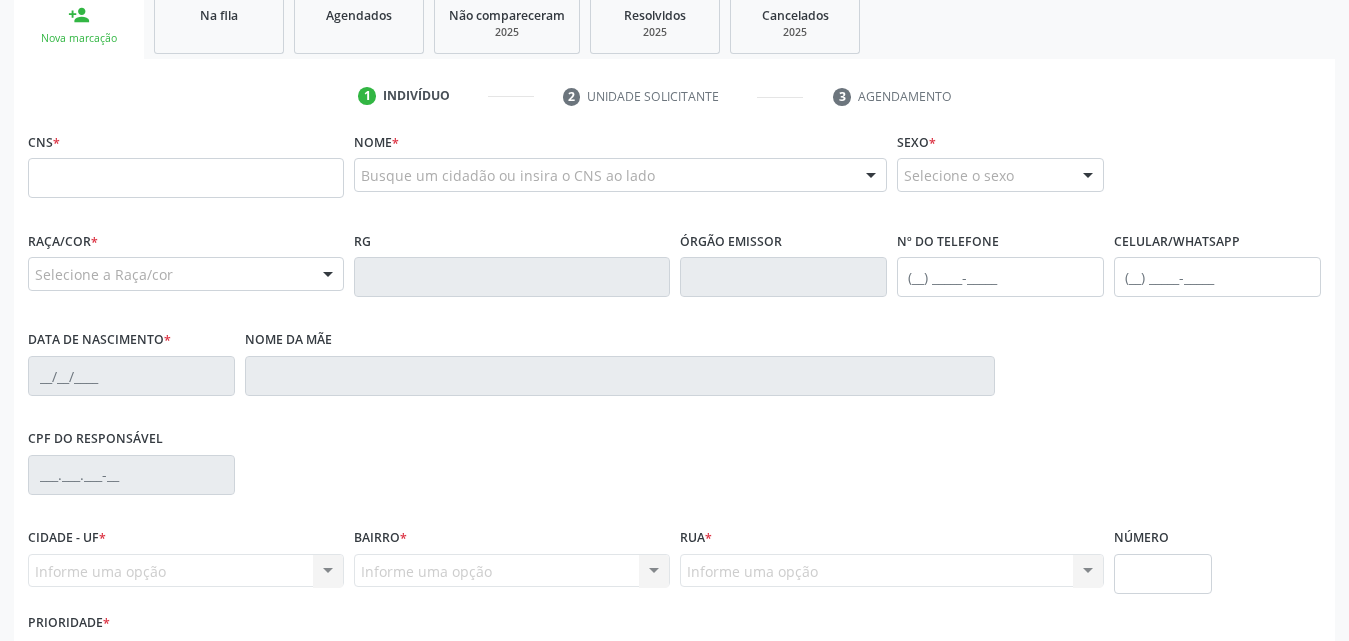 scroll, scrollTop: 300, scrollLeft: 0, axis: vertical 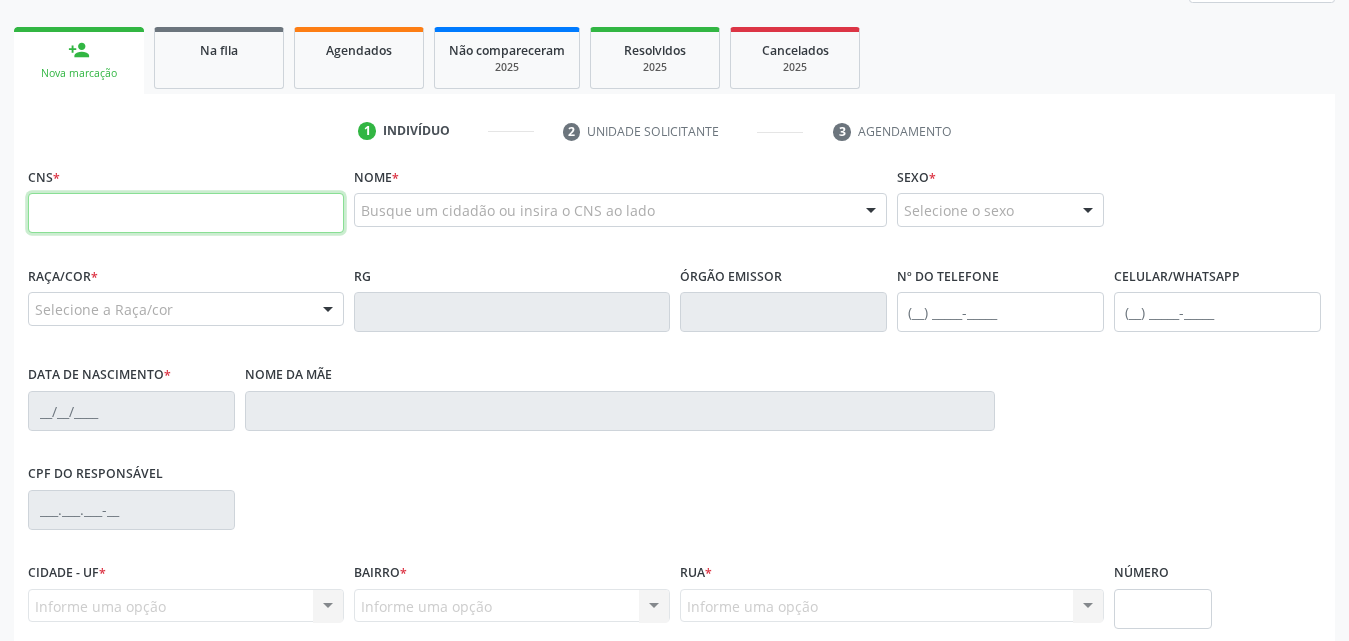 click at bounding box center [186, 213] 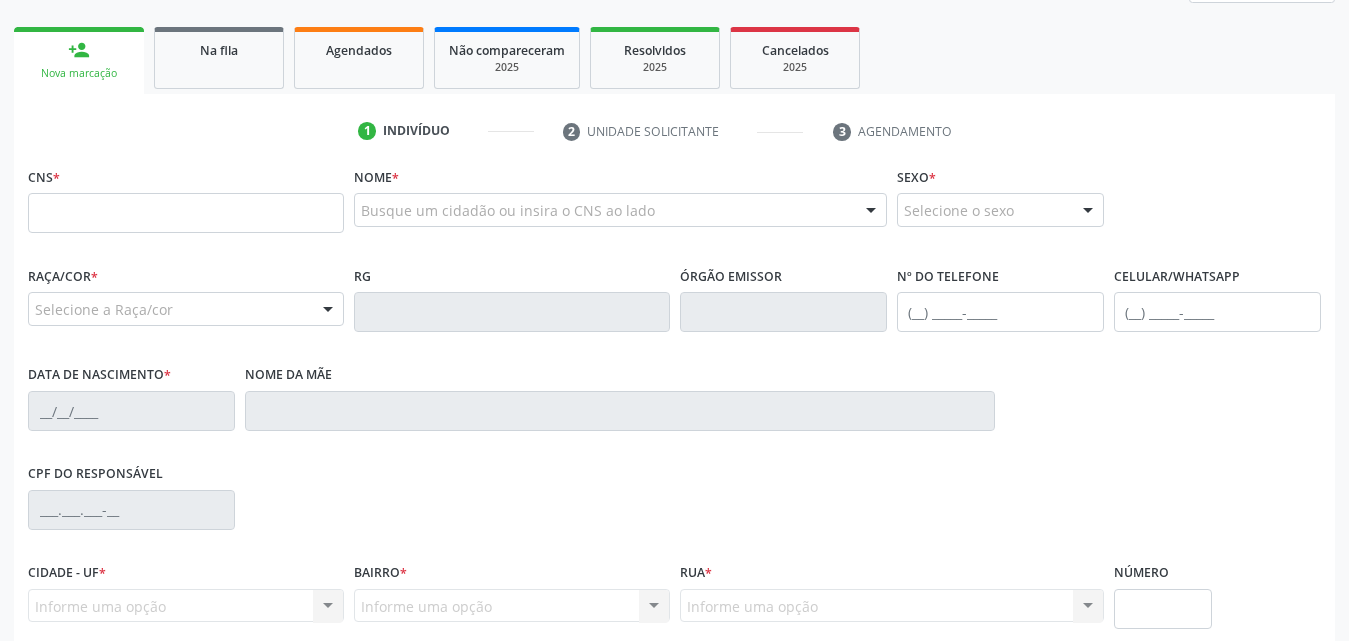 click on "CPF do responsável" at bounding box center (674, 508) 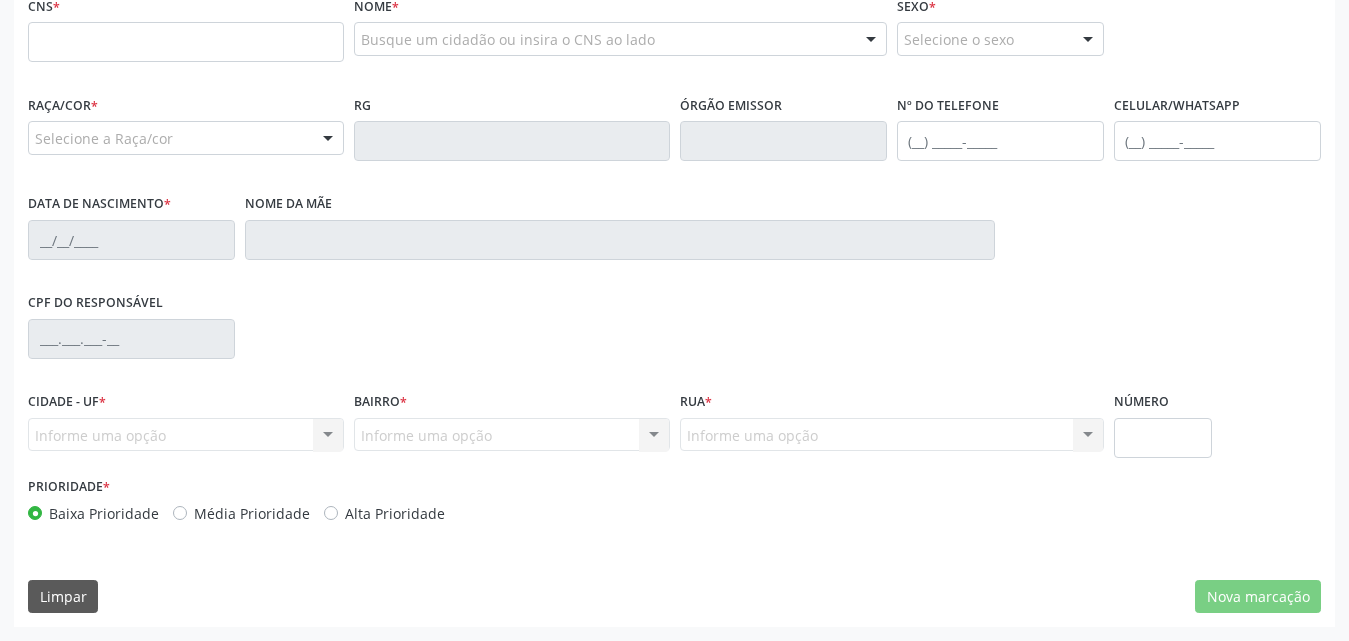 scroll, scrollTop: 0, scrollLeft: 0, axis: both 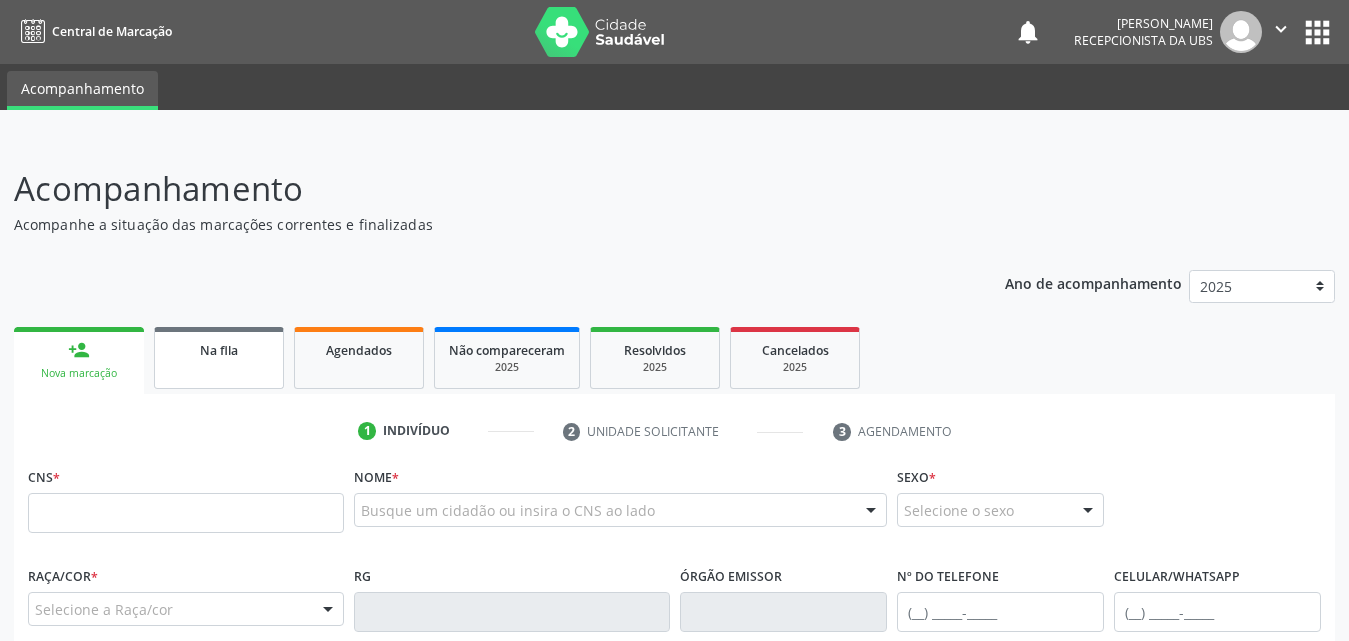click on "Na fila" at bounding box center (219, 350) 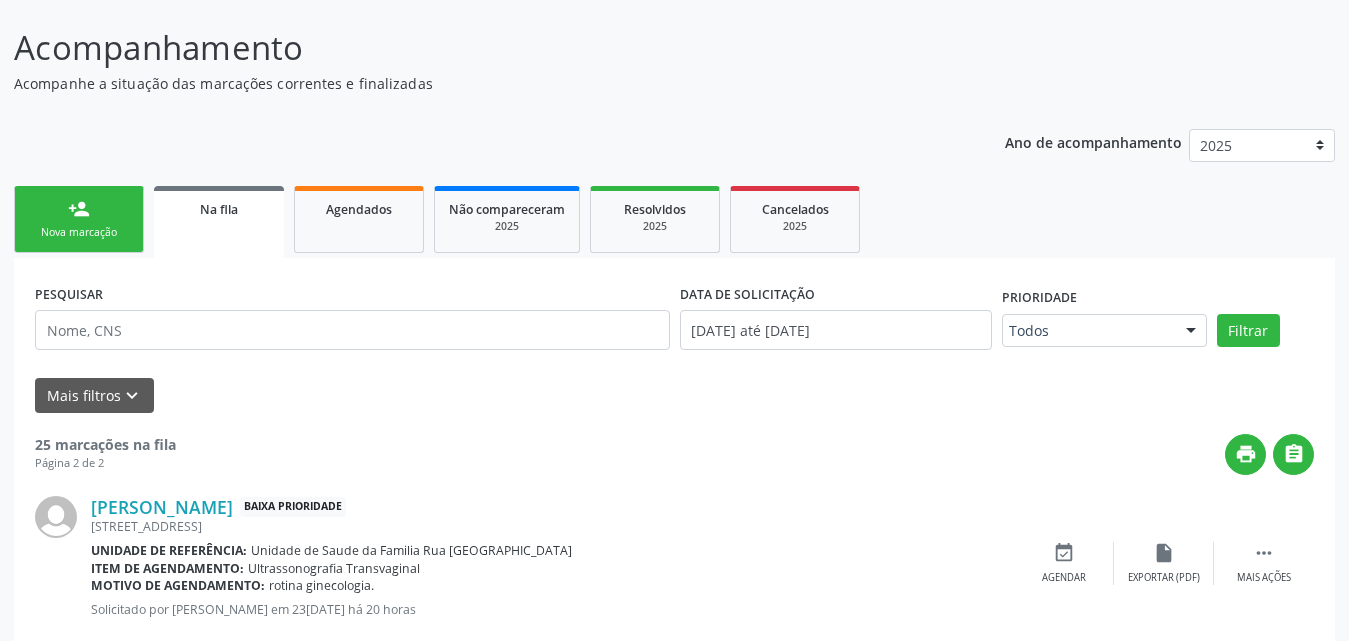 scroll, scrollTop: 0, scrollLeft: 0, axis: both 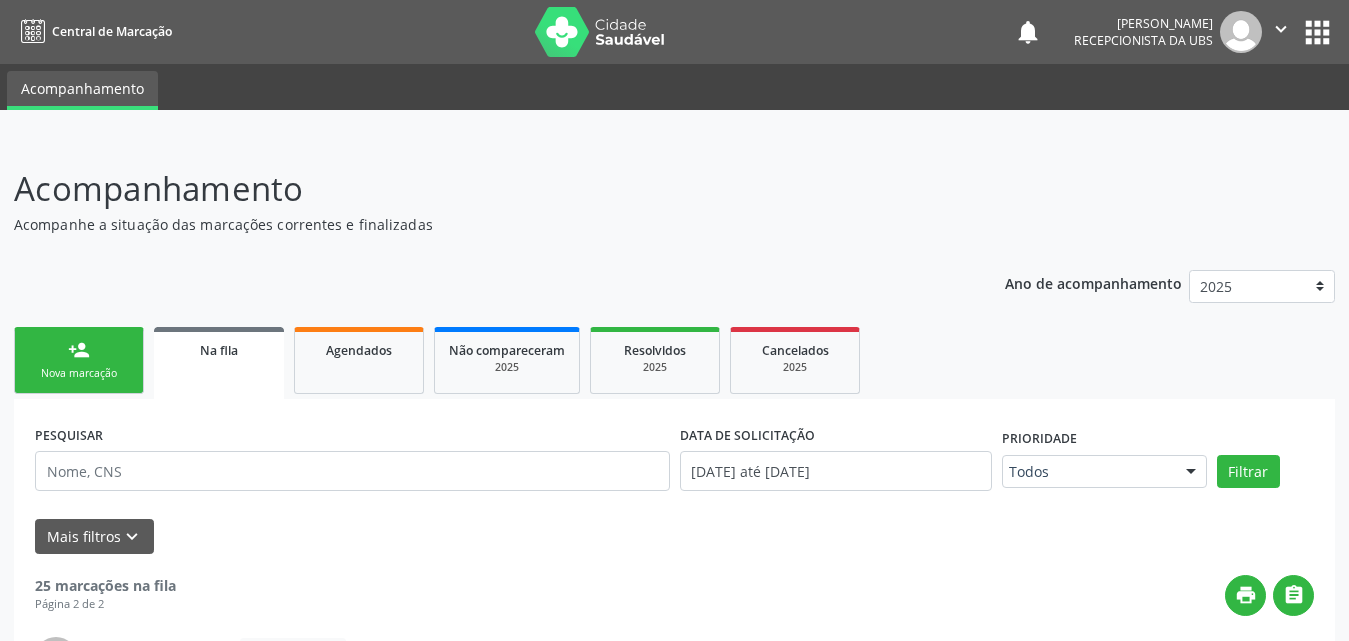 click on "person_add
Nova marcação" at bounding box center [79, 360] 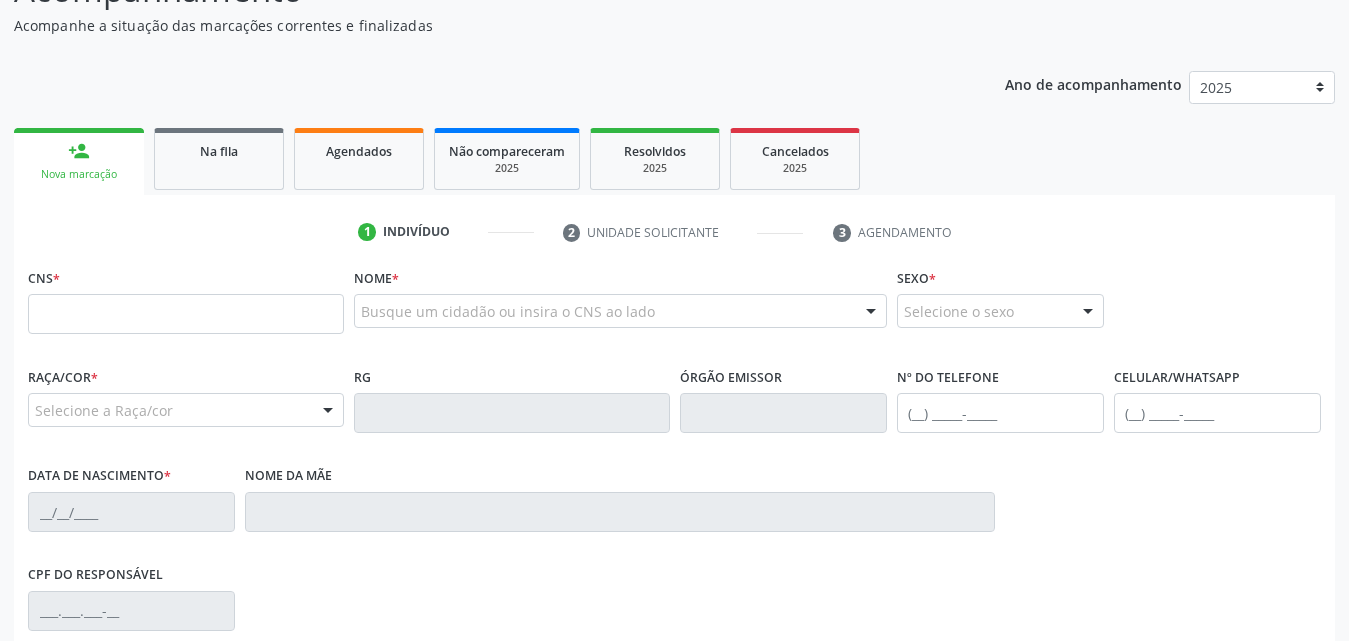 scroll, scrollTop: 200, scrollLeft: 0, axis: vertical 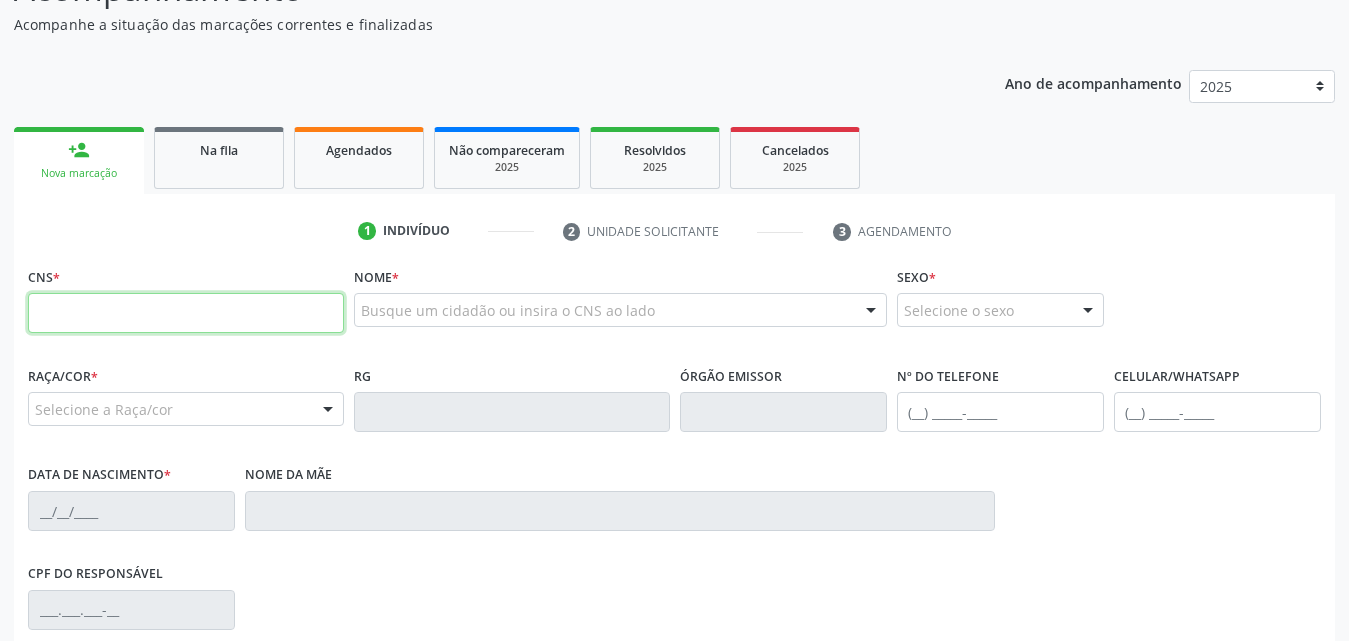 click at bounding box center (186, 313) 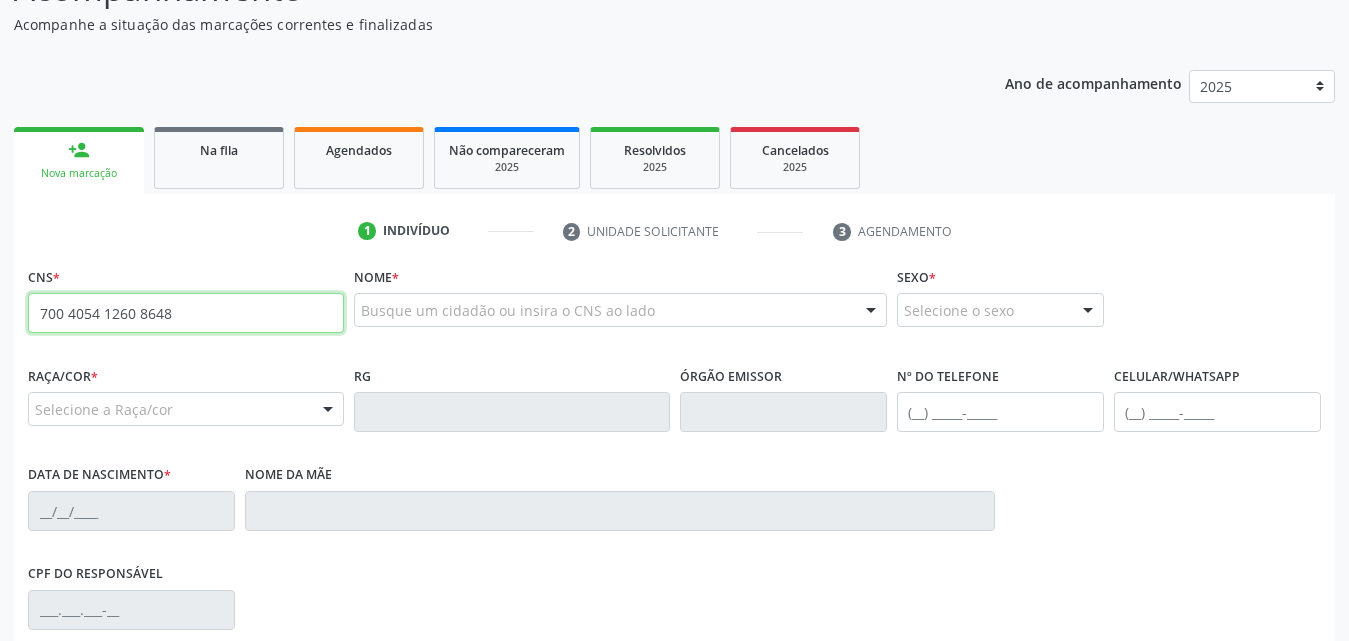 type on "700 4054 1260 8648" 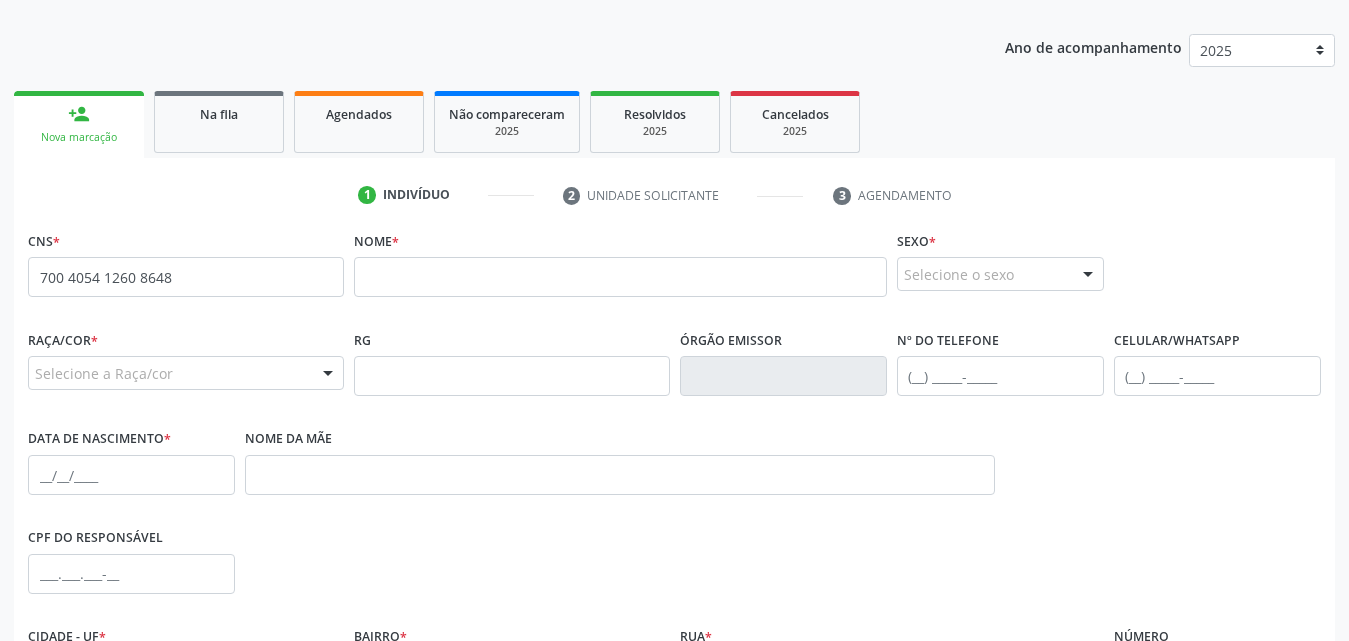 scroll, scrollTop: 271, scrollLeft: 0, axis: vertical 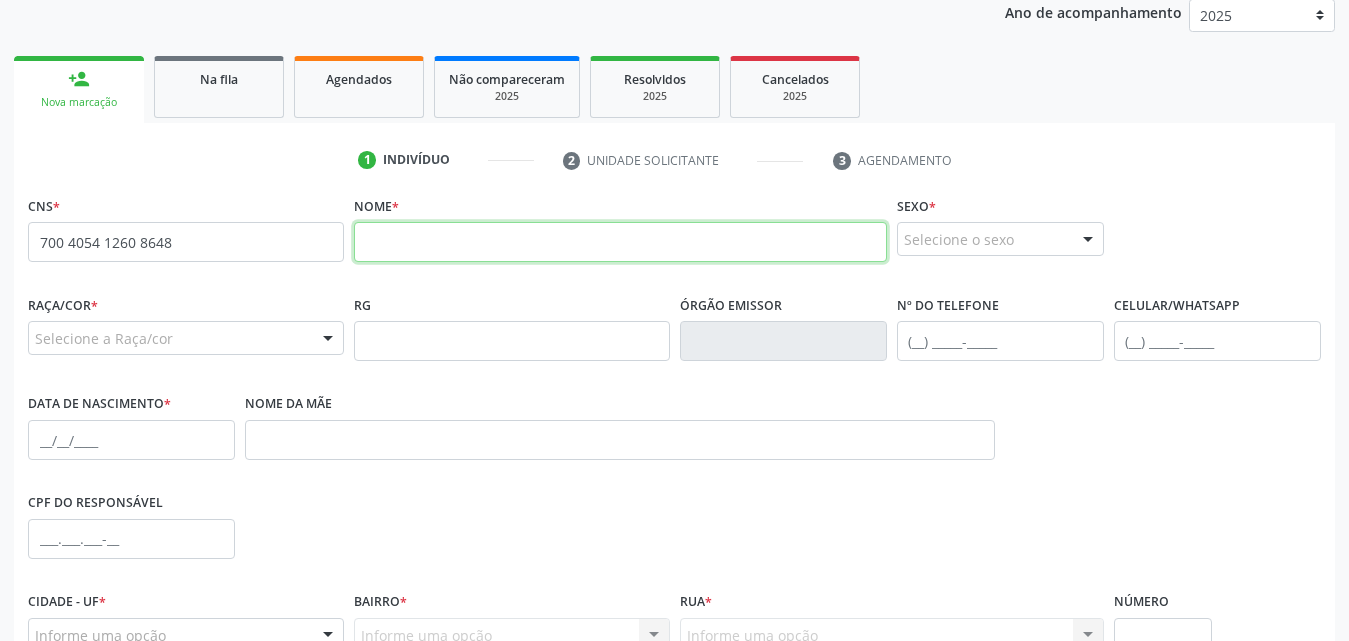 paste on "[PERSON_NAME]" 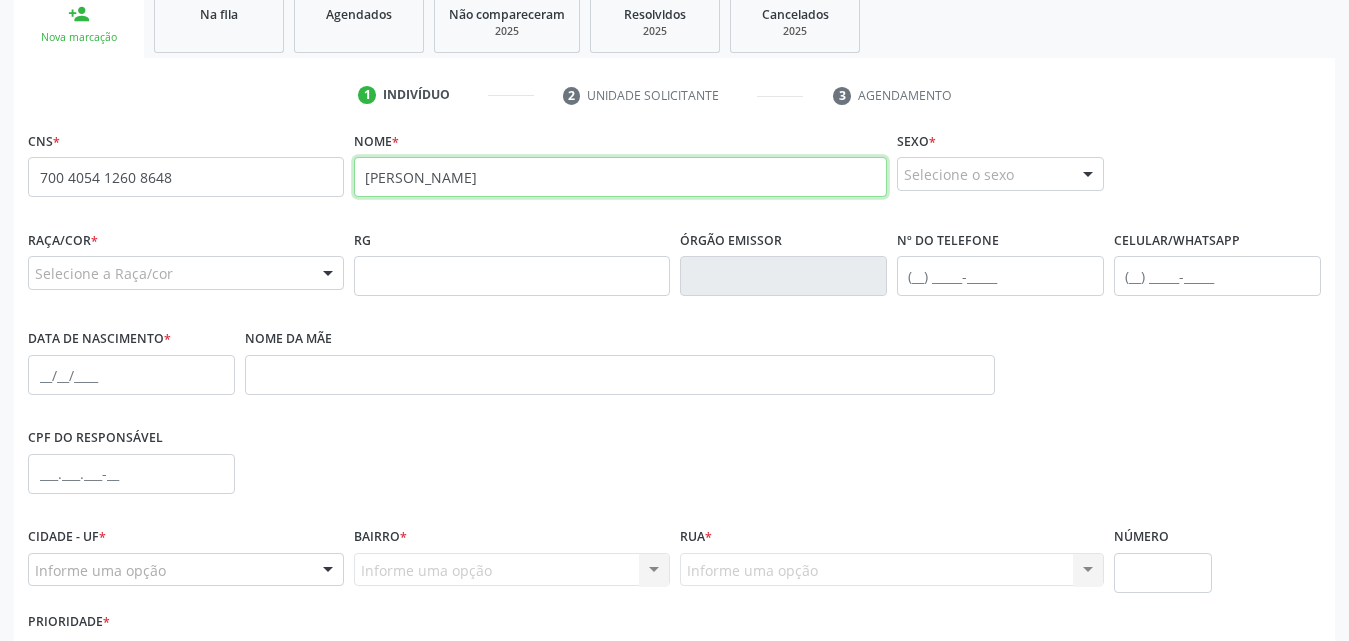 scroll, scrollTop: 371, scrollLeft: 0, axis: vertical 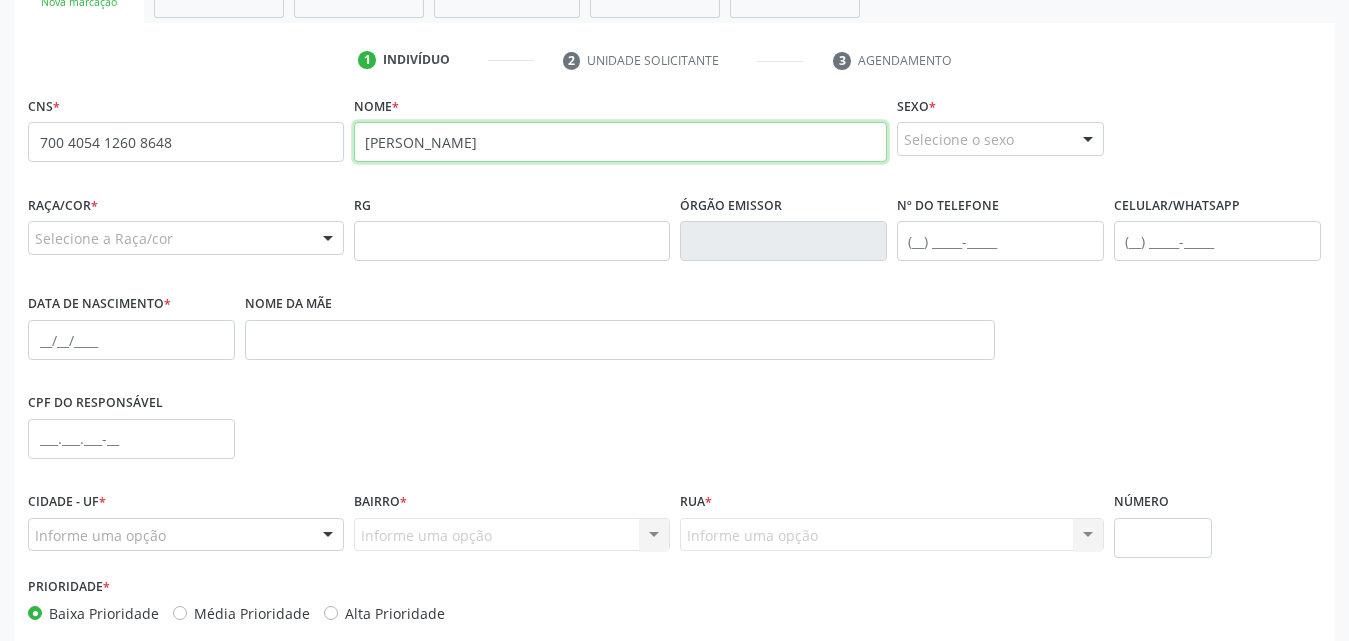 type on "[PERSON_NAME]" 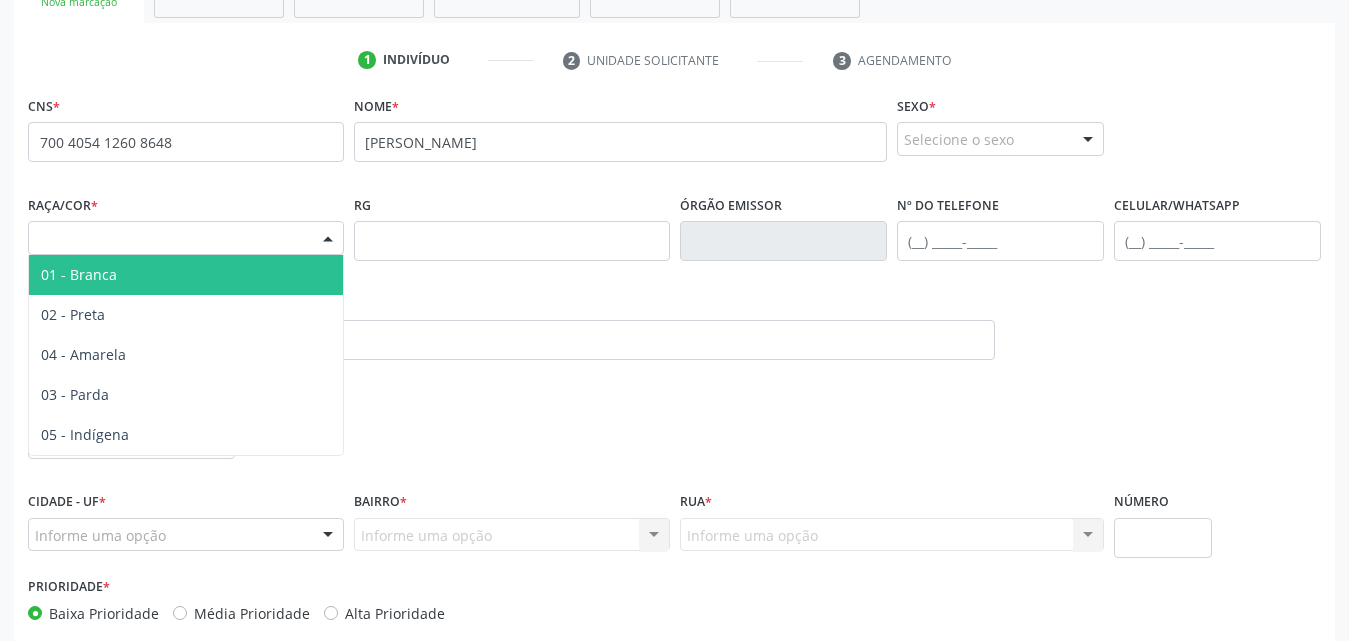 click at bounding box center [328, 239] 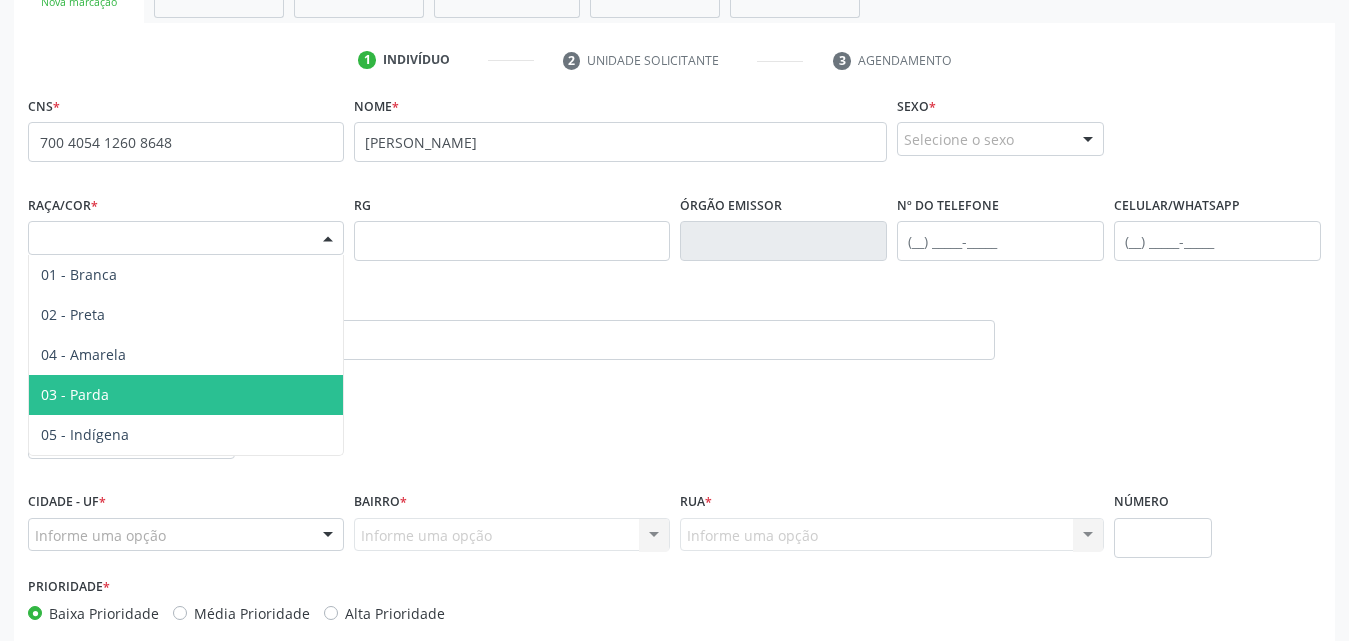 click on "03 - Parda" at bounding box center (186, 395) 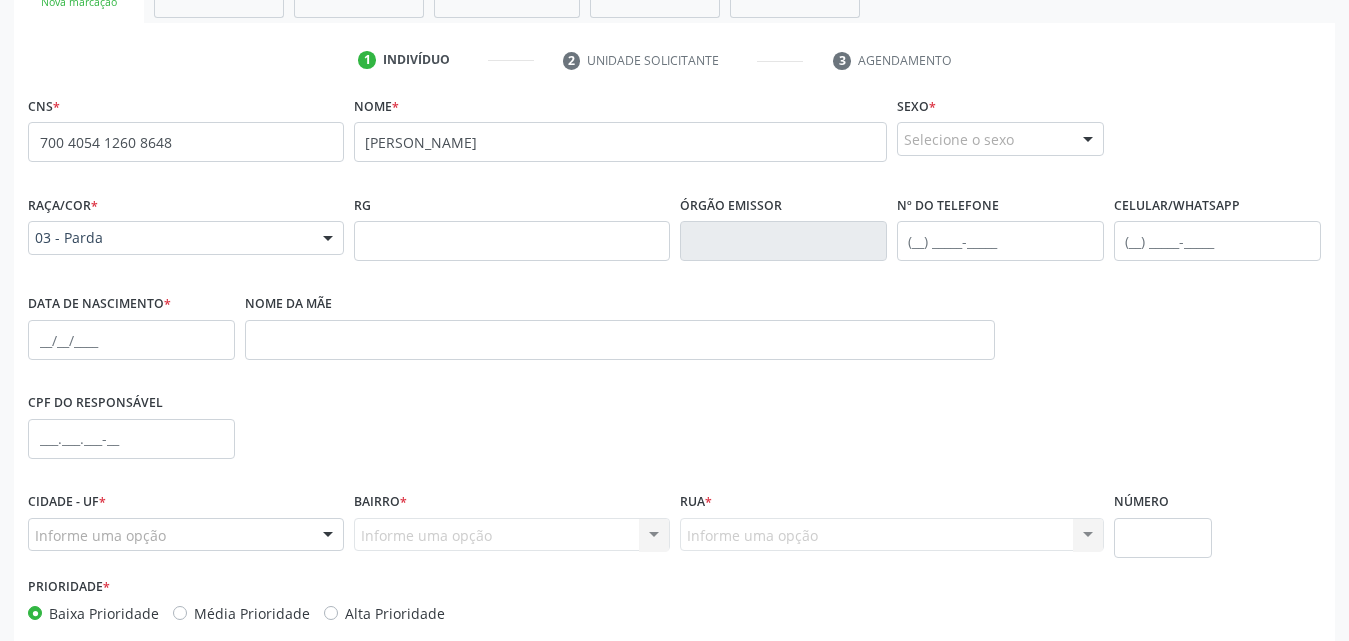 click at bounding box center (1088, 140) 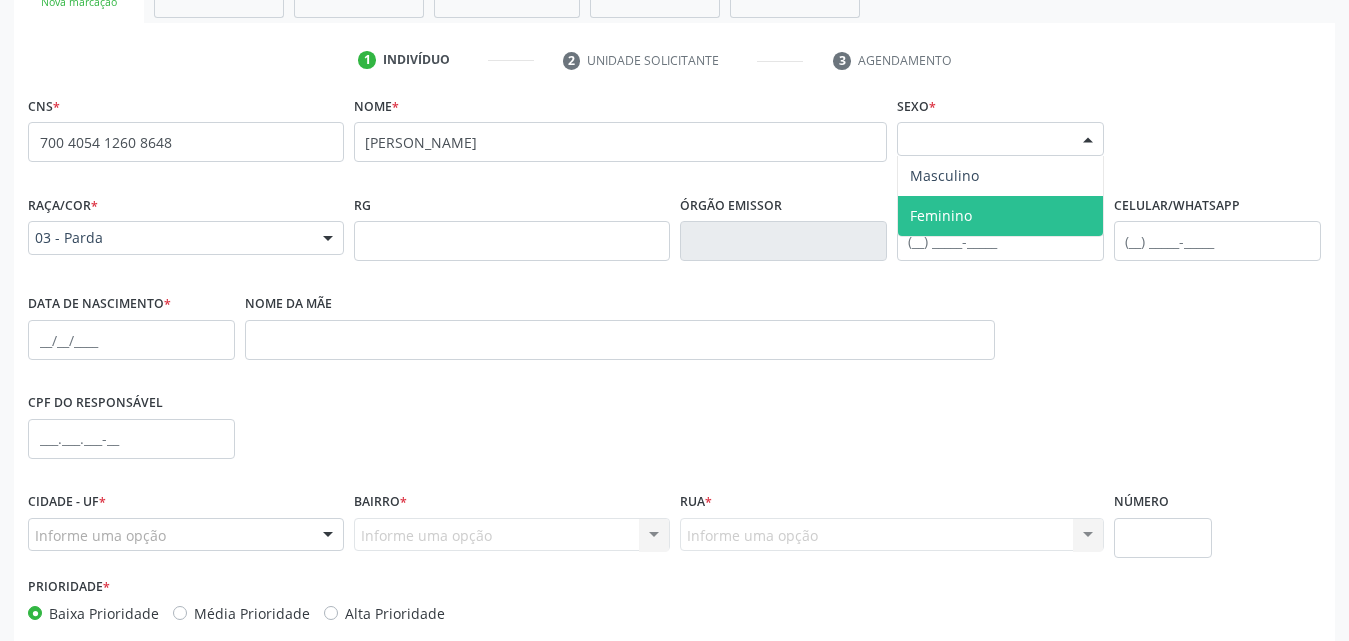 click on "Feminino" at bounding box center [941, 215] 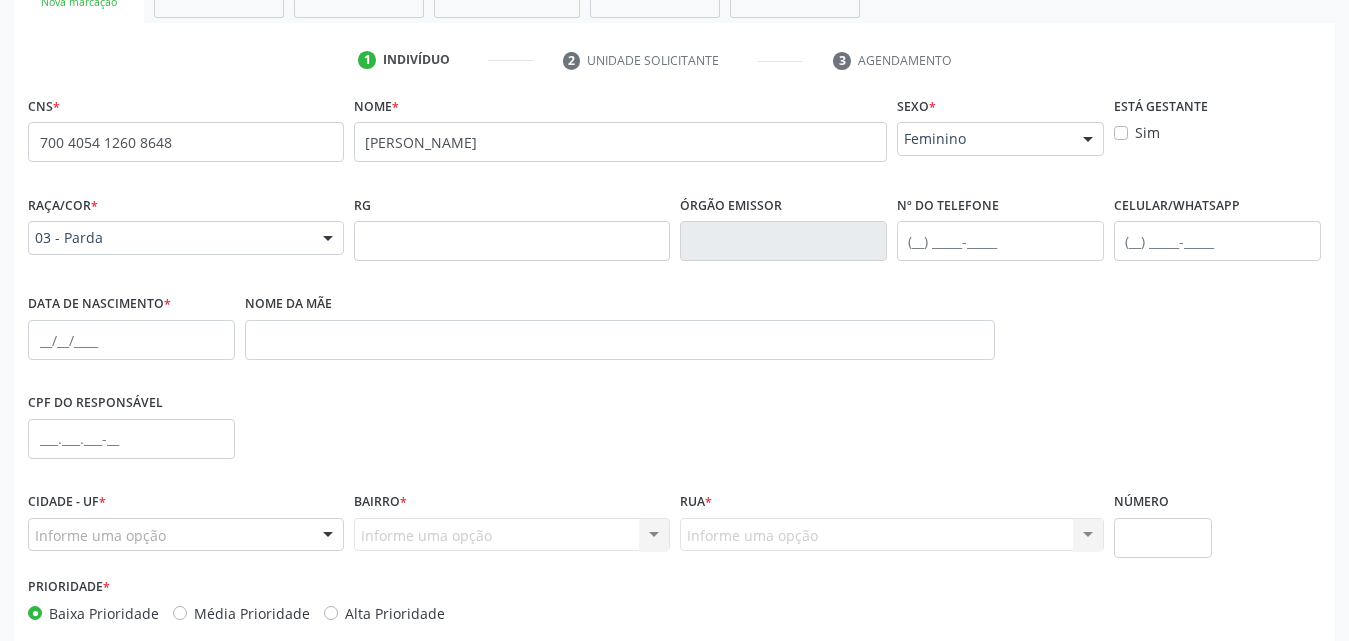 scroll, scrollTop: 471, scrollLeft: 0, axis: vertical 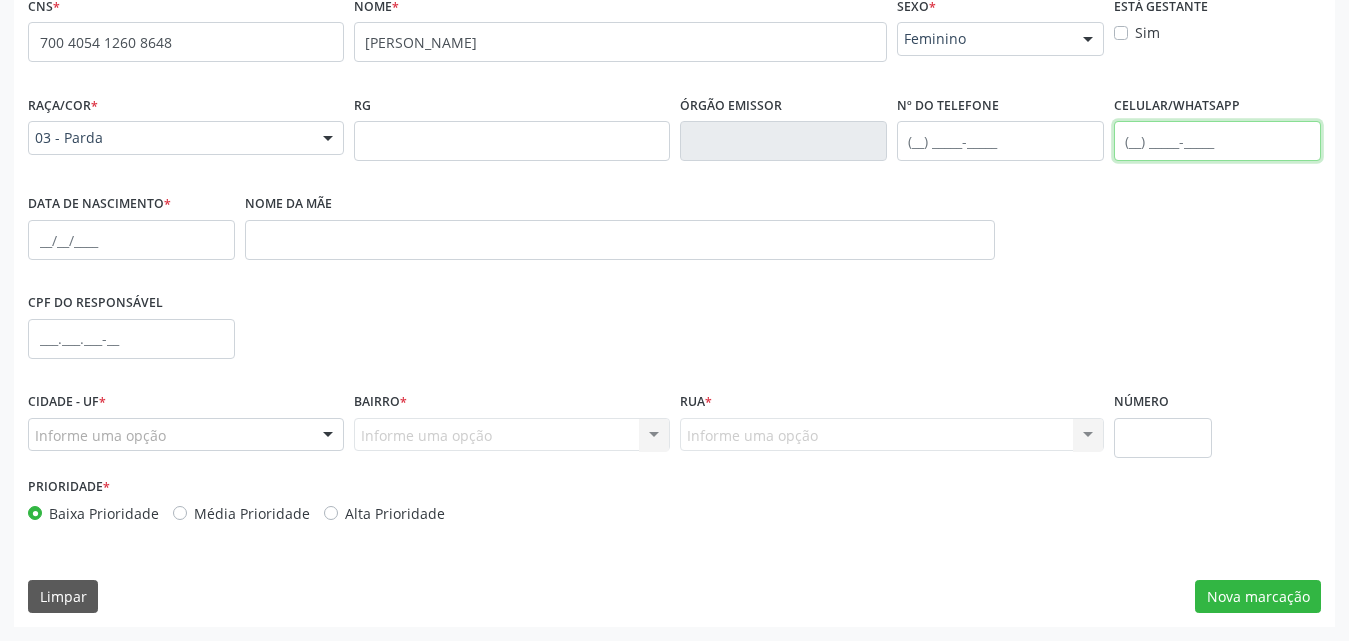 click at bounding box center (1217, 141) 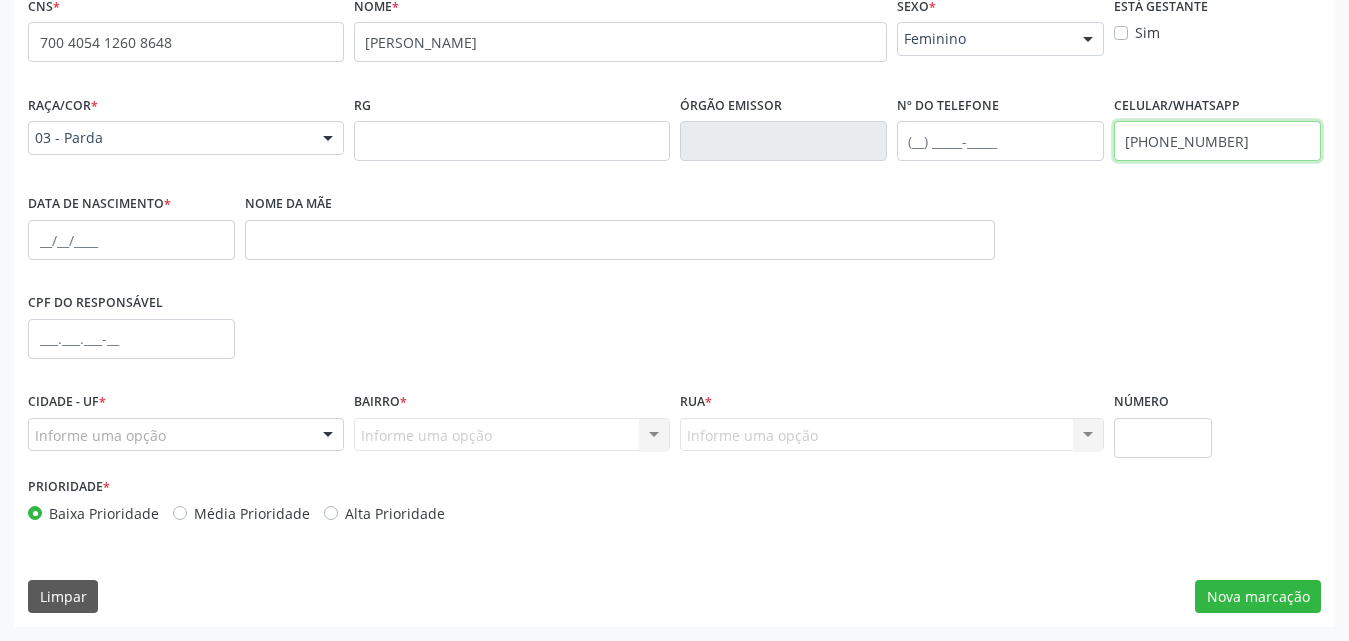 type on "[PHONE_NUMBER]" 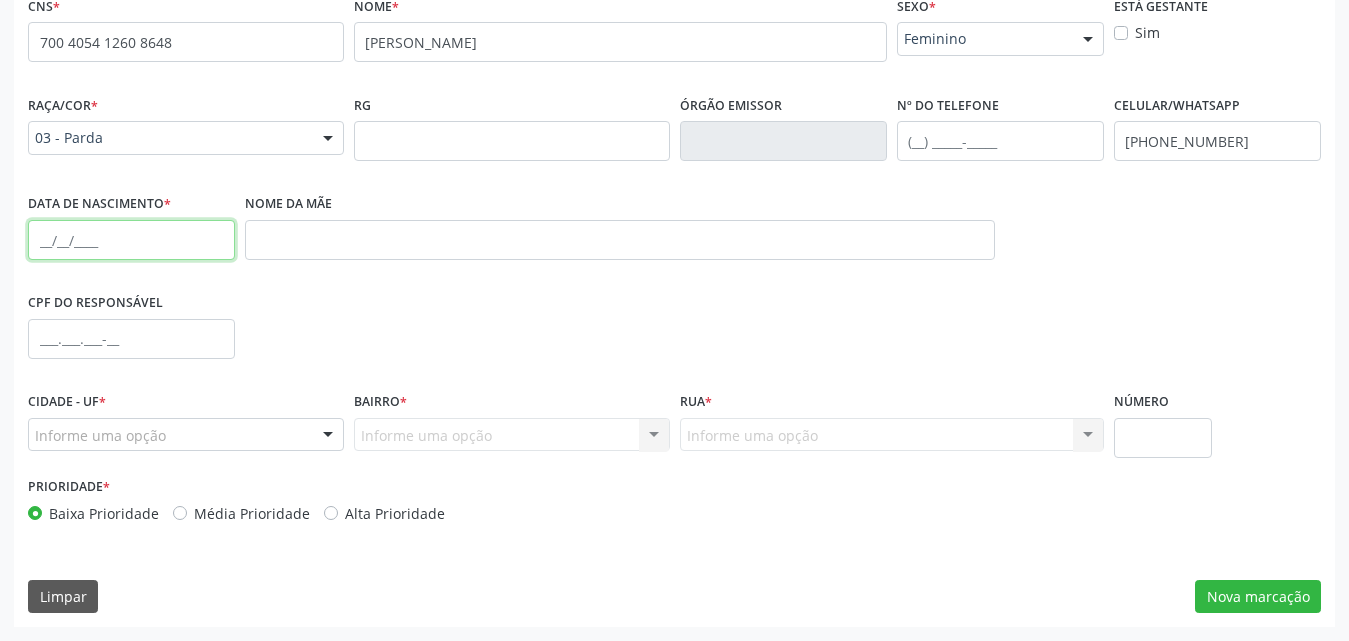 click at bounding box center [131, 240] 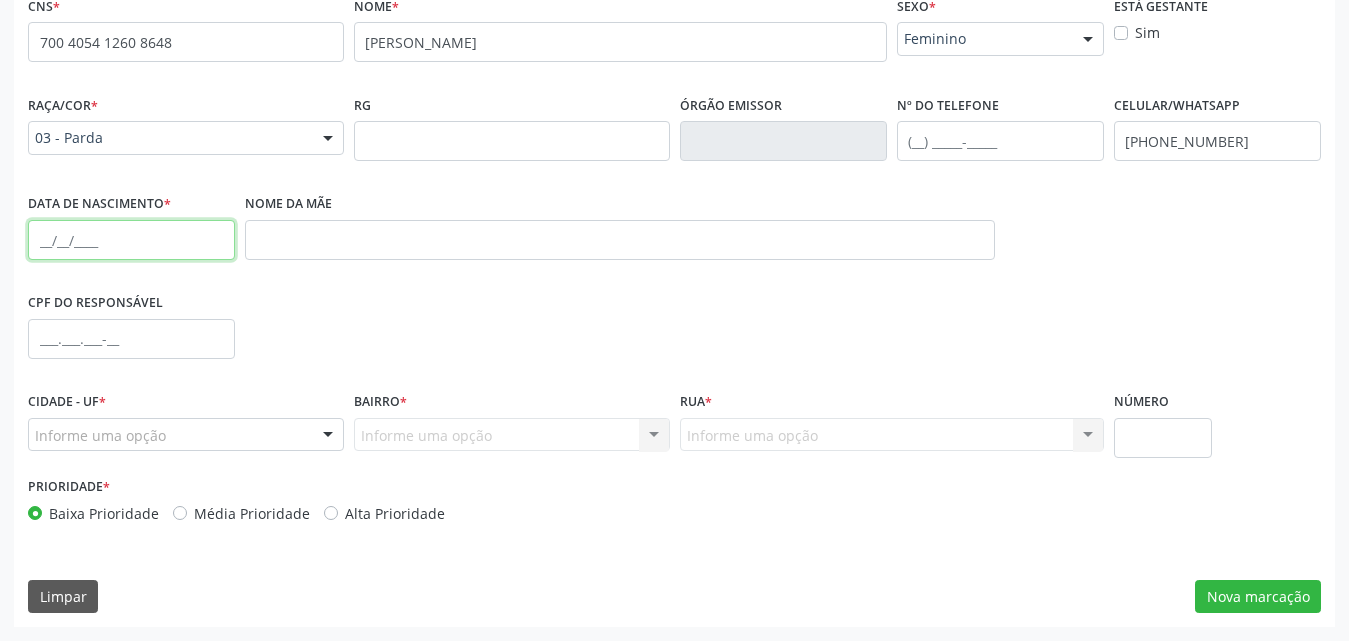 paste on "1[DATE]" 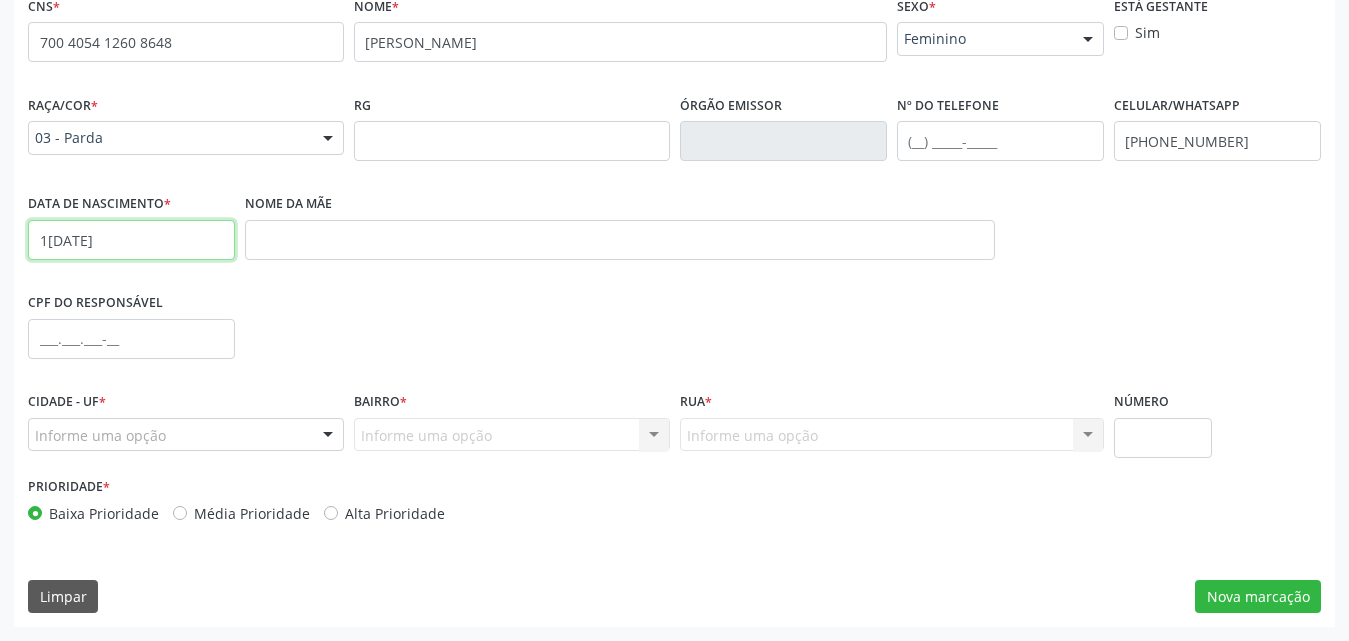type on "1[DATE]" 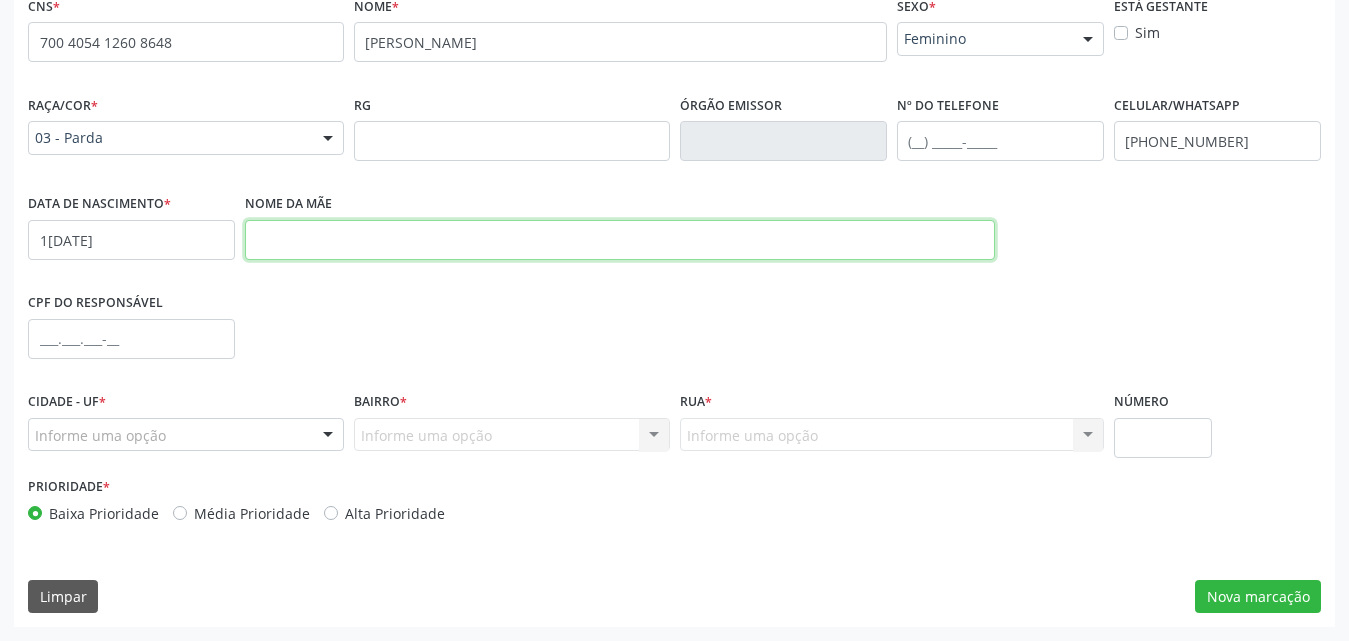 click at bounding box center [620, 240] 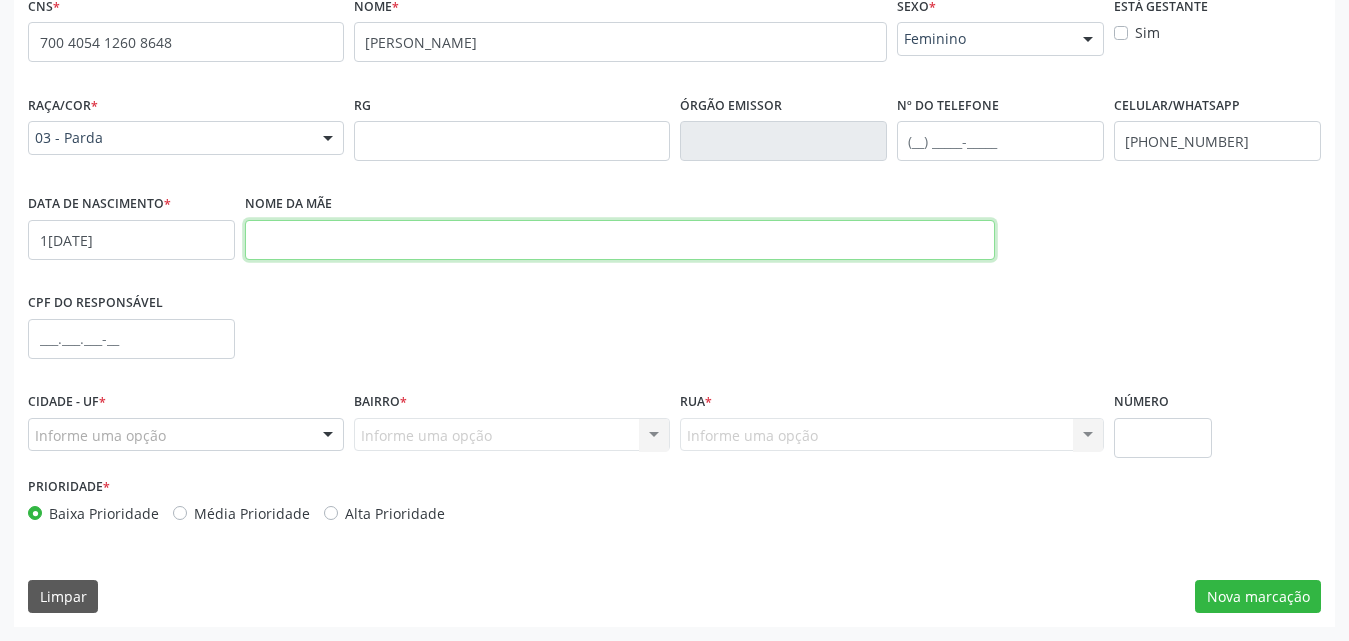 paste on "[PERSON_NAME]" 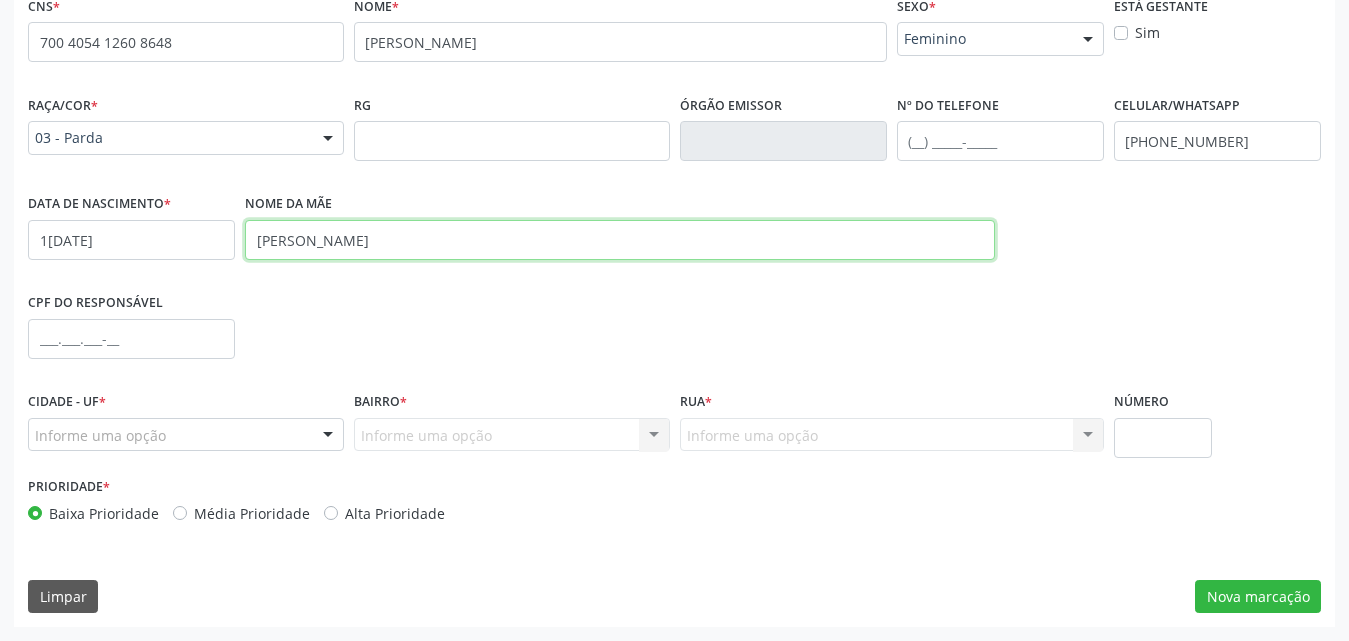type on "[PERSON_NAME]" 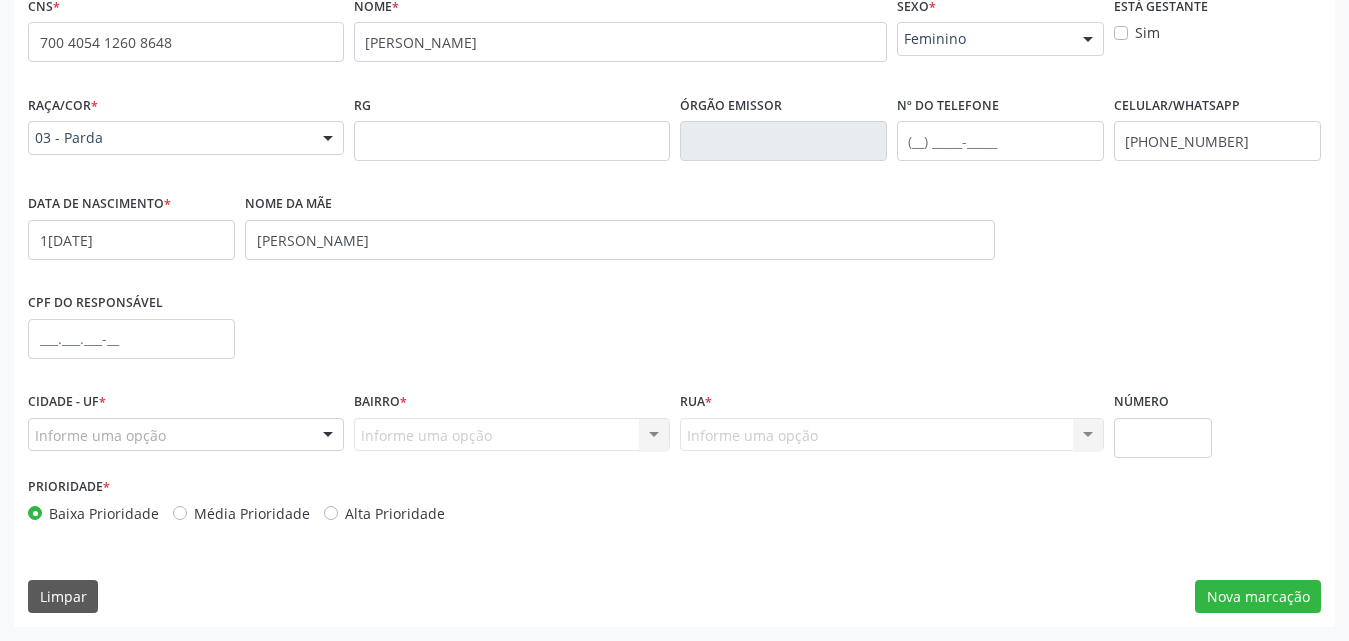 click at bounding box center [328, 436] 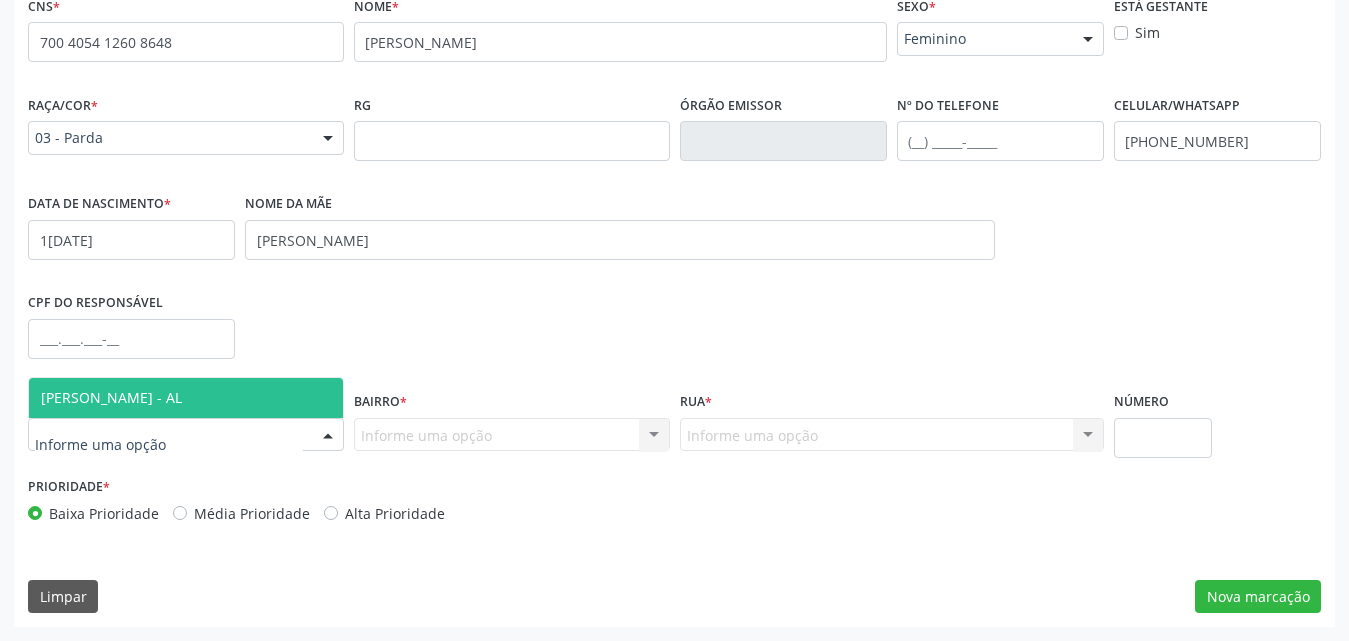 click on "[PERSON_NAME] - AL" at bounding box center [111, 397] 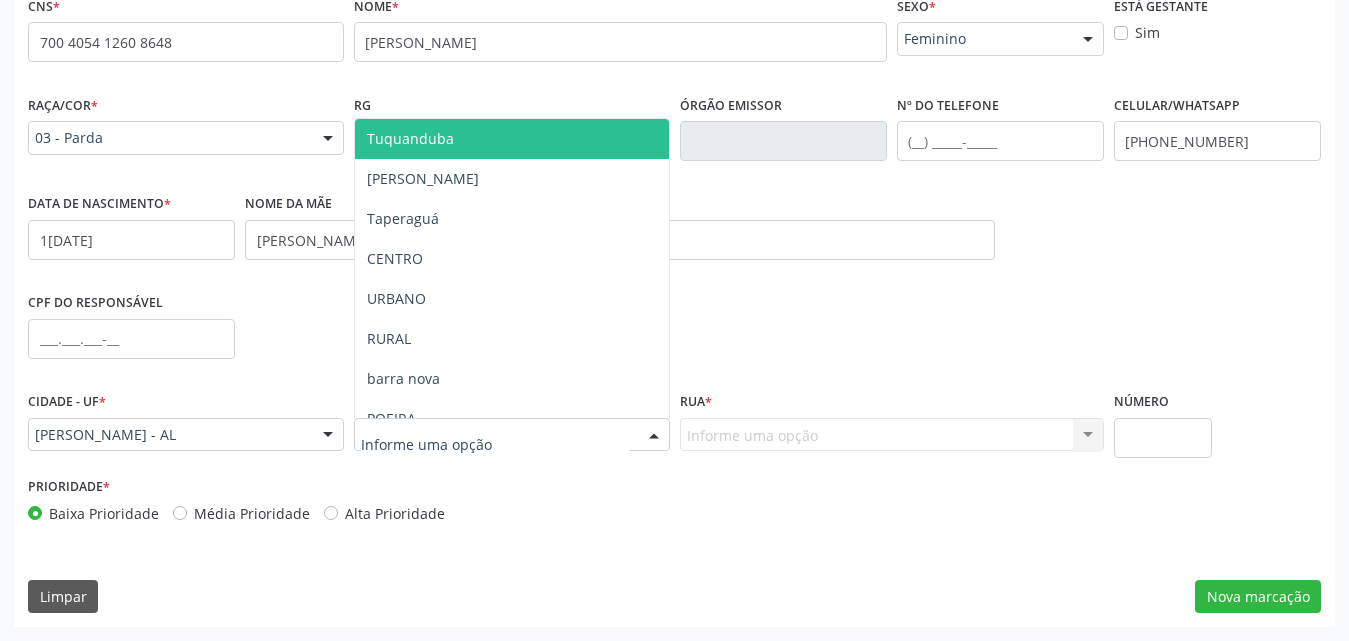 click at bounding box center (654, 436) 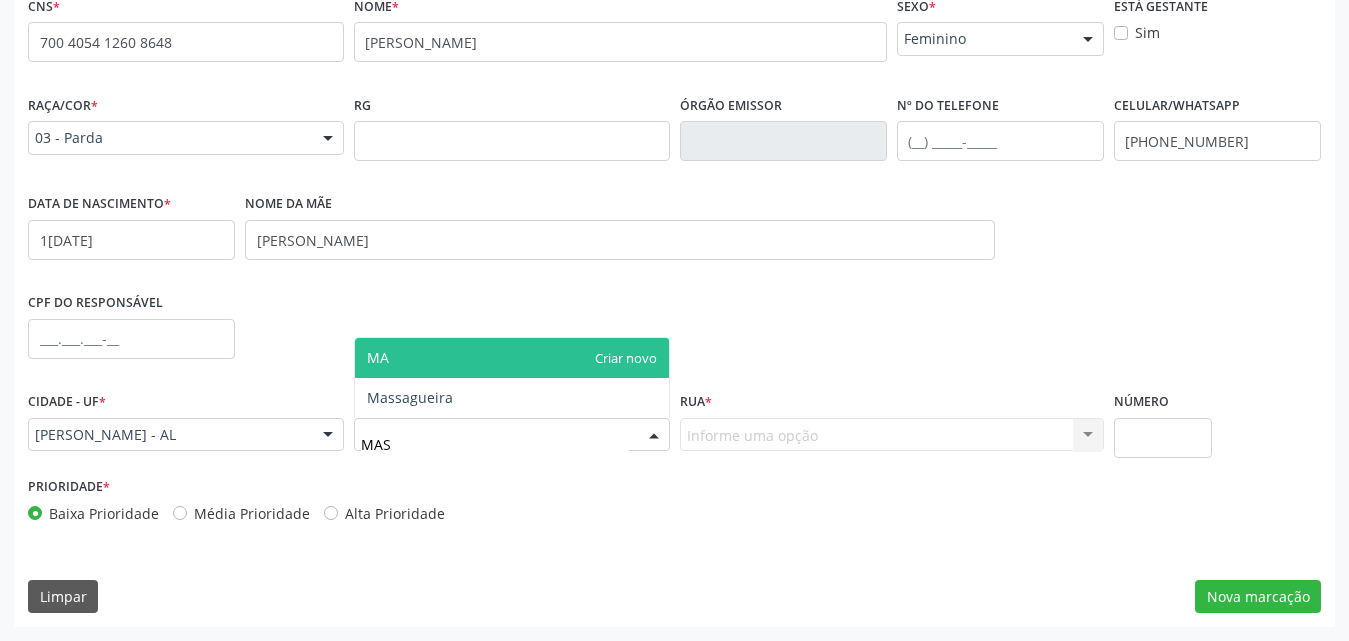 type on "MASS" 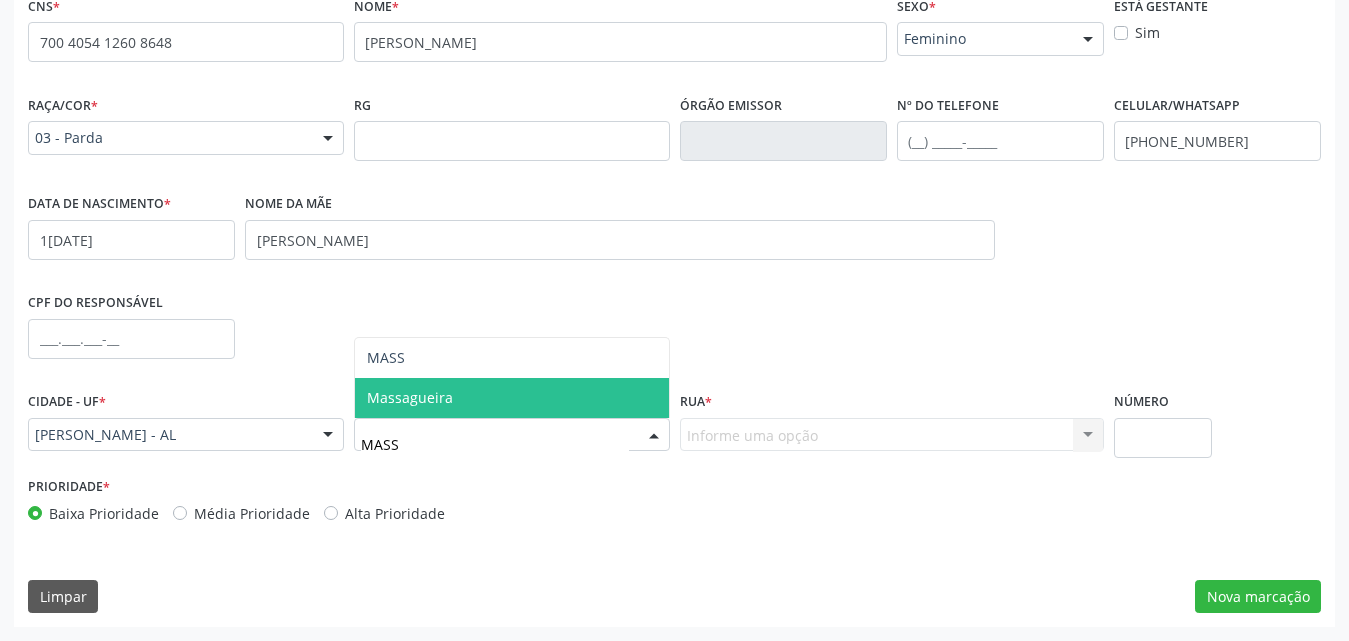 click on "Massagueira" at bounding box center (512, 398) 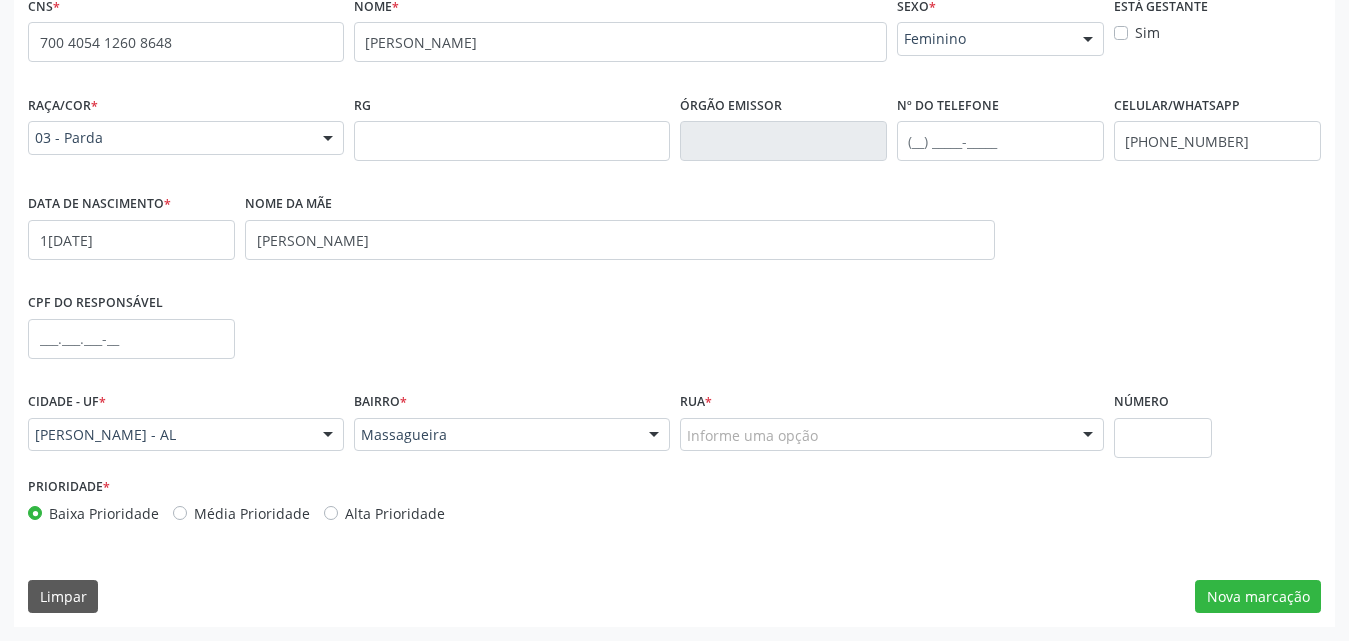 click on "Informe uma opção" at bounding box center (892, 435) 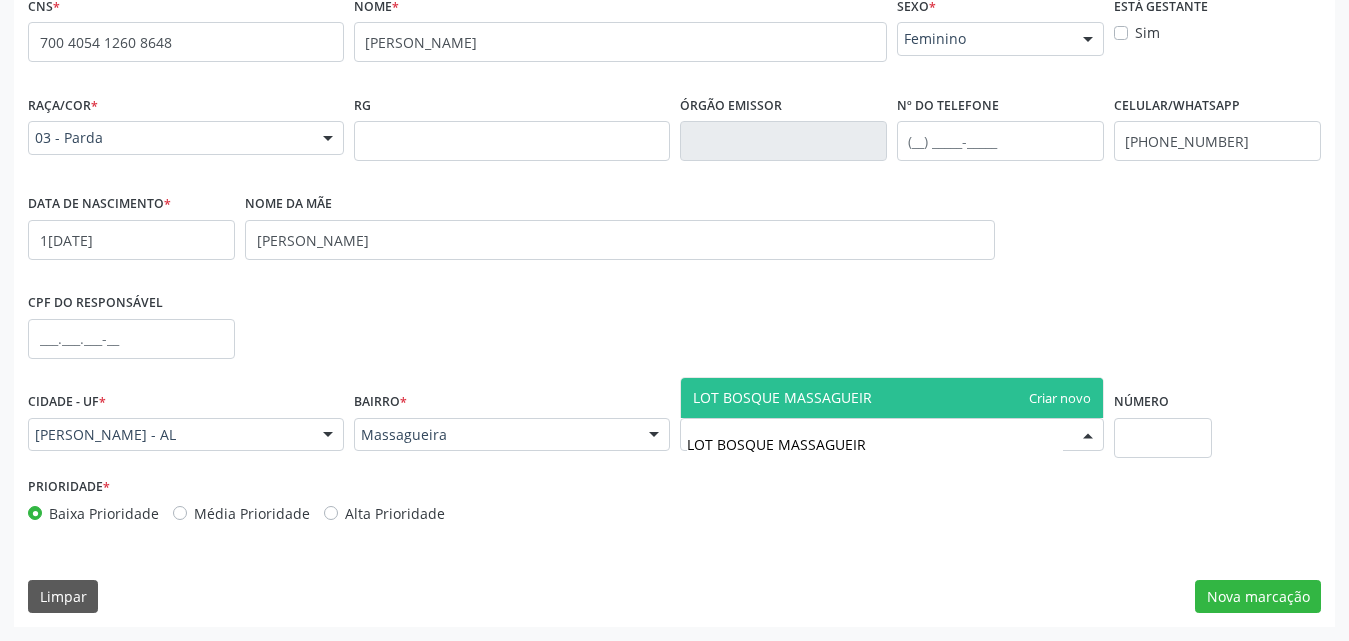 type on "LOT BOSQUE MASSAGUEIRA" 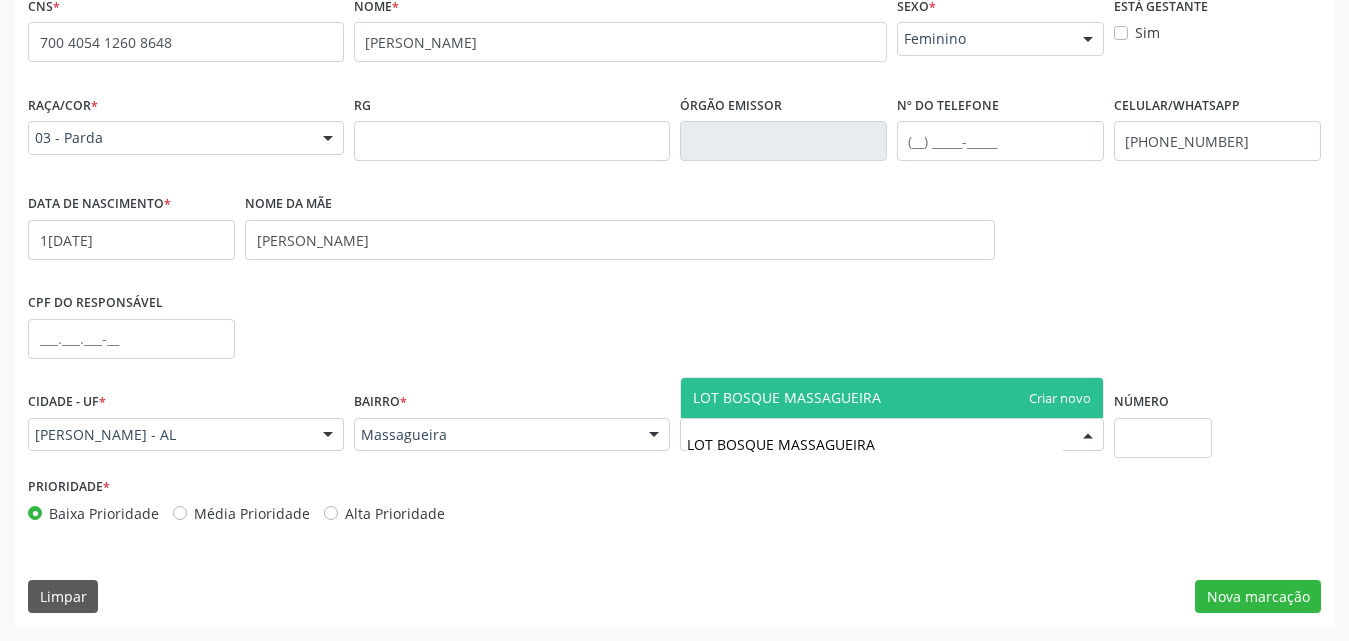 click on "LOT BOSQUE MASSAGUEIRA" at bounding box center [892, 398] 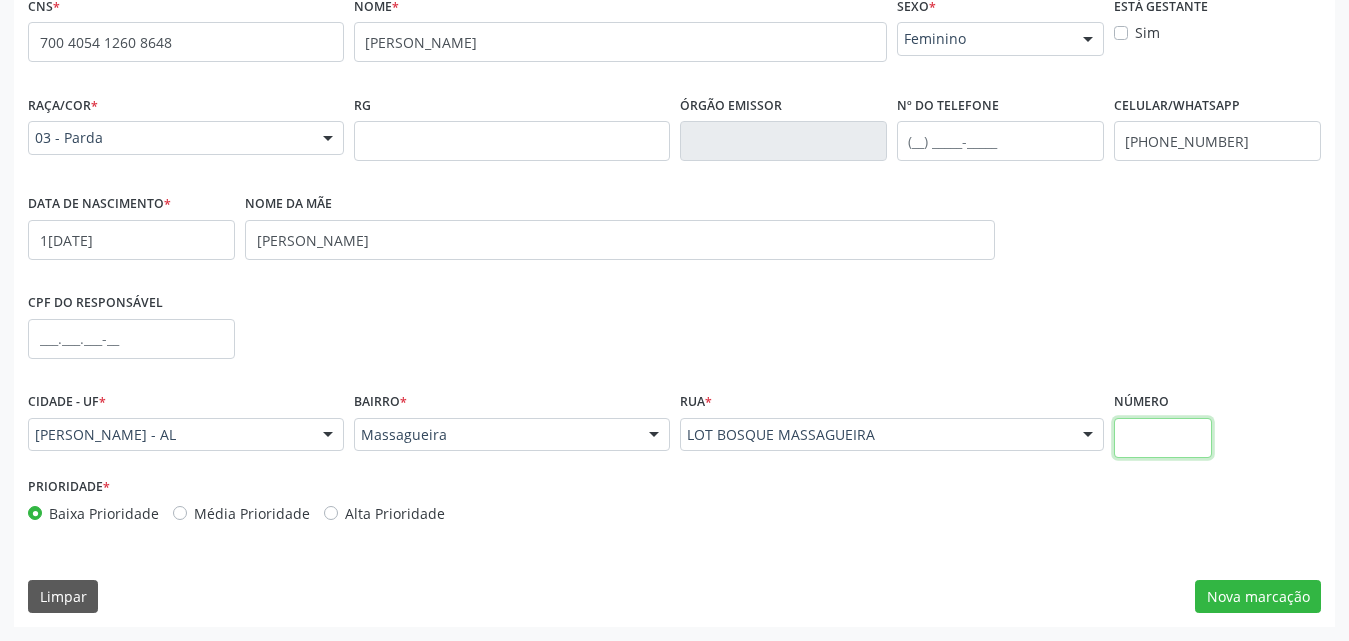 click at bounding box center (1163, 438) 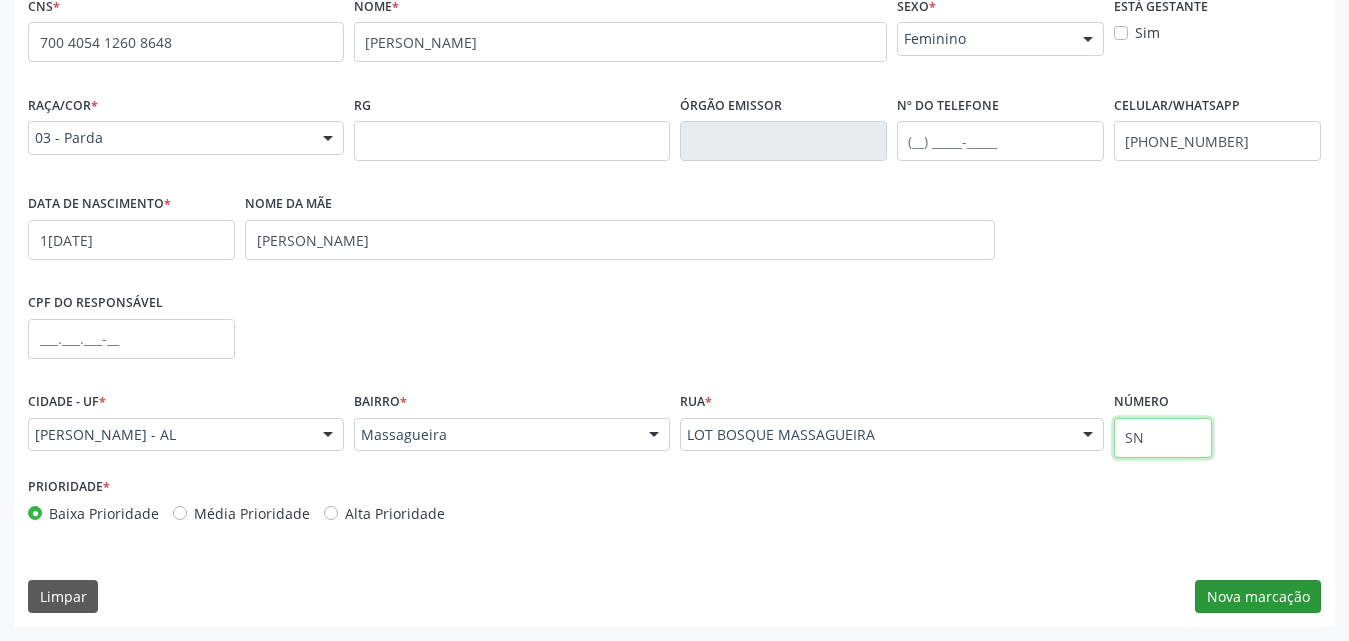 type on "SN" 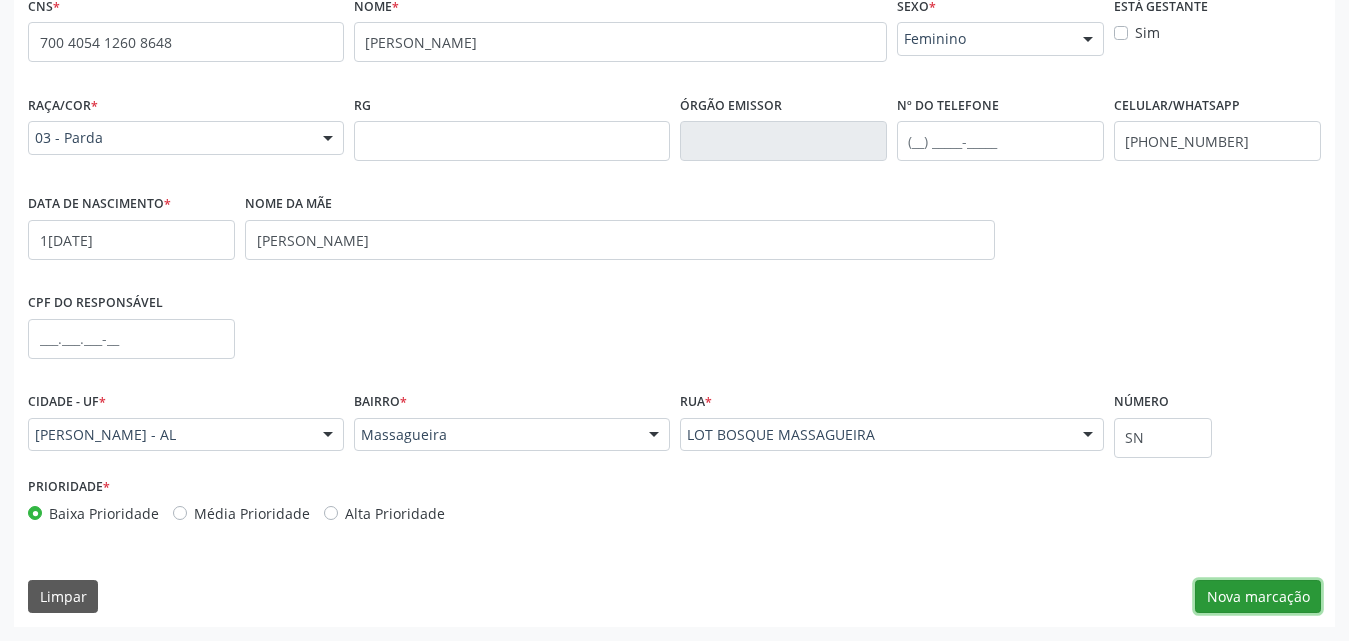click on "Nova marcação" at bounding box center [1258, 597] 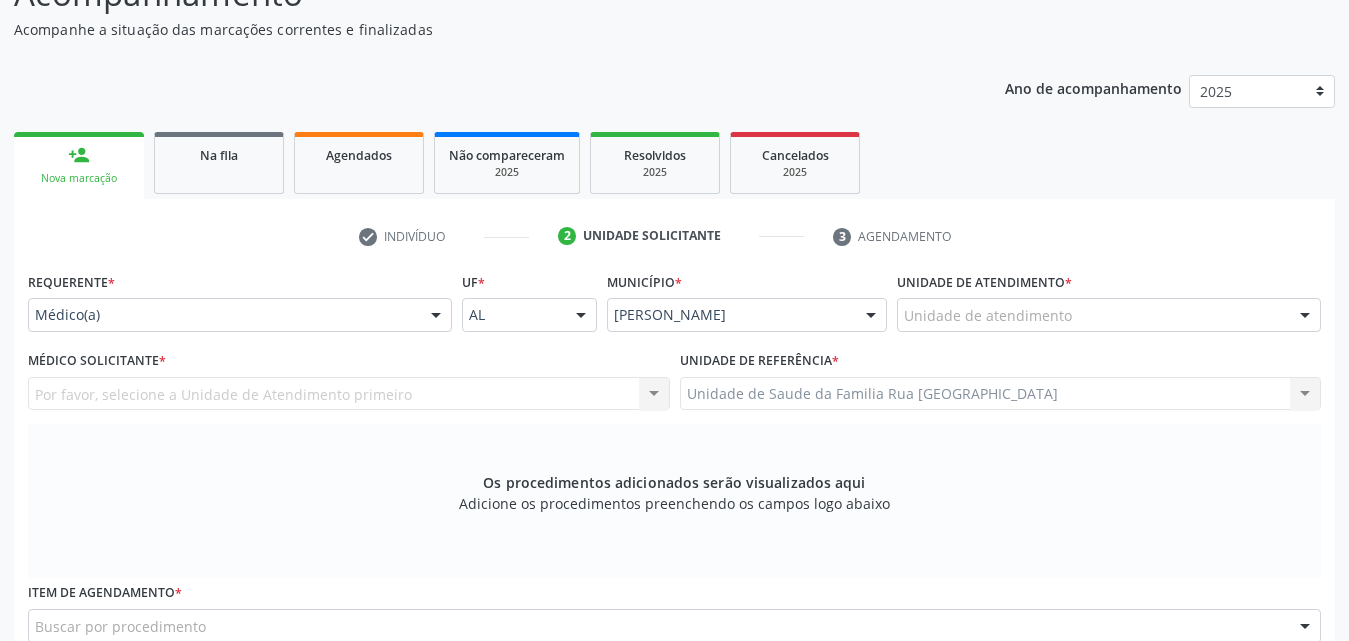 scroll, scrollTop: 271, scrollLeft: 0, axis: vertical 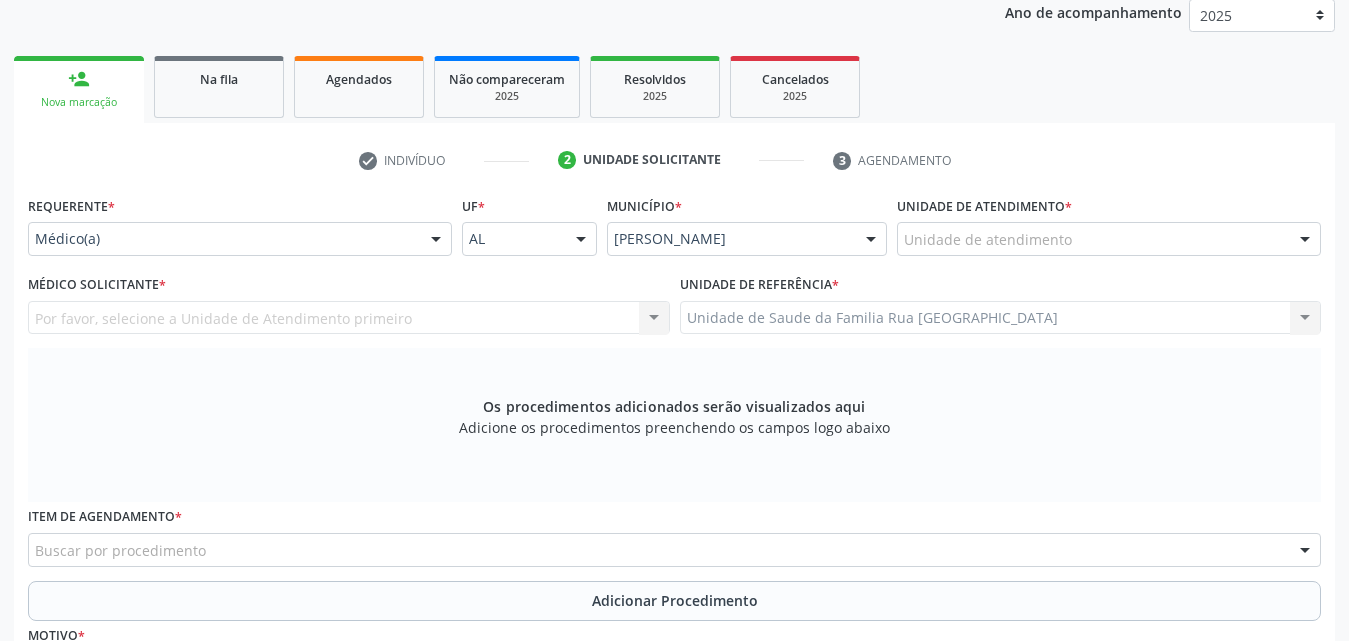 click at bounding box center [1305, 240] 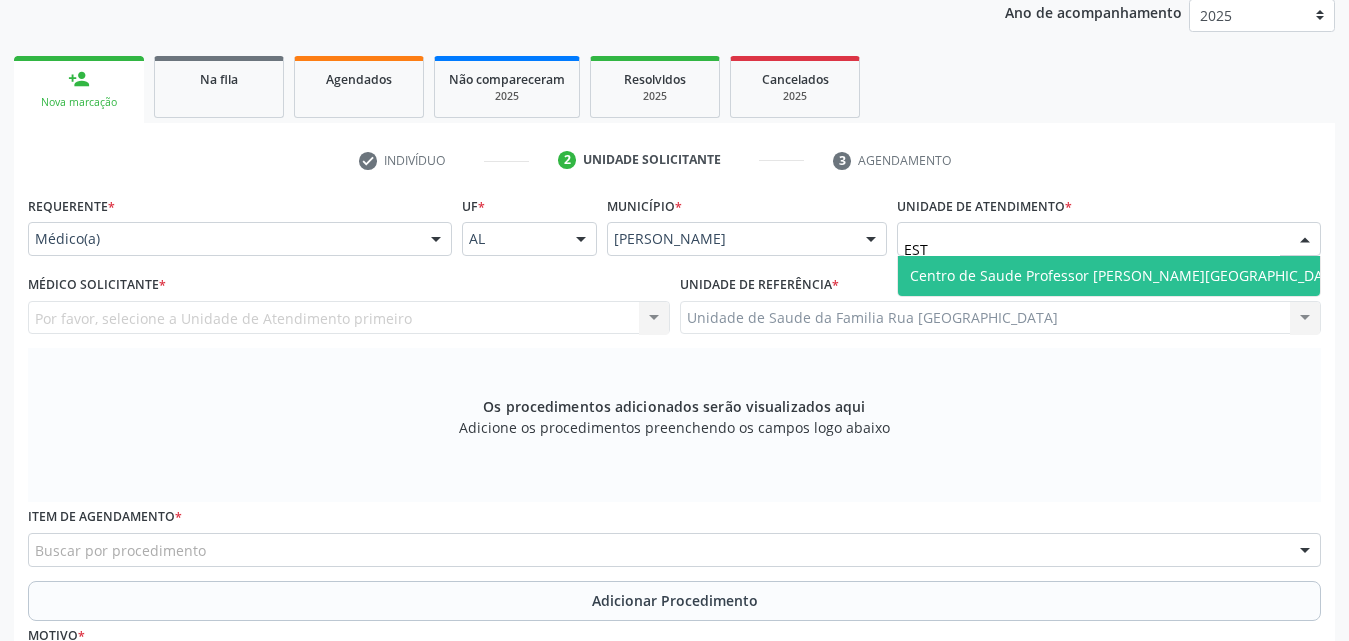 type on "ESTA" 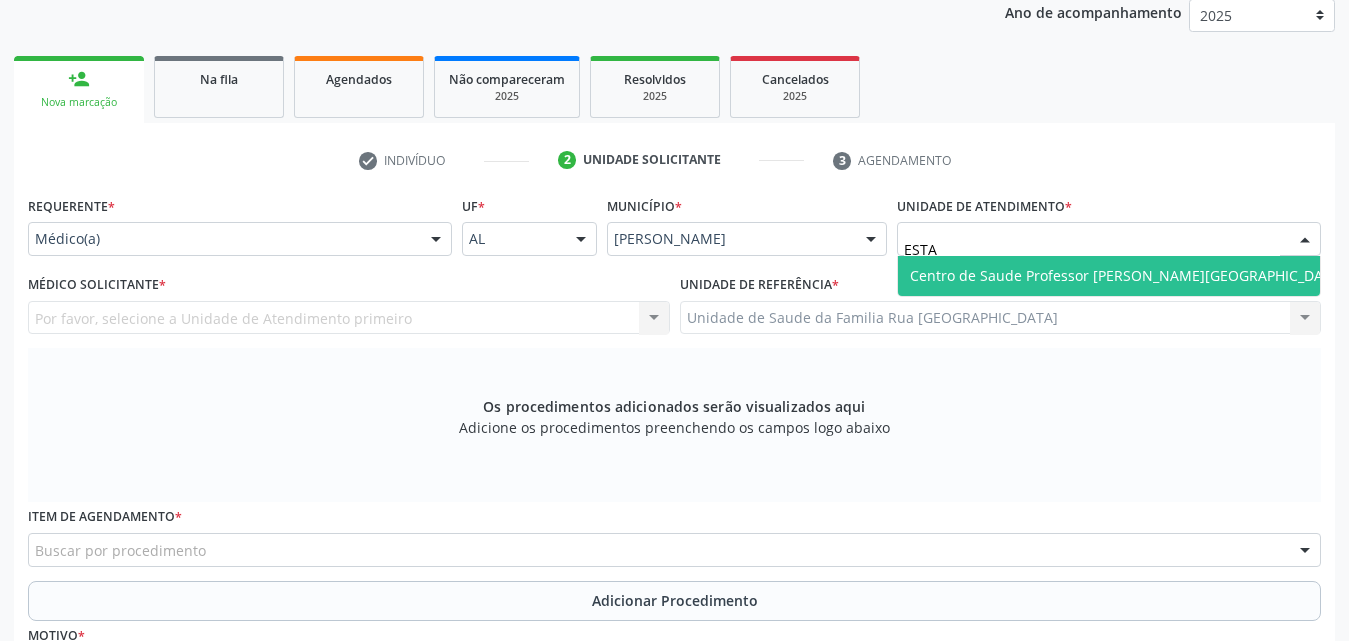 click on "Centro de Saude Professor [PERSON_NAME][GEOGRAPHIC_DATA]" at bounding box center (1127, 275) 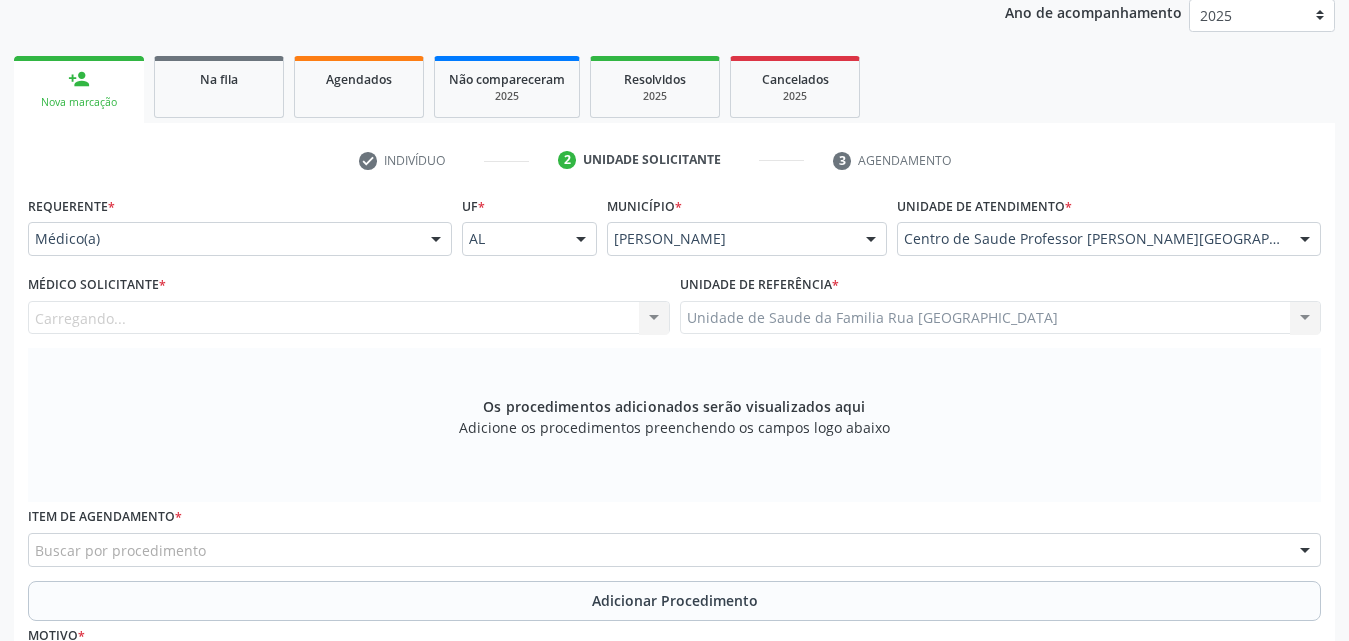 click on "Carregando...
Nenhum resultado encontrado para: "   "
Não há nenhuma opção para ser exibida." at bounding box center [349, 318] 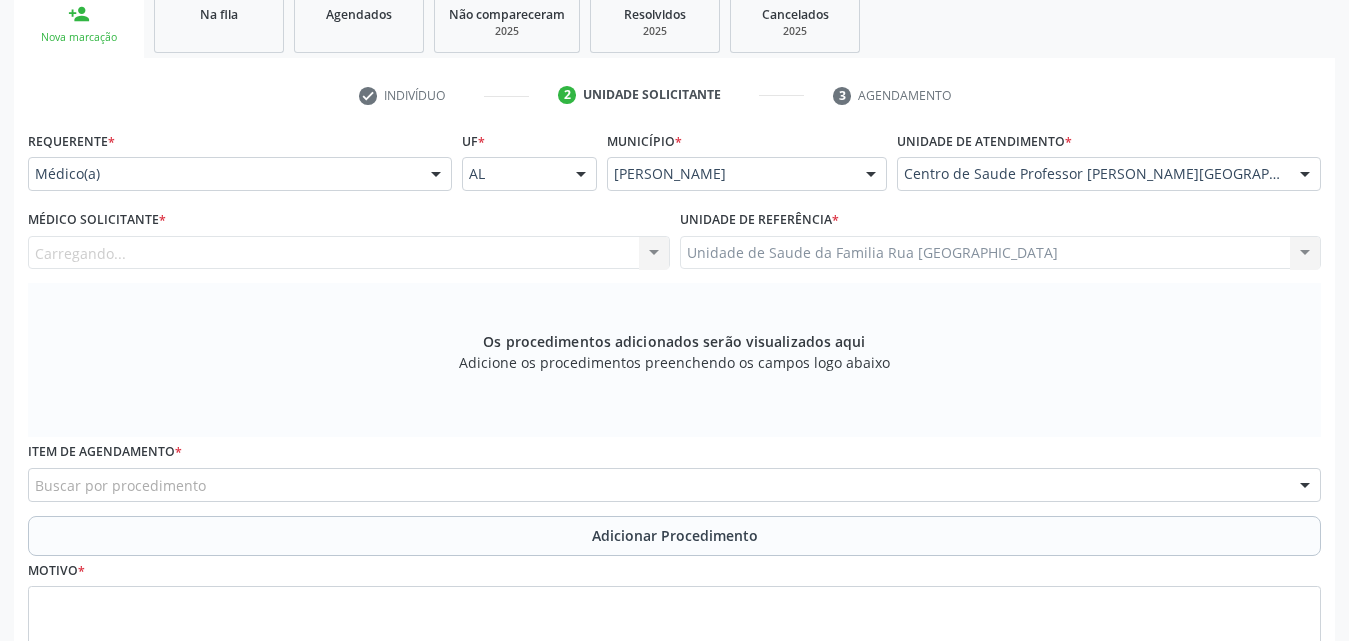 scroll, scrollTop: 371, scrollLeft: 0, axis: vertical 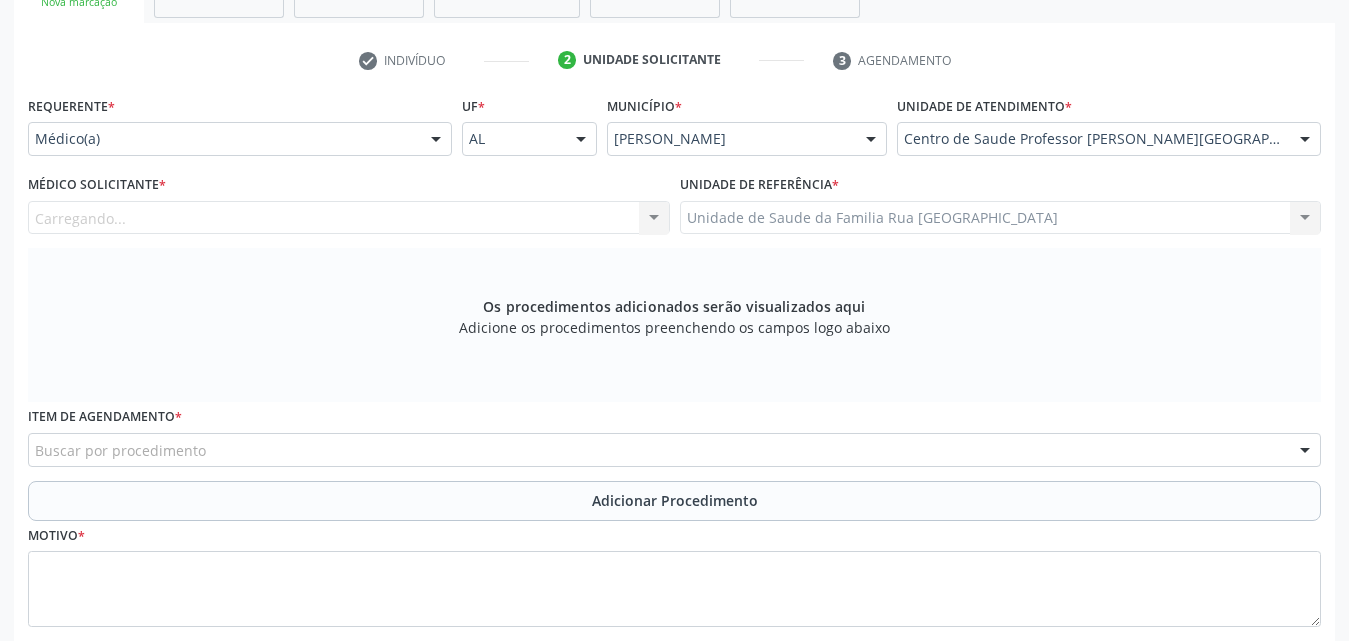 click on "Carregando...
Nenhum resultado encontrado para: "   "
Não há nenhuma opção para ser exibida." at bounding box center (349, 218) 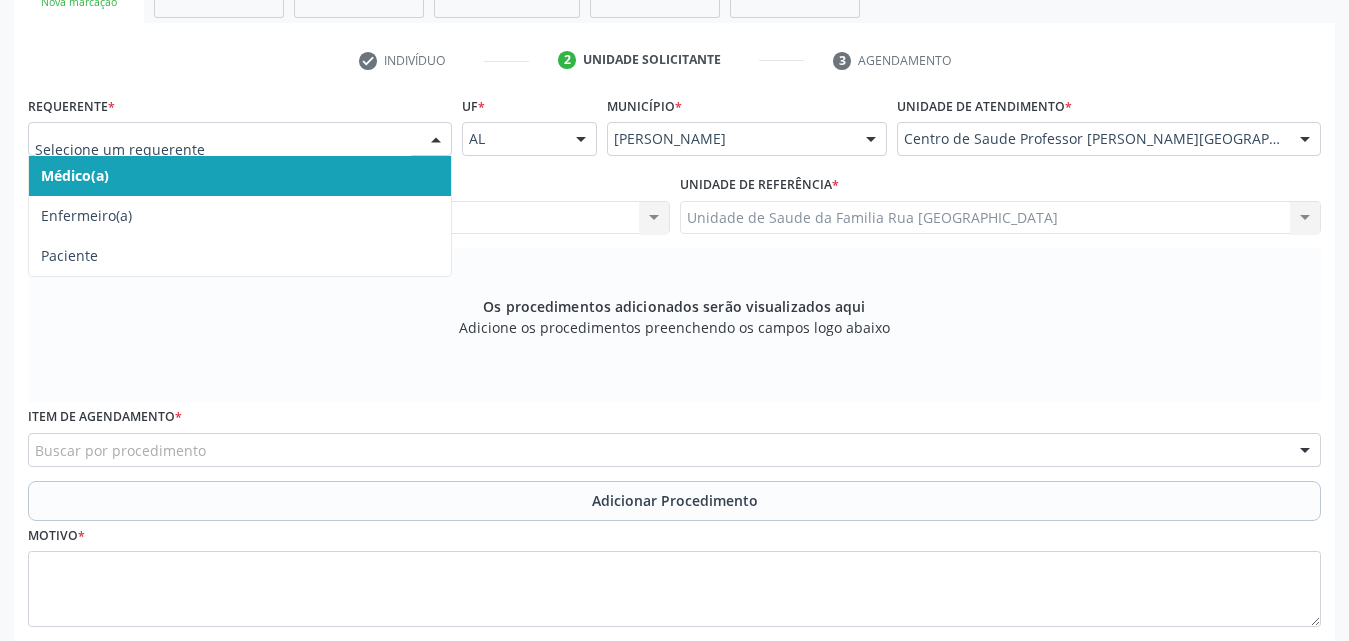 click at bounding box center [436, 140] 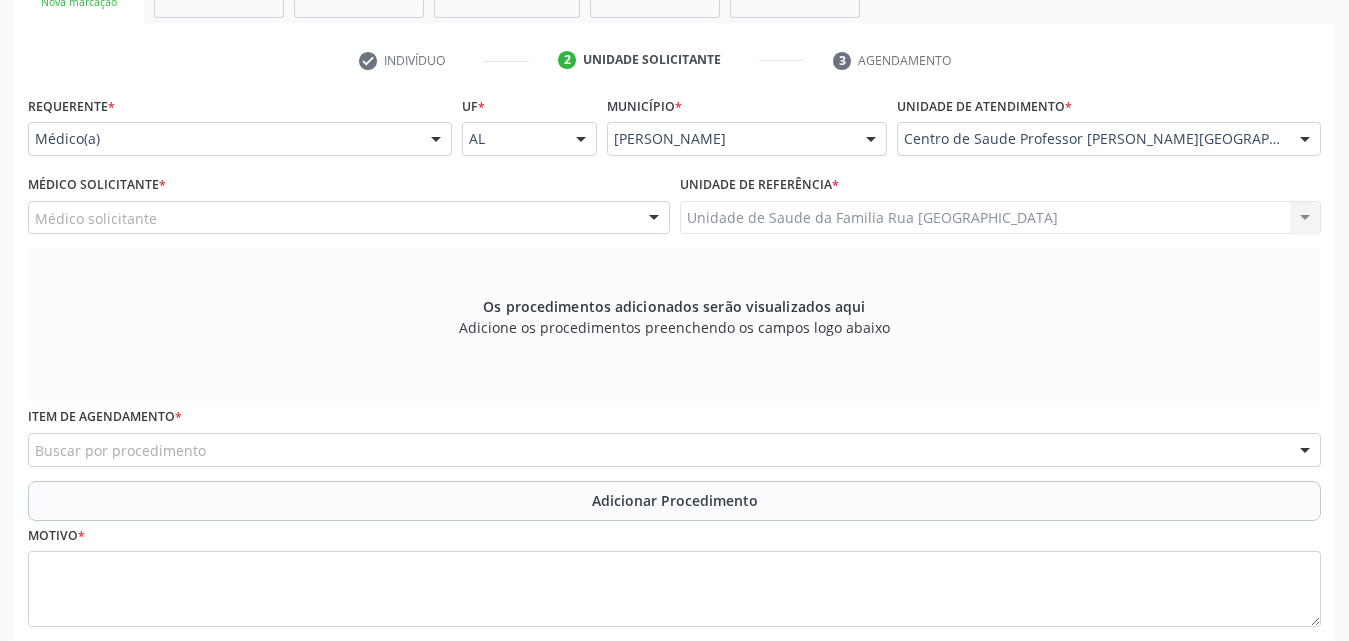 click at bounding box center [654, 219] 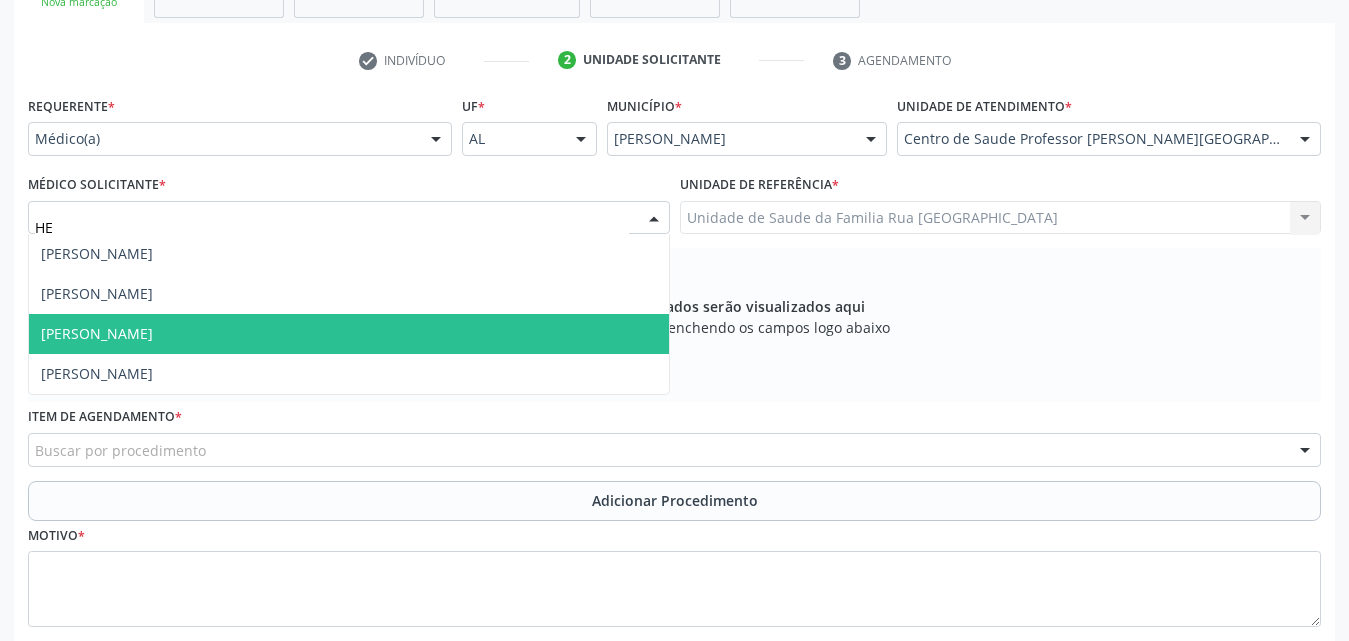 type on "H" 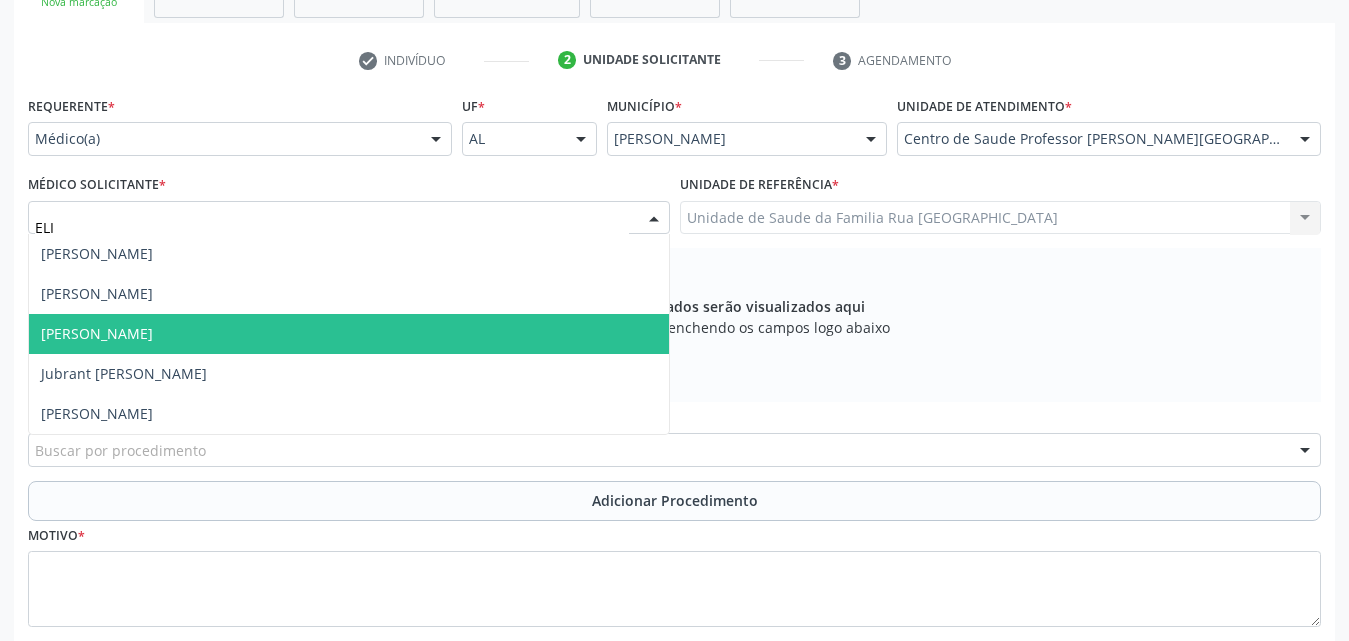 type on "[PERSON_NAME]" 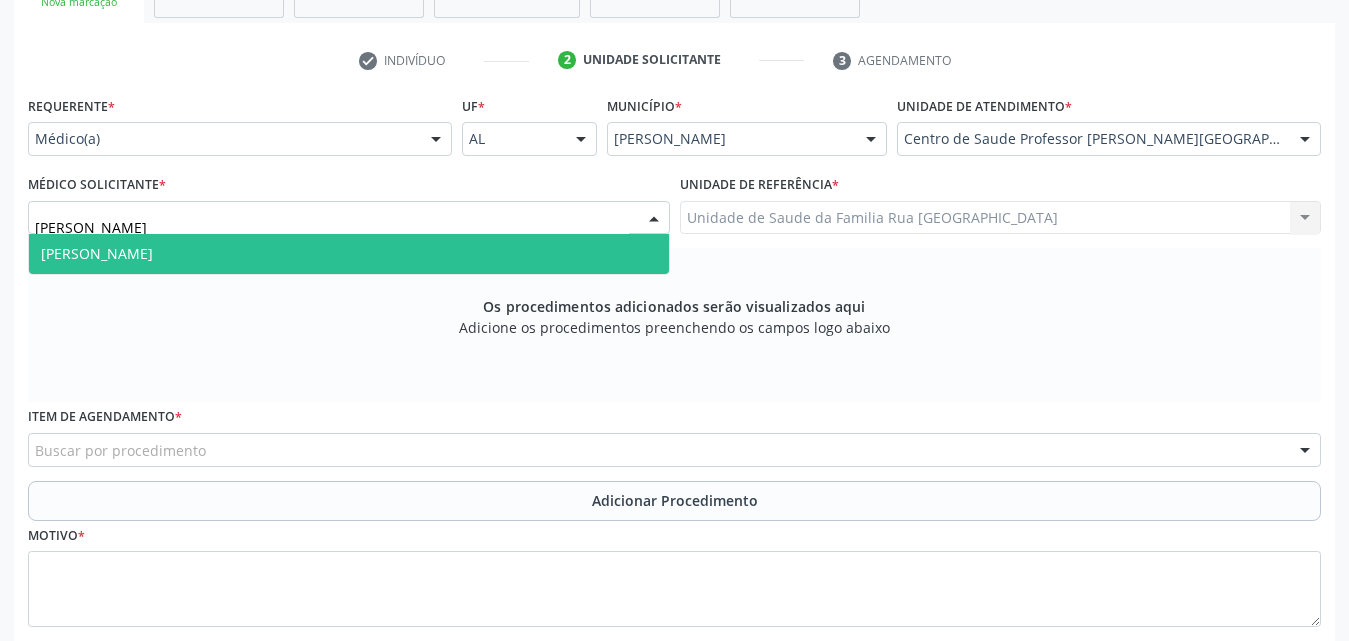 click on "[PERSON_NAME]" at bounding box center (97, 253) 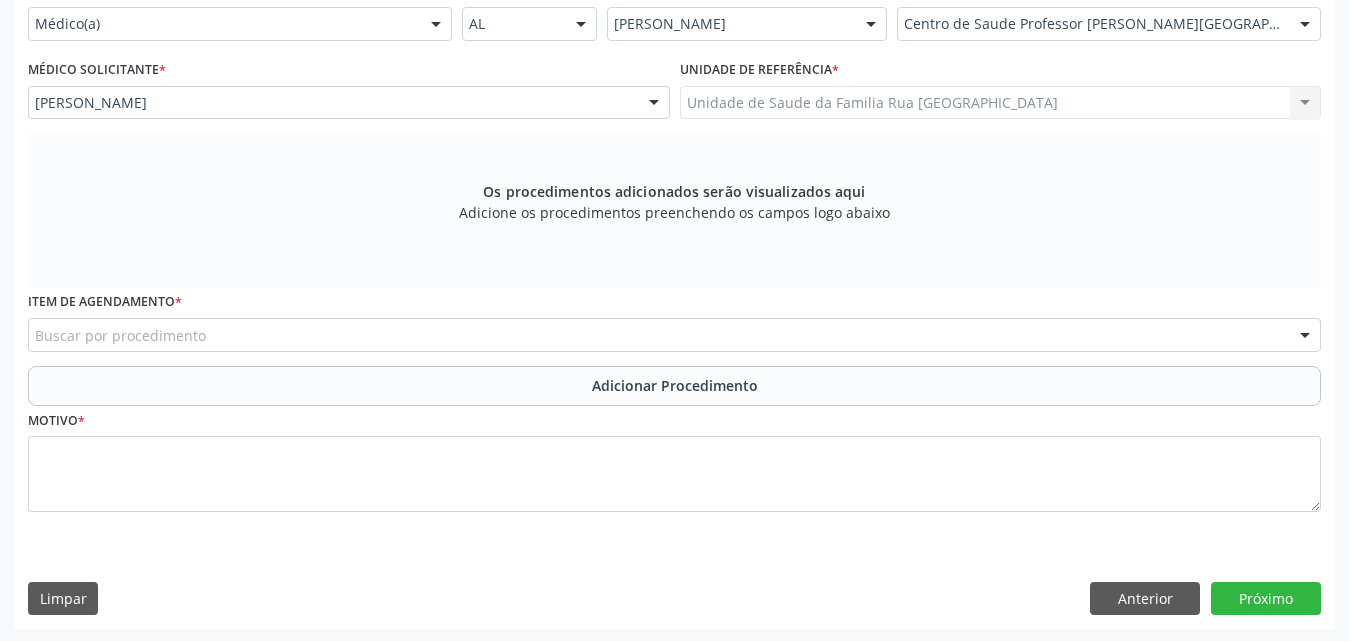 scroll, scrollTop: 488, scrollLeft: 0, axis: vertical 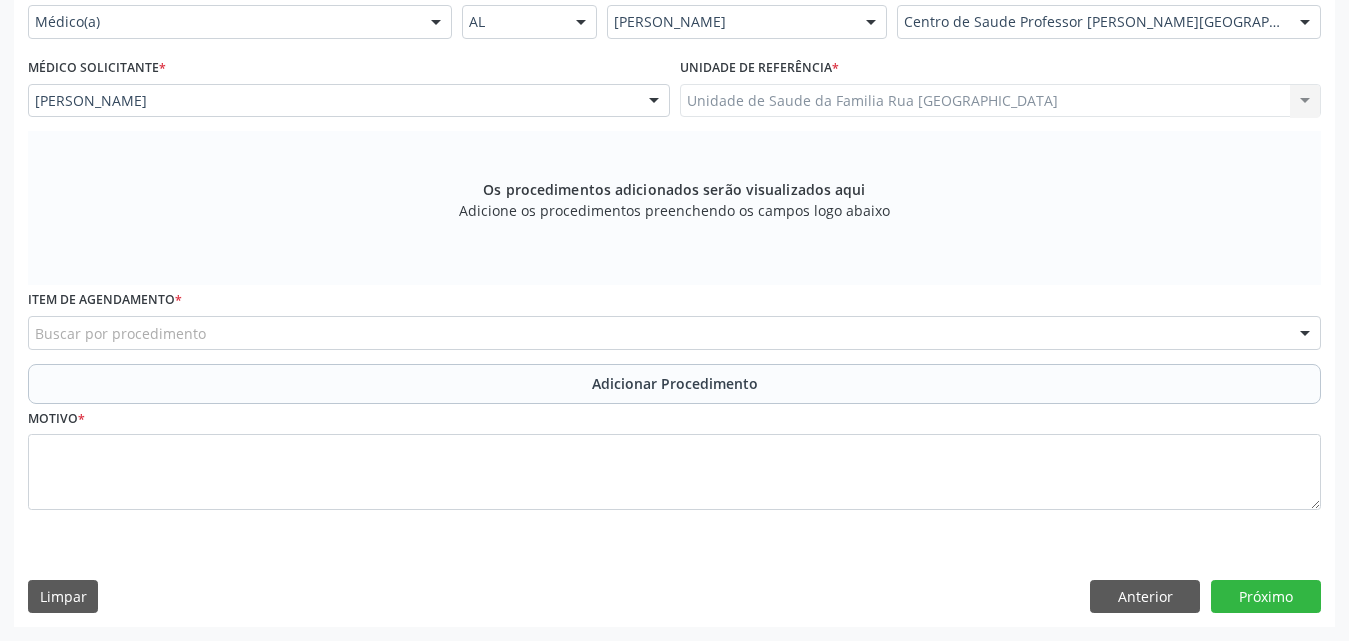 click on "Buscar por procedimento" at bounding box center [674, 333] 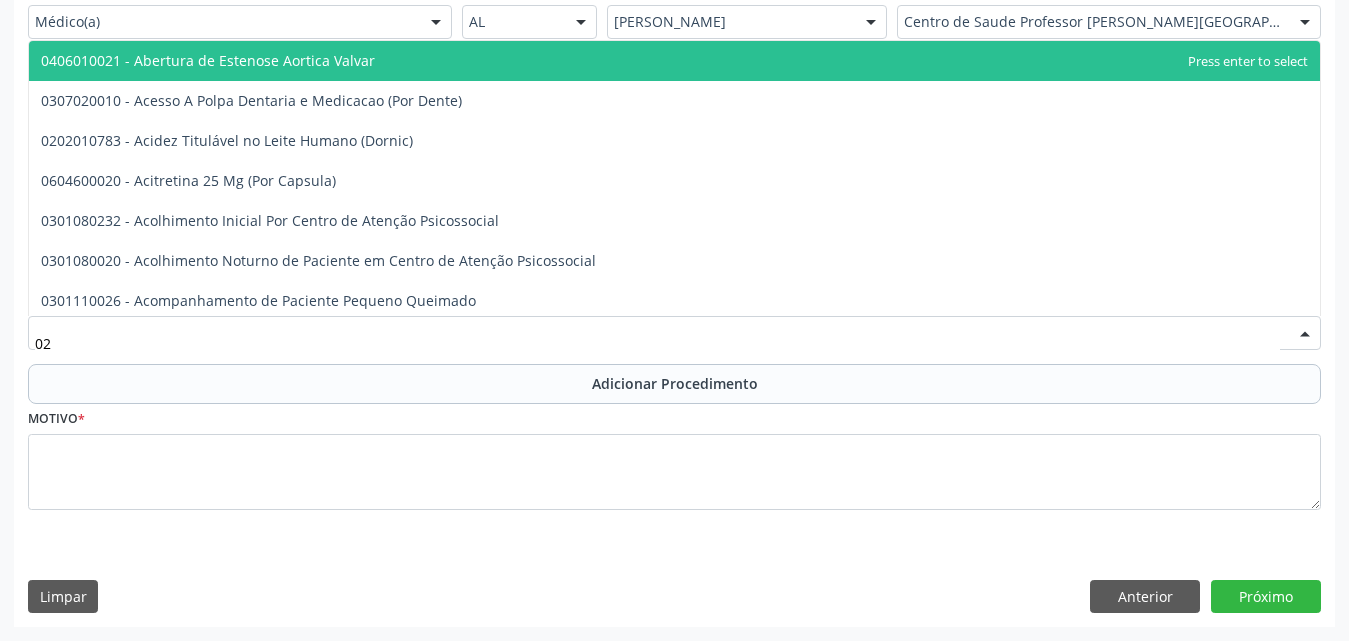 type on "0" 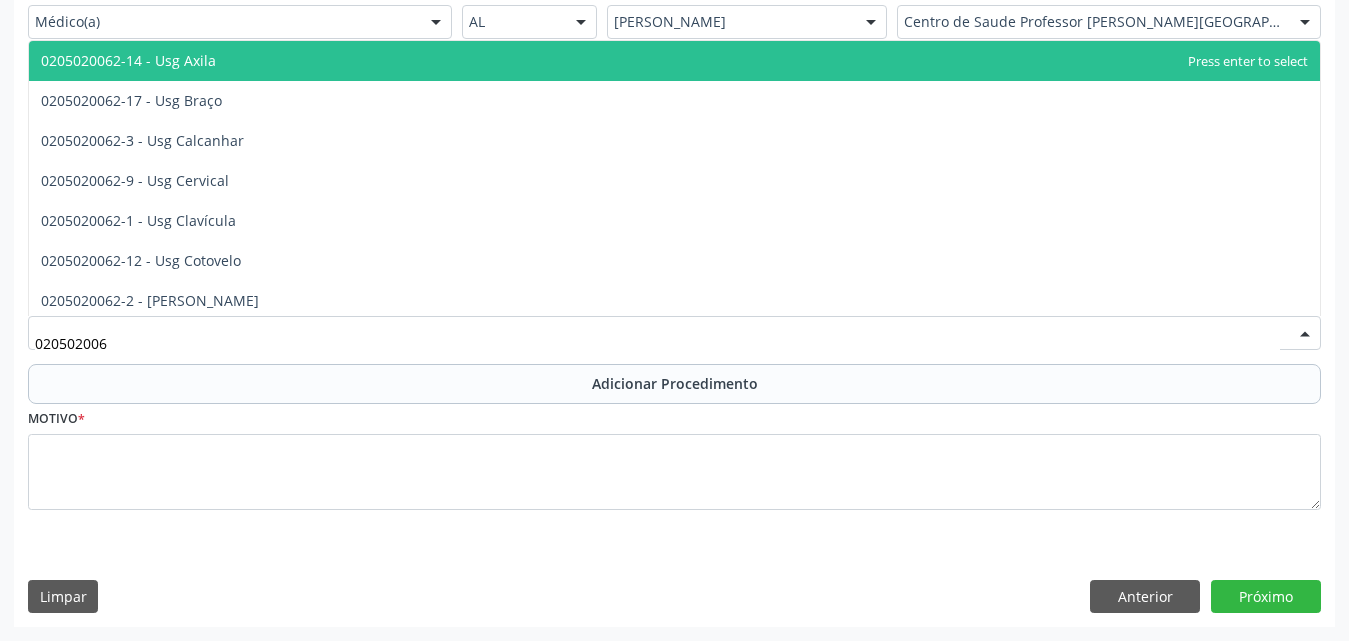 type on "0205020062" 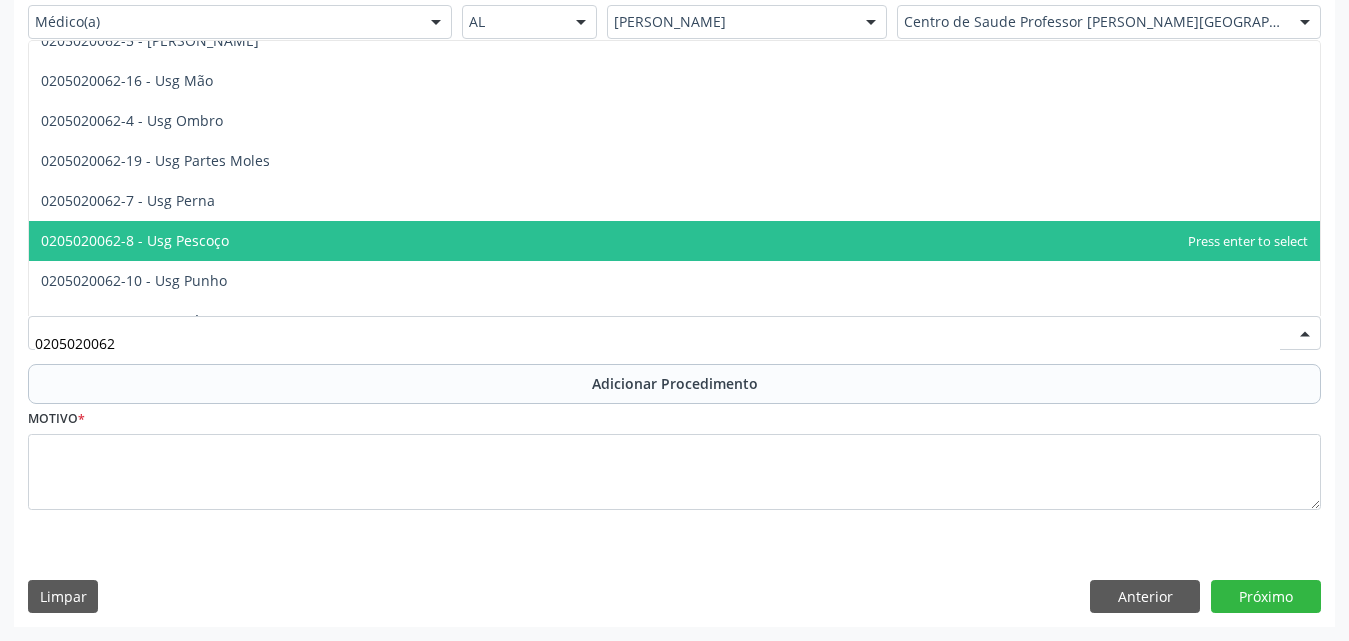 scroll, scrollTop: 400, scrollLeft: 0, axis: vertical 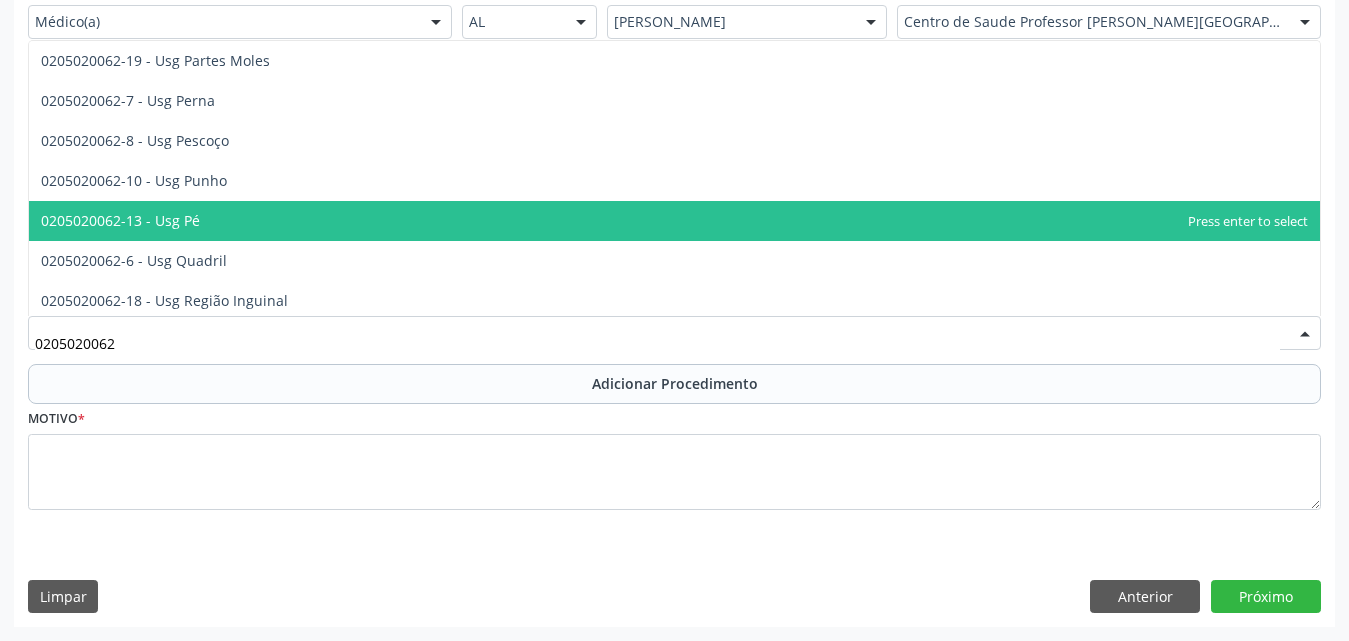 click on "0205020062-13 - Usg Pé" at bounding box center (674, 221) 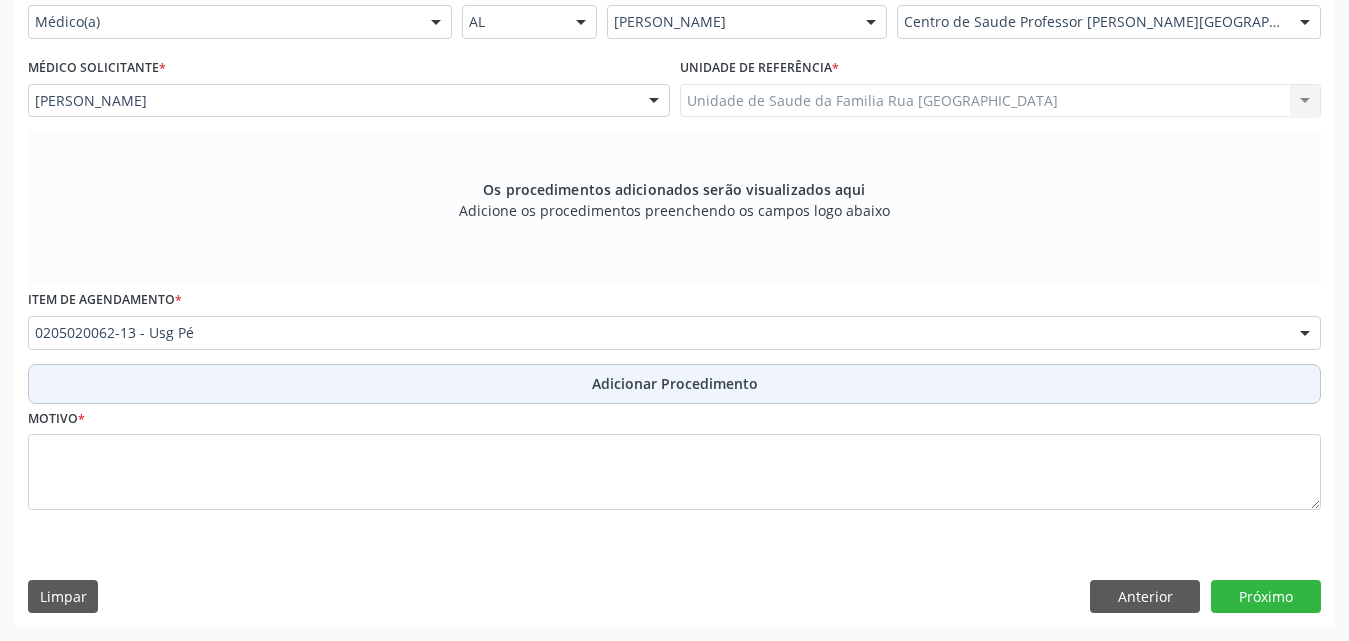 click on "Adicionar Procedimento" at bounding box center [675, 383] 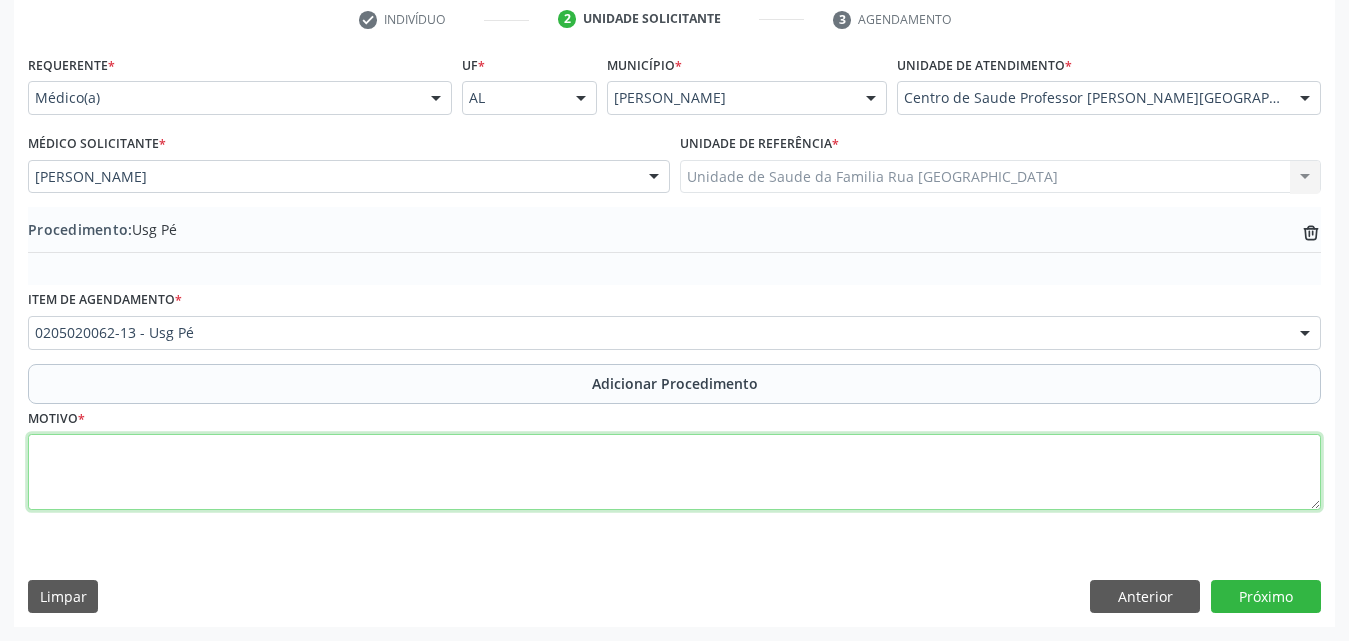 click at bounding box center (674, 472) 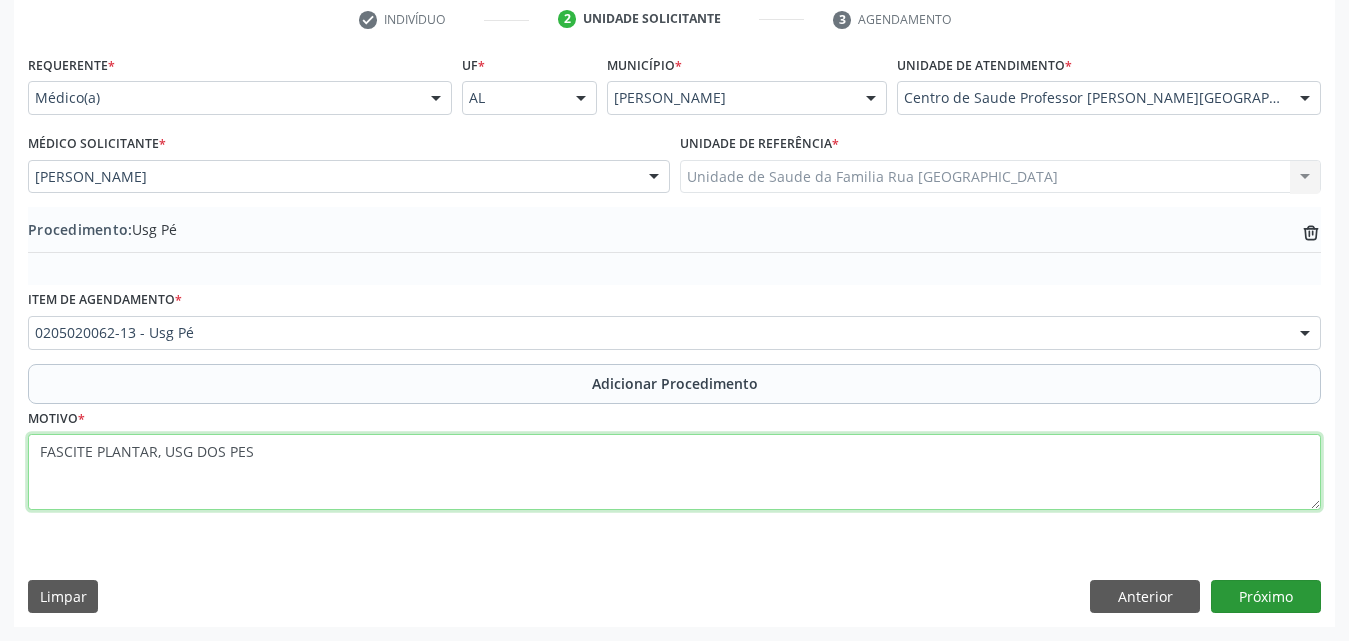 type on "FASCITE PLANTAR, USG DOS PES" 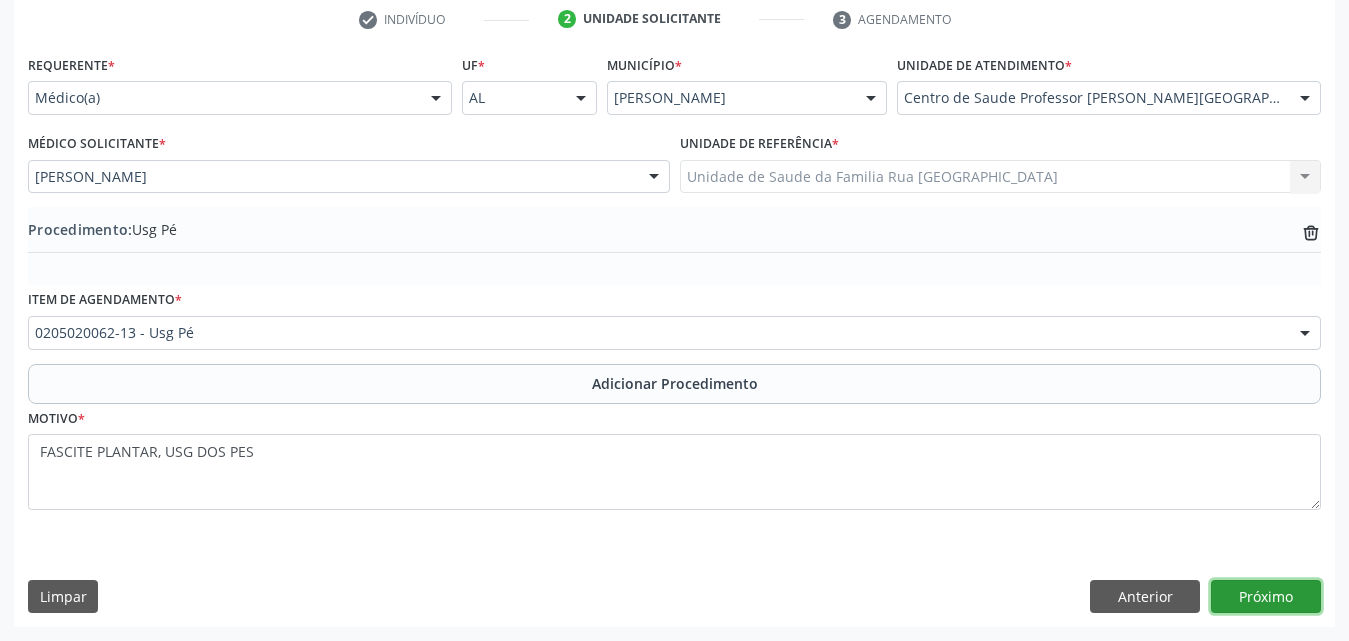 click on "Próximo" at bounding box center [1266, 597] 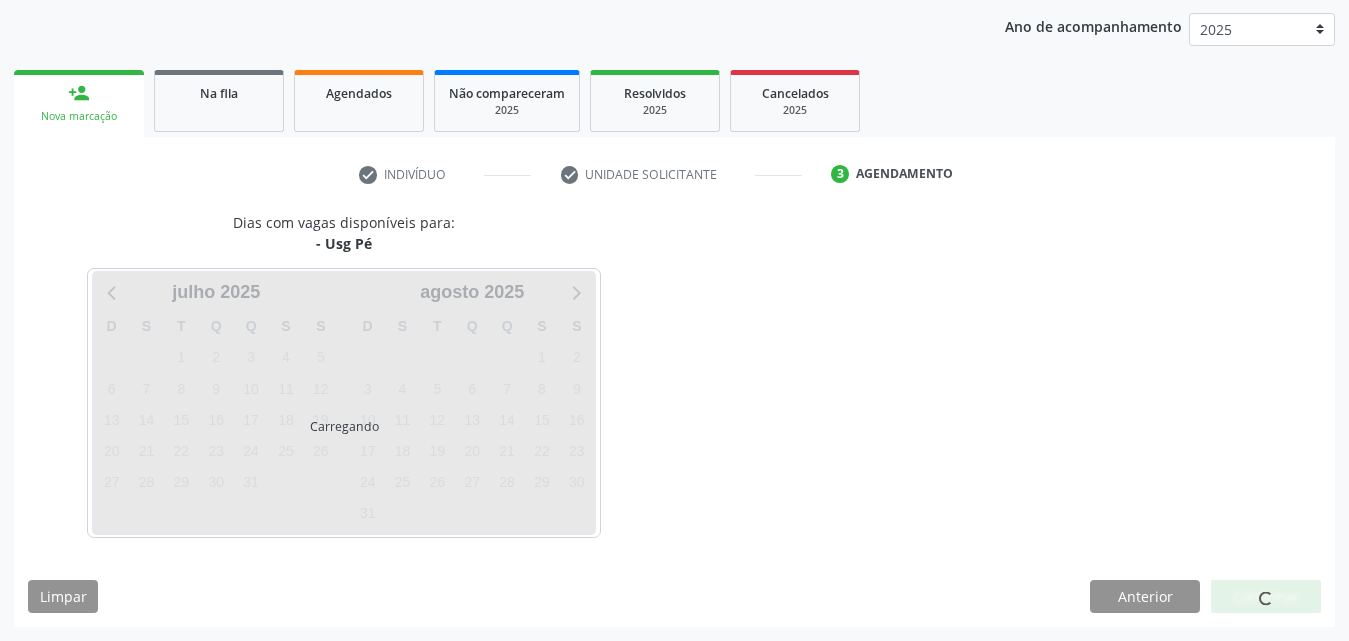 scroll, scrollTop: 316, scrollLeft: 0, axis: vertical 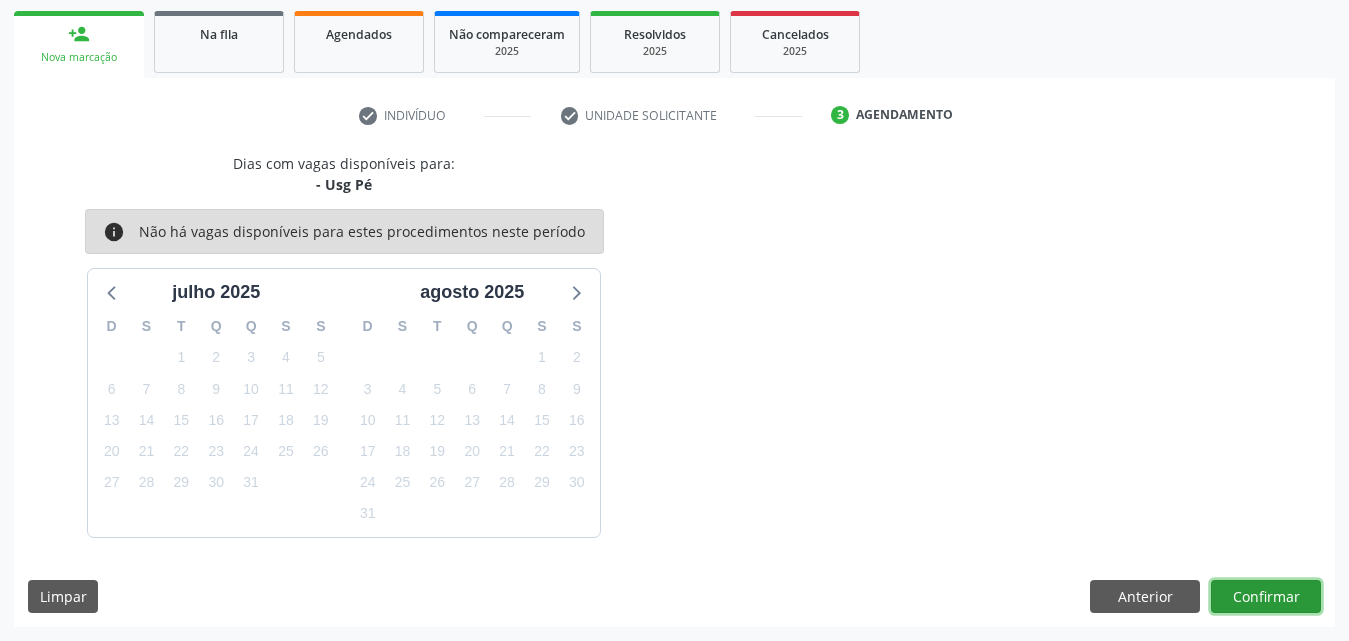 click on "Confirmar" at bounding box center [1266, 597] 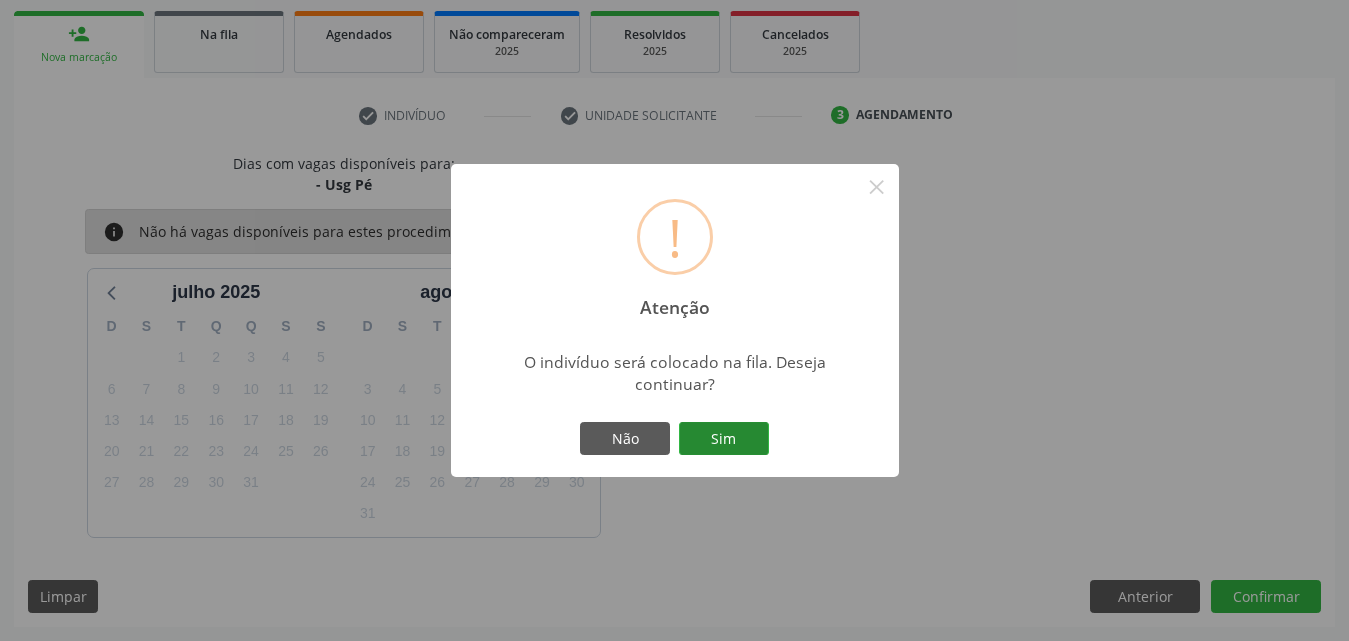 click on "Sim" at bounding box center (724, 439) 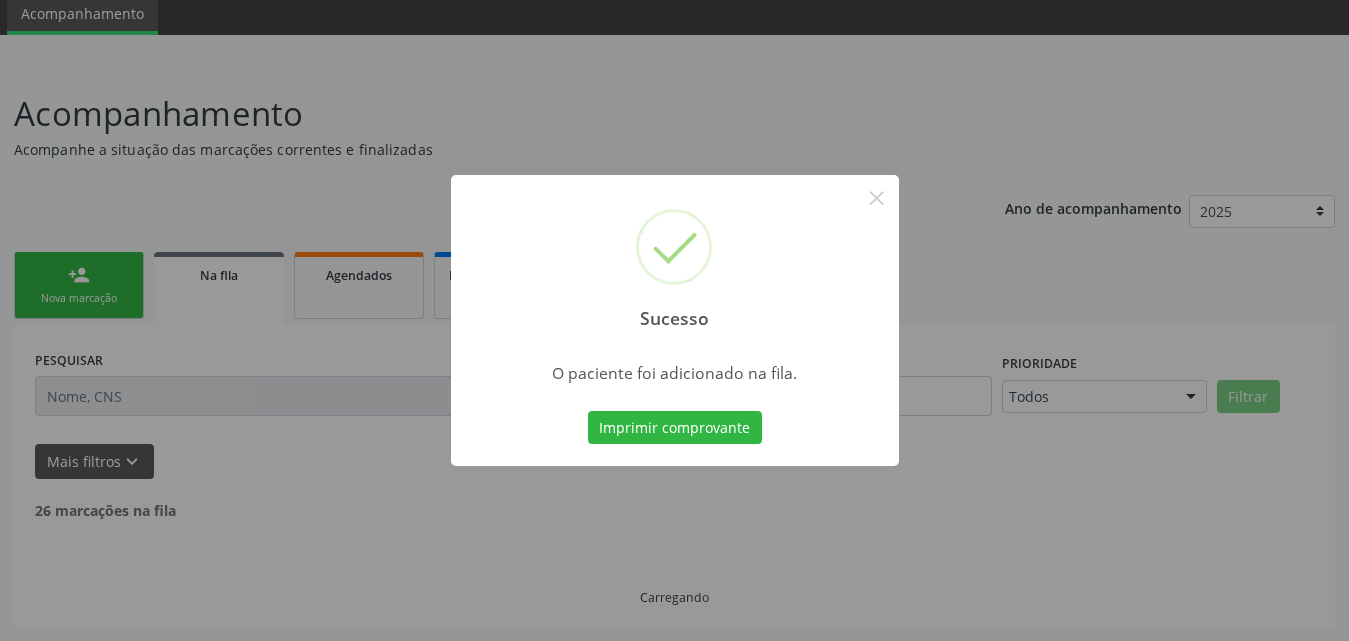 scroll, scrollTop: 54, scrollLeft: 0, axis: vertical 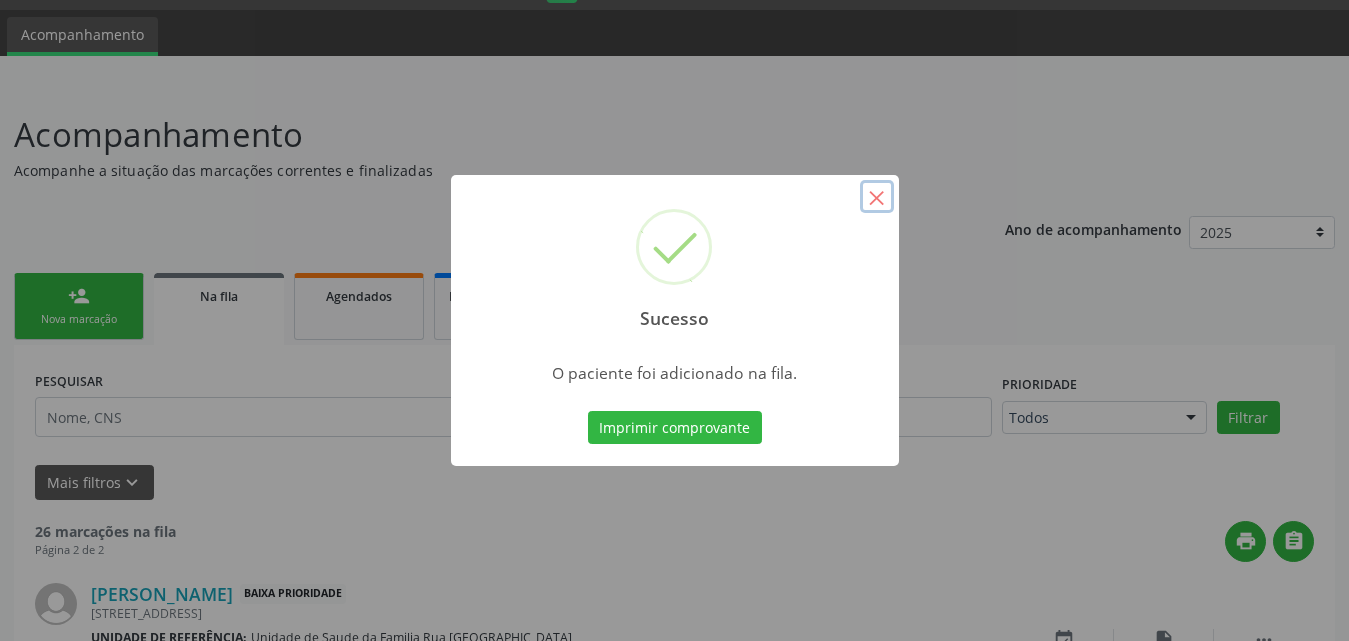 click on "×" at bounding box center [877, 197] 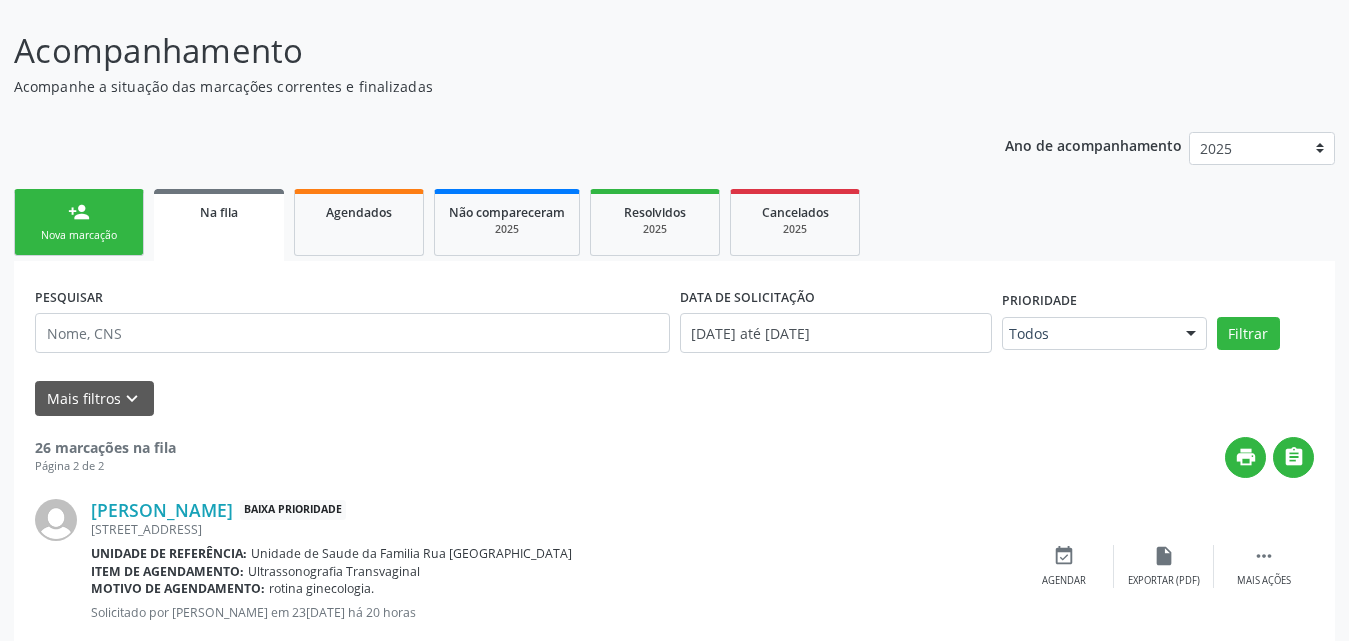 scroll, scrollTop: 254, scrollLeft: 0, axis: vertical 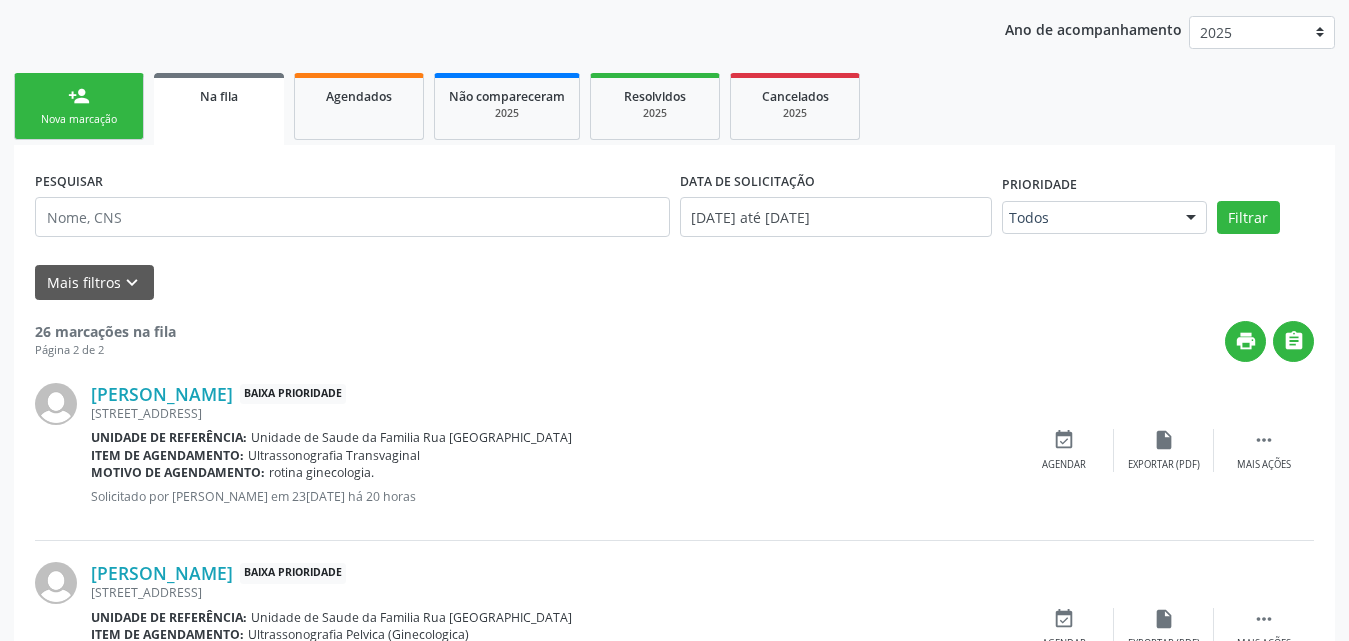 click on "Na fila" at bounding box center (219, 96) 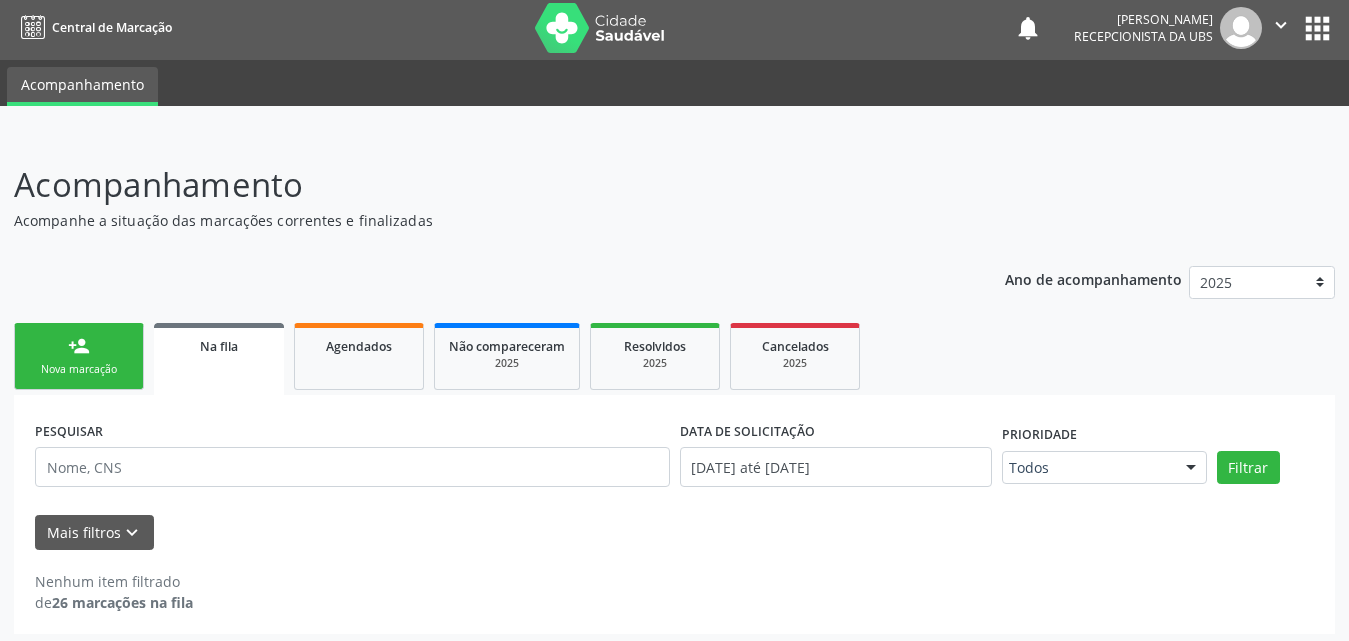 scroll, scrollTop: 0, scrollLeft: 0, axis: both 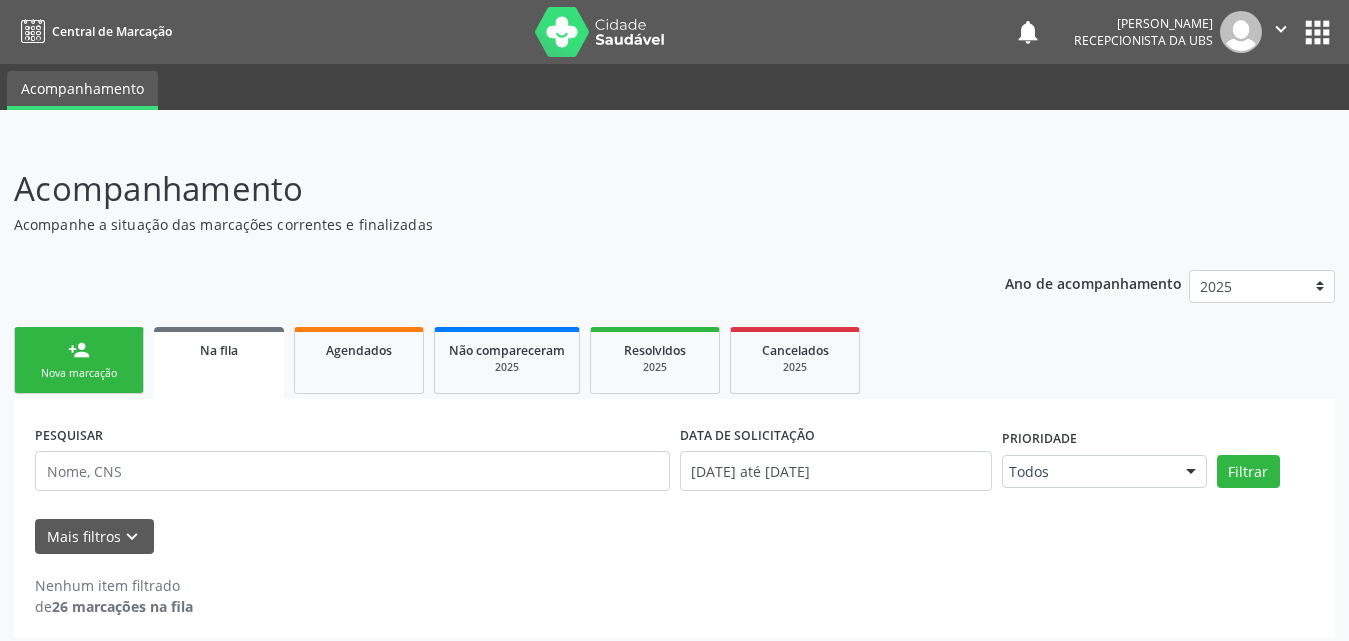 click on "Na fila" at bounding box center (219, 350) 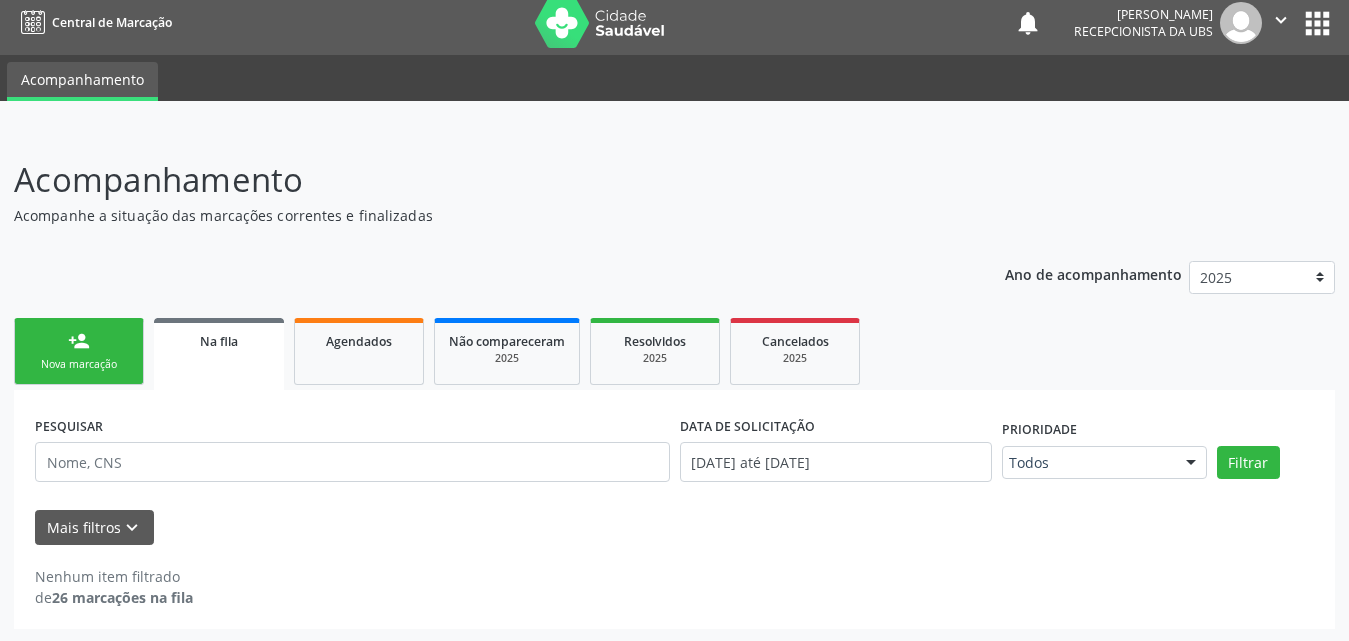 scroll, scrollTop: 11, scrollLeft: 0, axis: vertical 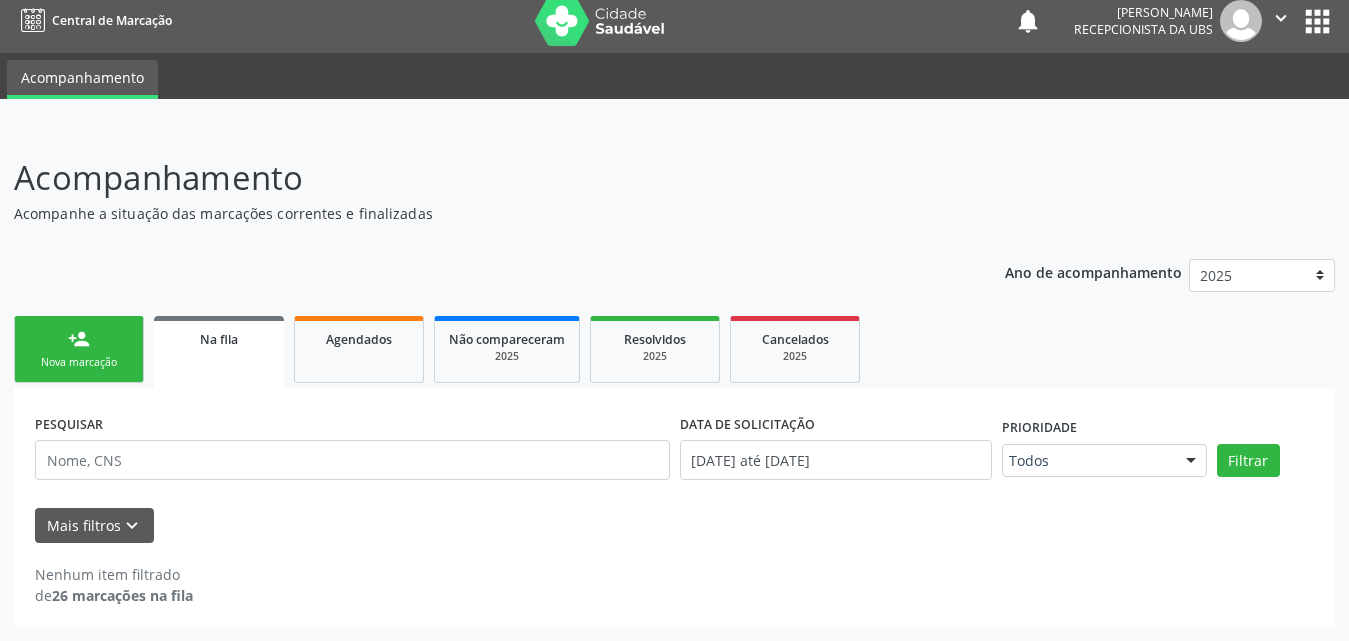 click on "Nova marcação" at bounding box center [79, 362] 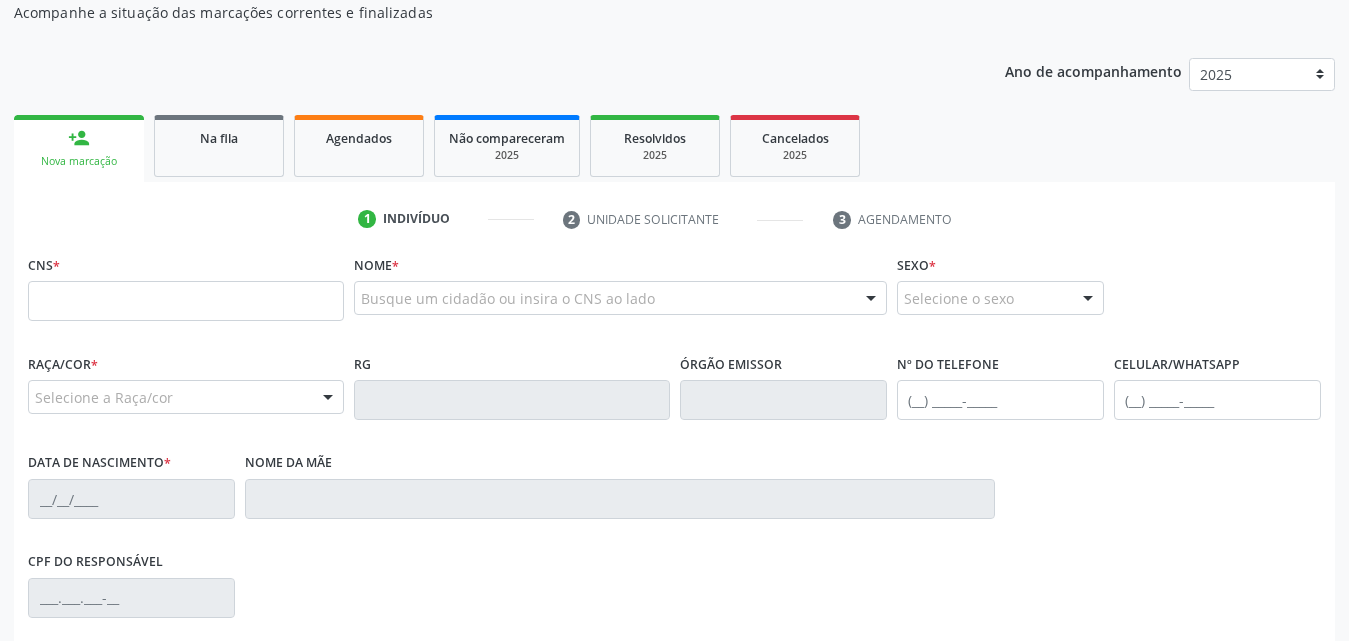 scroll, scrollTop: 0, scrollLeft: 0, axis: both 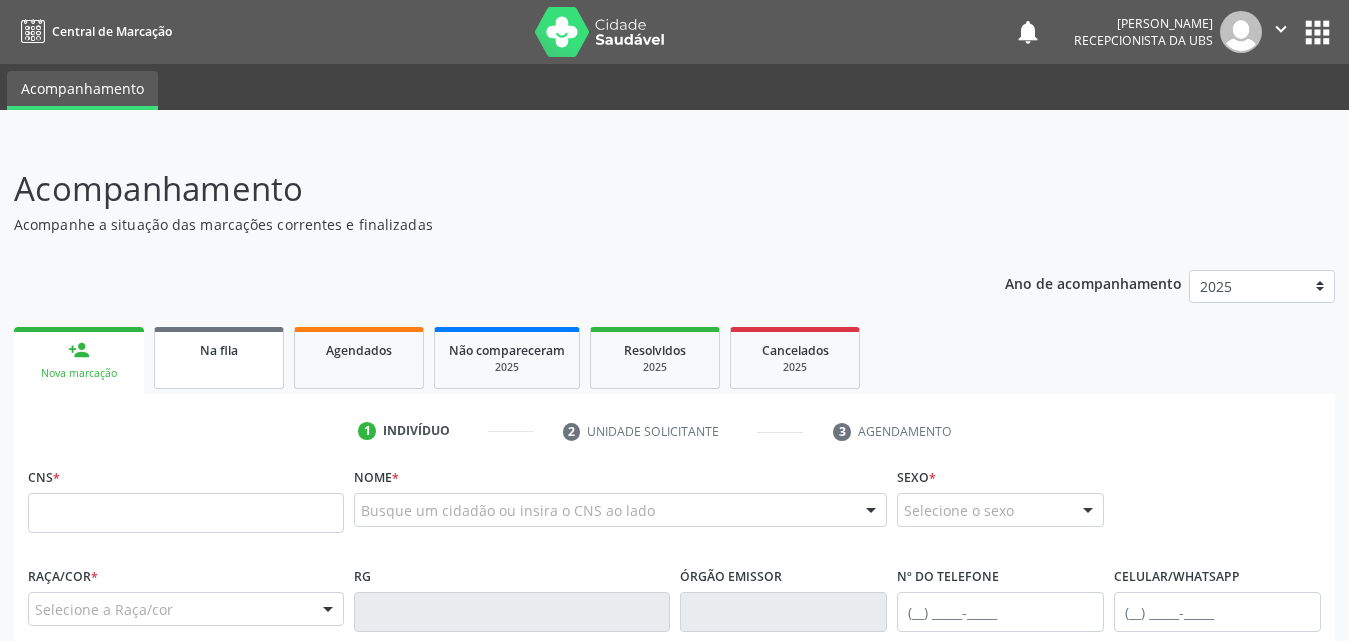 click on "Na fila" at bounding box center (219, 350) 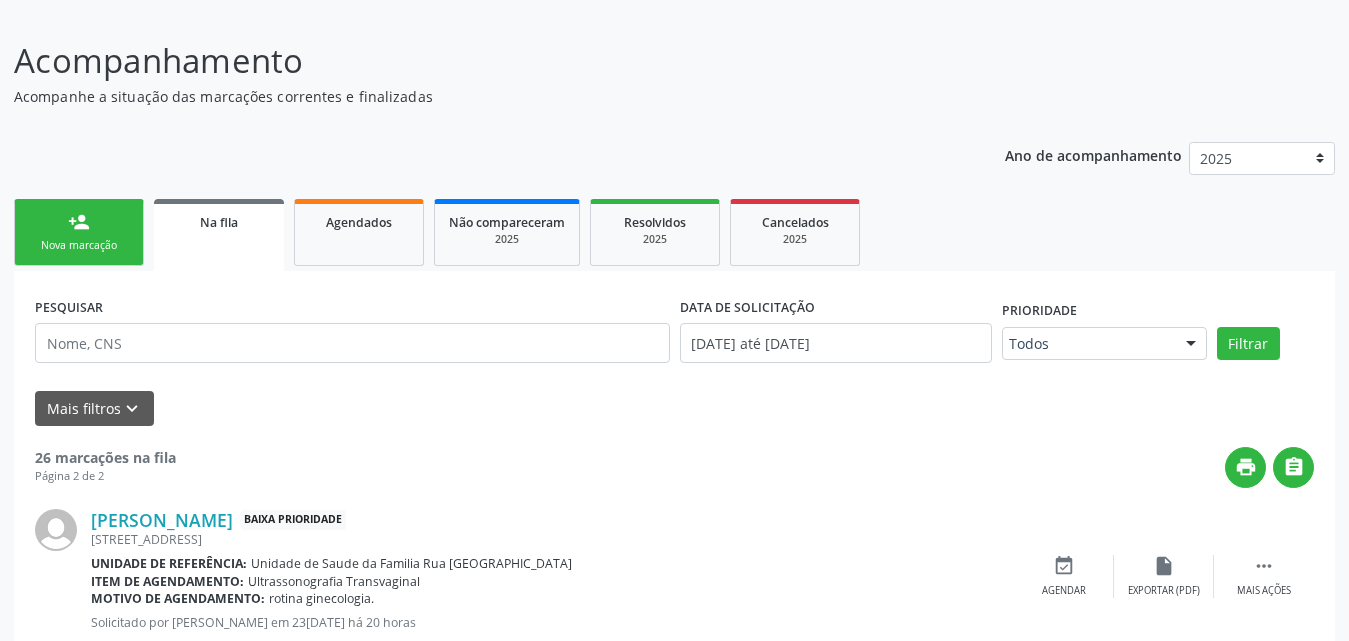 scroll, scrollTop: 300, scrollLeft: 0, axis: vertical 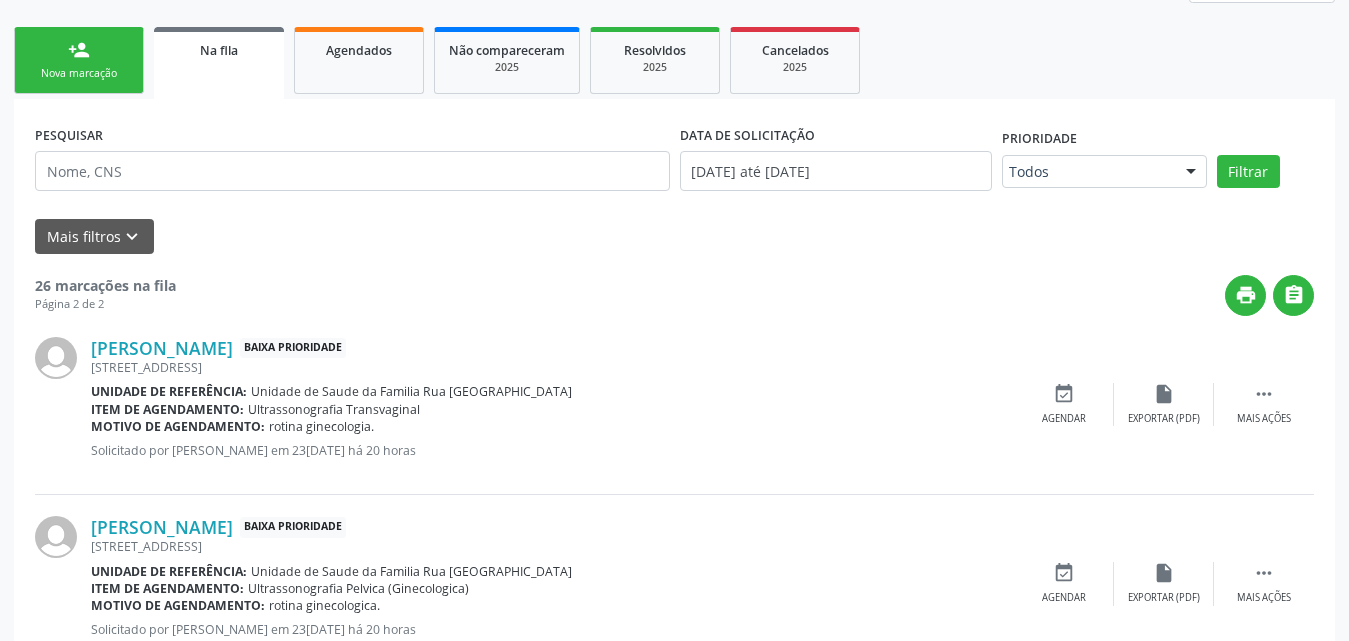 click on "person_add
Nova marcação" at bounding box center (79, 60) 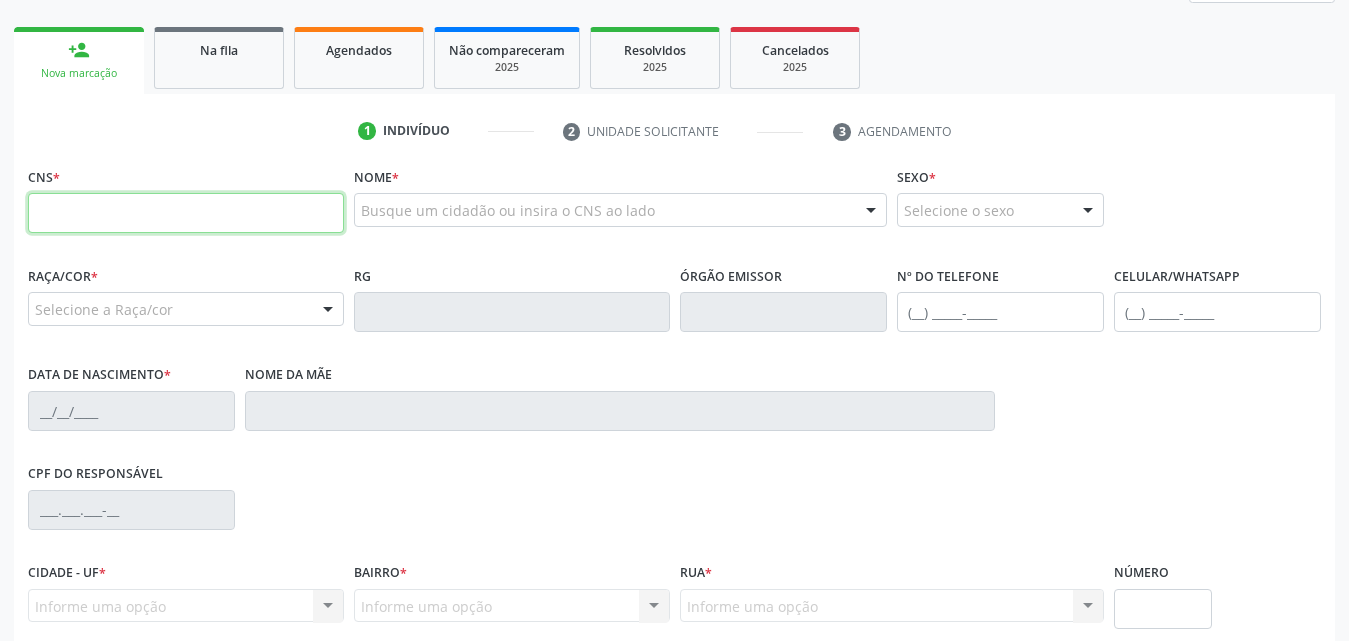 click at bounding box center (186, 213) 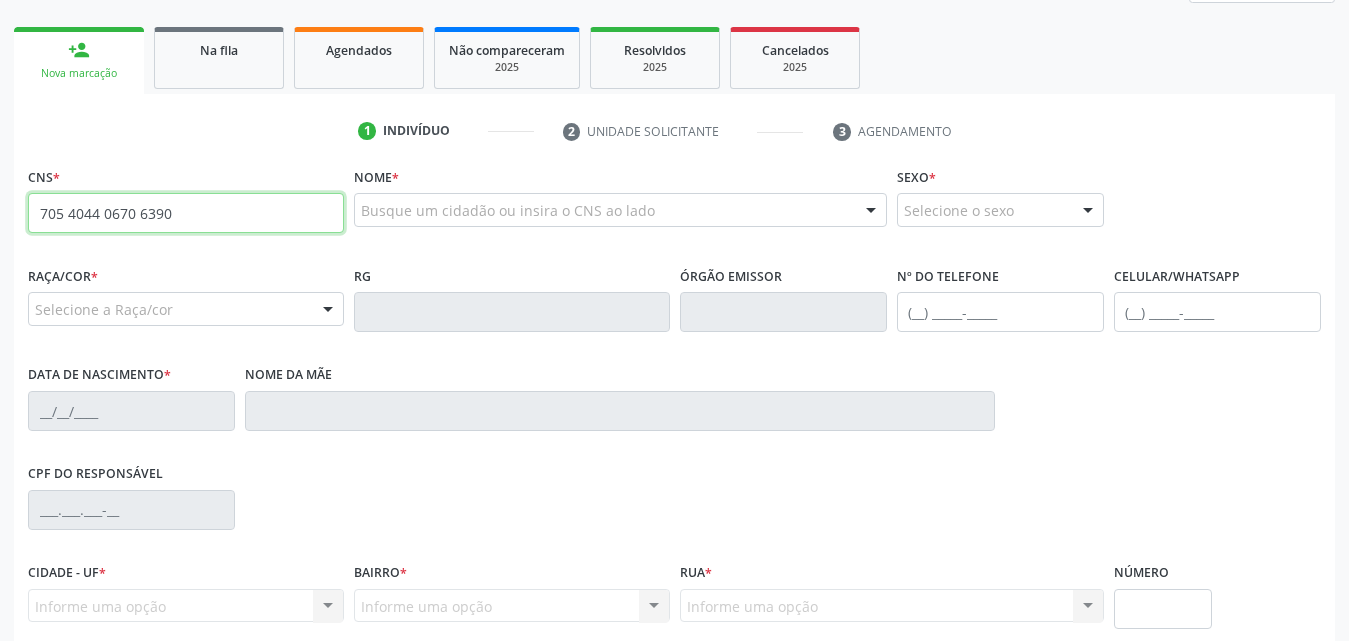 type on "705 4044 0670 6390" 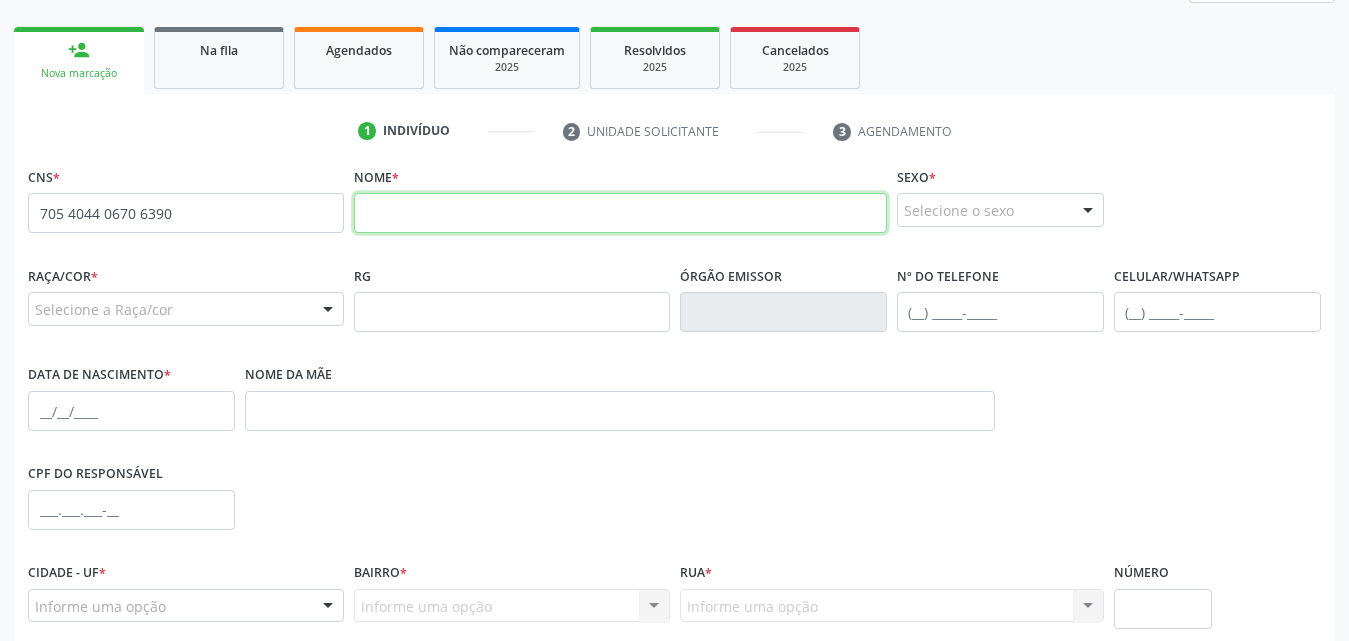 paste on "[PERSON_NAME]" 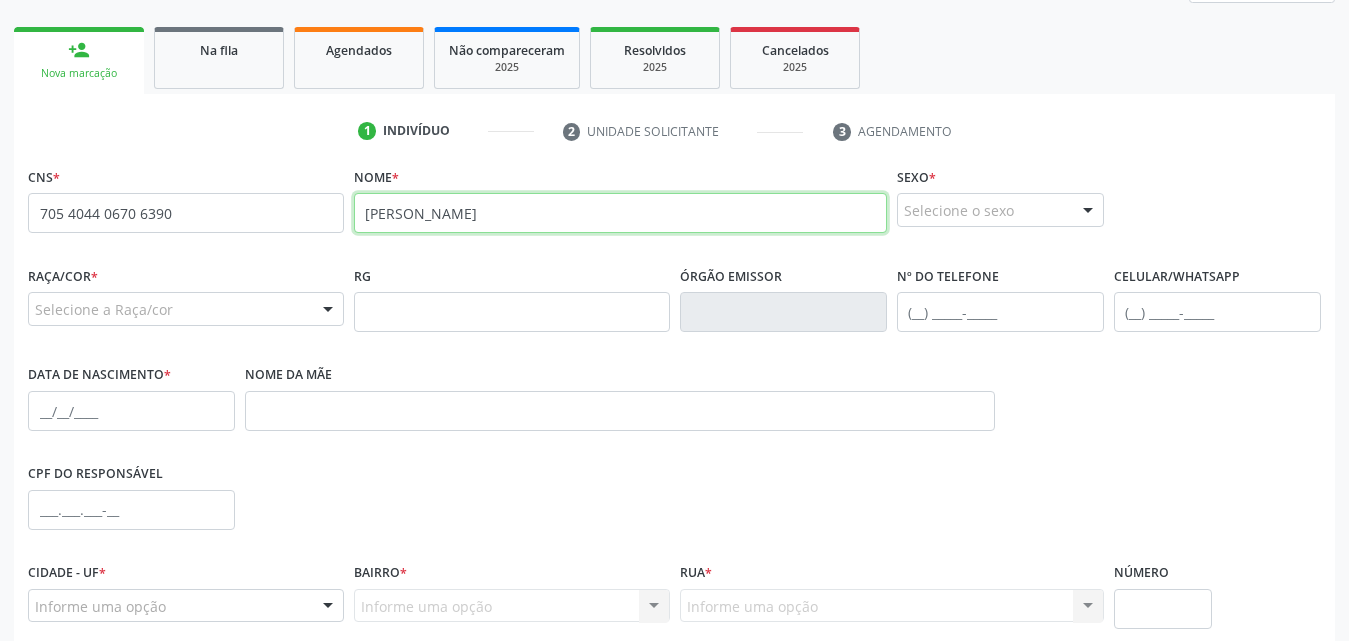 type on "[PERSON_NAME]" 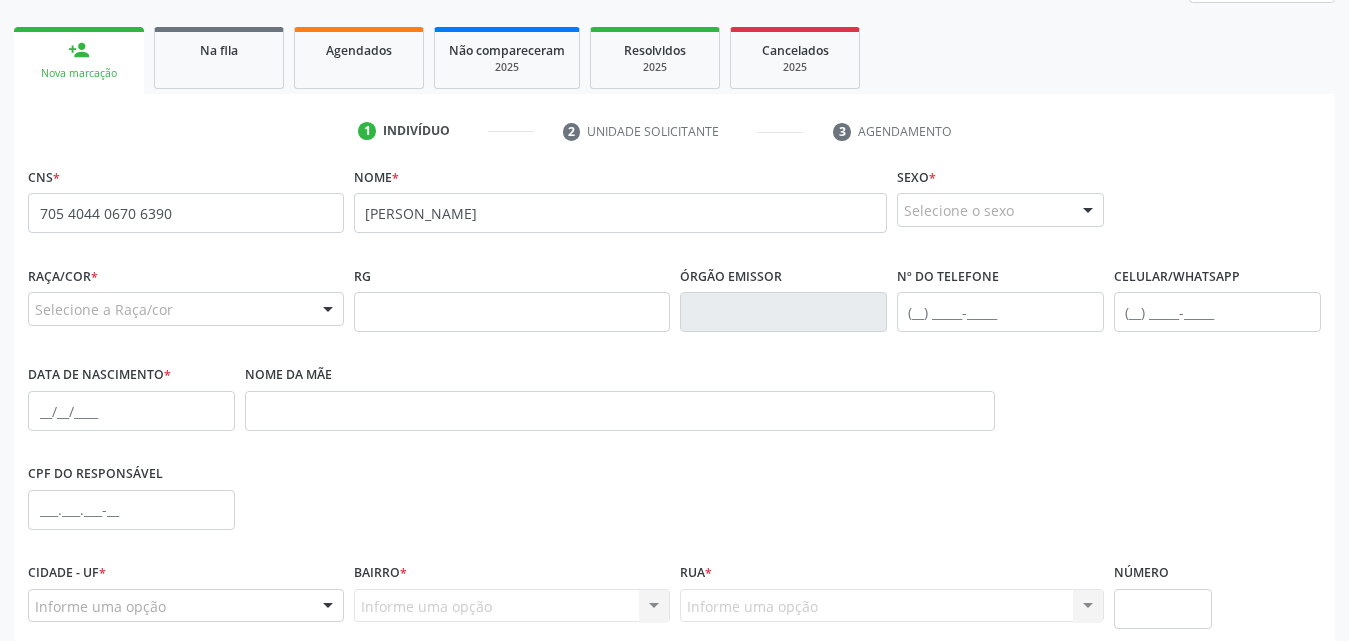 click at bounding box center (1088, 211) 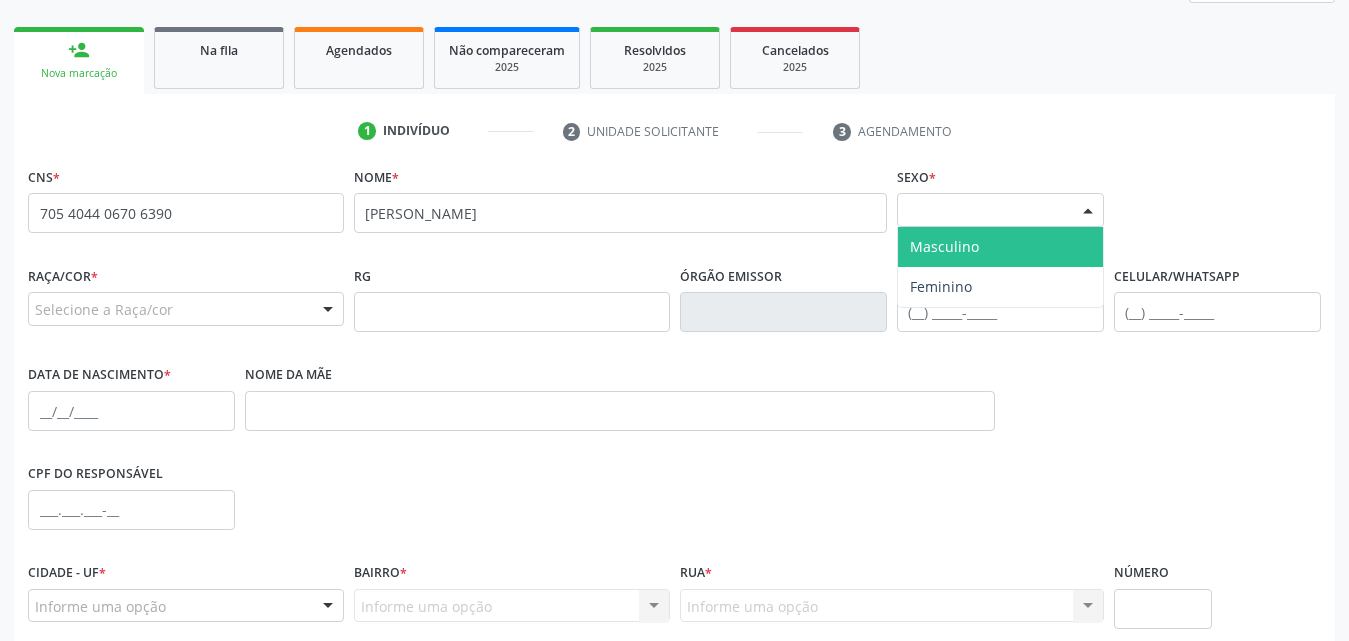 click on "Masculino" at bounding box center [944, 246] 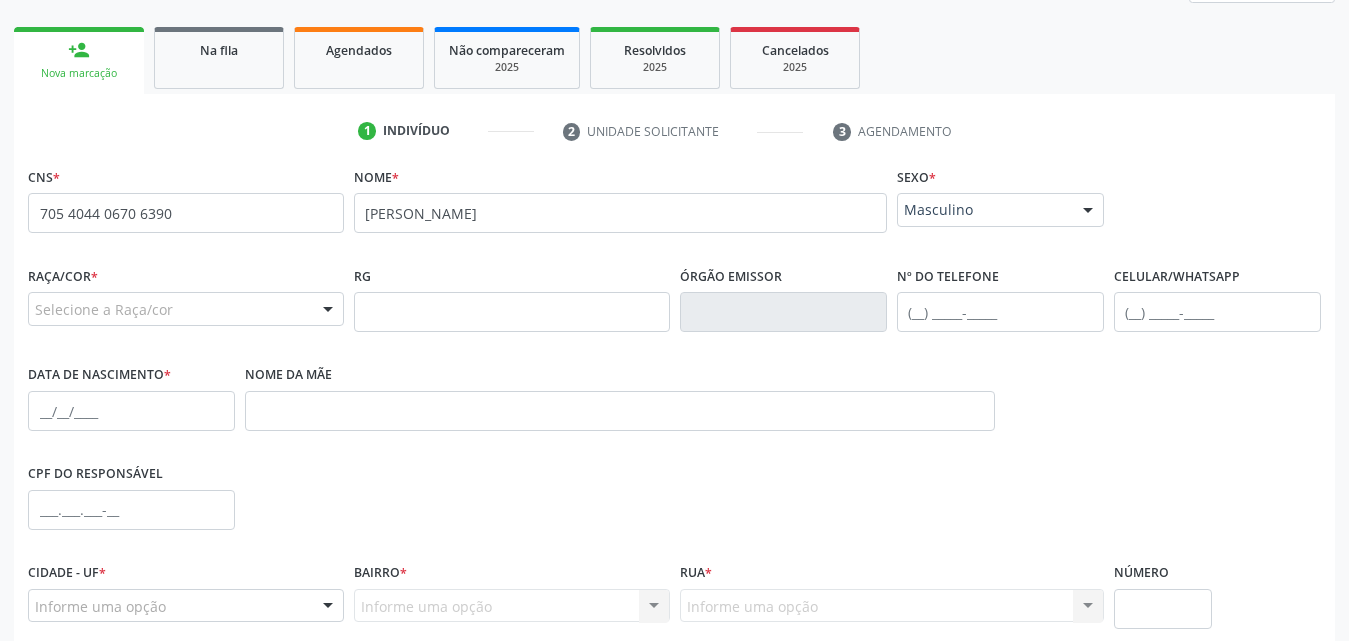 click at bounding box center [328, 310] 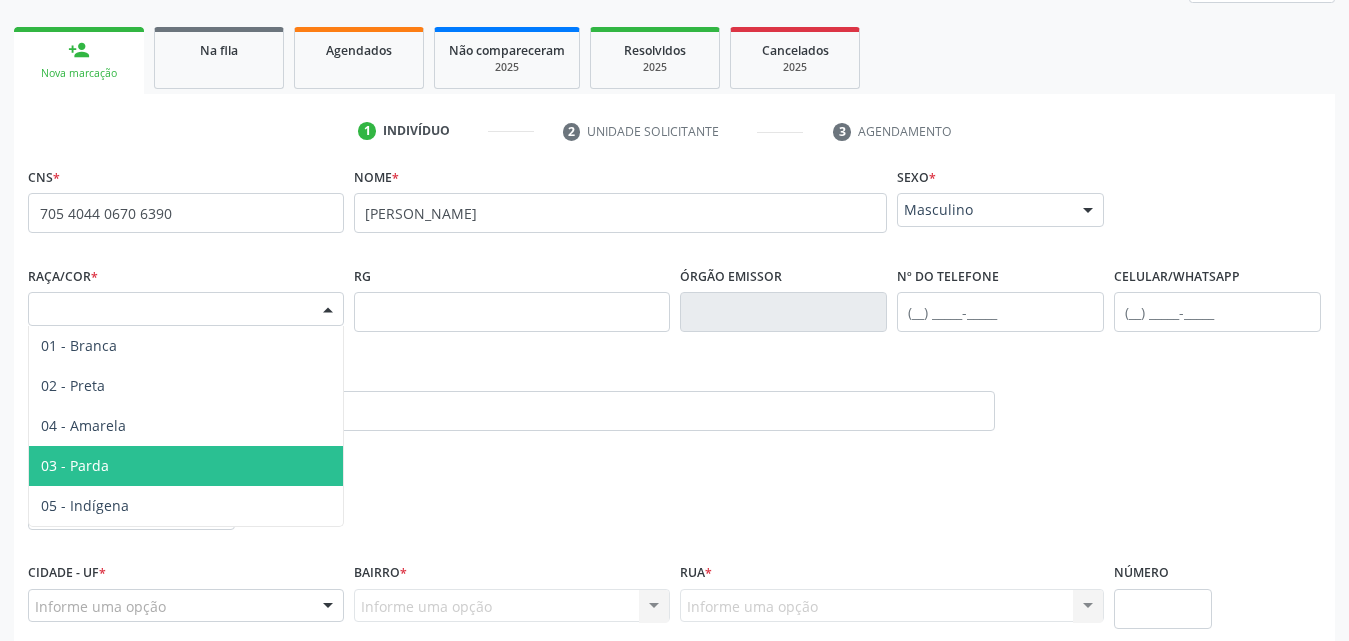 click on "03 - Parda" at bounding box center [186, 466] 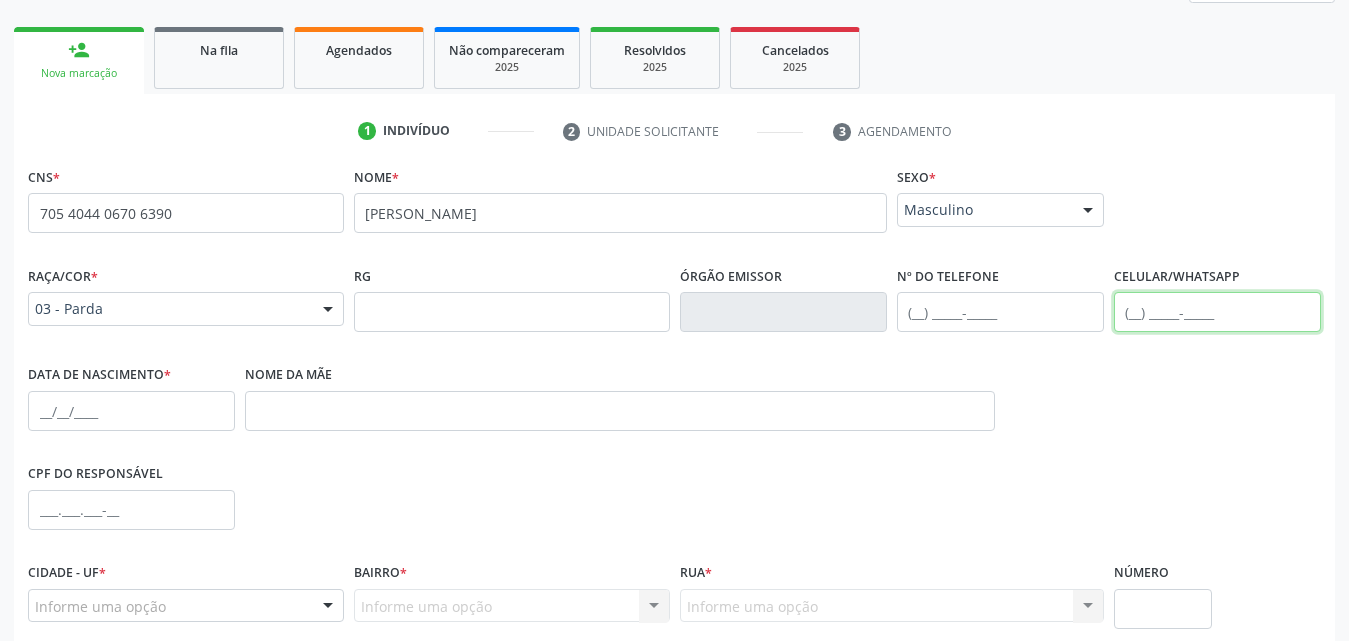 click at bounding box center [1217, 312] 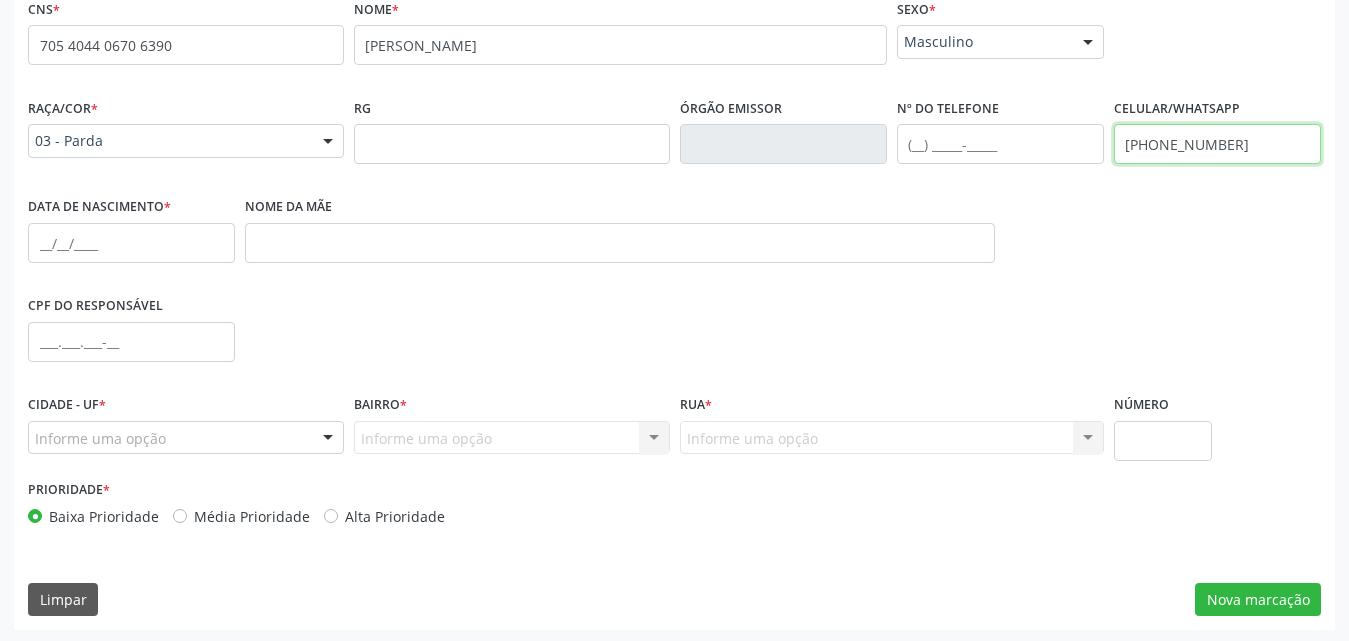 scroll, scrollTop: 471, scrollLeft: 0, axis: vertical 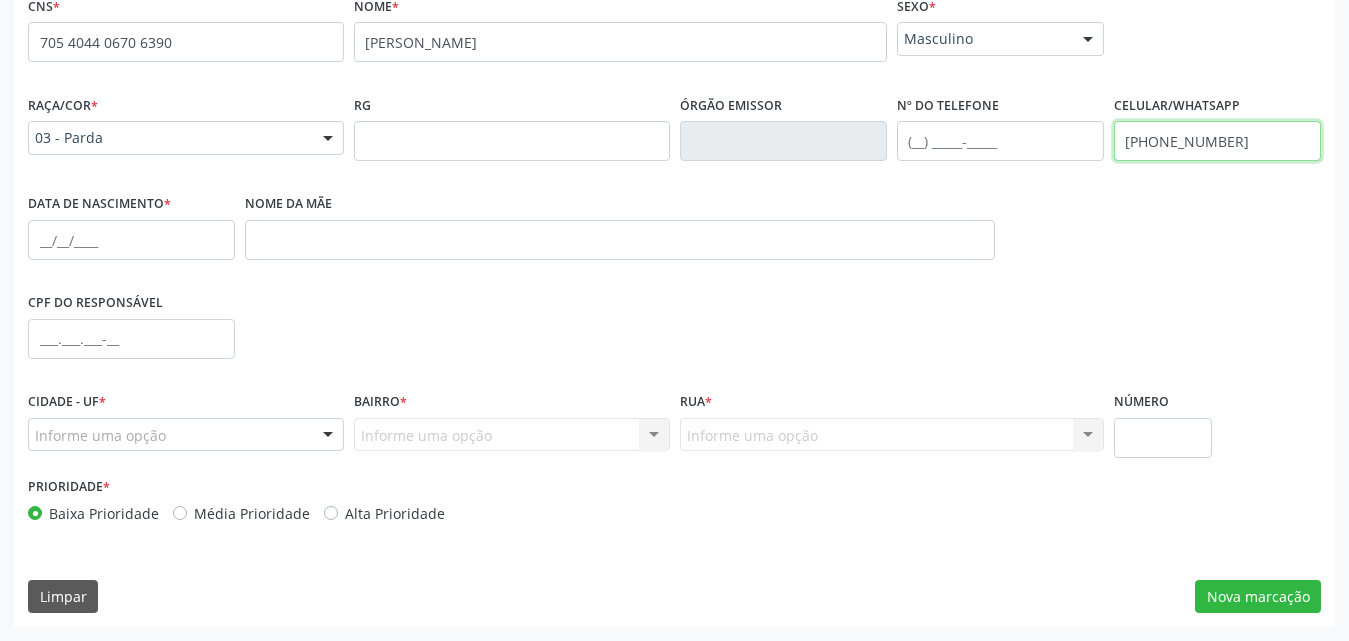type on "[PHONE_NUMBER]" 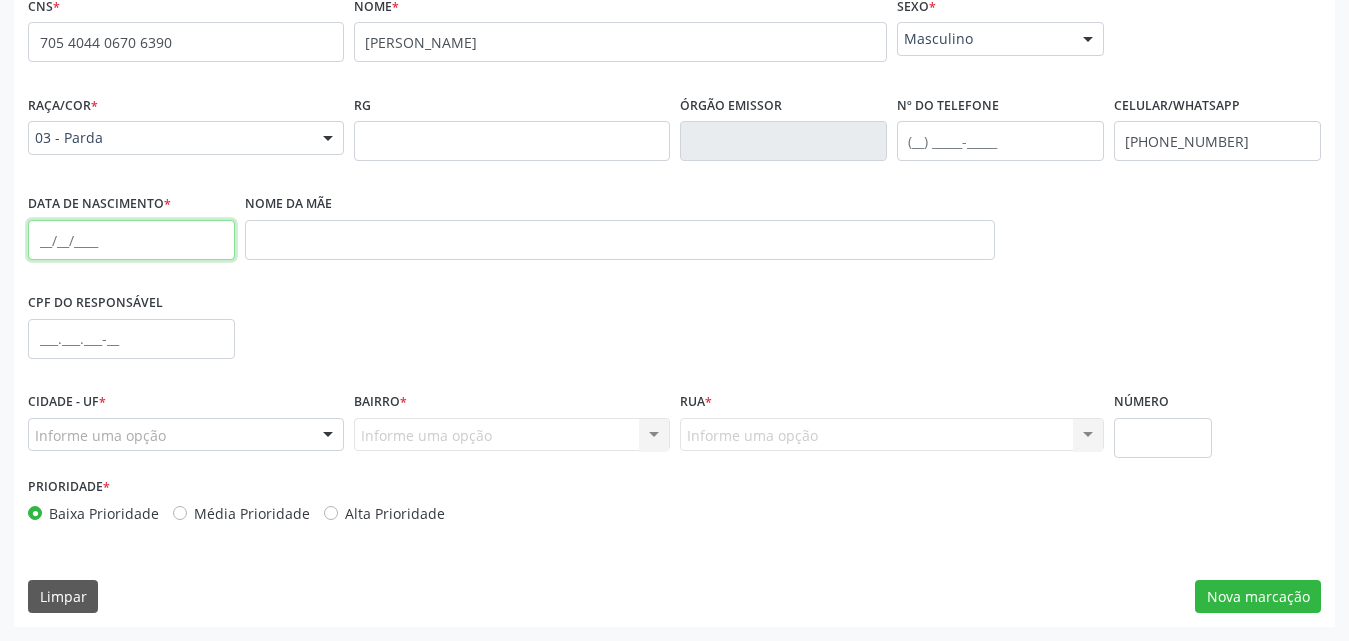 click at bounding box center (131, 240) 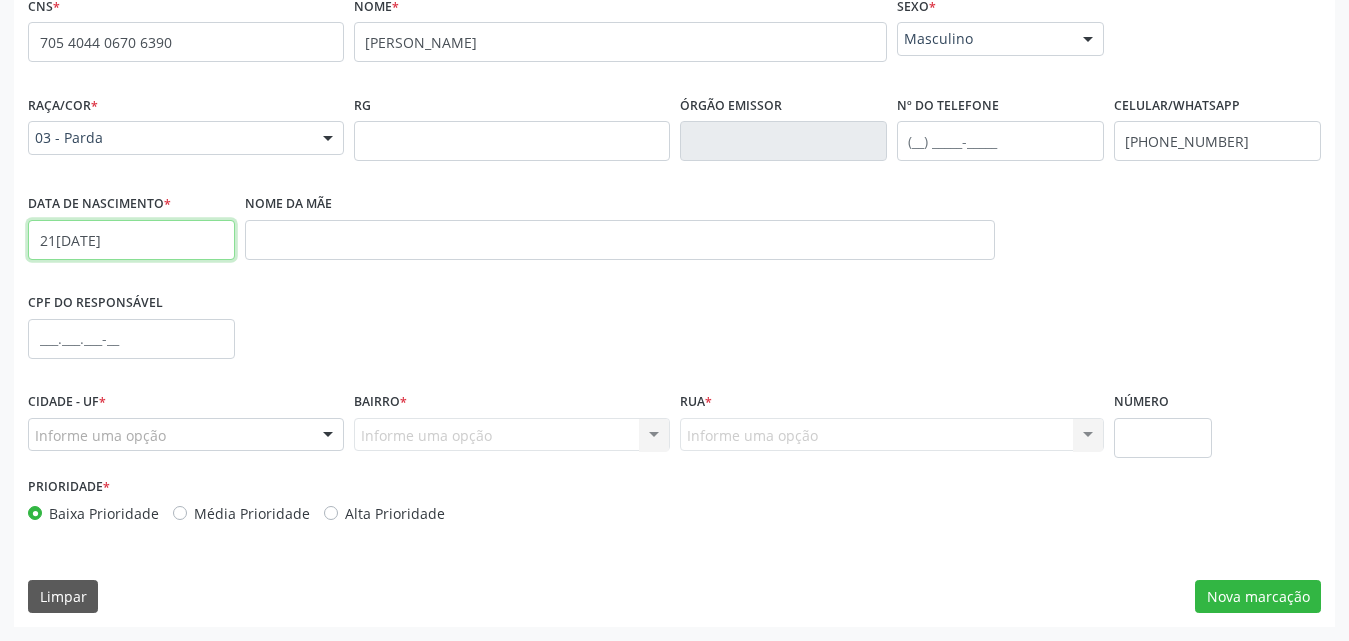type on "21[DATE]" 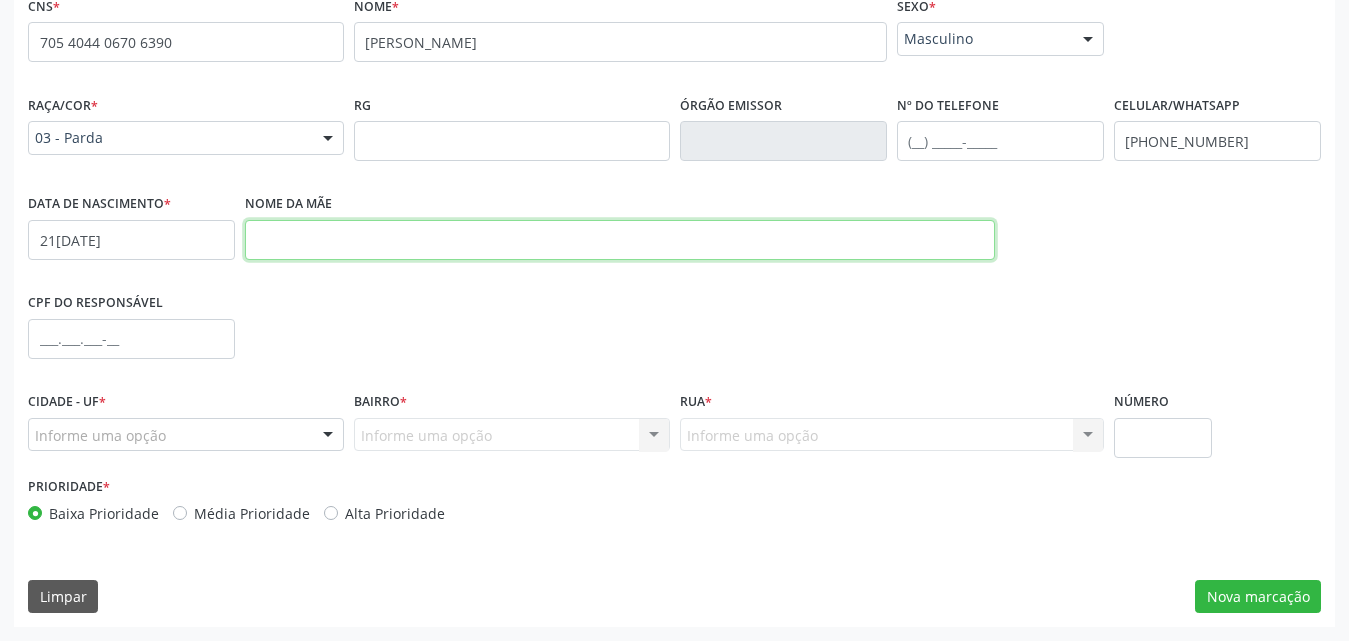 click at bounding box center (620, 240) 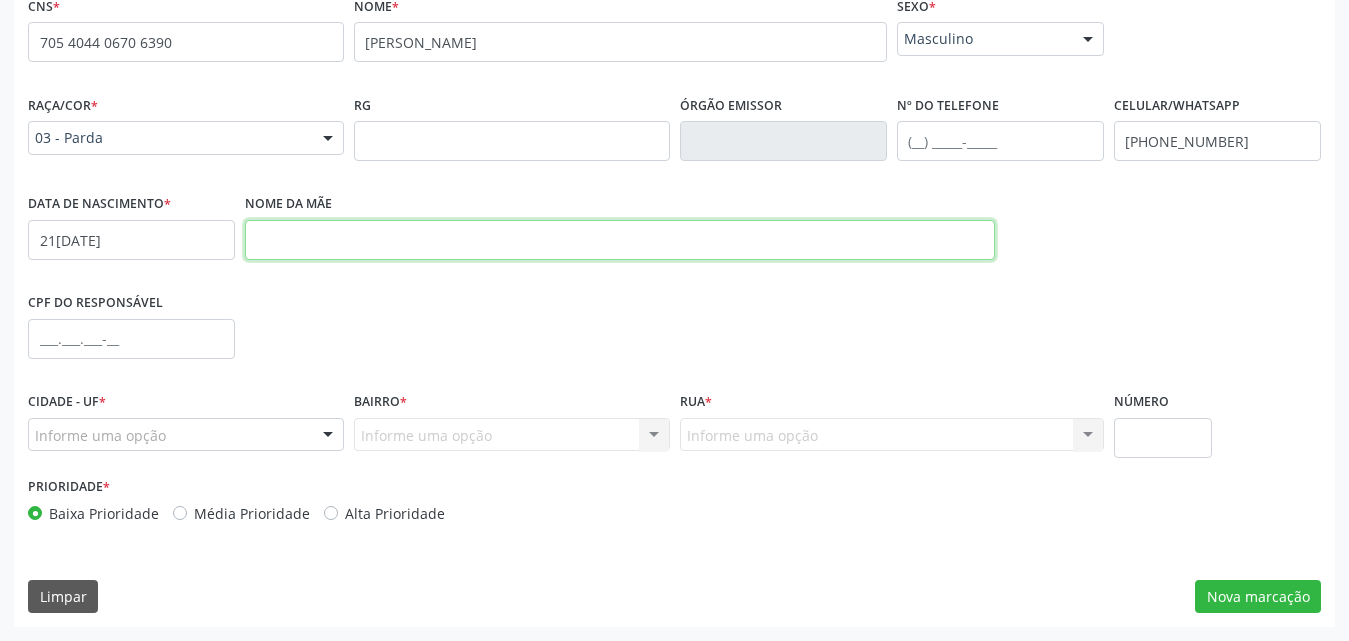 paste on "[PERSON_NAME]" 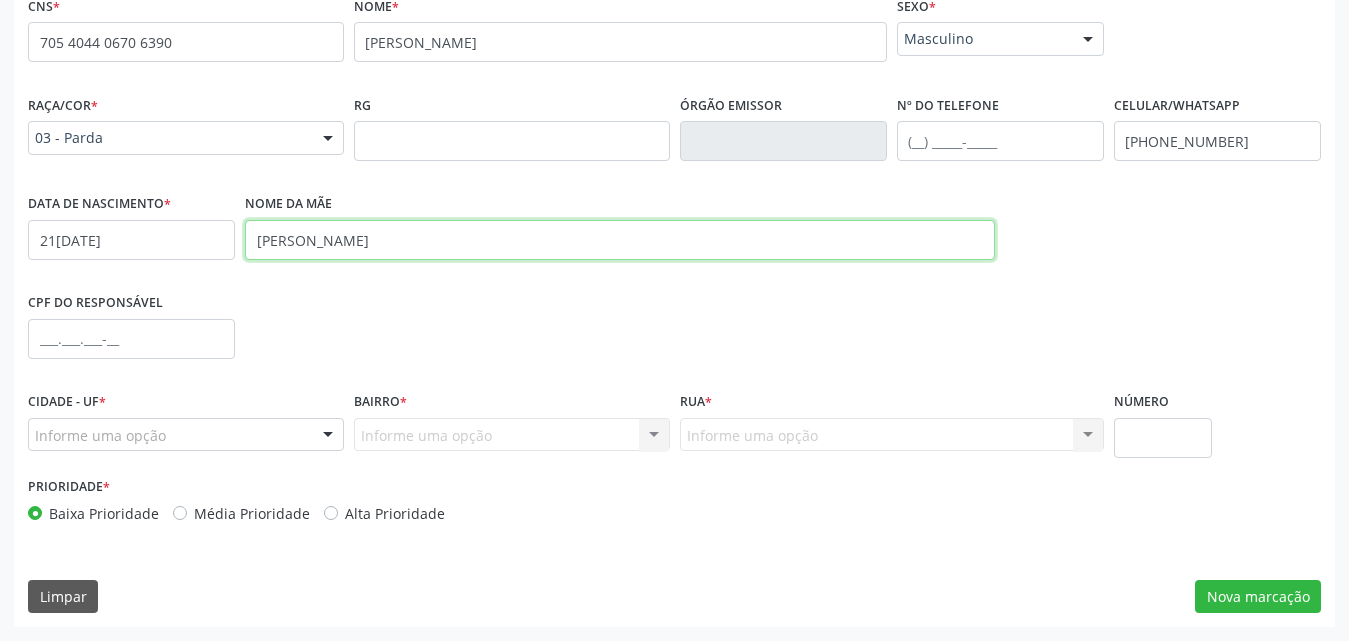 type on "[PERSON_NAME]" 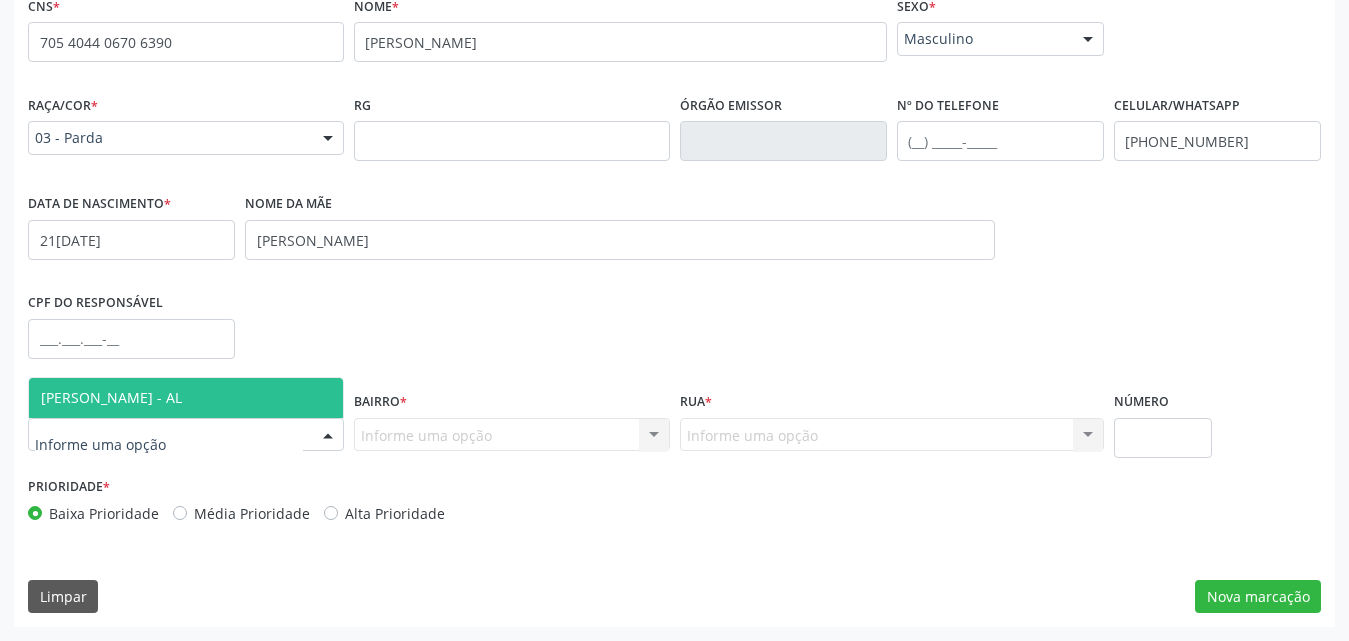 click at bounding box center [328, 436] 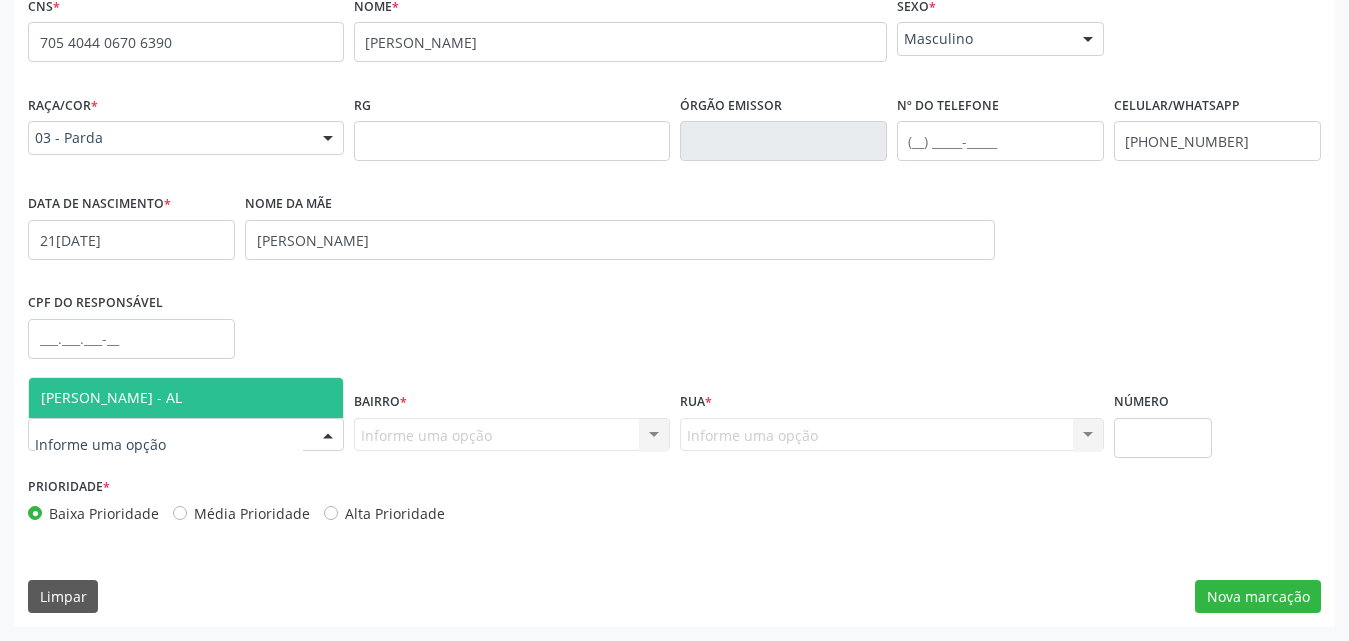 click on "[PERSON_NAME] - AL" at bounding box center [111, 397] 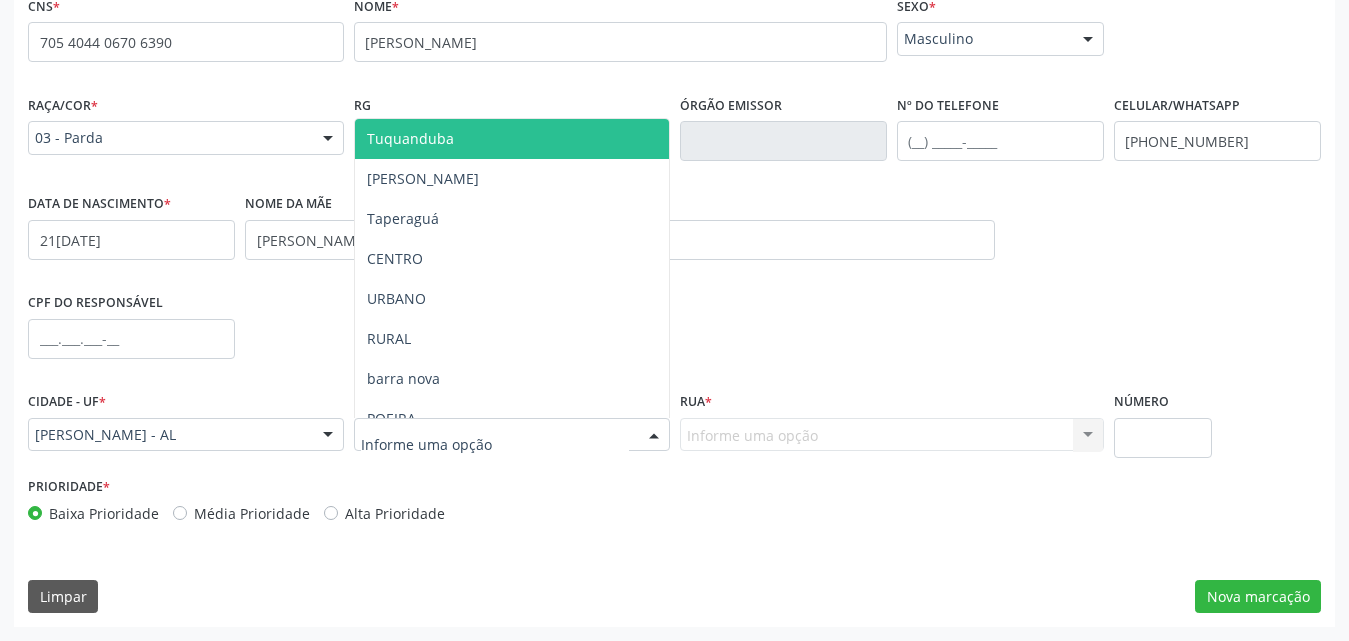 click at bounding box center [654, 436] 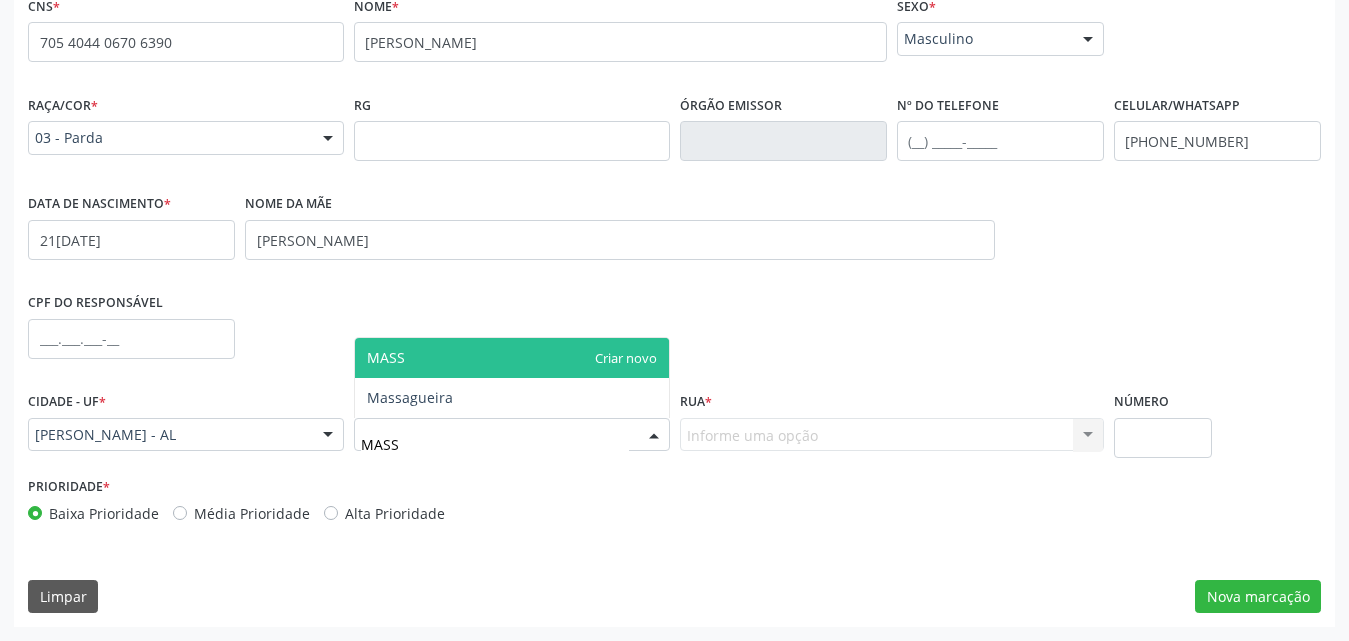 type on "MASSA" 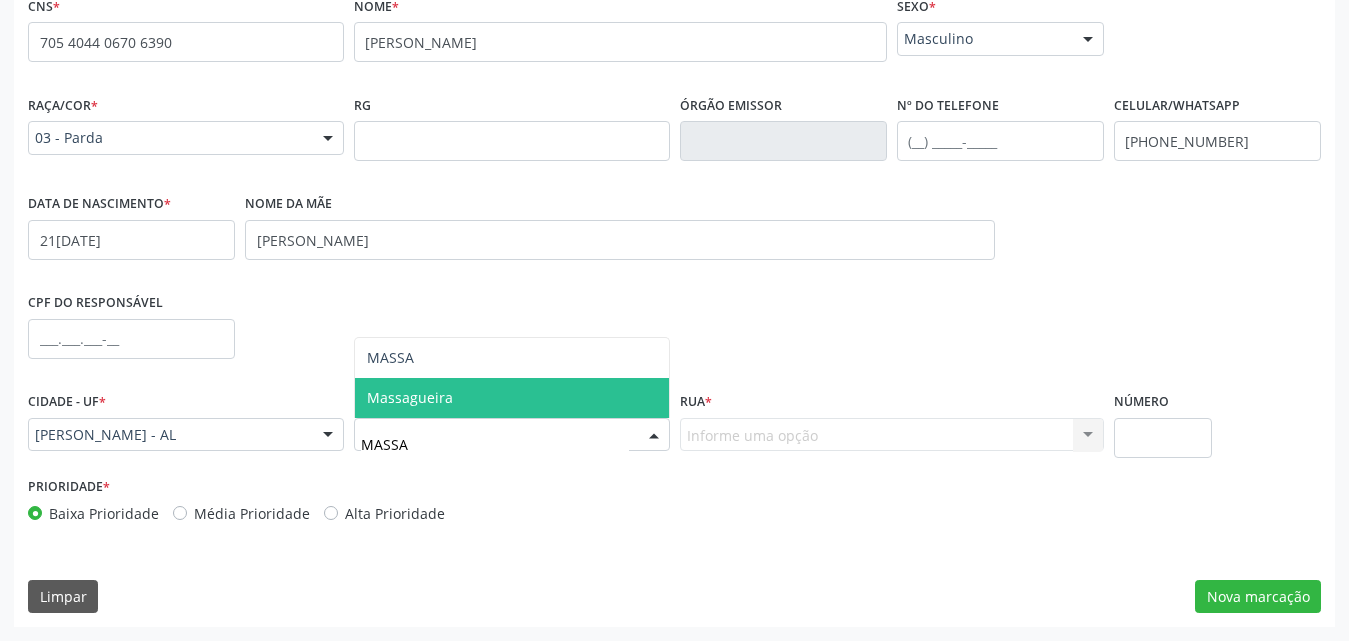 click on "Massagueira" at bounding box center (410, 397) 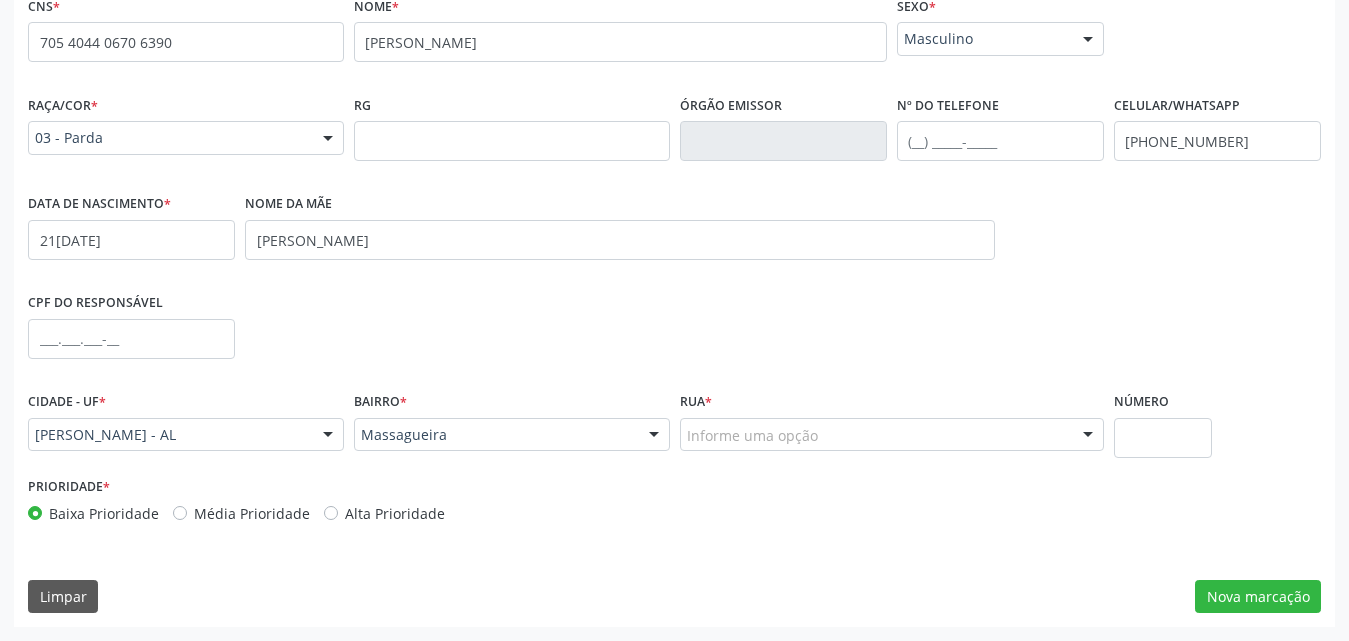 click at bounding box center [1088, 436] 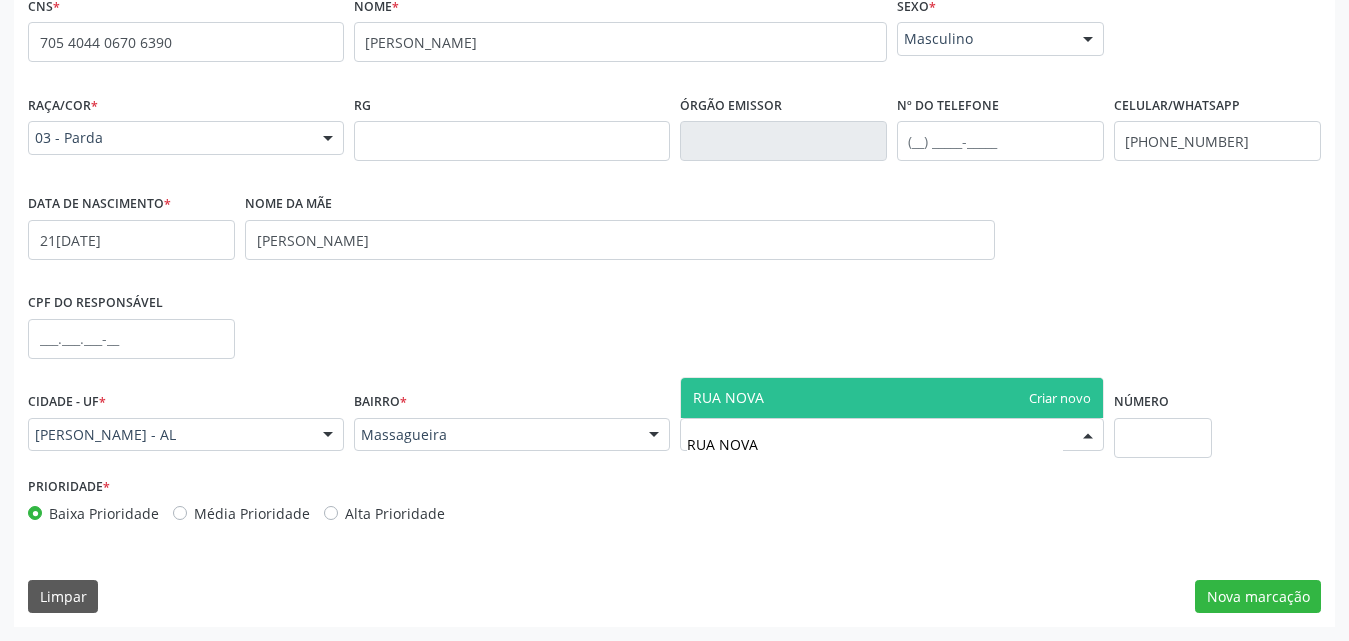 type on "RUA NOVA" 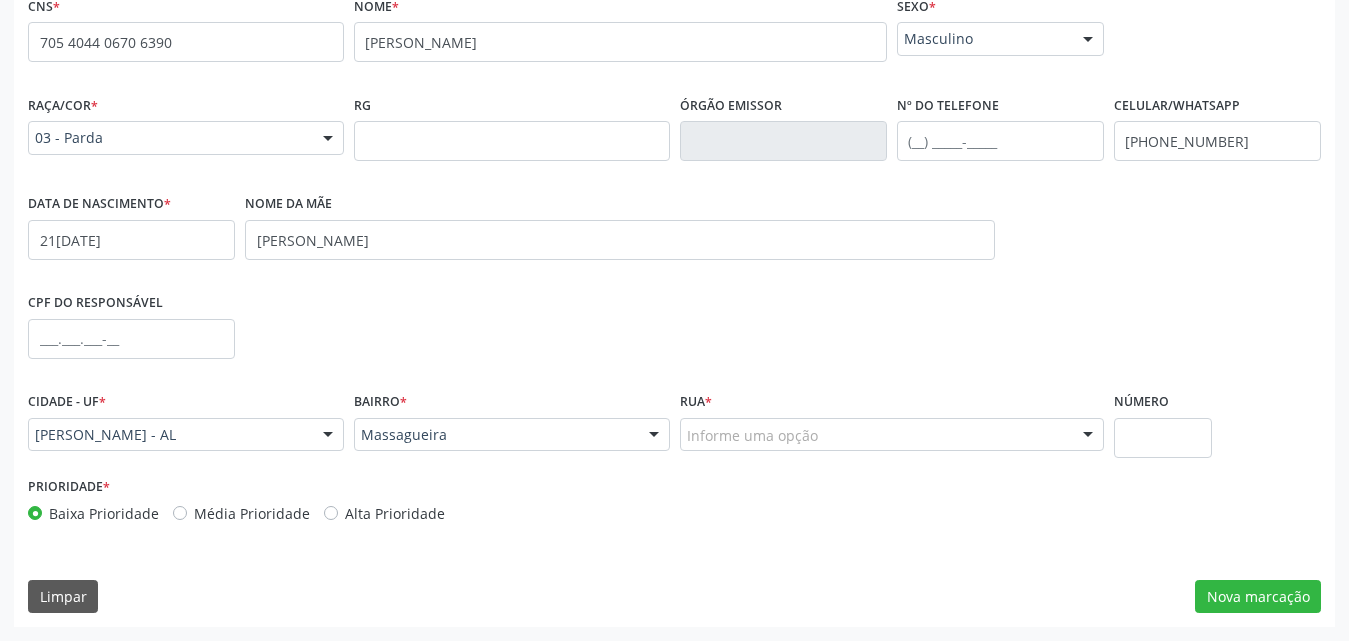 click at bounding box center (1088, 436) 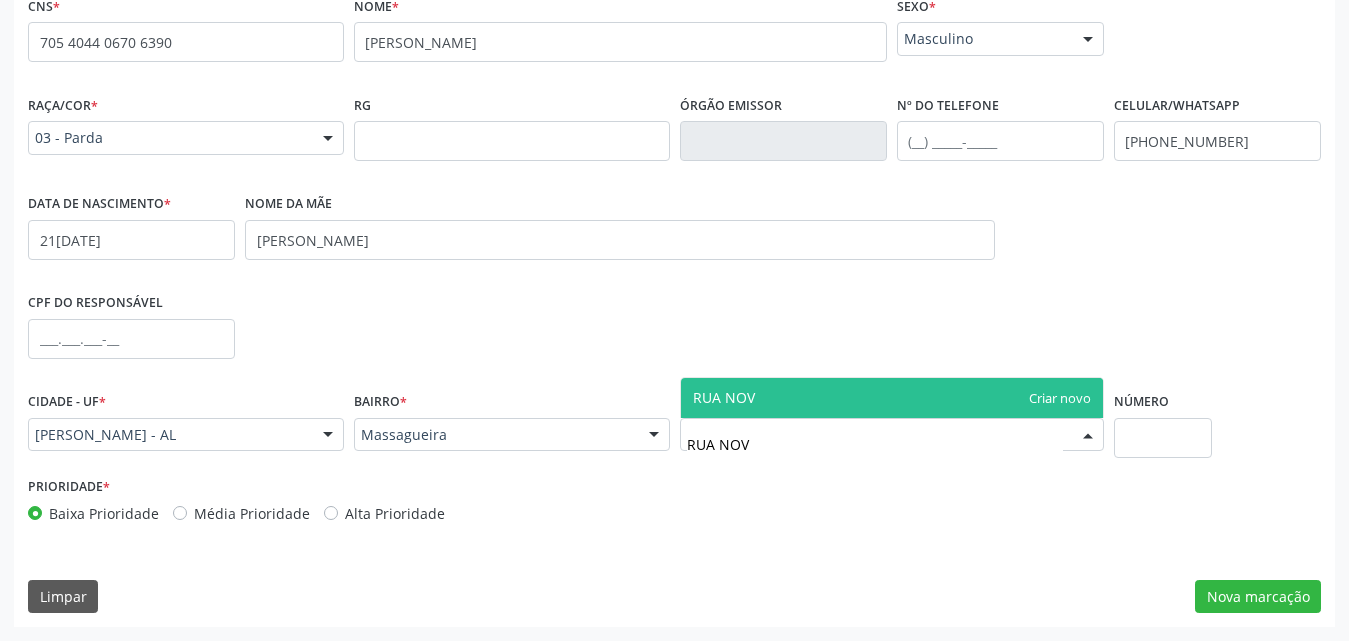 type on "RUA NOVA" 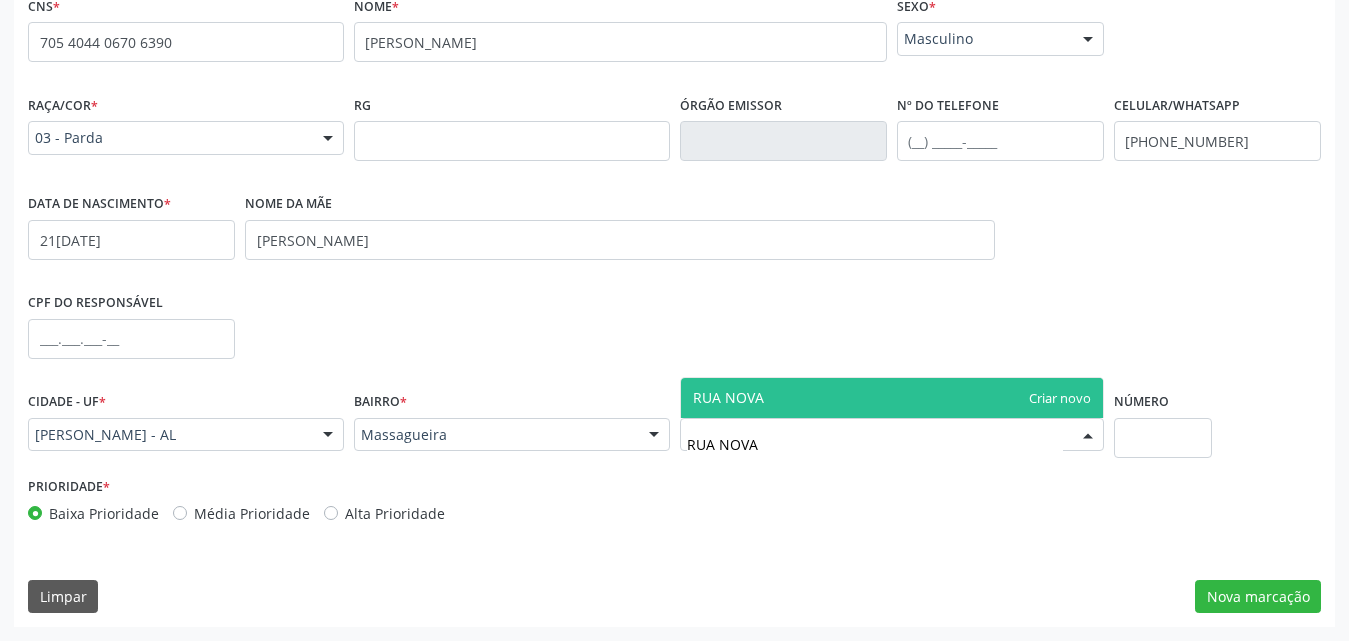 click on "RUA NOVA" at bounding box center (892, 398) 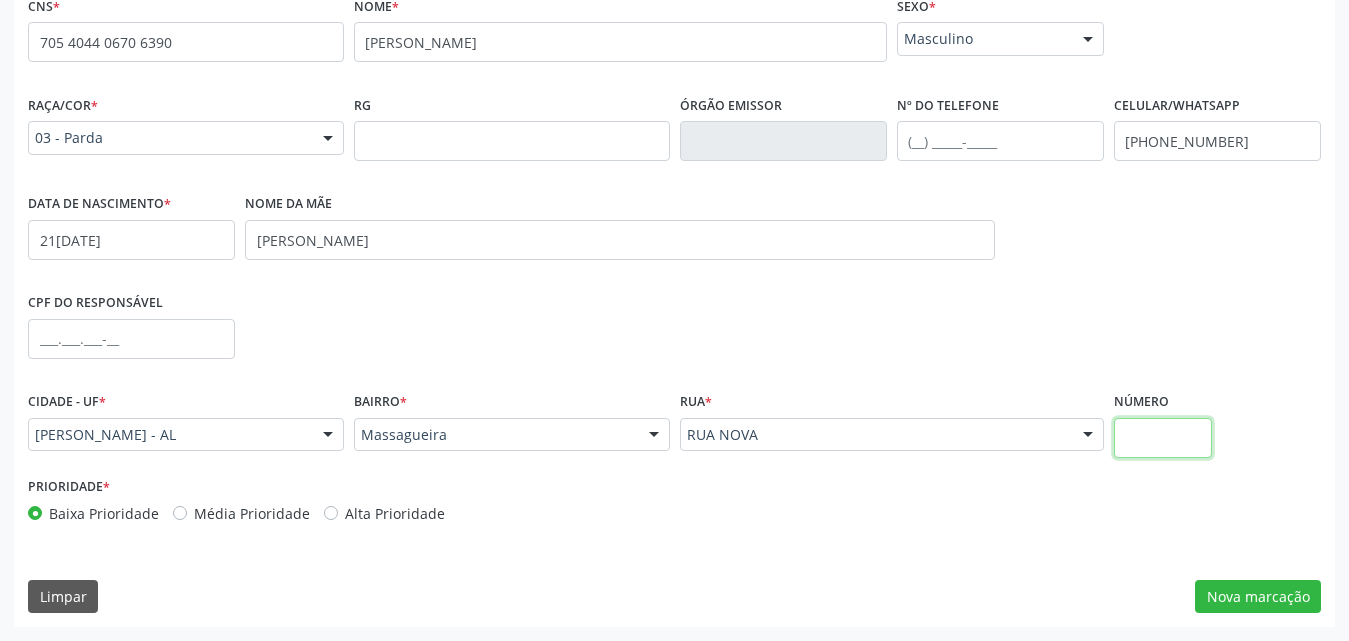 click at bounding box center (1163, 438) 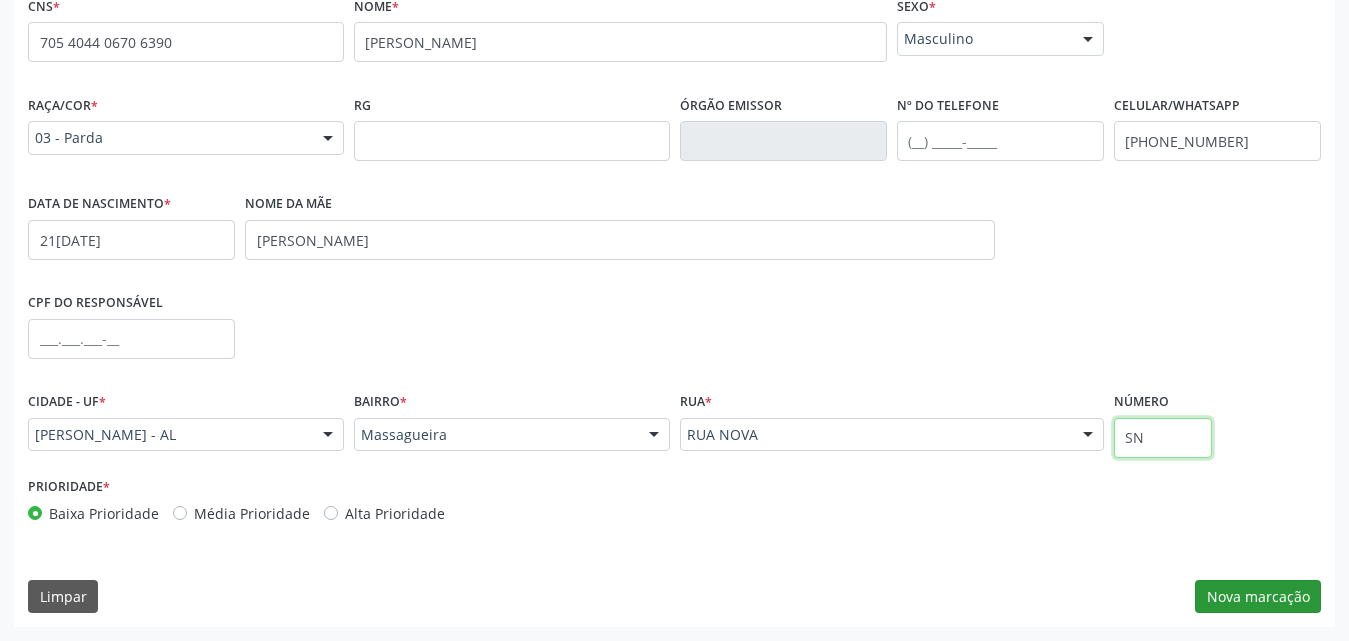 type on "SN" 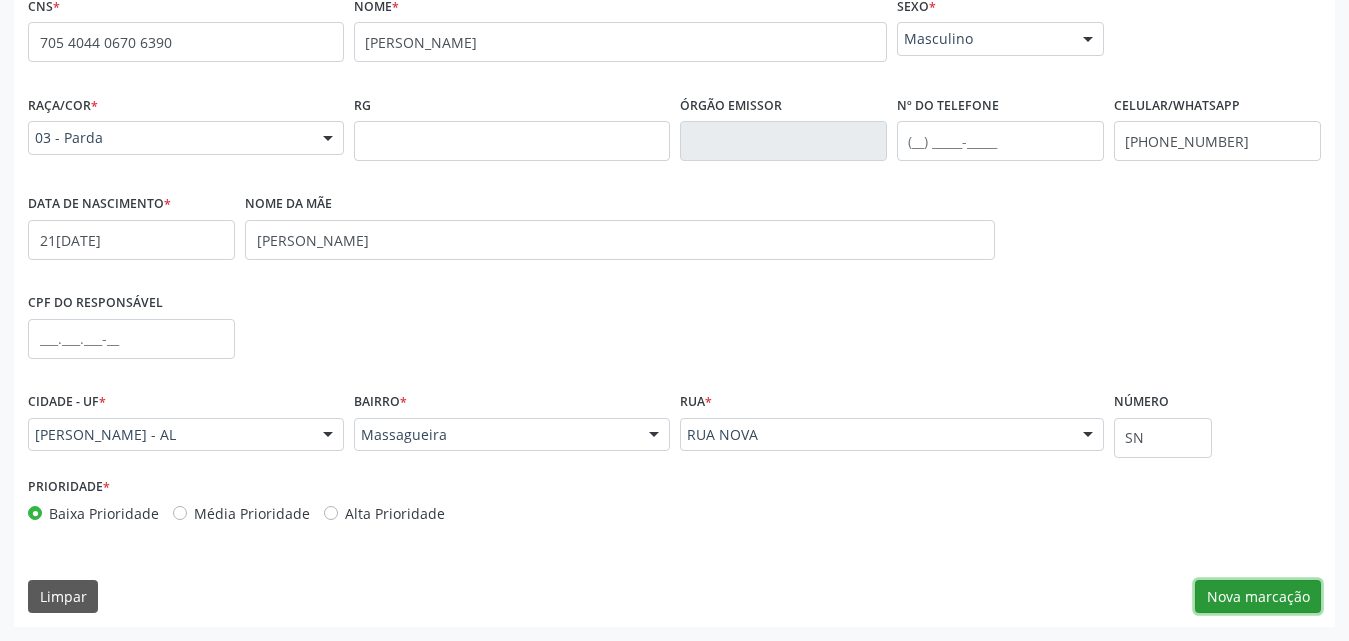 click on "Nova marcação" at bounding box center (1258, 597) 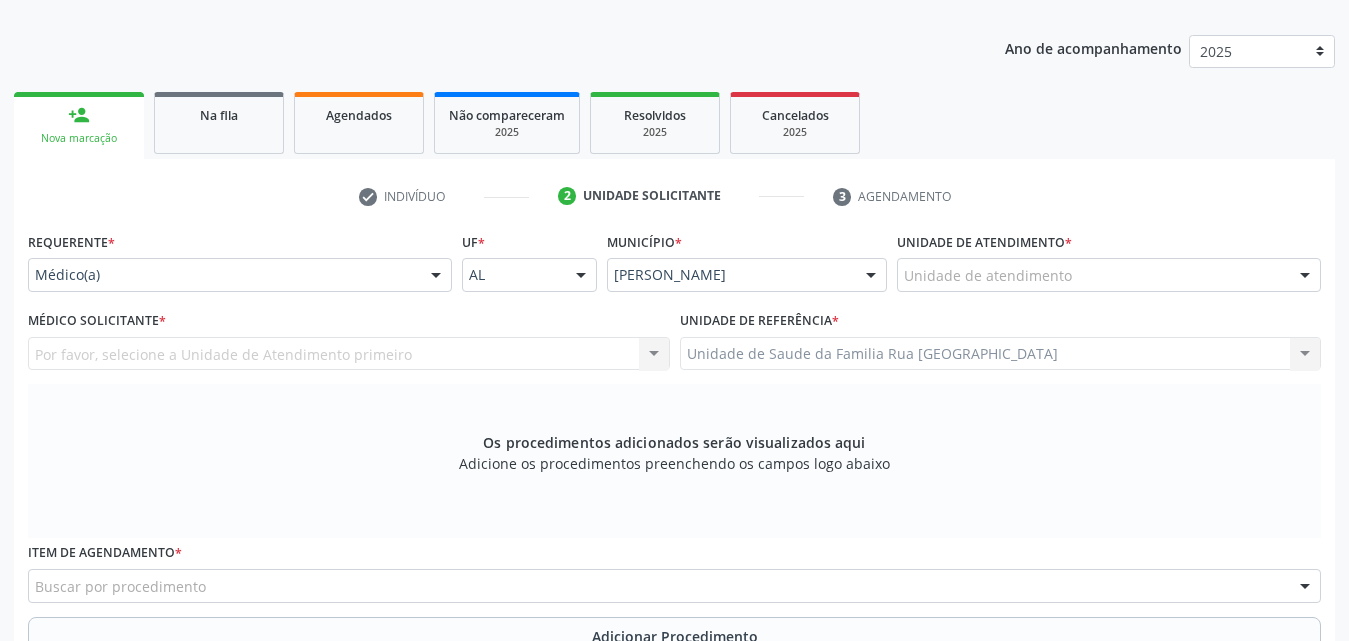 scroll, scrollTop: 271, scrollLeft: 0, axis: vertical 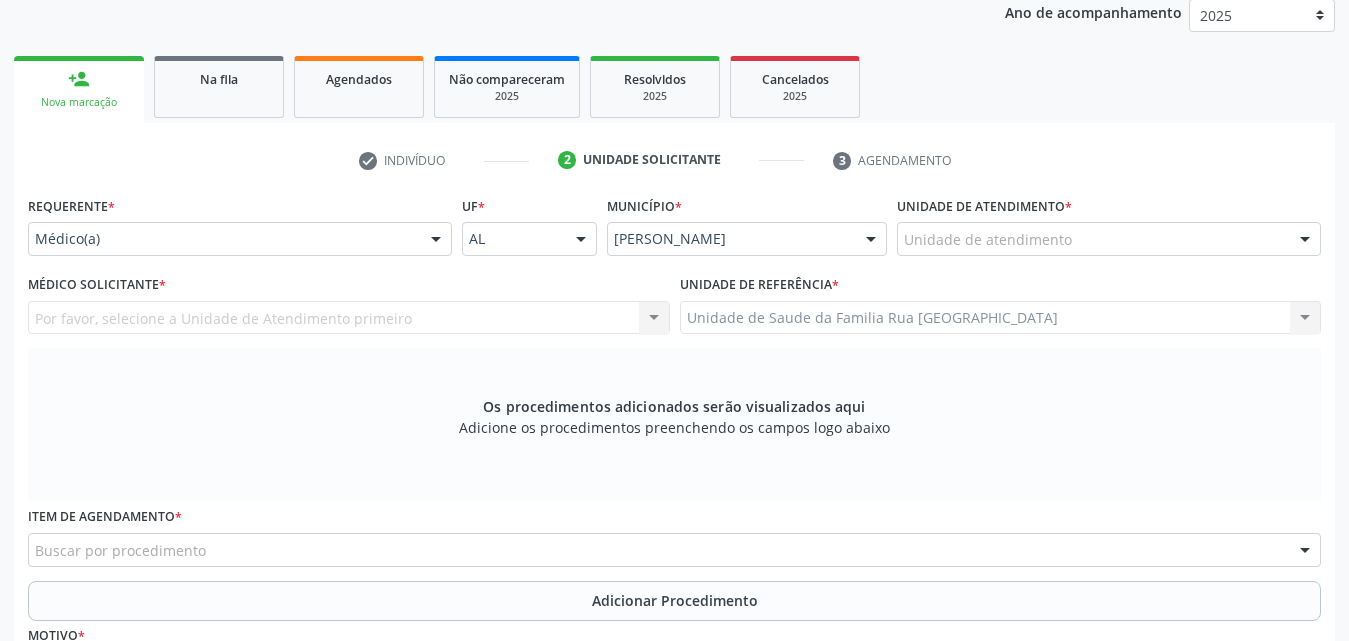click at bounding box center [436, 240] 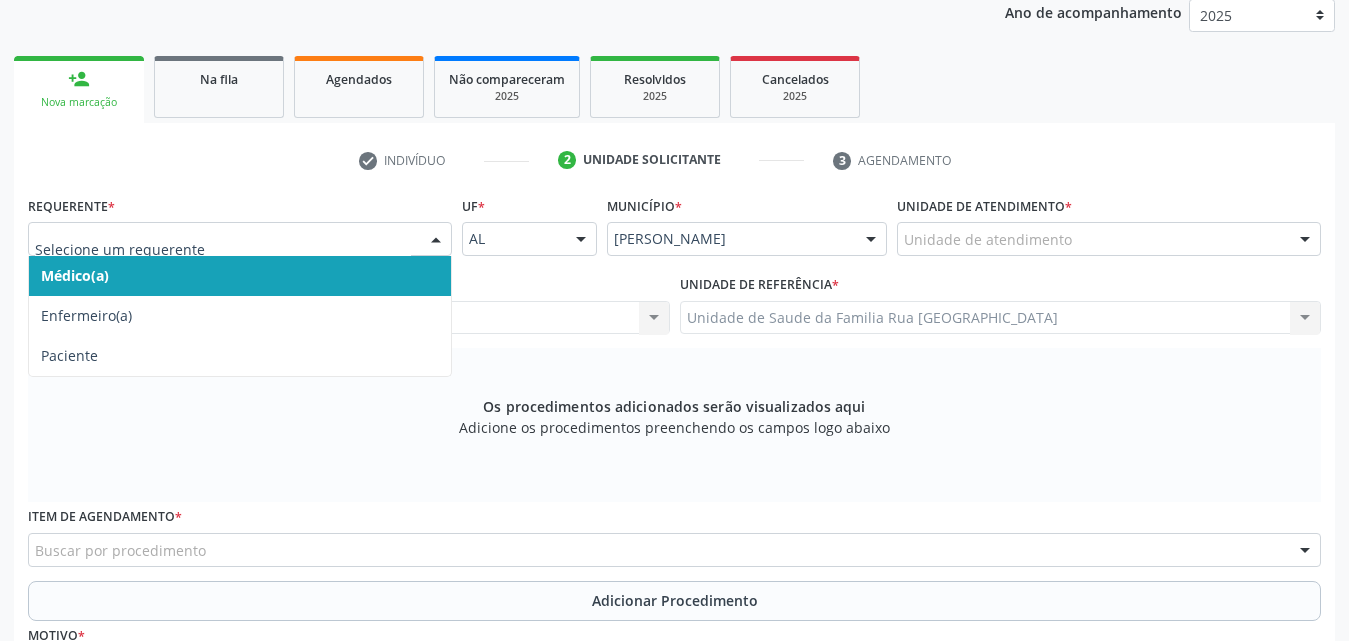 click on "Médico(a)" at bounding box center [240, 276] 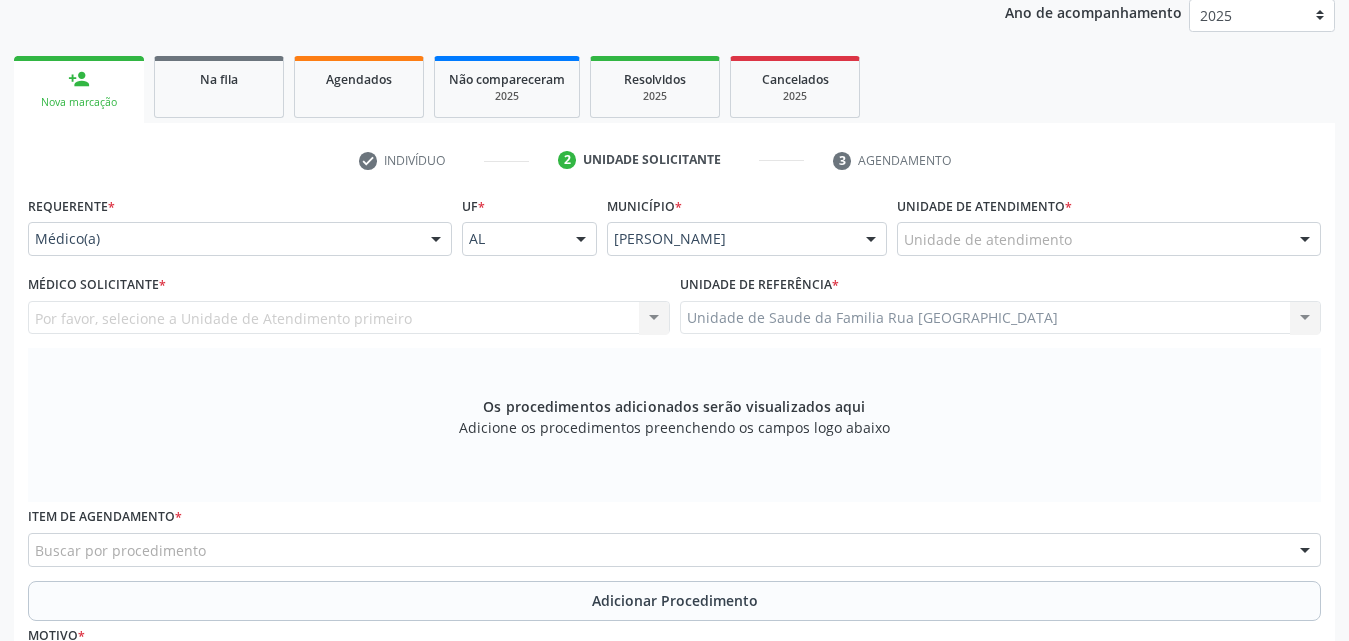 click at bounding box center [1305, 240] 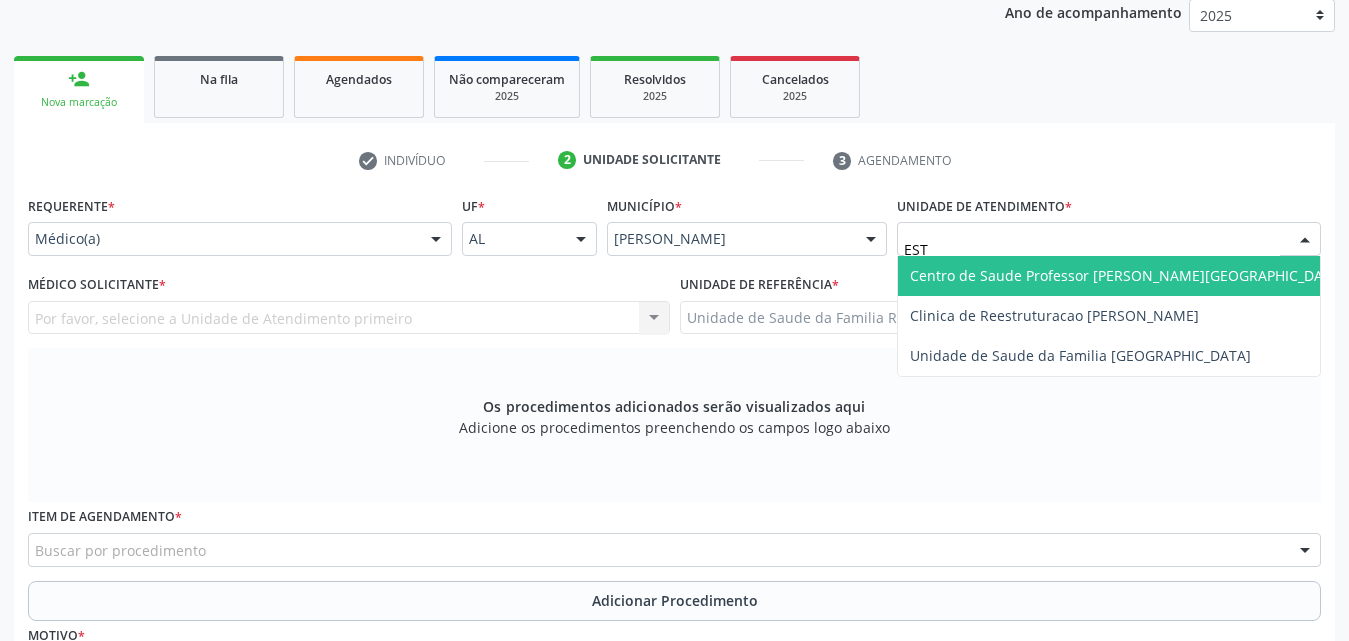 type on "ESTA" 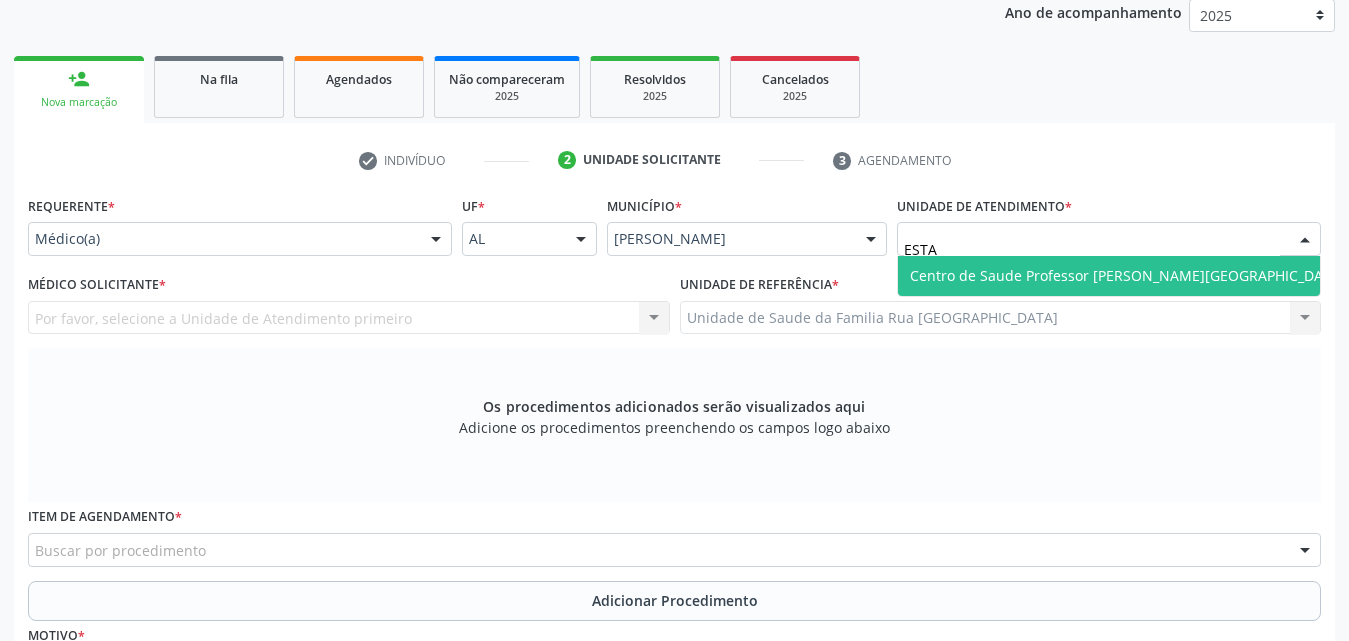 click on "Centro de Saude Professor [PERSON_NAME][GEOGRAPHIC_DATA]" at bounding box center [1127, 275] 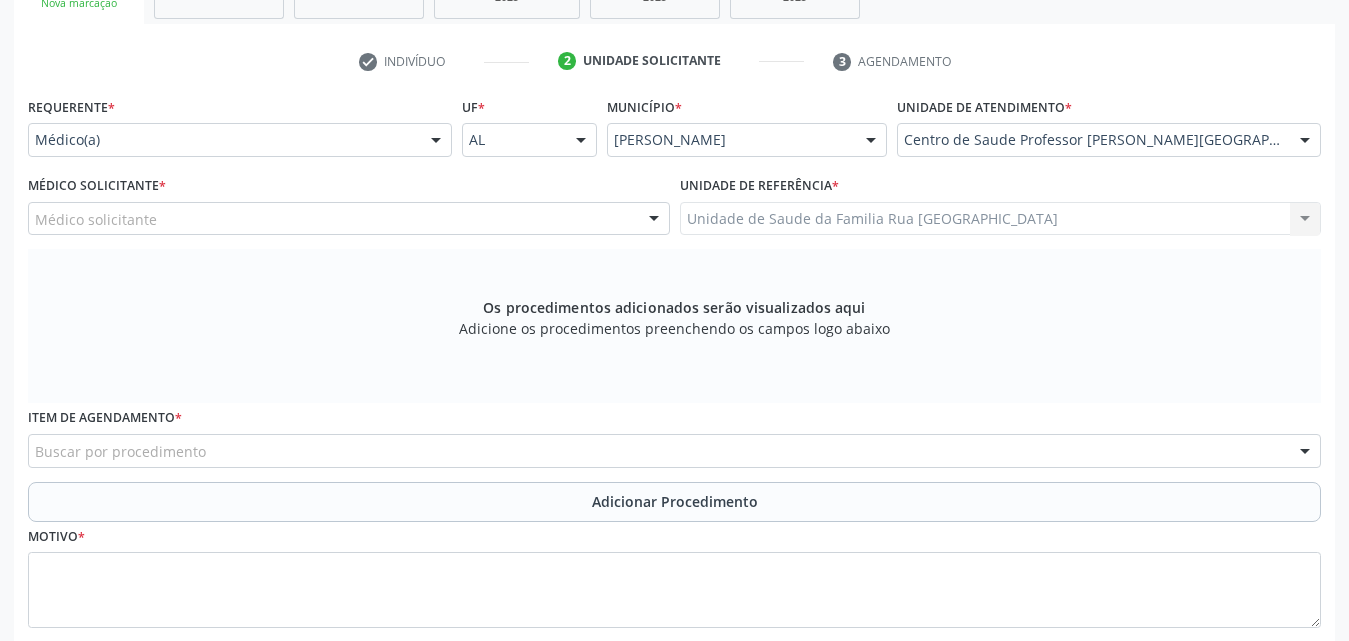 scroll, scrollTop: 371, scrollLeft: 0, axis: vertical 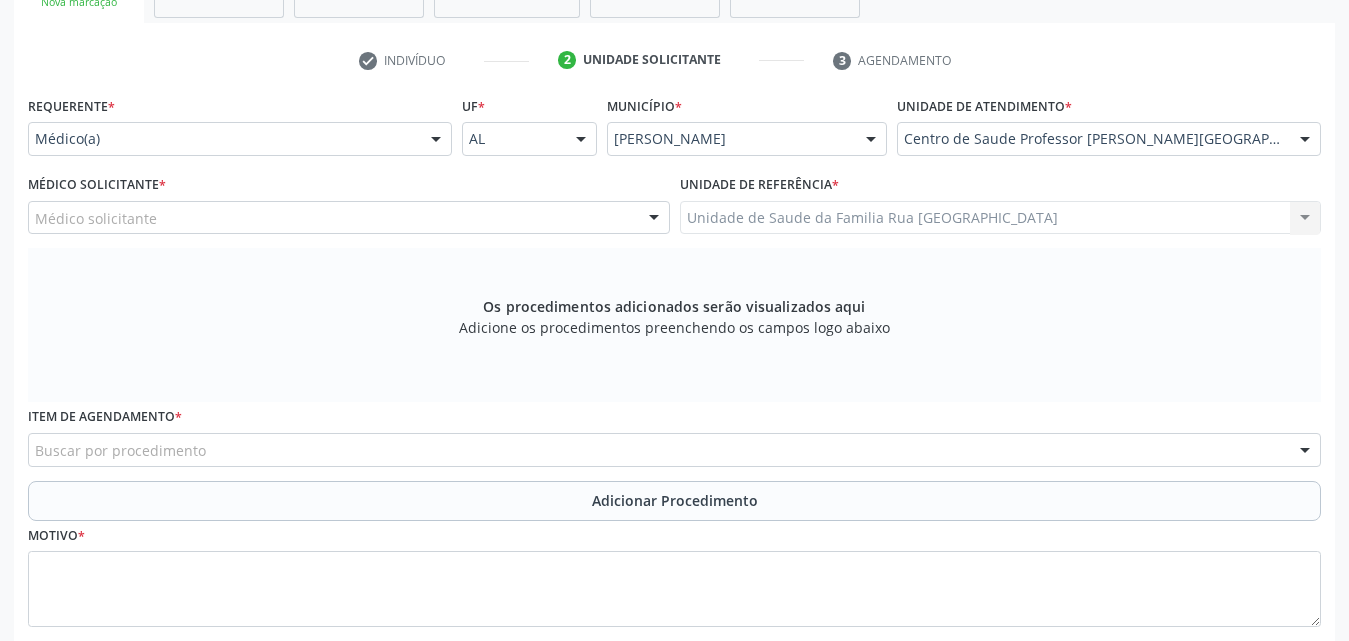 click at bounding box center [654, 219] 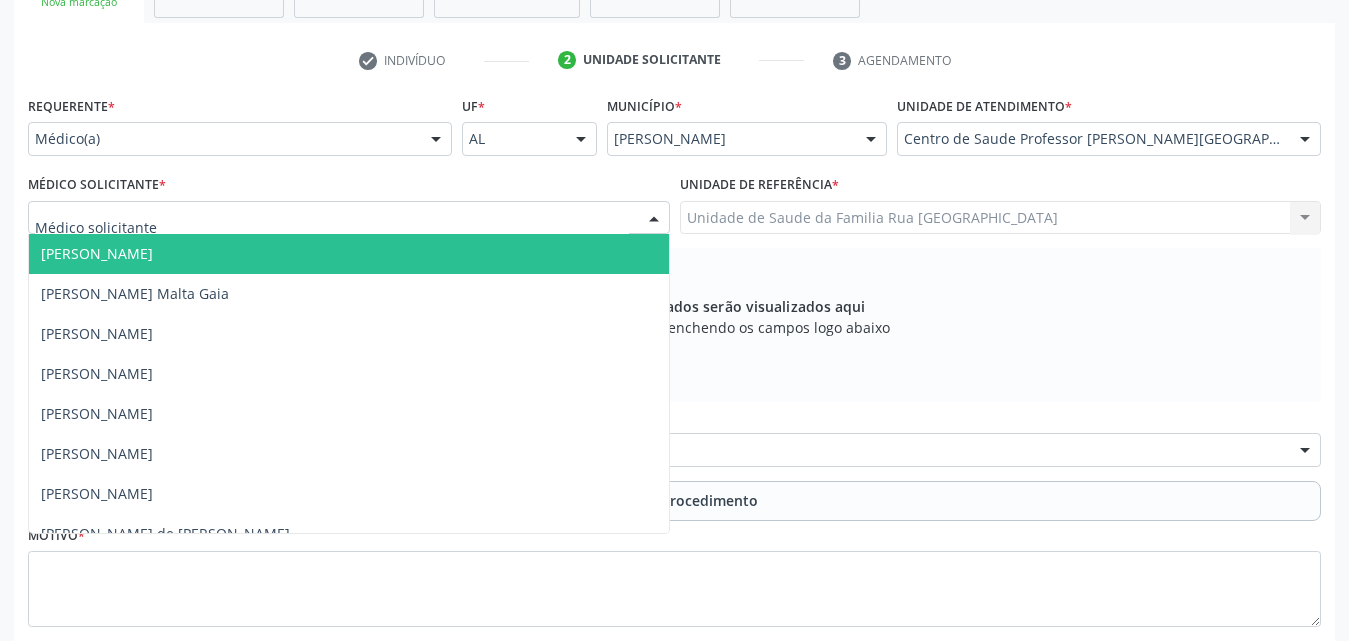 click on "[PERSON_NAME]" at bounding box center [97, 253] 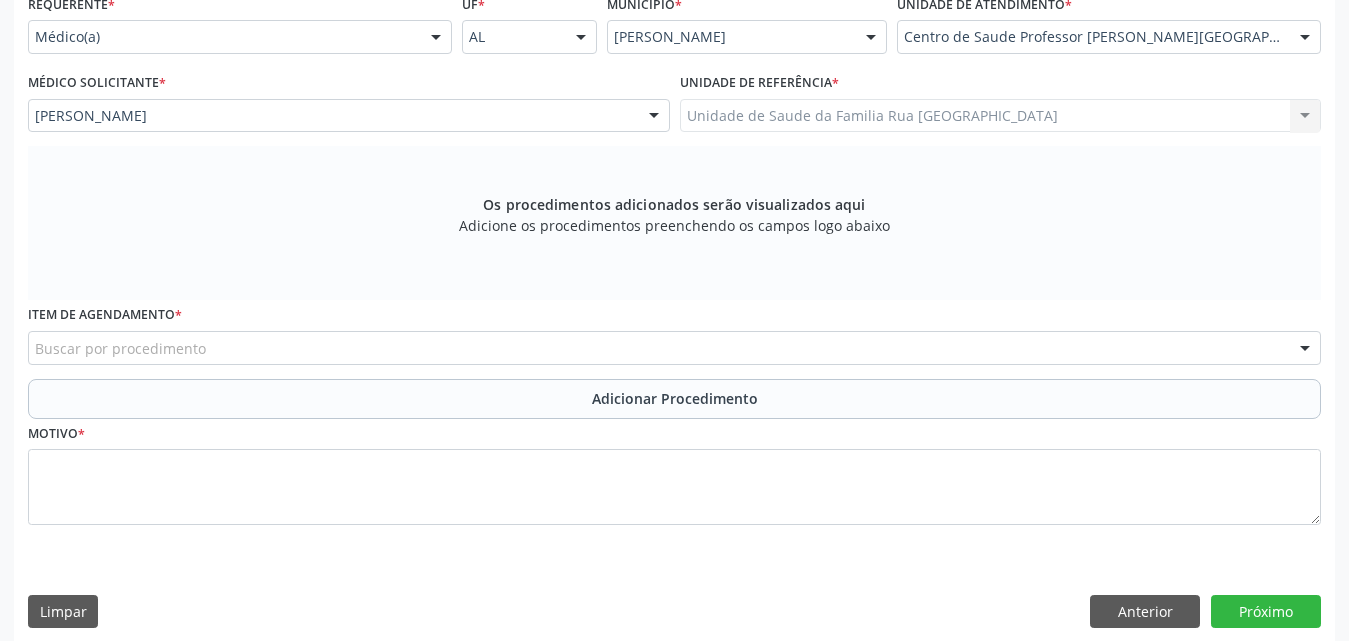 scroll, scrollTop: 488, scrollLeft: 0, axis: vertical 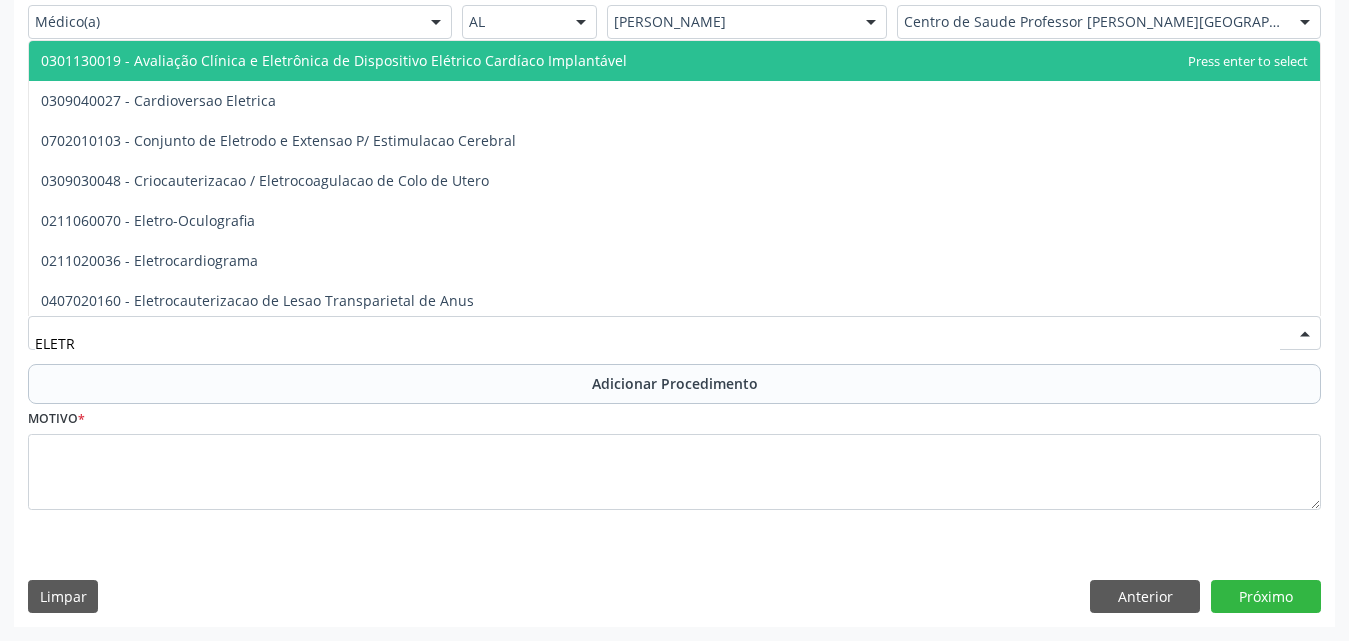 type on "ELETRO" 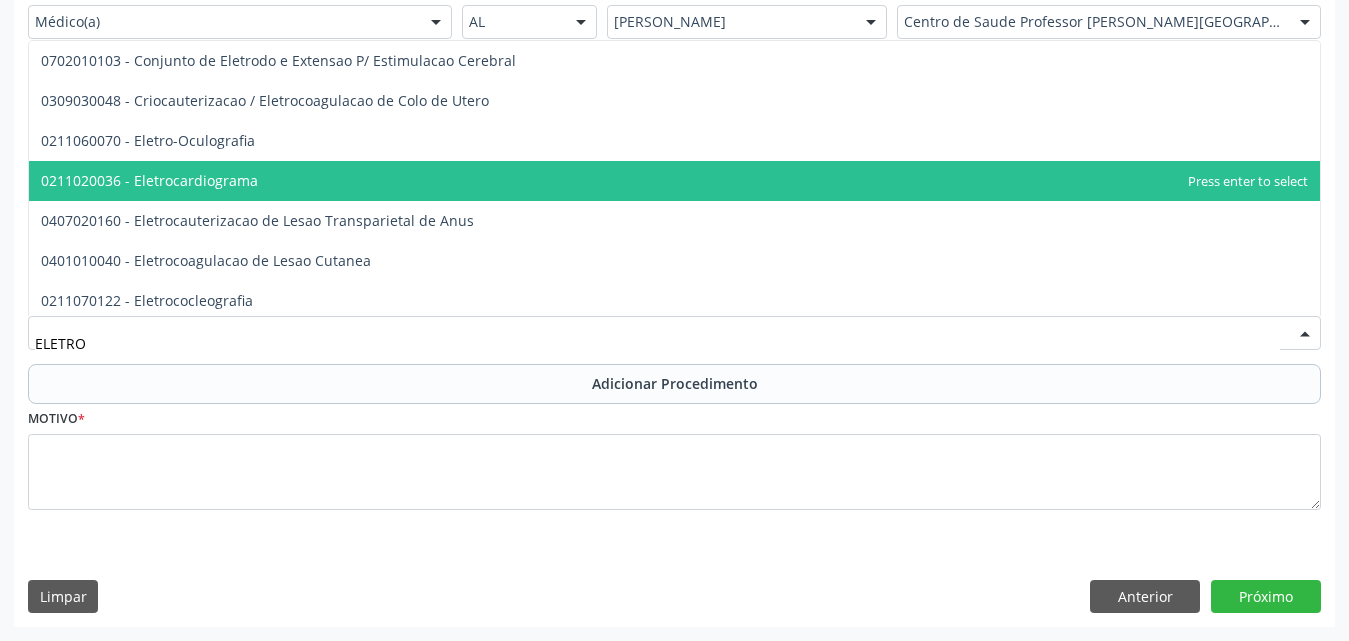 click on "0211020036 - Eletrocardiograma" at bounding box center [149, 180] 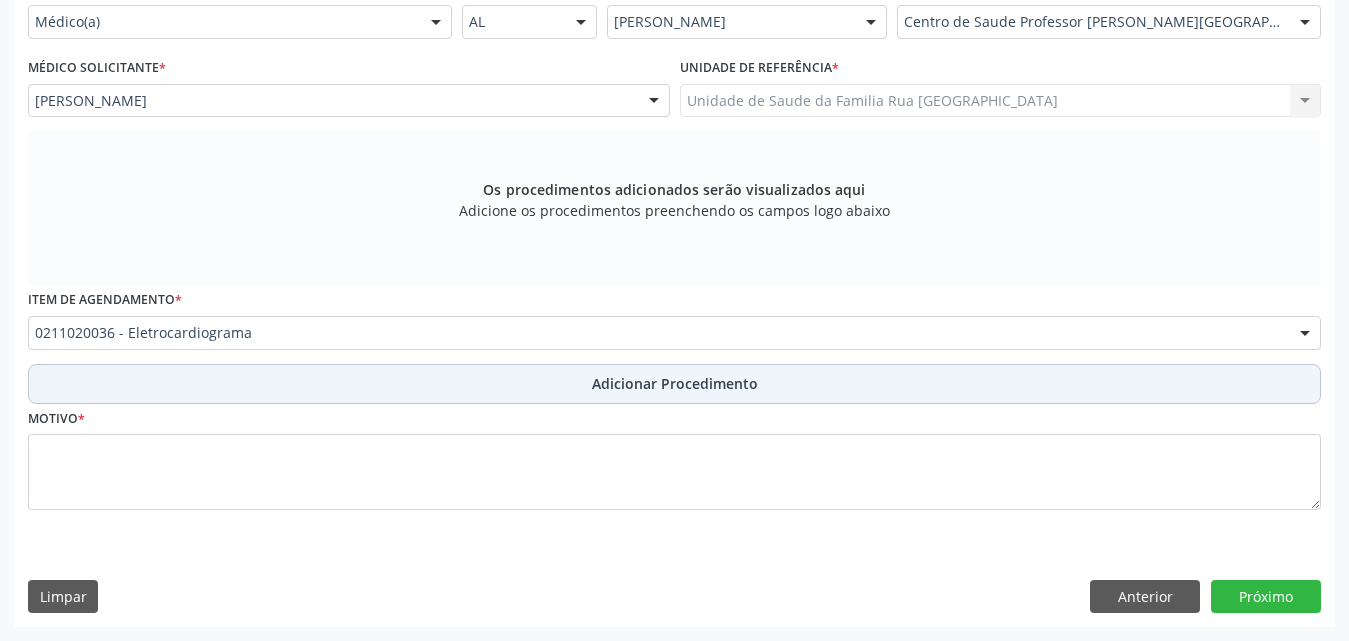 click on "Adicionar Procedimento" at bounding box center (675, 383) 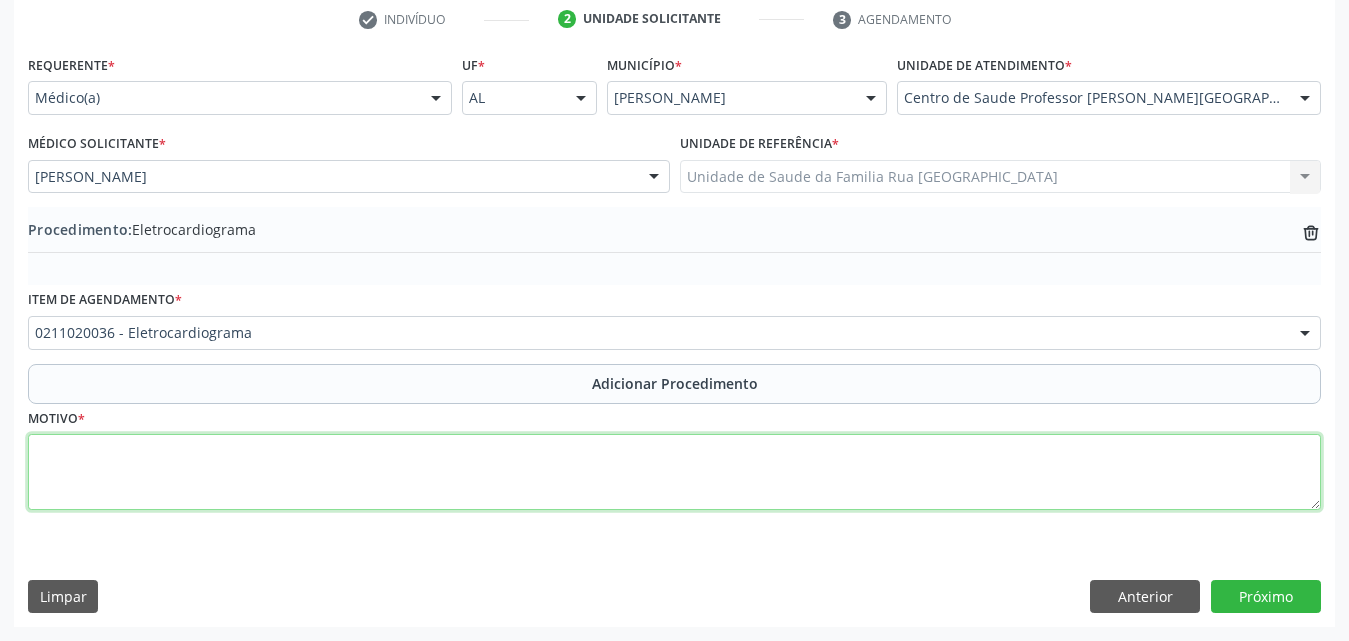 click at bounding box center [674, 472] 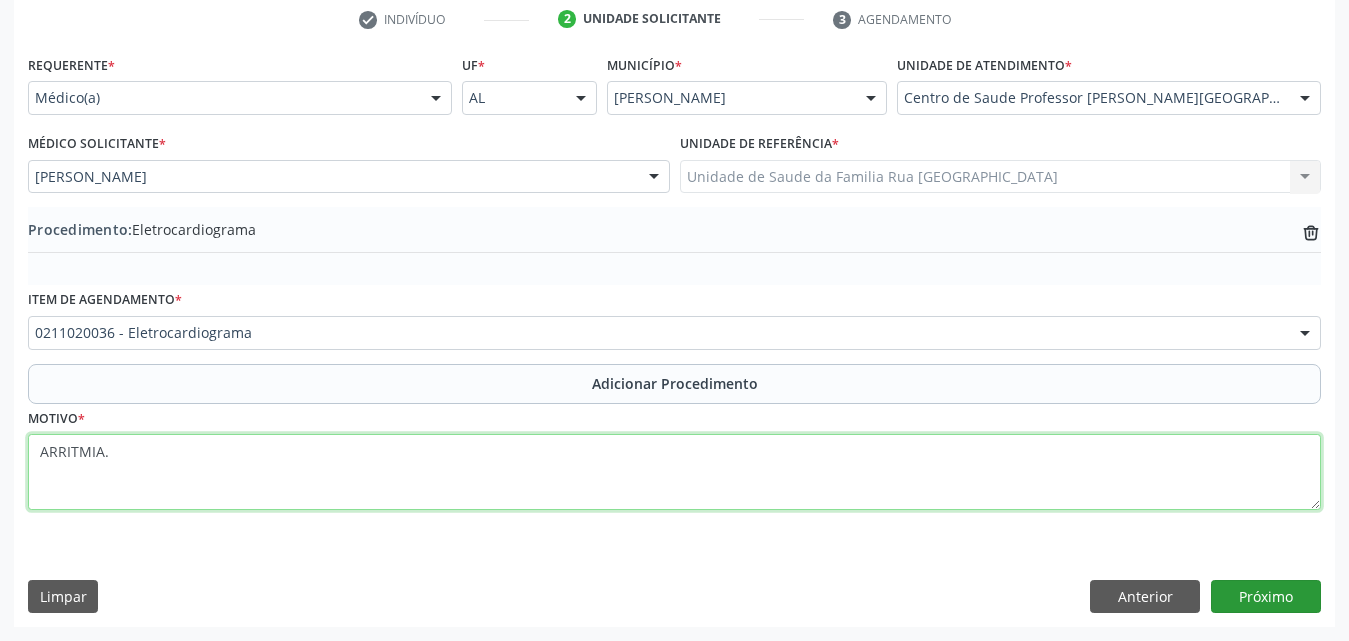type on "ARRITMIA." 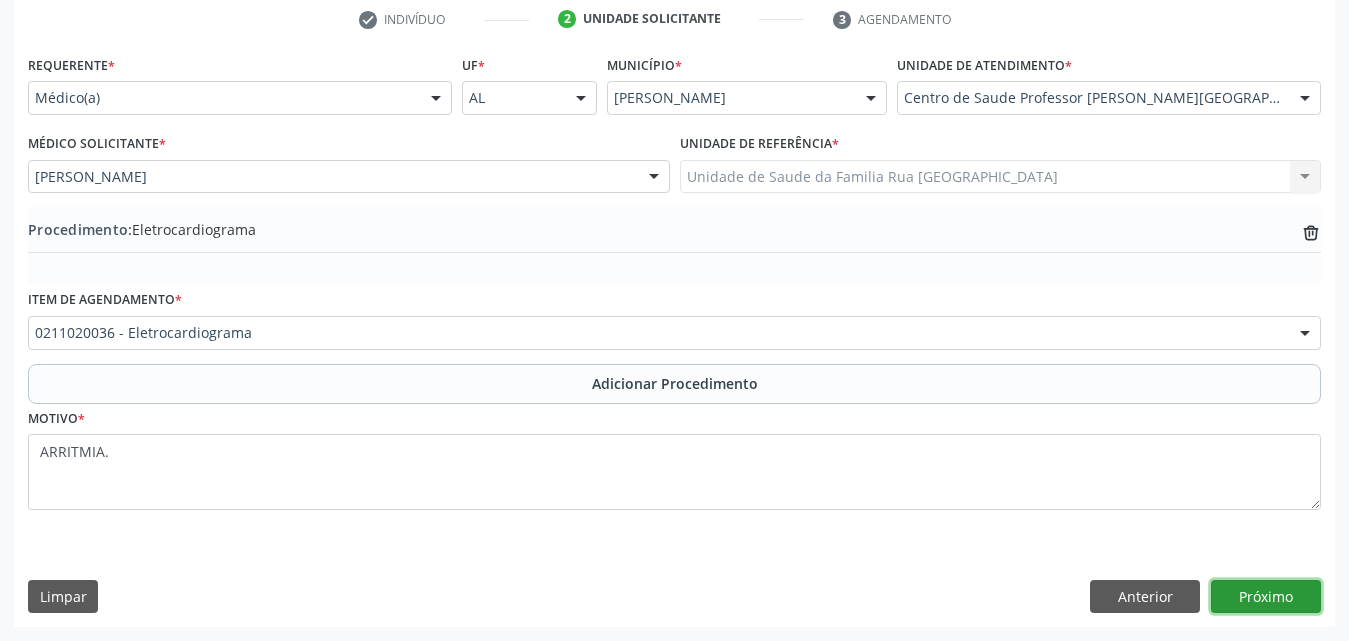 click on "Próximo" at bounding box center (1266, 597) 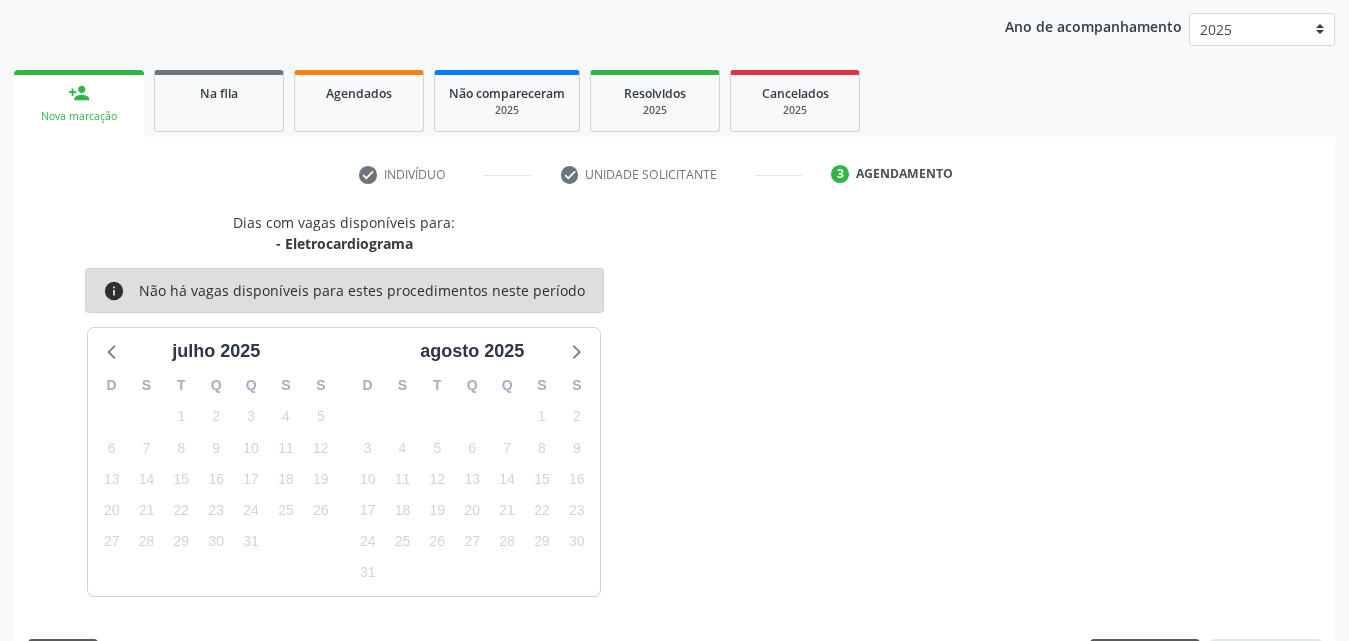scroll, scrollTop: 316, scrollLeft: 0, axis: vertical 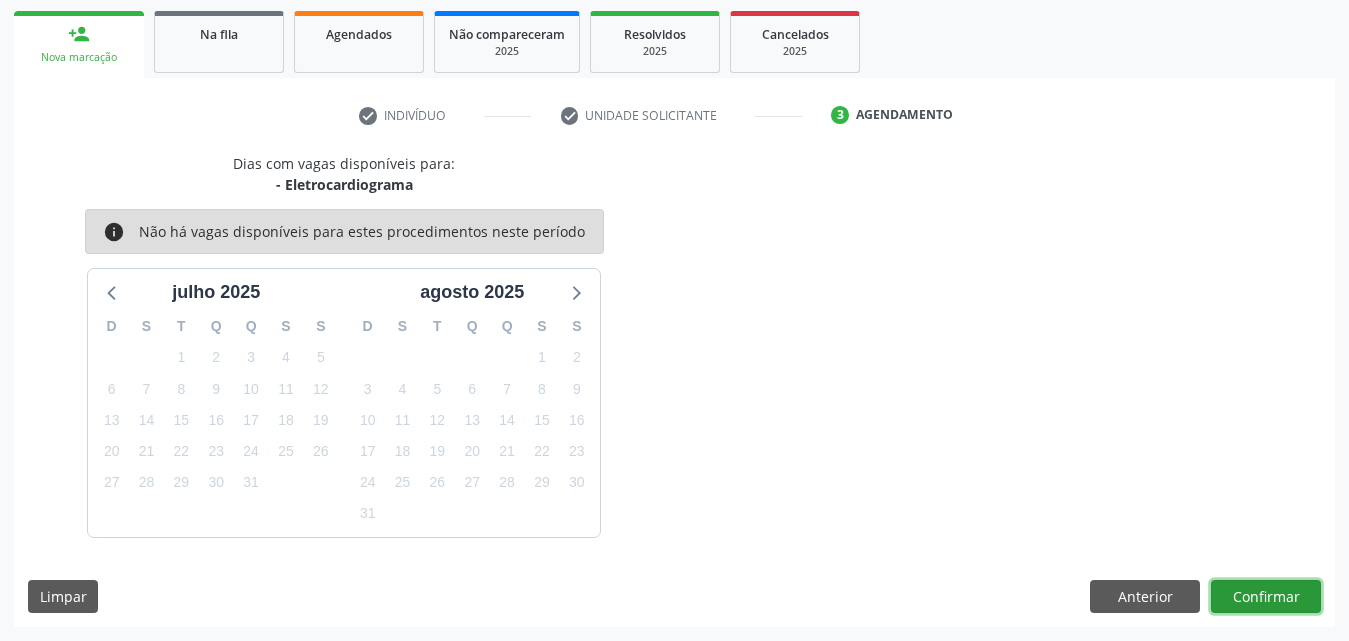 click on "Confirmar" at bounding box center [1266, 597] 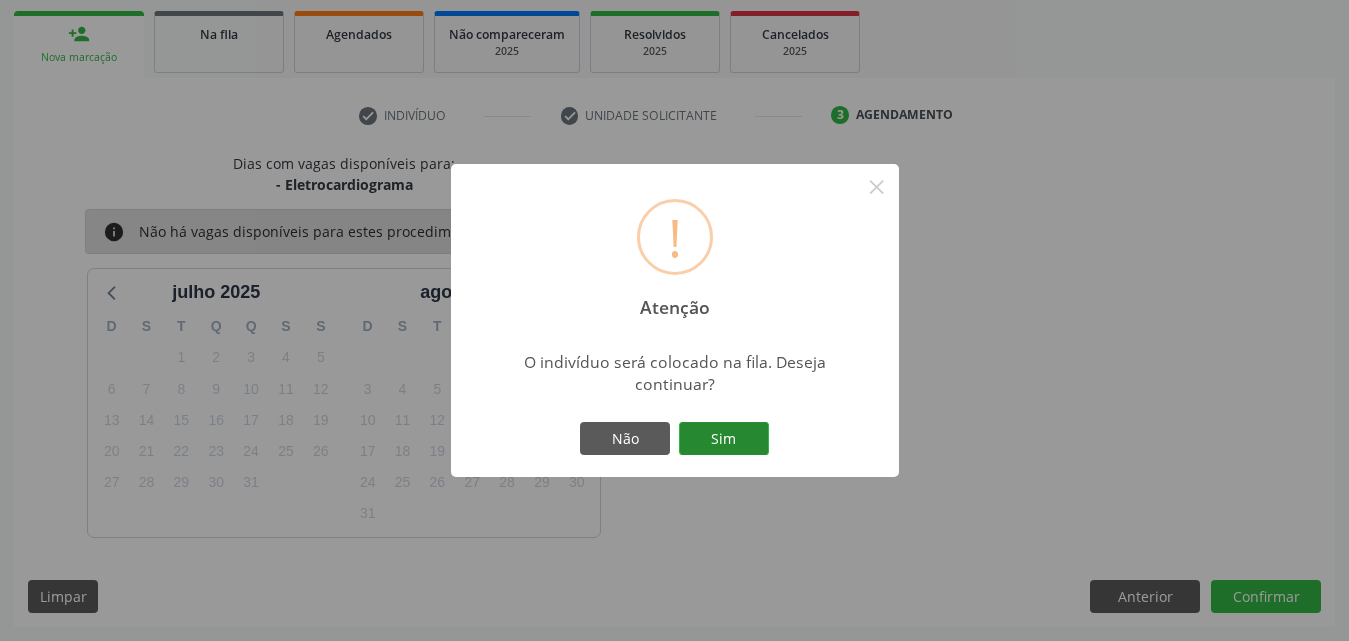 click on "Sim" at bounding box center [724, 439] 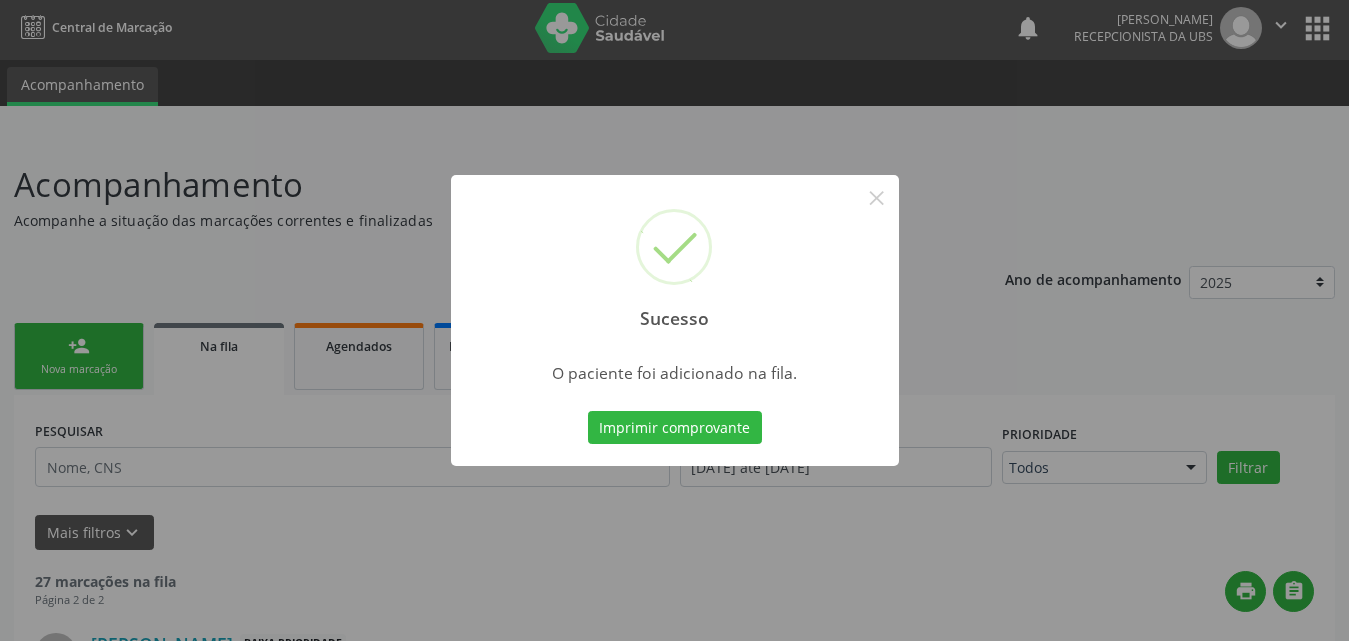 scroll, scrollTop: 0, scrollLeft: 0, axis: both 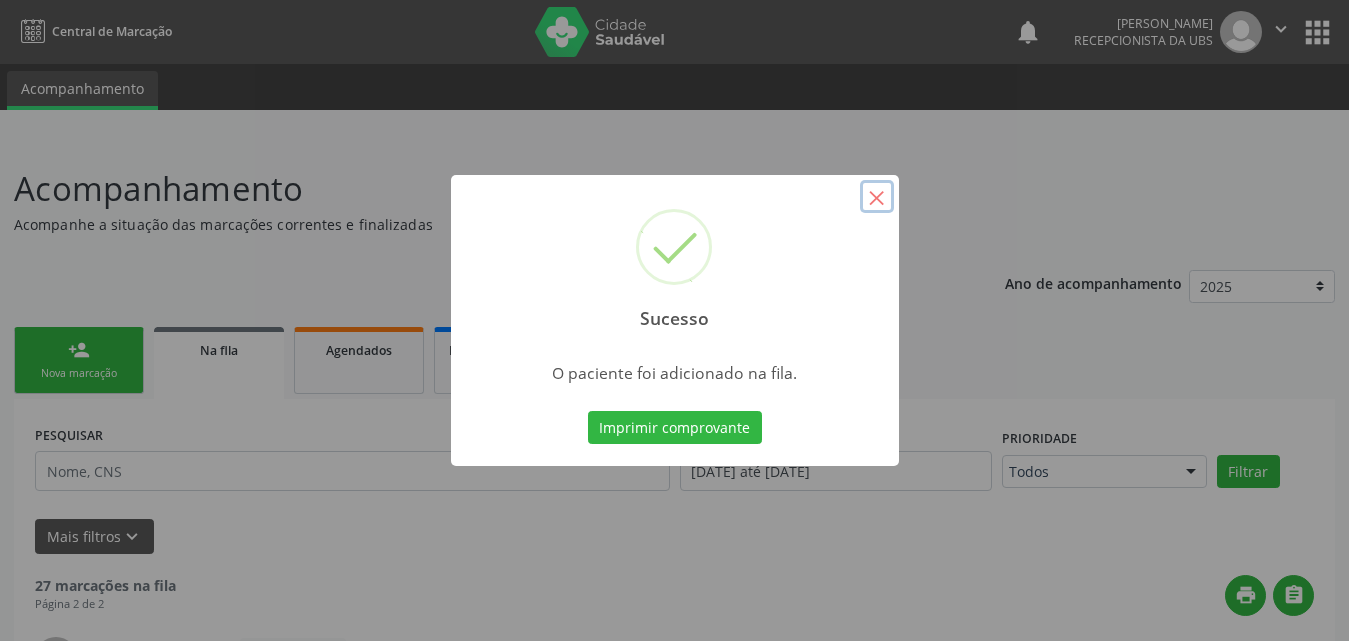 click on "×" at bounding box center (877, 197) 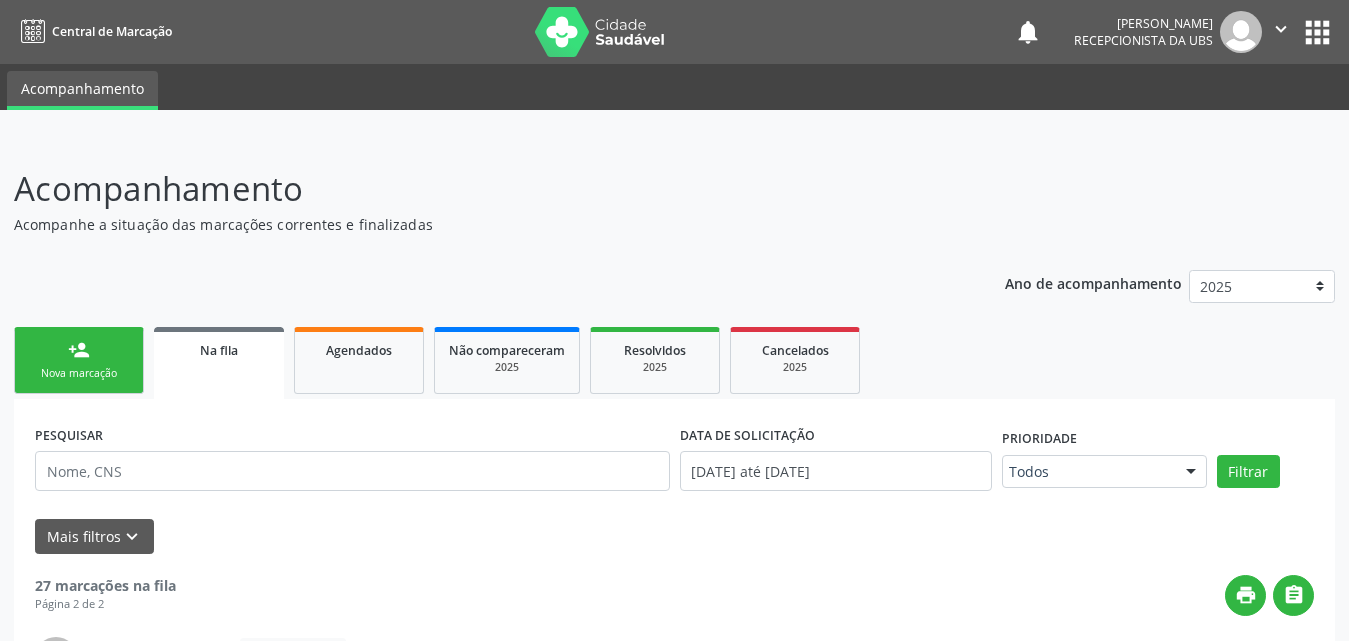 click on "person_add
Nova marcação" at bounding box center [79, 360] 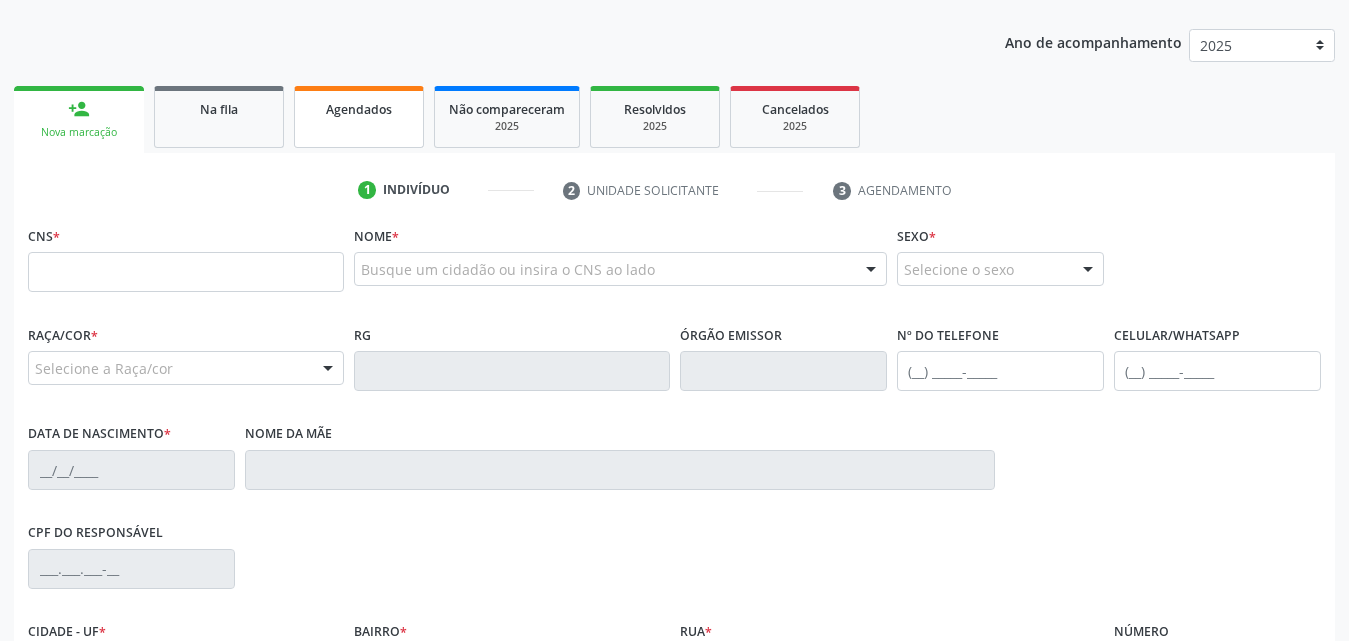 scroll, scrollTop: 100, scrollLeft: 0, axis: vertical 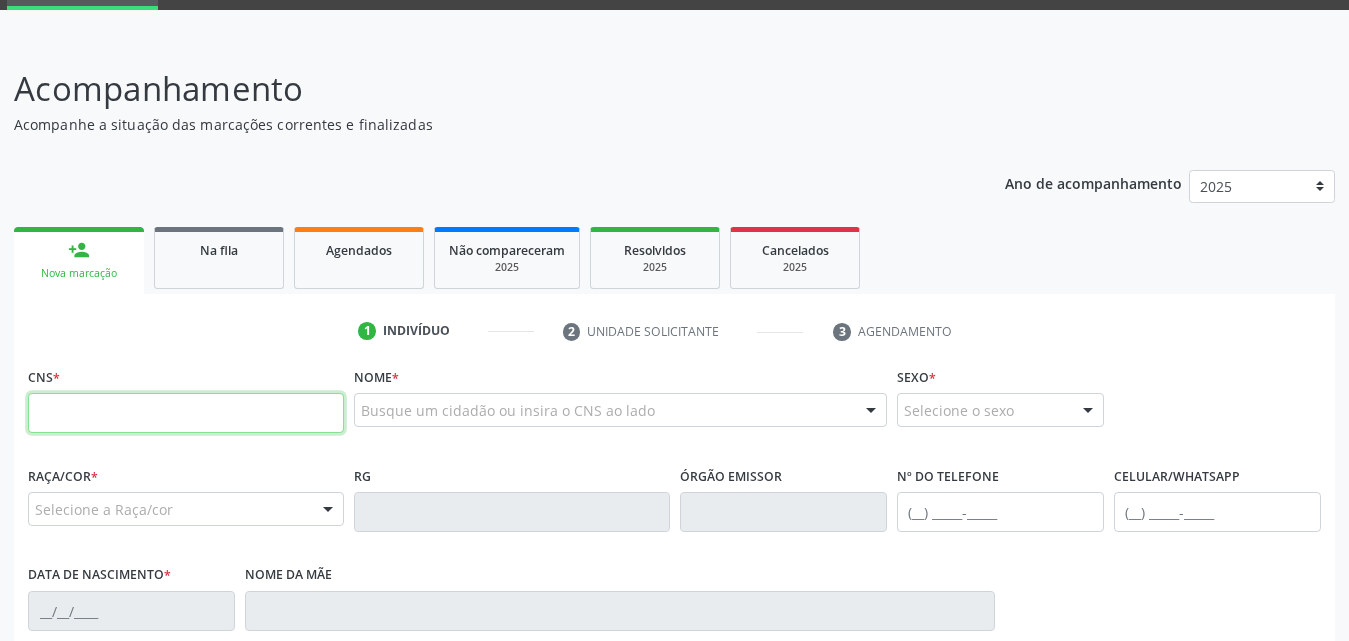 click at bounding box center [186, 413] 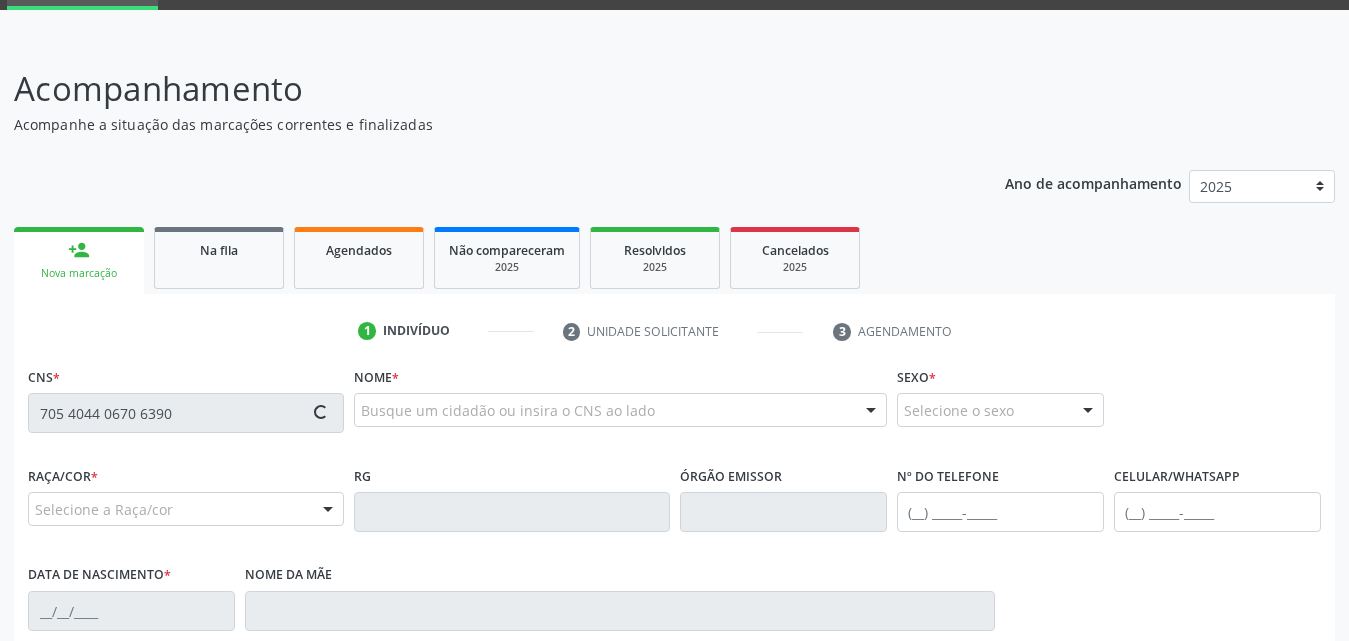 type on "705 4044 0670 6390" 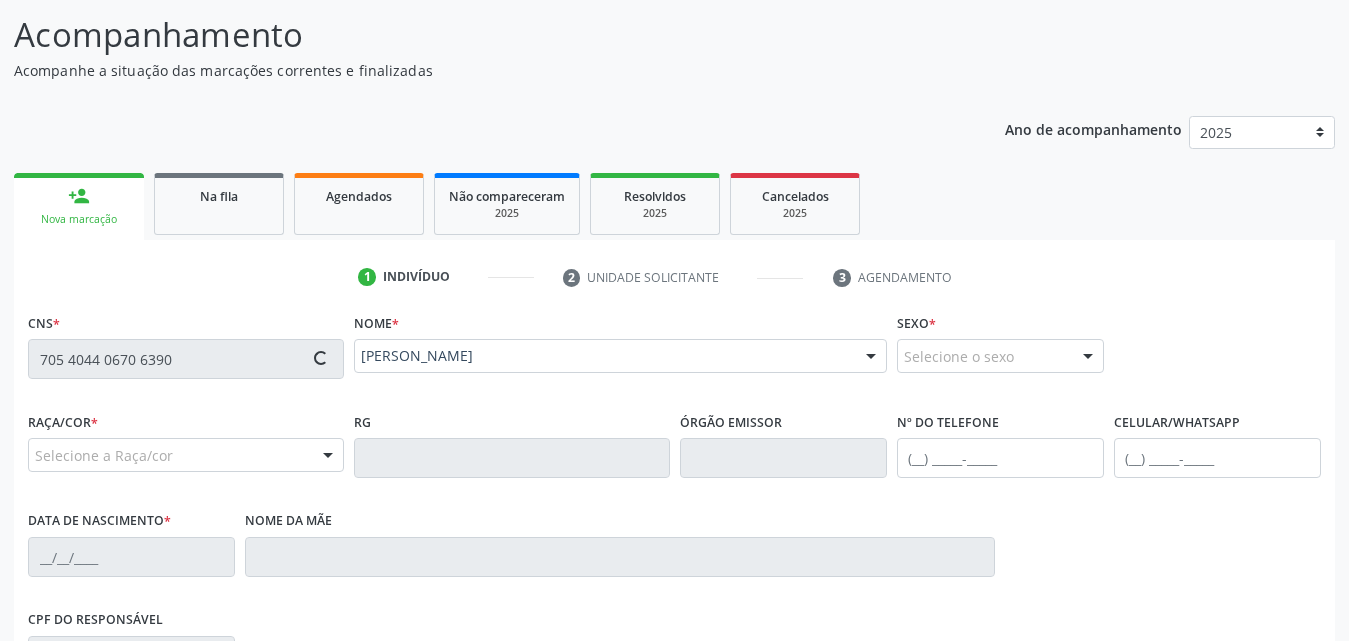 type on "[PHONE_NUMBER]" 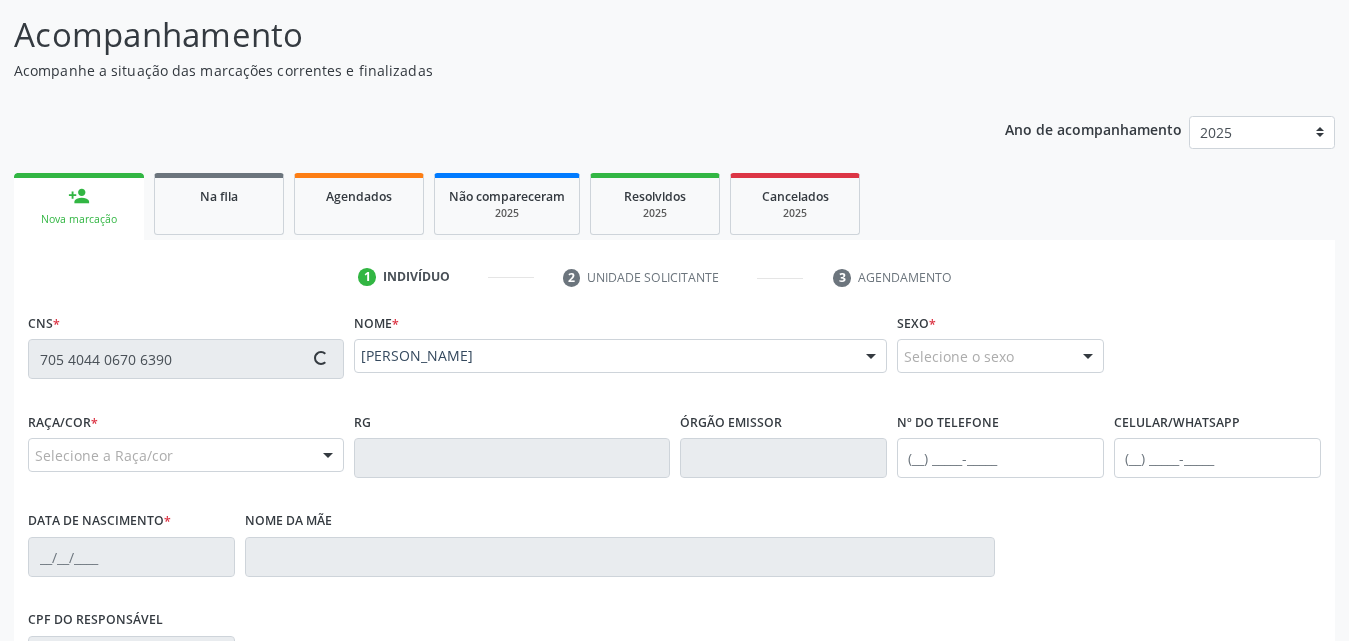 type on "21[DATE]" 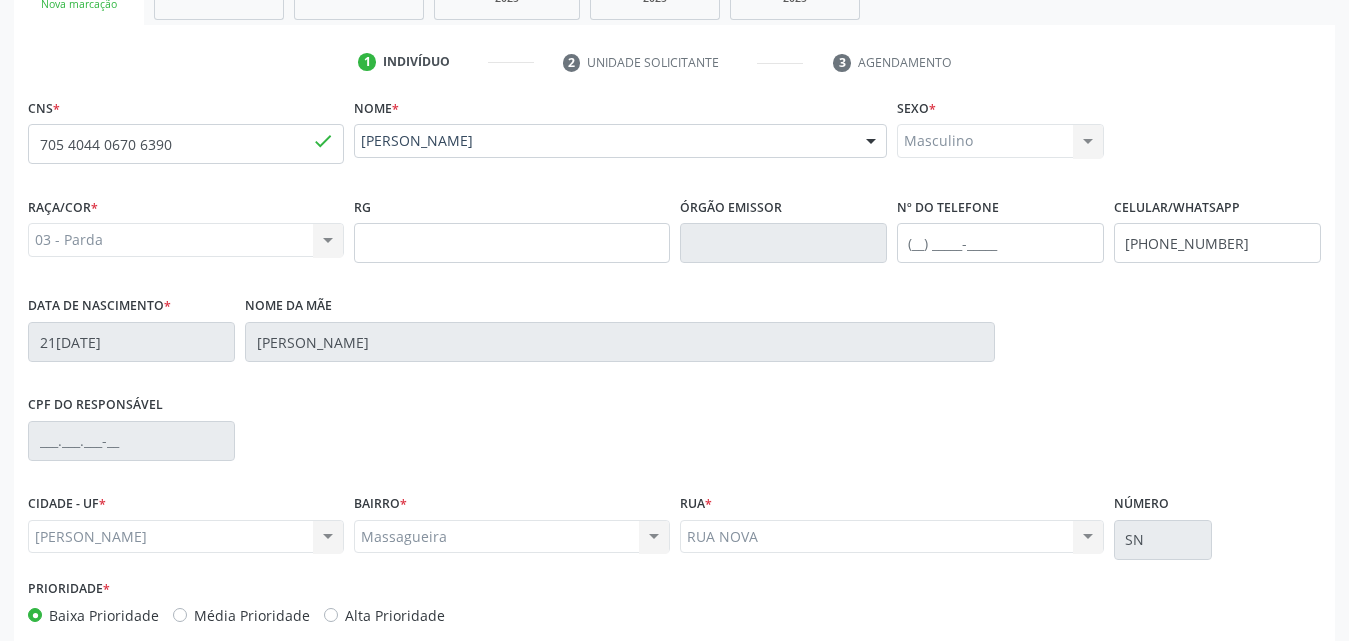 scroll, scrollTop: 471, scrollLeft: 0, axis: vertical 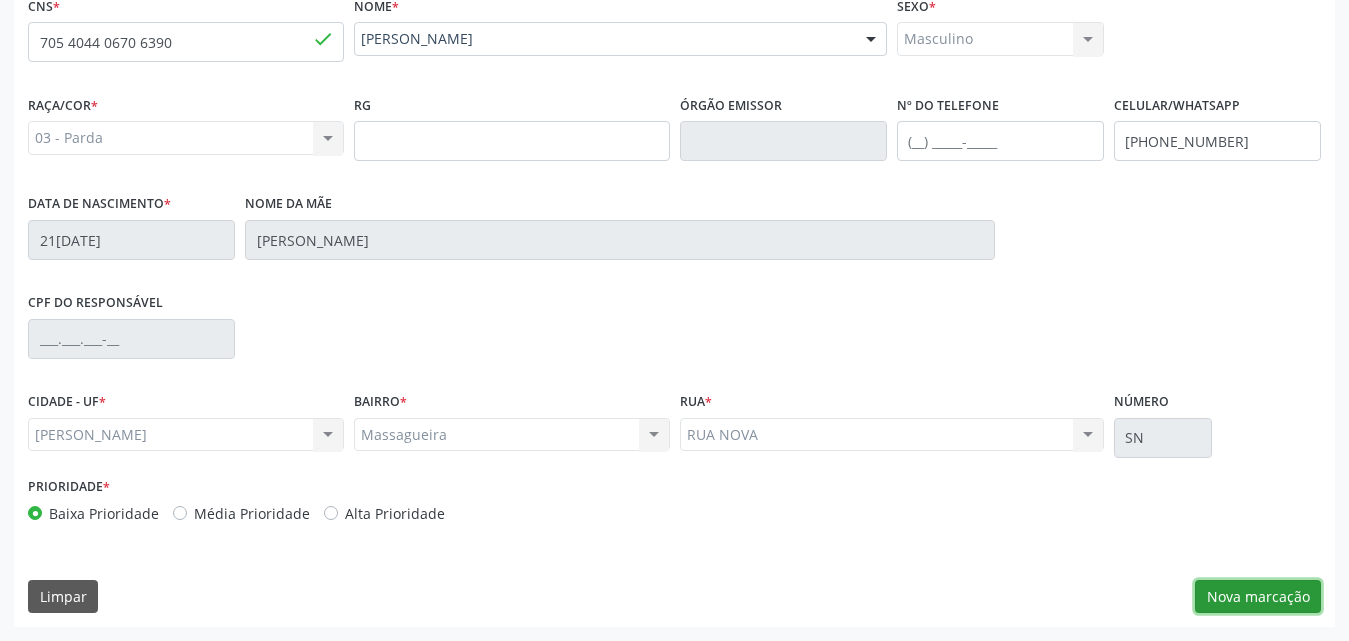 click on "Nova marcação" at bounding box center [1258, 597] 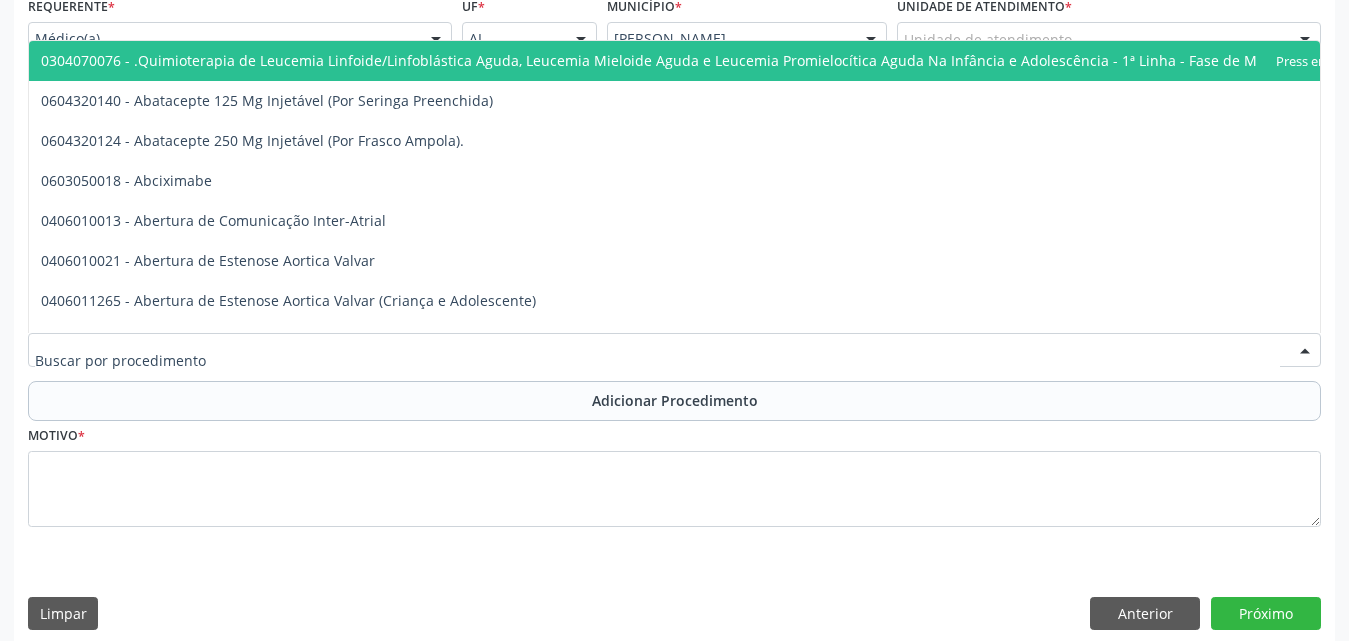 click at bounding box center [674, 350] 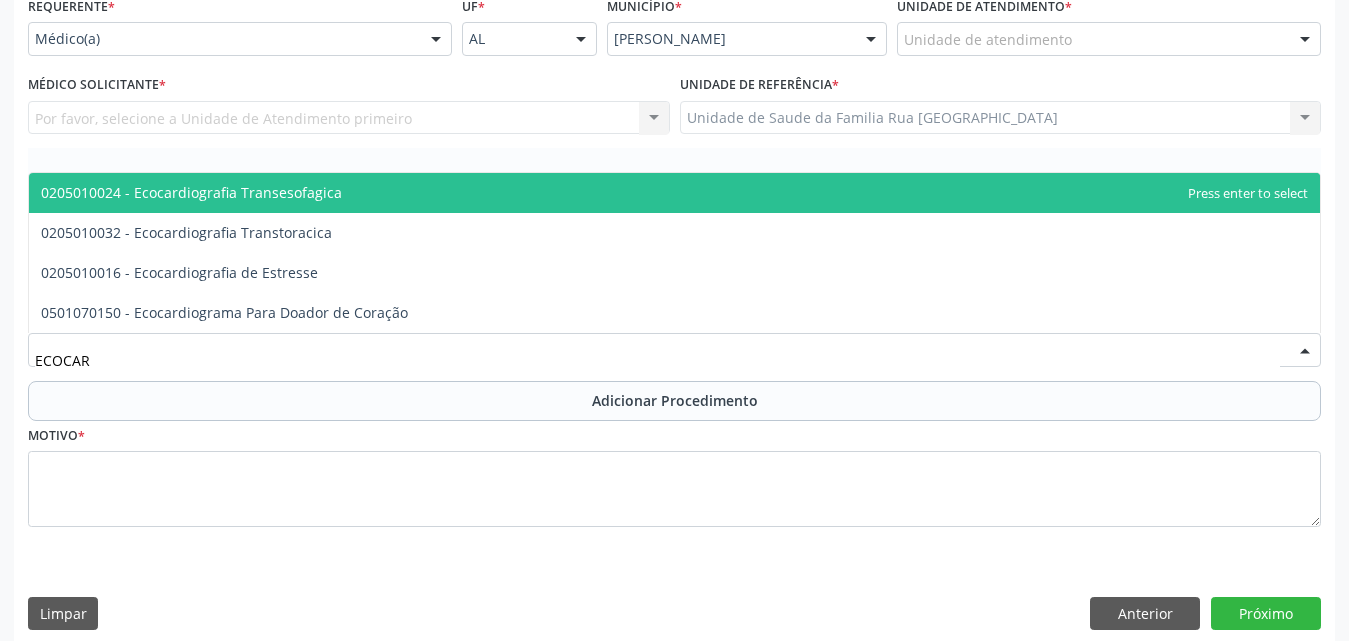 type on "ECOCARD" 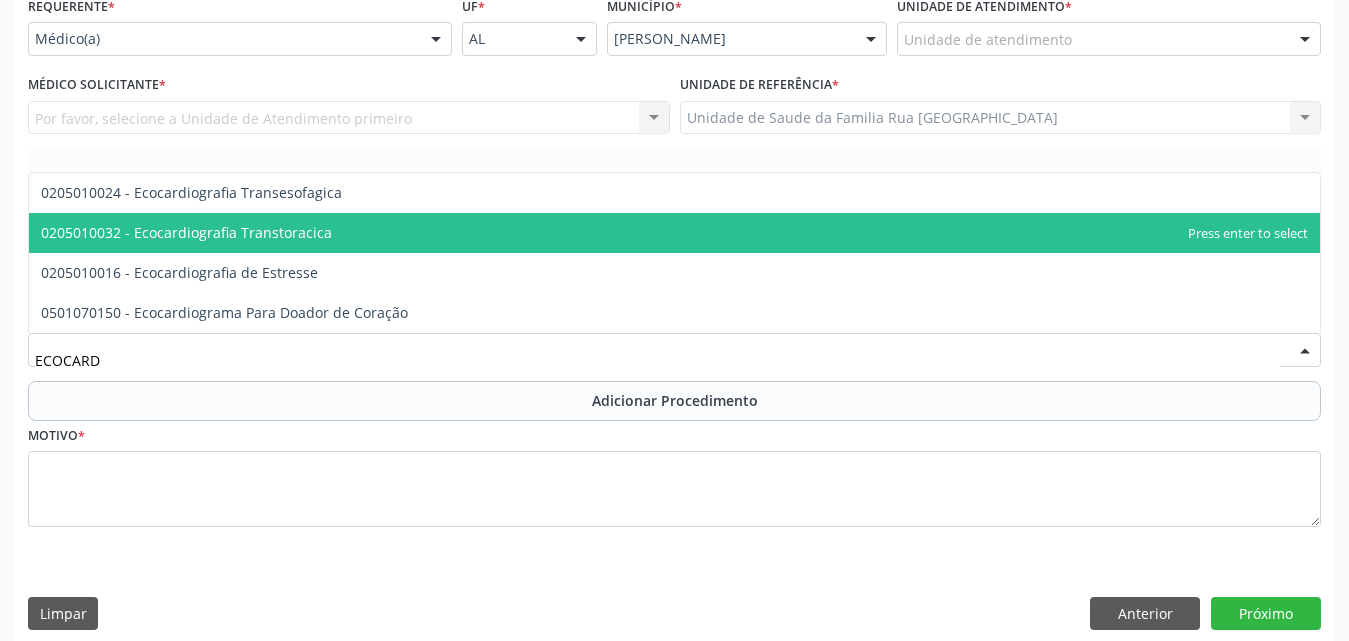 click on "0205010032 - Ecocardiografia Transtoracica" at bounding box center (186, 232) 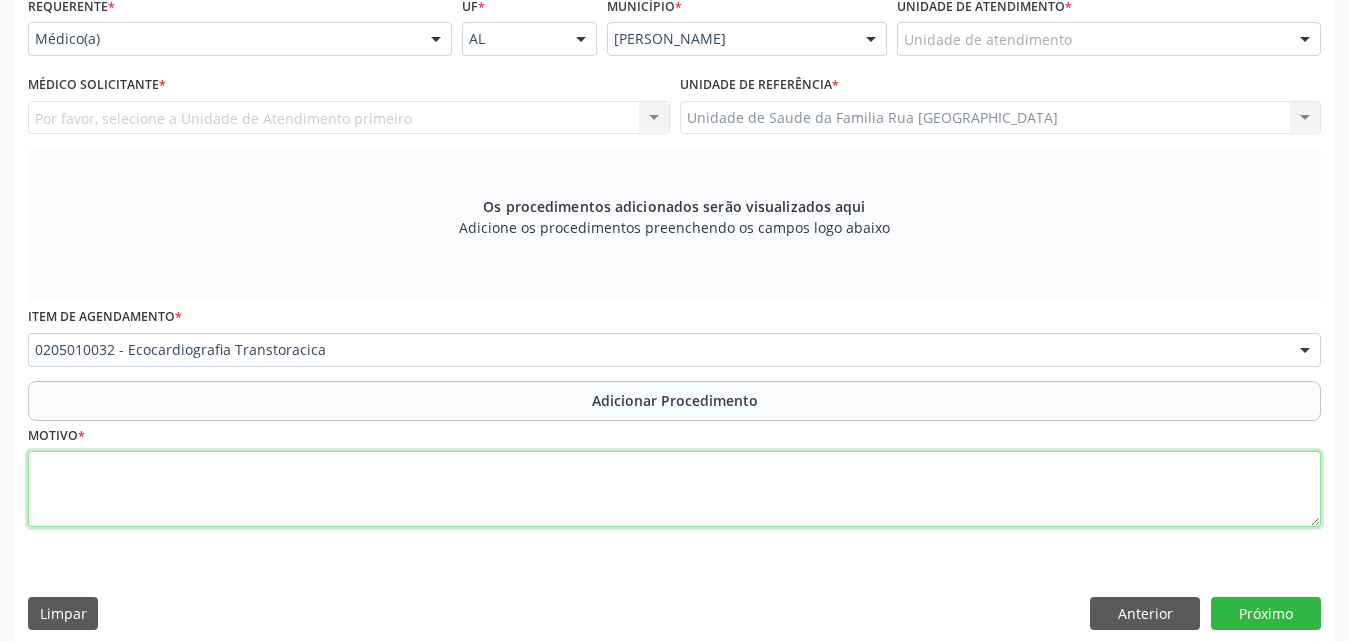 click at bounding box center [674, 489] 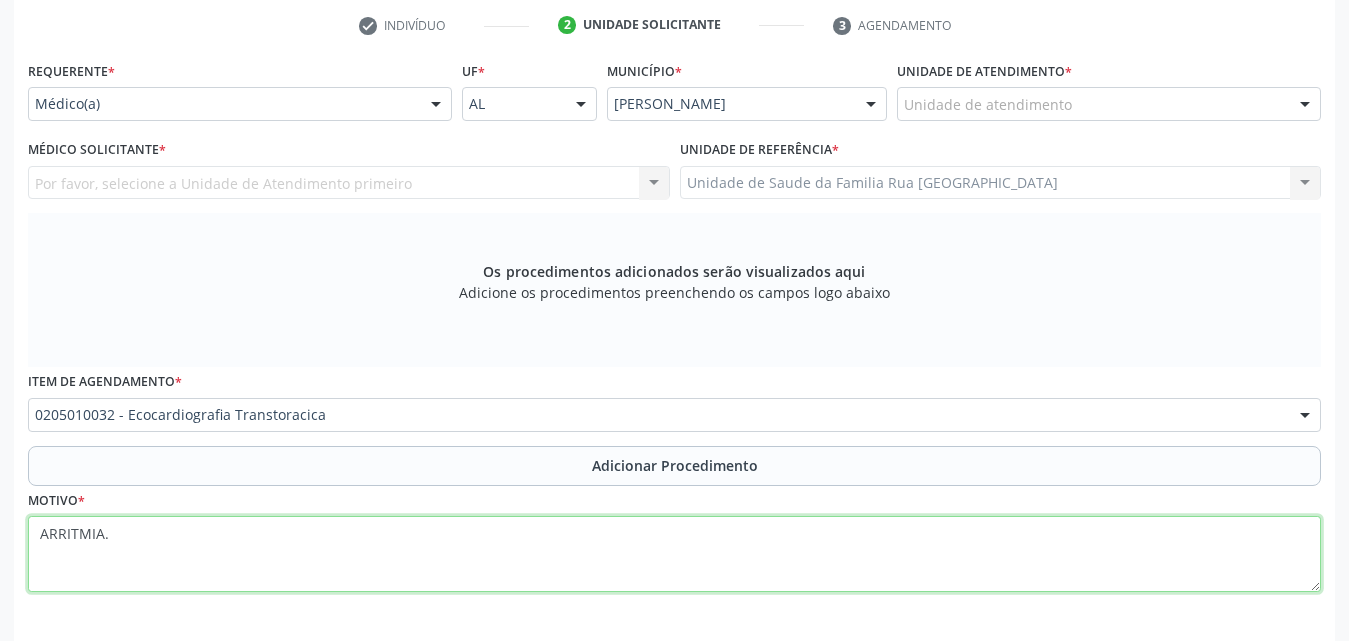 scroll, scrollTop: 371, scrollLeft: 0, axis: vertical 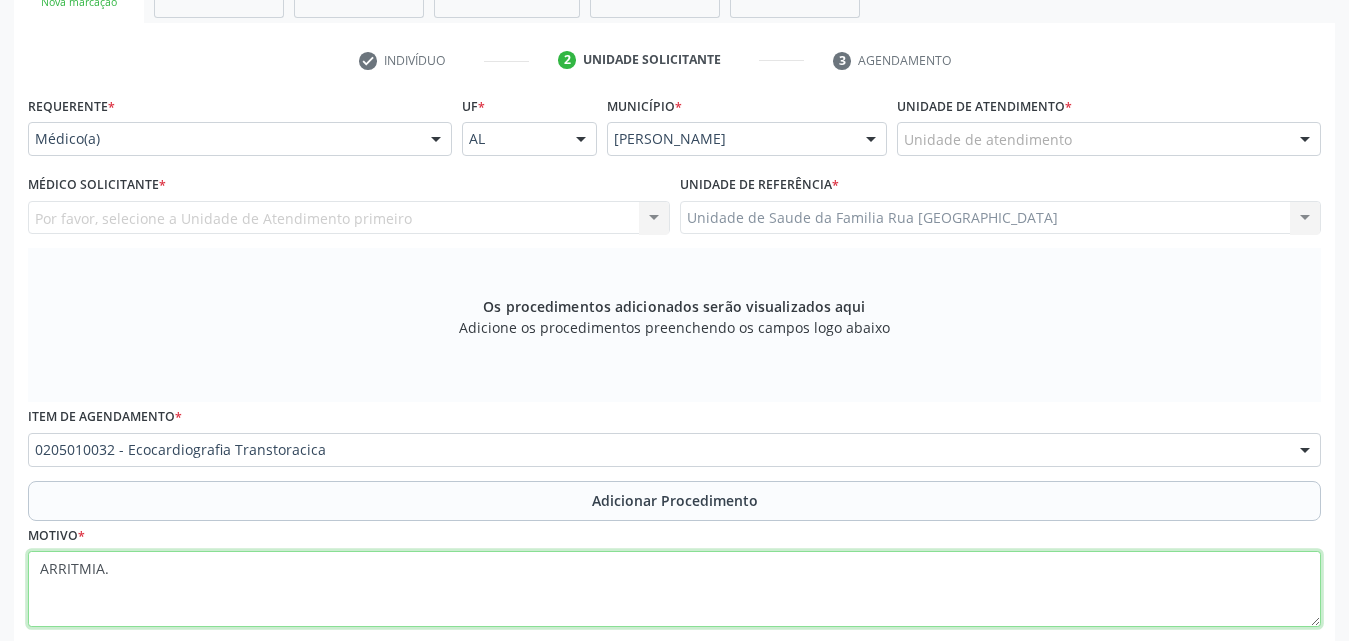 type on "ARRITMIA." 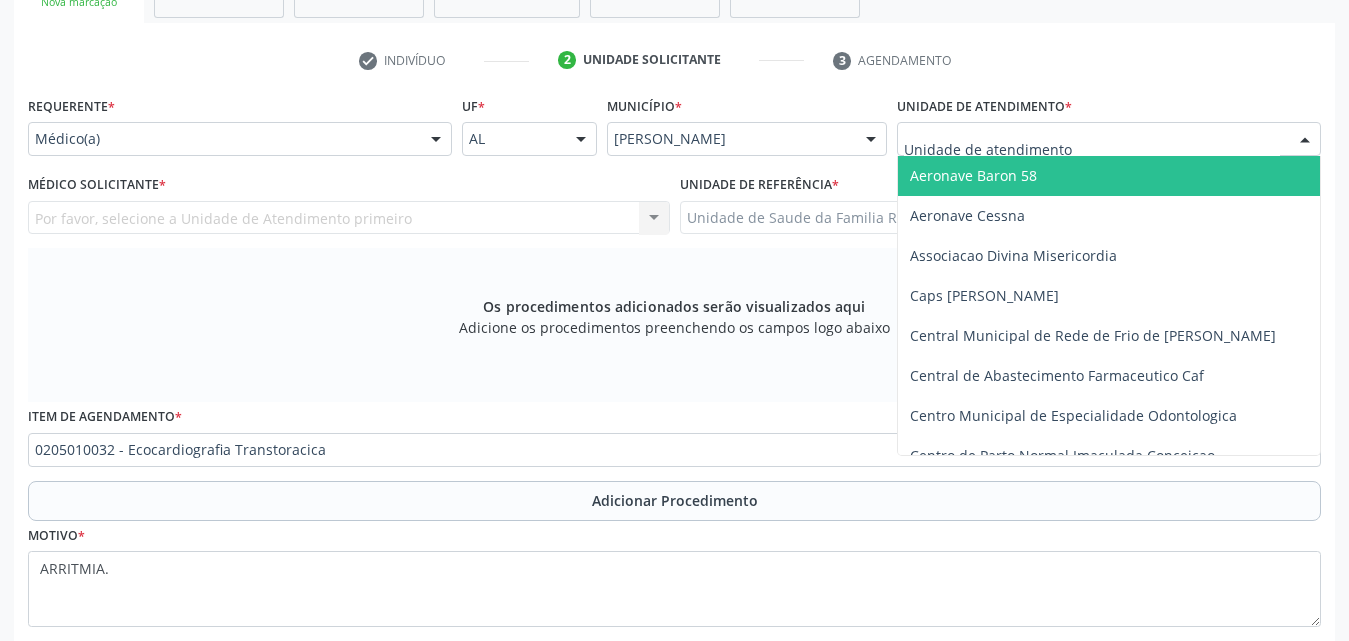 click at bounding box center (1305, 140) 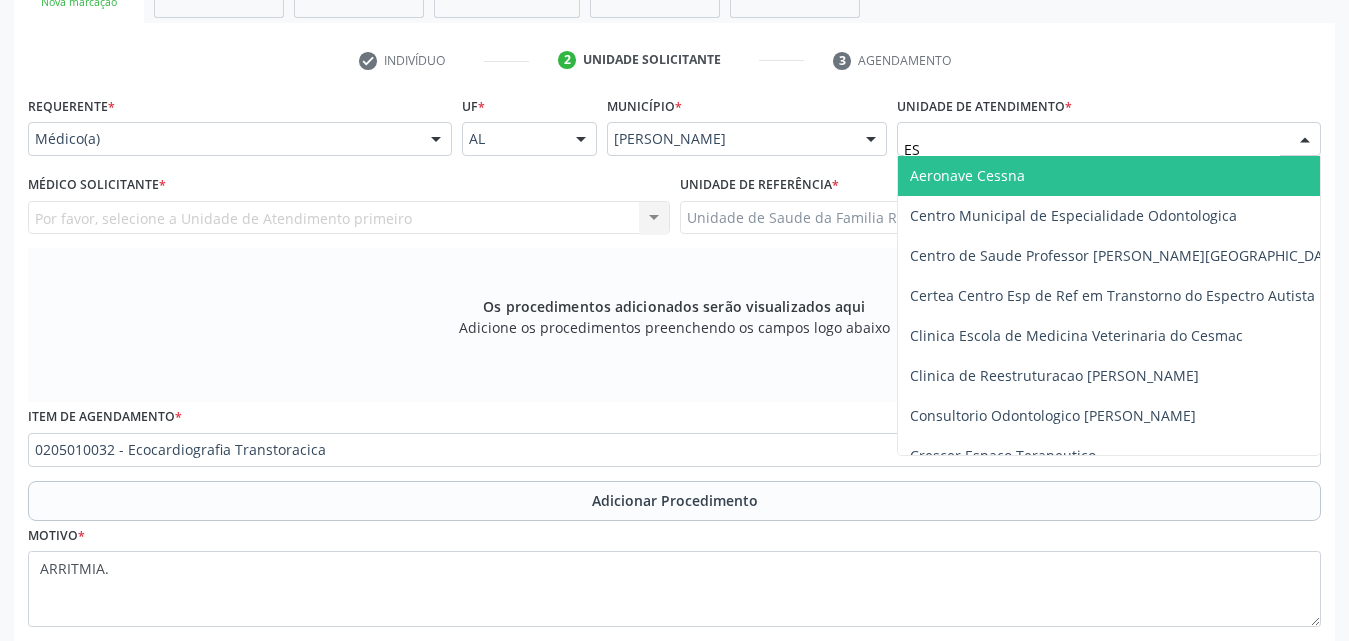 type on "EST" 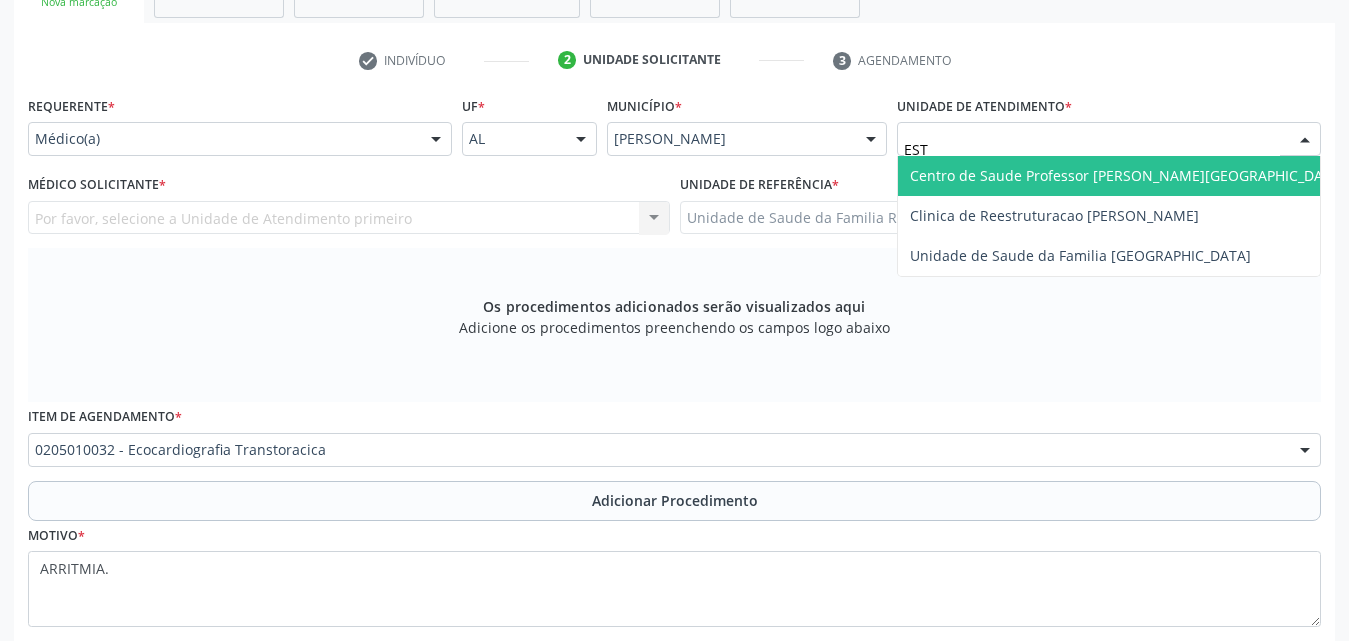 click on "Centro de Saude Professor [PERSON_NAME][GEOGRAPHIC_DATA]" at bounding box center (1127, 175) 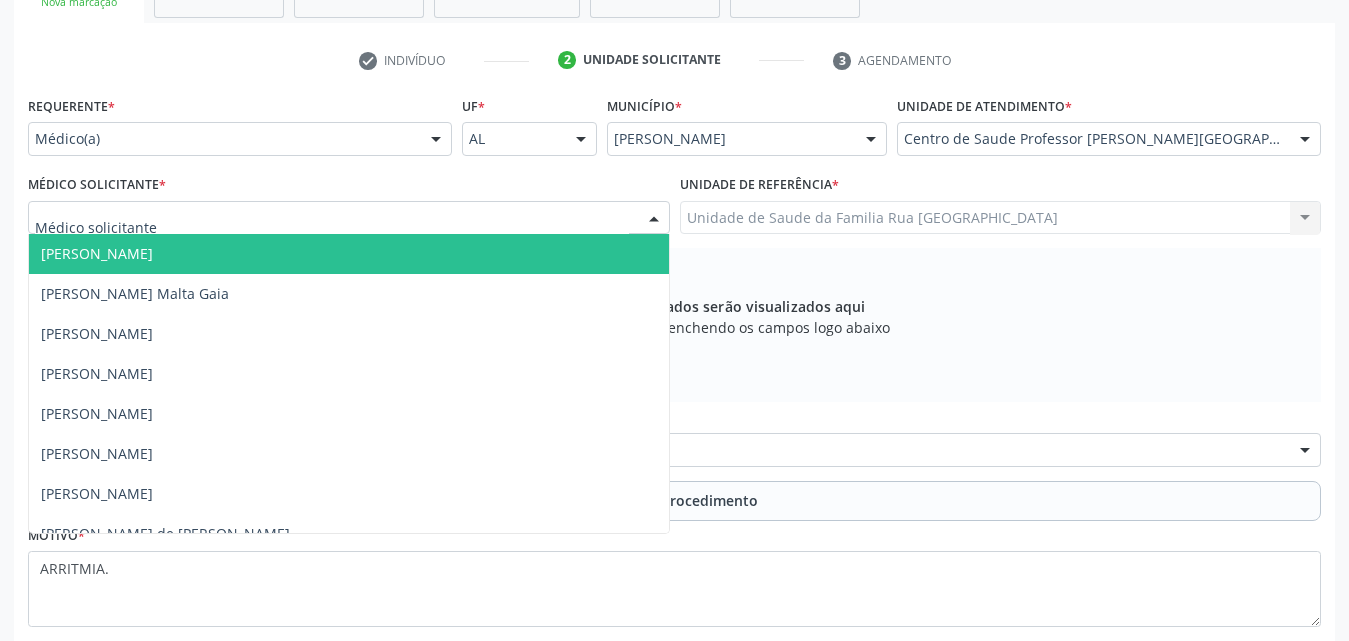 click at bounding box center (654, 219) 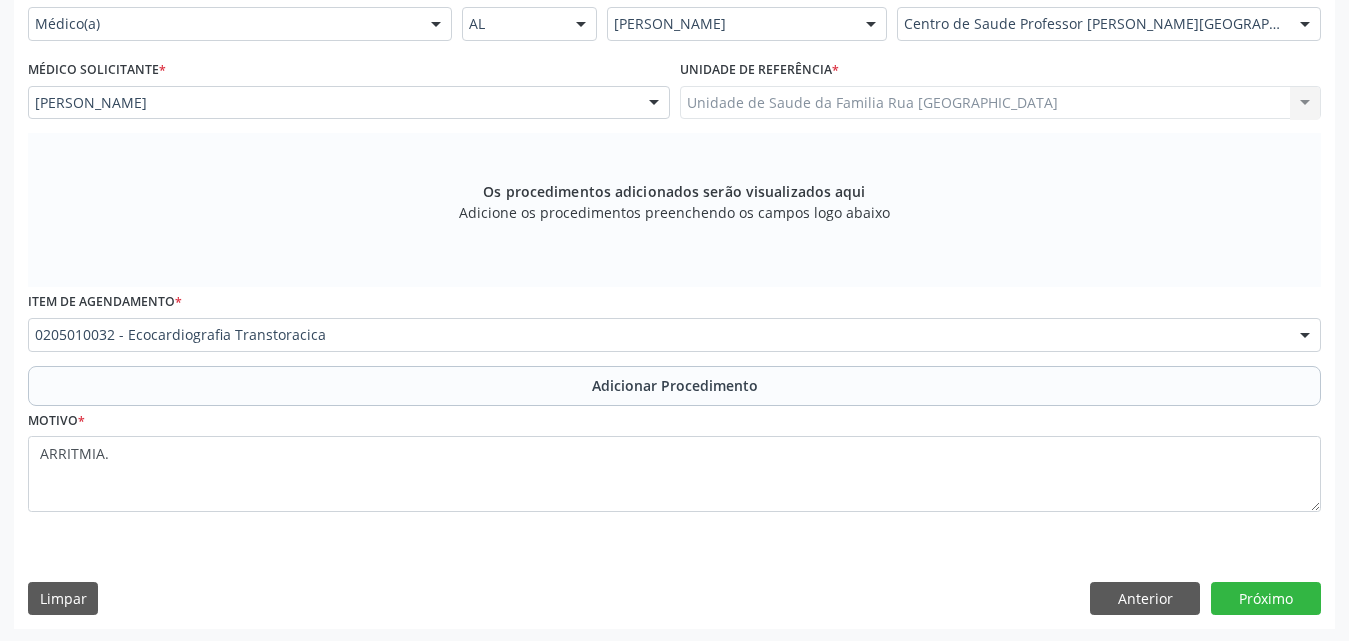 scroll, scrollTop: 488, scrollLeft: 0, axis: vertical 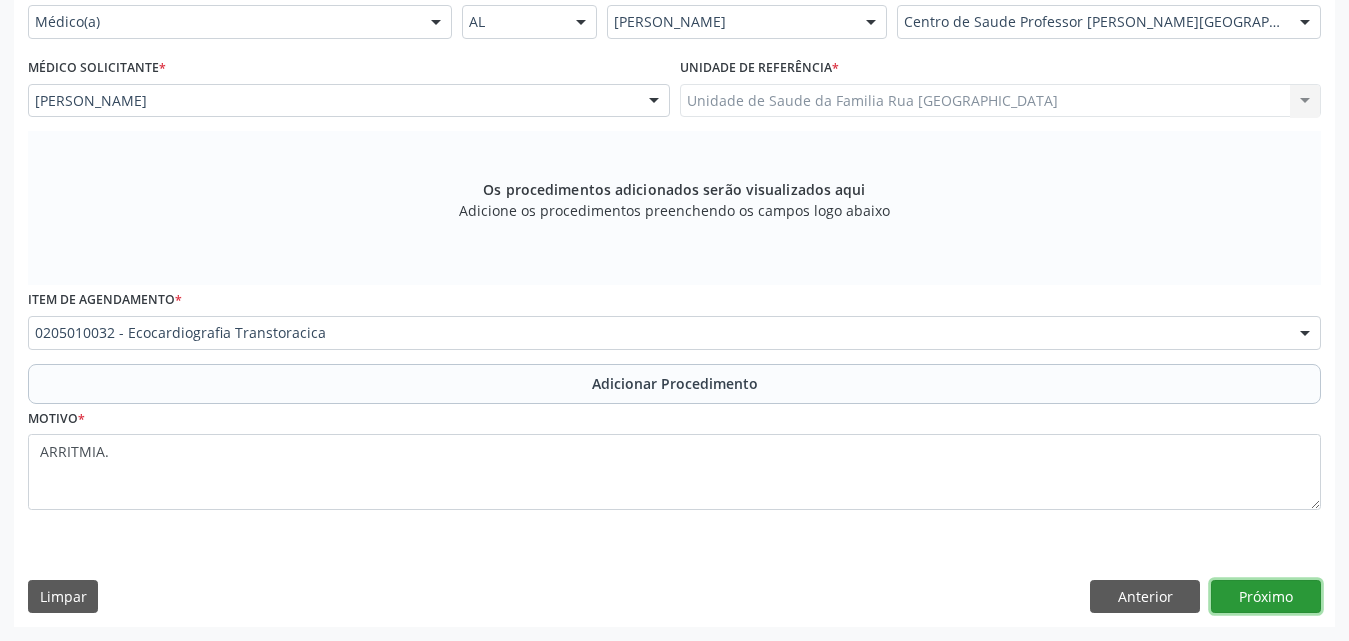 click on "Próximo" at bounding box center [1266, 597] 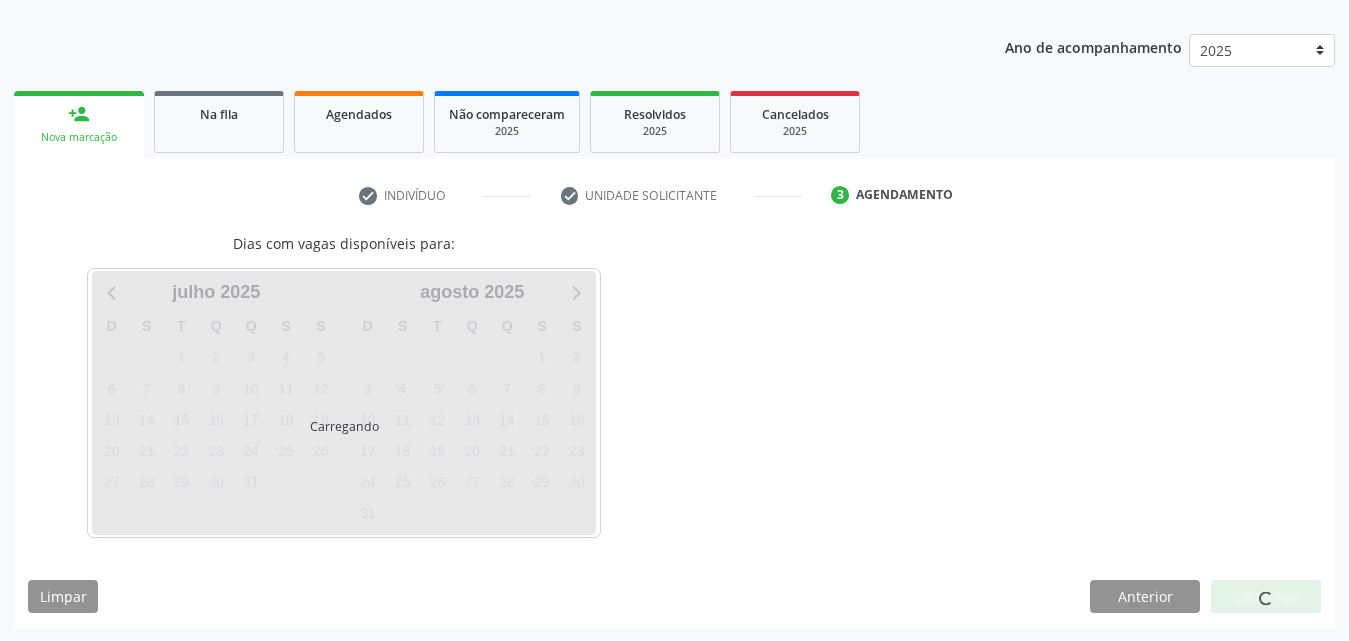 scroll, scrollTop: 295, scrollLeft: 0, axis: vertical 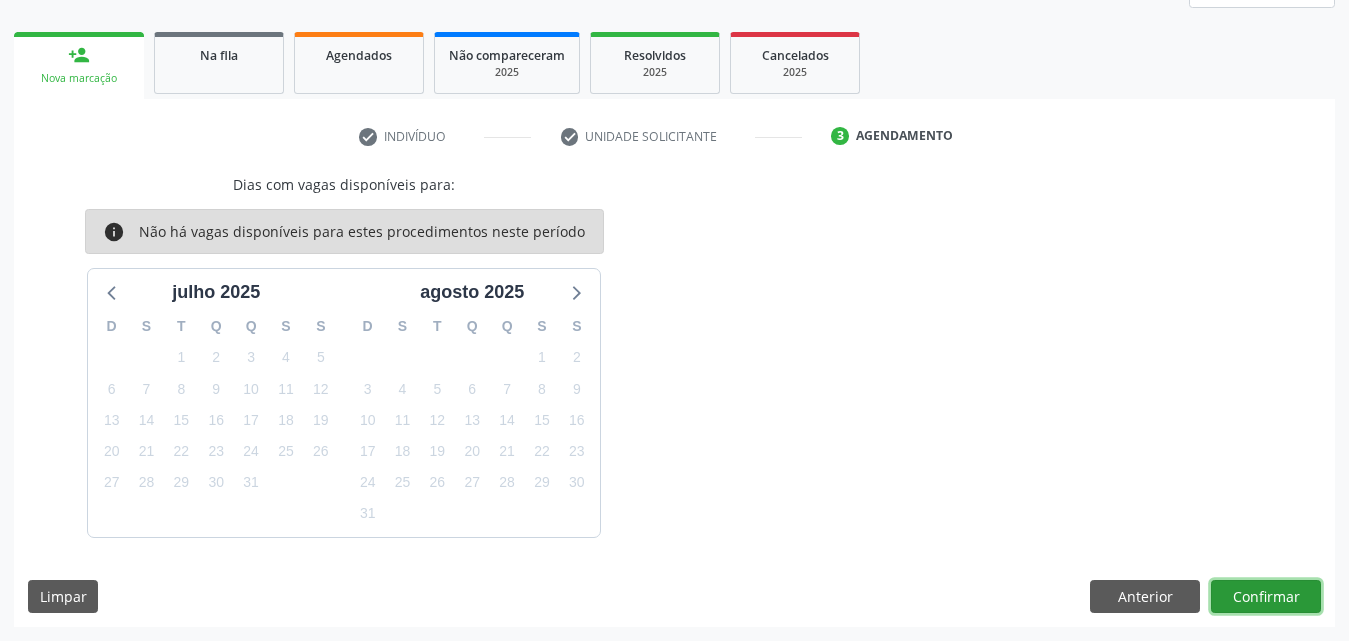click on "Confirmar" at bounding box center (1266, 597) 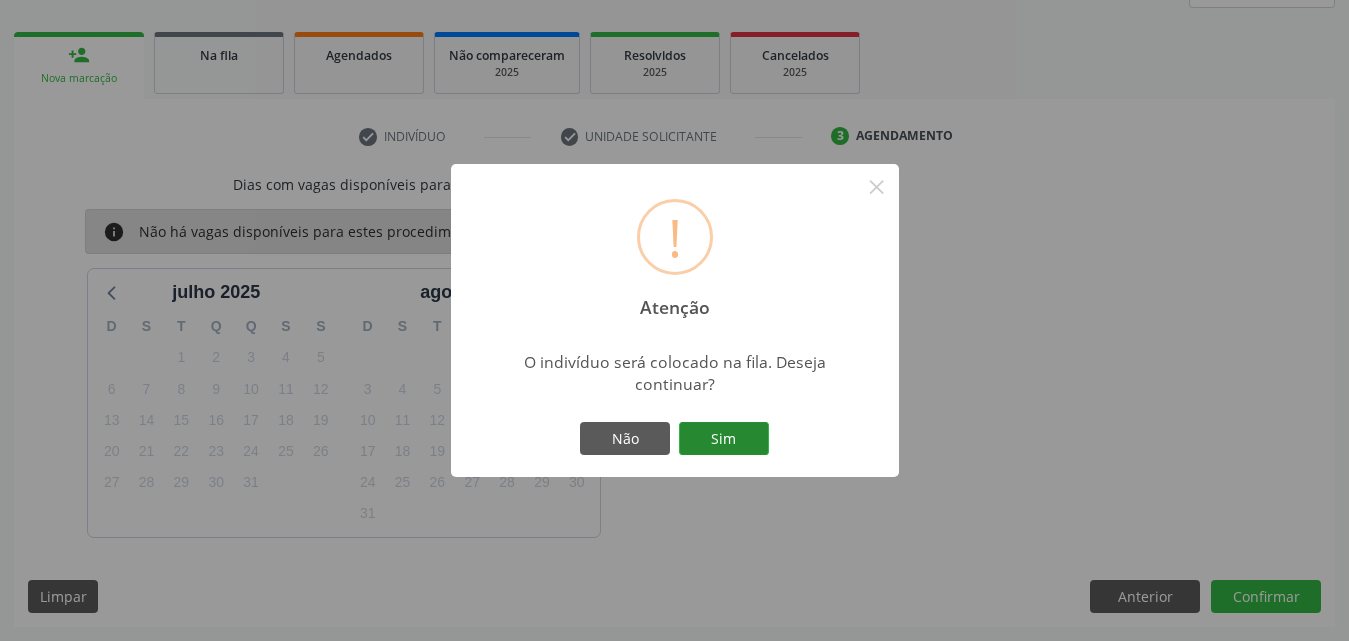click on "Sim" at bounding box center (724, 439) 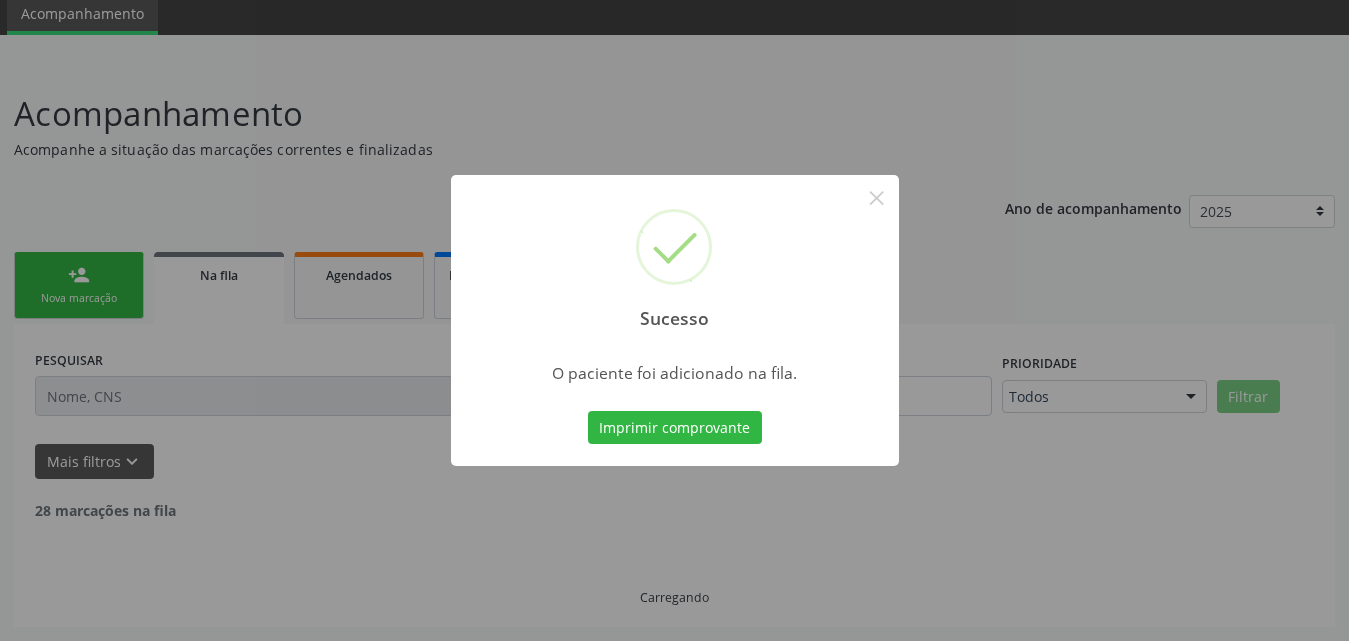 scroll, scrollTop: 54, scrollLeft: 0, axis: vertical 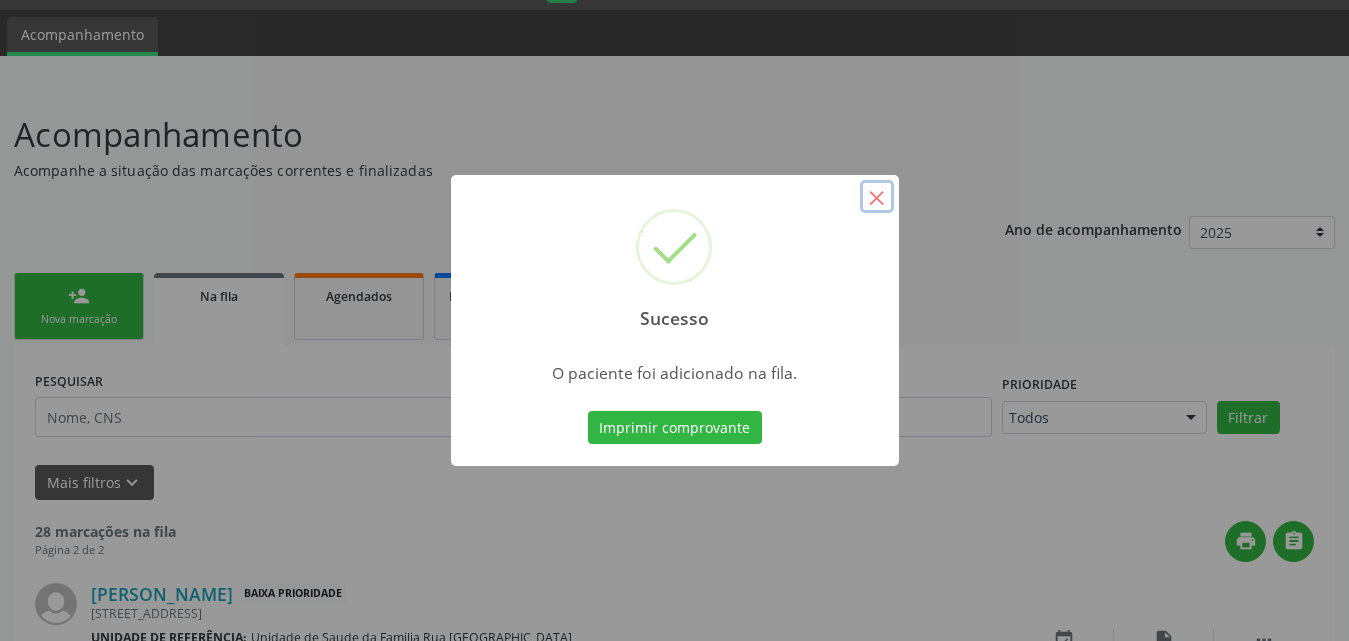 click on "×" at bounding box center [877, 197] 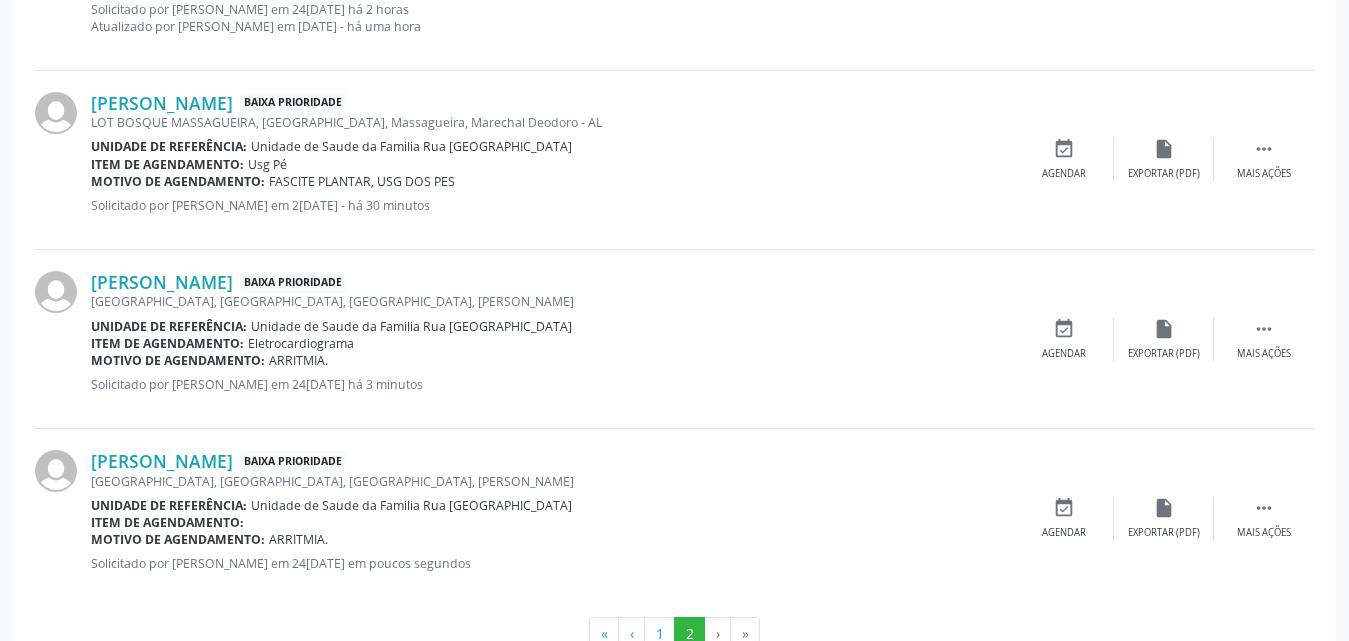 scroll, scrollTop: 2413, scrollLeft: 0, axis: vertical 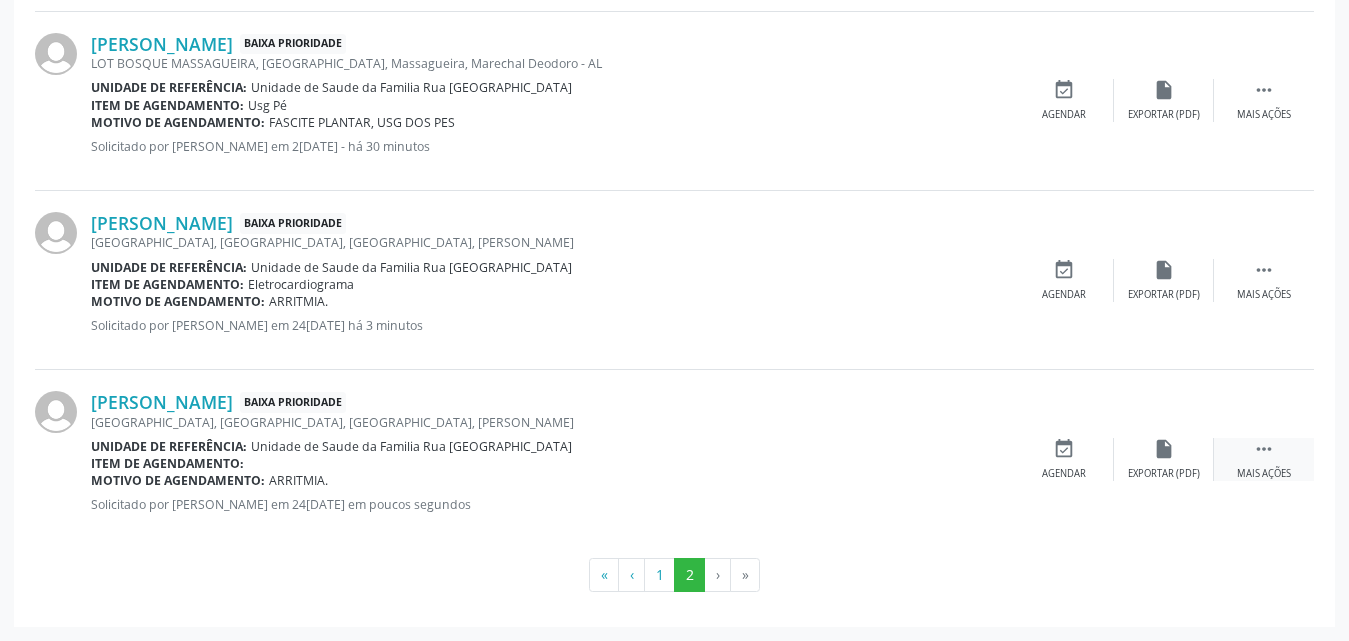 click on "" at bounding box center [1264, 449] 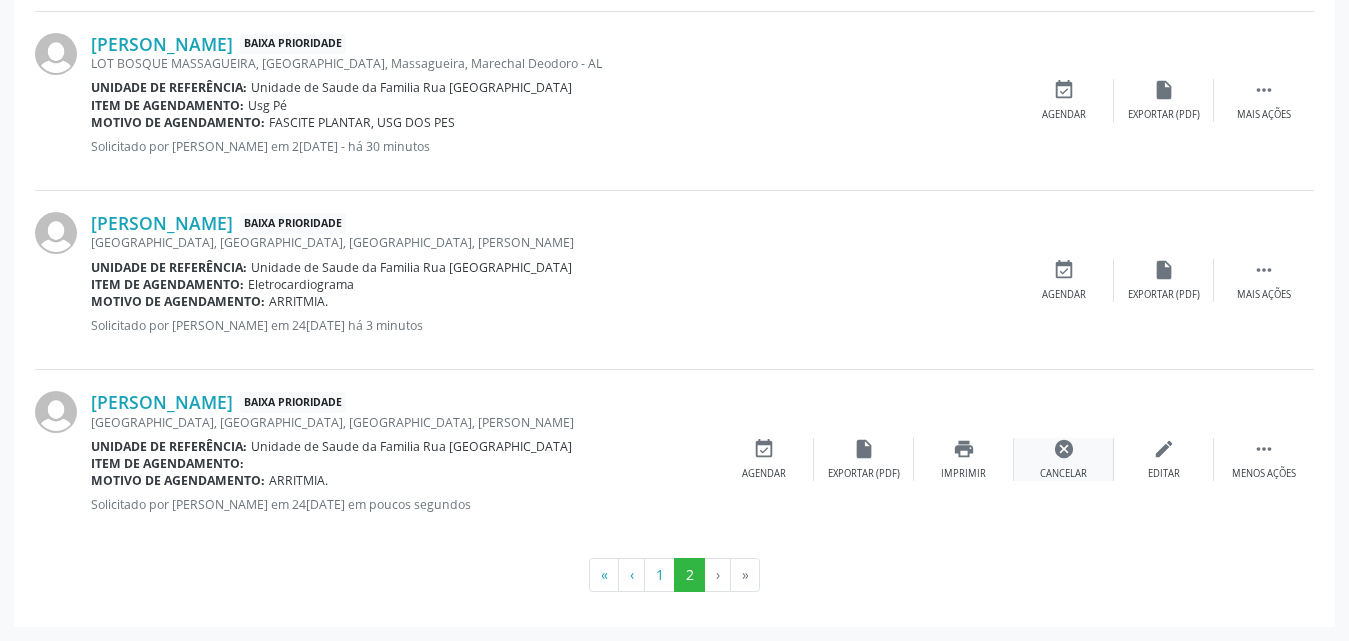 click on "cancel" at bounding box center (1064, 449) 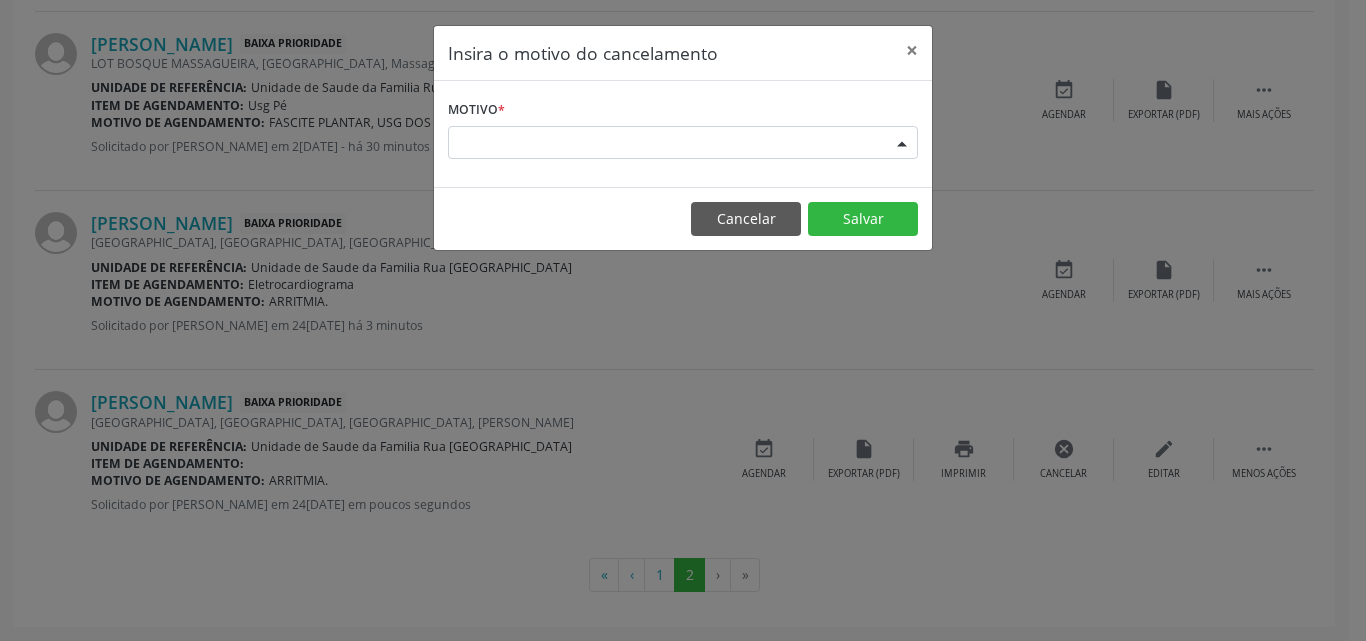 click at bounding box center [902, 144] 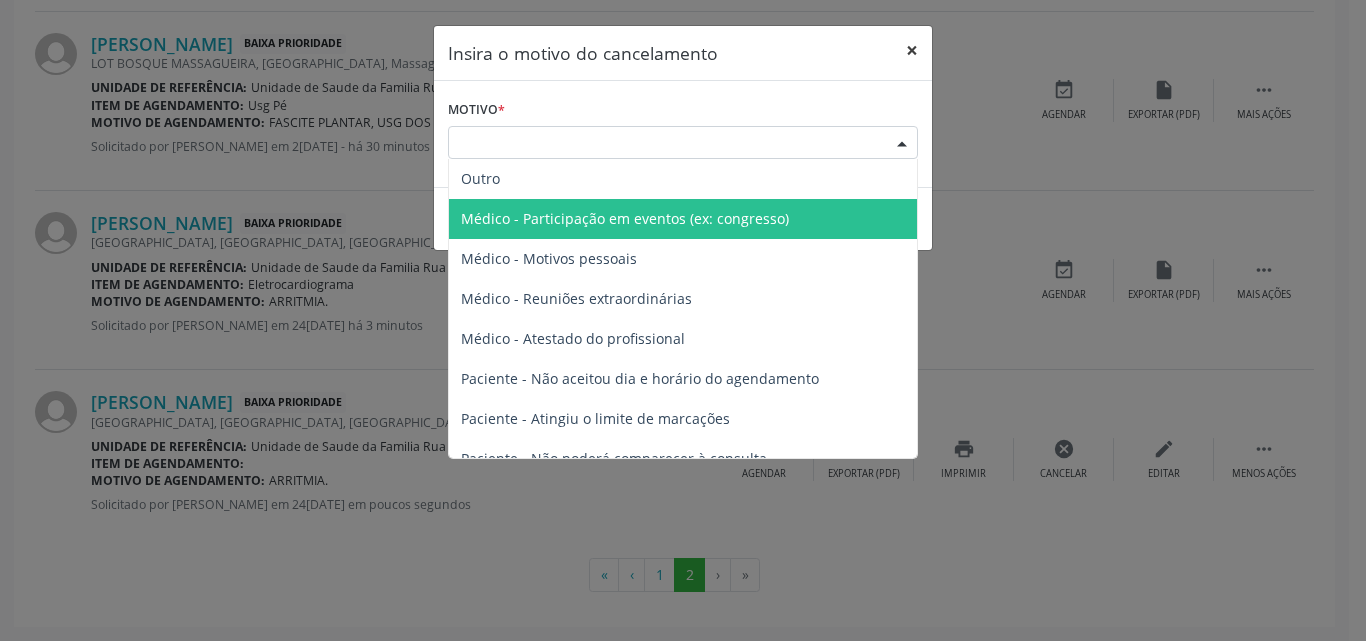 click on "×" at bounding box center (912, 50) 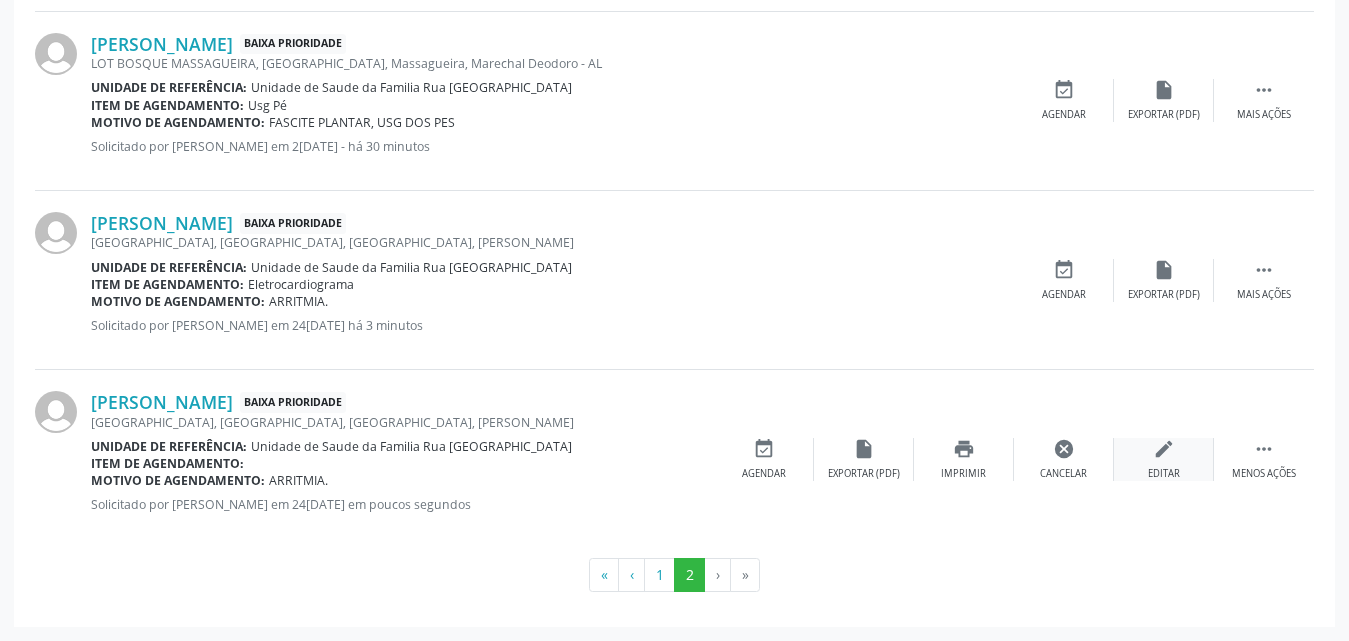 click on "Editar" at bounding box center [1164, 474] 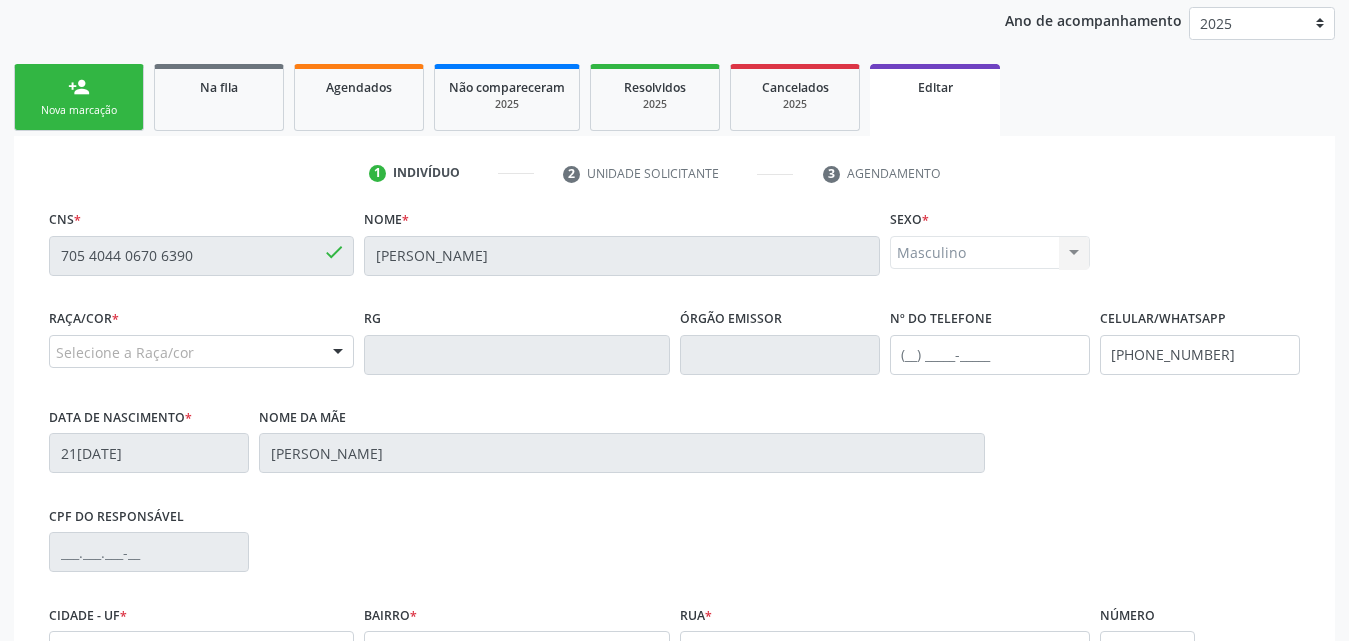 scroll, scrollTop: 298, scrollLeft: 0, axis: vertical 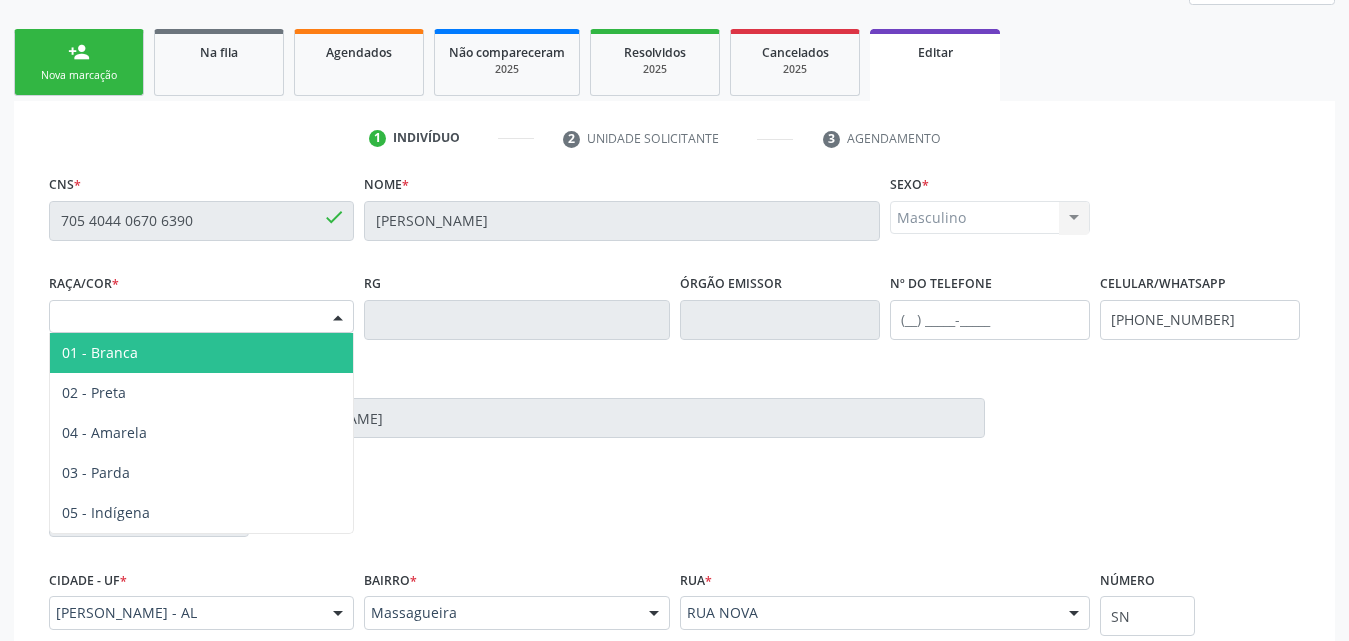 click at bounding box center [338, 318] 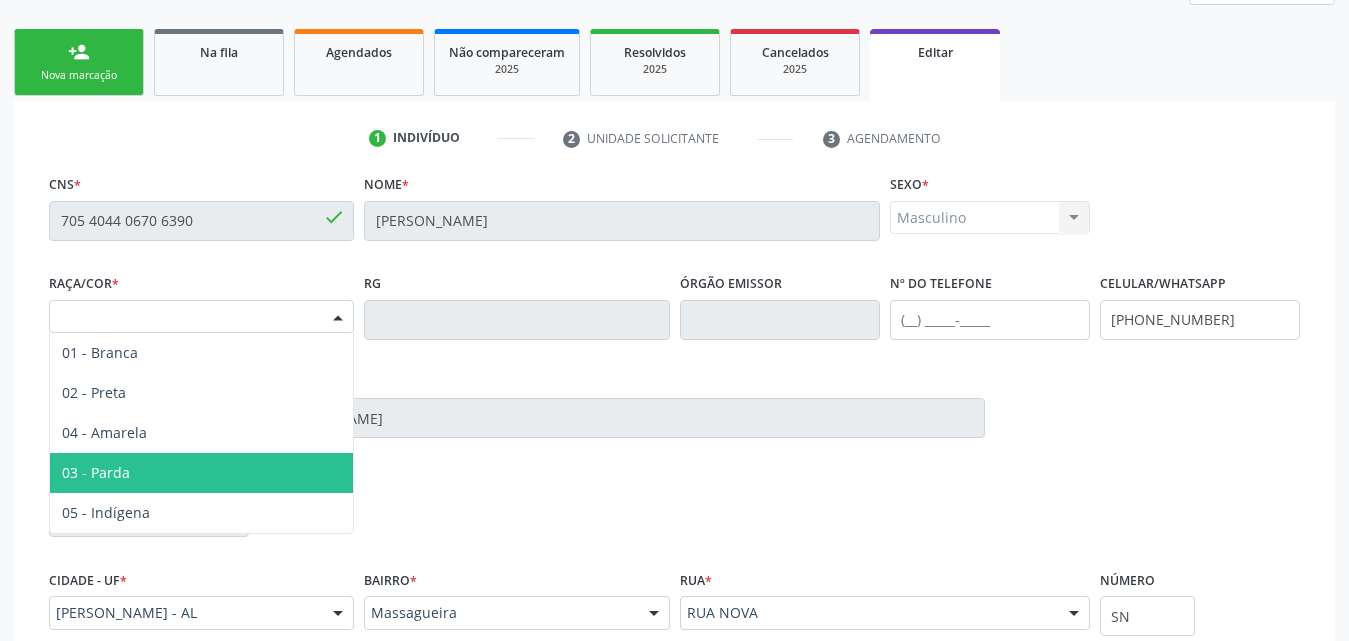 click on "03 - Parda" at bounding box center [201, 473] 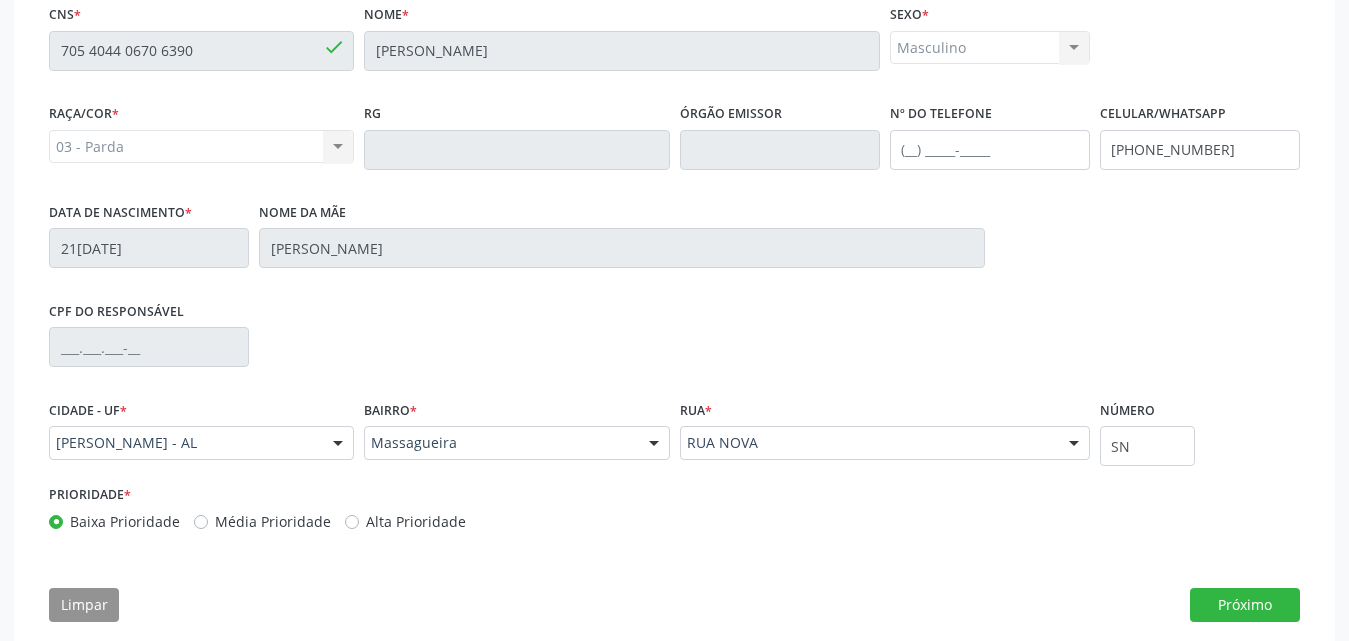 scroll, scrollTop: 498, scrollLeft: 0, axis: vertical 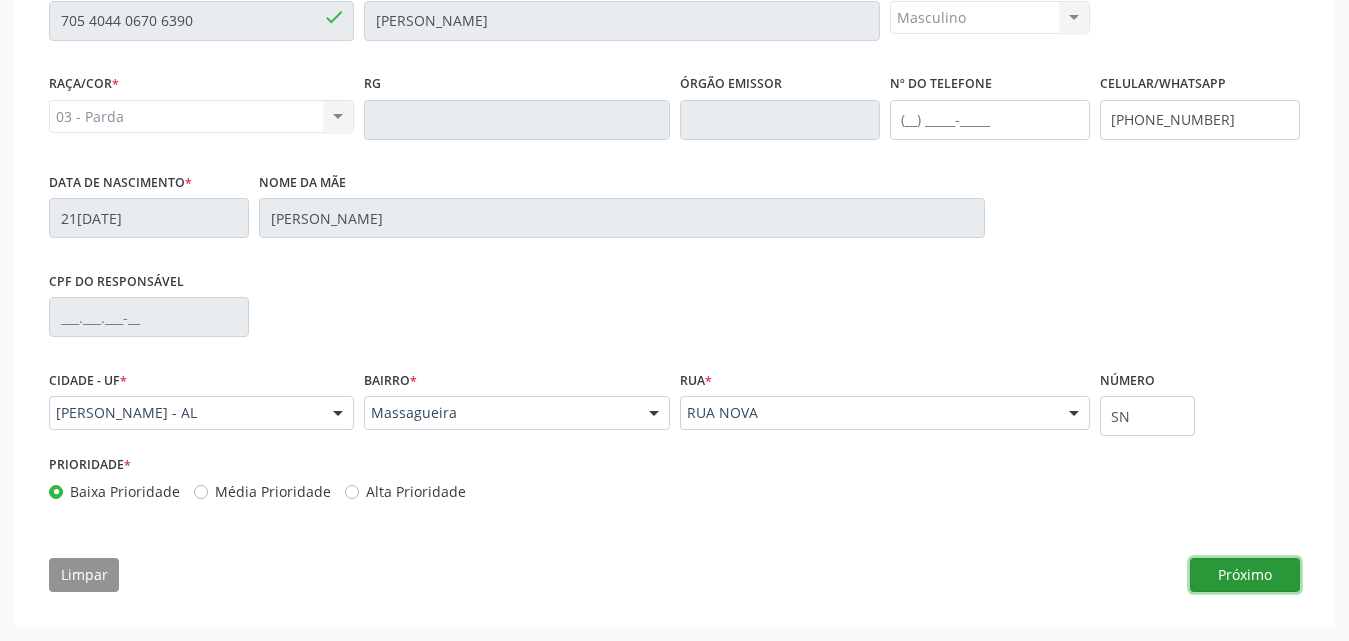 click on "Próximo" at bounding box center (1245, 575) 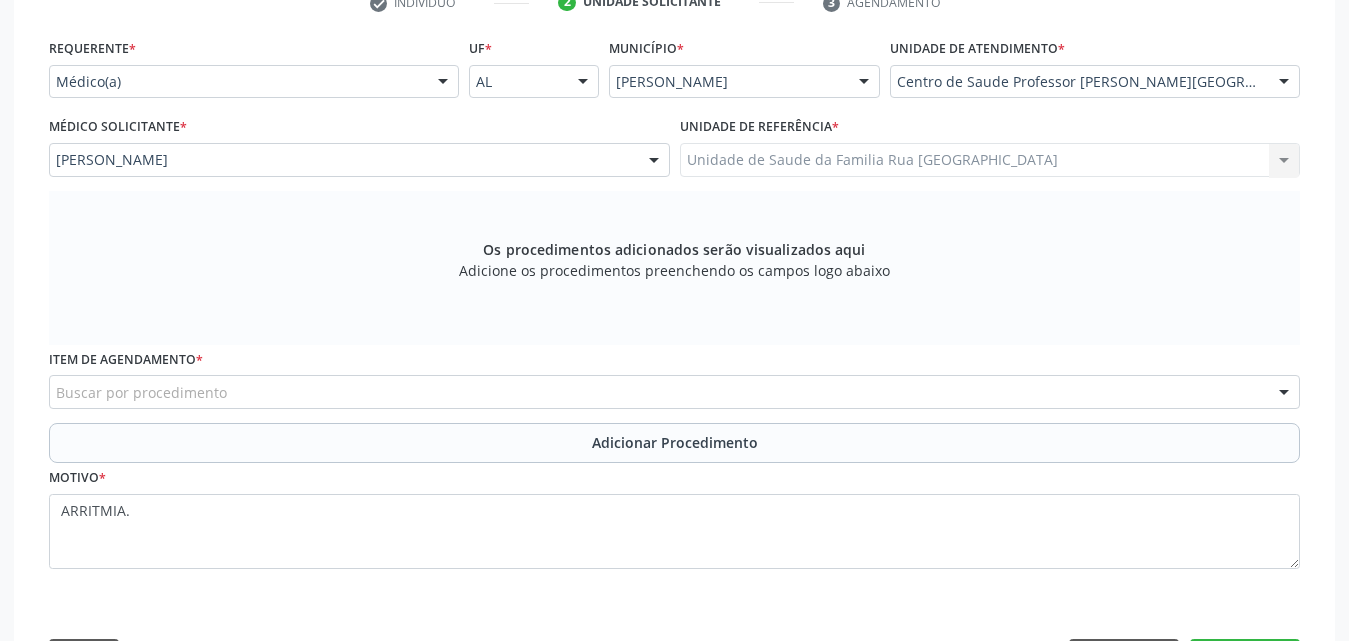 scroll, scrollTop: 515, scrollLeft: 0, axis: vertical 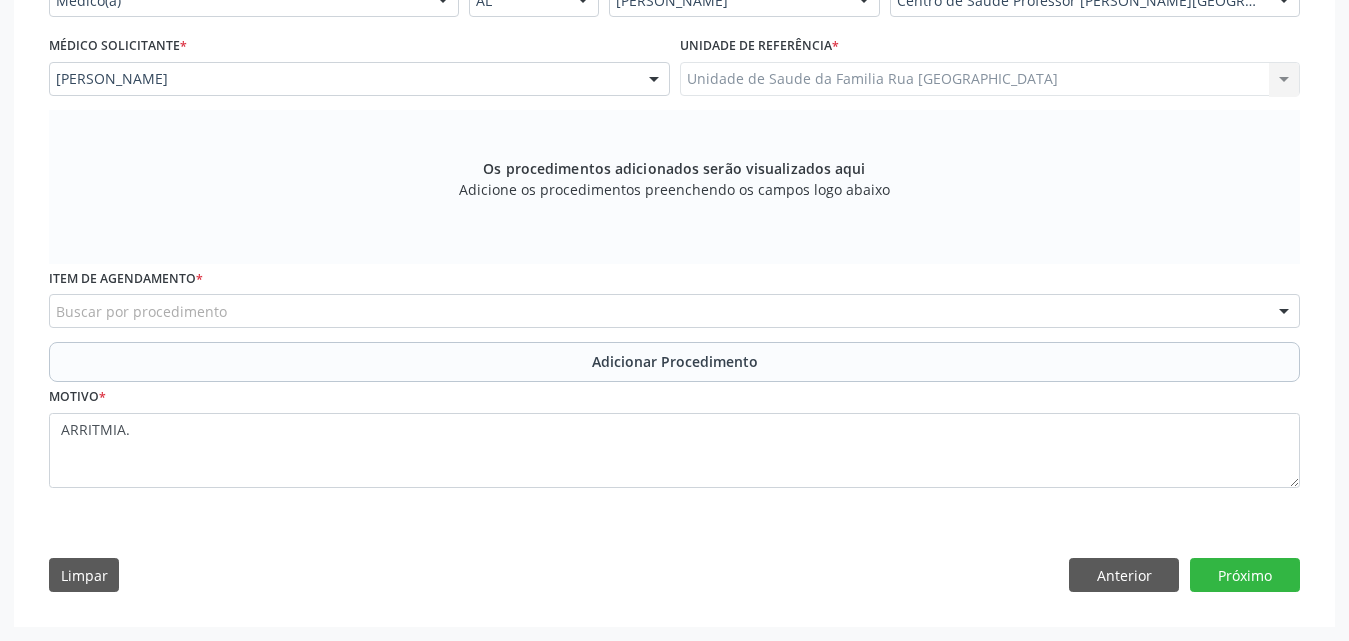 click on "Buscar por procedimento" at bounding box center (674, 311) 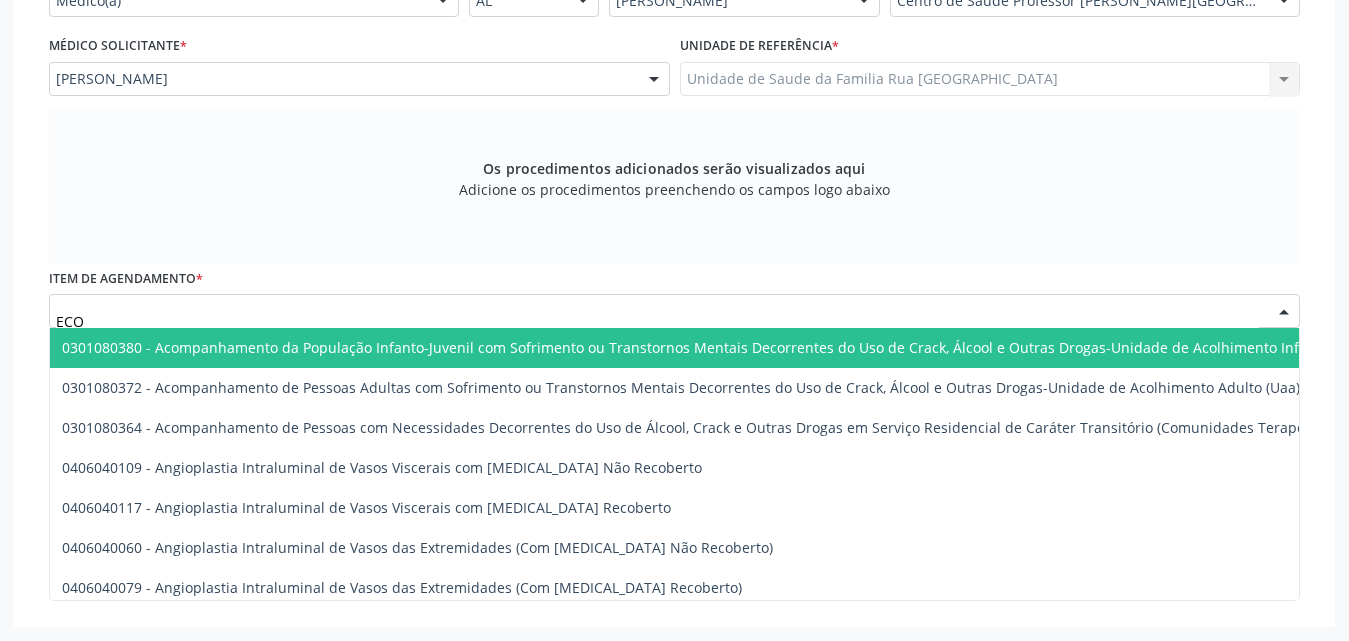 type on "ECOC" 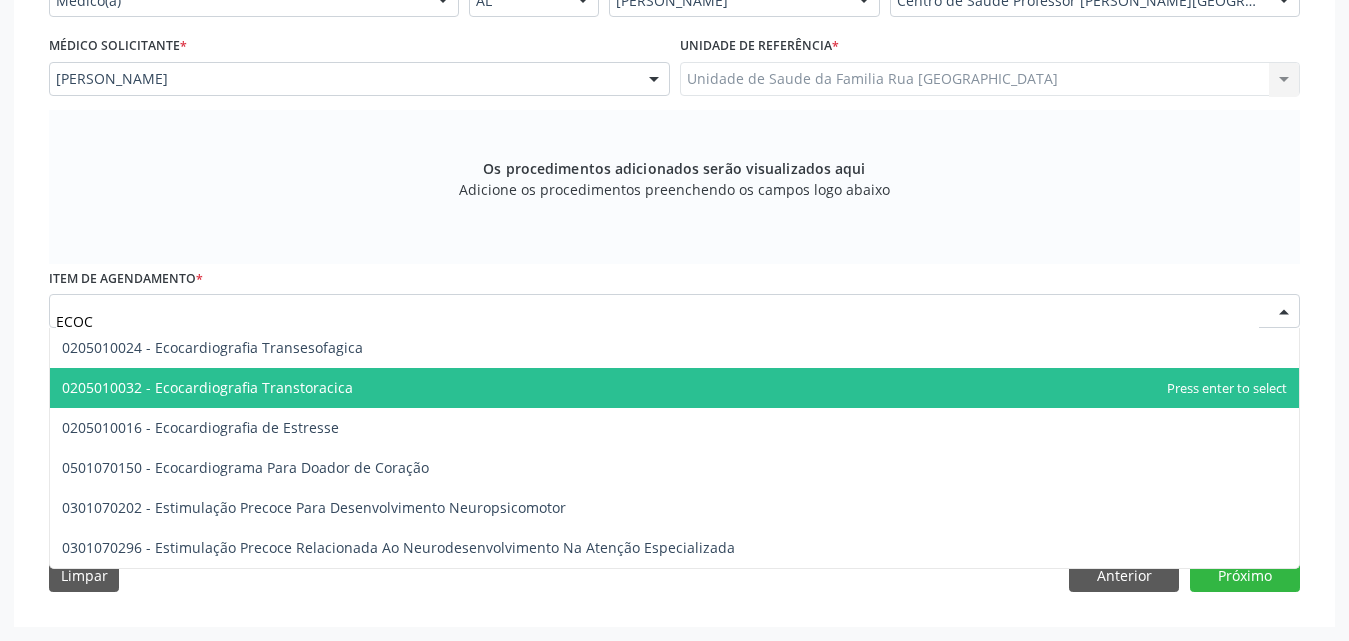 click on "0205010032 - Ecocardiografia Transtoracica" at bounding box center (207, 387) 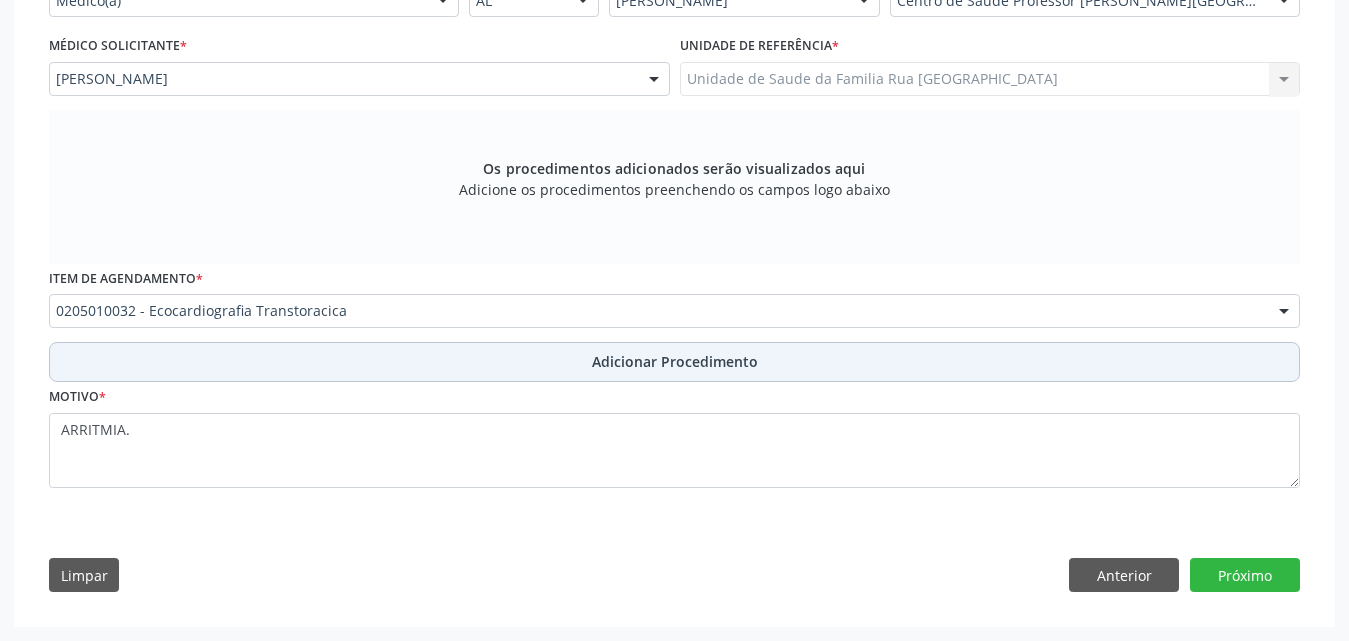 click on "Adicionar Procedimento" at bounding box center (675, 361) 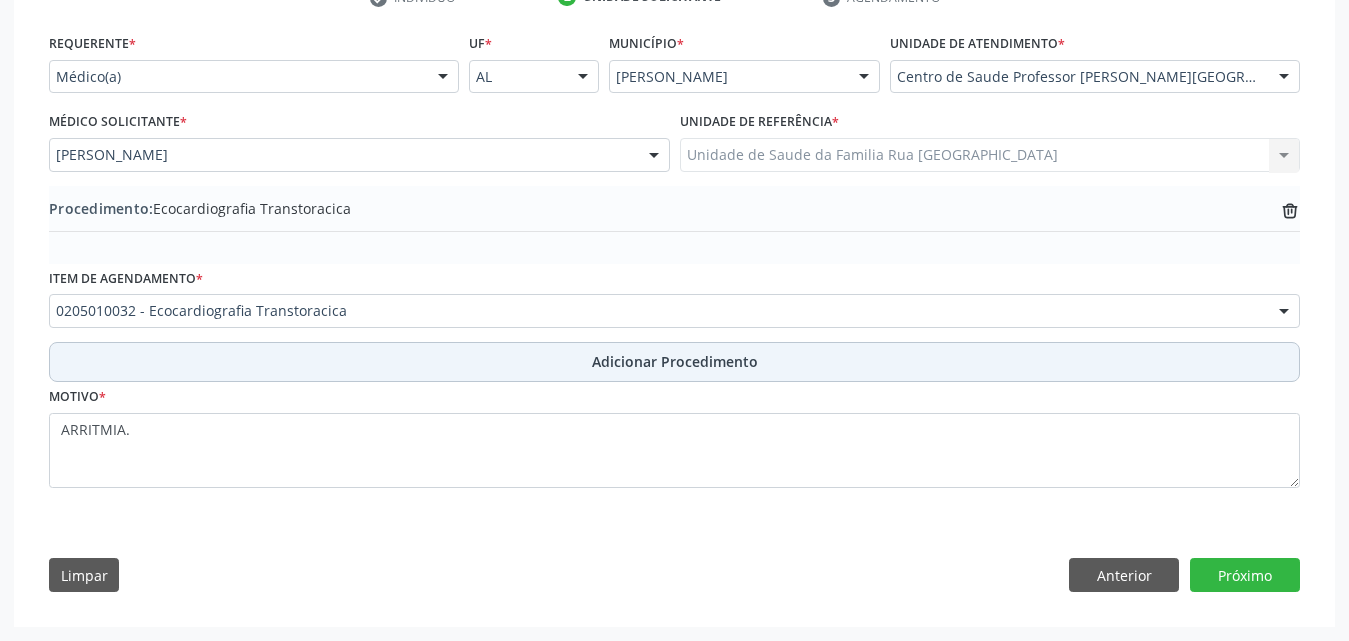 scroll, scrollTop: 439, scrollLeft: 0, axis: vertical 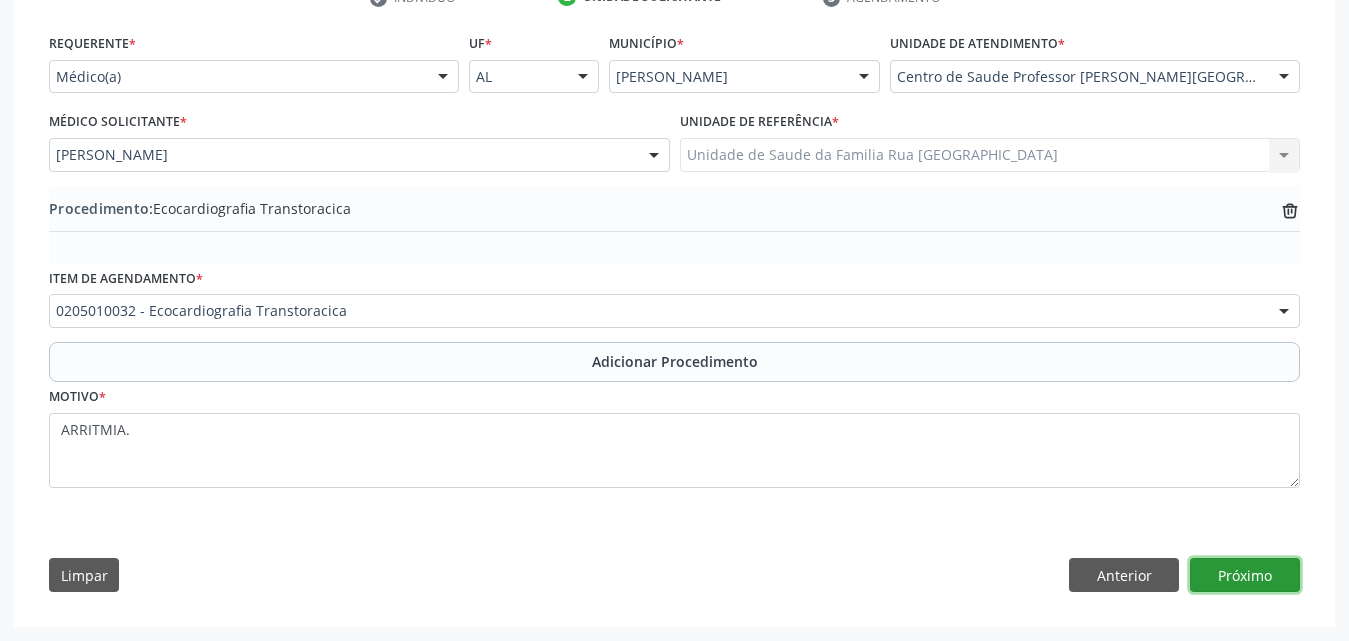 click on "Próximo" at bounding box center (1245, 575) 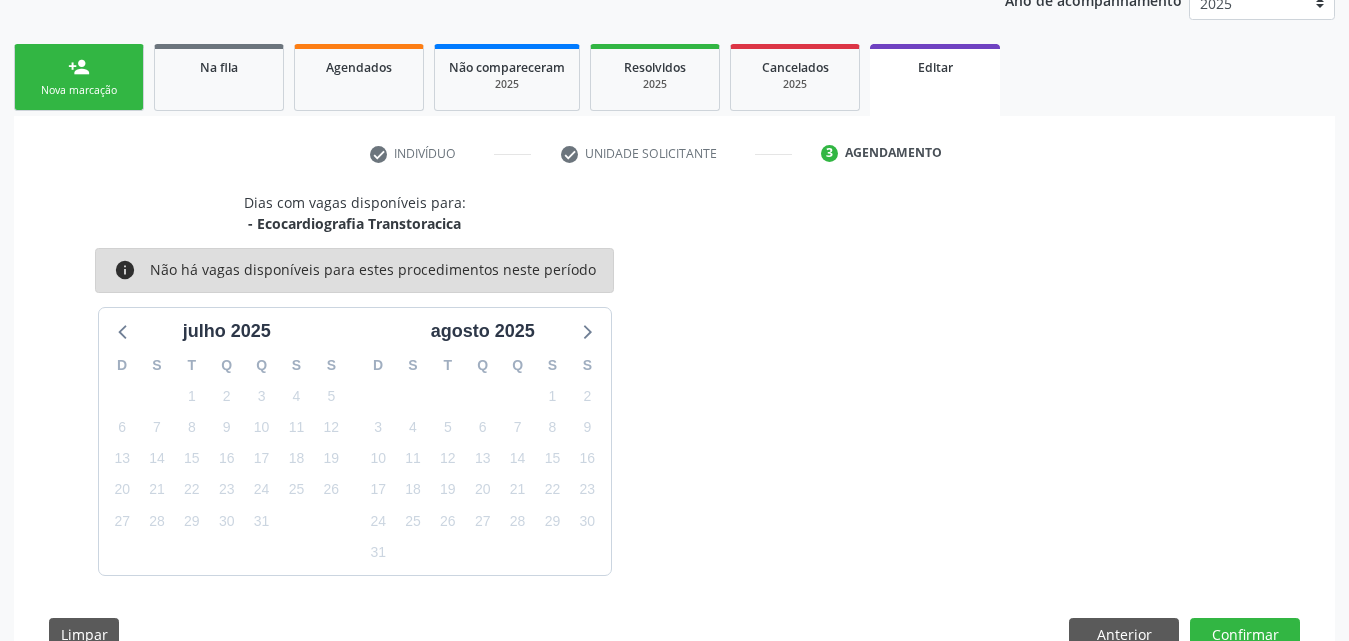 scroll, scrollTop: 342, scrollLeft: 0, axis: vertical 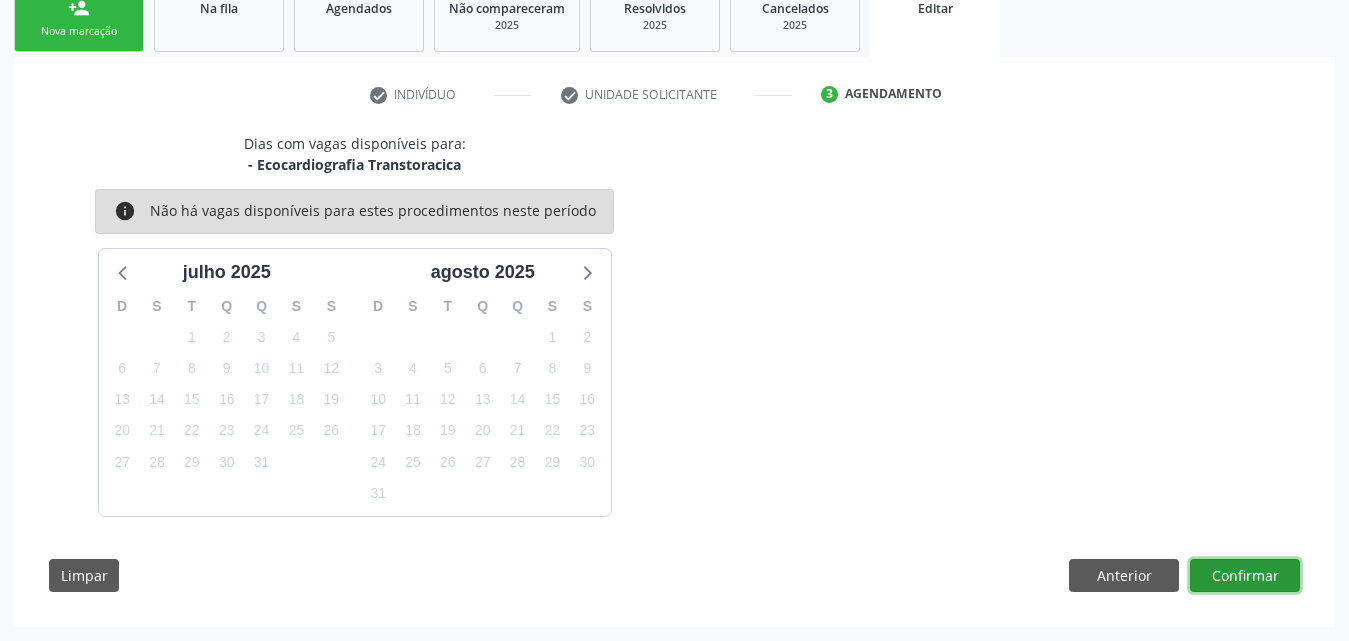 click on "Confirmar" at bounding box center [1245, 576] 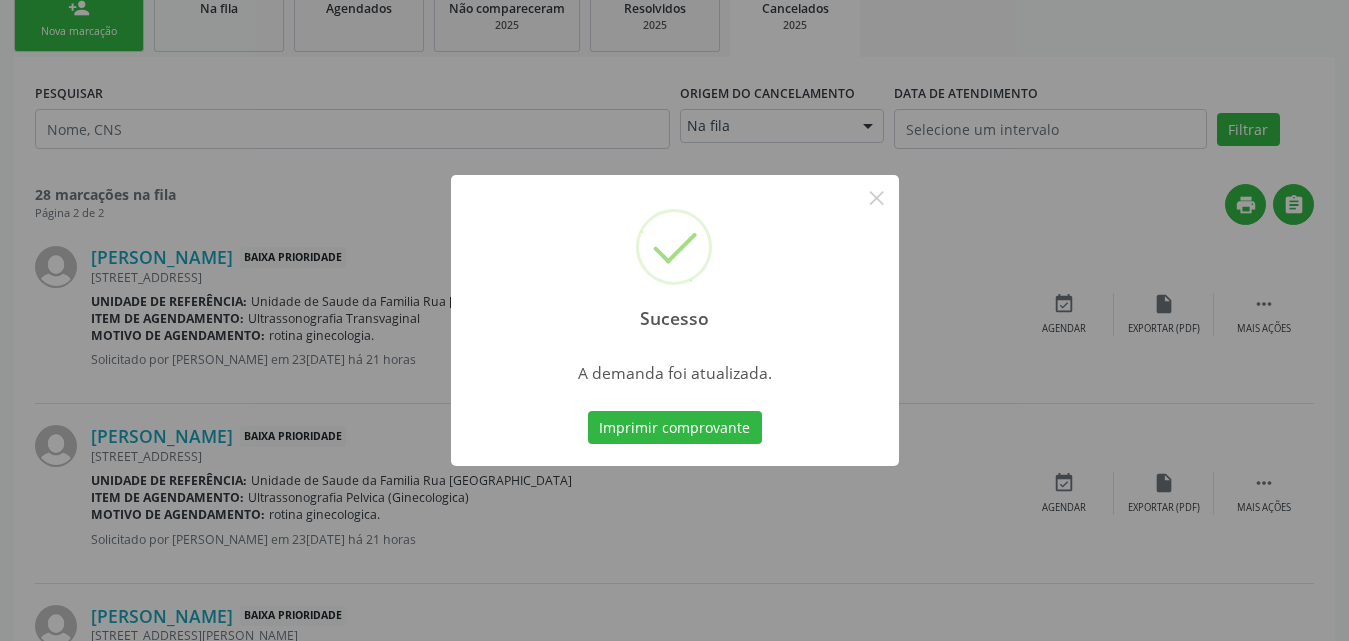 scroll, scrollTop: 0, scrollLeft: 0, axis: both 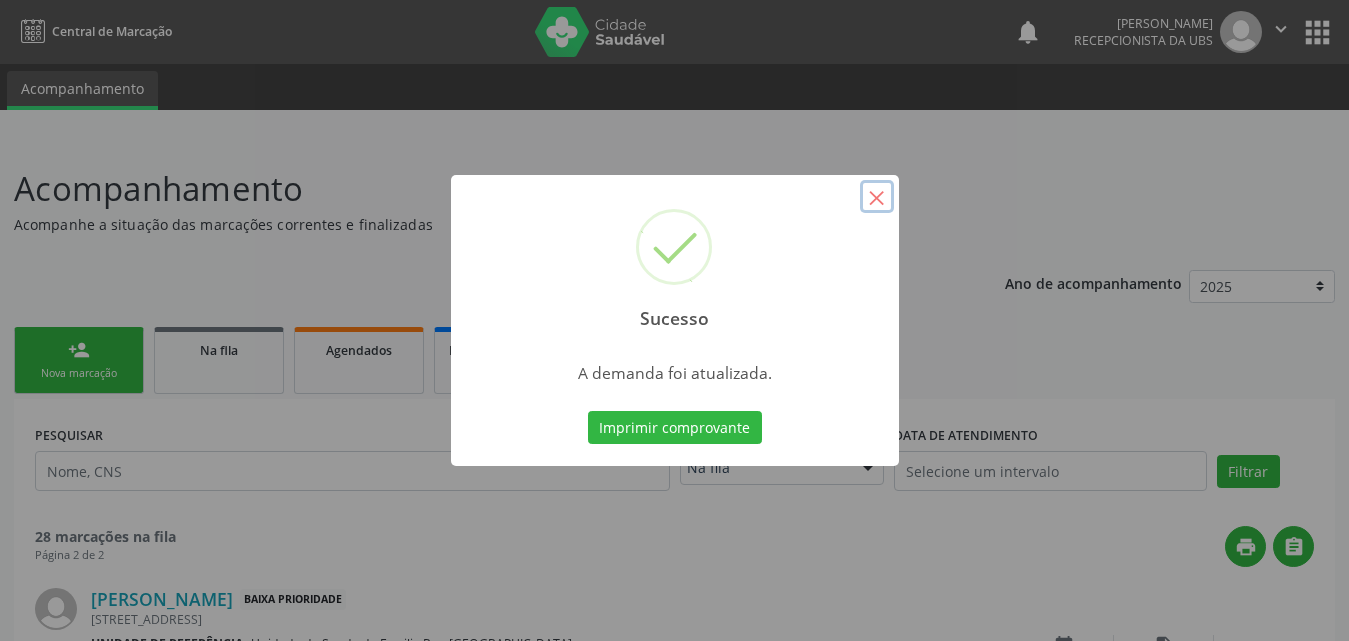 click on "×" at bounding box center [877, 197] 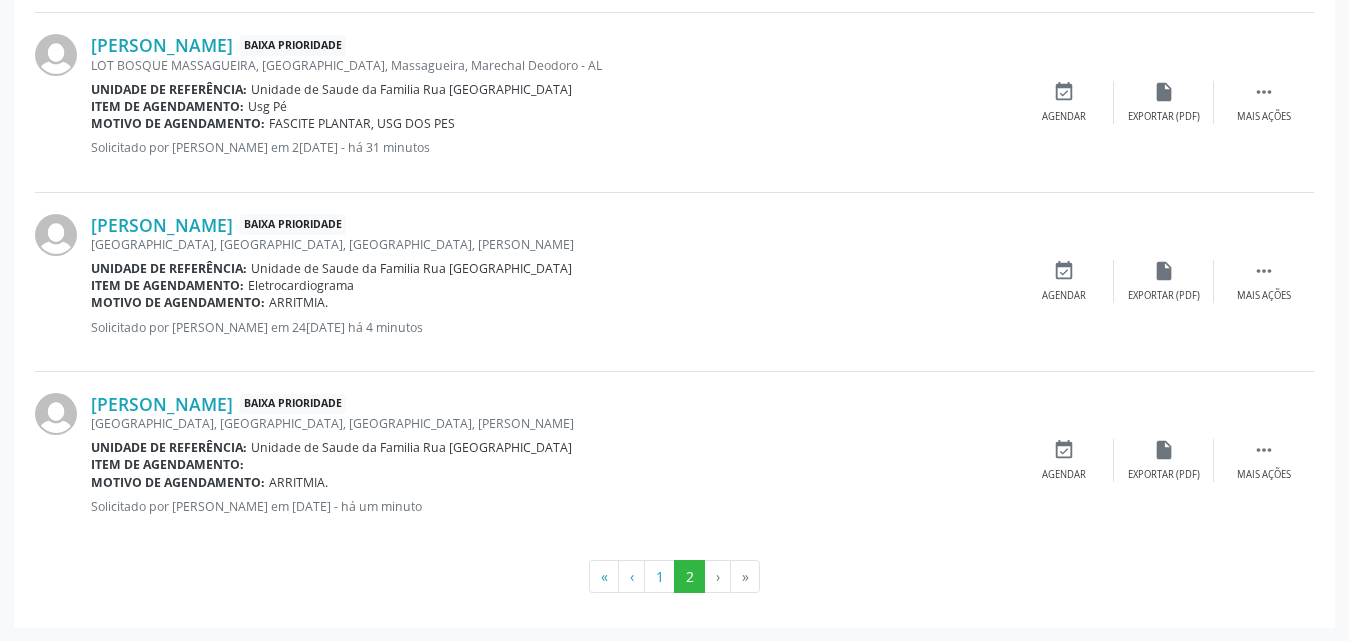 scroll, scrollTop: 2364, scrollLeft: 0, axis: vertical 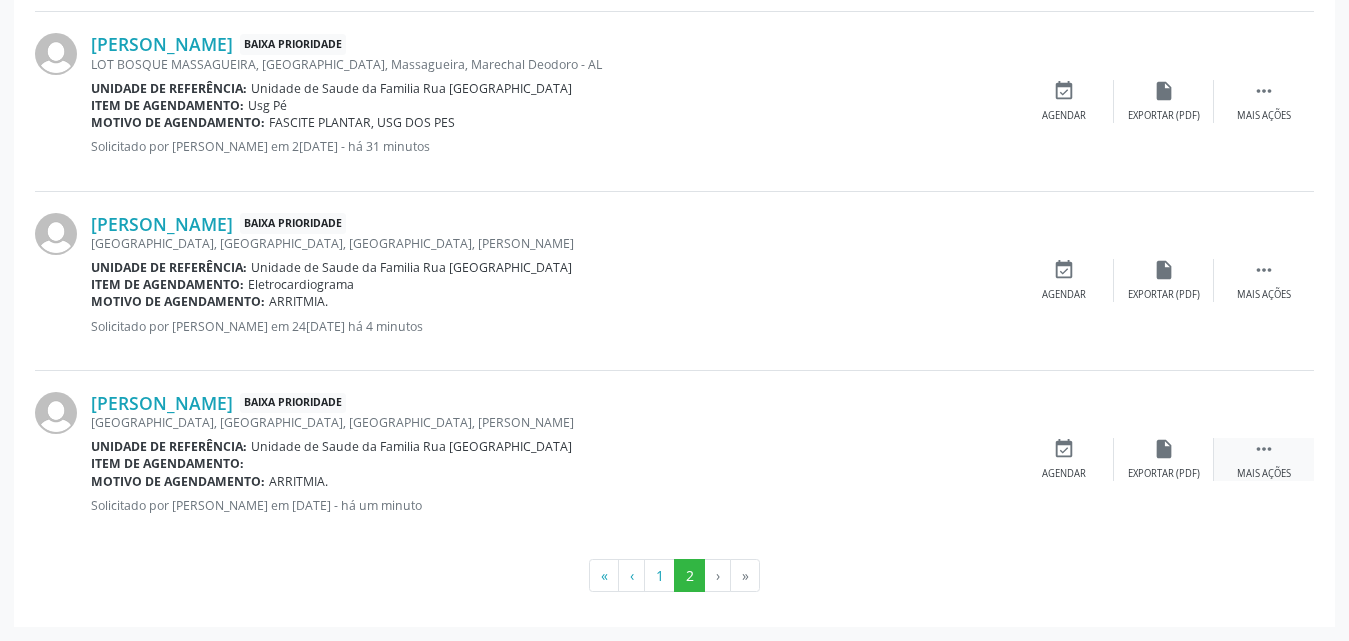 click on "" at bounding box center [1264, 449] 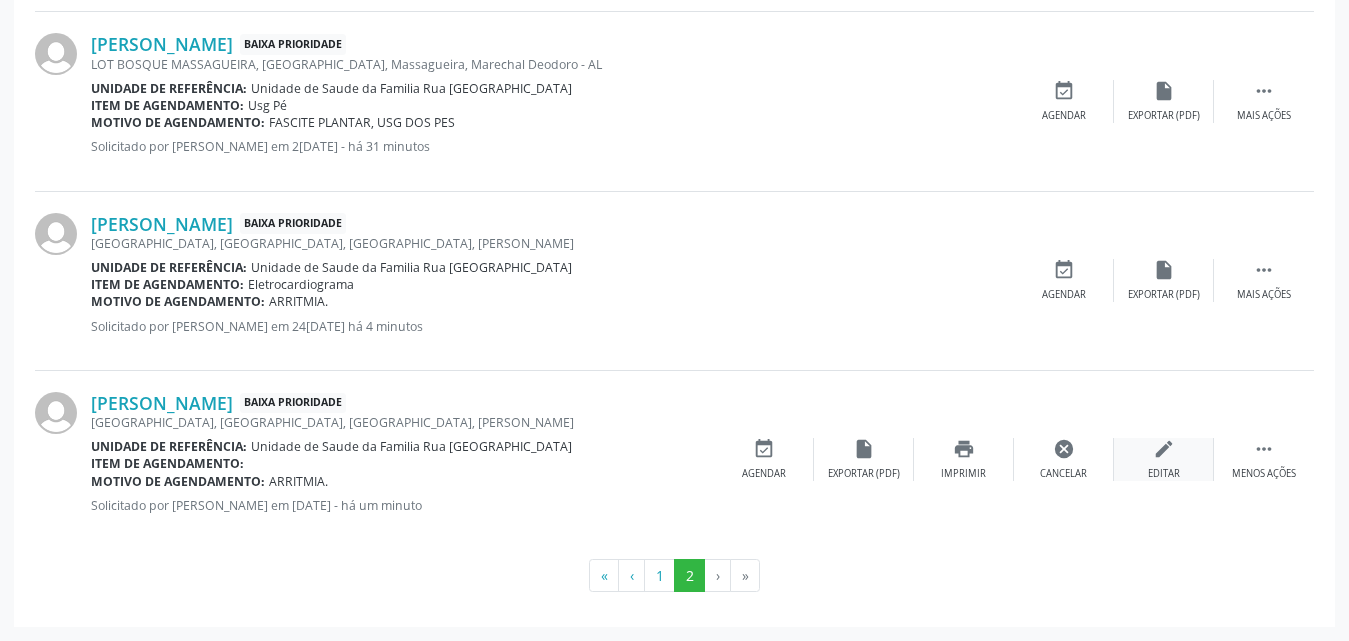 click on "edit" at bounding box center [1164, 449] 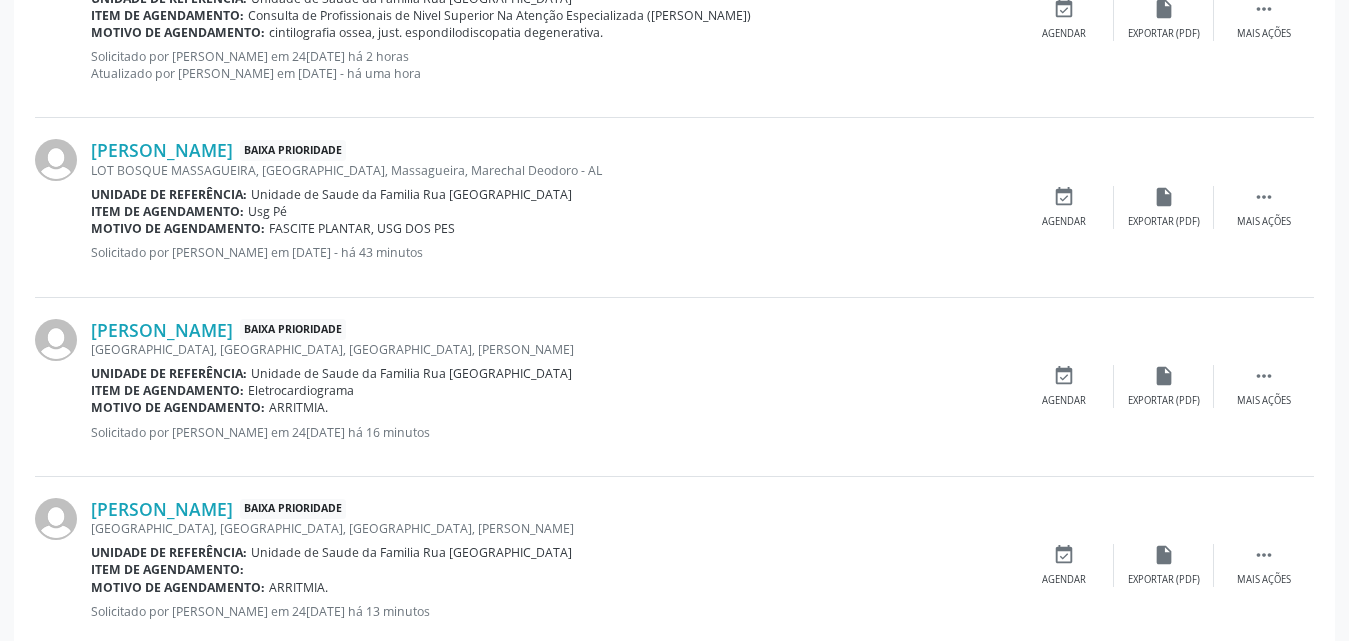 scroll, scrollTop: 2364, scrollLeft: 0, axis: vertical 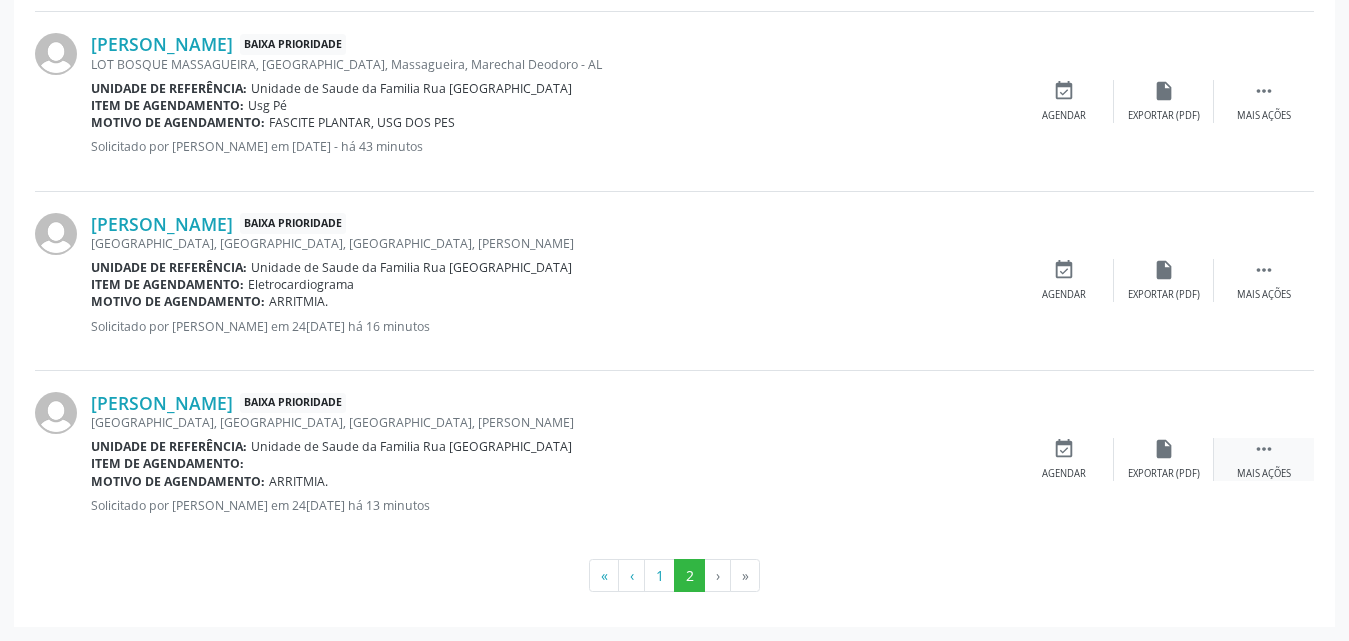 click on "Mais ações" at bounding box center (1264, 474) 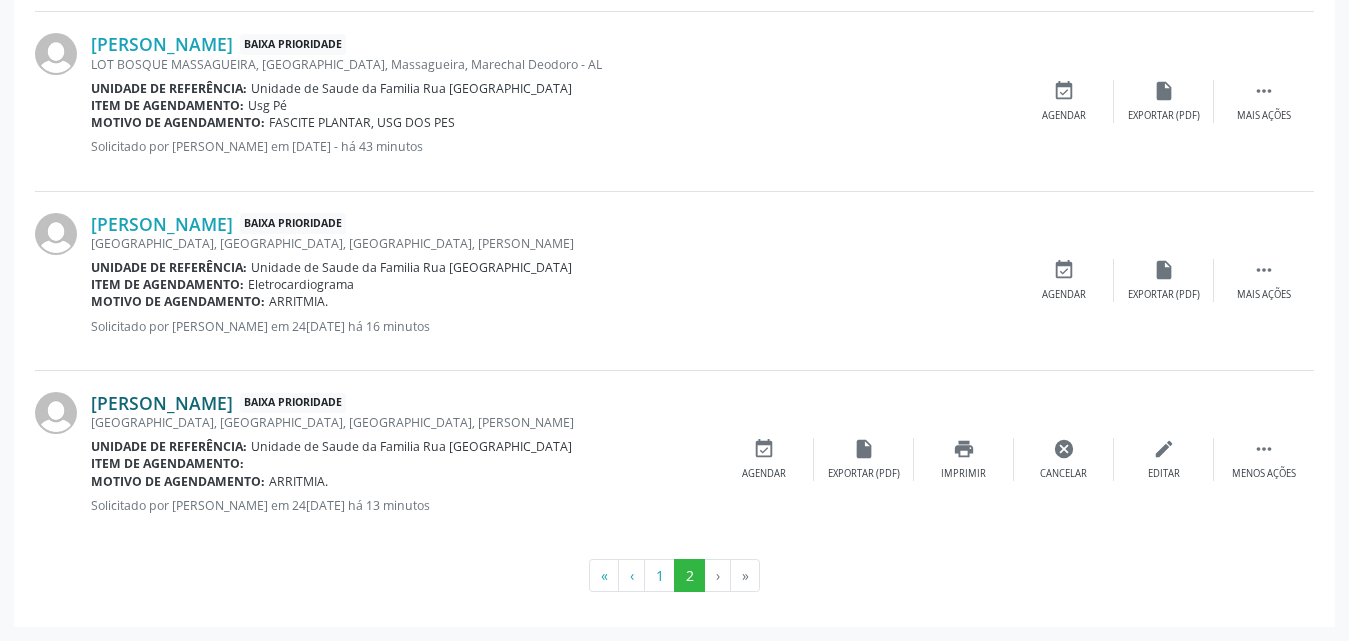 click on "[PERSON_NAME]" at bounding box center [162, 403] 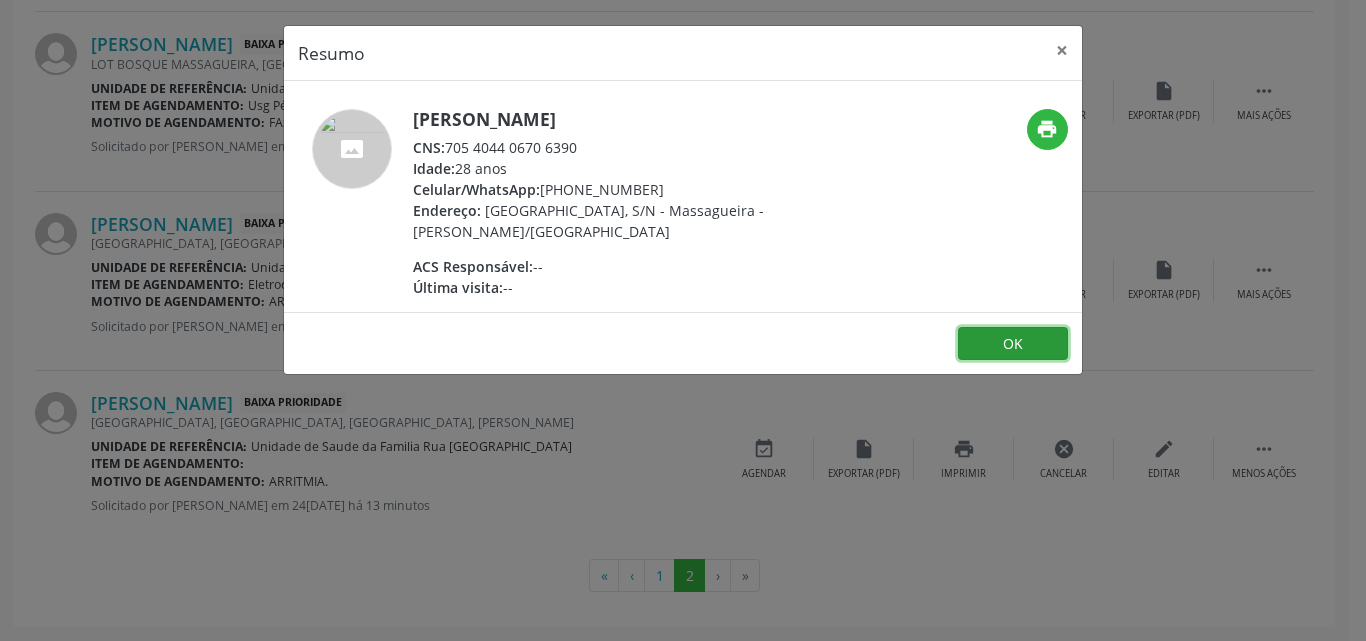 click on "OK" at bounding box center [1013, 344] 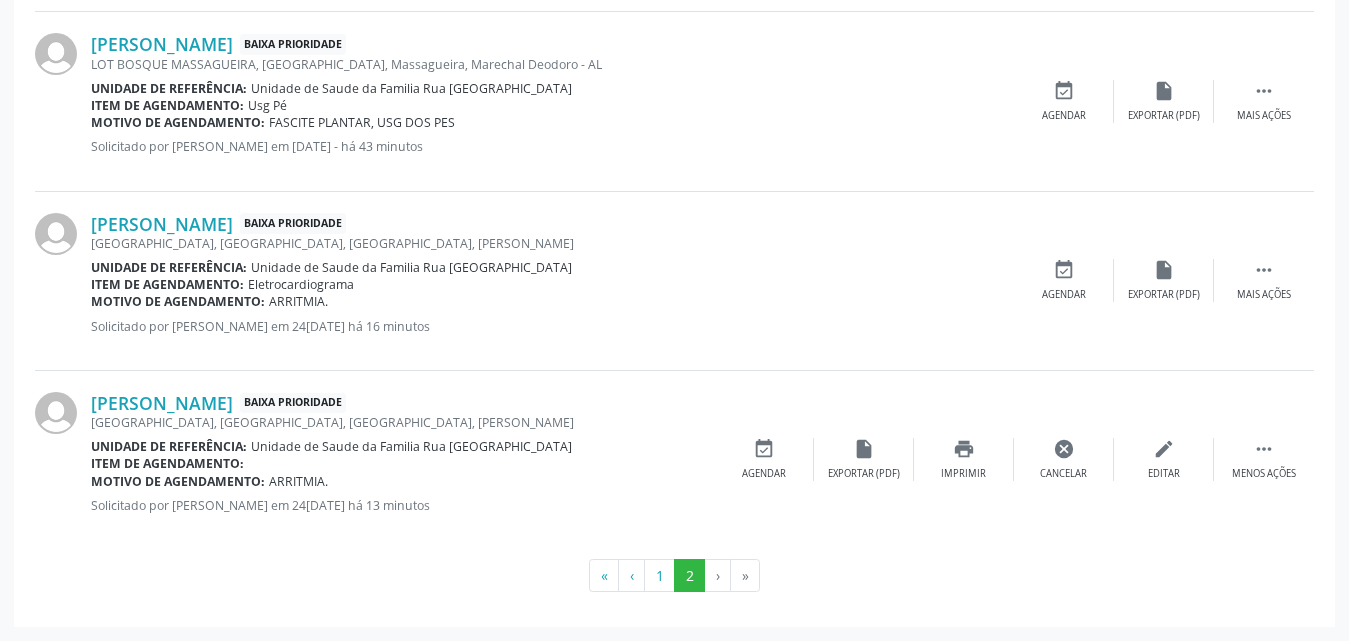 click on "Item de agendamento:" at bounding box center [402, 463] 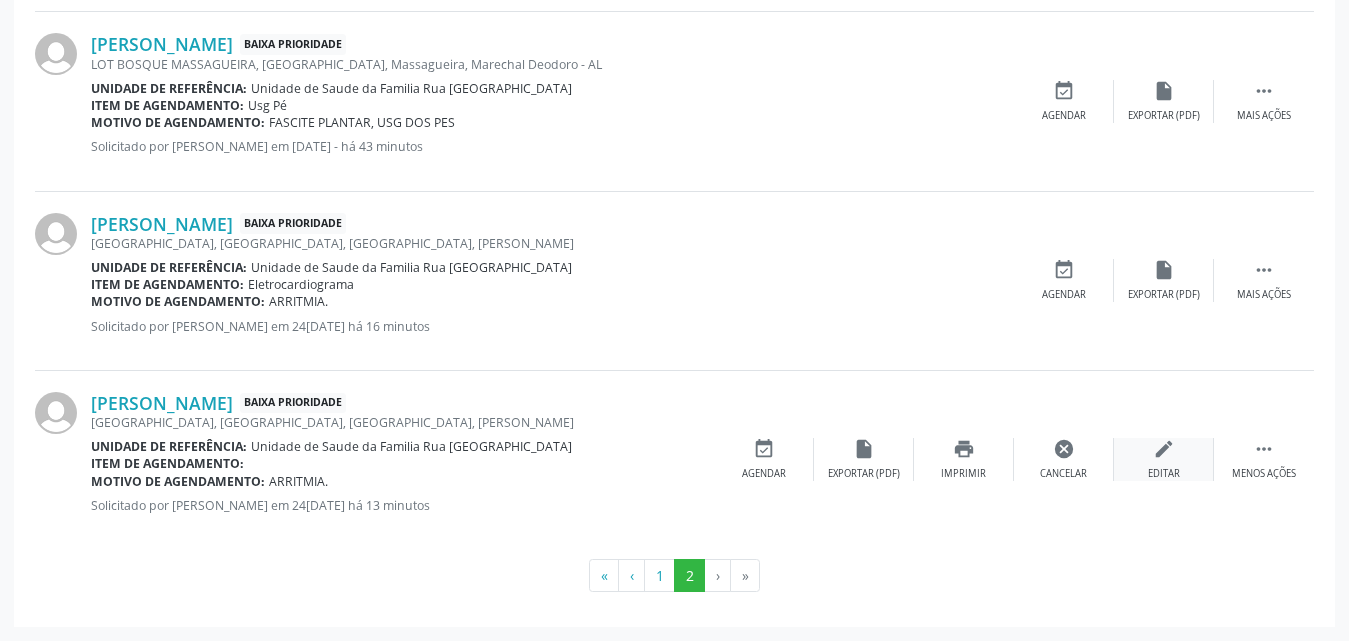 click on "edit" at bounding box center (1164, 449) 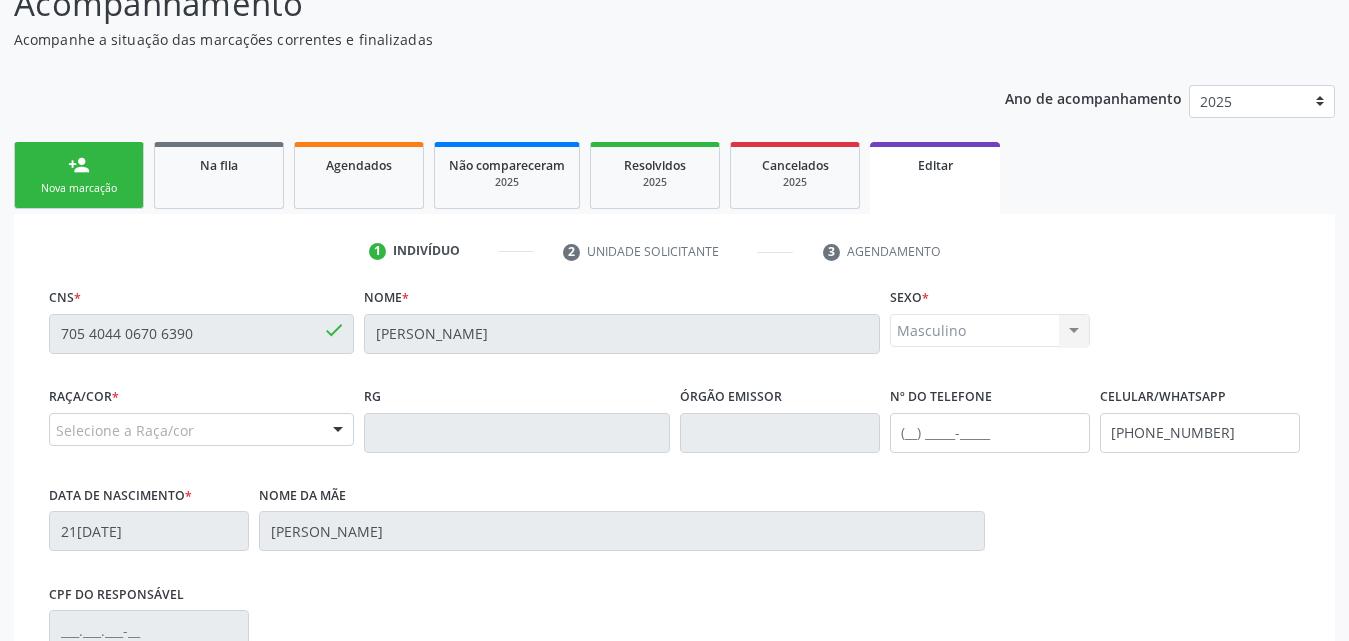scroll, scrollTop: 200, scrollLeft: 0, axis: vertical 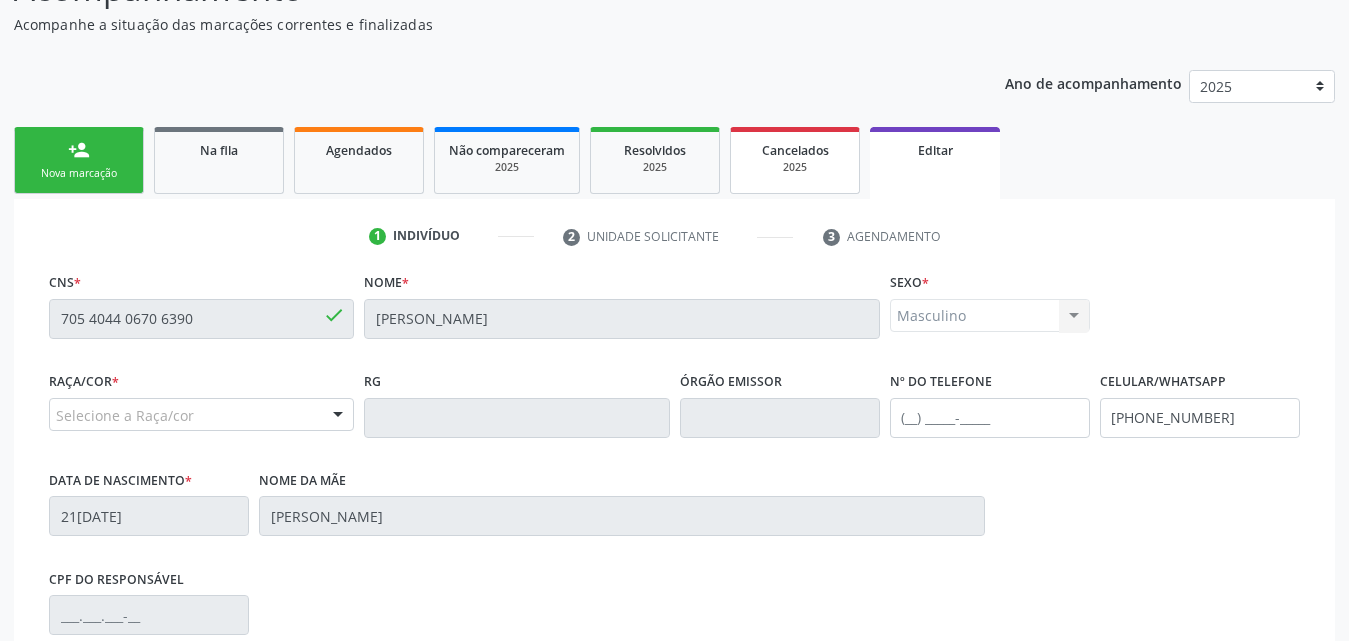 click on "Cancelados" at bounding box center [795, 150] 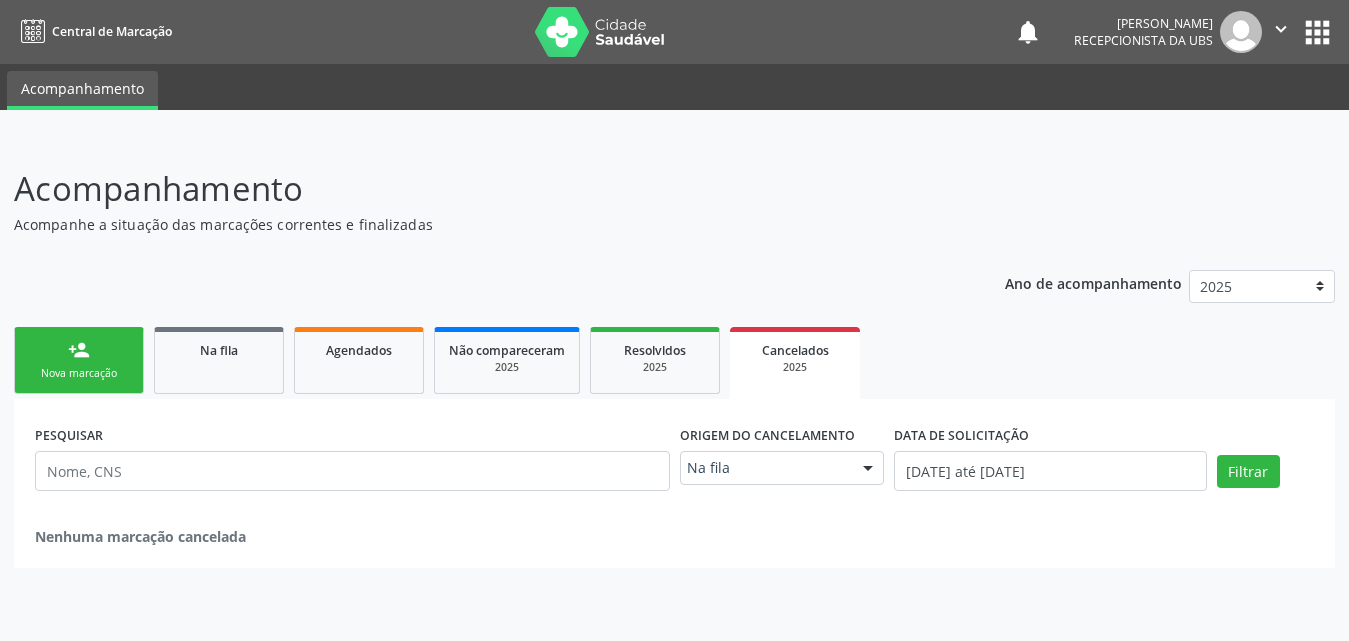 scroll, scrollTop: 0, scrollLeft: 0, axis: both 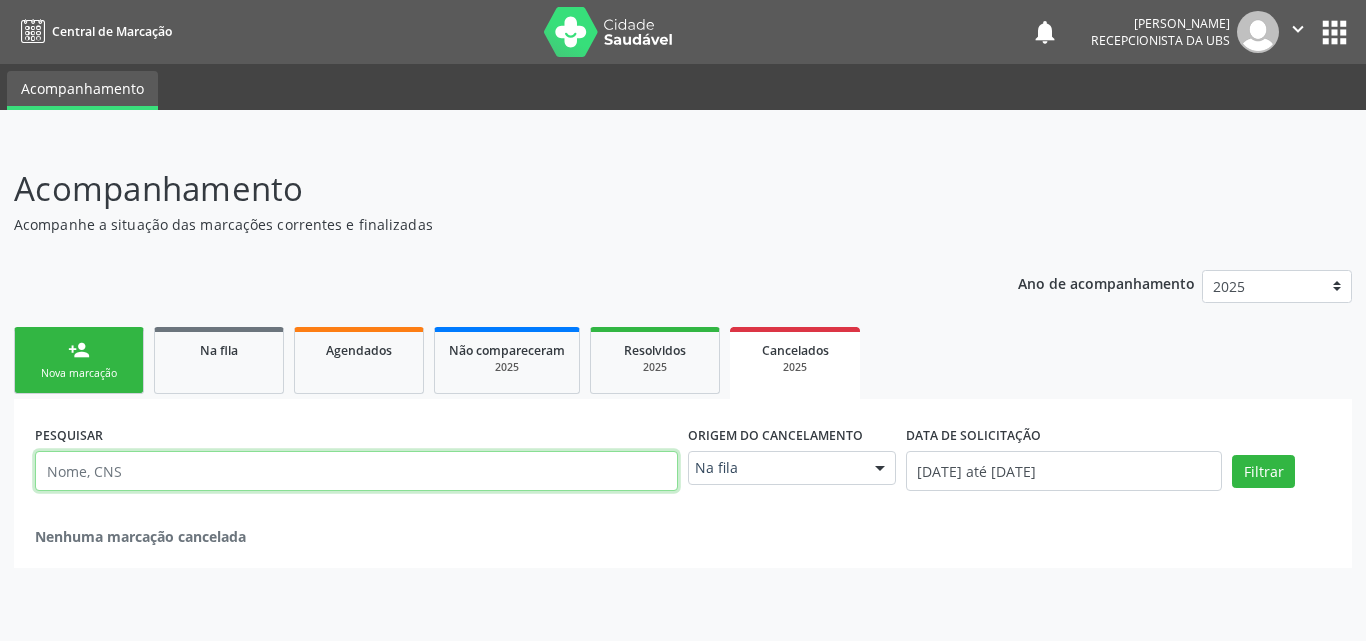 click at bounding box center (356, 471) 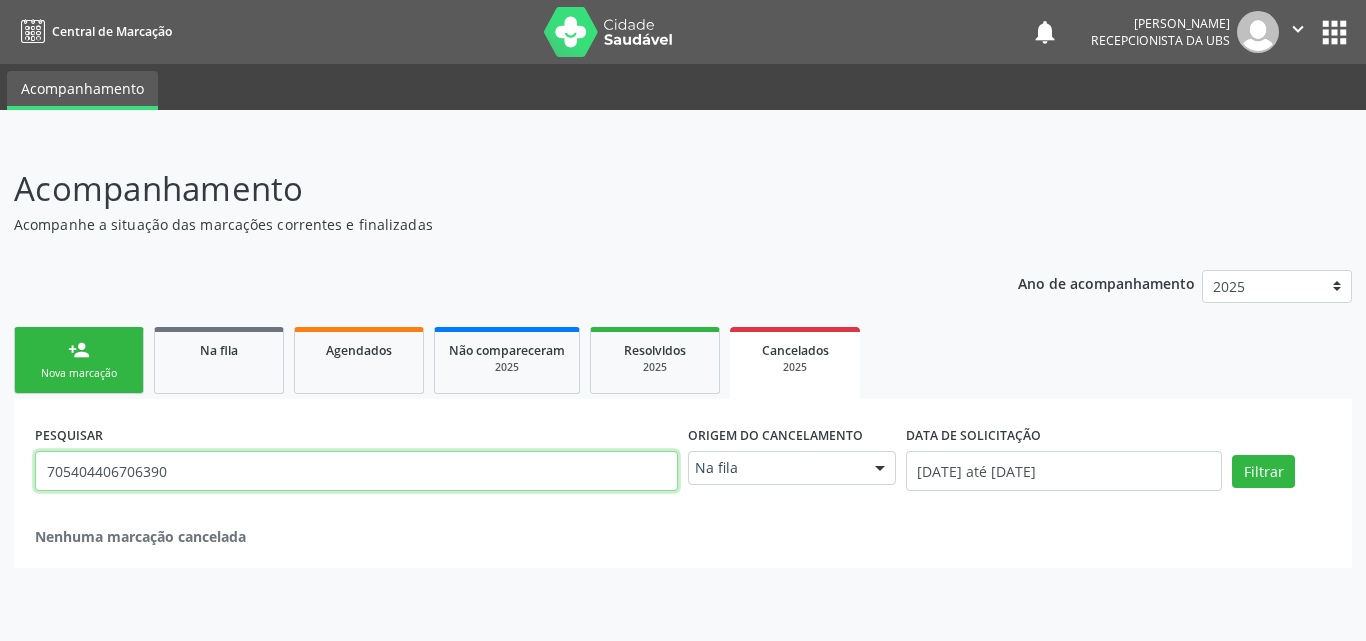 type on "705404406706390" 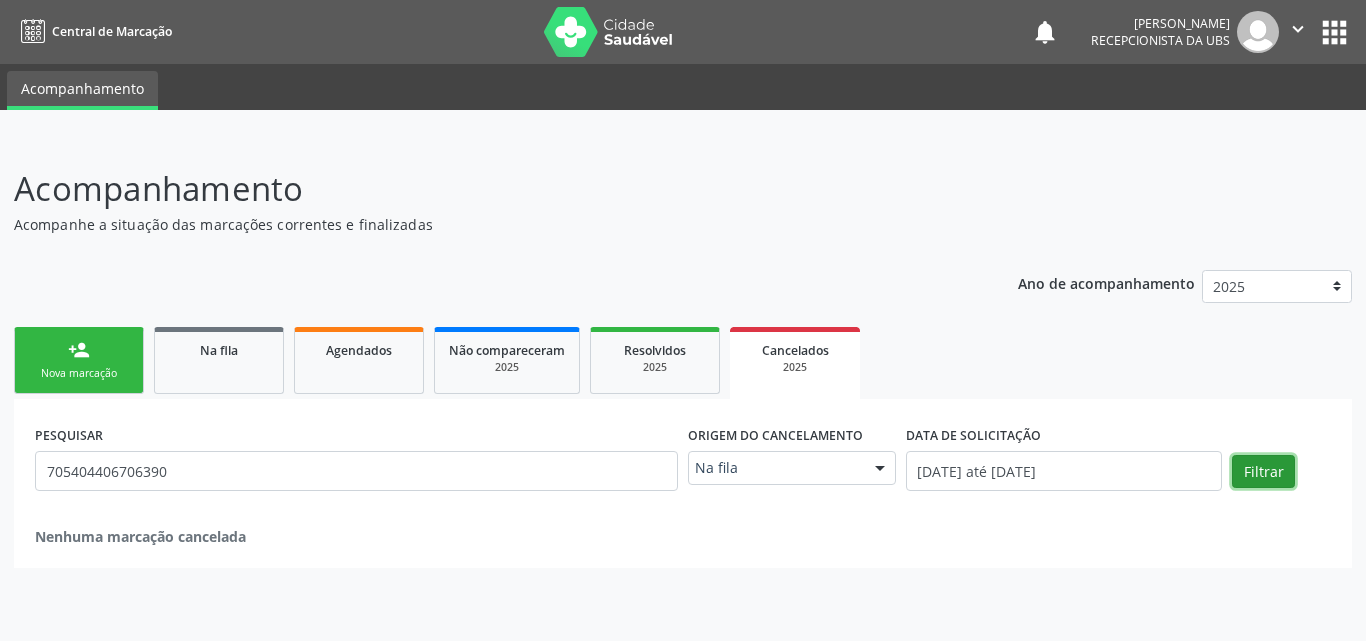 click on "Filtrar" at bounding box center (1263, 472) 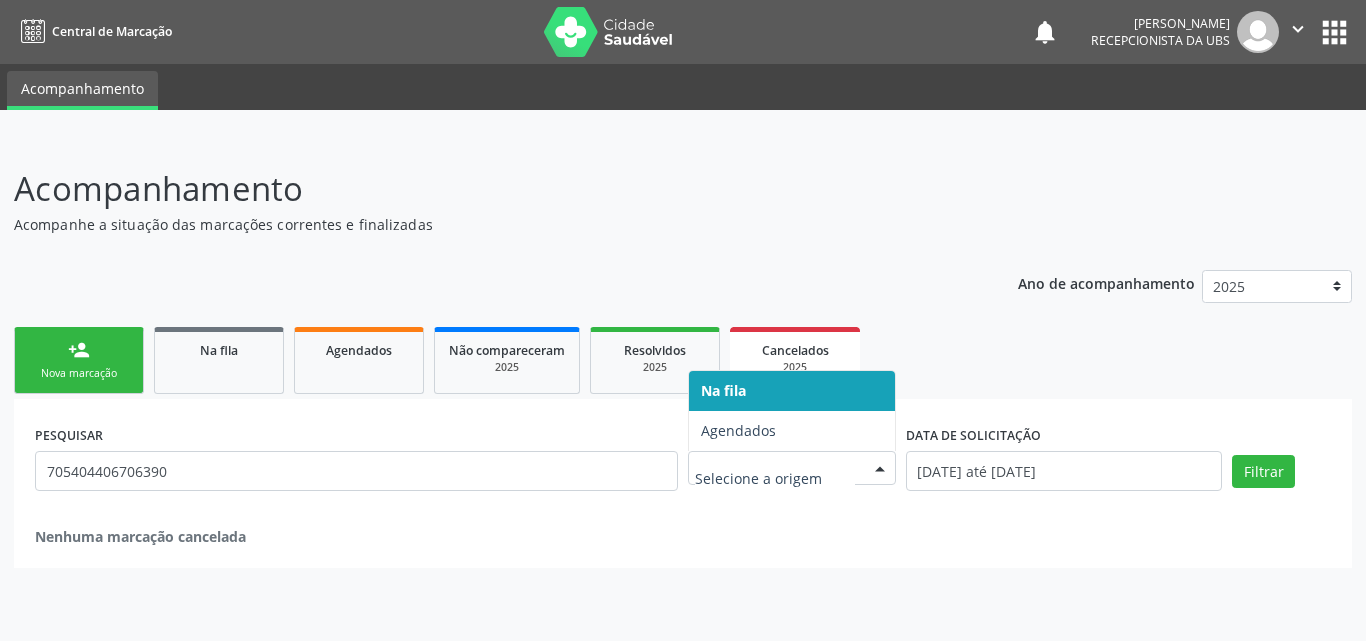 click at bounding box center (880, 469) 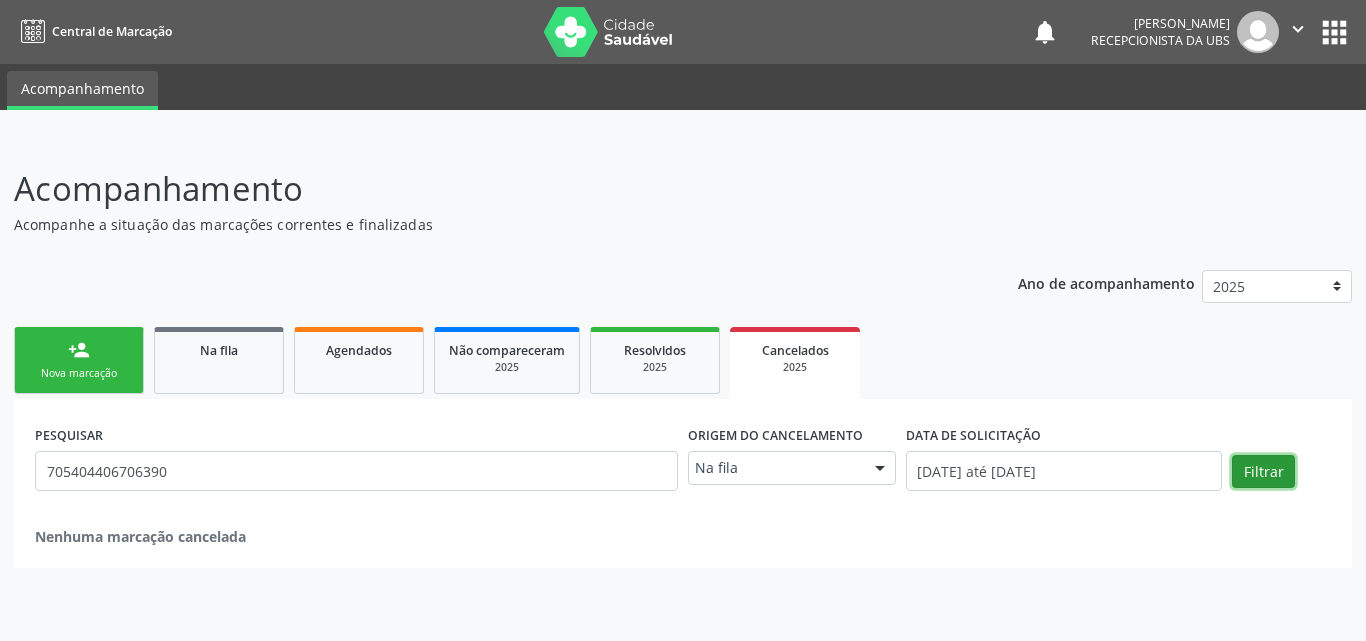 click on "Filtrar" at bounding box center [1263, 472] 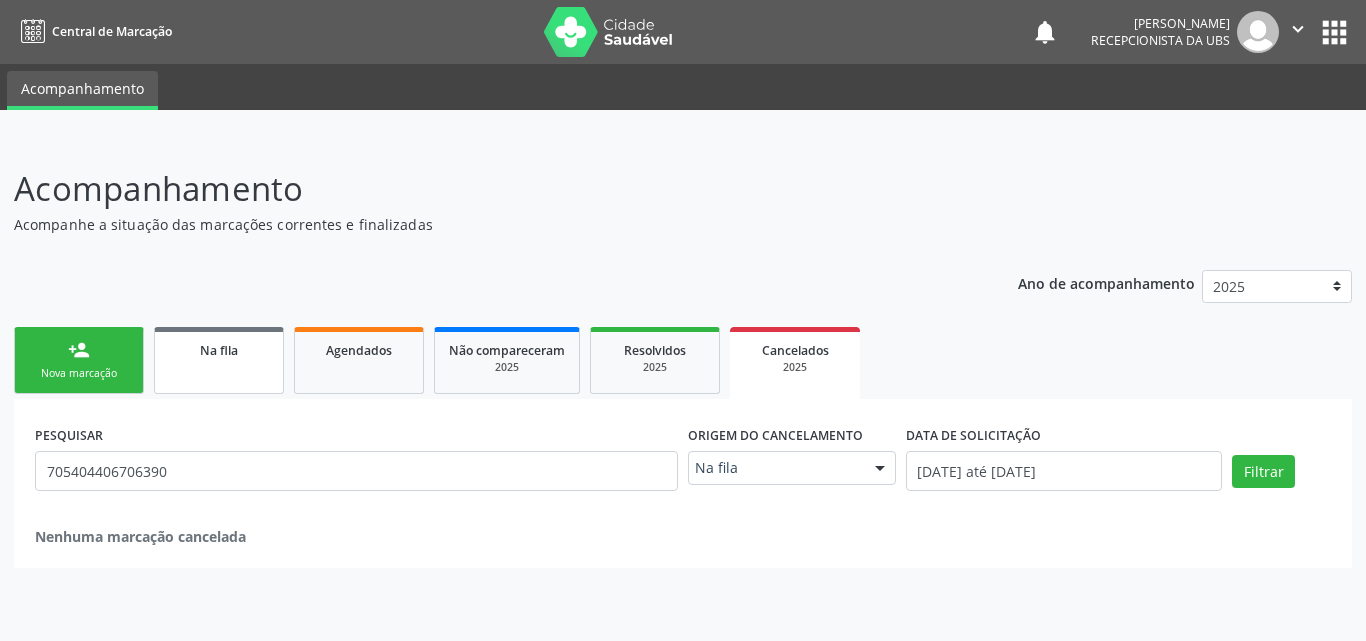 click on "Na fila" at bounding box center (219, 349) 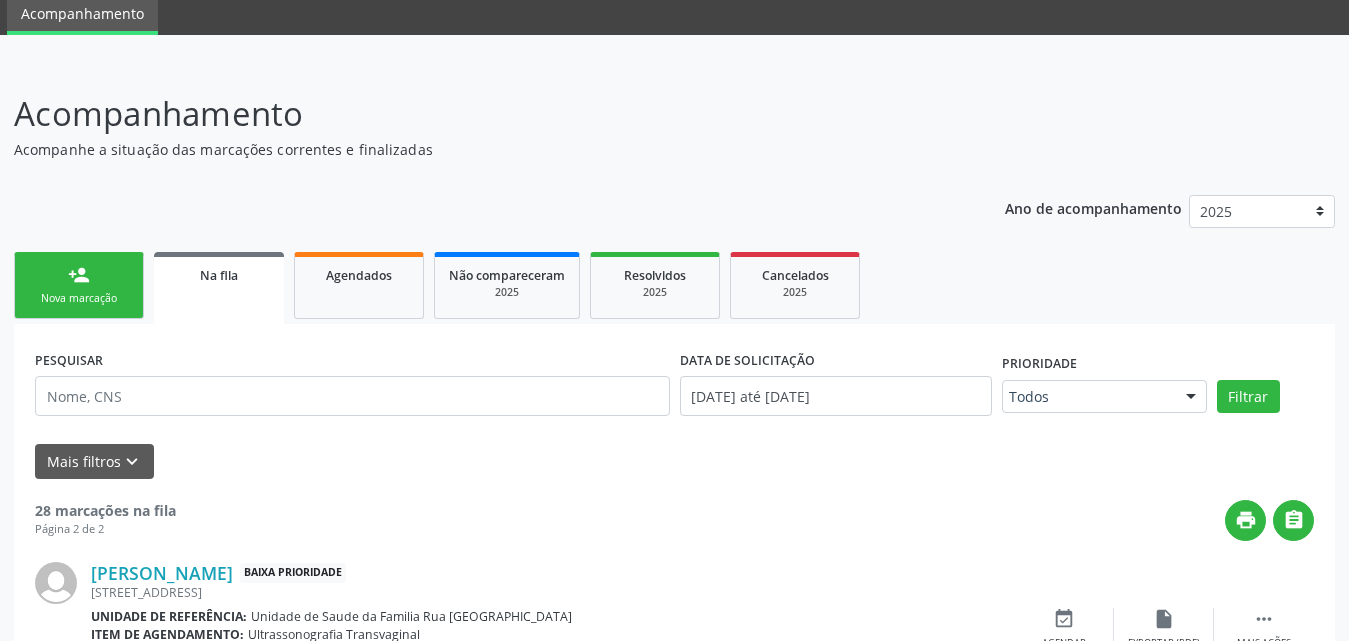 scroll, scrollTop: 0, scrollLeft: 0, axis: both 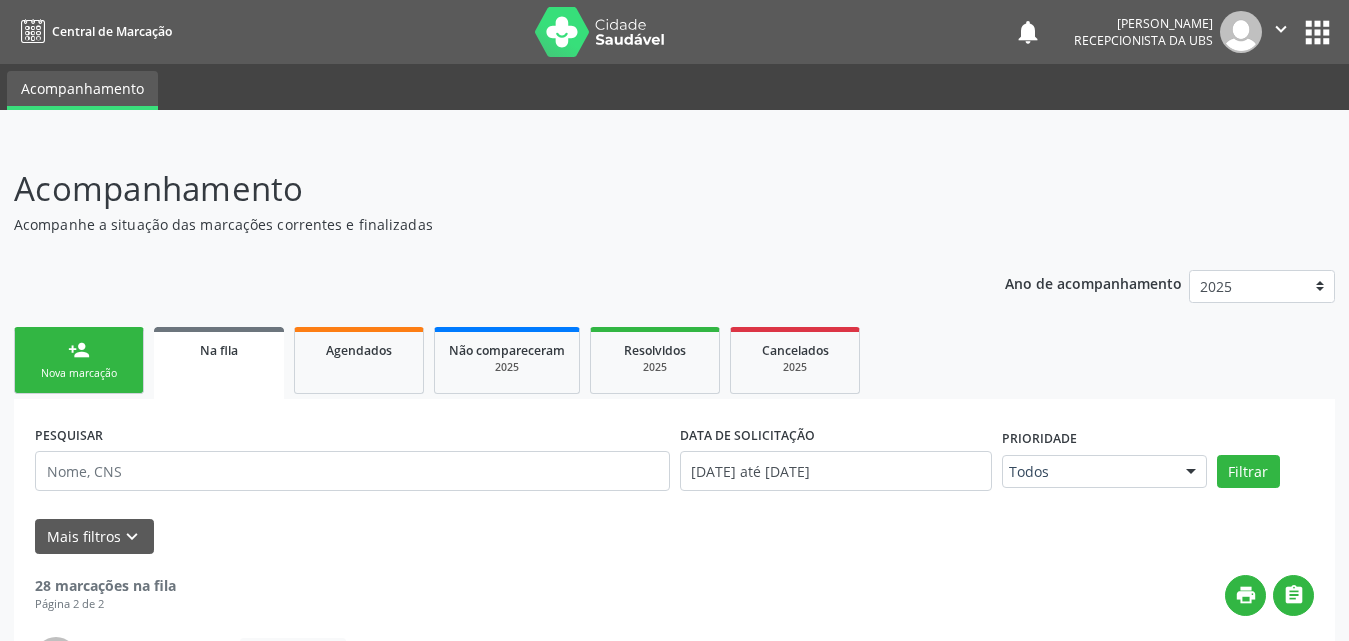 click on "Nova marcação" at bounding box center (79, 373) 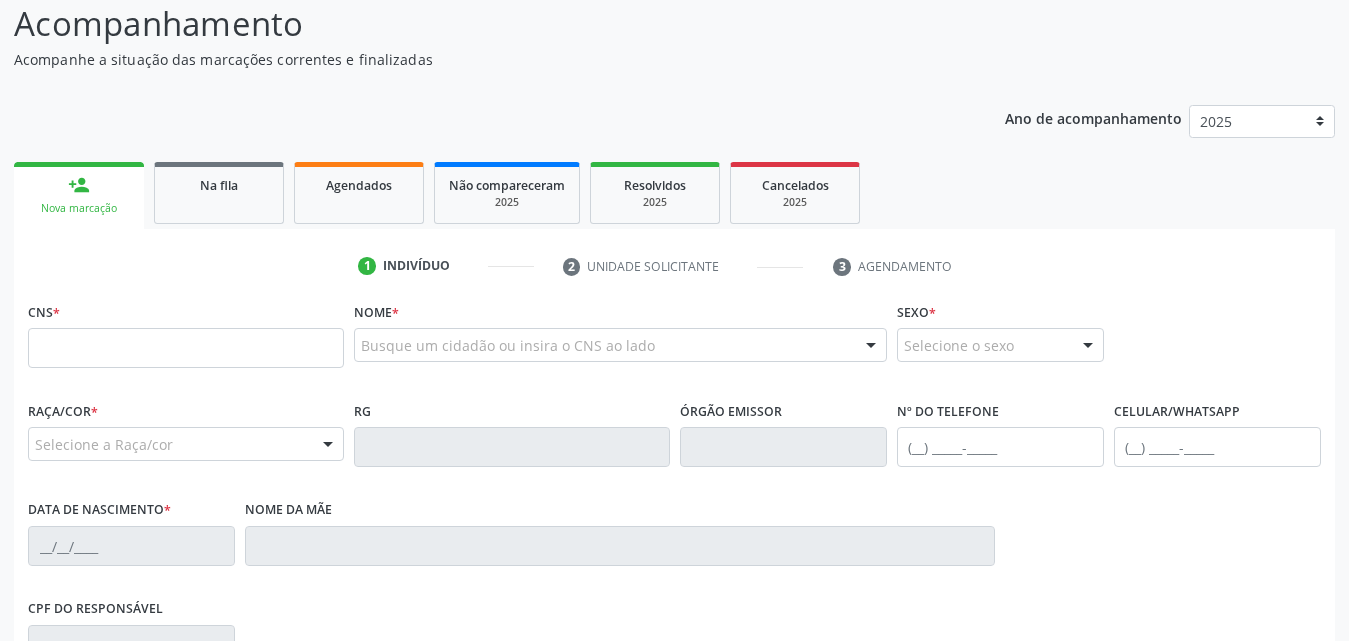 scroll, scrollTop: 200, scrollLeft: 0, axis: vertical 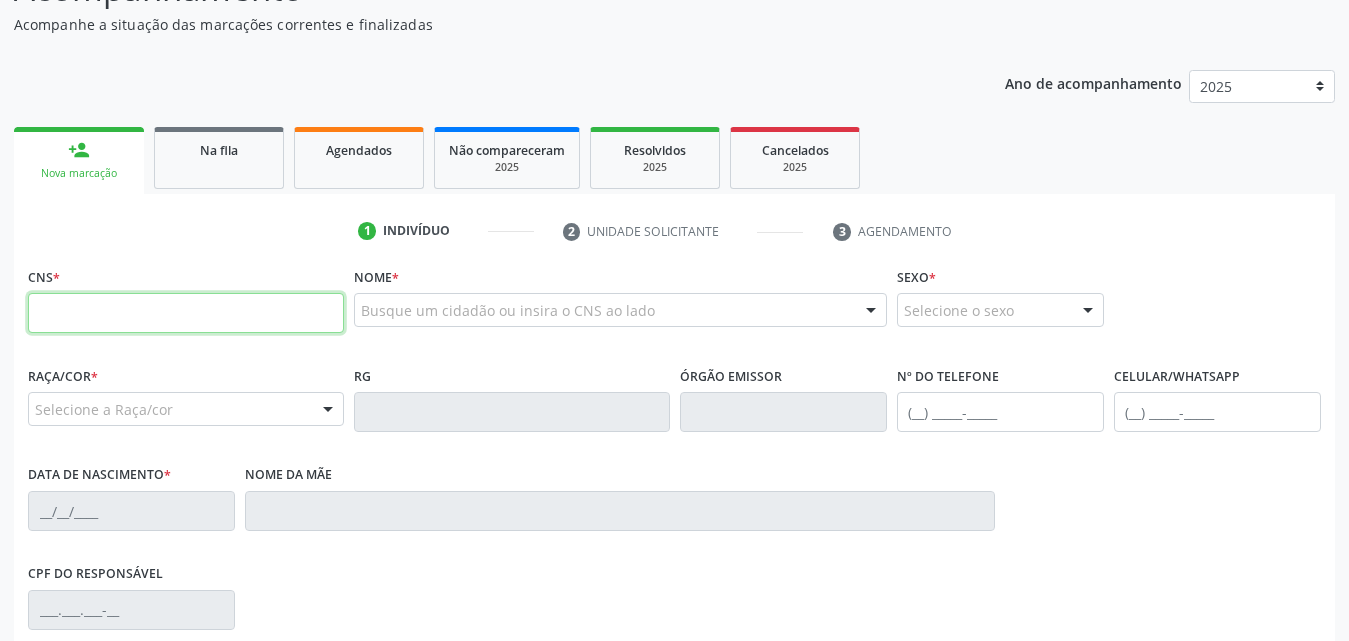 drag, startPoint x: 185, startPoint y: 316, endPoint x: 188, endPoint y: 300, distance: 16.27882 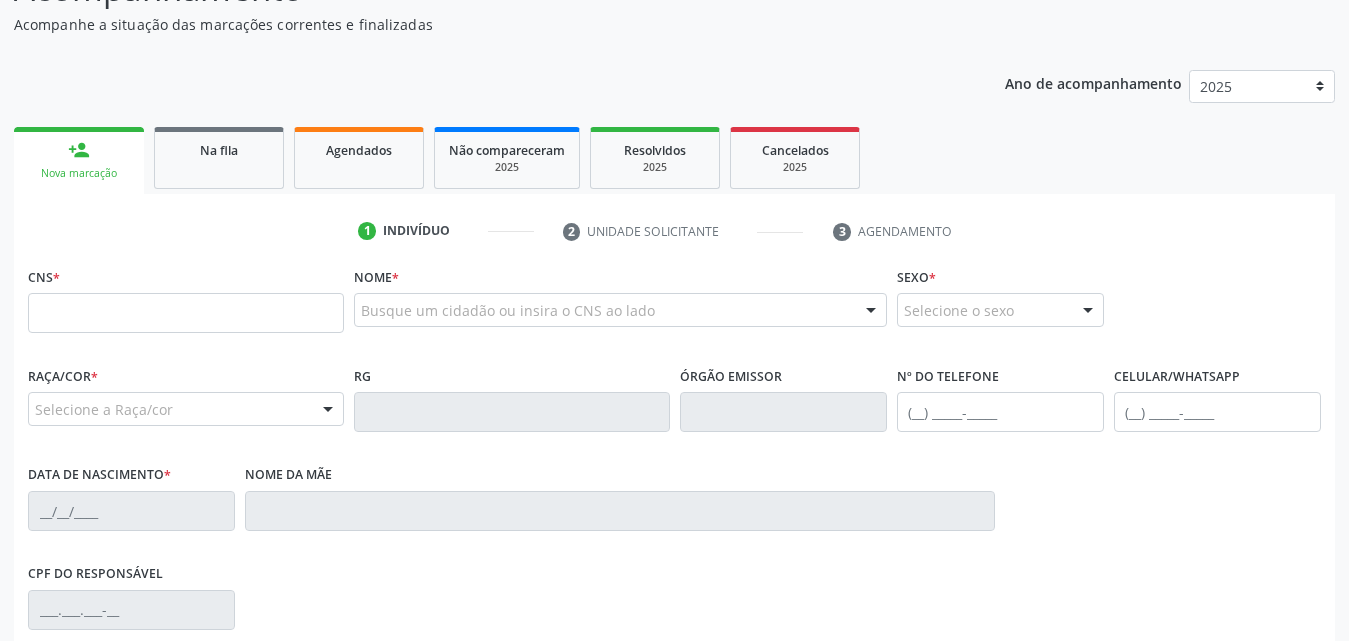 click on "1
Indivíduo
2
Unidade solicitante
3
Agendamento" at bounding box center (674, 231) 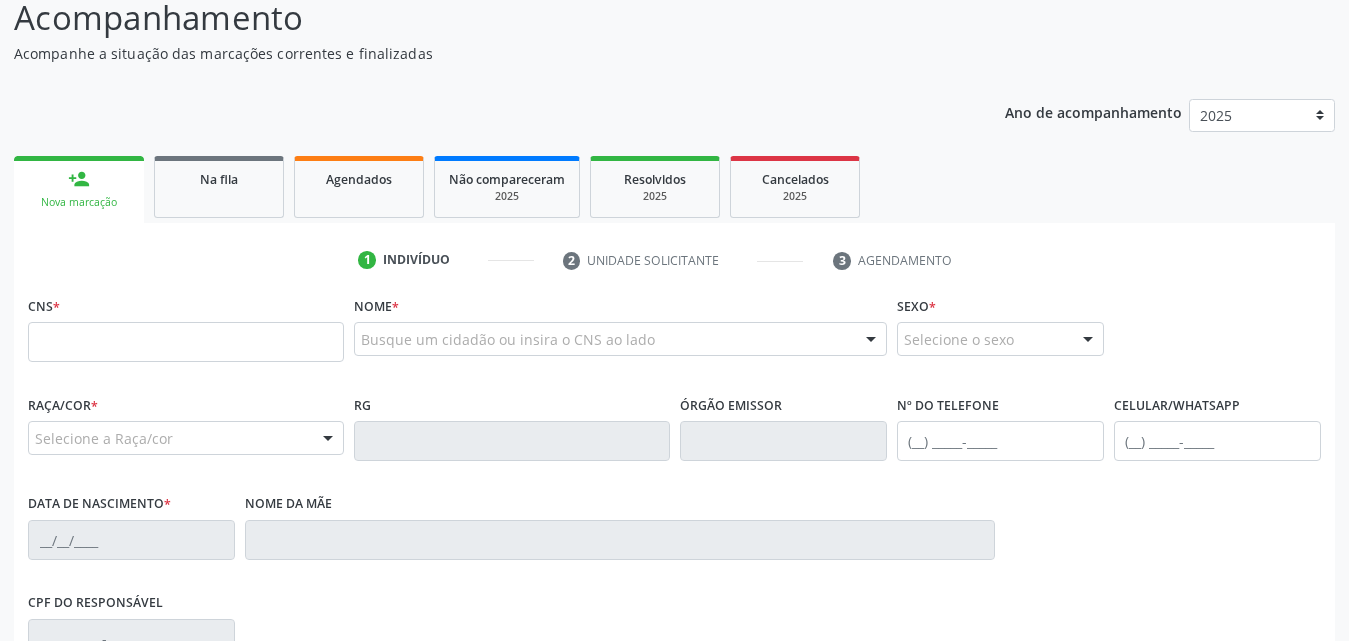 scroll, scrollTop: 271, scrollLeft: 0, axis: vertical 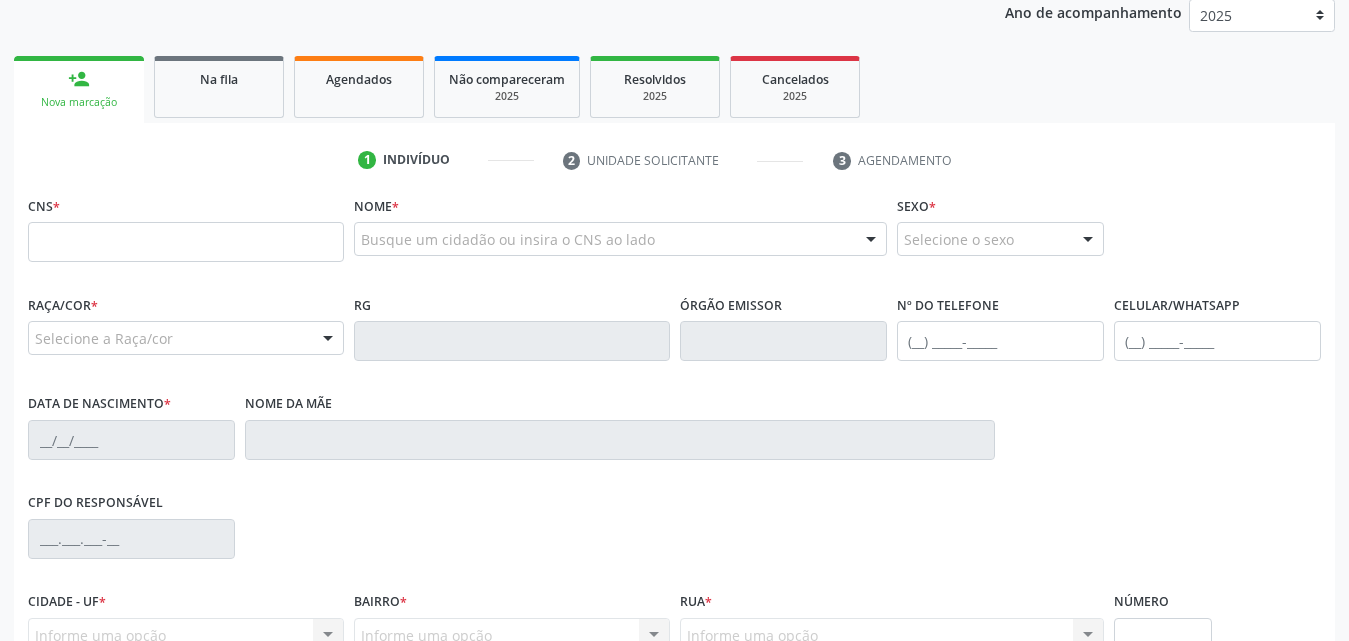 click on "person_add
Nova marcação" at bounding box center [79, 89] 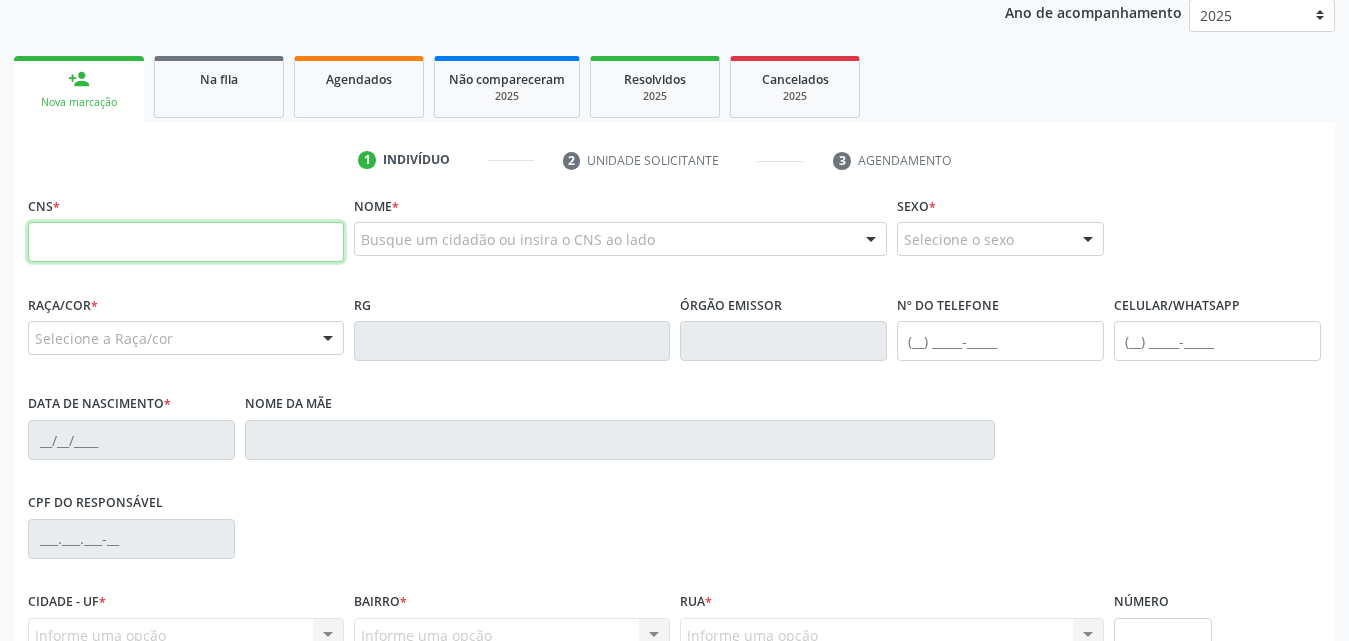 click at bounding box center [186, 242] 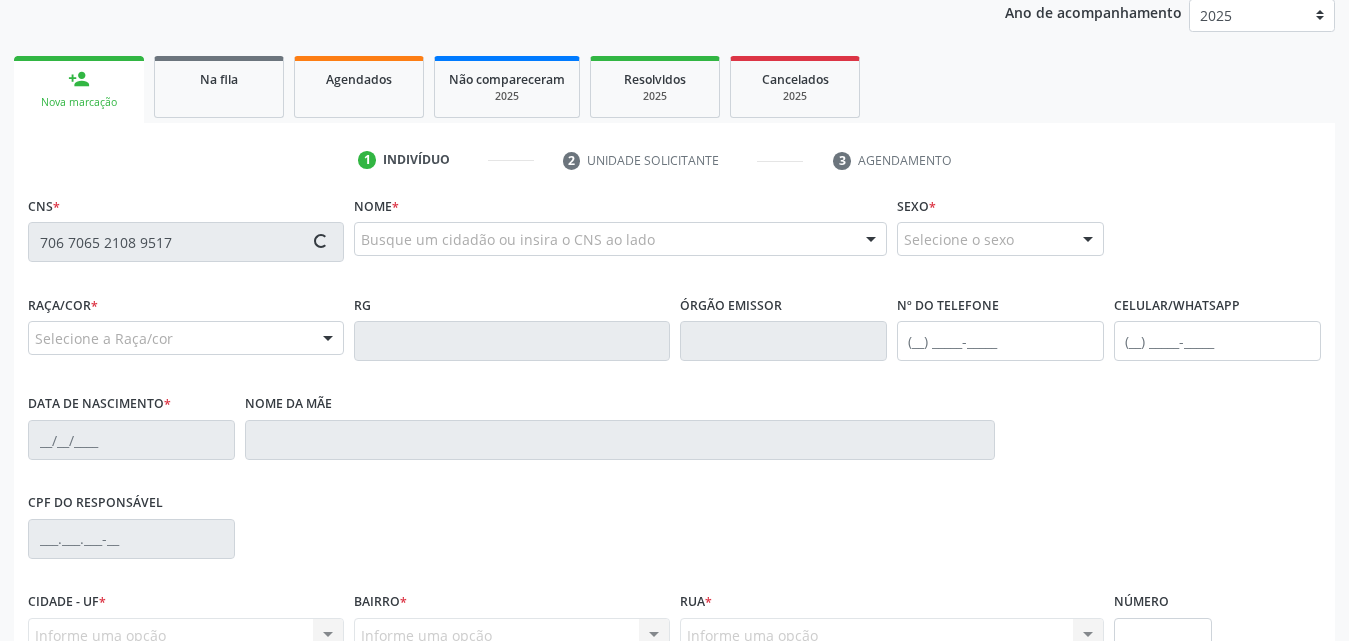 type on "706 7065 2108 9517" 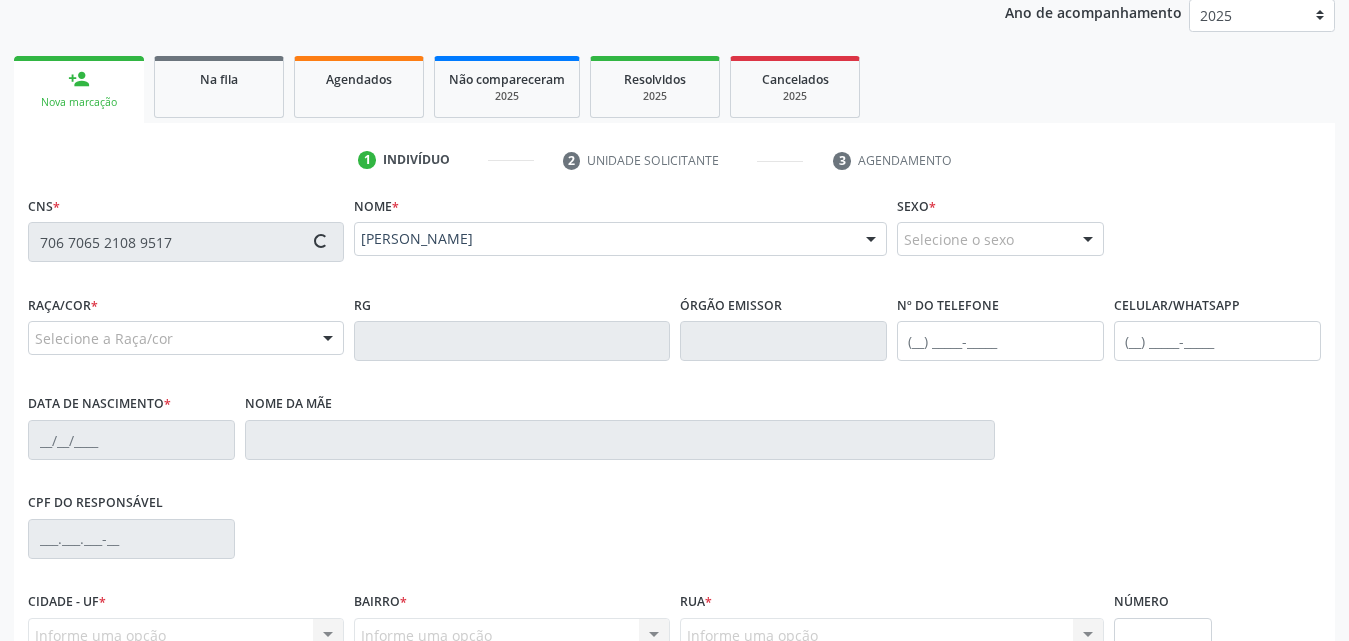 type on "[PHONE_NUMBER]" 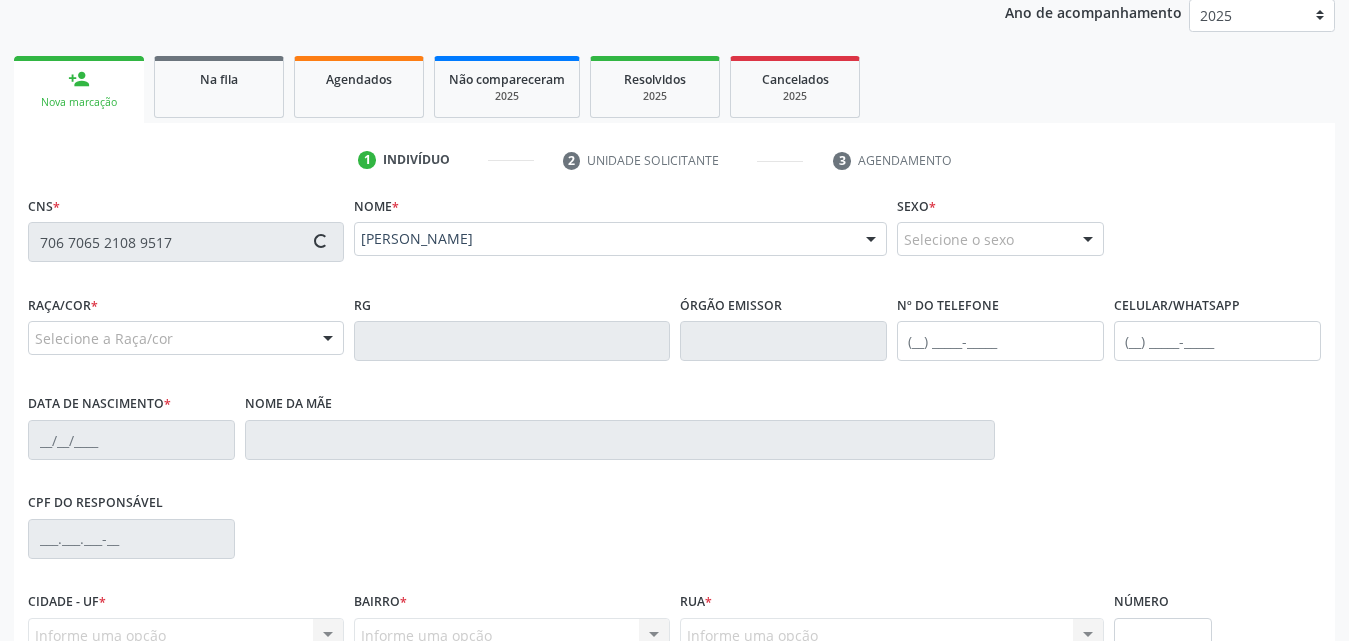 type on "07[DATE]" 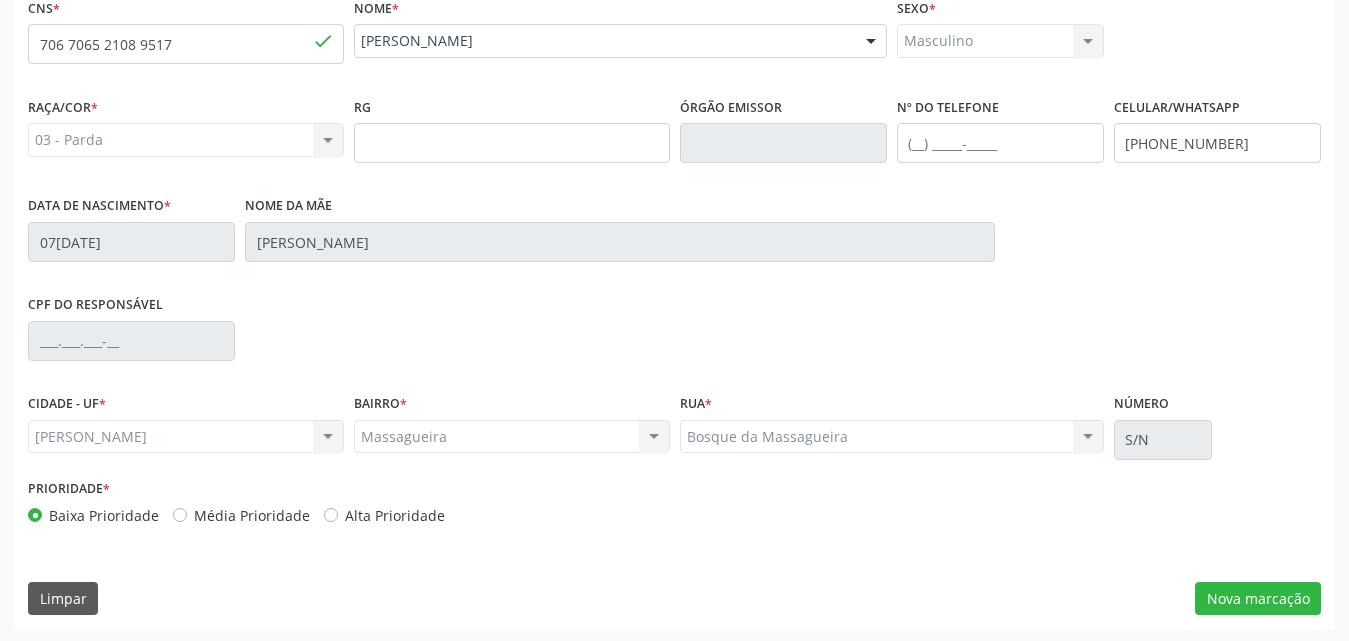 scroll, scrollTop: 471, scrollLeft: 0, axis: vertical 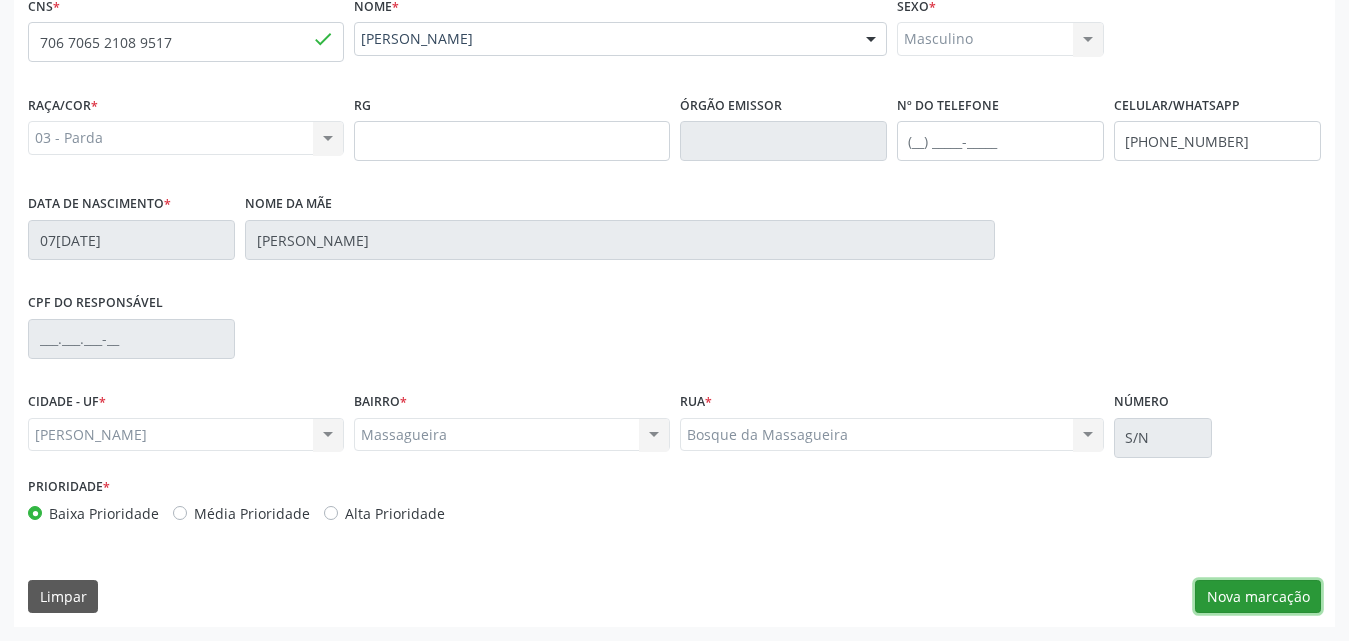 click on "Nova marcação" at bounding box center [1258, 597] 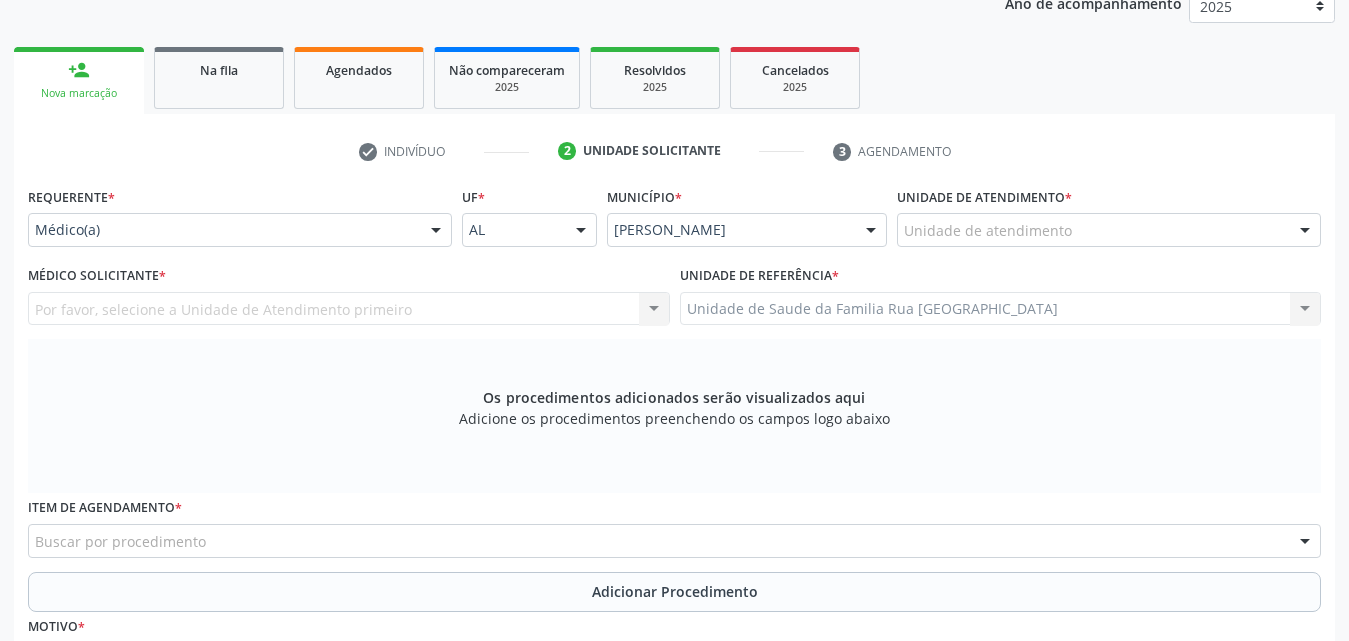 scroll, scrollTop: 271, scrollLeft: 0, axis: vertical 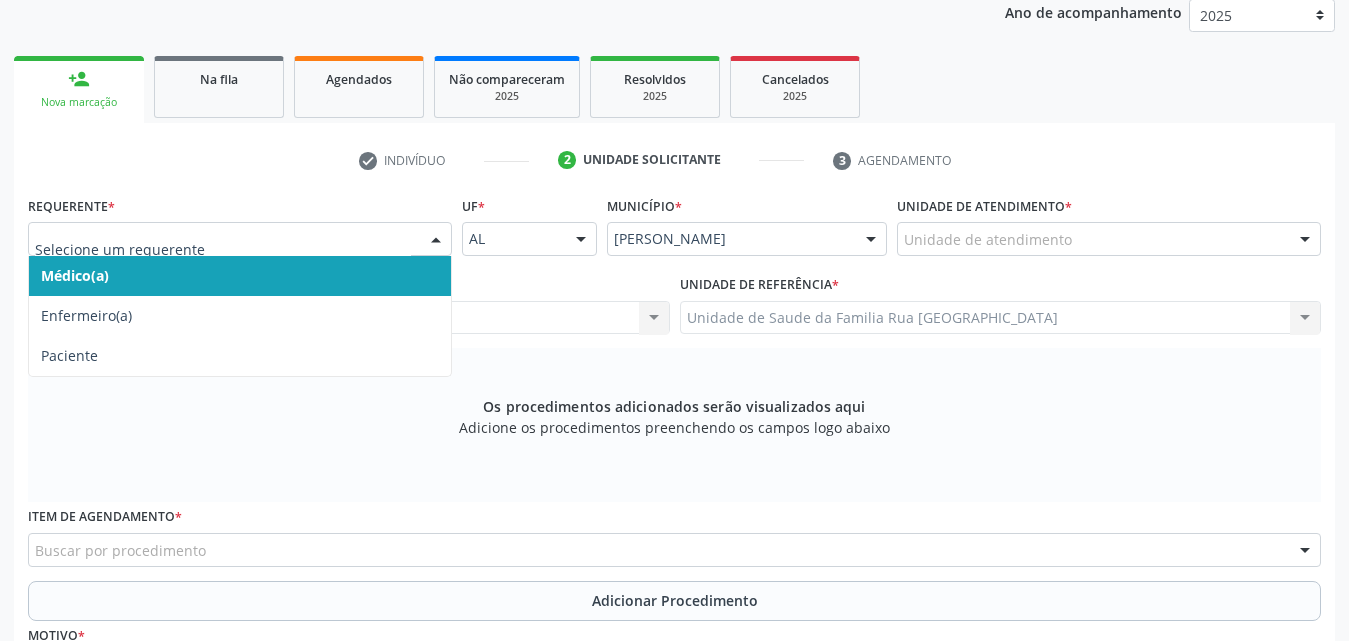 click at bounding box center [436, 240] 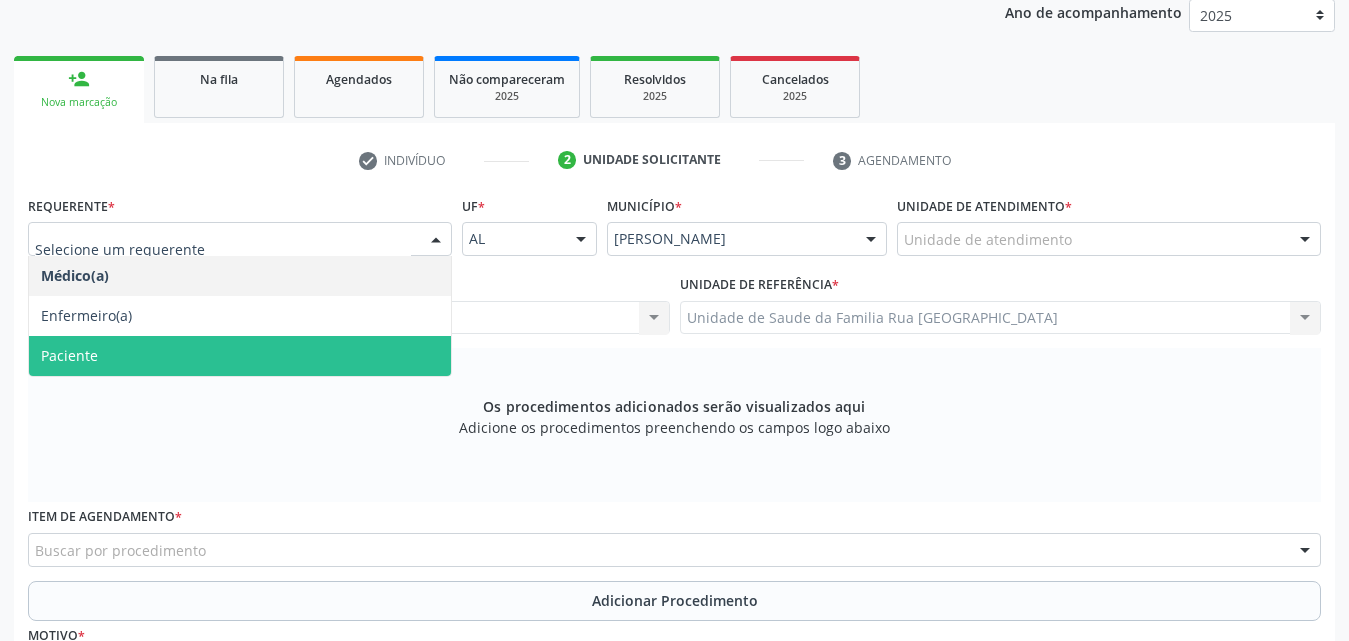 click on "Paciente" at bounding box center [240, 356] 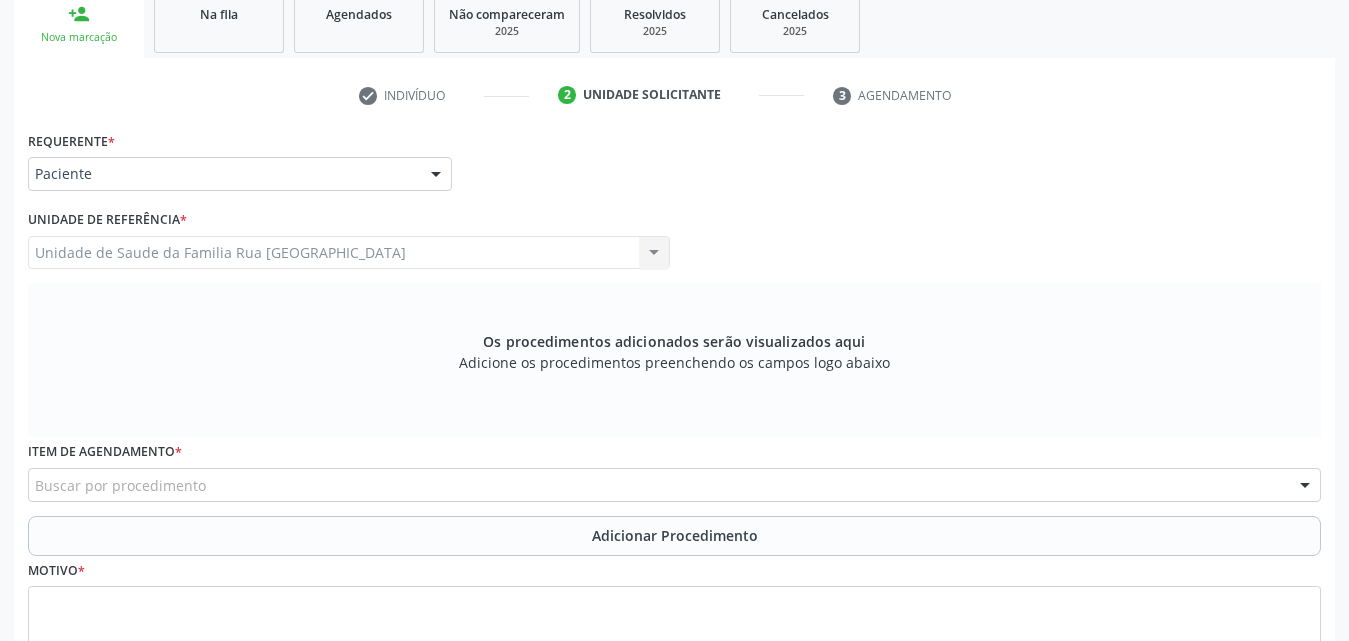 scroll, scrollTop: 371, scrollLeft: 0, axis: vertical 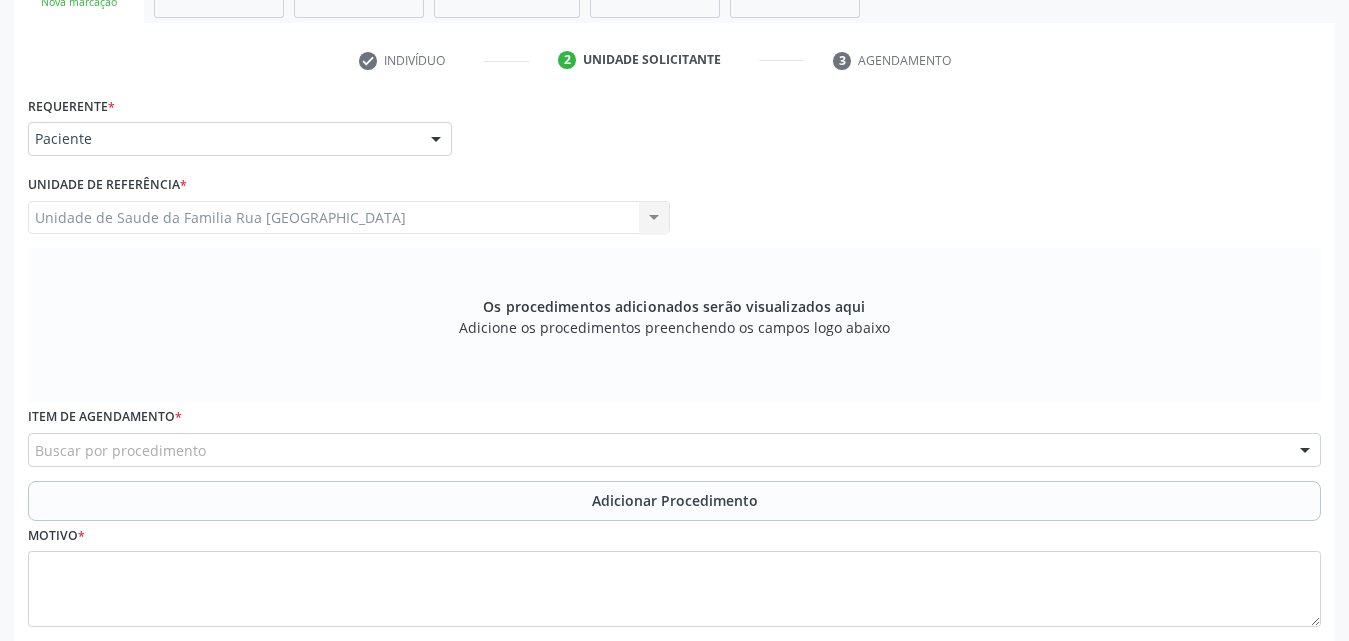 click at bounding box center (436, 140) 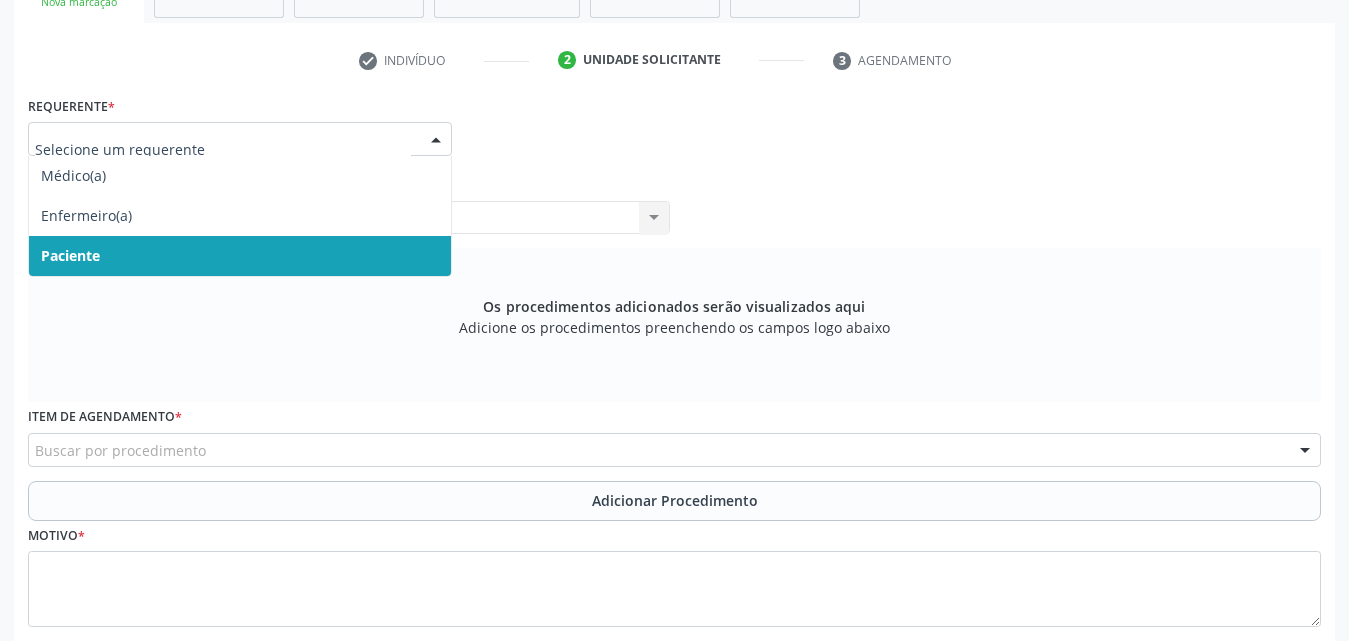 click at bounding box center [436, 140] 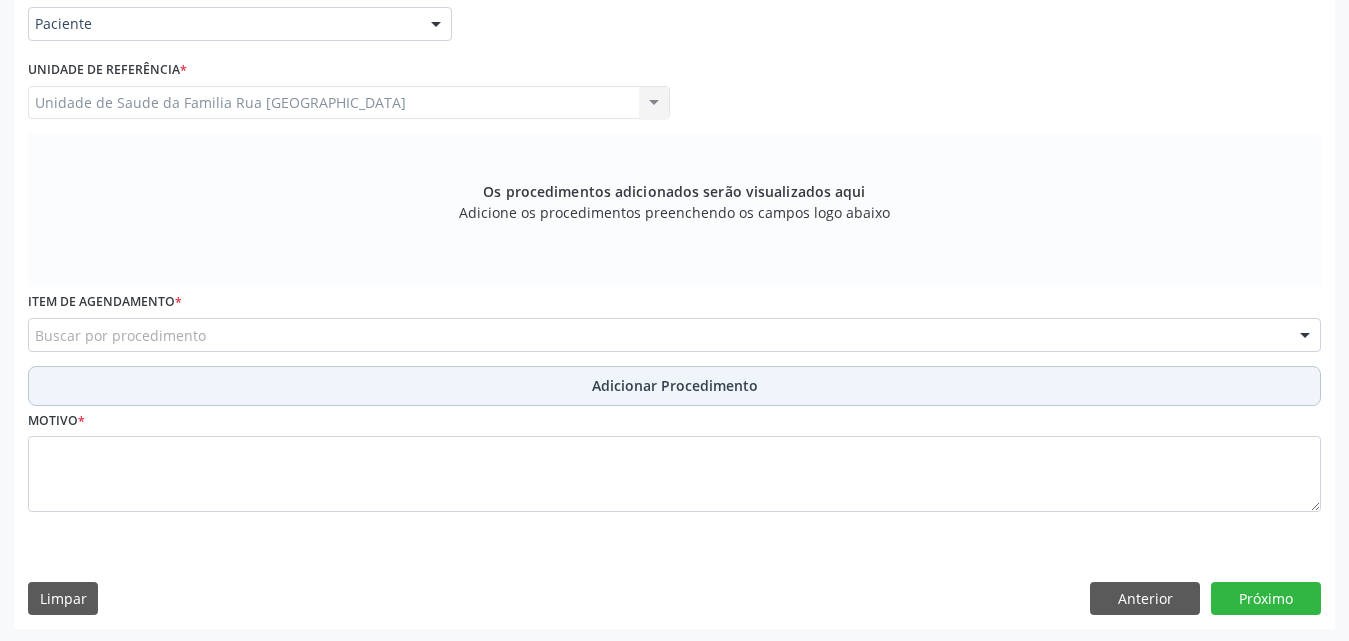 scroll, scrollTop: 488, scrollLeft: 0, axis: vertical 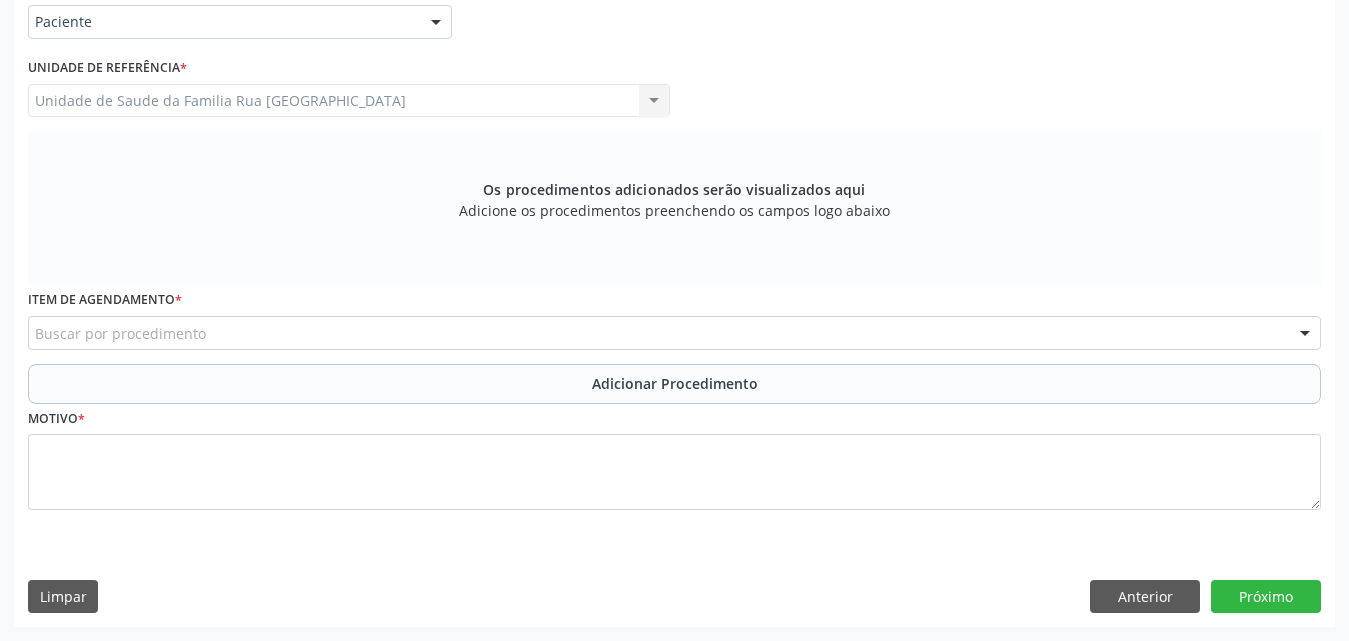 click on "Buscar por procedimento" at bounding box center [674, 333] 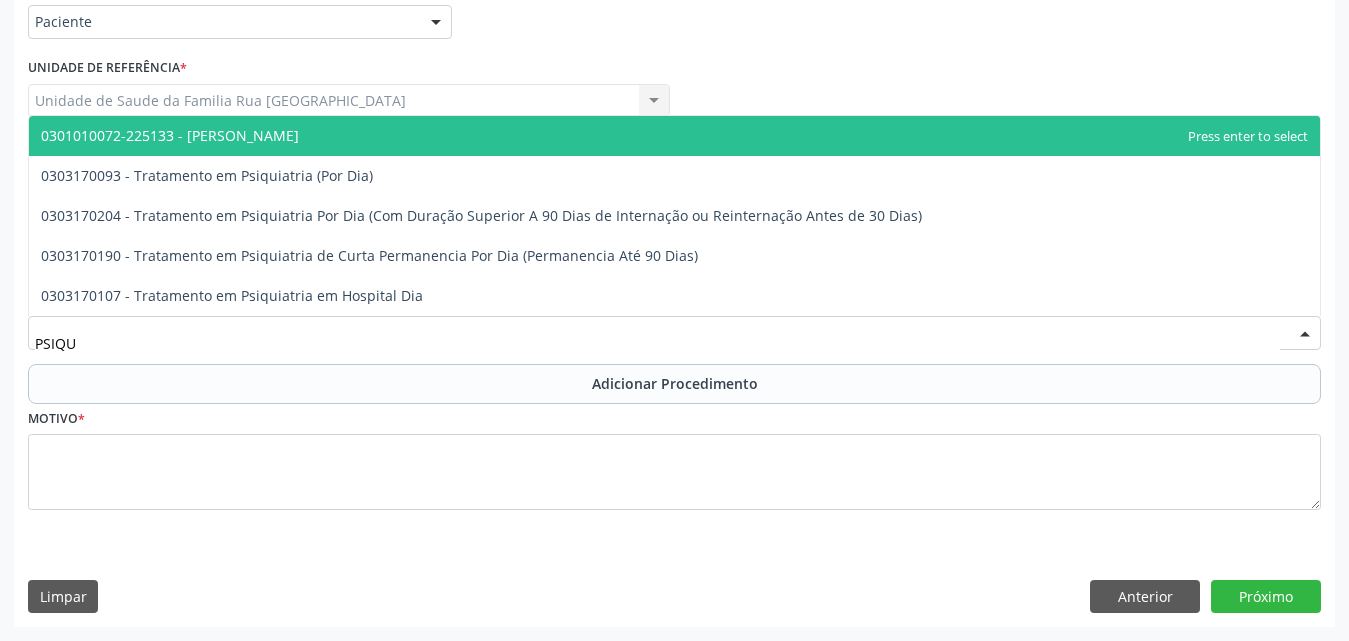 type on "PSIQUI" 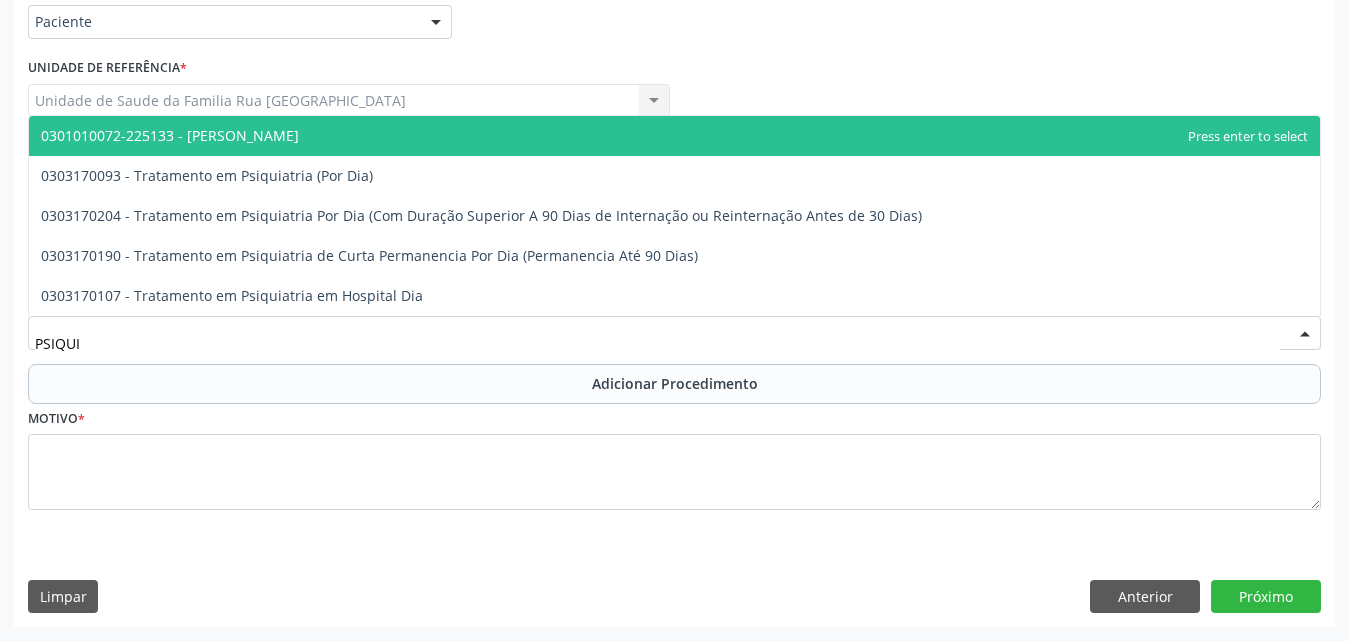 click on "0301010072-225133 - [PERSON_NAME]" at bounding box center (170, 135) 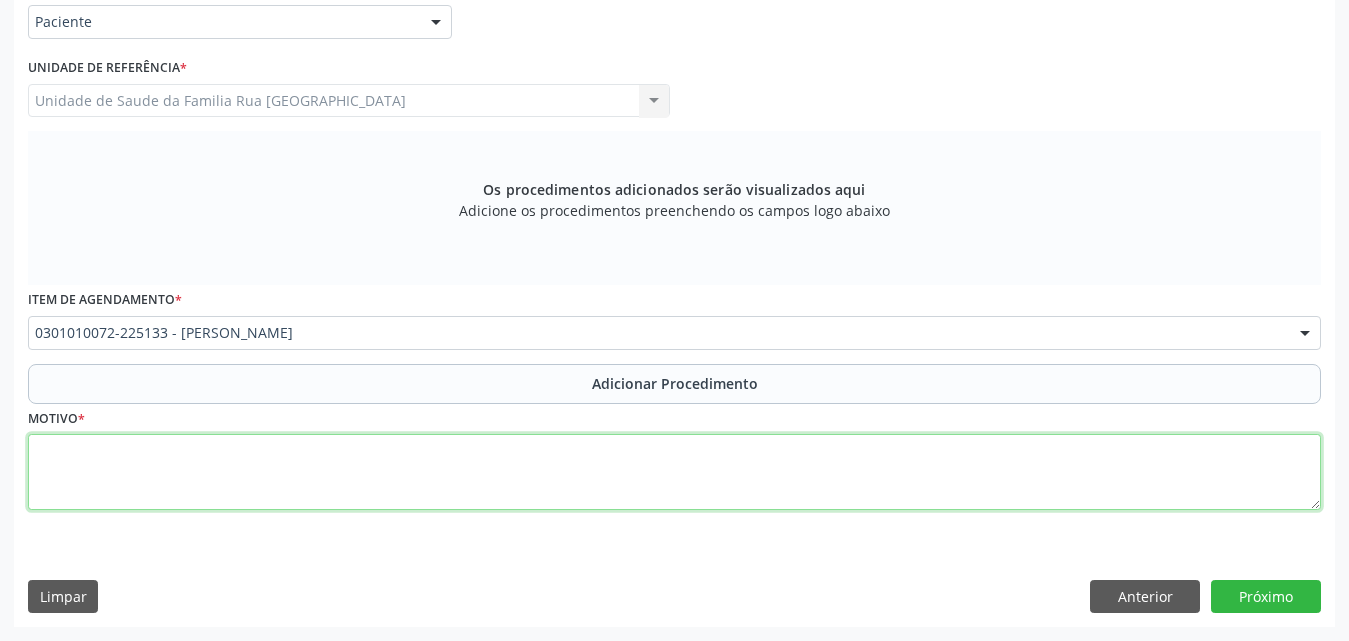 click at bounding box center [674, 472] 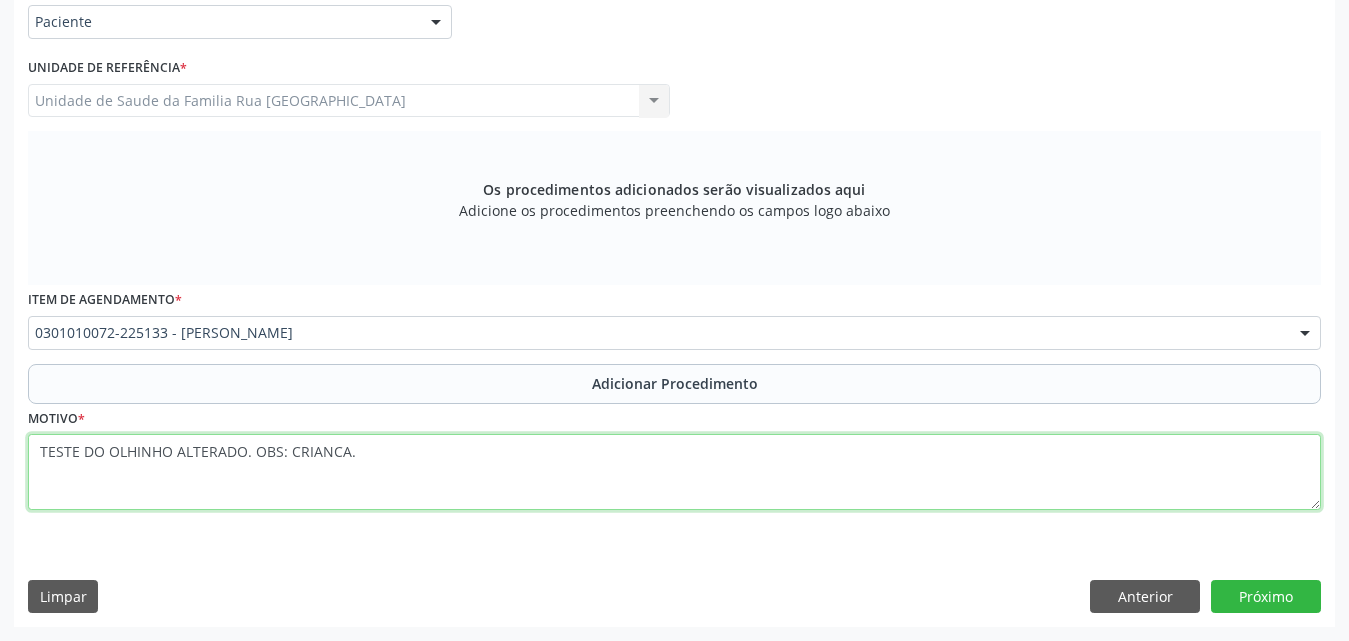 scroll, scrollTop: 36, scrollLeft: 0, axis: vertical 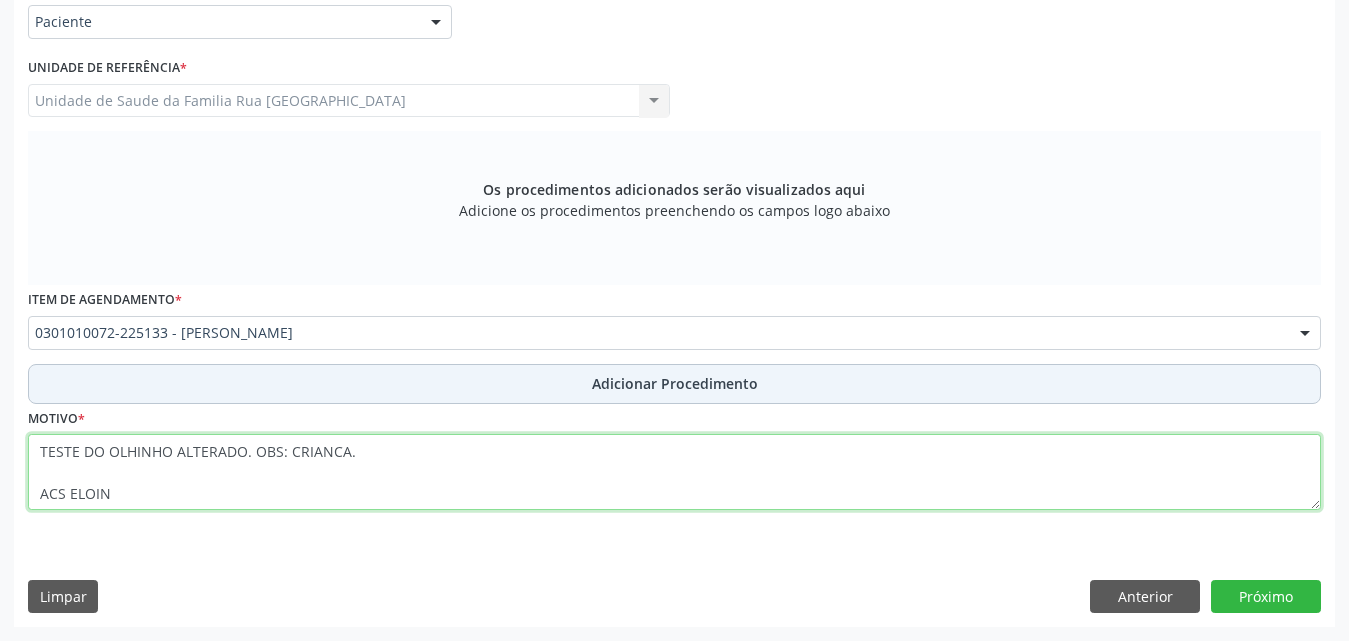 type on "TESTE DO OLHINHO ALTERADO. OBS: CRIANCA.
ACS ELOIN" 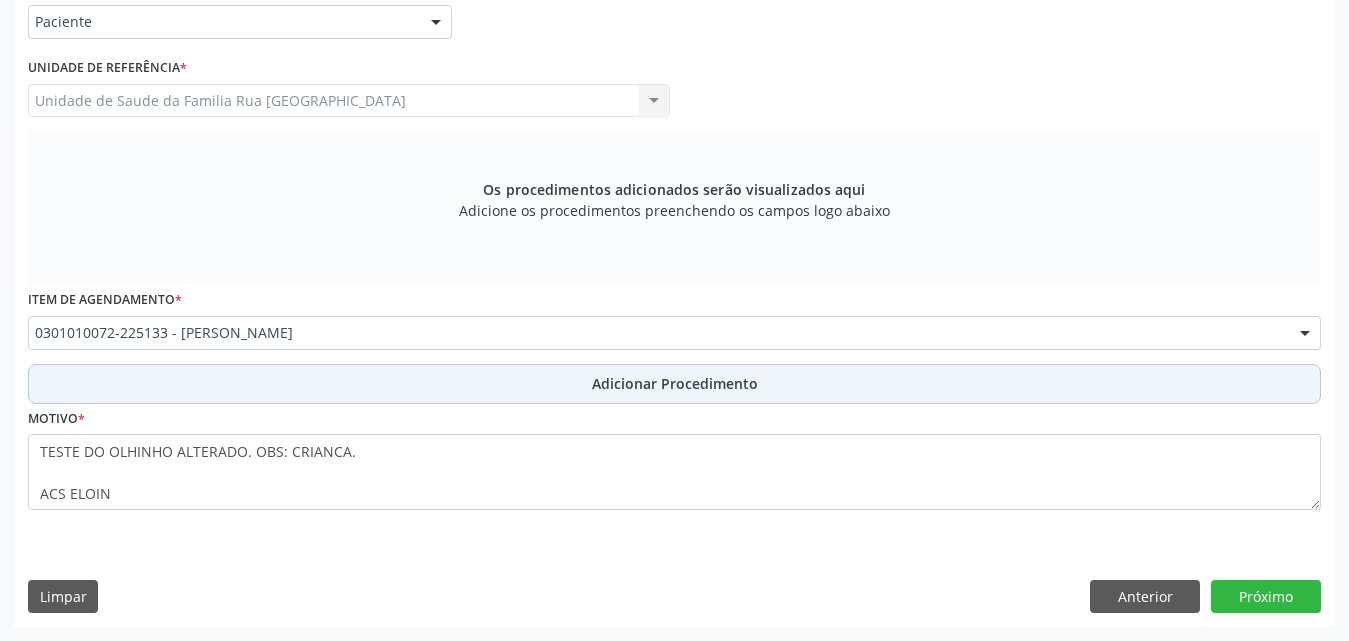 click on "Adicionar Procedimento" at bounding box center (675, 383) 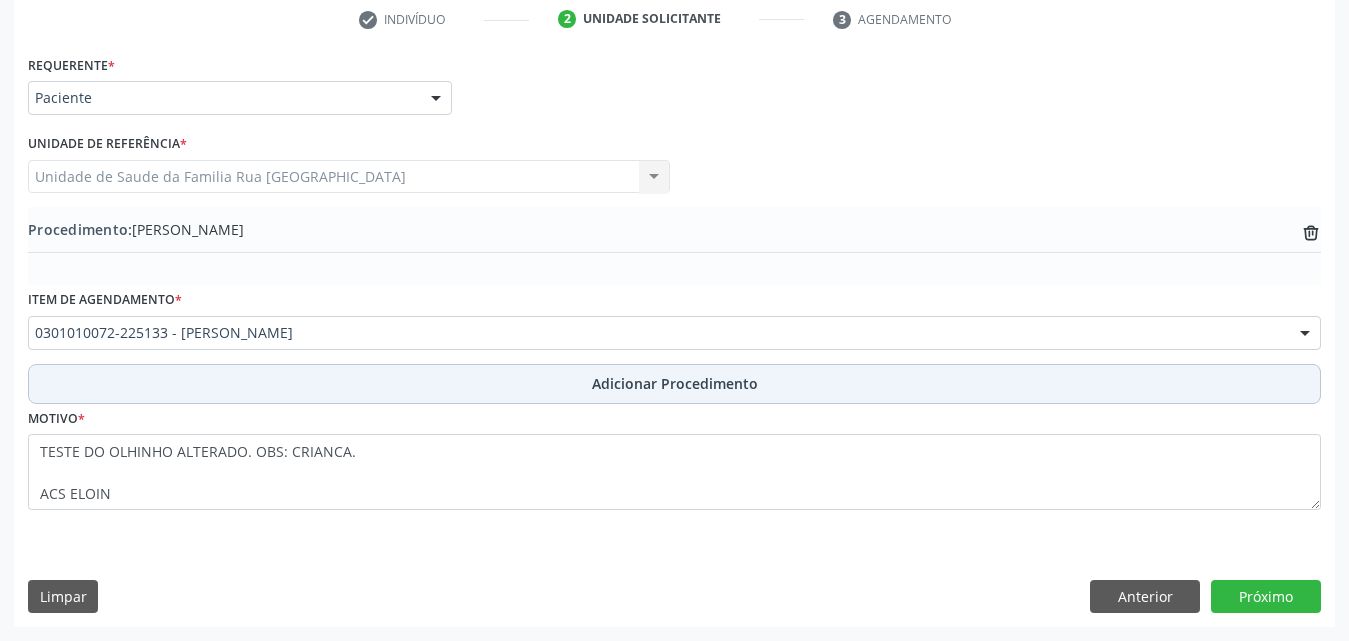 scroll, scrollTop: 412, scrollLeft: 0, axis: vertical 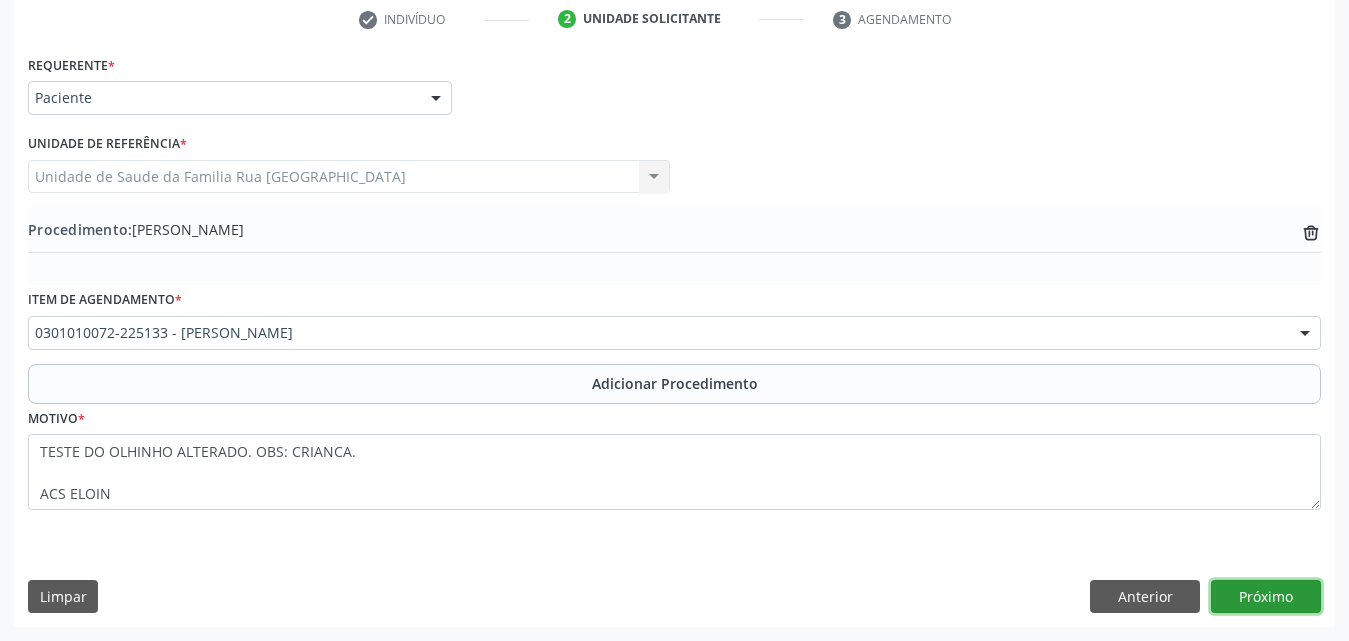 click on "Próximo" at bounding box center (1266, 597) 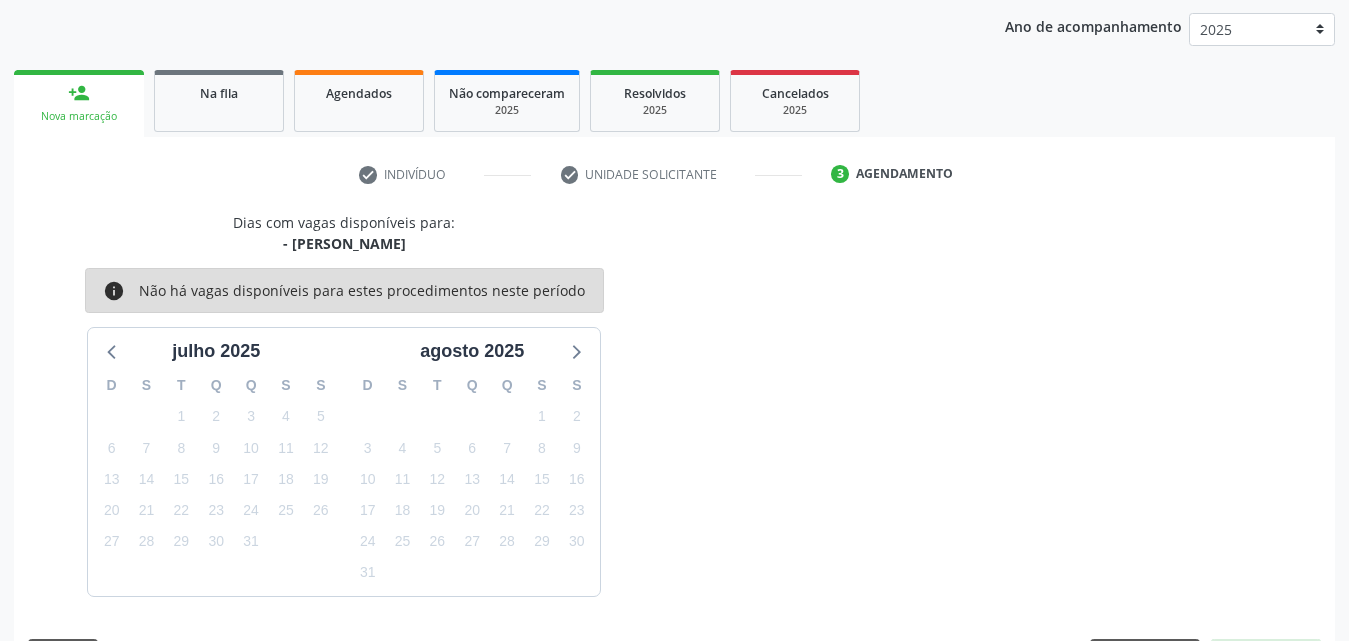 scroll, scrollTop: 316, scrollLeft: 0, axis: vertical 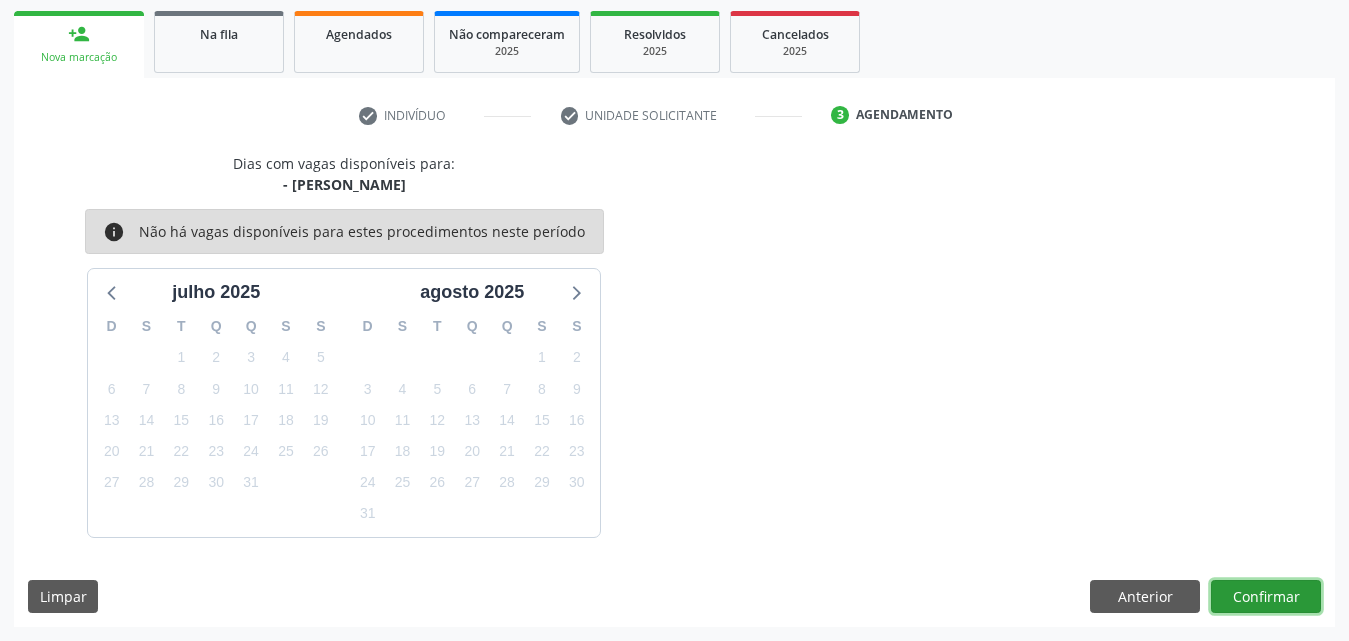 click on "Confirmar" at bounding box center (1266, 597) 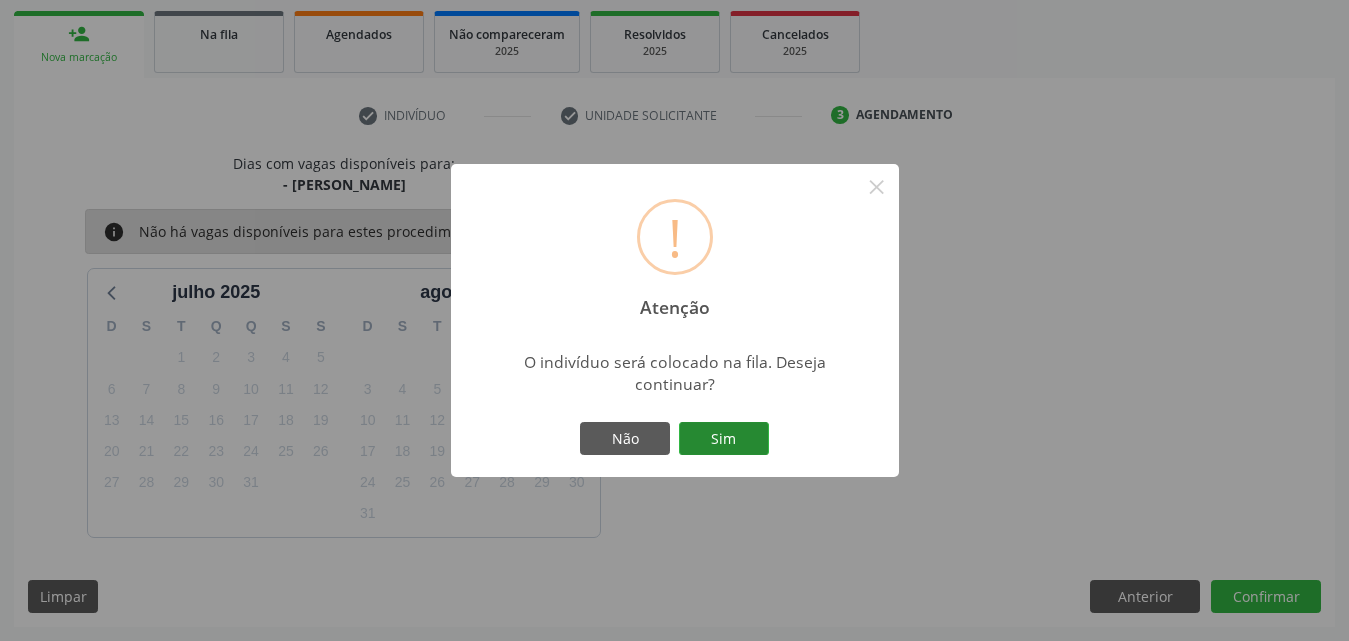click on "Sim" at bounding box center [724, 439] 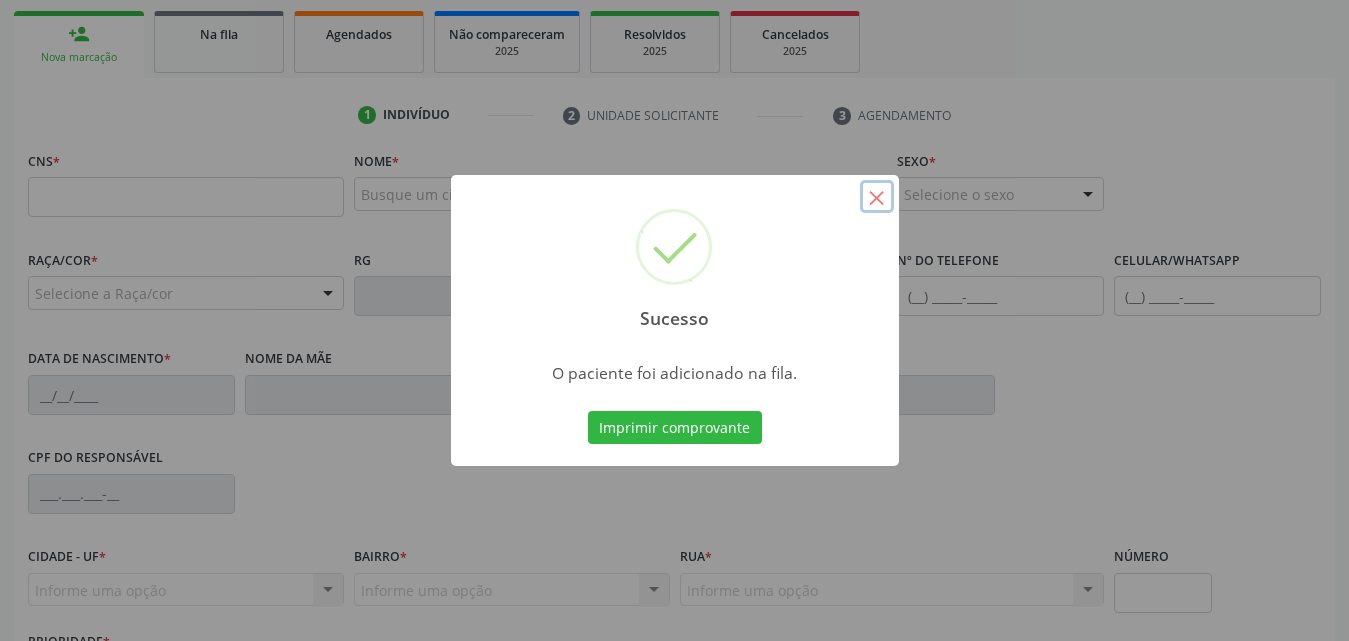 click on "×" at bounding box center [877, 197] 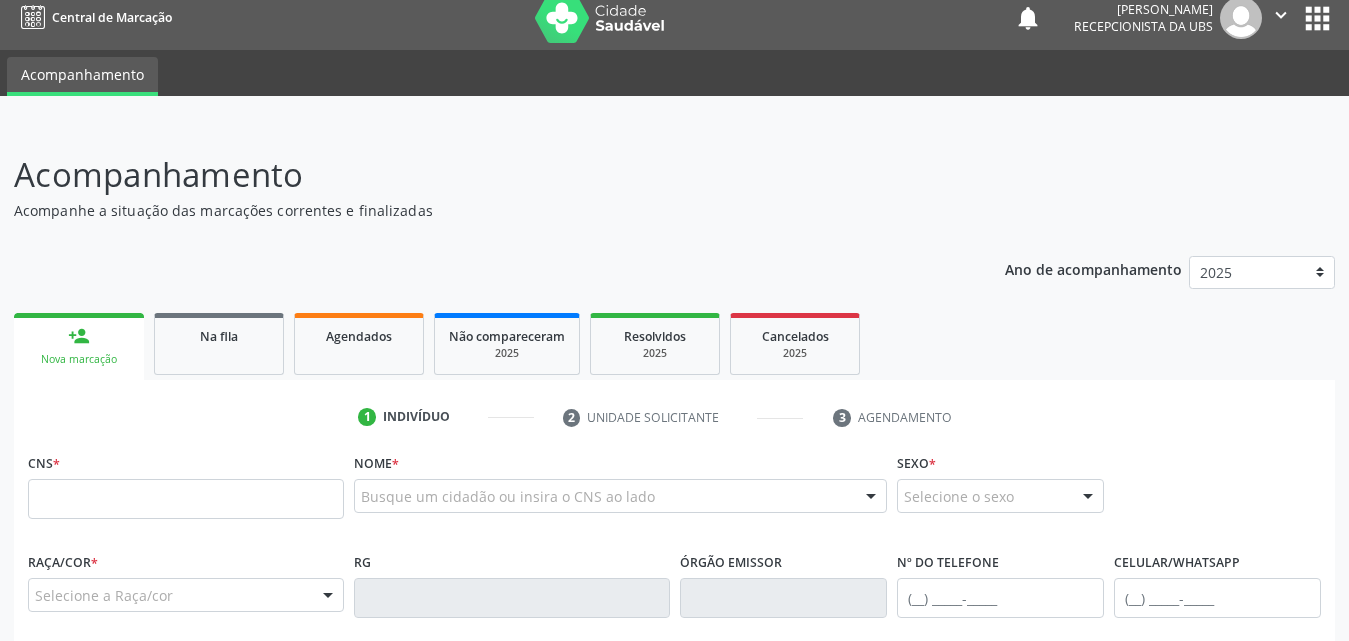 scroll, scrollTop: 0, scrollLeft: 0, axis: both 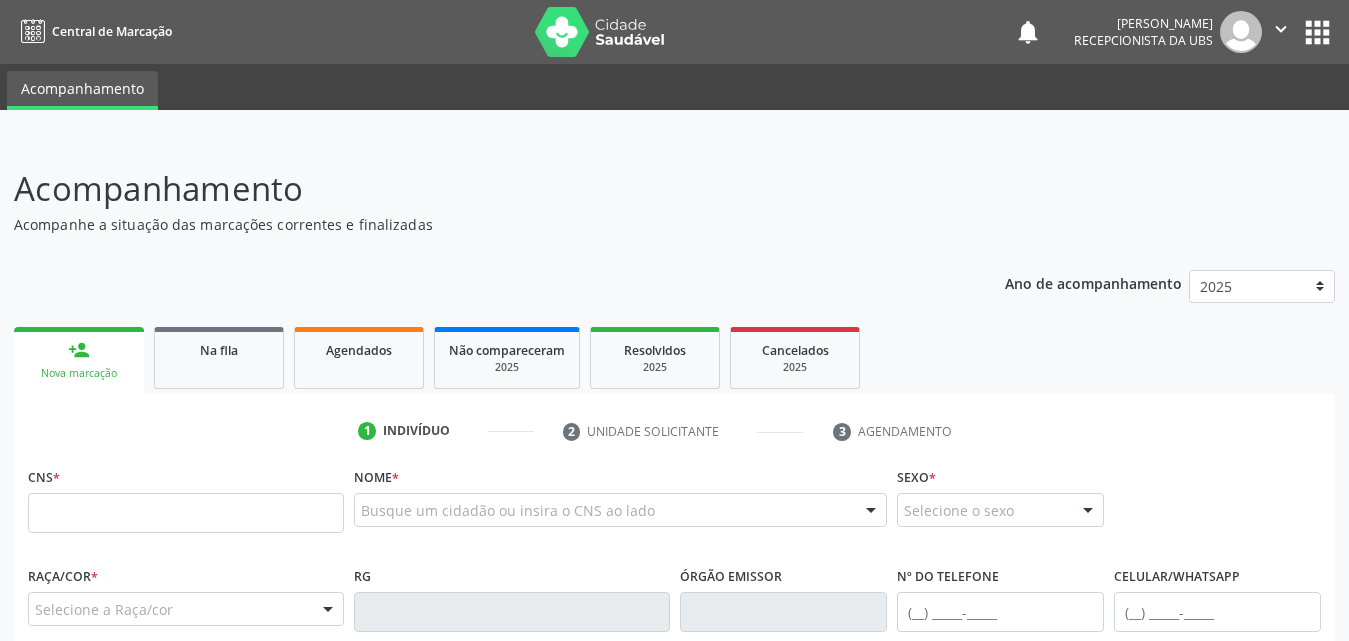 click on "Acompanhamento" at bounding box center (476, 189) 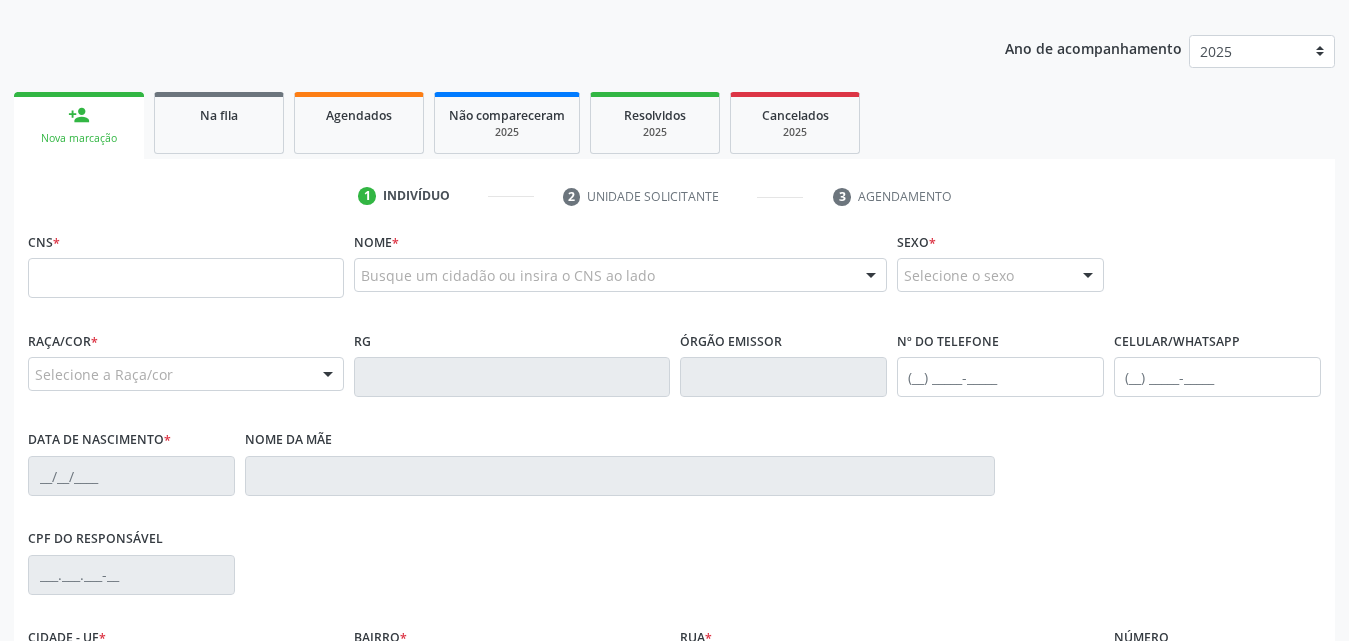 scroll, scrollTop: 200, scrollLeft: 0, axis: vertical 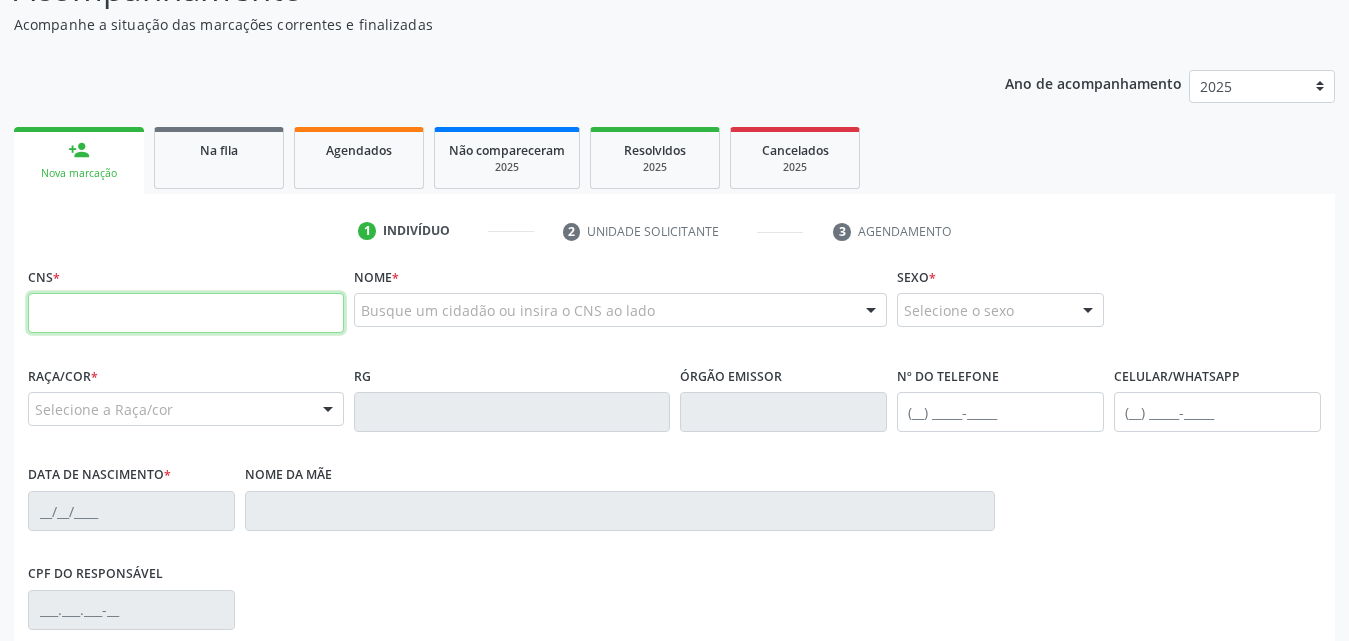 click at bounding box center (186, 313) 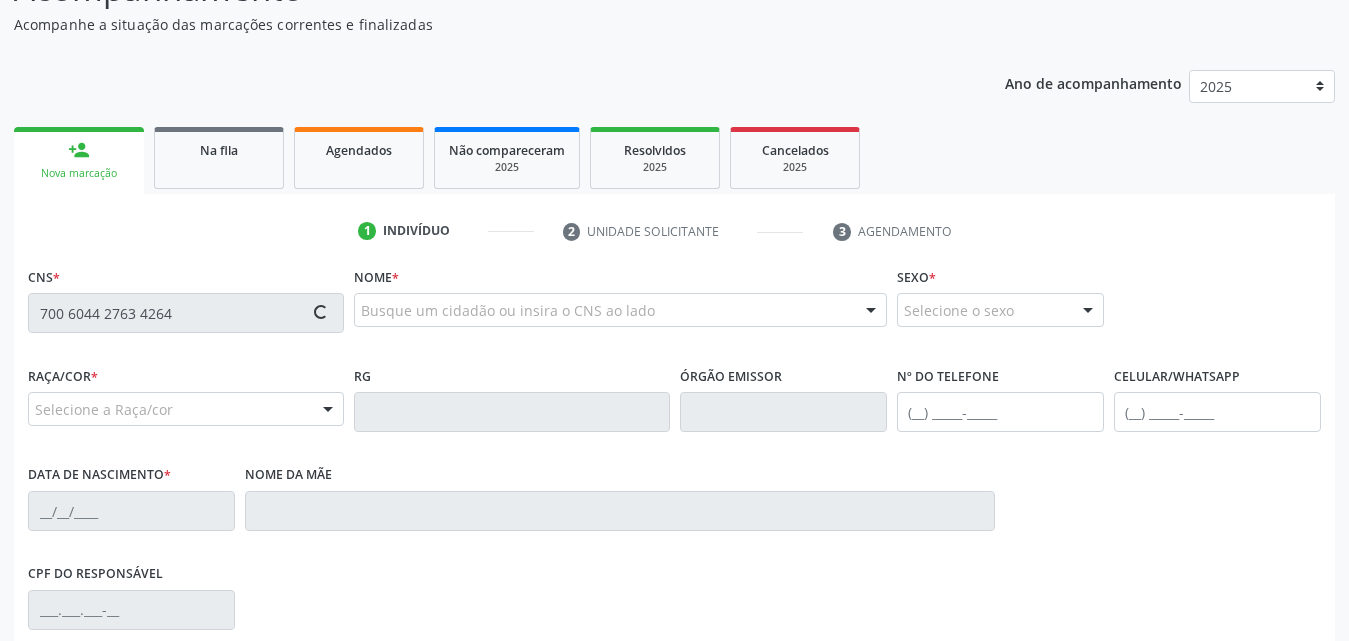 type on "700 6044 2763 4264" 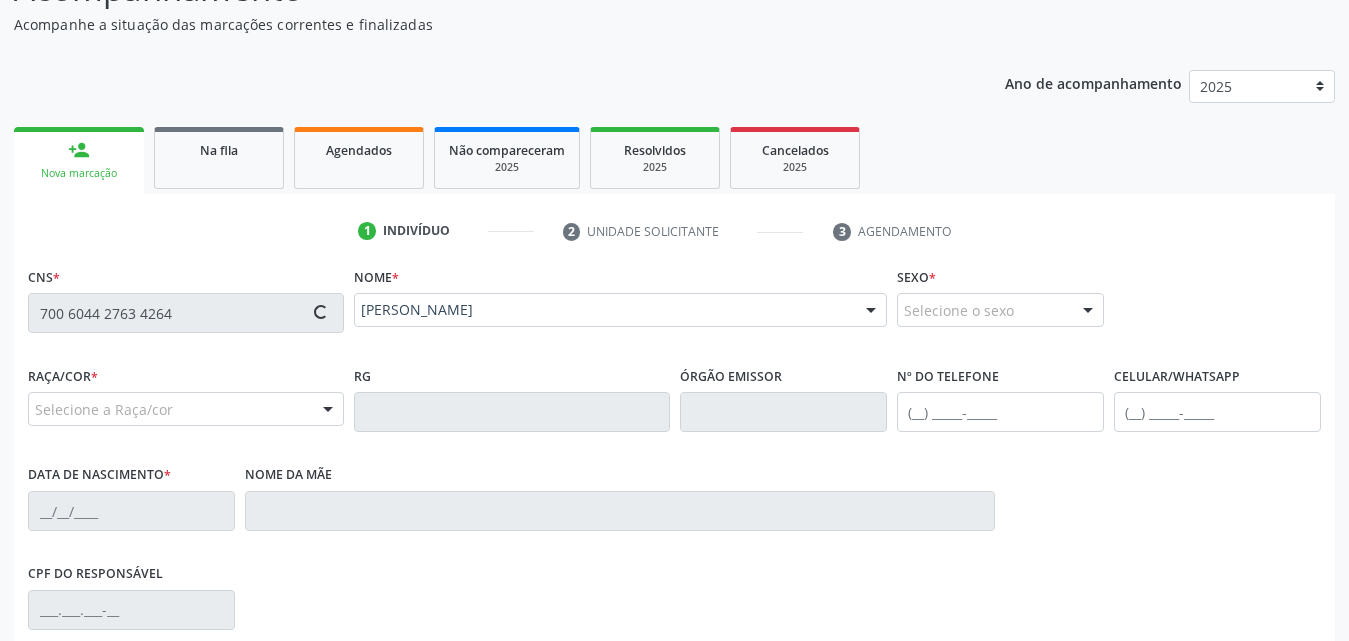 type on "[PHONE_NUMBER]" 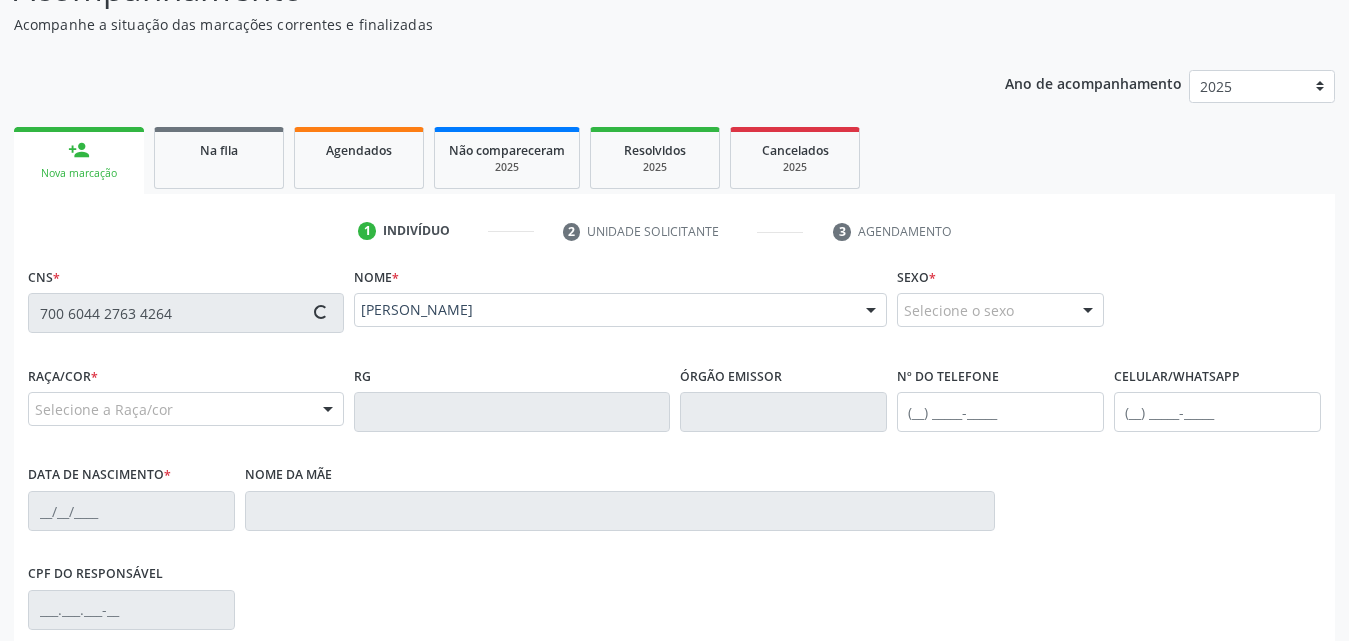 type on "[DATE]" 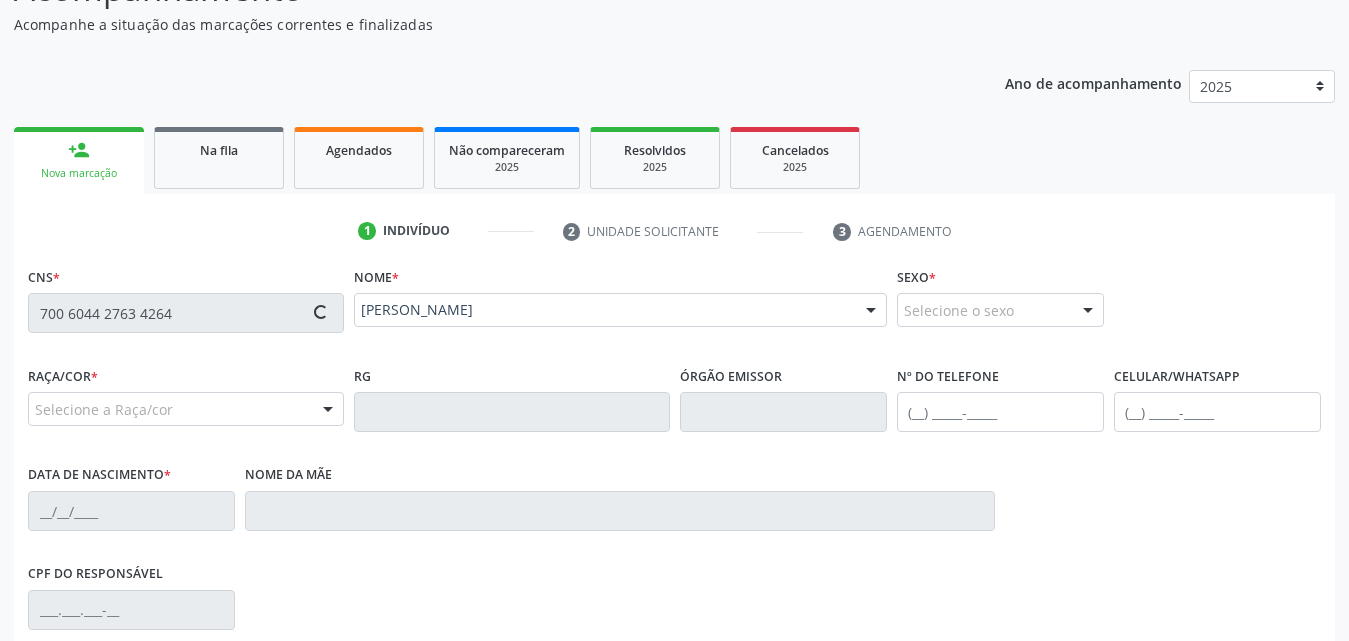 type on "S/N" 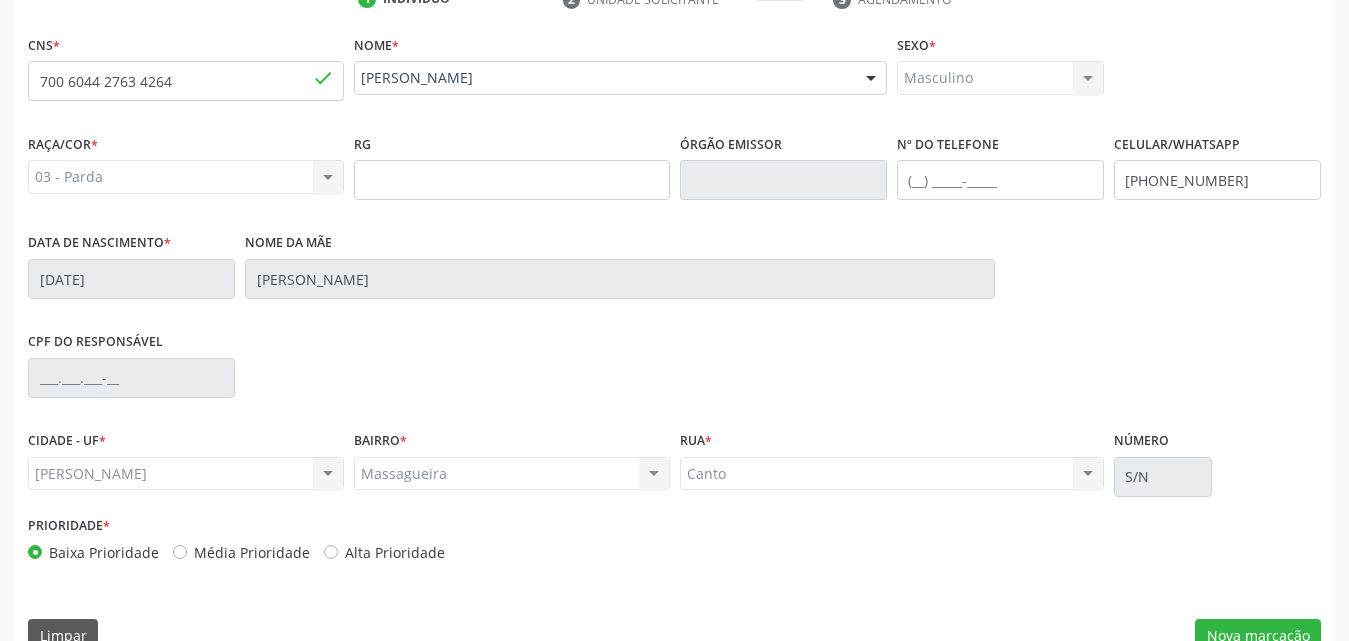 scroll, scrollTop: 471, scrollLeft: 0, axis: vertical 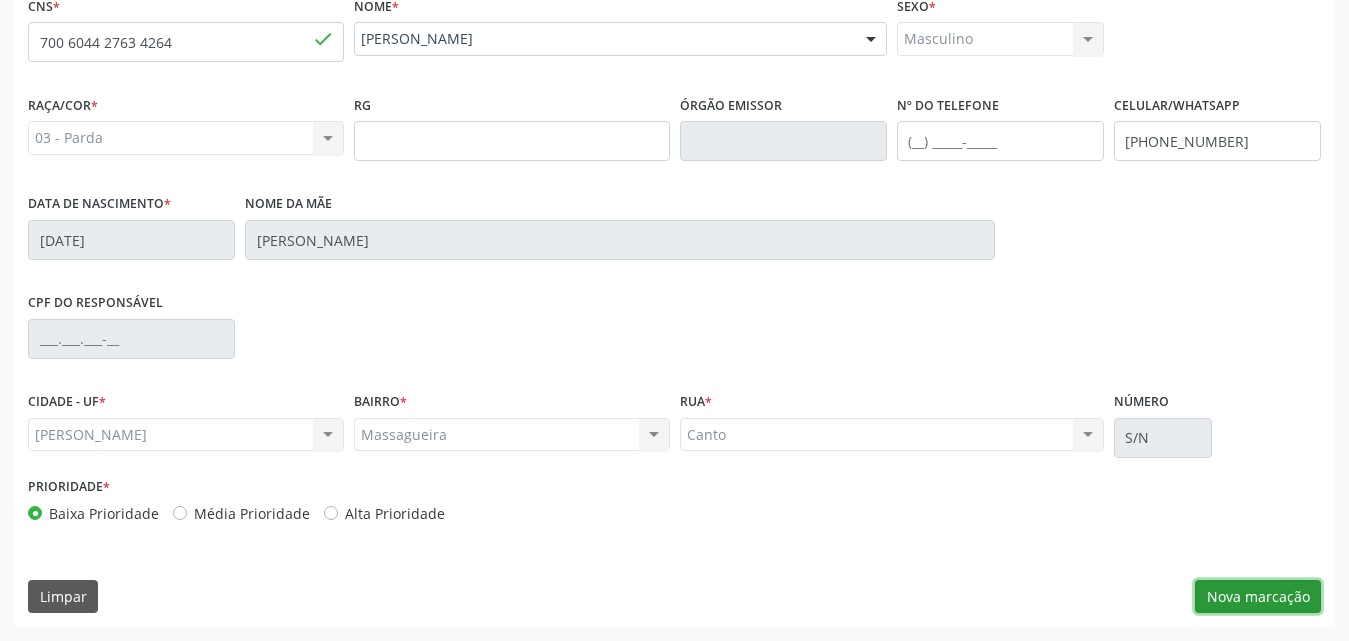 click on "Nova marcação" at bounding box center (1258, 597) 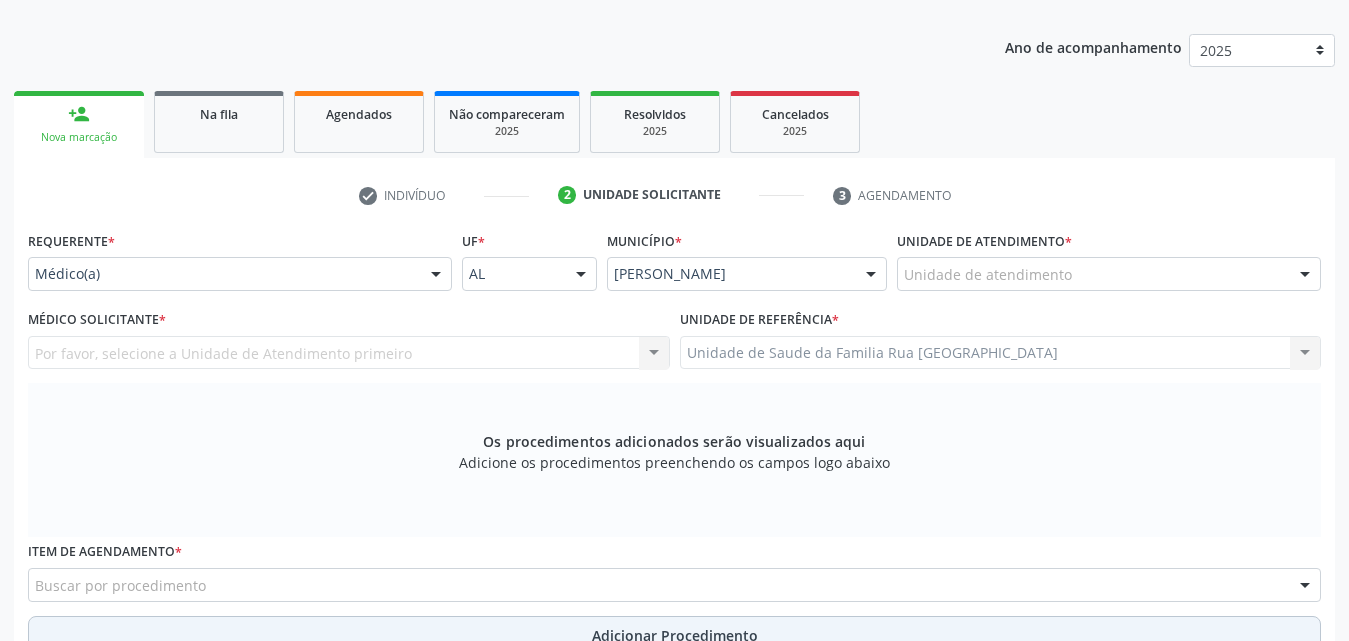 scroll, scrollTop: 271, scrollLeft: 0, axis: vertical 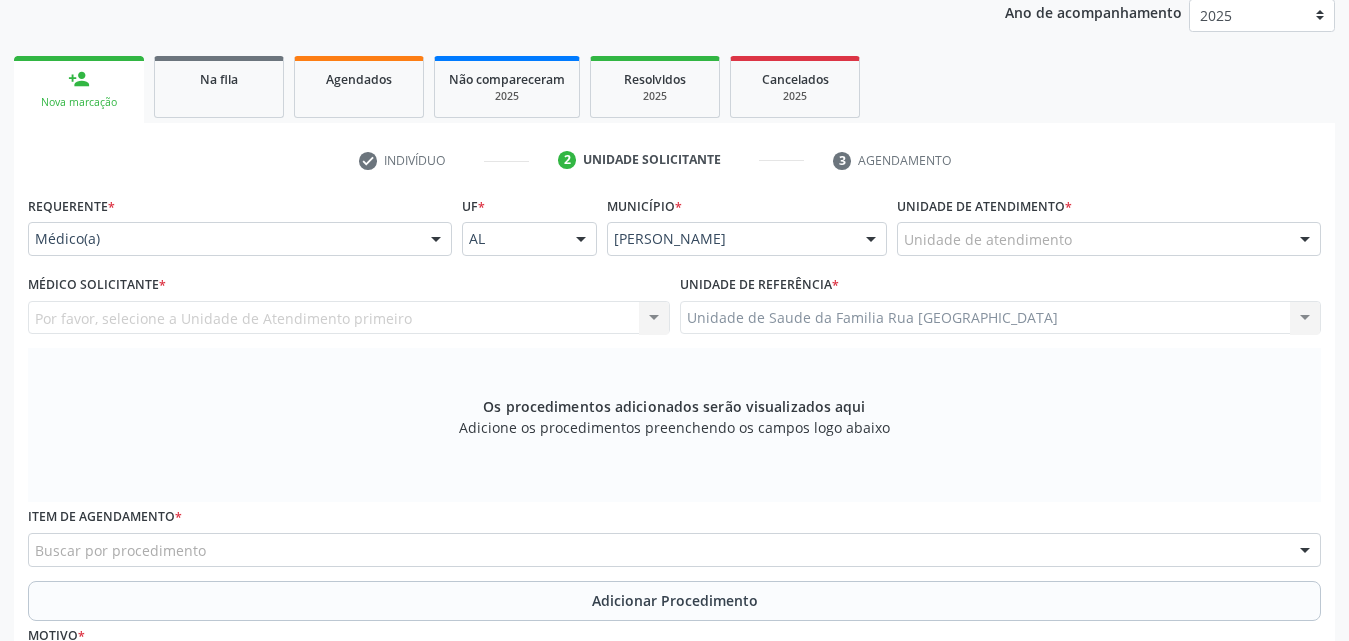 click at bounding box center (1305, 240) 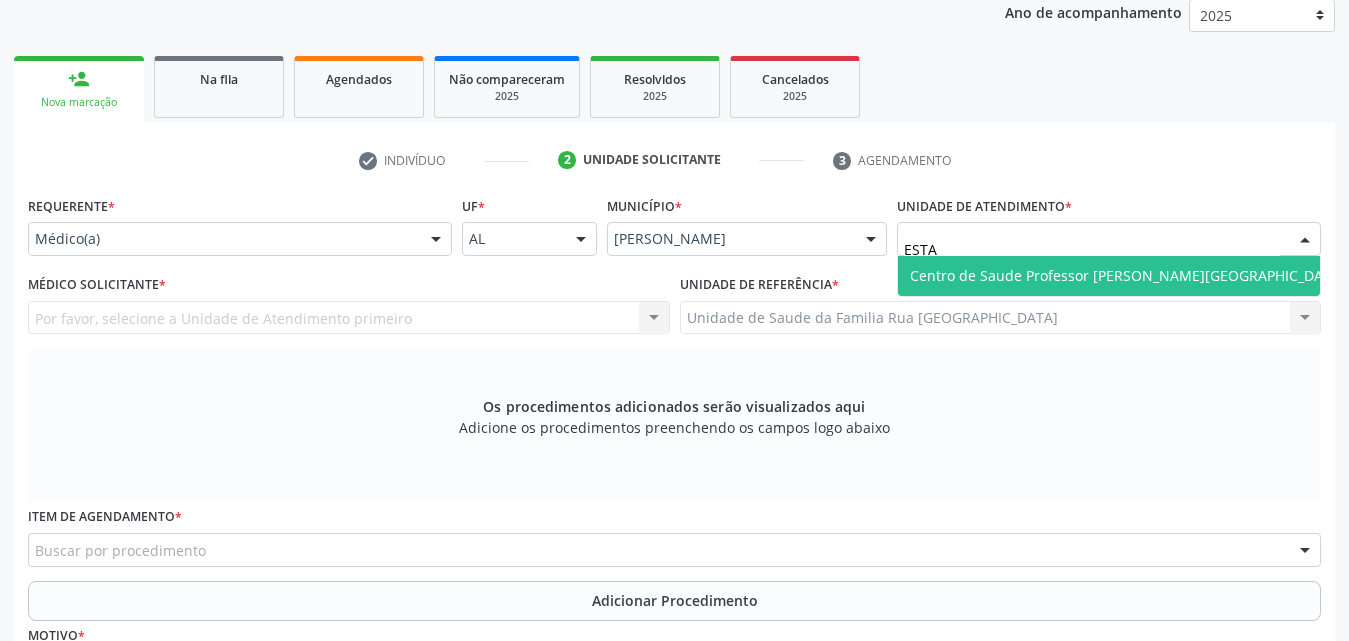 type on "ESTAC" 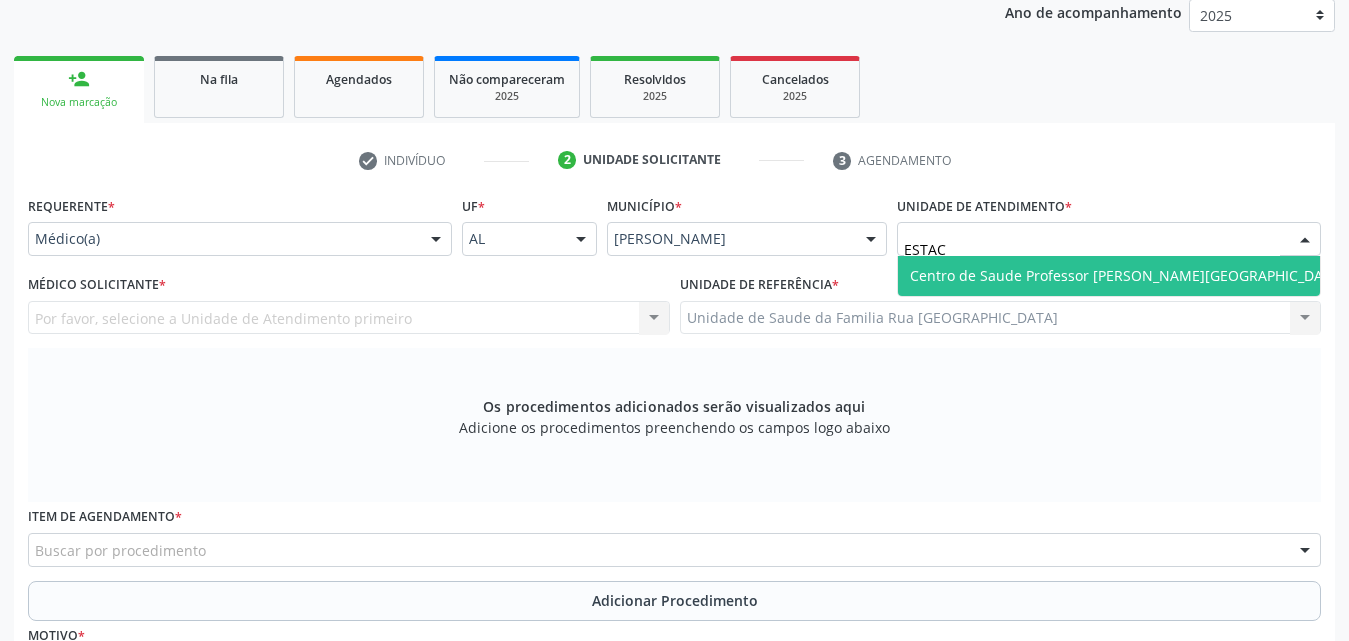 click on "Centro de Saude Professor [PERSON_NAME][GEOGRAPHIC_DATA]" at bounding box center (1127, 276) 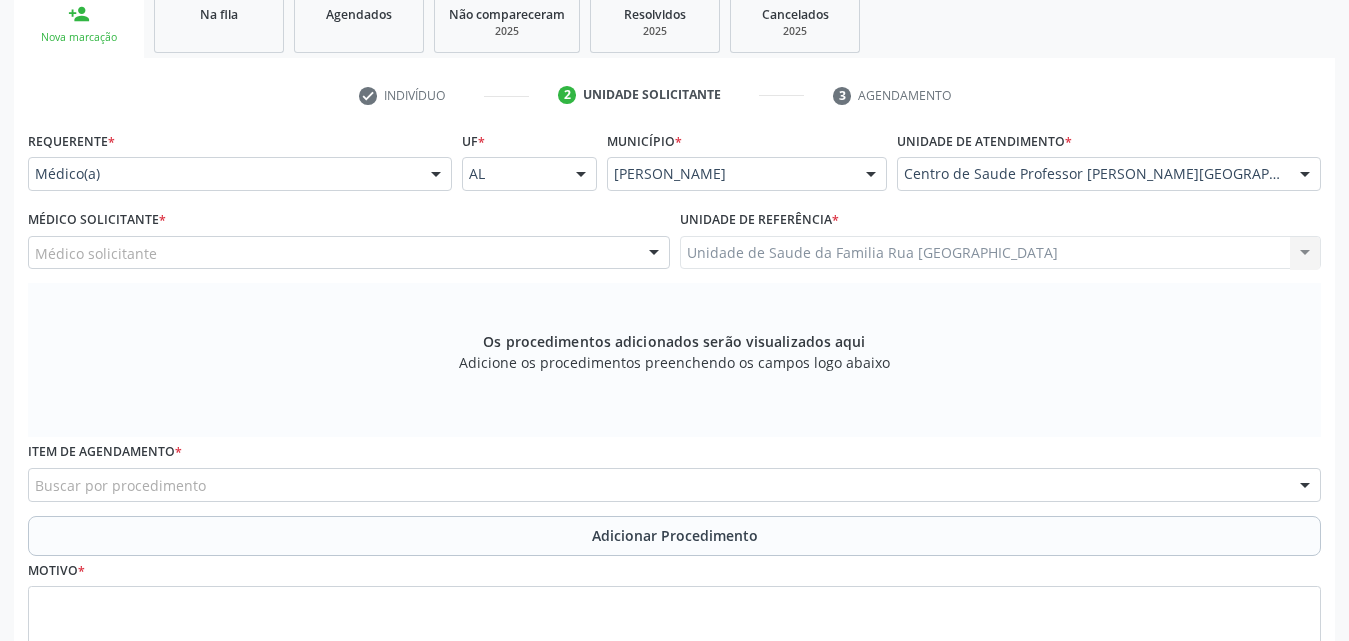 scroll, scrollTop: 371, scrollLeft: 0, axis: vertical 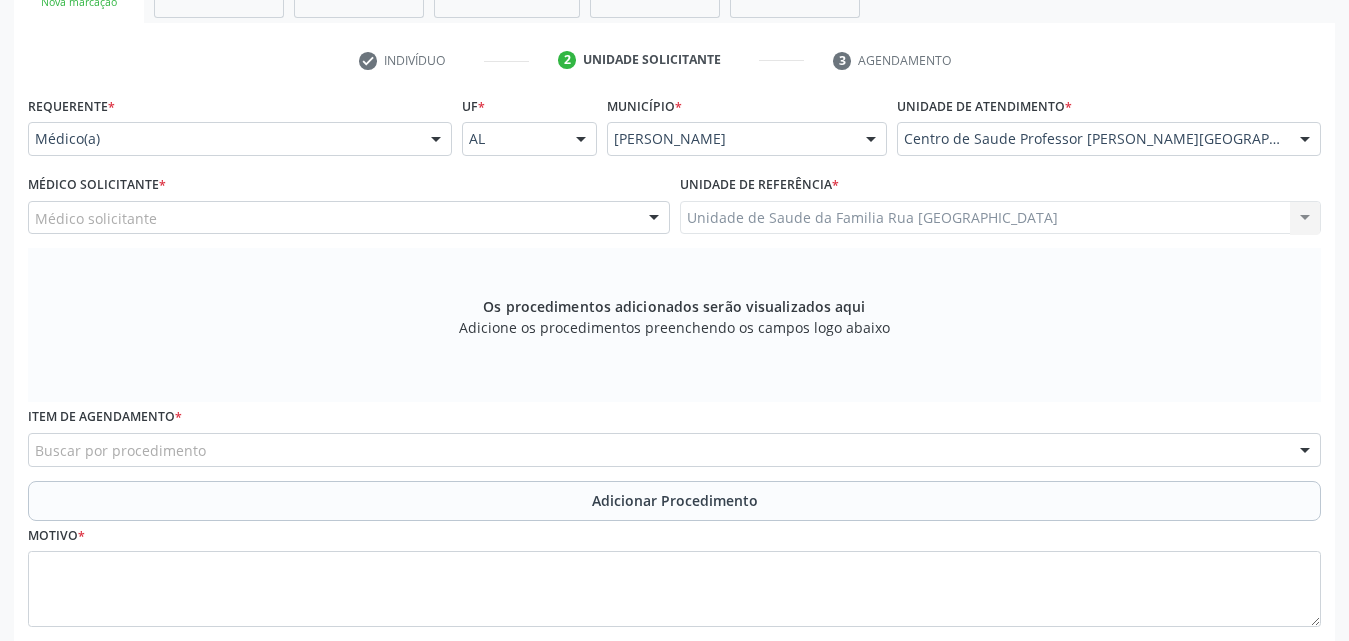 click at bounding box center [654, 219] 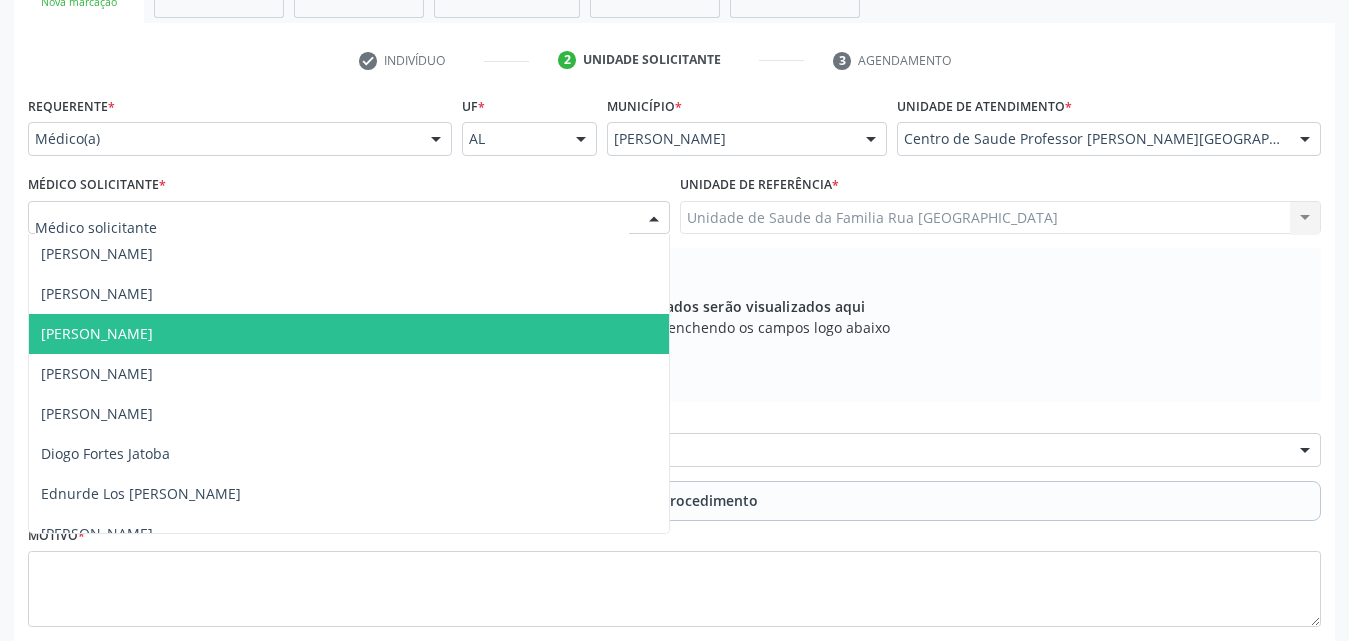 scroll, scrollTop: 500, scrollLeft: 0, axis: vertical 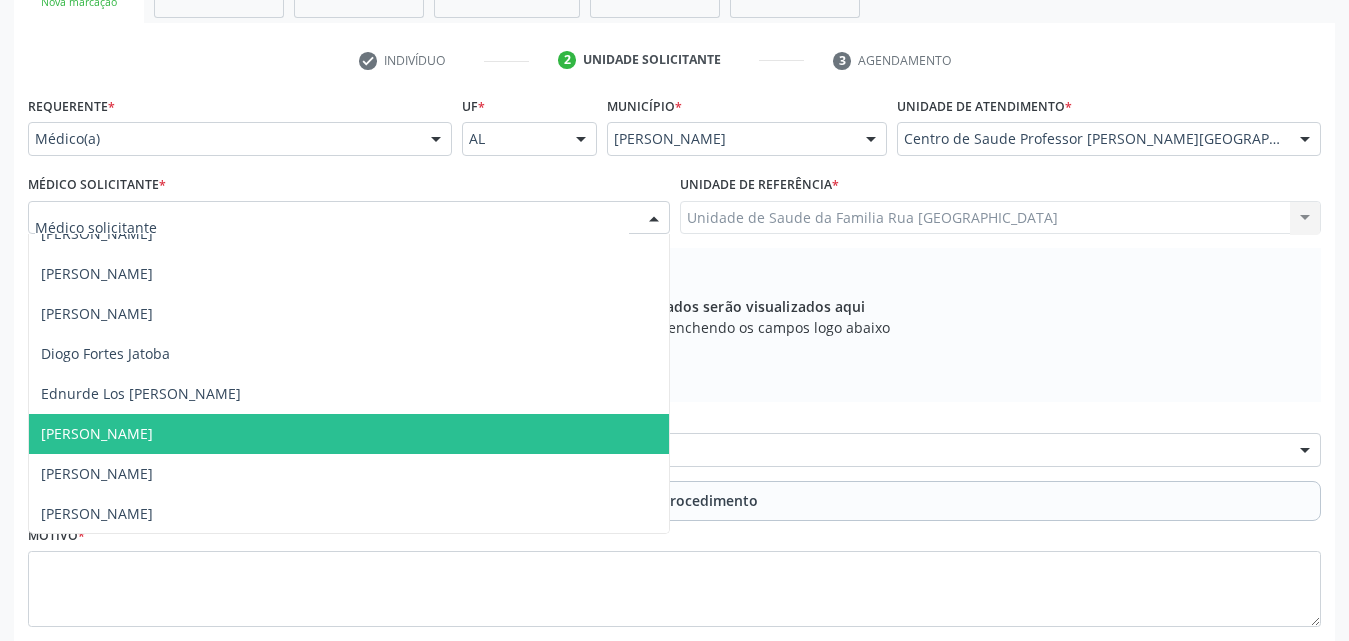 click on "[PERSON_NAME]" at bounding box center (349, 434) 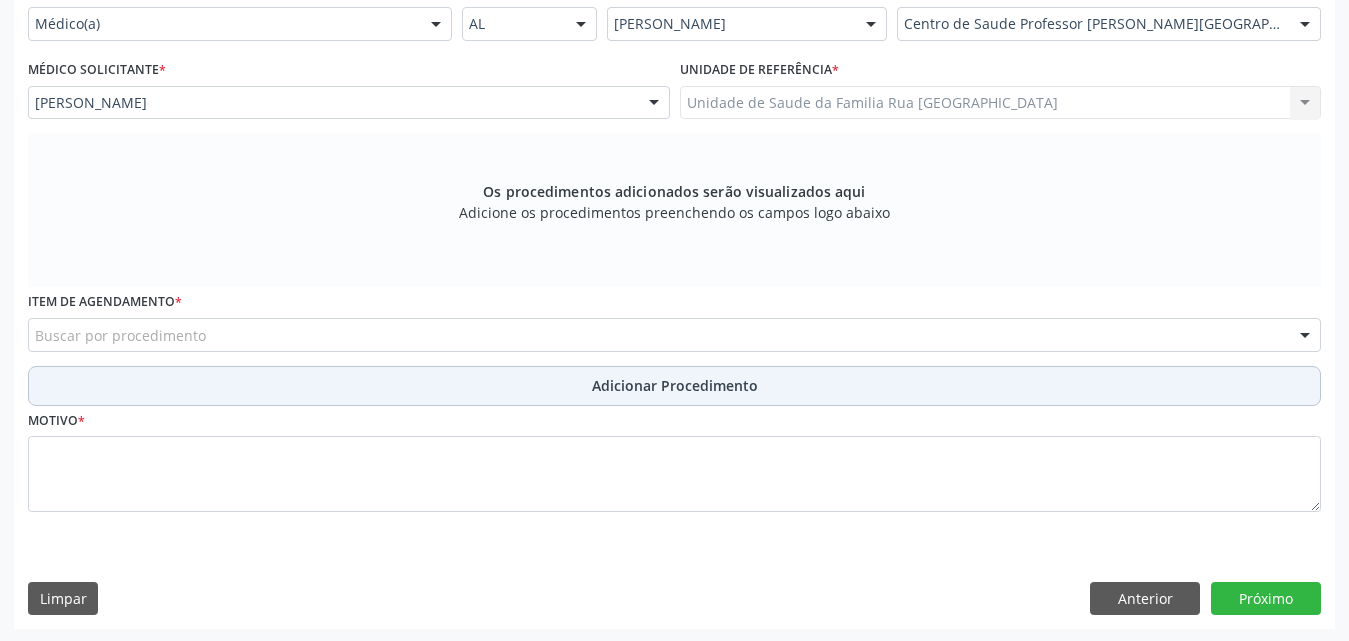 scroll, scrollTop: 488, scrollLeft: 0, axis: vertical 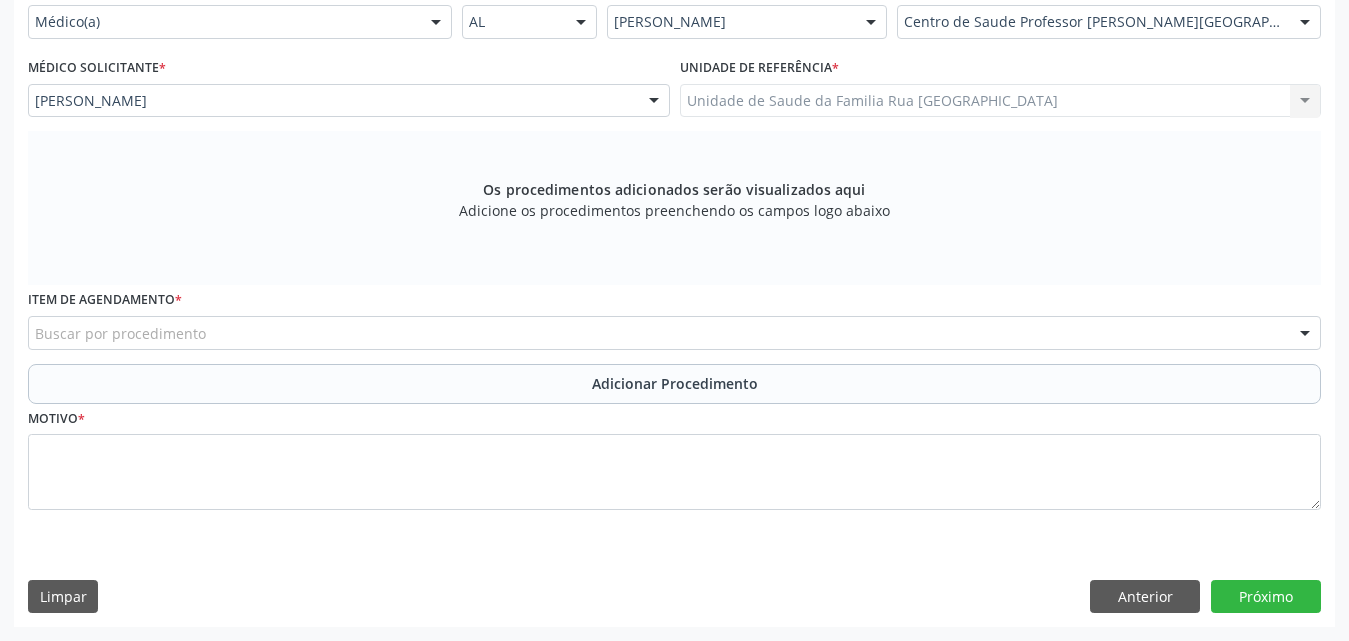 click on "Buscar por procedimento" at bounding box center (674, 333) 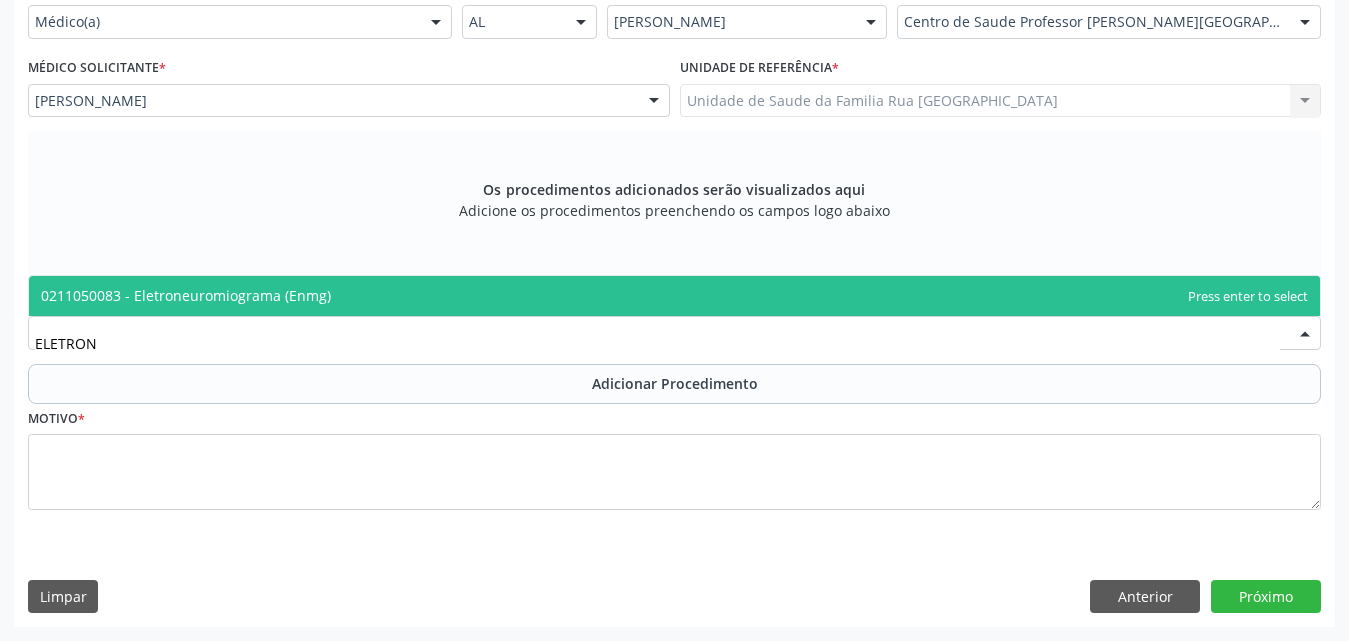 type on "ELETRONE" 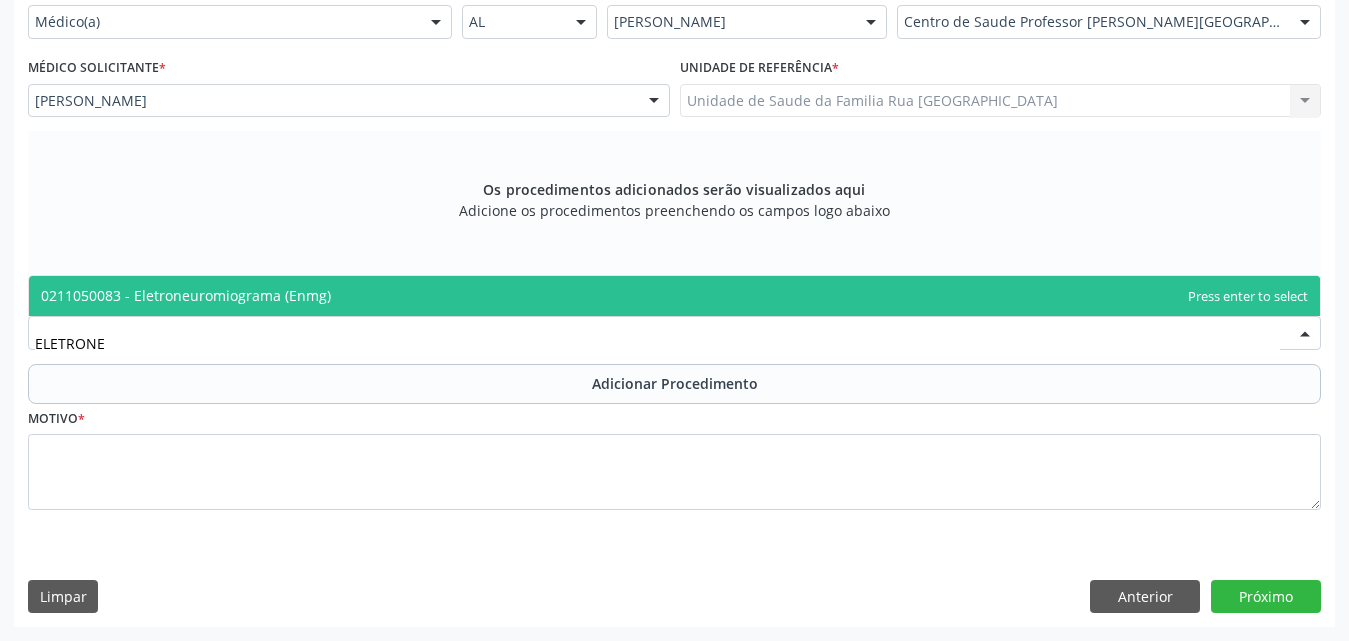 click on "0211050083 - Eletroneuromiograma (Enmg)" at bounding box center [674, 296] 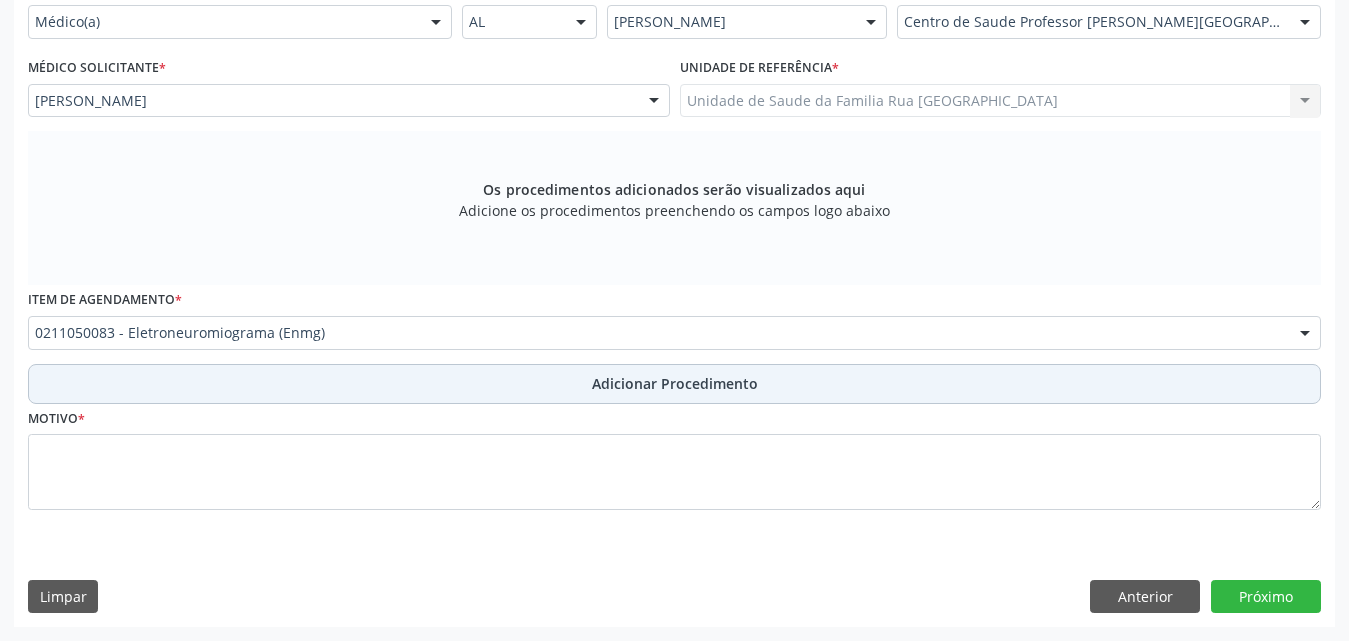 click on "Adicionar Procedimento" at bounding box center [675, 383] 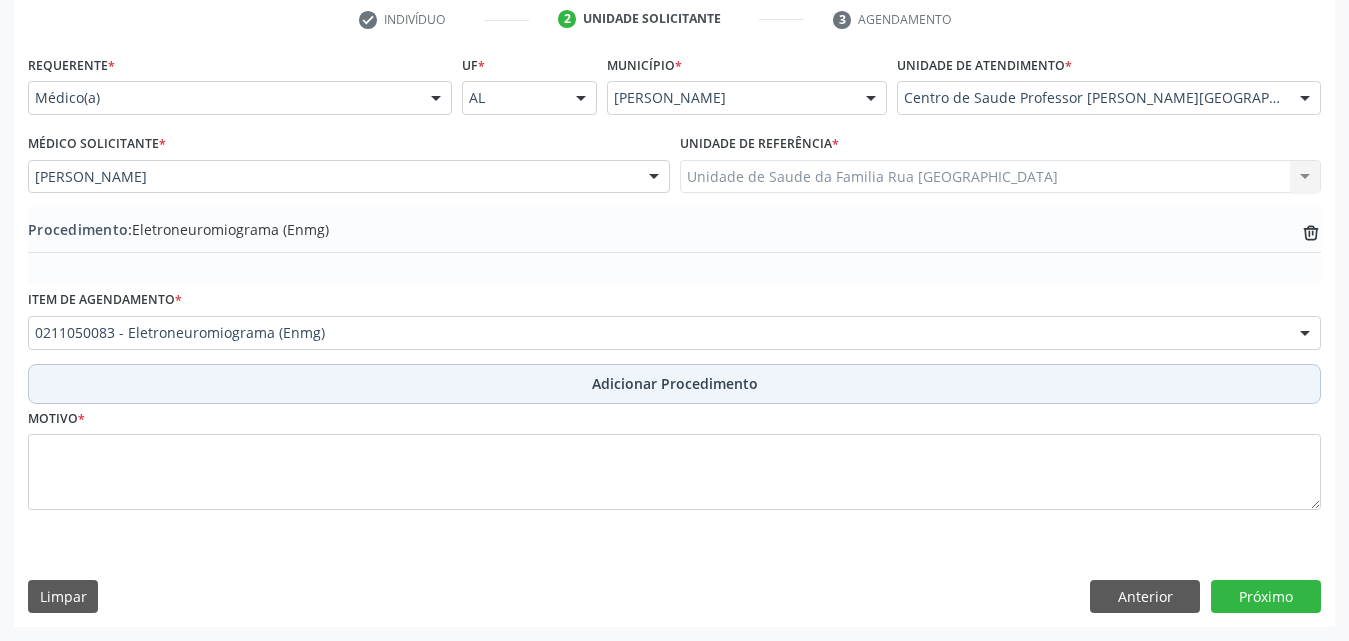 scroll, scrollTop: 412, scrollLeft: 0, axis: vertical 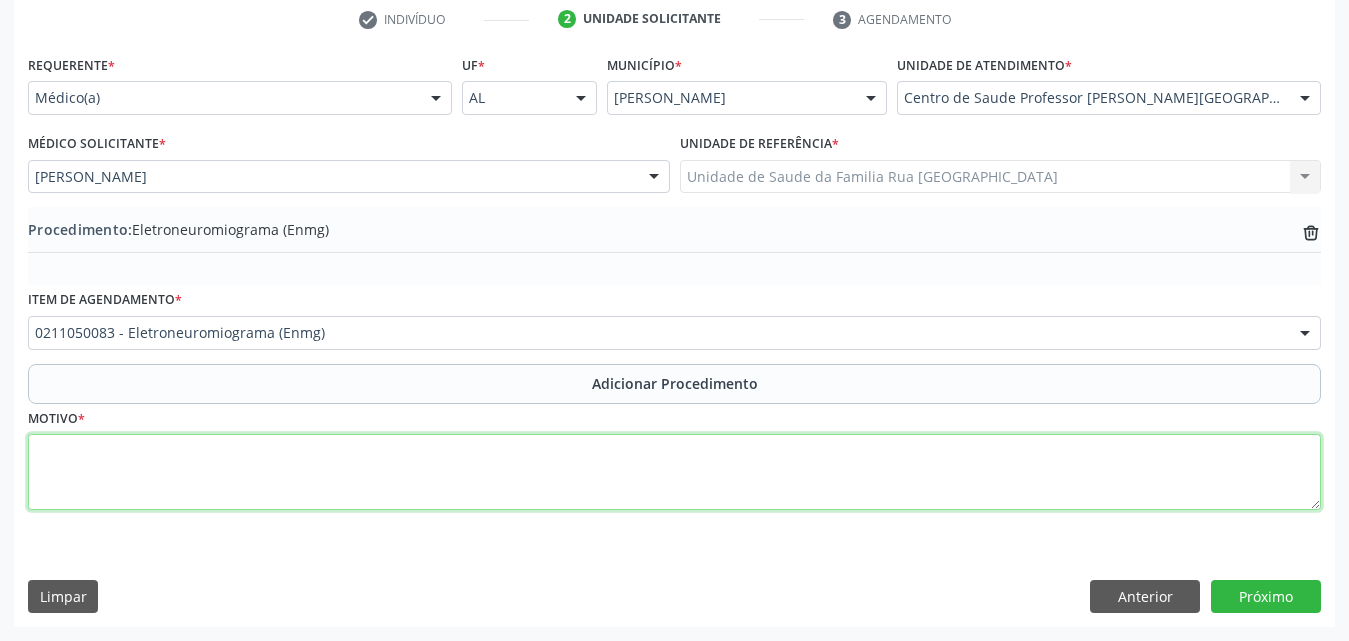 click at bounding box center (674, 472) 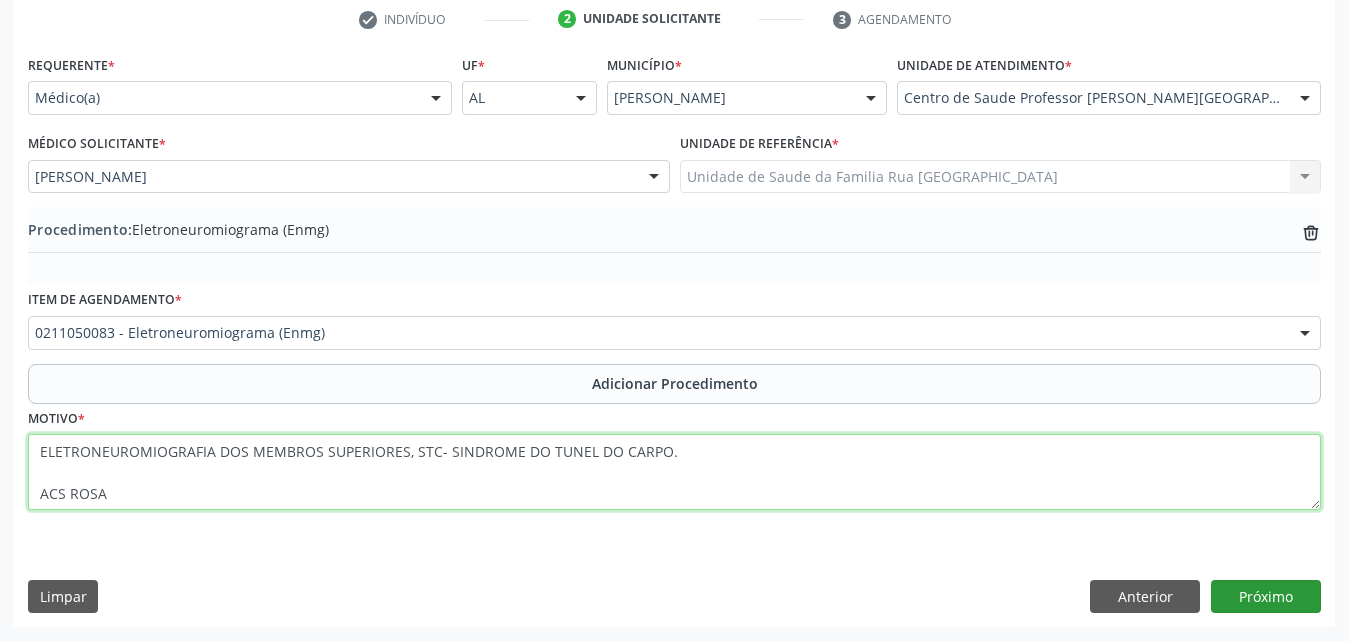 type on "ELETRONEUROMIOGRAFIA DOS MEMBROS SUPERIORES, STC- SINDROME DO TUNEL DO CARPO.
ACS ROSA" 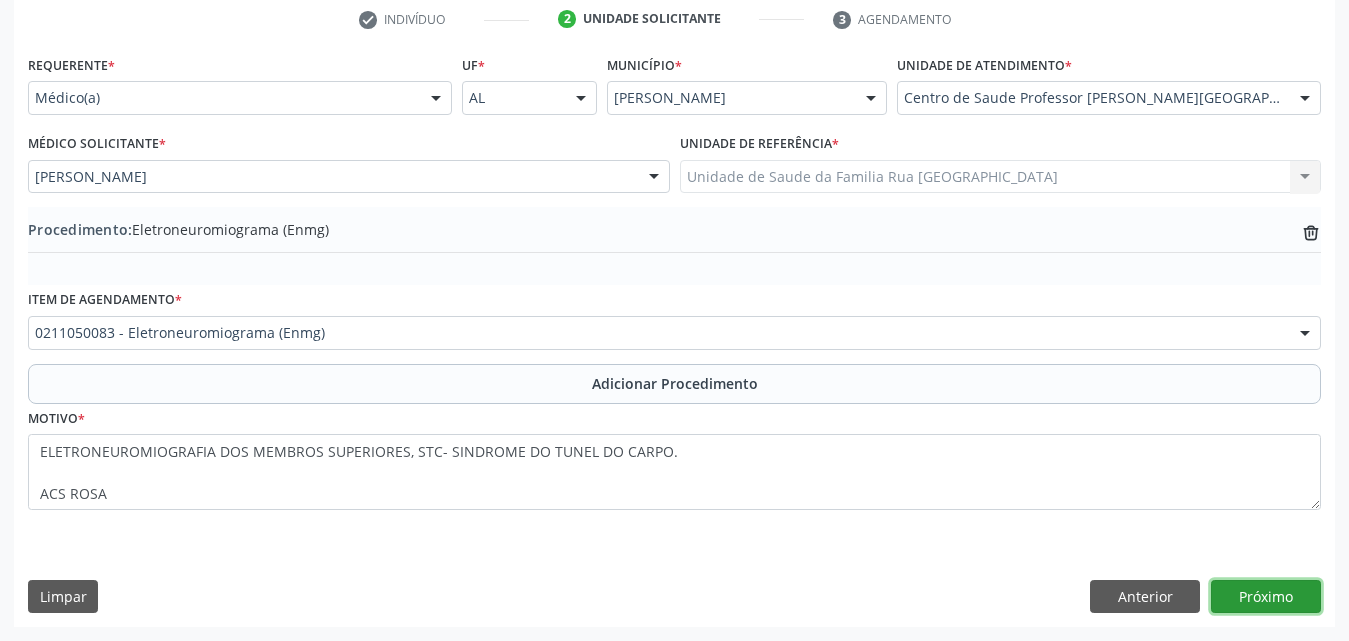 click on "Próximo" at bounding box center [1266, 597] 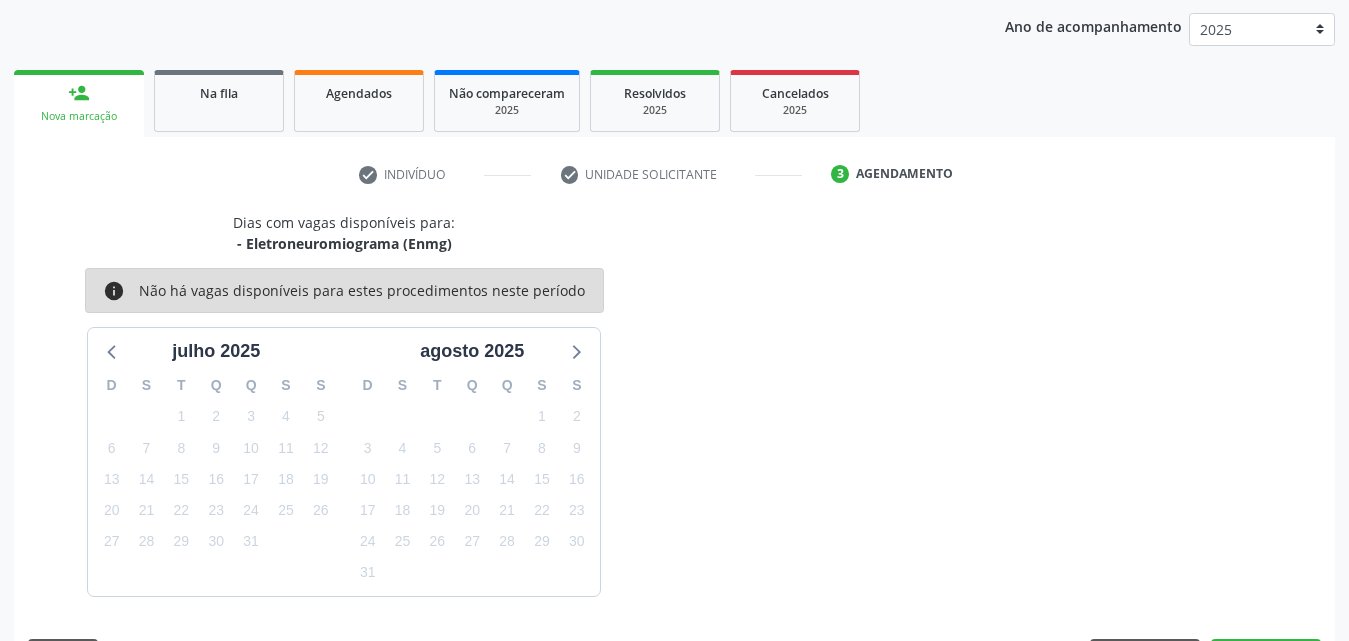 scroll, scrollTop: 316, scrollLeft: 0, axis: vertical 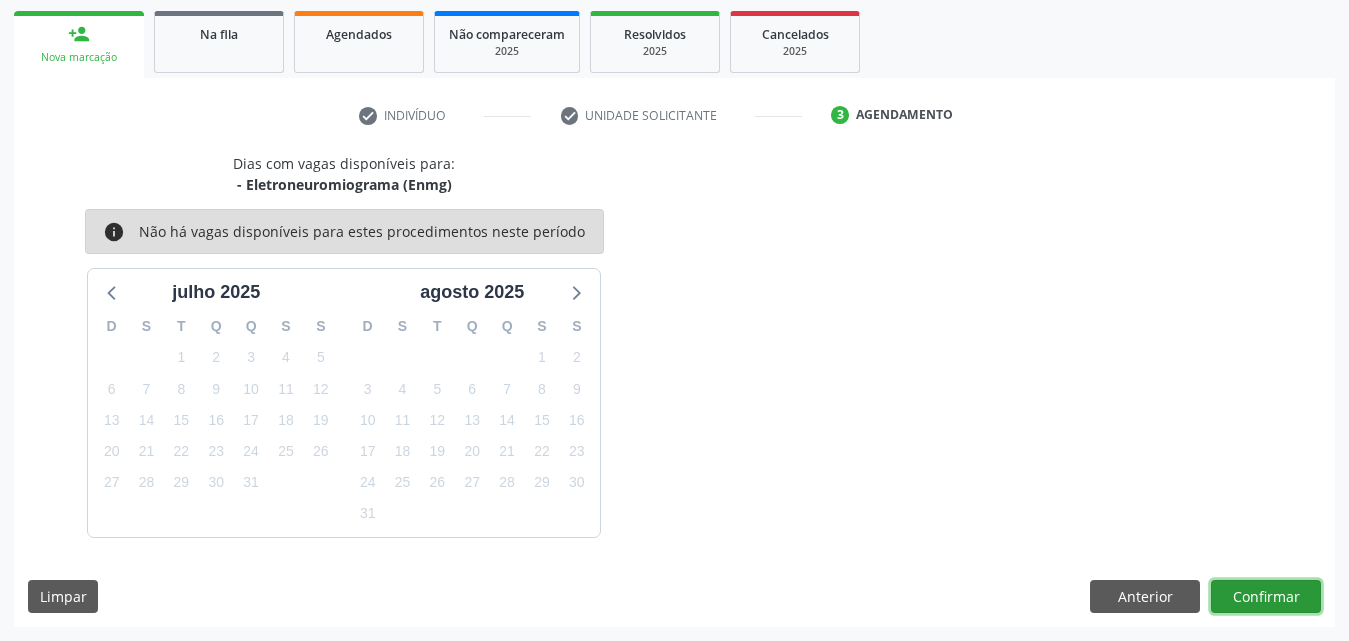 click on "Confirmar" at bounding box center (1266, 597) 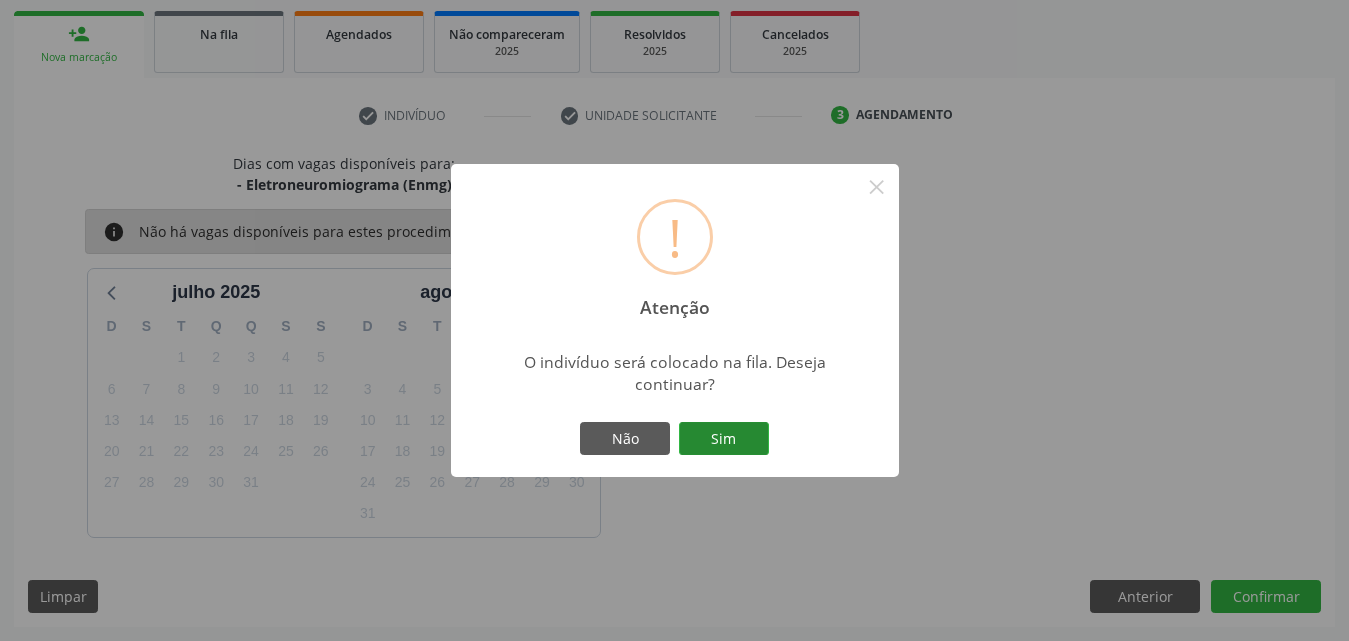 click on "Sim" at bounding box center [724, 439] 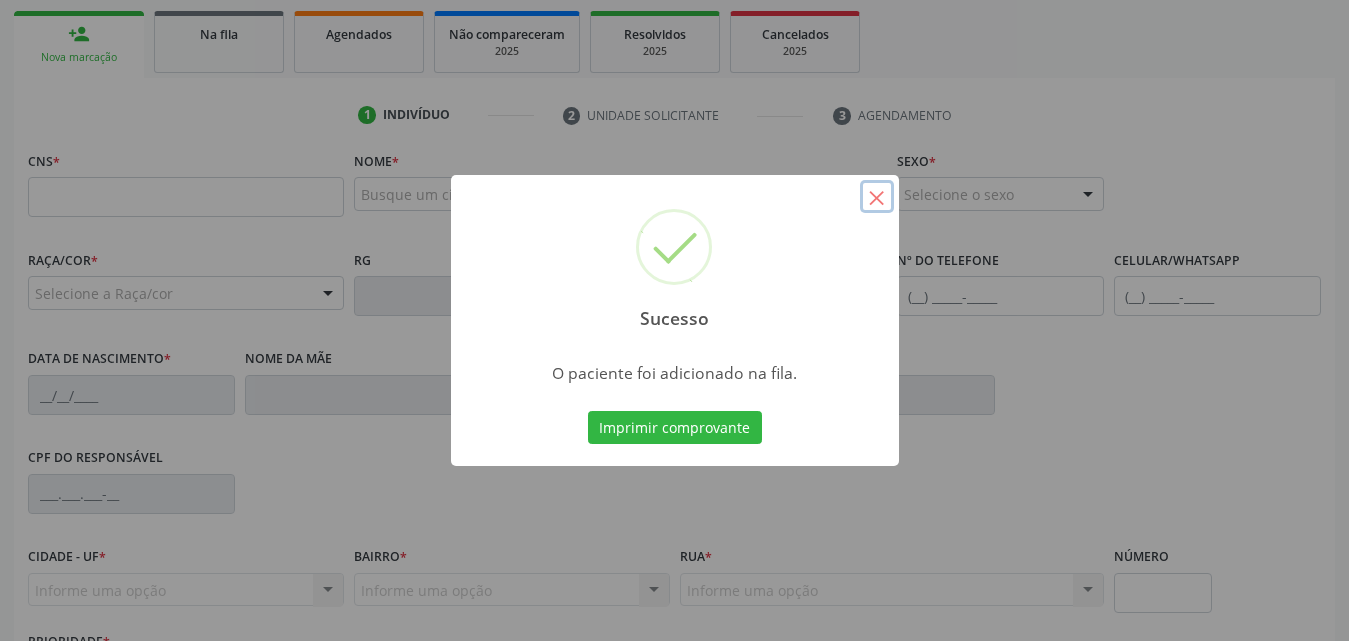 click on "×" at bounding box center [877, 197] 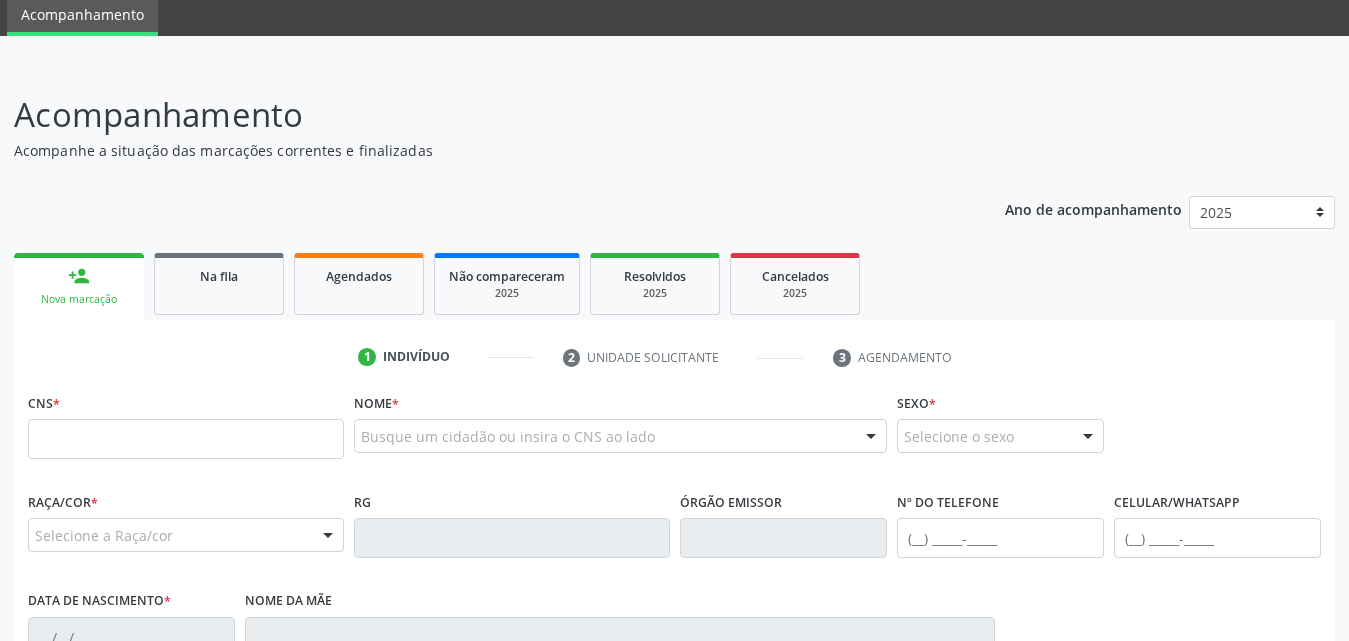 scroll, scrollTop: 71, scrollLeft: 0, axis: vertical 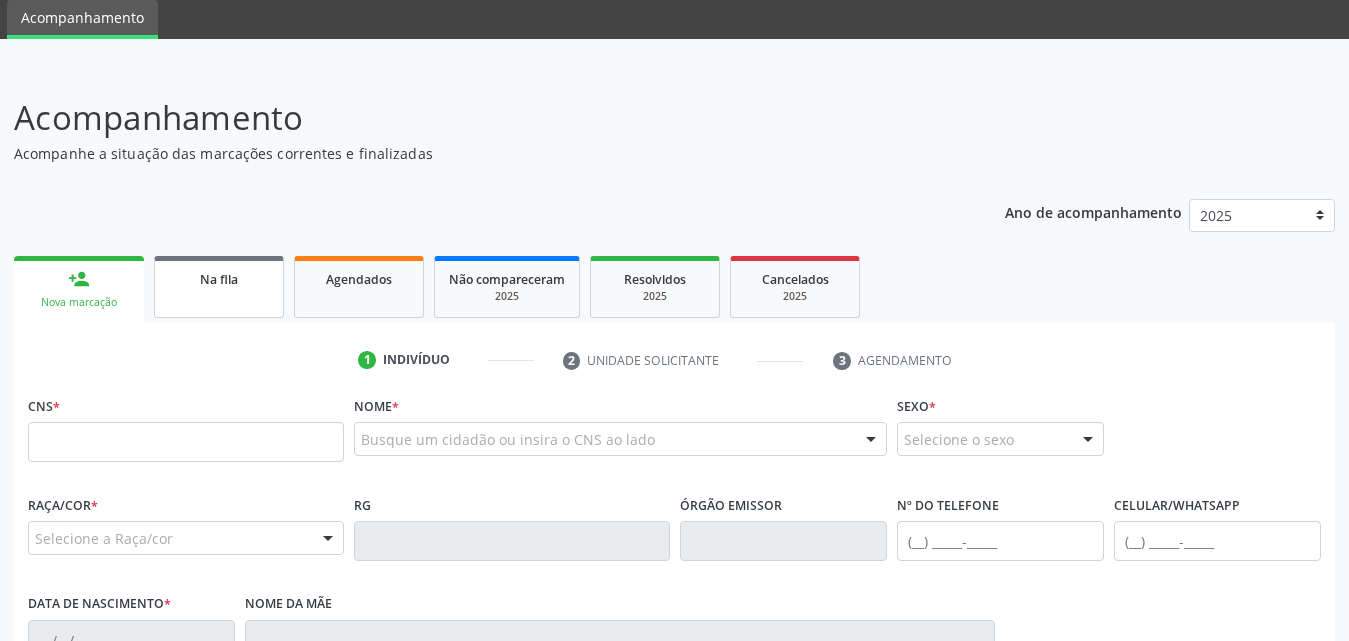 click on "Na fila" at bounding box center [219, 279] 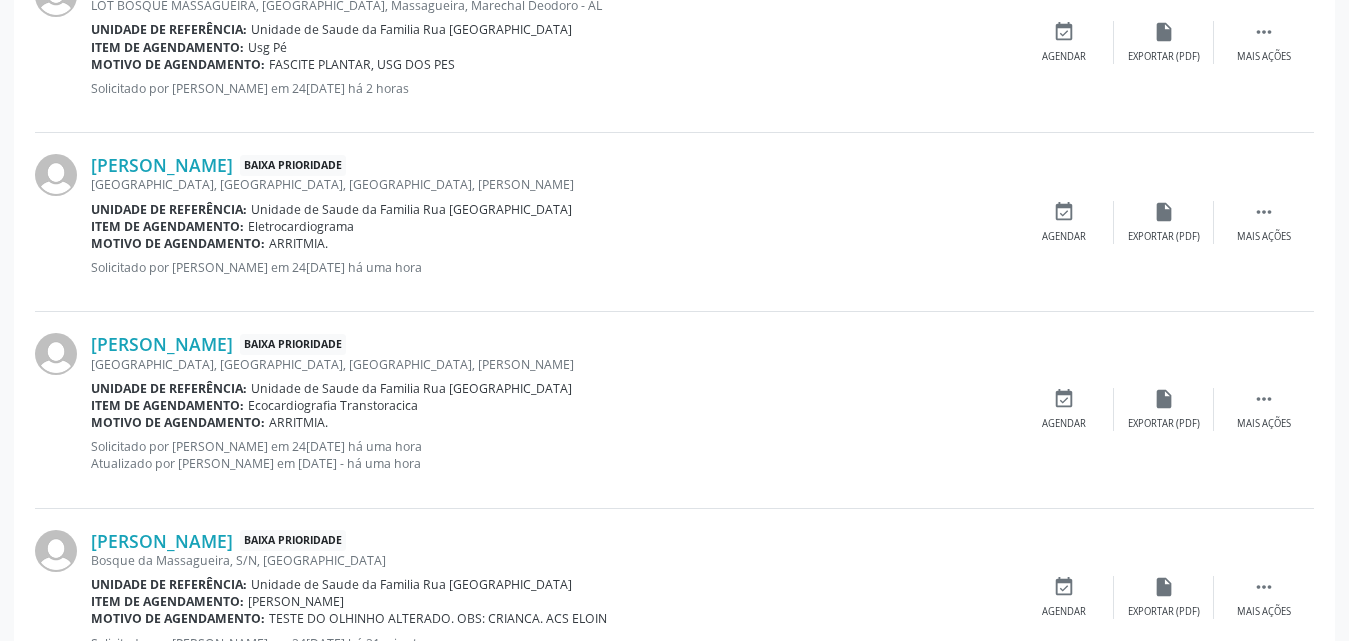 scroll, scrollTop: 2788, scrollLeft: 0, axis: vertical 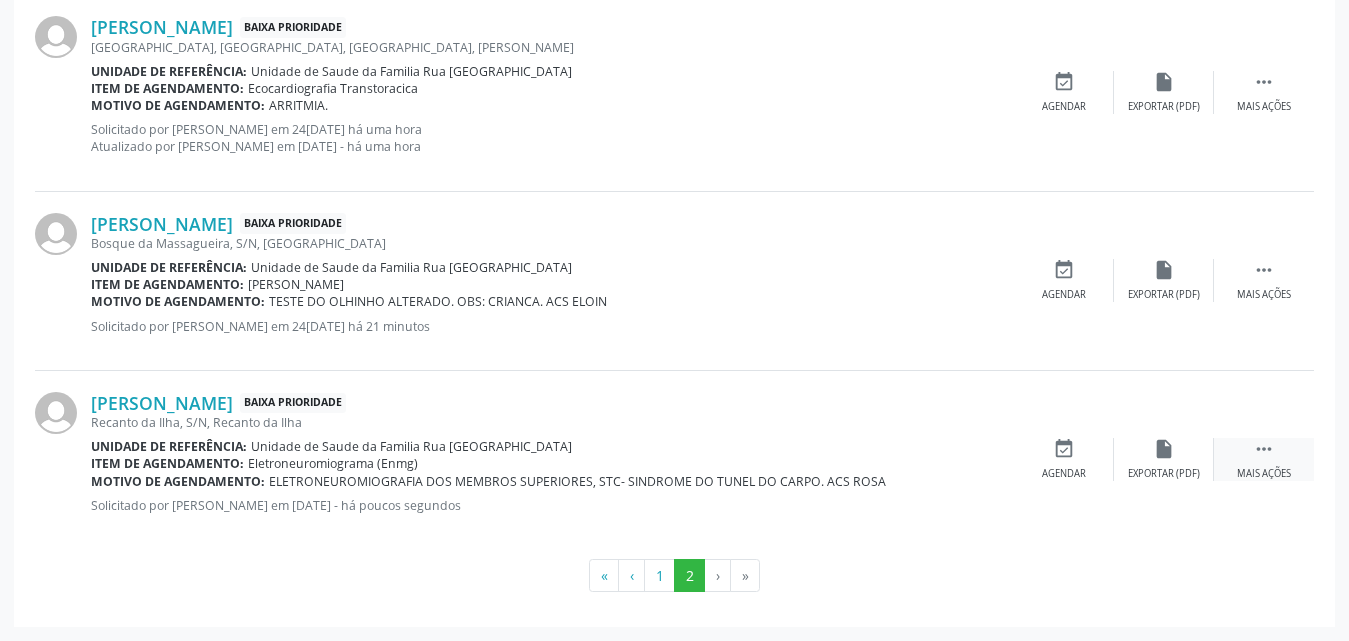 click on "
Mais ações" at bounding box center (1264, 459) 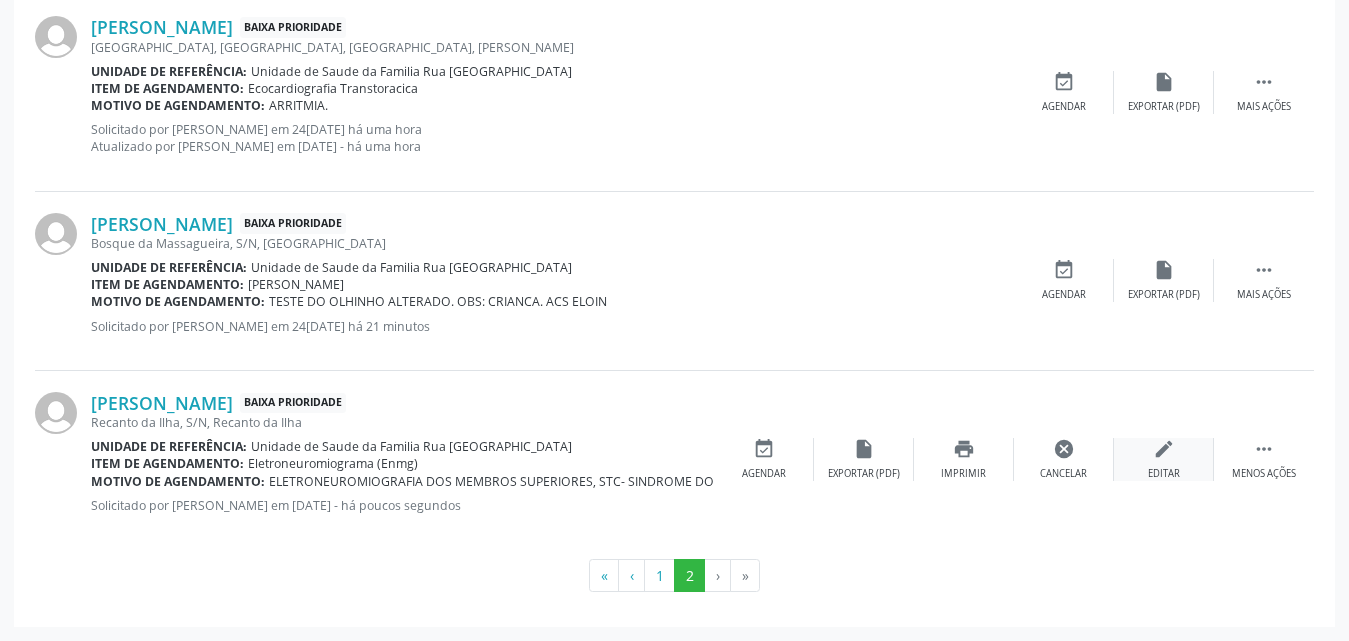 click on "edit" at bounding box center (1164, 449) 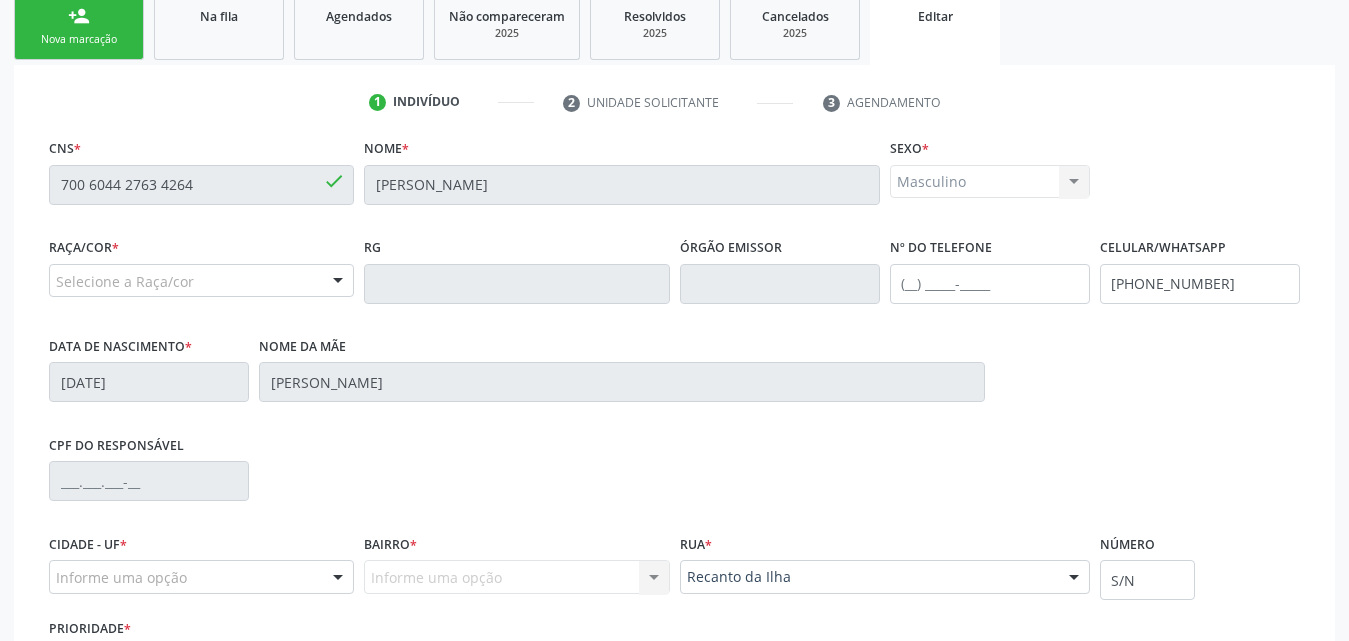 scroll, scrollTop: 398, scrollLeft: 0, axis: vertical 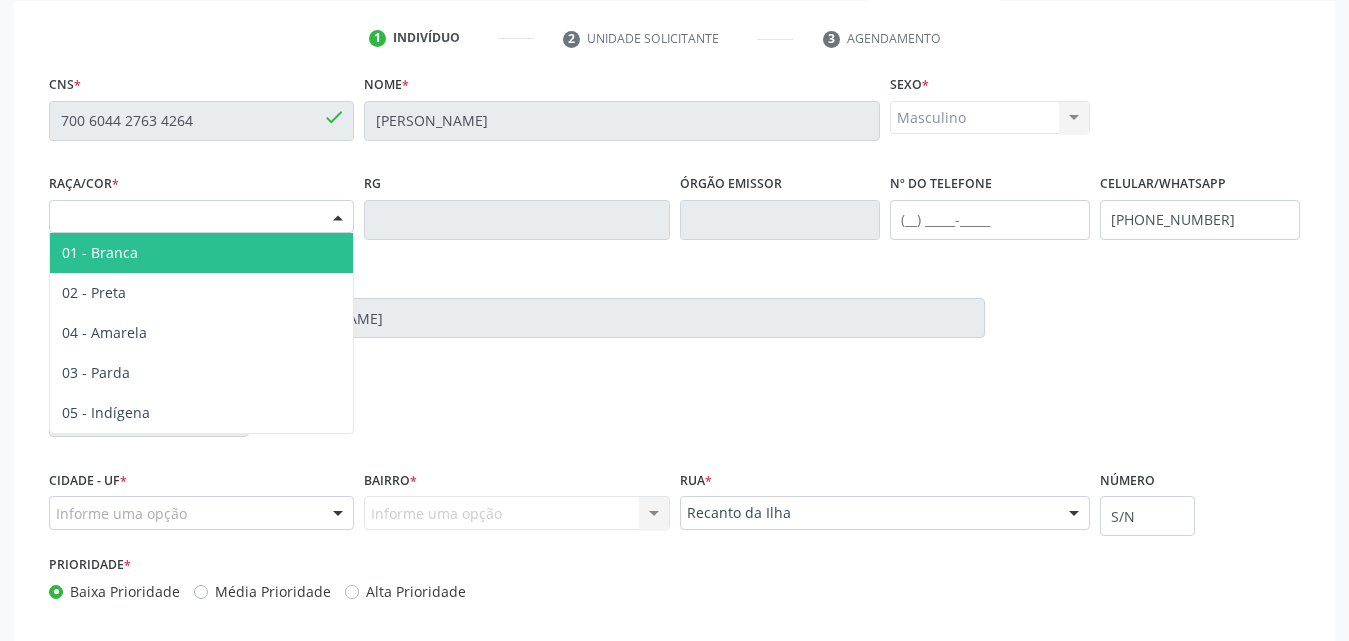 click at bounding box center (338, 218) 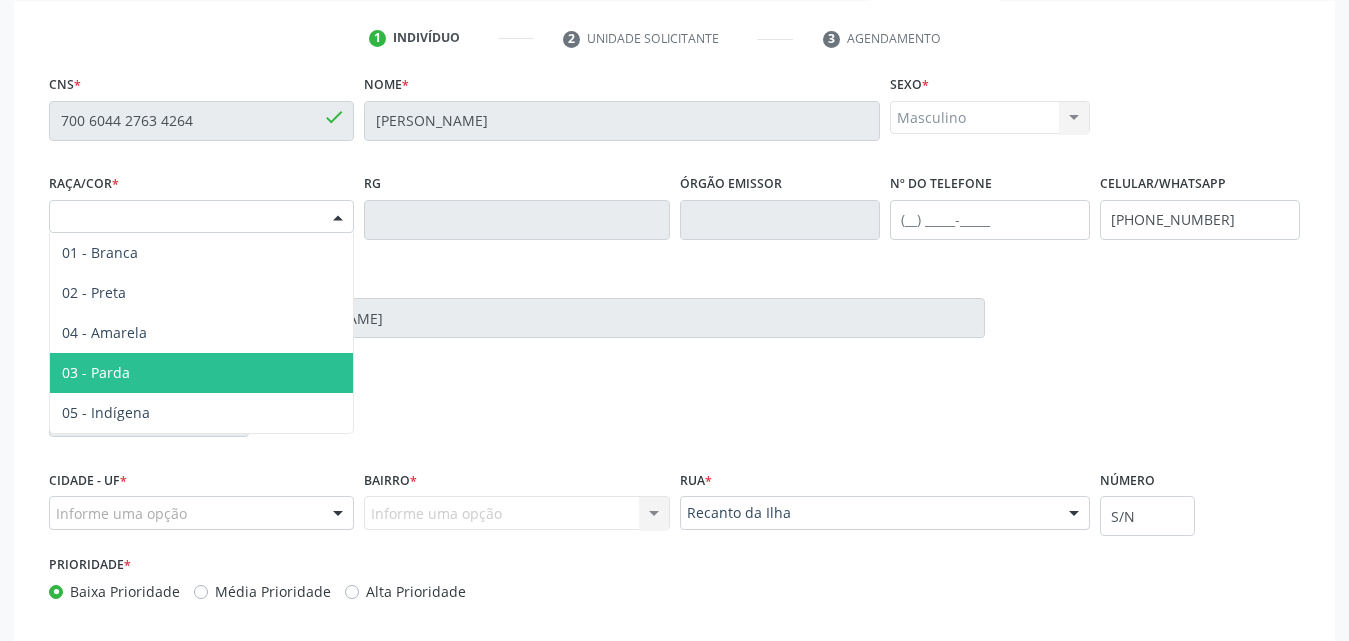 click on "03 - Parda" at bounding box center (96, 372) 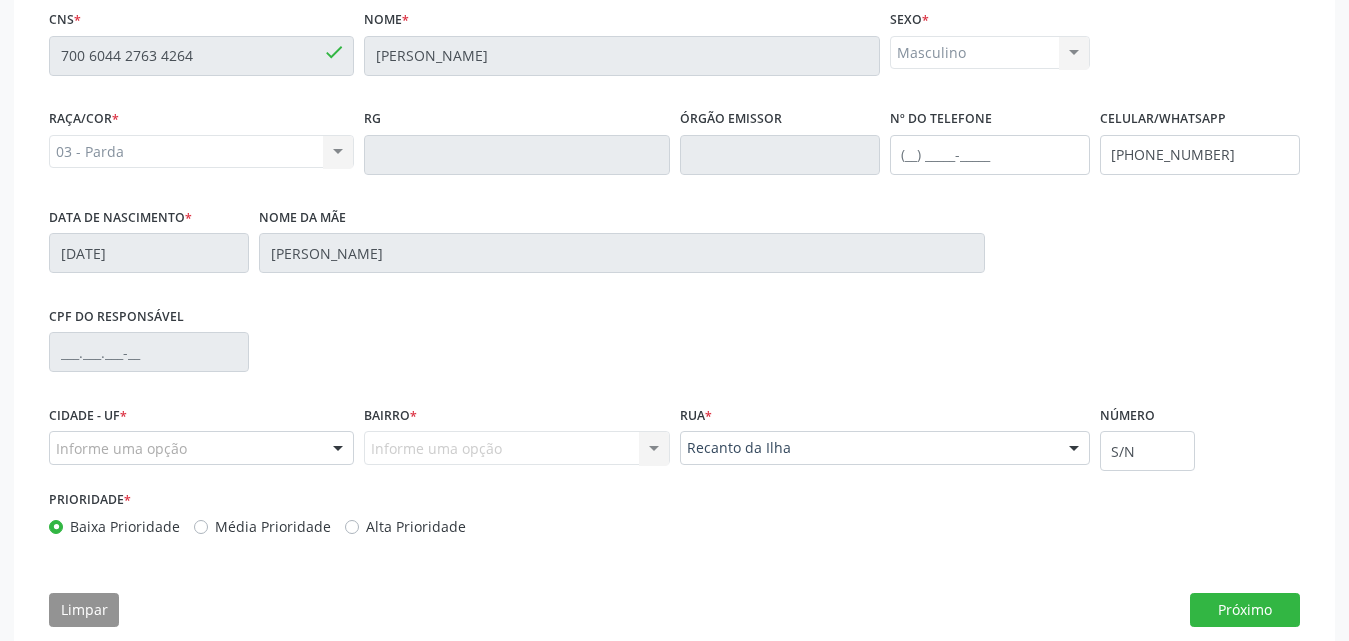 scroll, scrollTop: 498, scrollLeft: 0, axis: vertical 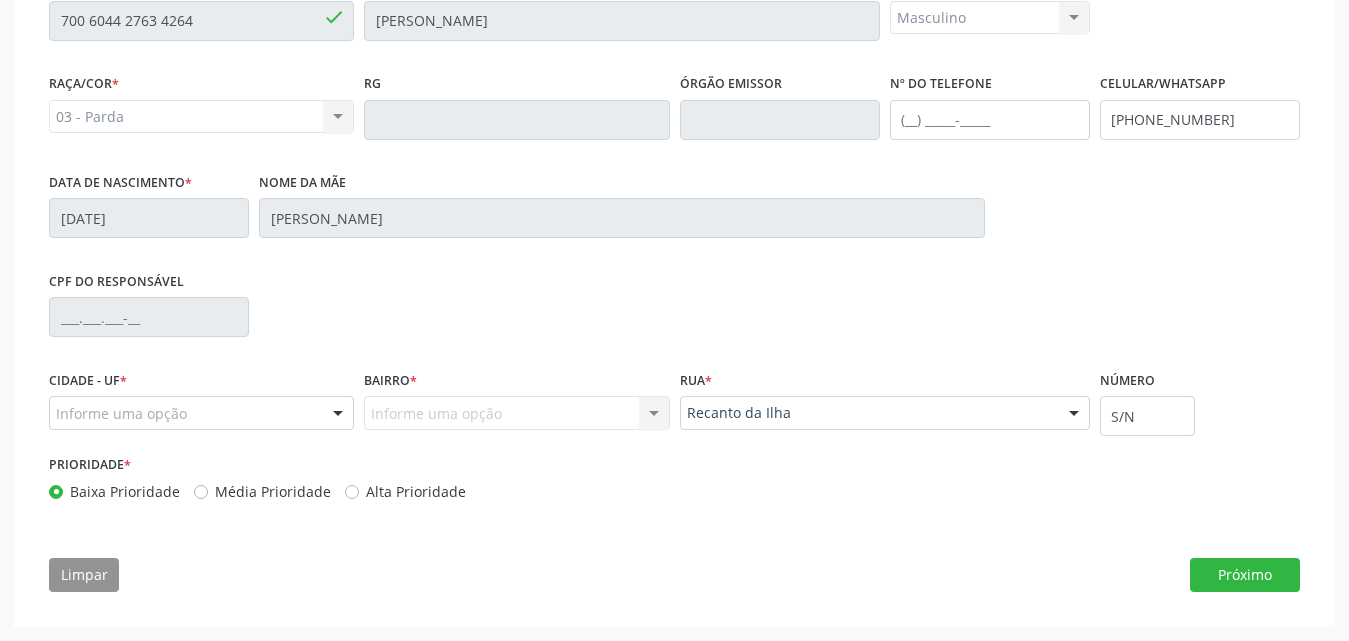 click at bounding box center (338, 414) 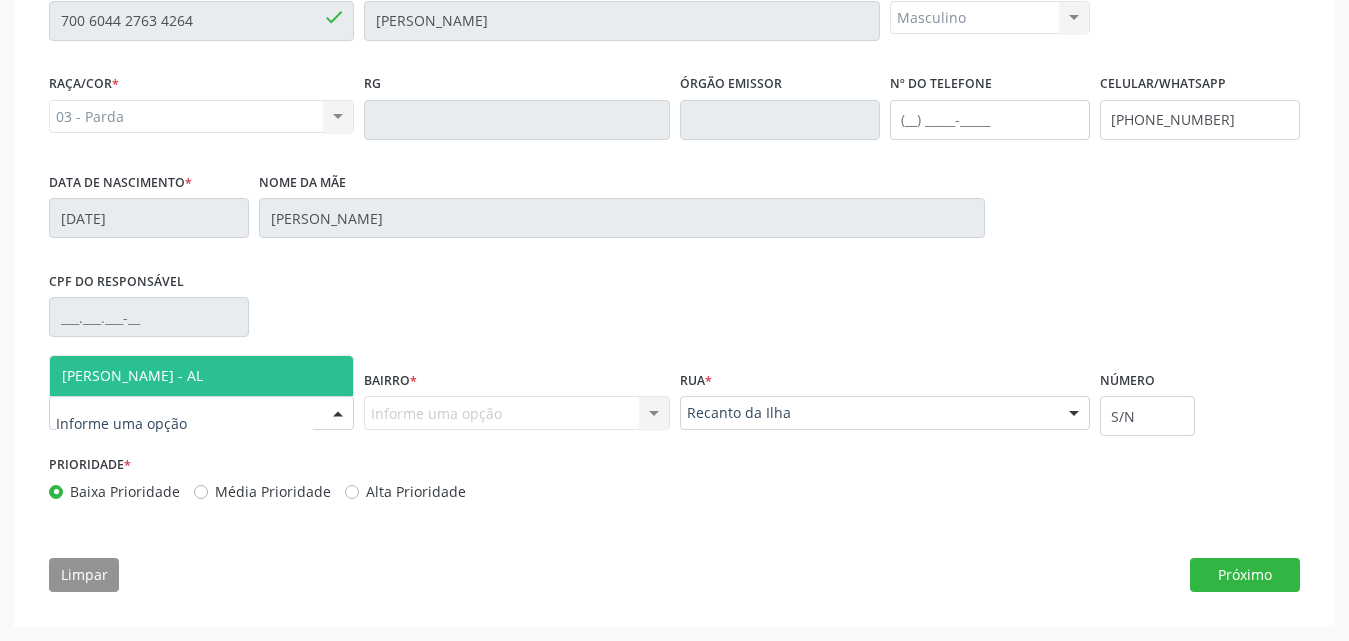 click on "[PERSON_NAME] - AL" at bounding box center [132, 375] 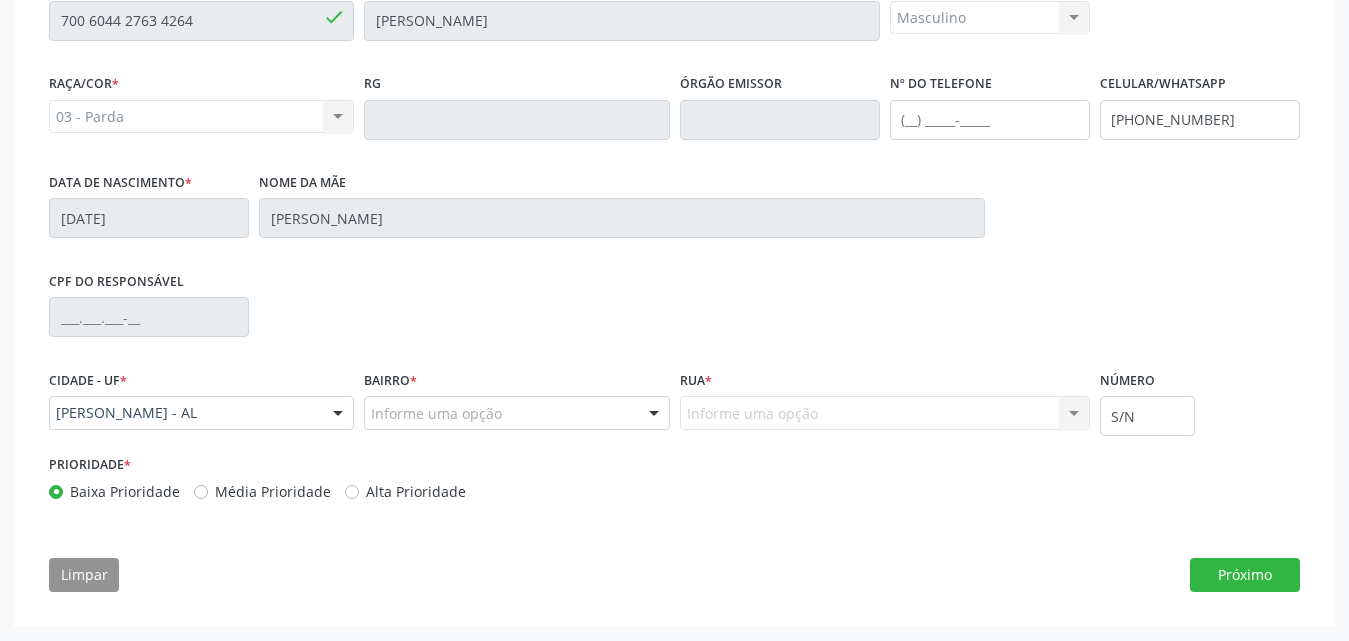 click at bounding box center [654, 414] 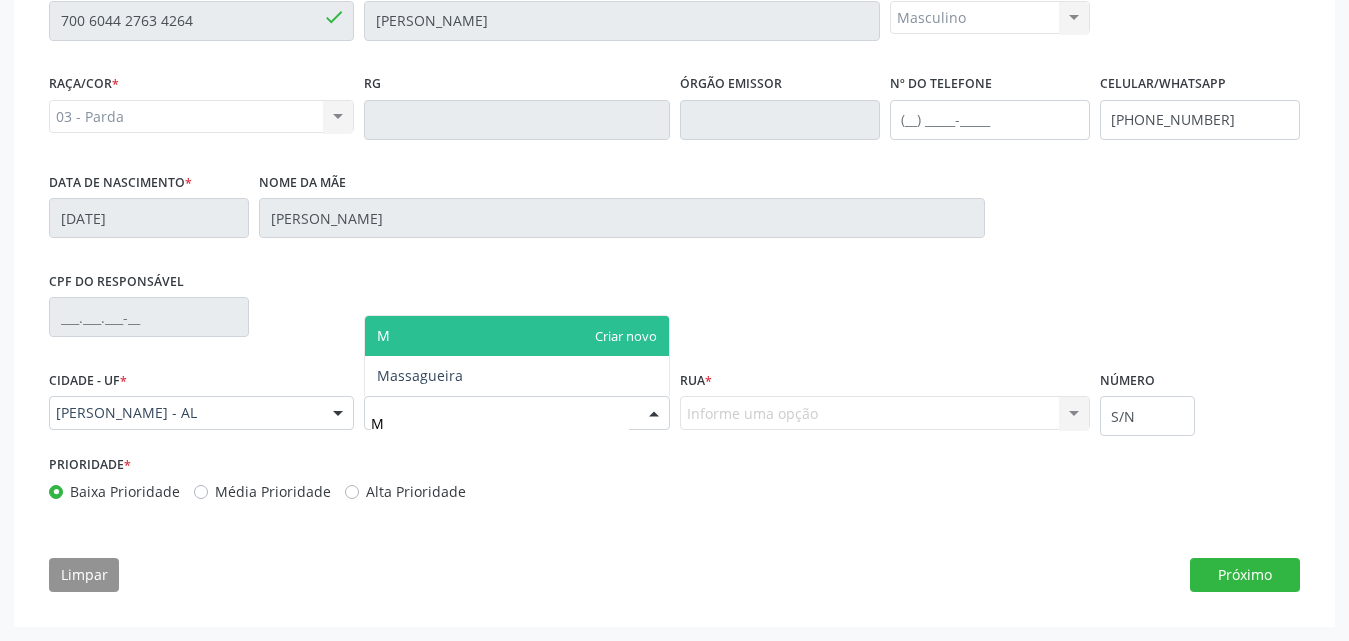type on "MA" 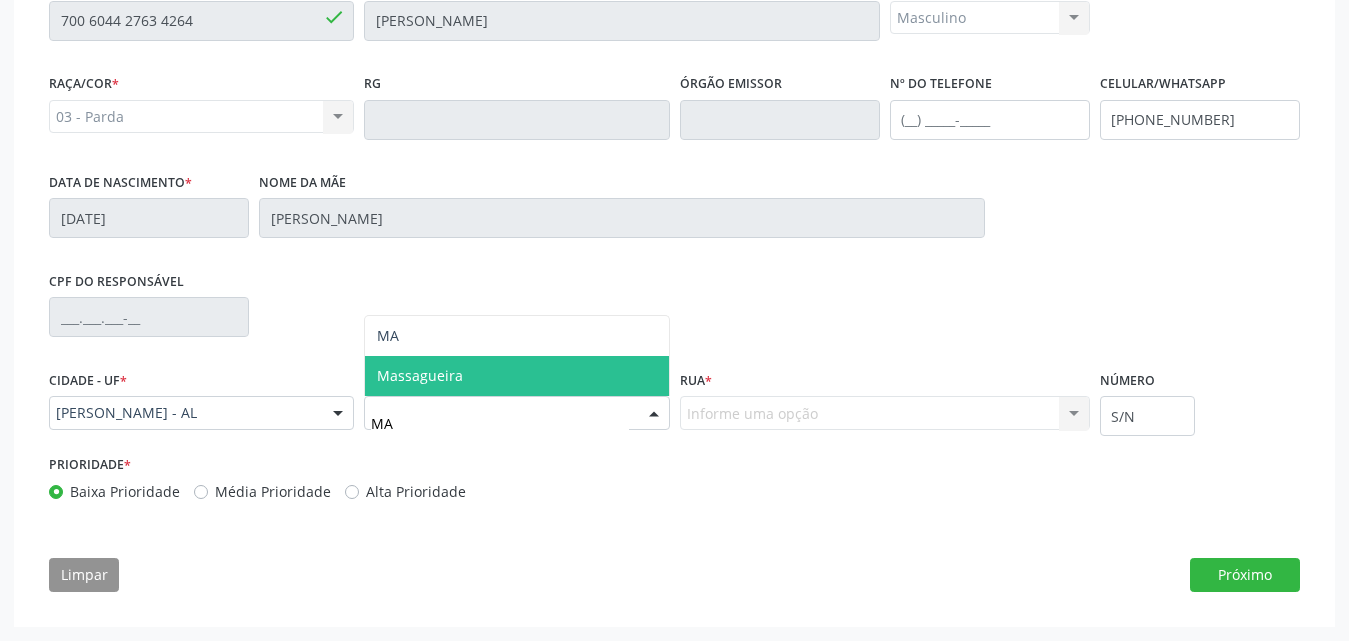 click on "Massagueira" at bounding box center (516, 376) 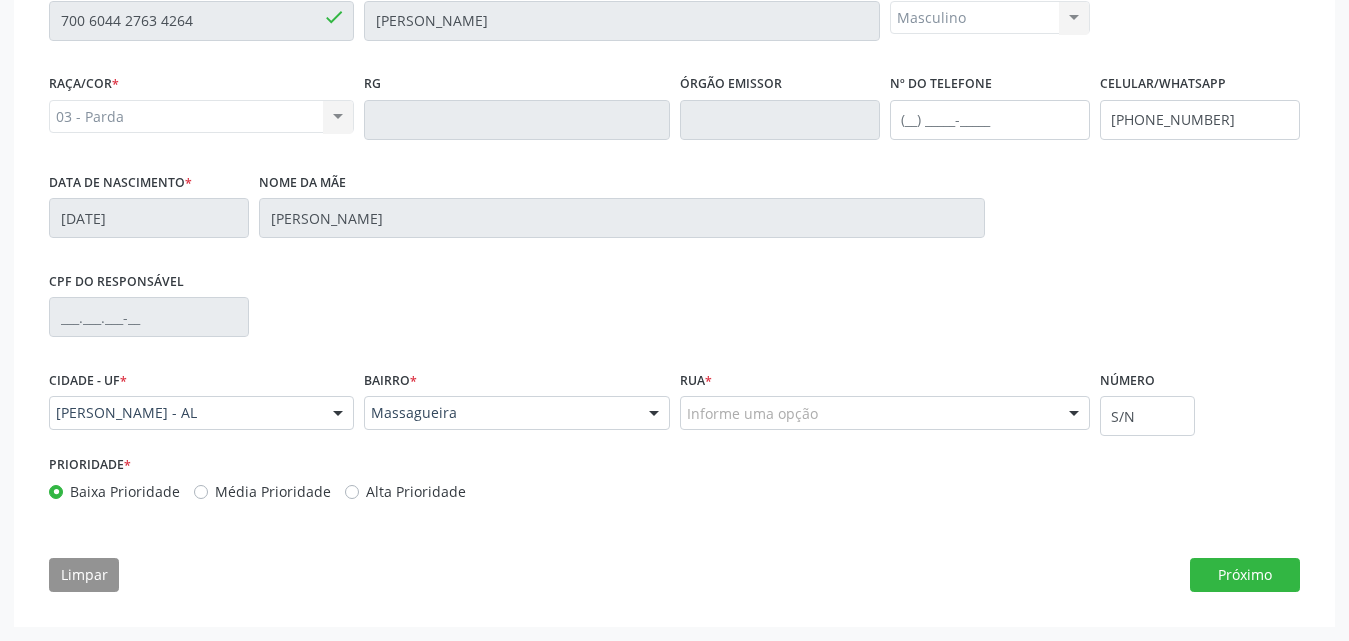 click on "Informe uma opção" at bounding box center [885, 413] 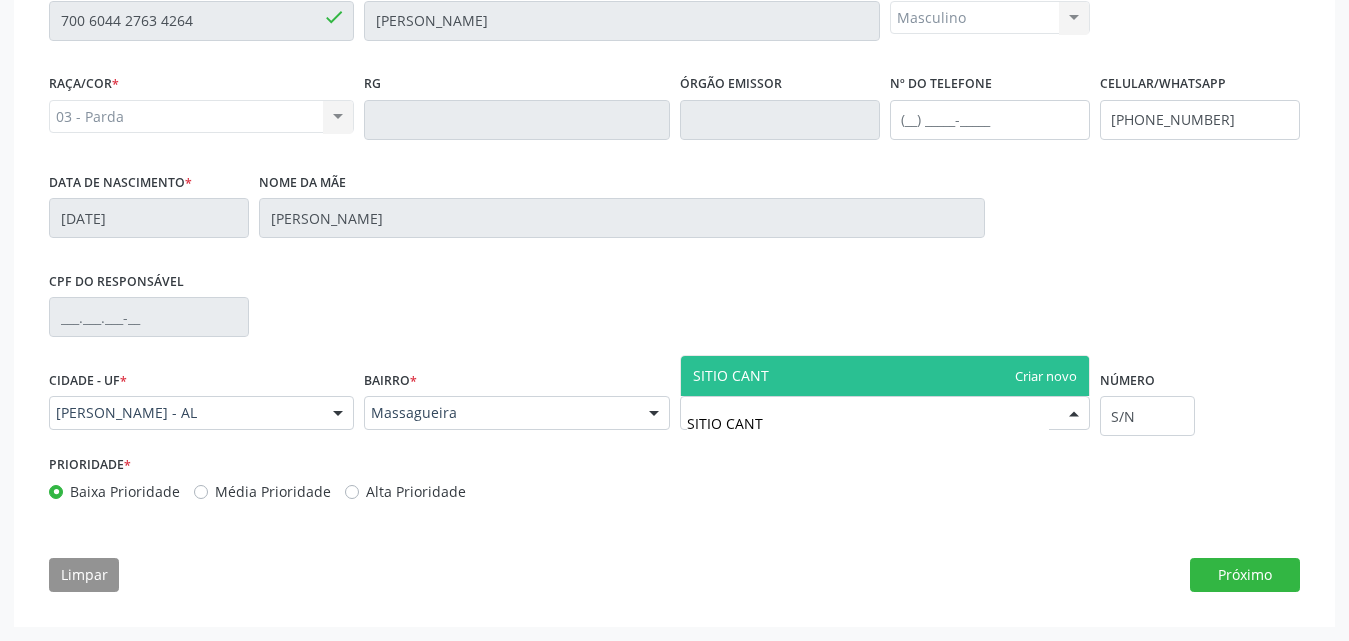 type on "SITIO CANTO" 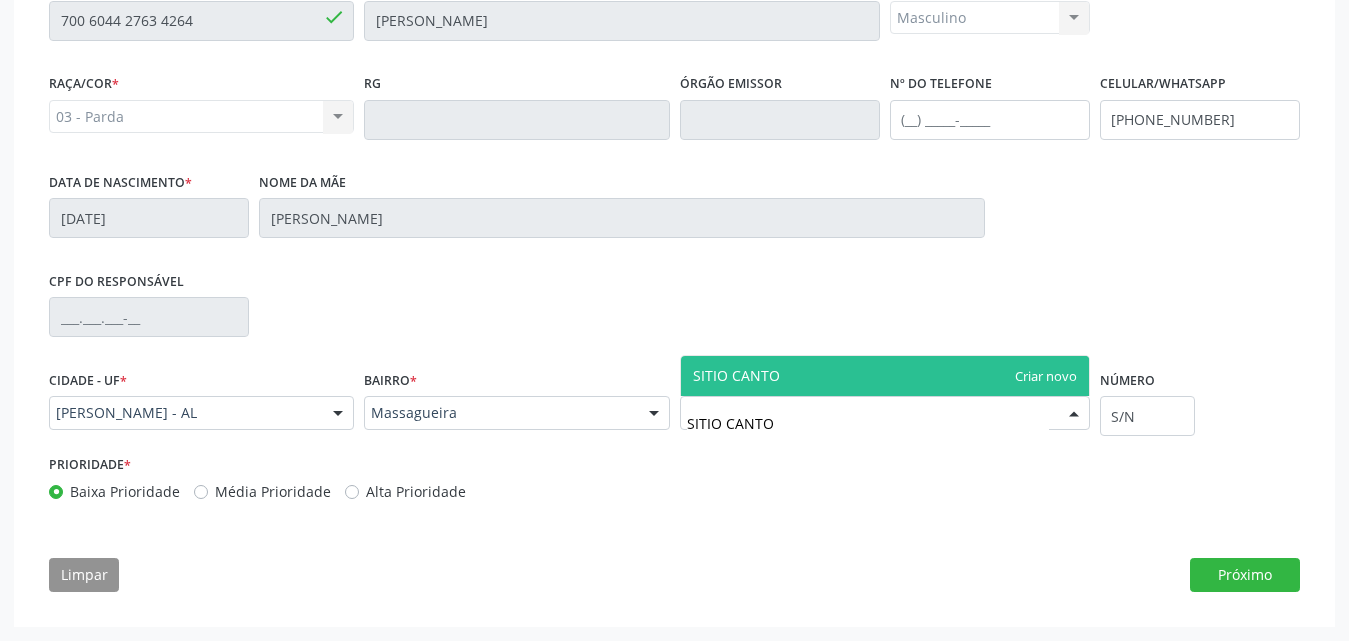 click on "SITIO CANTO" at bounding box center (885, 376) 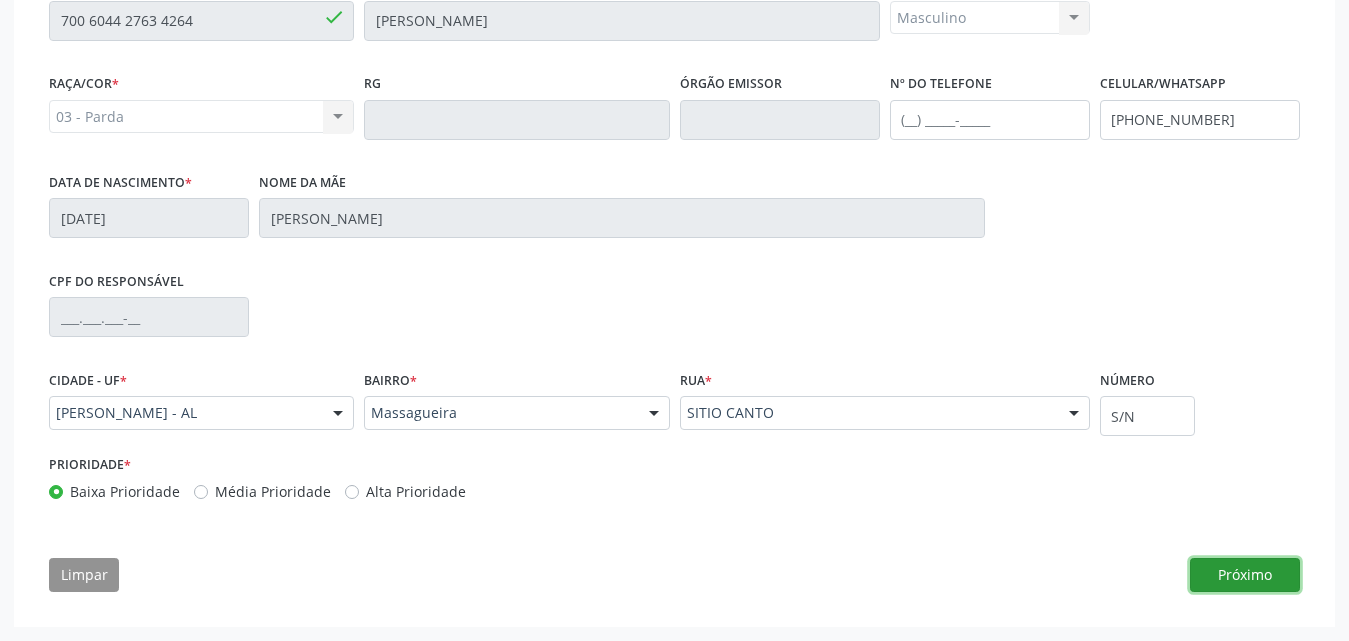 click on "Próximo" at bounding box center (1245, 575) 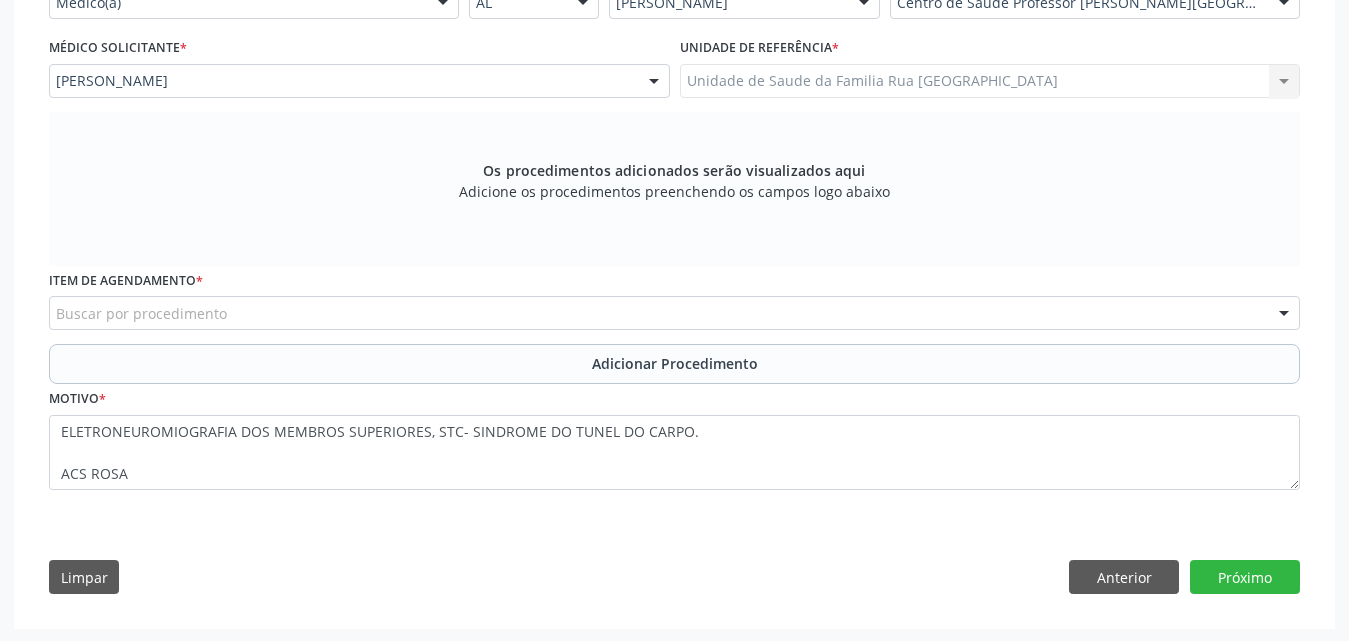 scroll, scrollTop: 515, scrollLeft: 0, axis: vertical 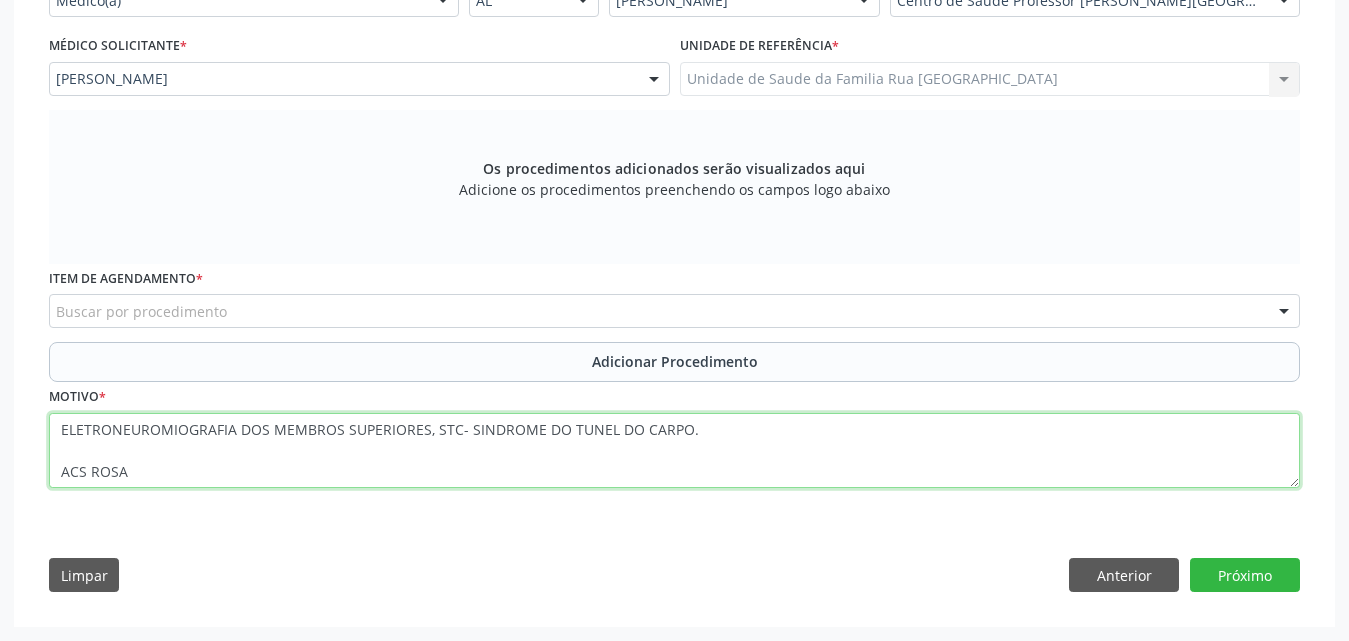 click on "ELETRONEUROMIOGRAFIA DOS MEMBROS SUPERIORES, STC- SINDROME DO TUNEL DO CARPO.
ACS ROSA" at bounding box center [674, 451] 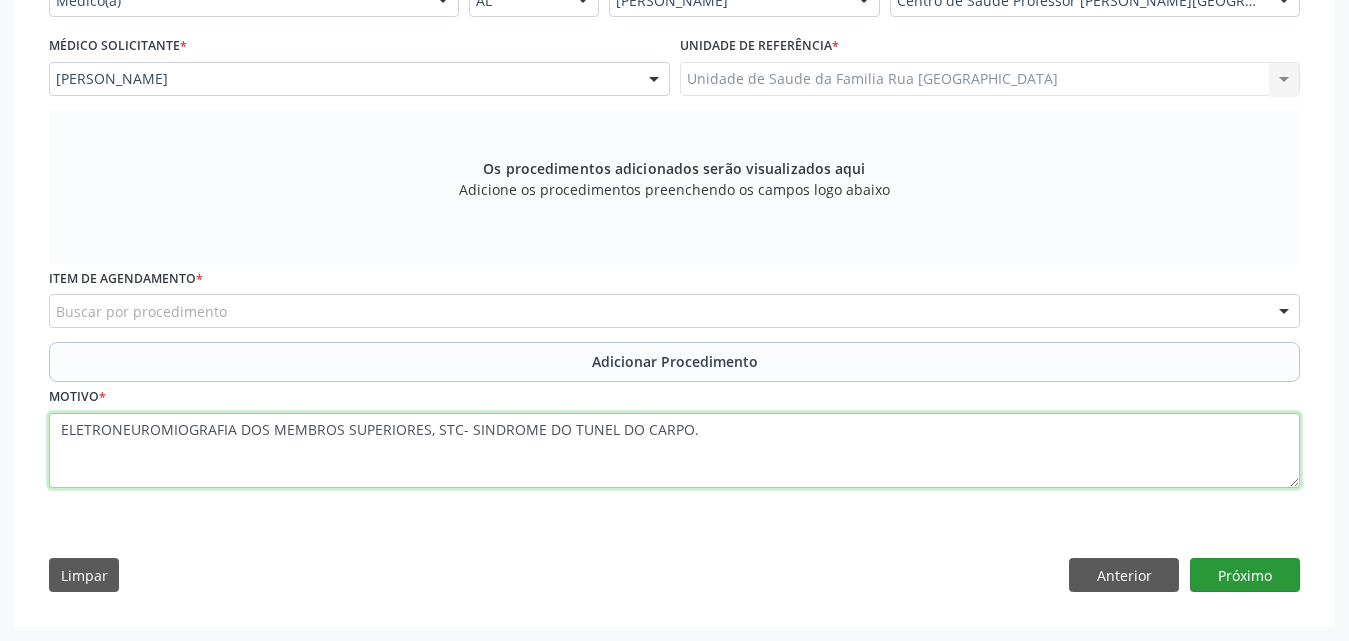 type on "ELETRONEUROMIOGRAFIA DOS MEMBROS SUPERIORES, STC- SINDROME DO TUNEL DO CARPO." 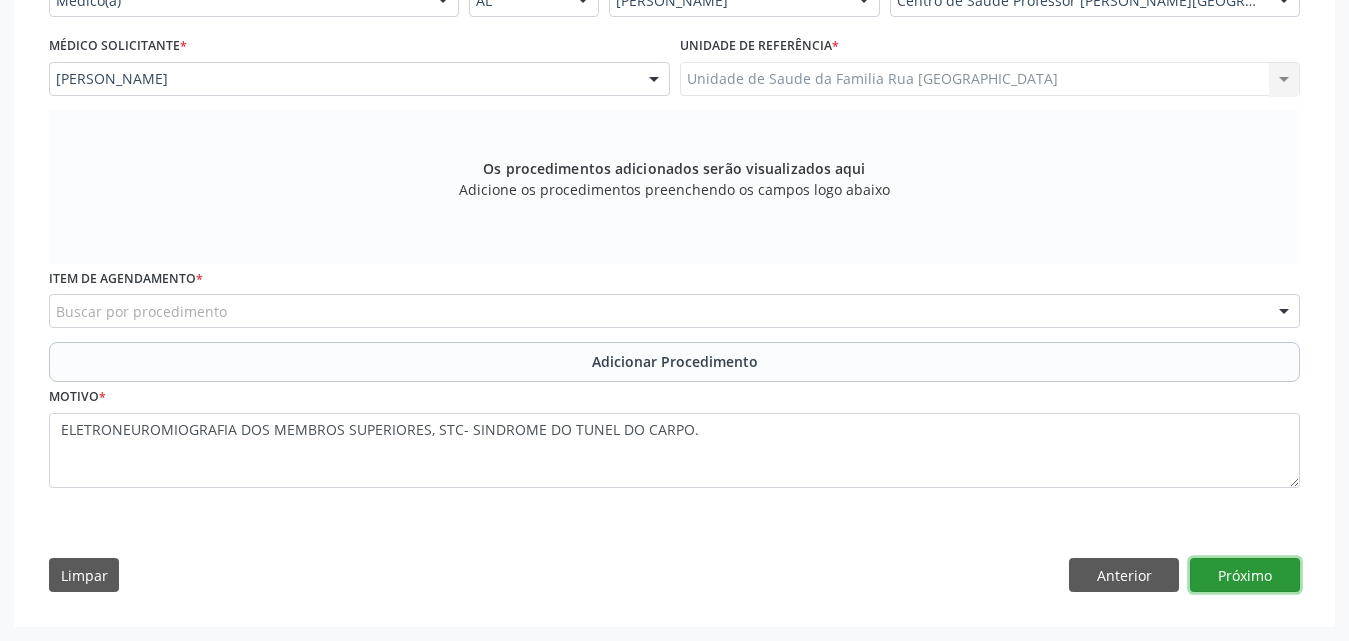 click on "Próximo" at bounding box center (1245, 575) 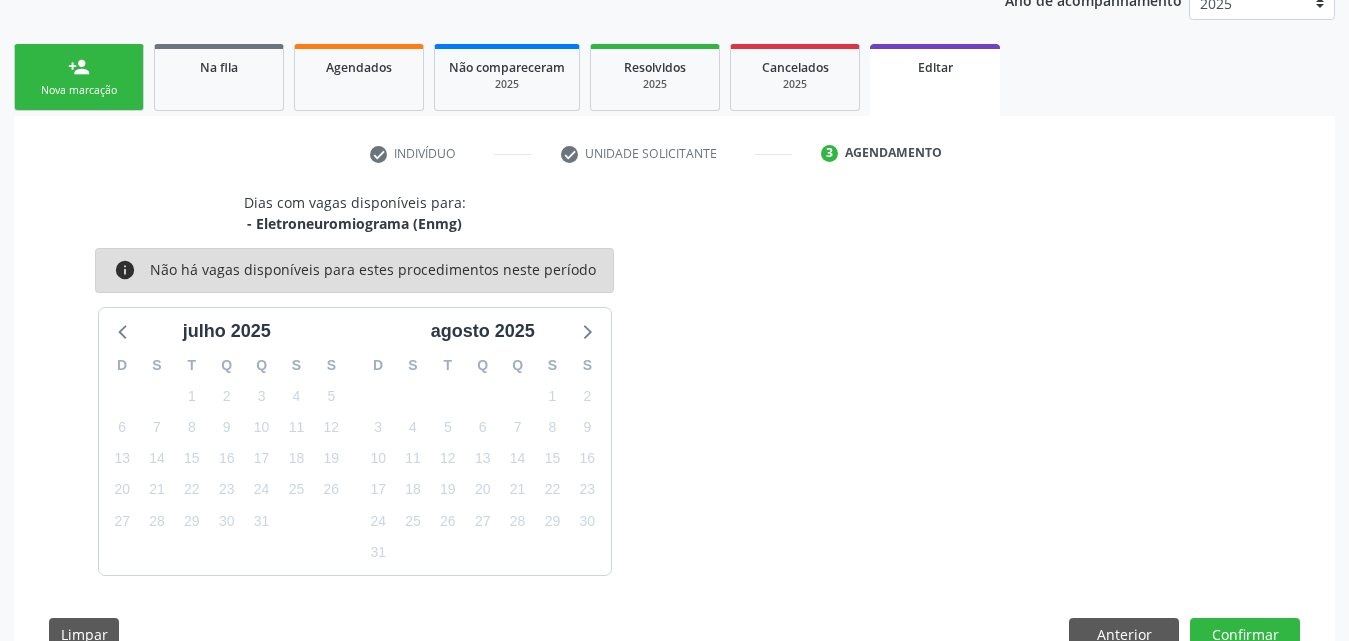scroll, scrollTop: 342, scrollLeft: 0, axis: vertical 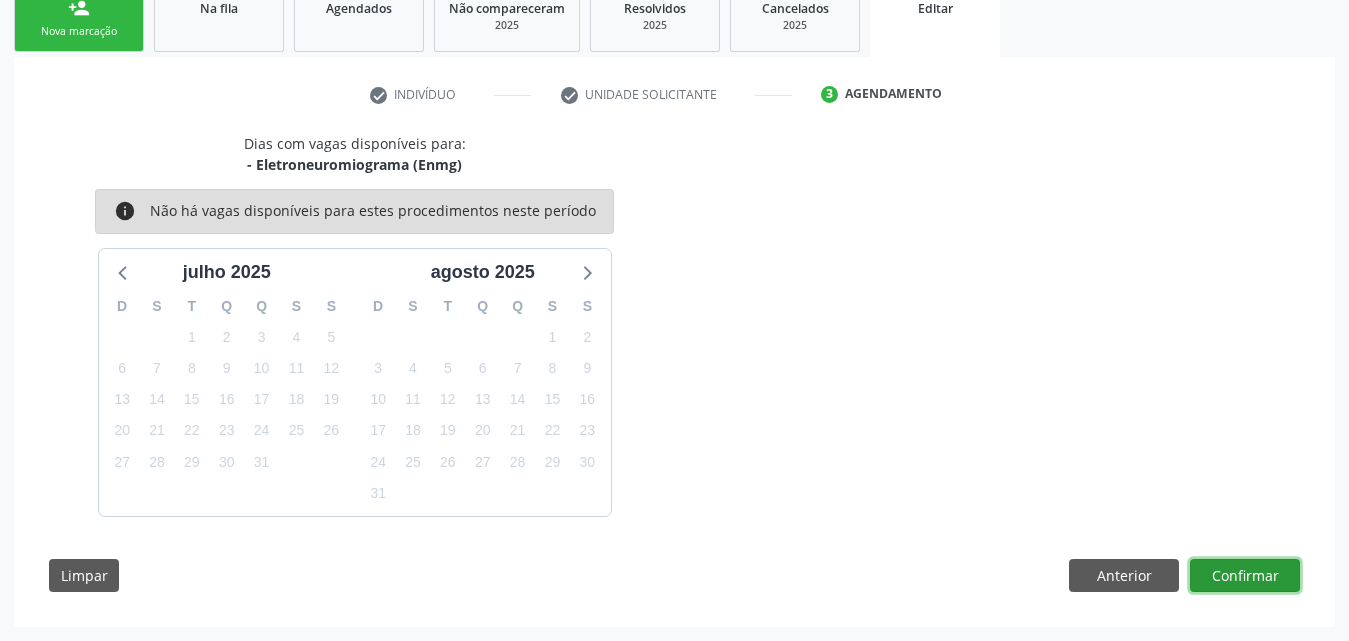 click on "Confirmar" at bounding box center [1245, 576] 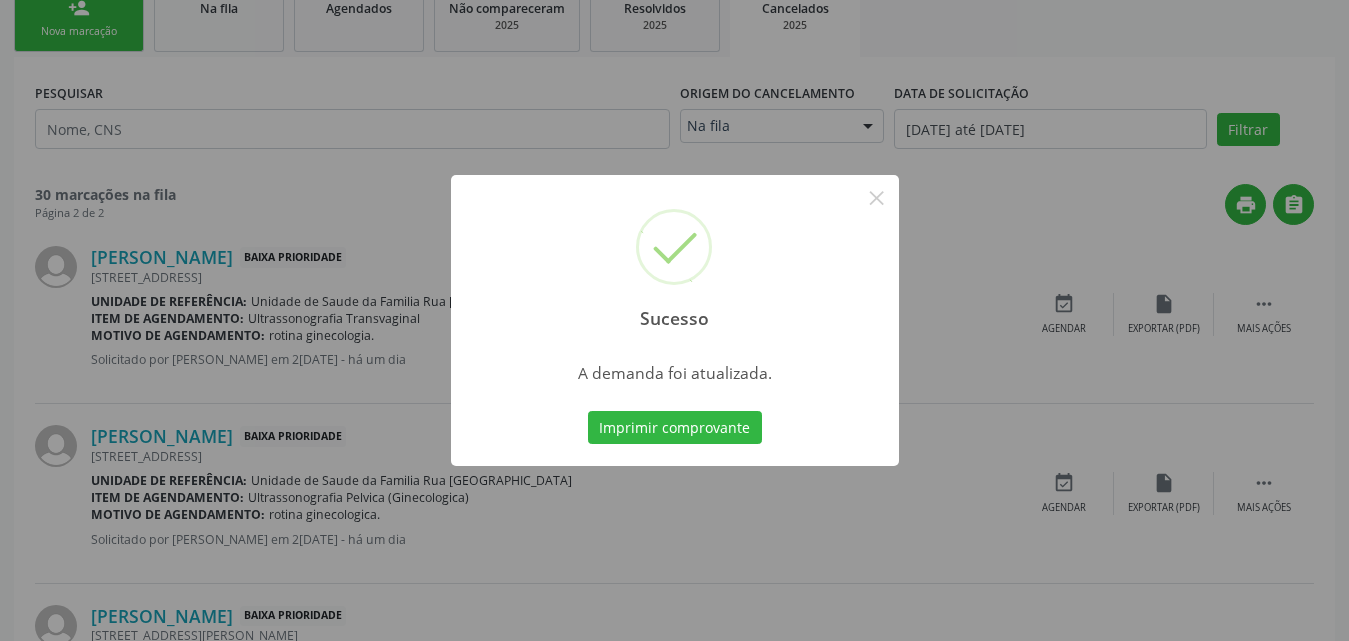 scroll, scrollTop: 0, scrollLeft: 0, axis: both 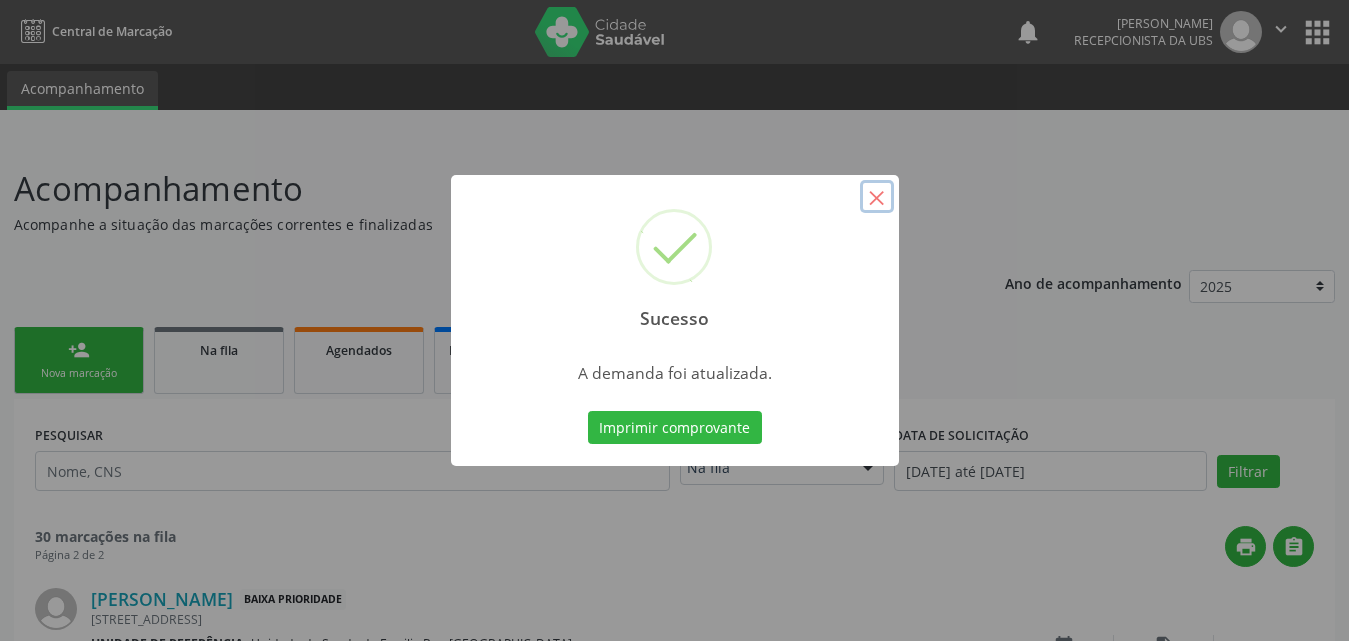 click on "×" at bounding box center [877, 197] 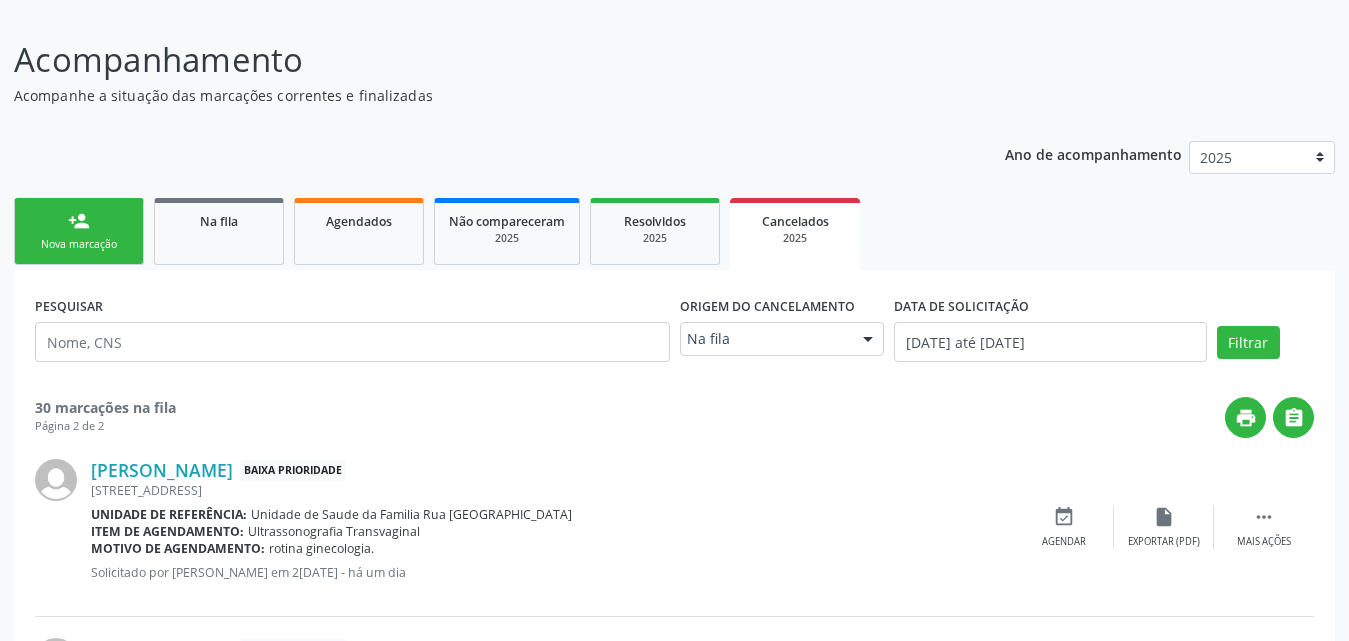 scroll, scrollTop: 0, scrollLeft: 0, axis: both 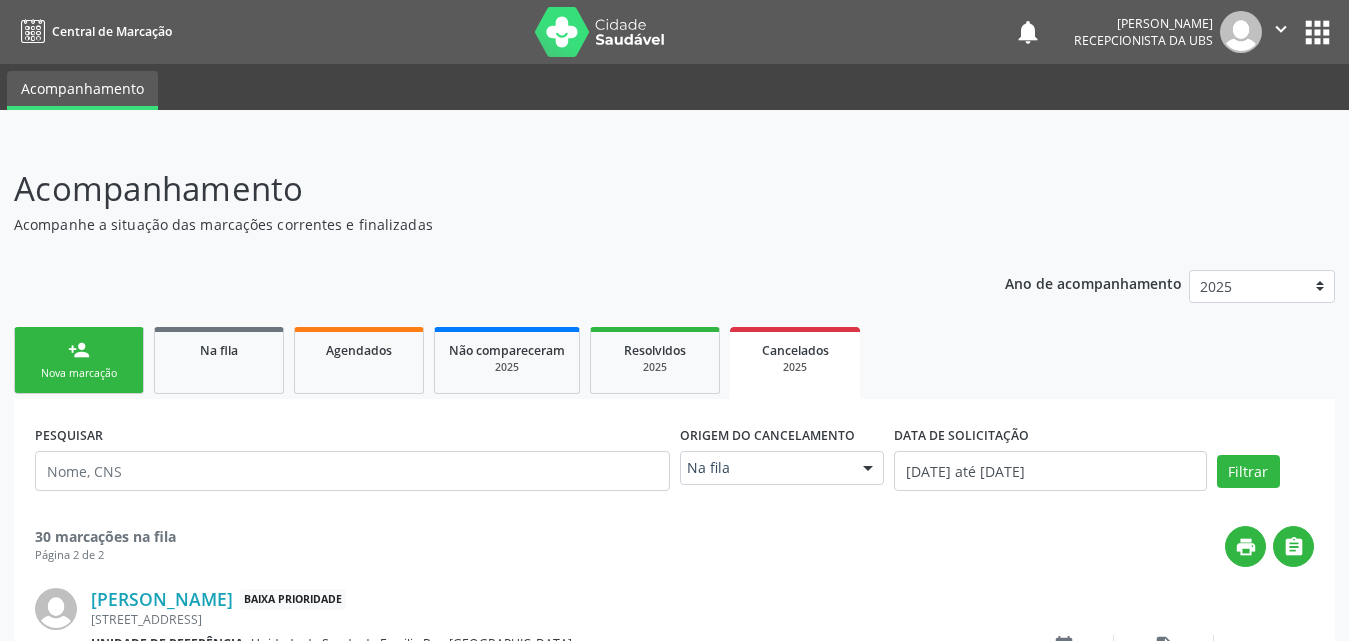 click on "person_add" at bounding box center [79, 350] 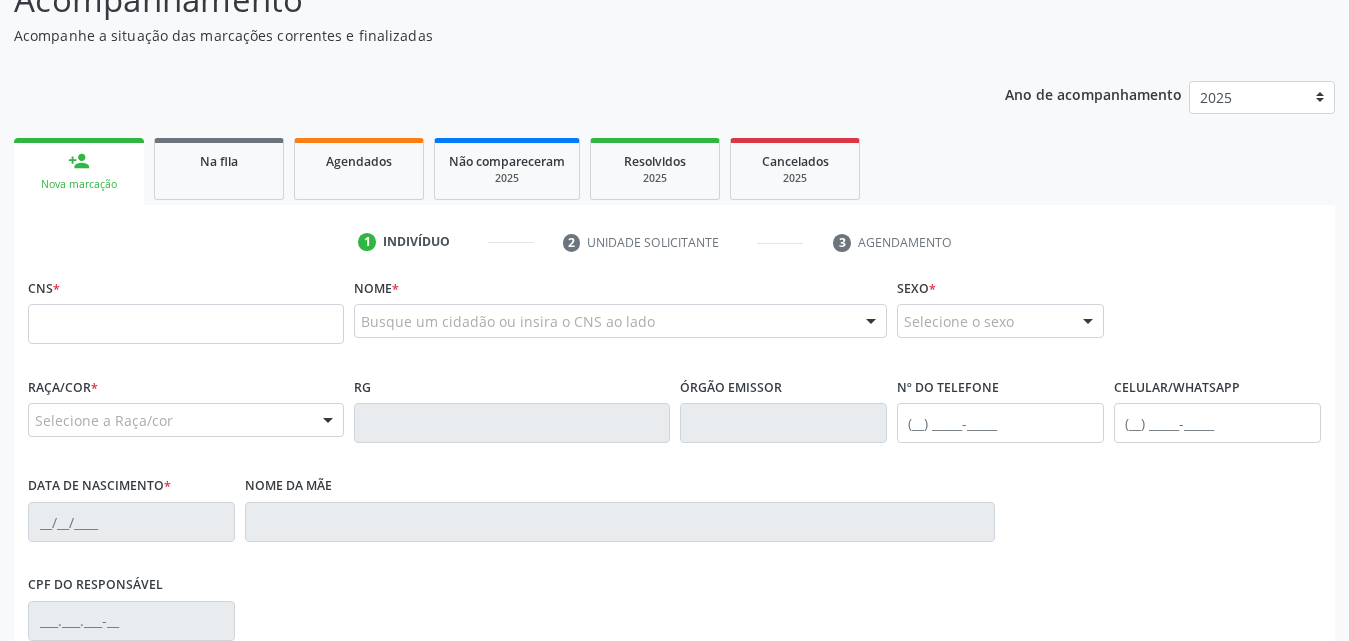 scroll, scrollTop: 100, scrollLeft: 0, axis: vertical 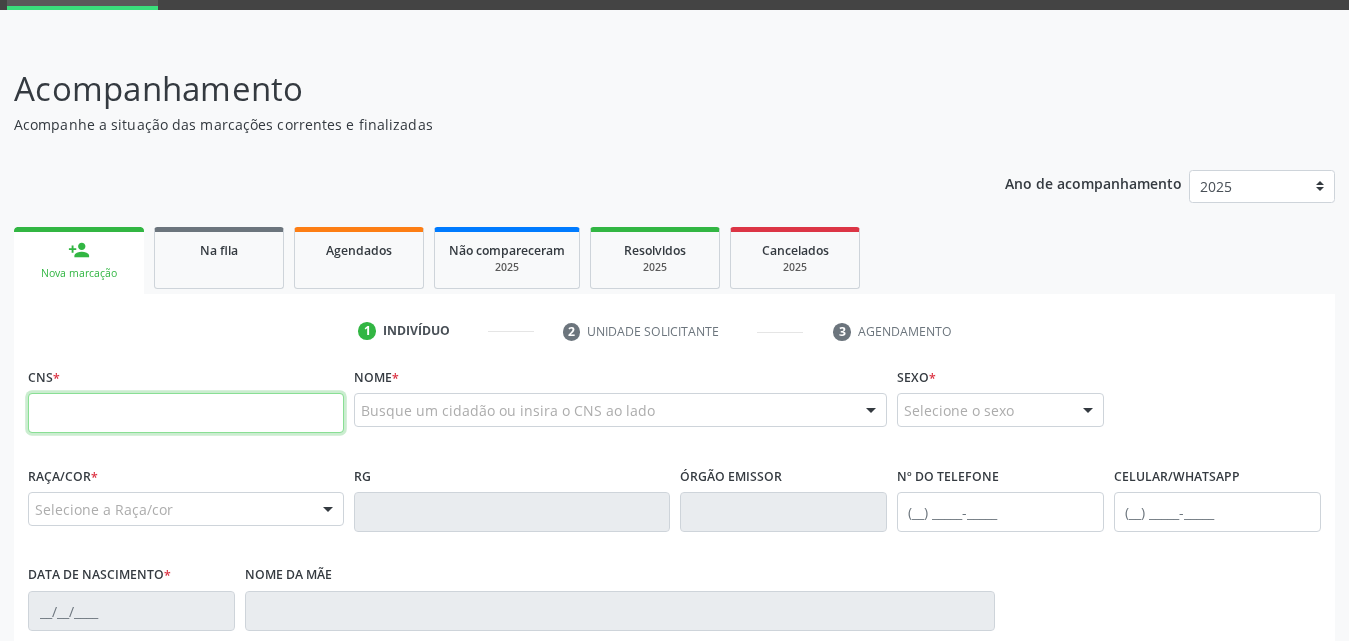 click at bounding box center [186, 413] 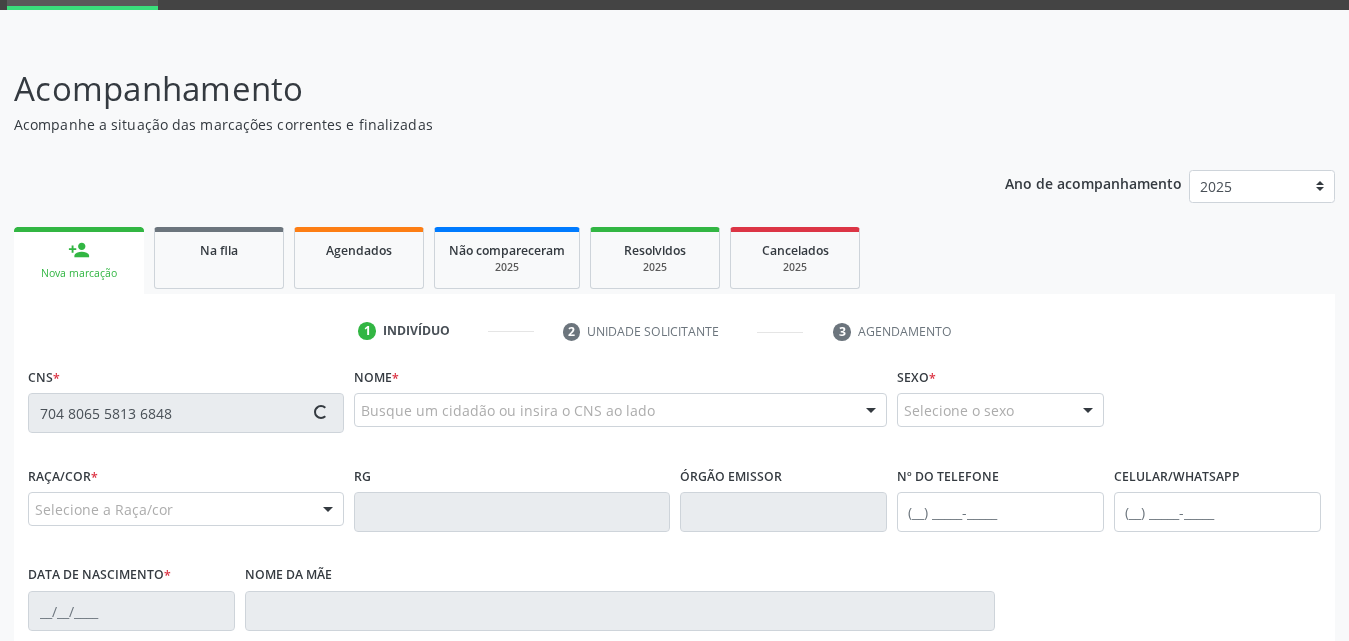 type on "704 8065 5813 6848" 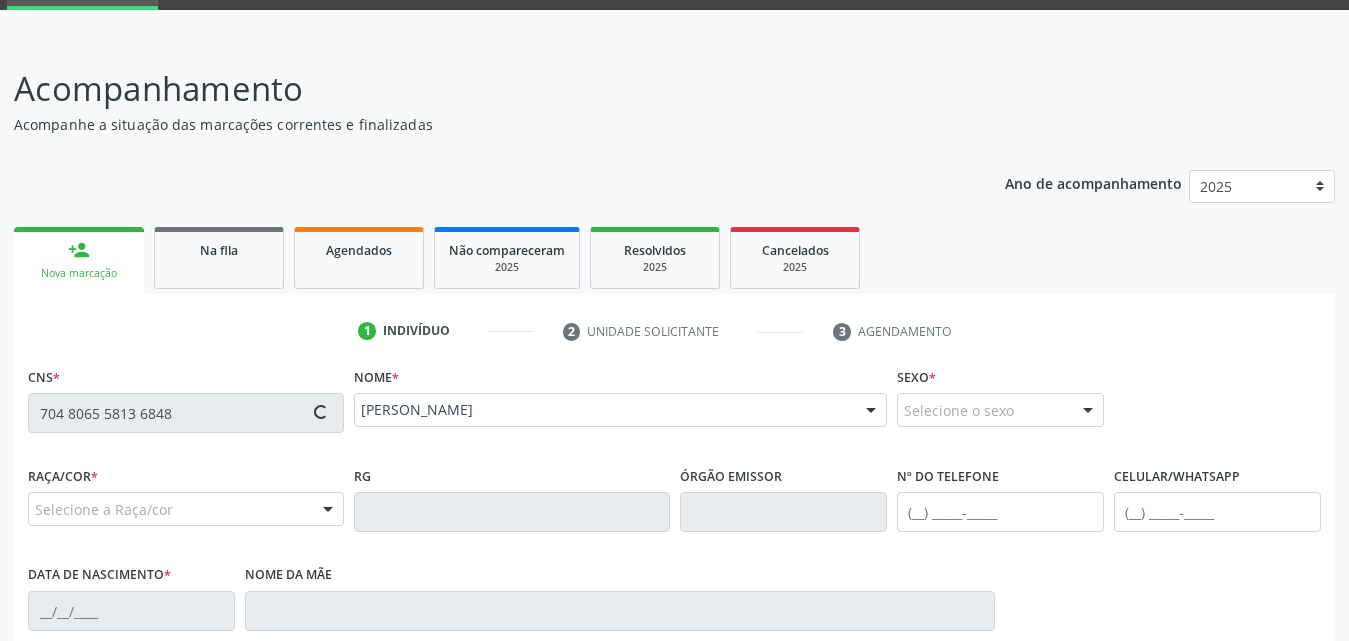 type on "[PHONE_NUMBER]" 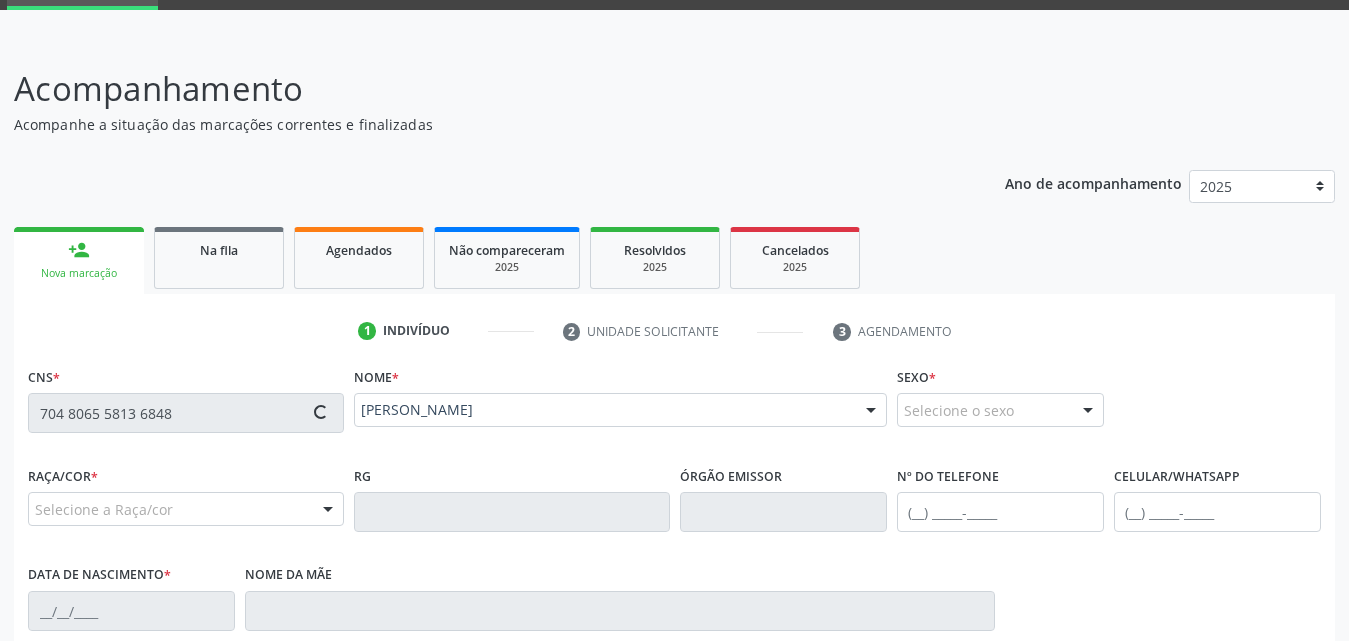 type on "01[DATE]" 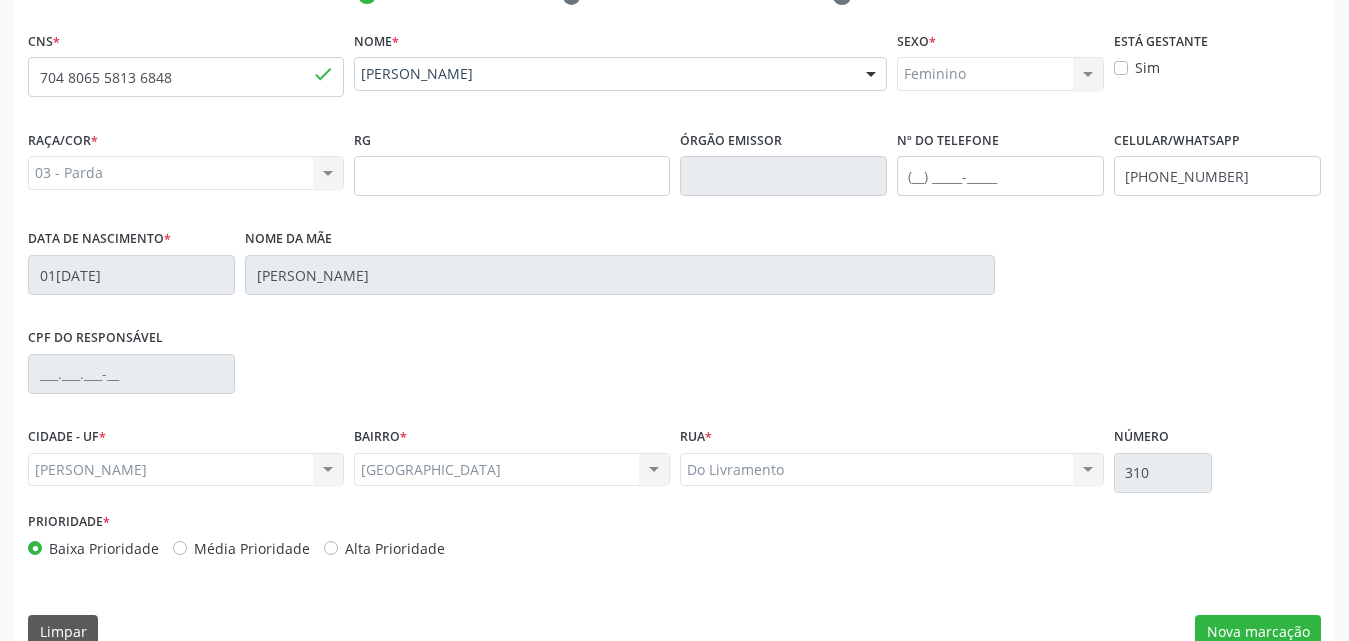 scroll, scrollTop: 471, scrollLeft: 0, axis: vertical 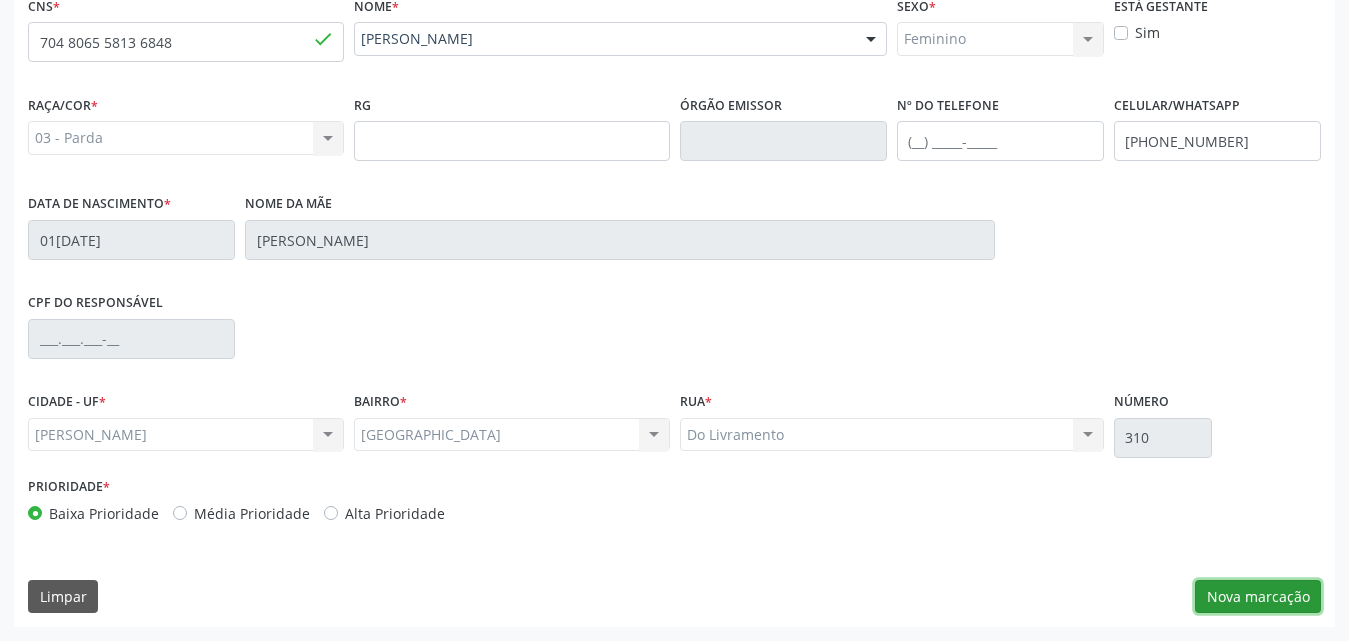 click on "Nova marcação" at bounding box center (1258, 597) 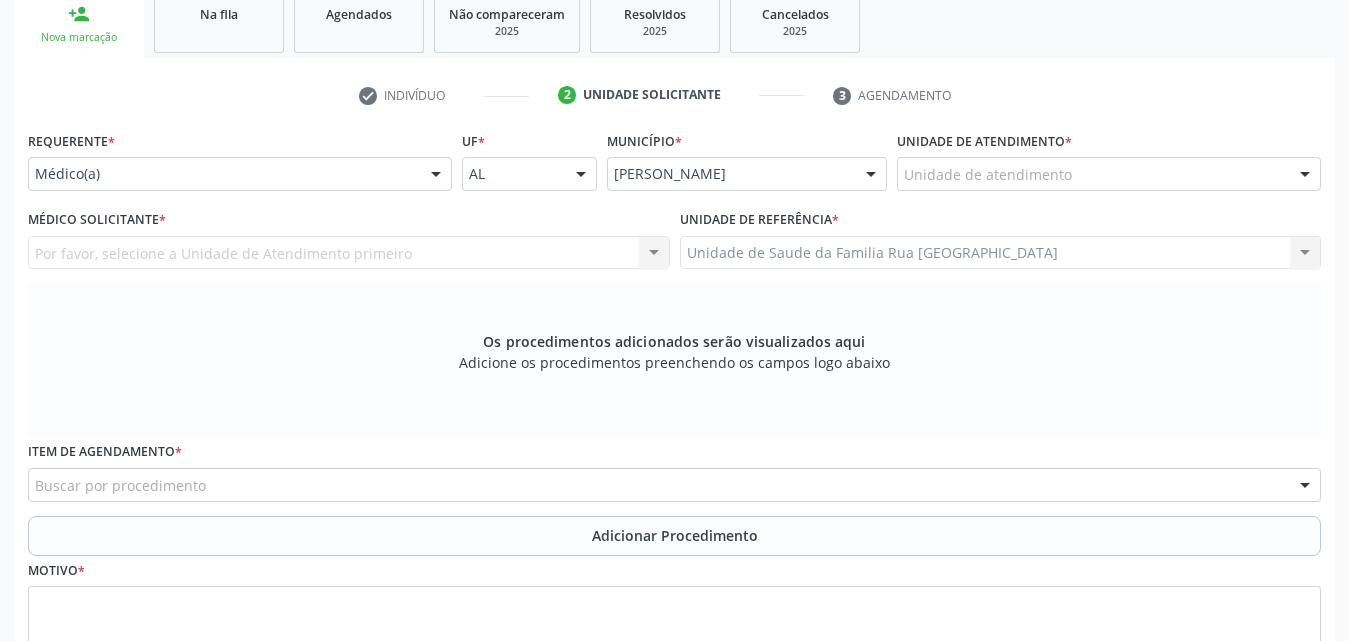 scroll, scrollTop: 371, scrollLeft: 0, axis: vertical 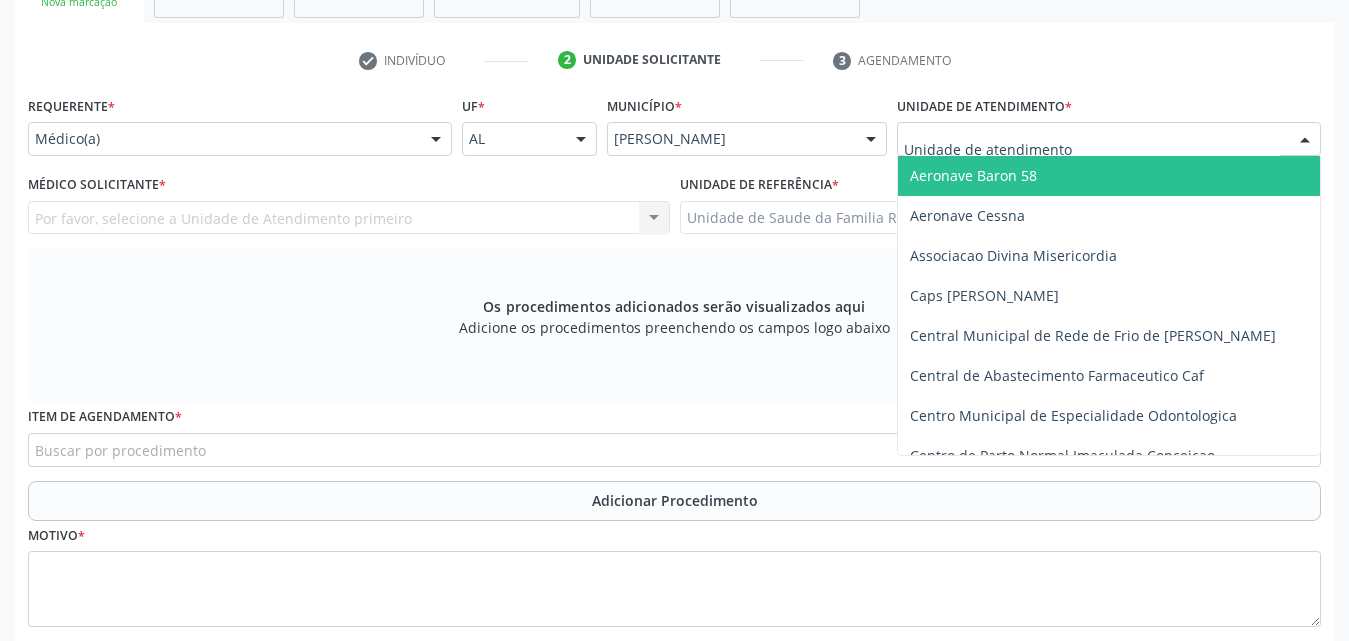 click at bounding box center [1305, 140] 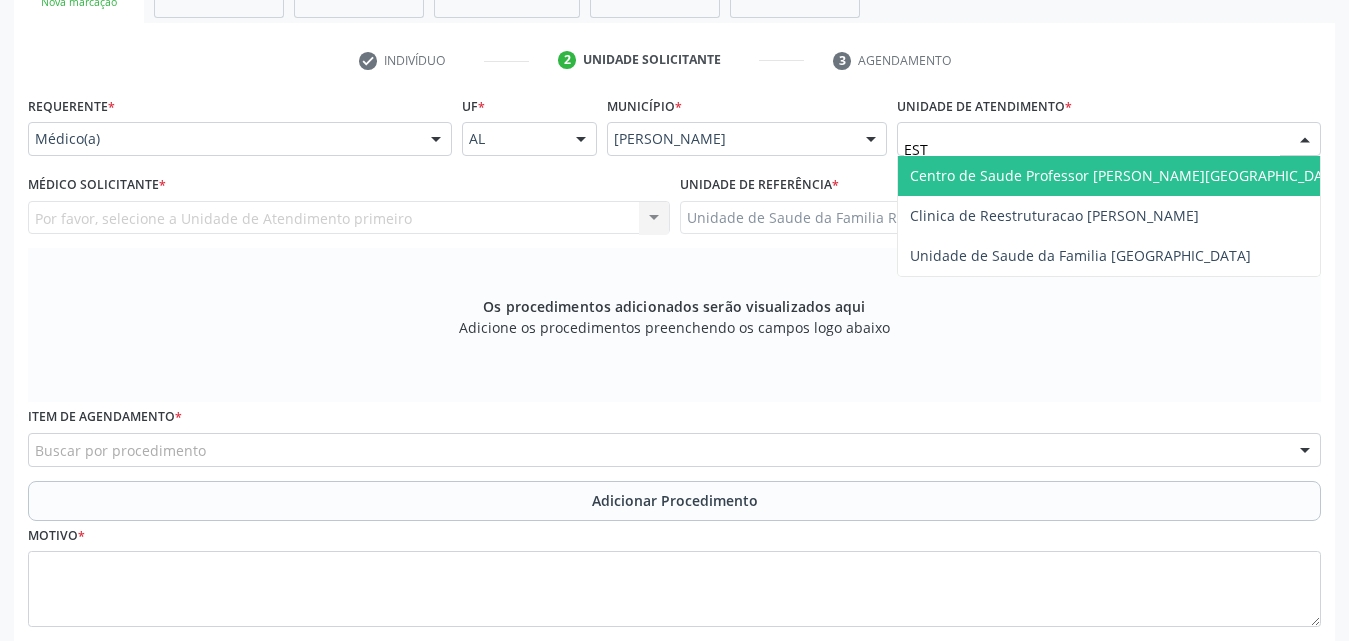 type on "ESTA" 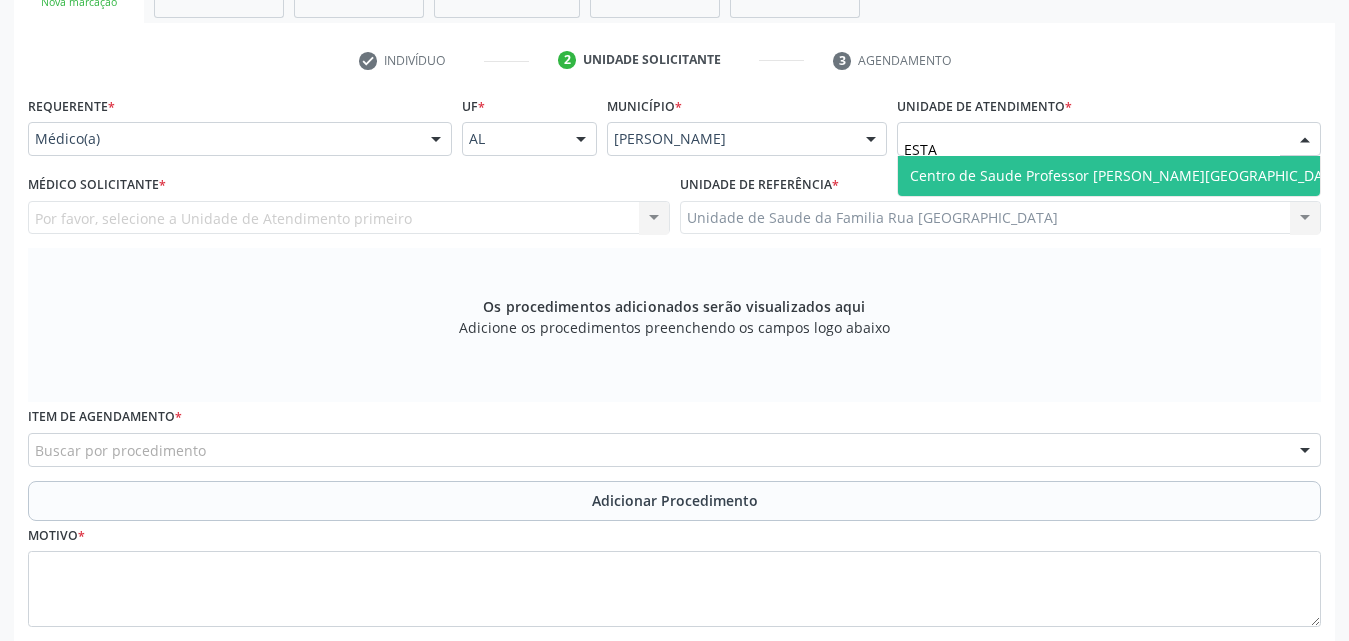 click on "Centro de Saude Professor [PERSON_NAME][GEOGRAPHIC_DATA]" at bounding box center [1127, 175] 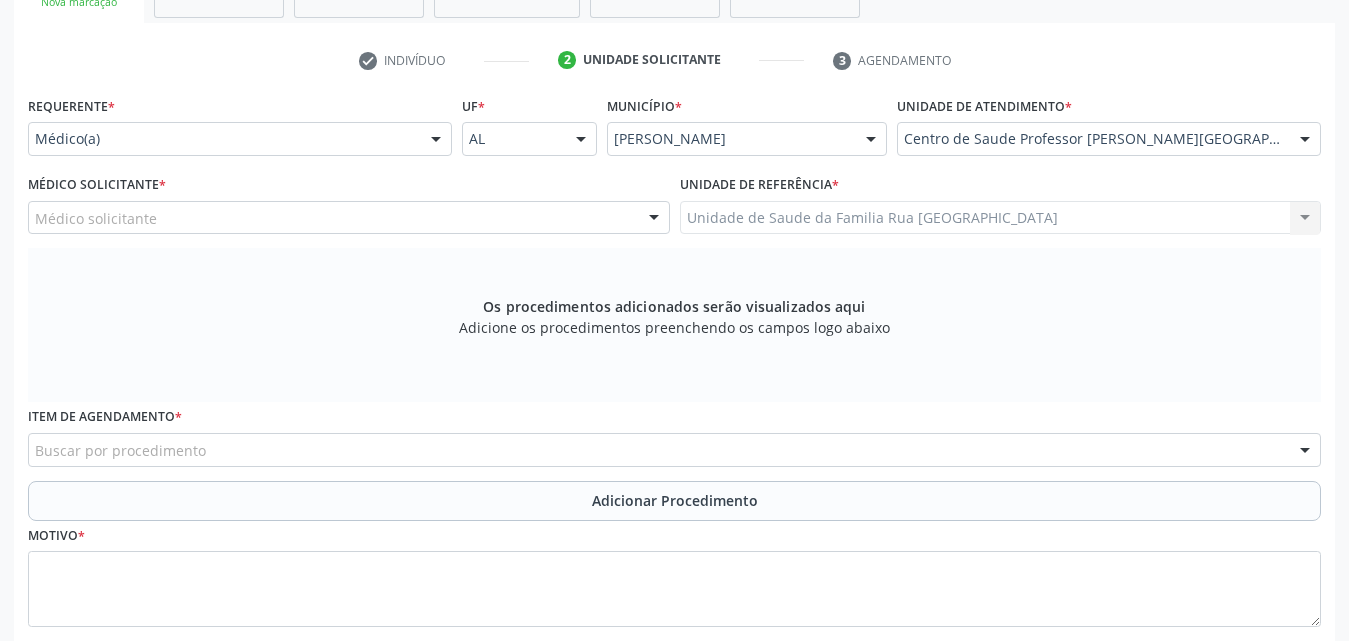 click at bounding box center [654, 219] 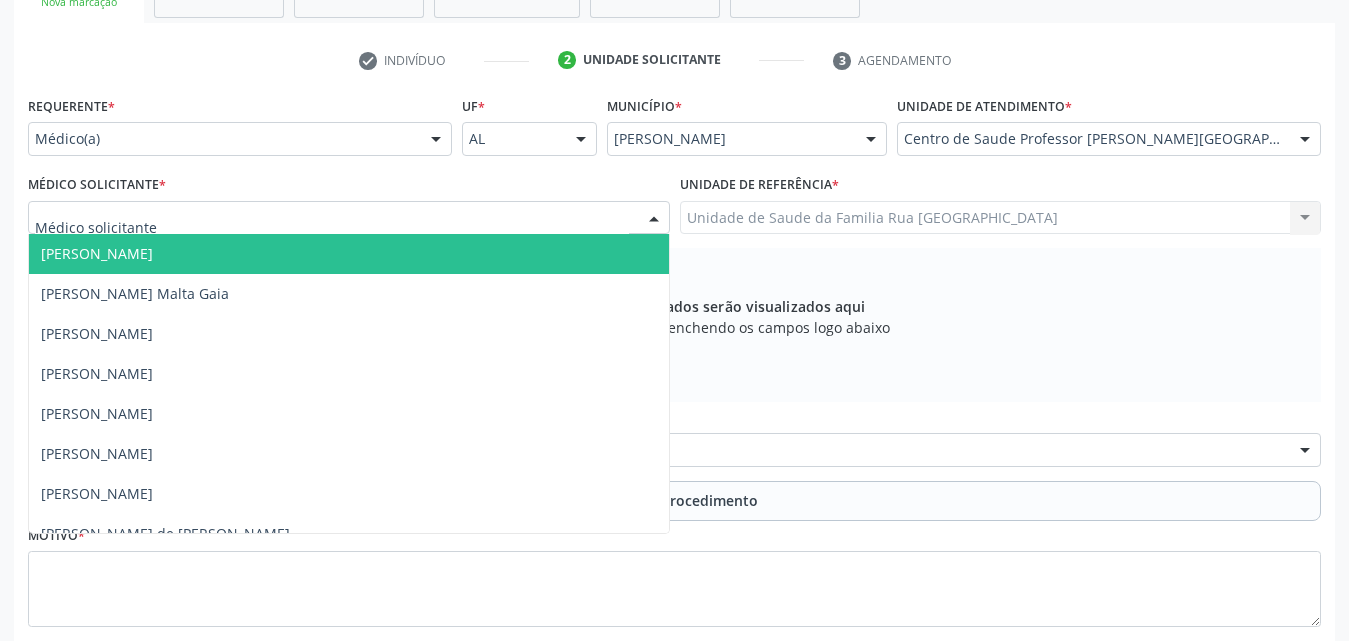 click on "[PERSON_NAME]" at bounding box center (97, 253) 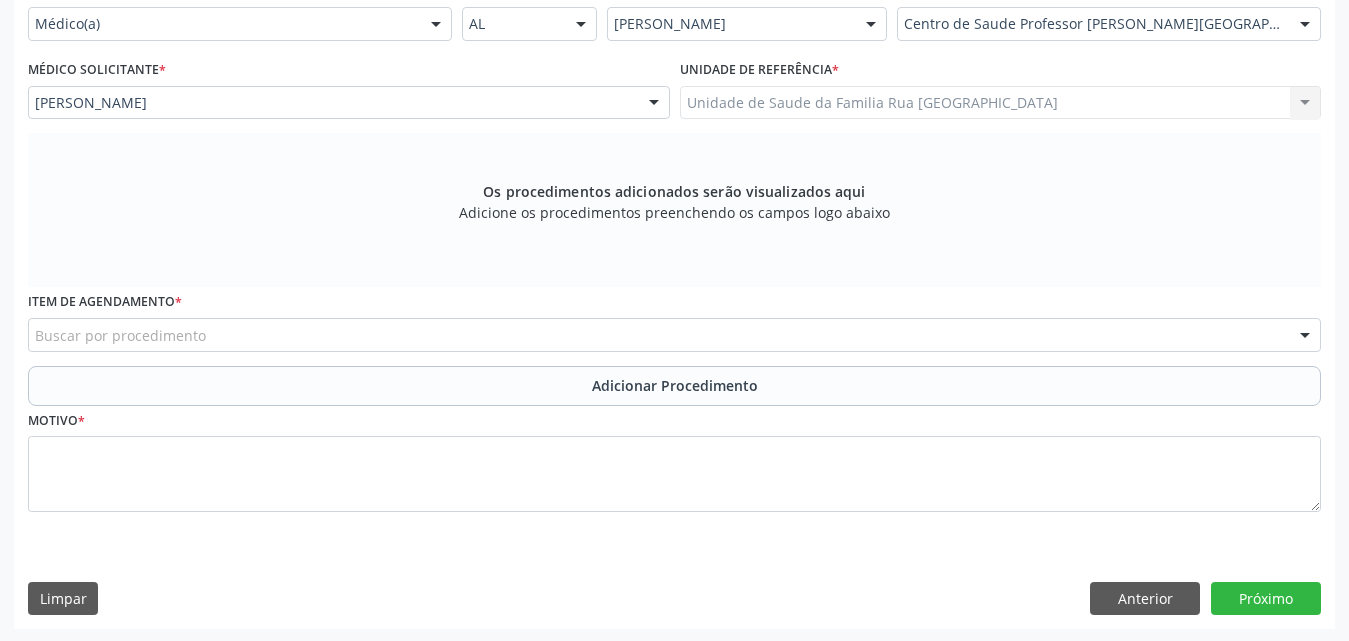 scroll, scrollTop: 488, scrollLeft: 0, axis: vertical 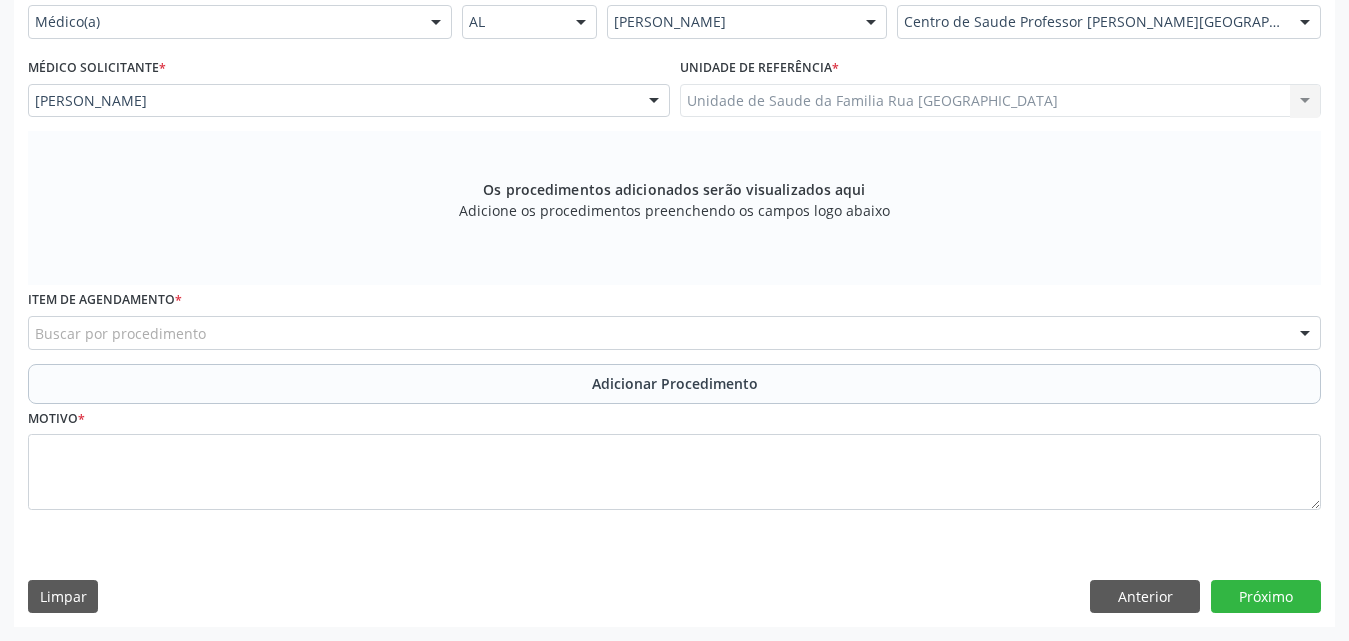 click on "Buscar por procedimento" at bounding box center [674, 333] 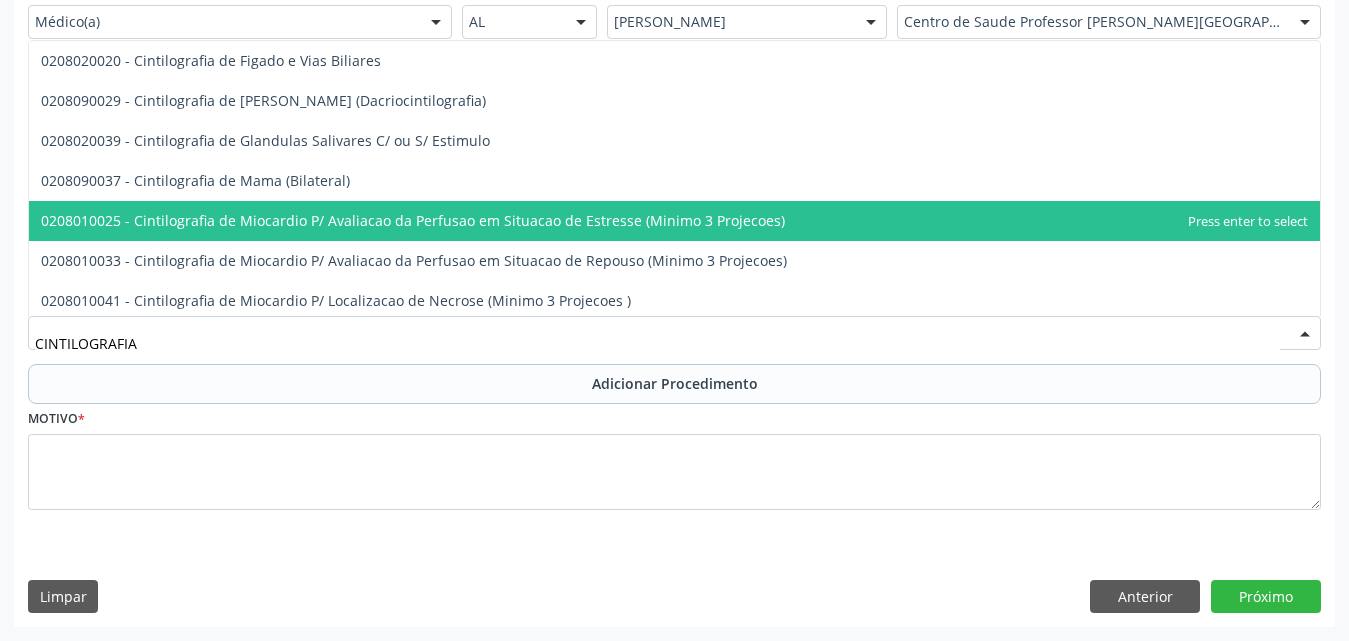 scroll, scrollTop: 900, scrollLeft: 0, axis: vertical 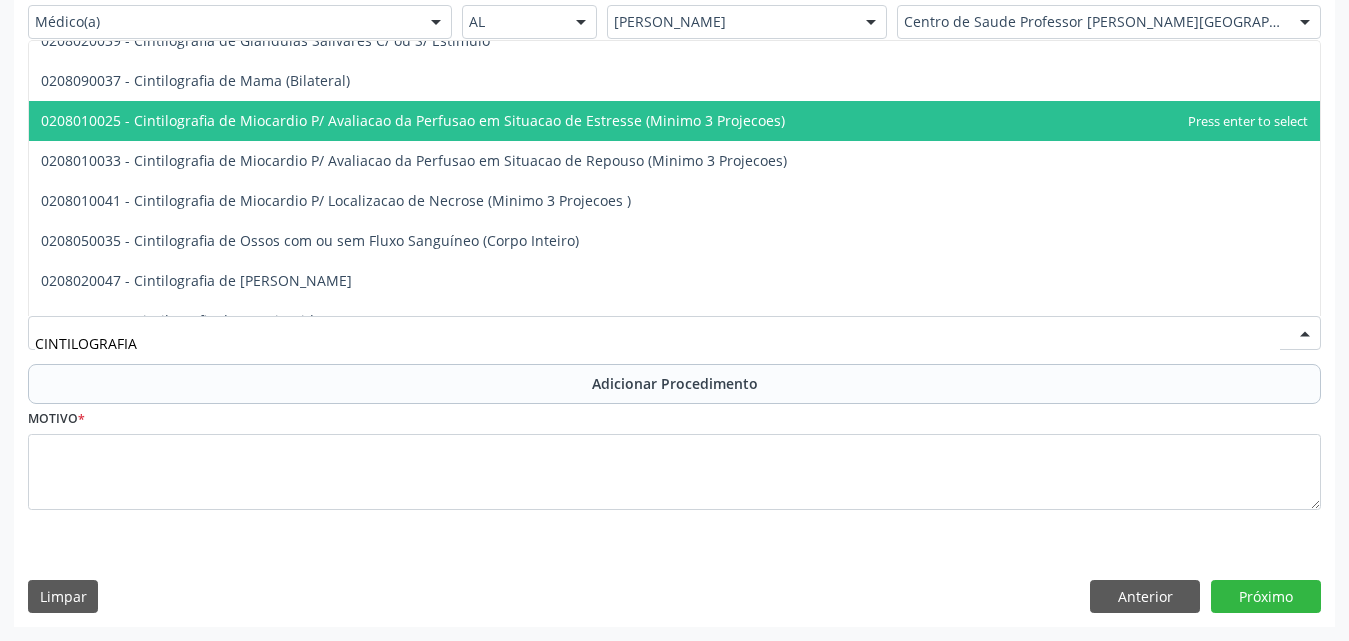 click on "0208010025 - Cintilografia de Miocardio P/ Avaliacao da Perfusao em Situacao de Estresse (Minimo 3 Projecoes)" at bounding box center (413, 120) 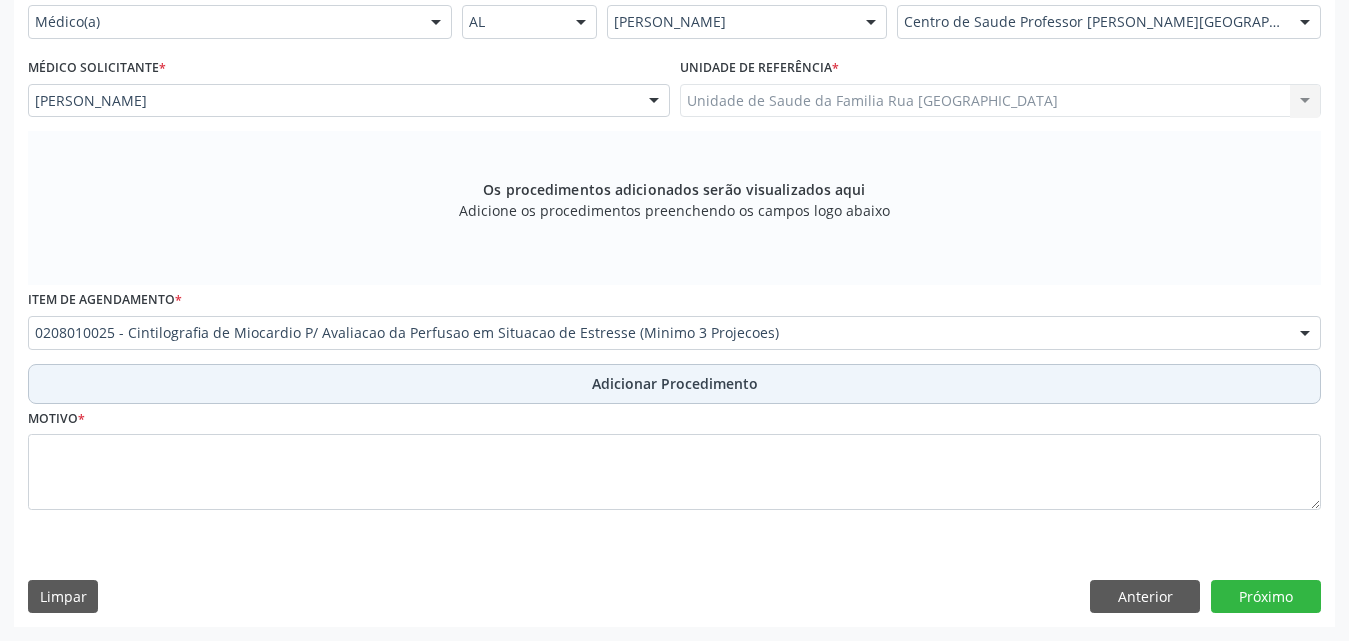 click on "Adicionar Procedimento" at bounding box center (675, 383) 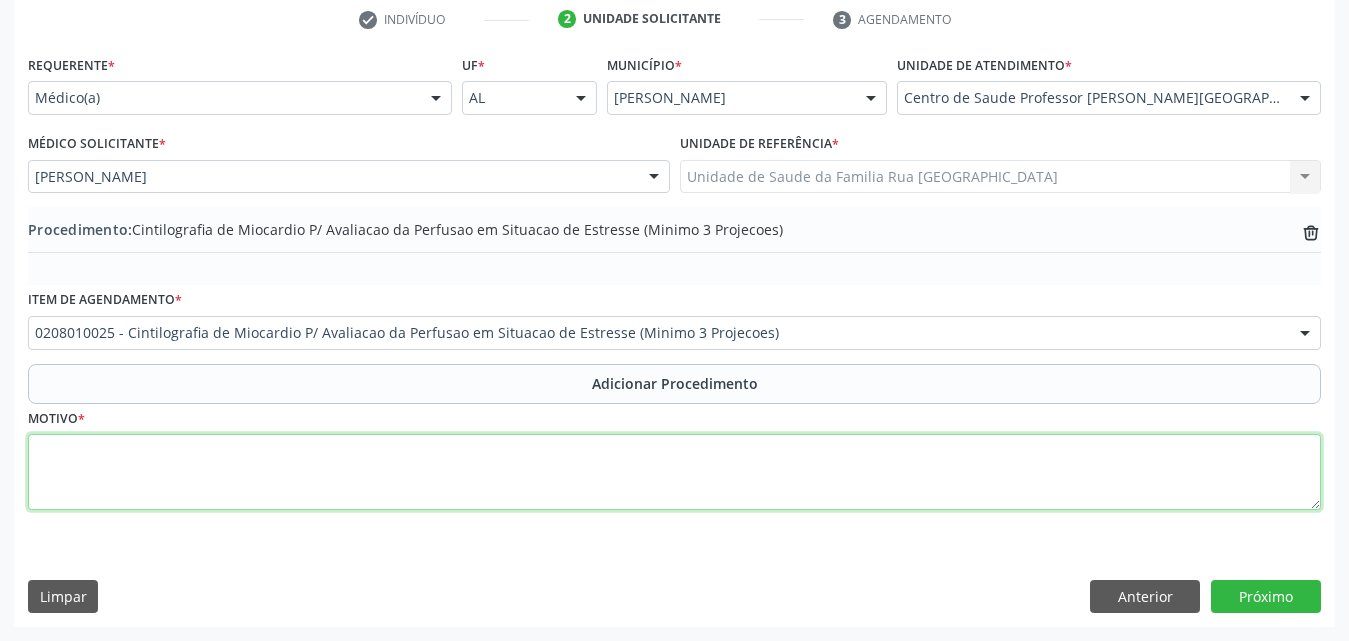 click at bounding box center (674, 472) 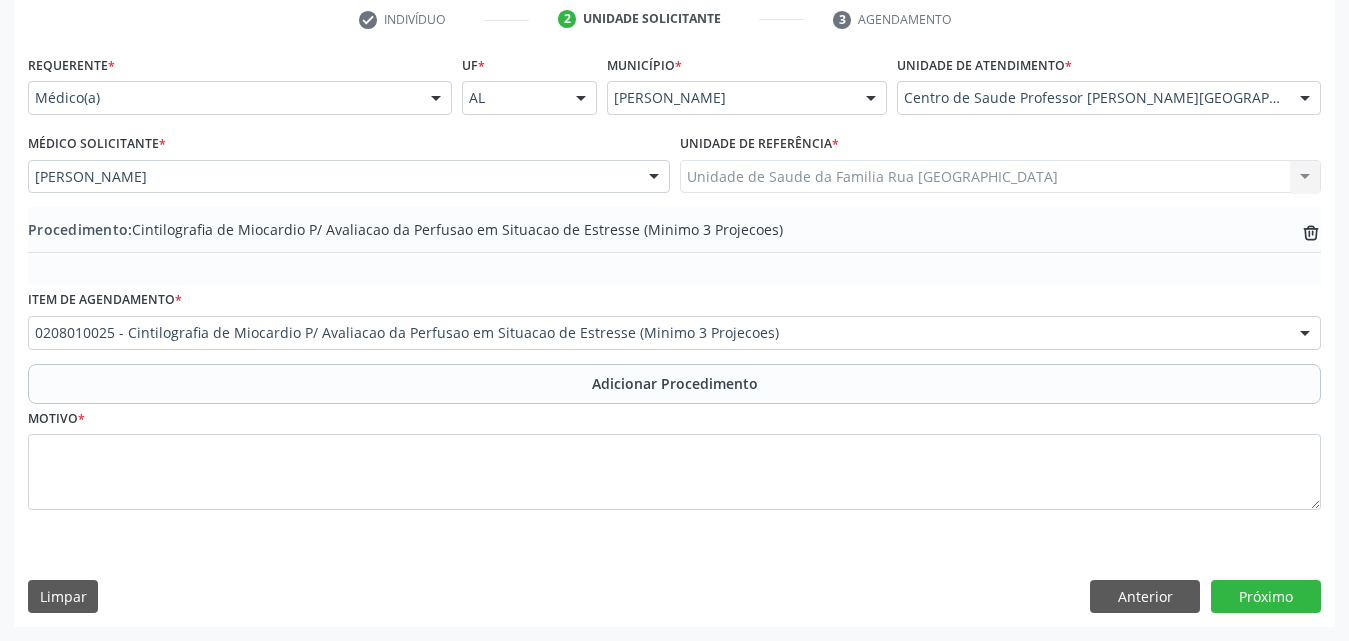 click on "0208010025 - Cintilografia de Miocardio P/ Avaliacao da Perfusao em Situacao de Estresse (Minimo 3 Projecoes)" at bounding box center (674, 333) 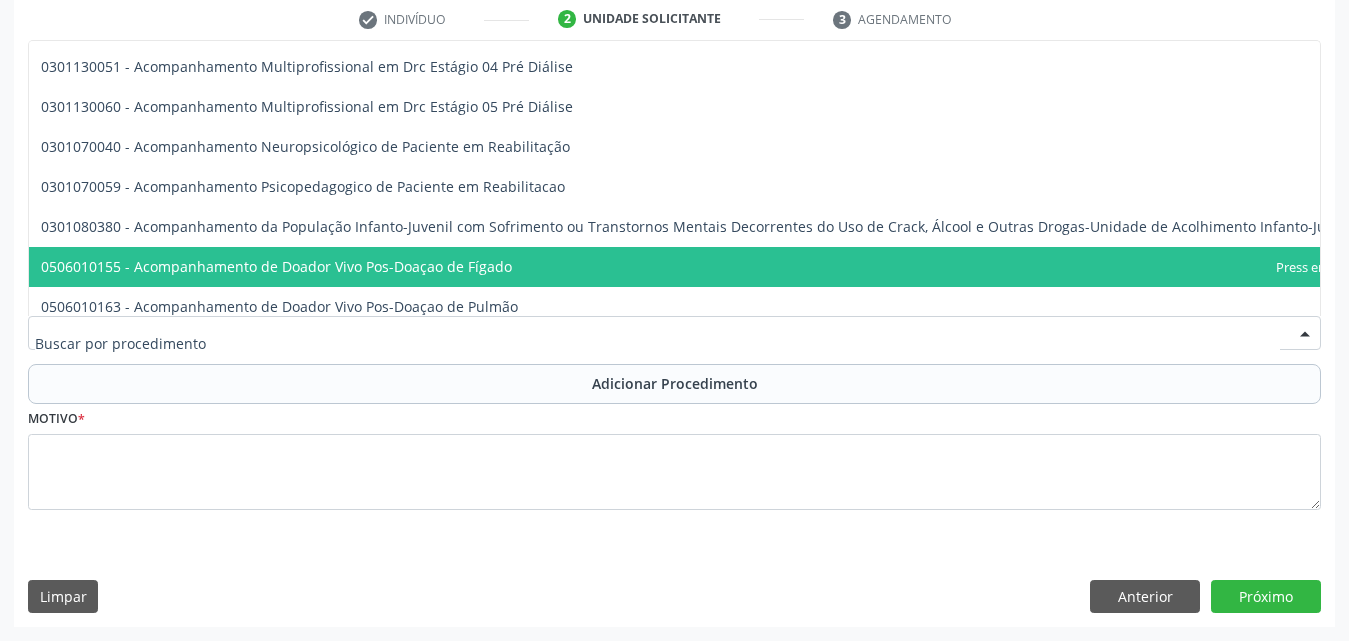 scroll, scrollTop: 800, scrollLeft: 0, axis: vertical 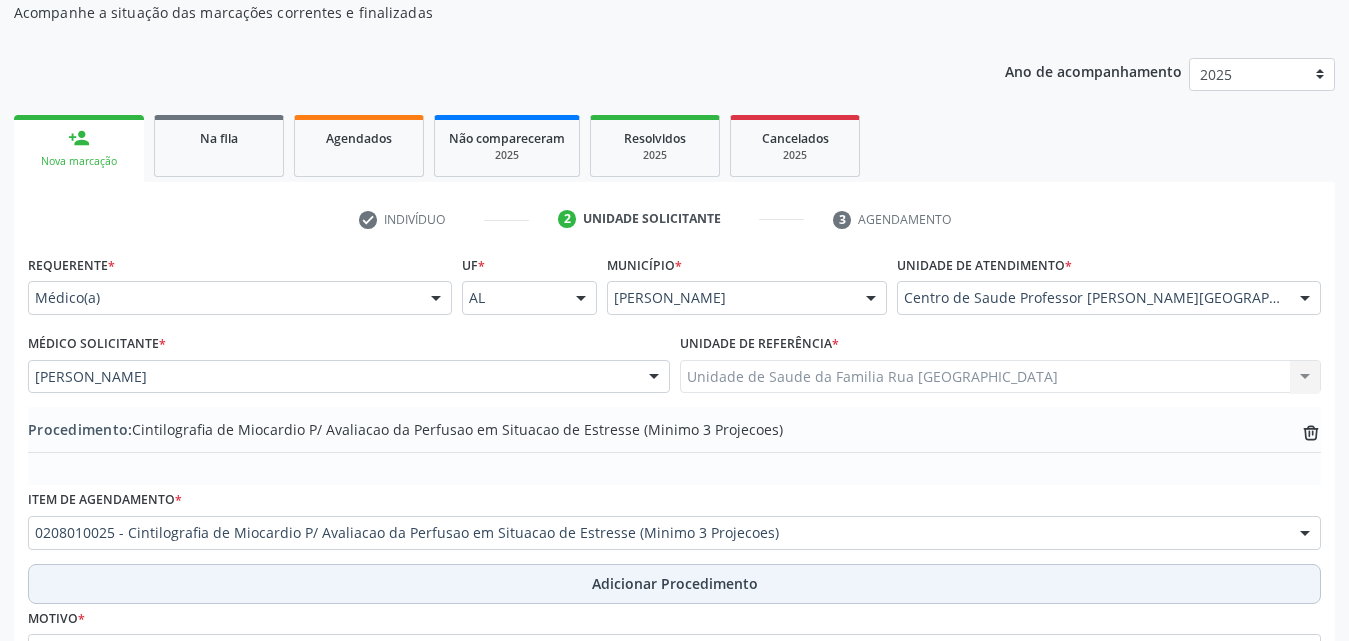 click on "Adicionar Procedimento" at bounding box center [674, 584] 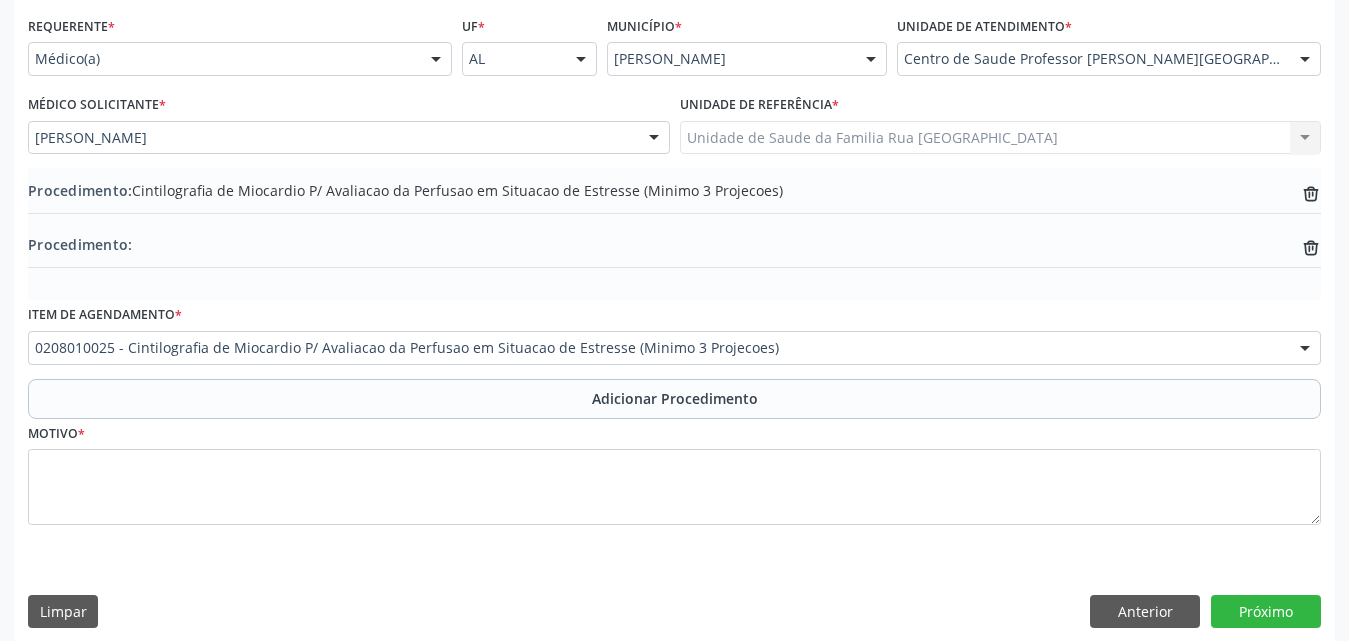 scroll, scrollTop: 466, scrollLeft: 0, axis: vertical 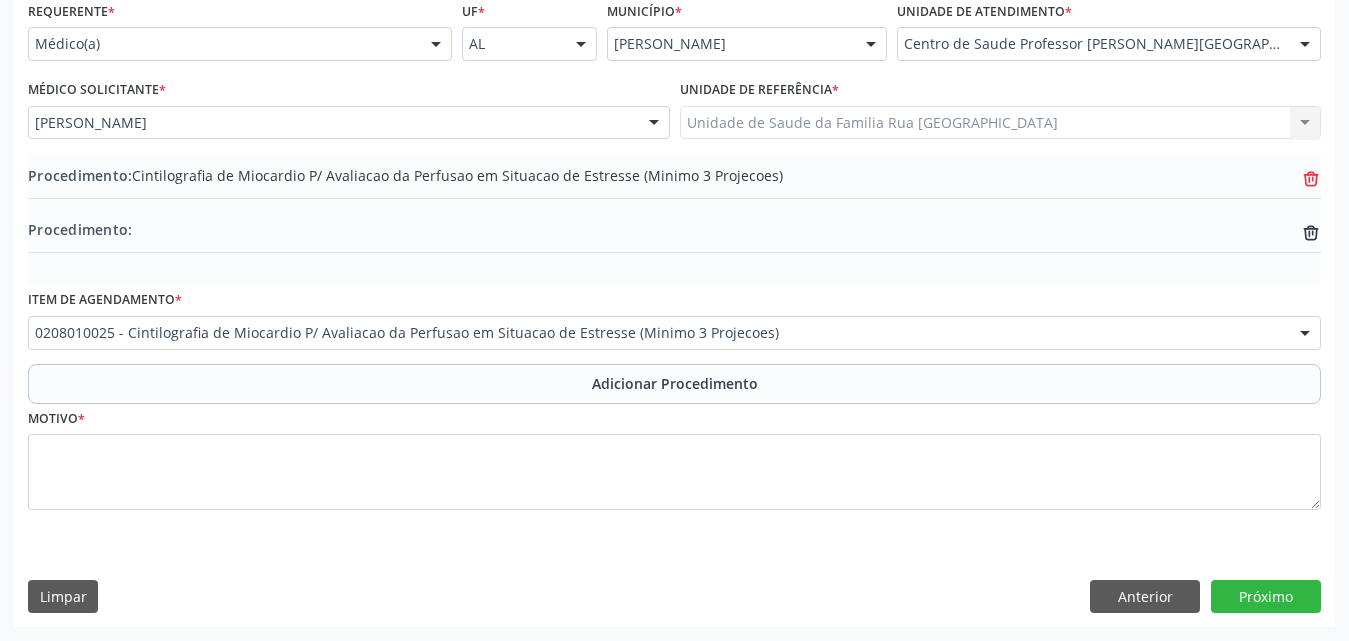 click 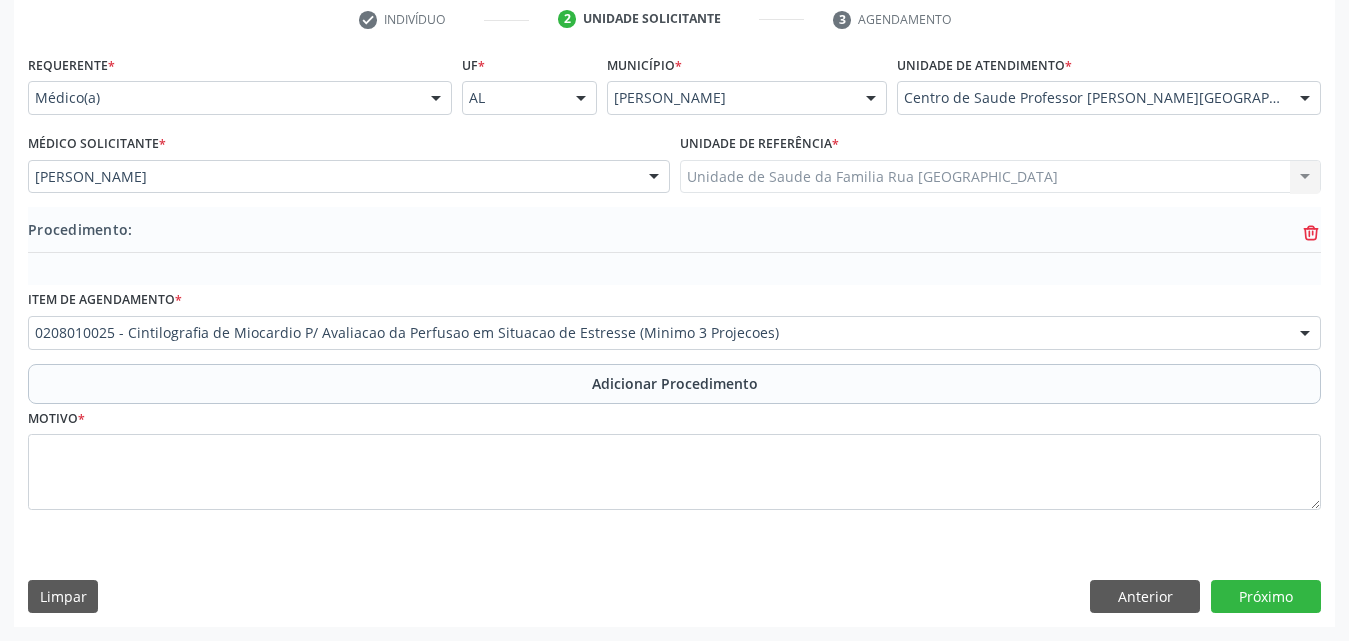 scroll, scrollTop: 412, scrollLeft: 0, axis: vertical 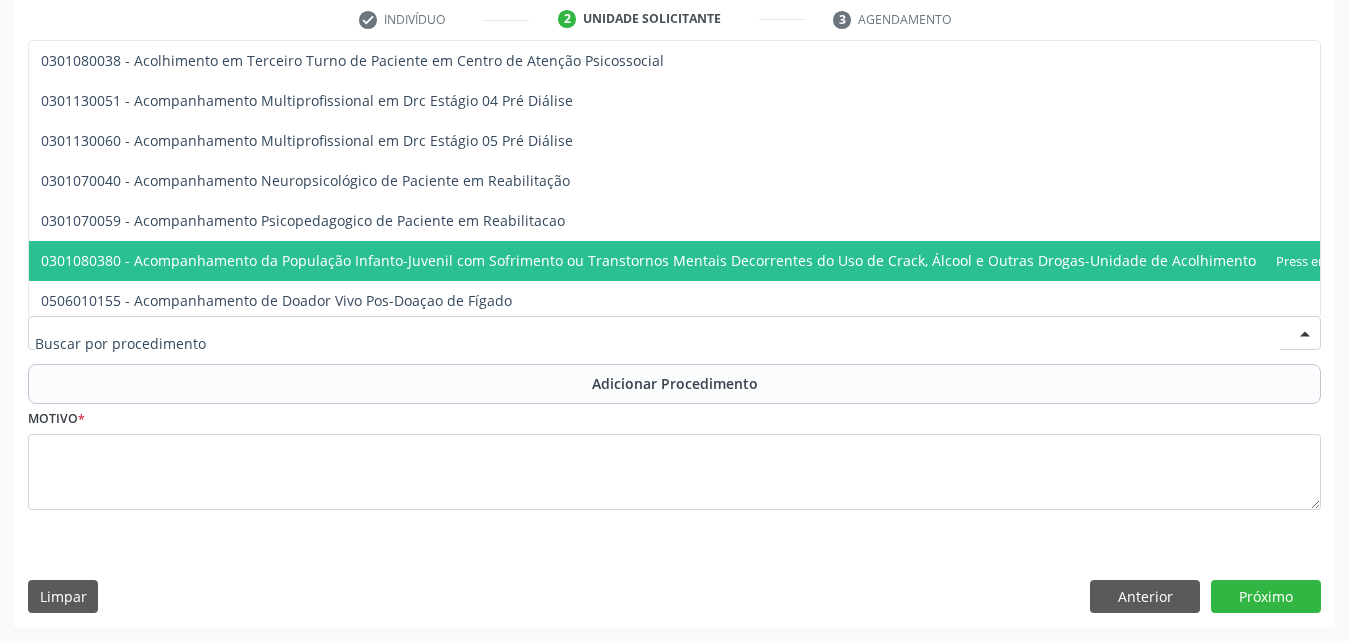 click at bounding box center (1305, 334) 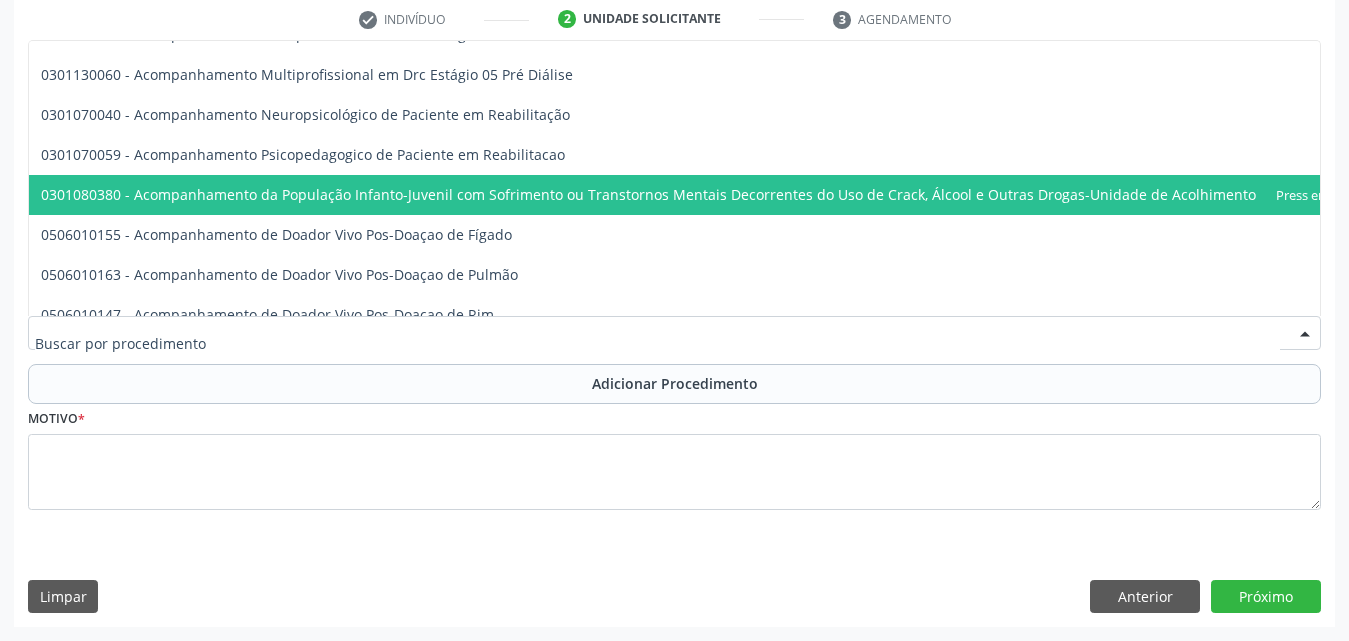 scroll, scrollTop: 1100, scrollLeft: 0, axis: vertical 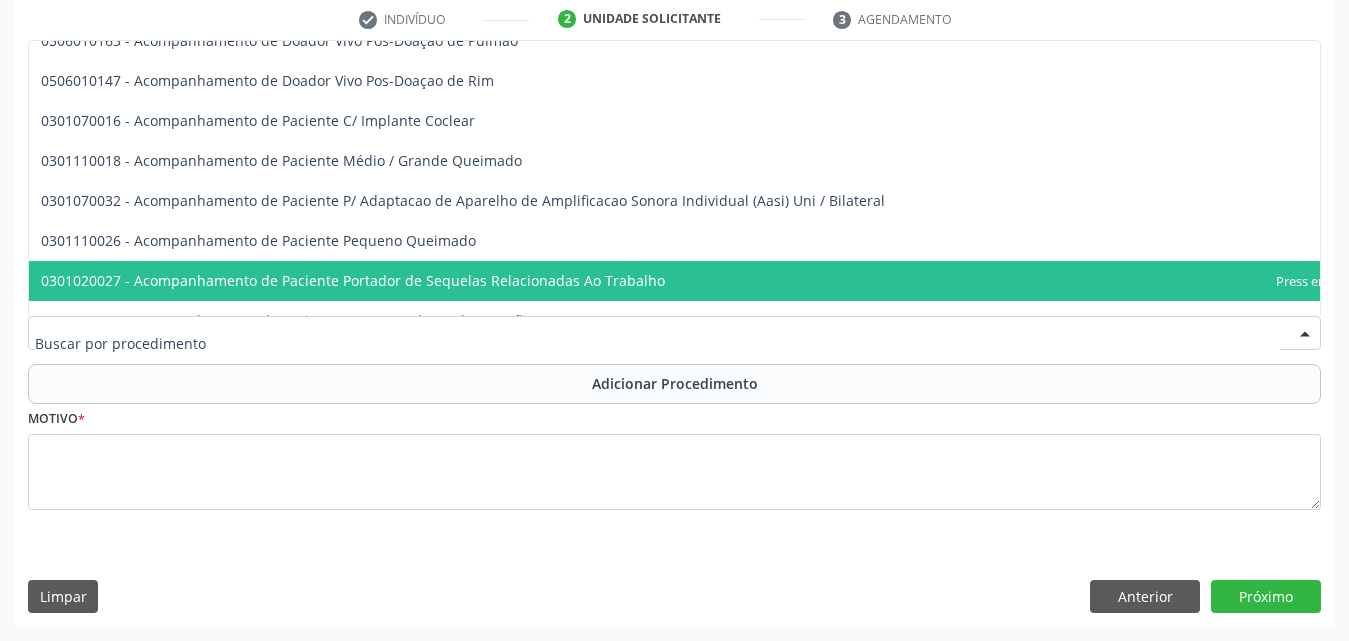 click at bounding box center (657, 343) 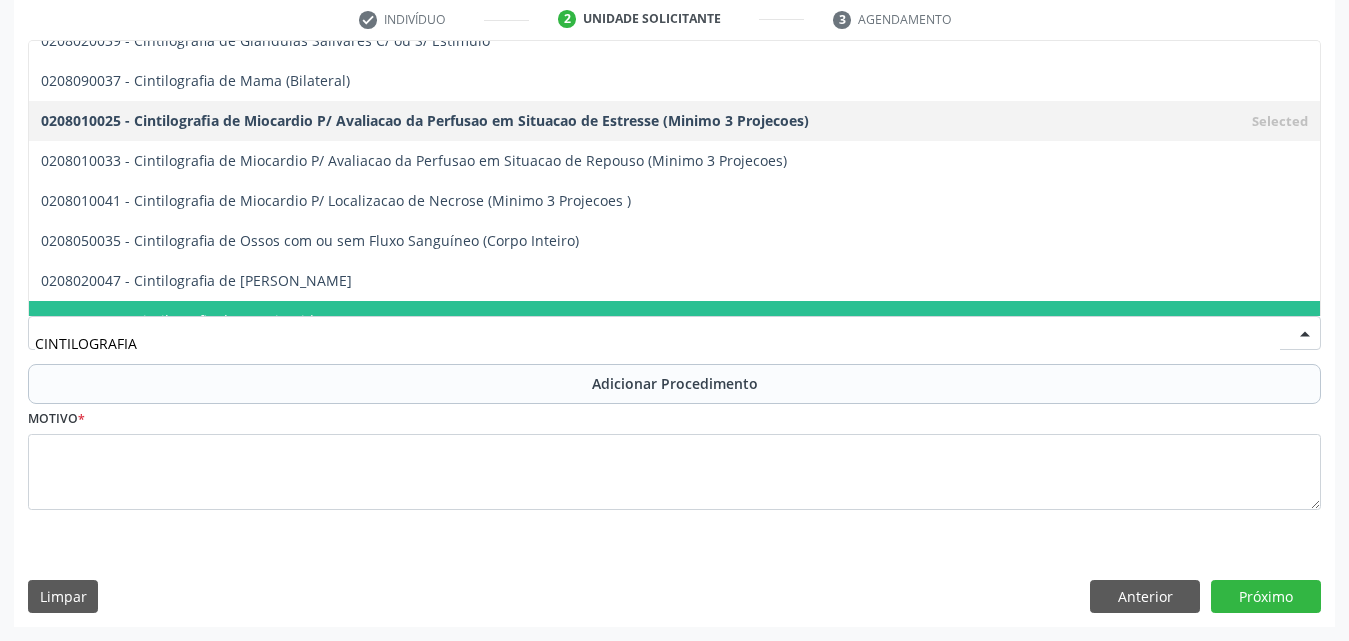 scroll, scrollTop: 865, scrollLeft: 0, axis: vertical 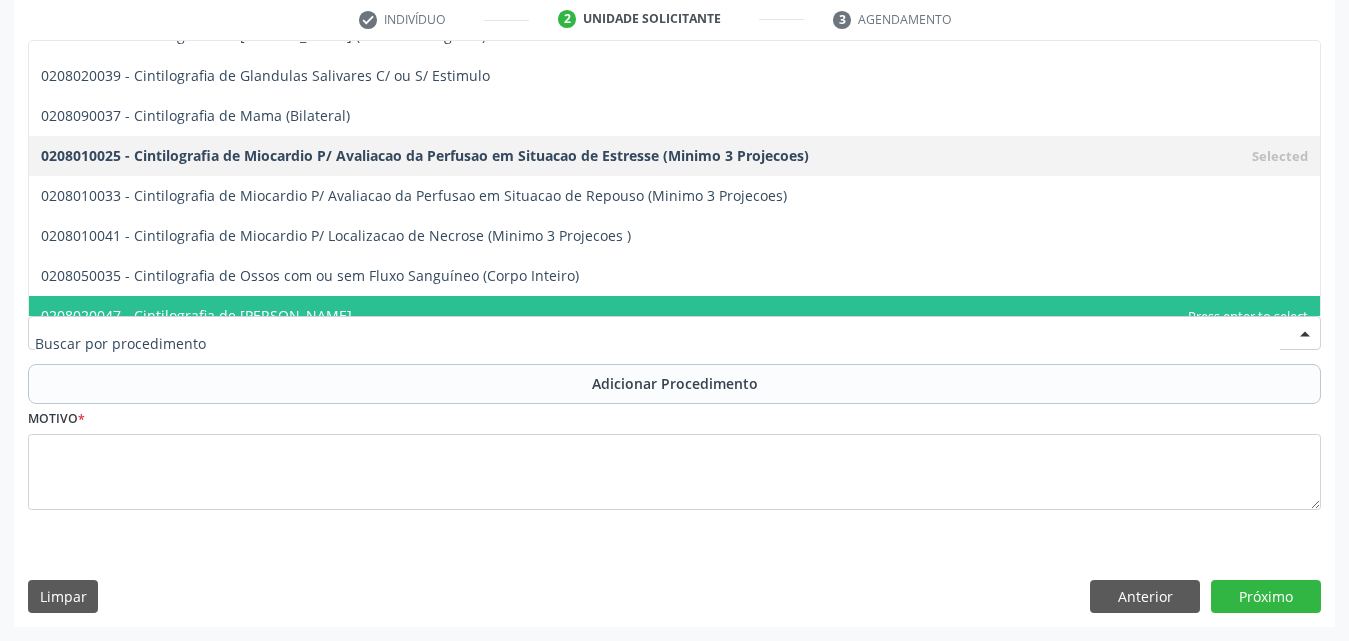 click on "Motivo
*" at bounding box center [674, 457] 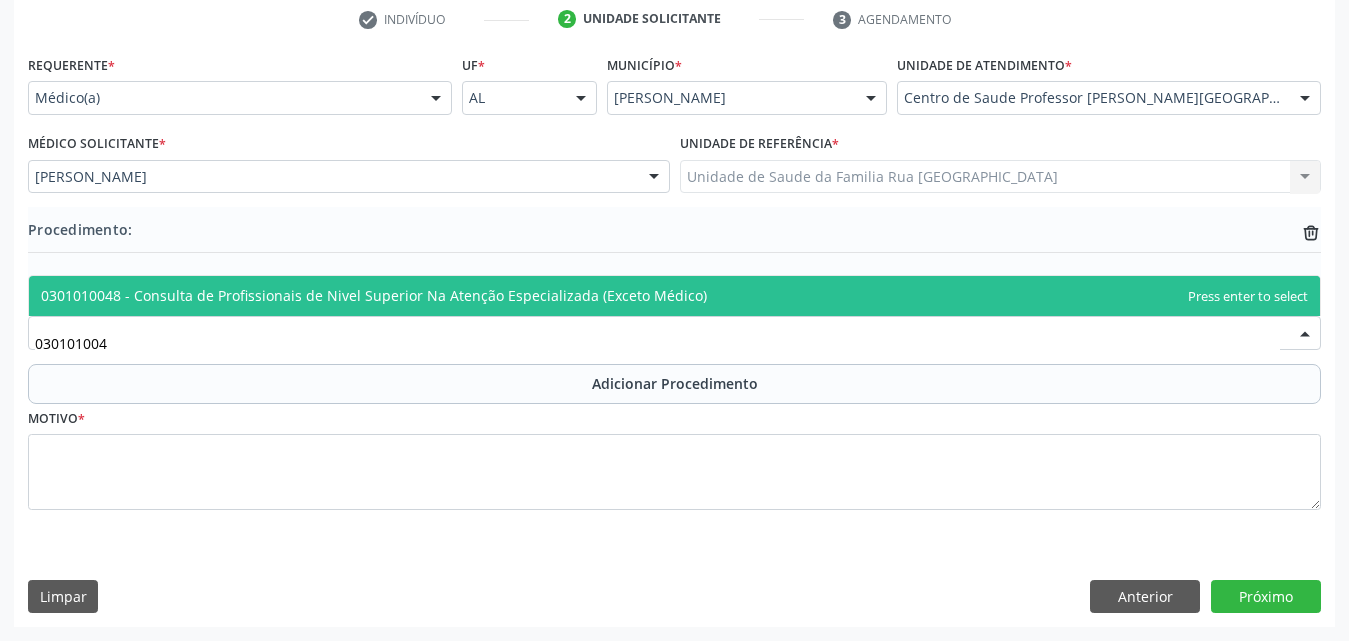 scroll, scrollTop: 0, scrollLeft: 0, axis: both 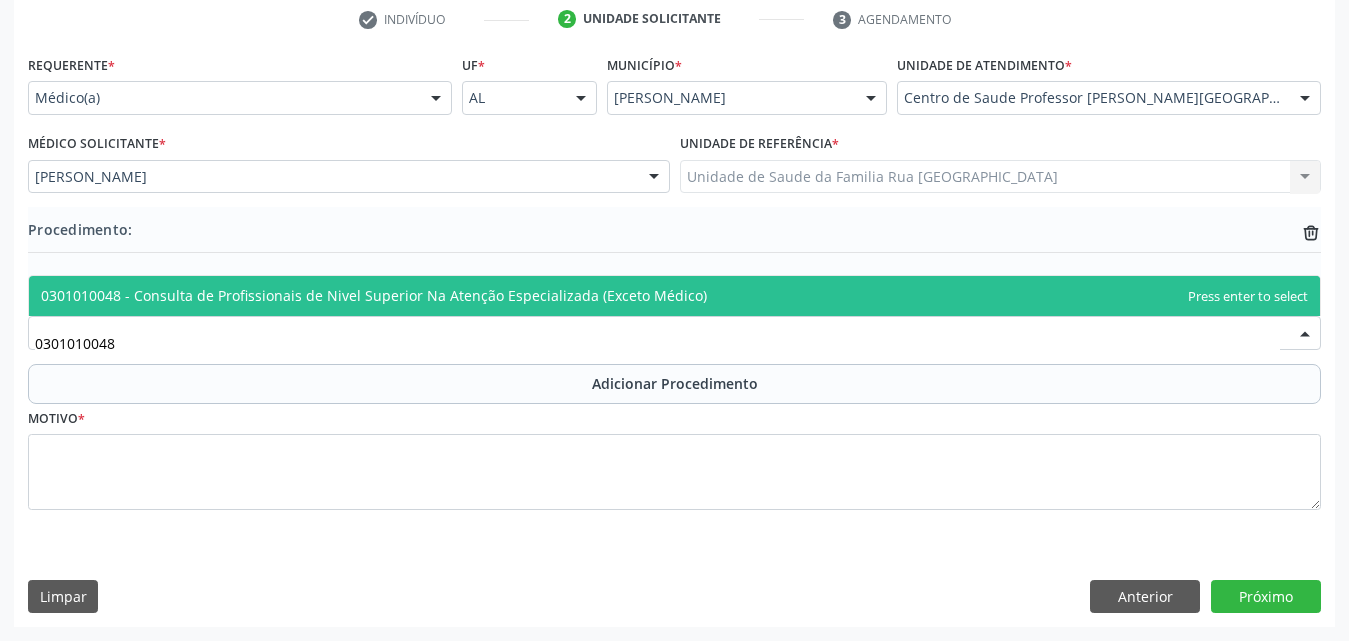click on "0301010048 - Consulta de Profissionais de Nivel Superior Na Atenção Especializada (Exceto Médico)" at bounding box center (374, 295) 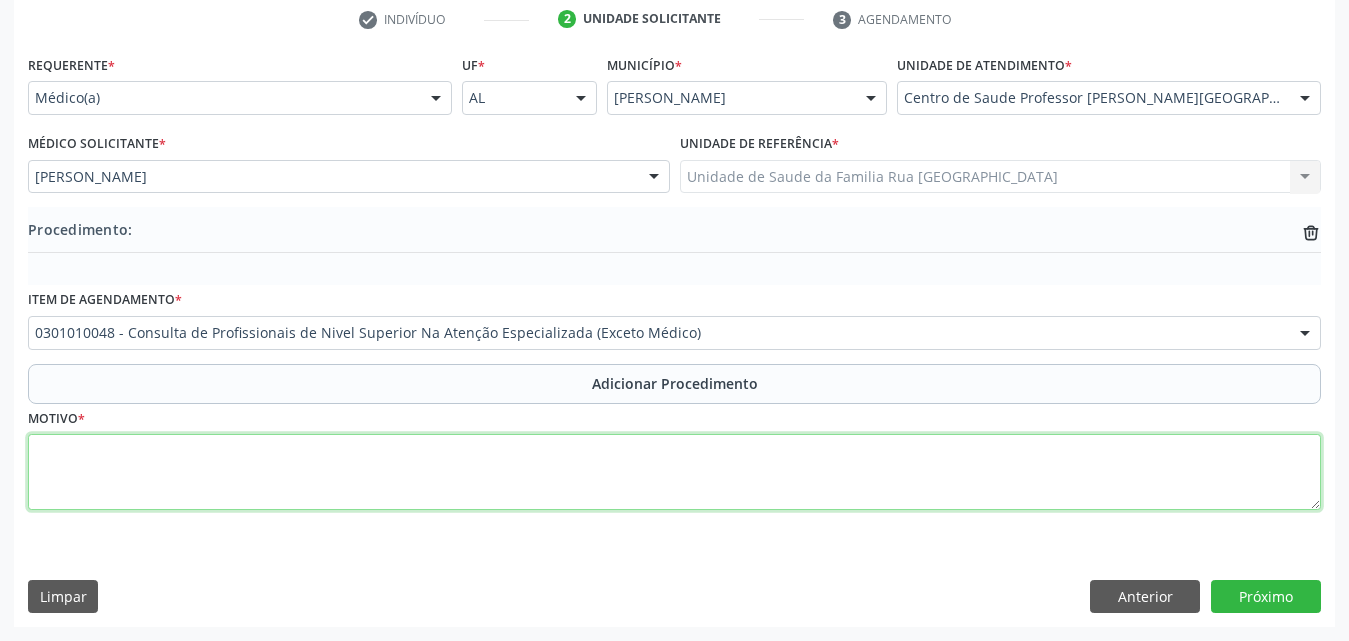 click at bounding box center [674, 472] 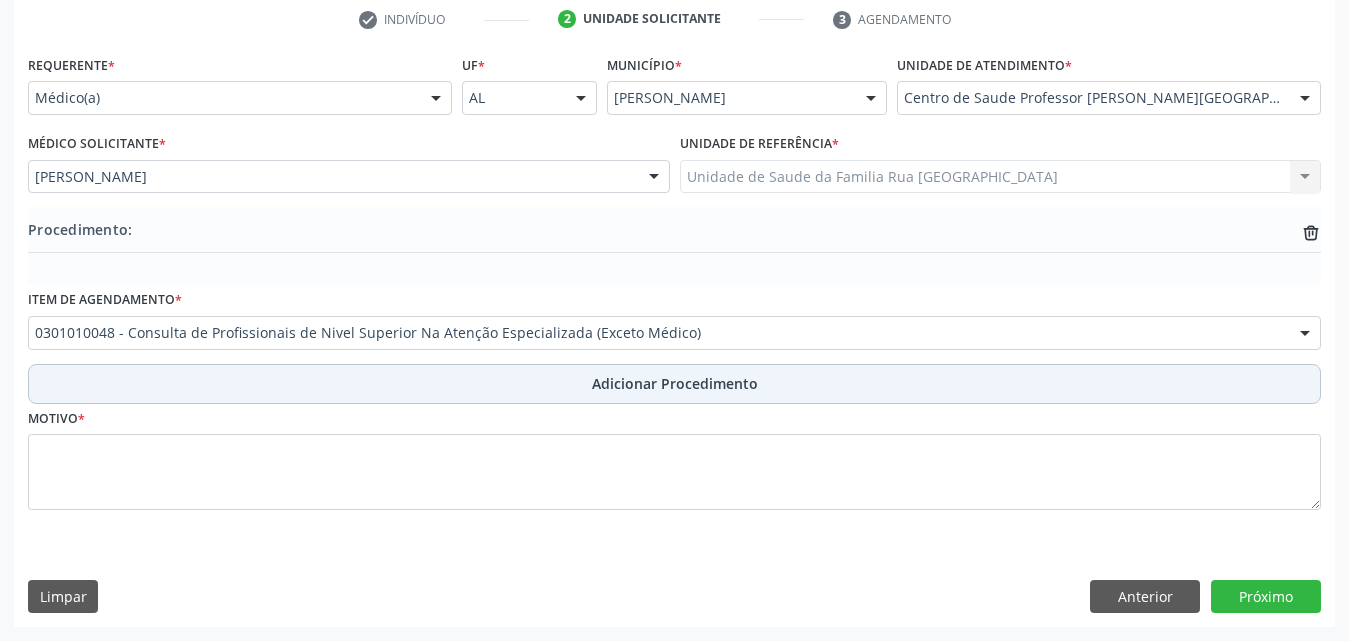 click on "Adicionar Procedimento" at bounding box center (675, 383) 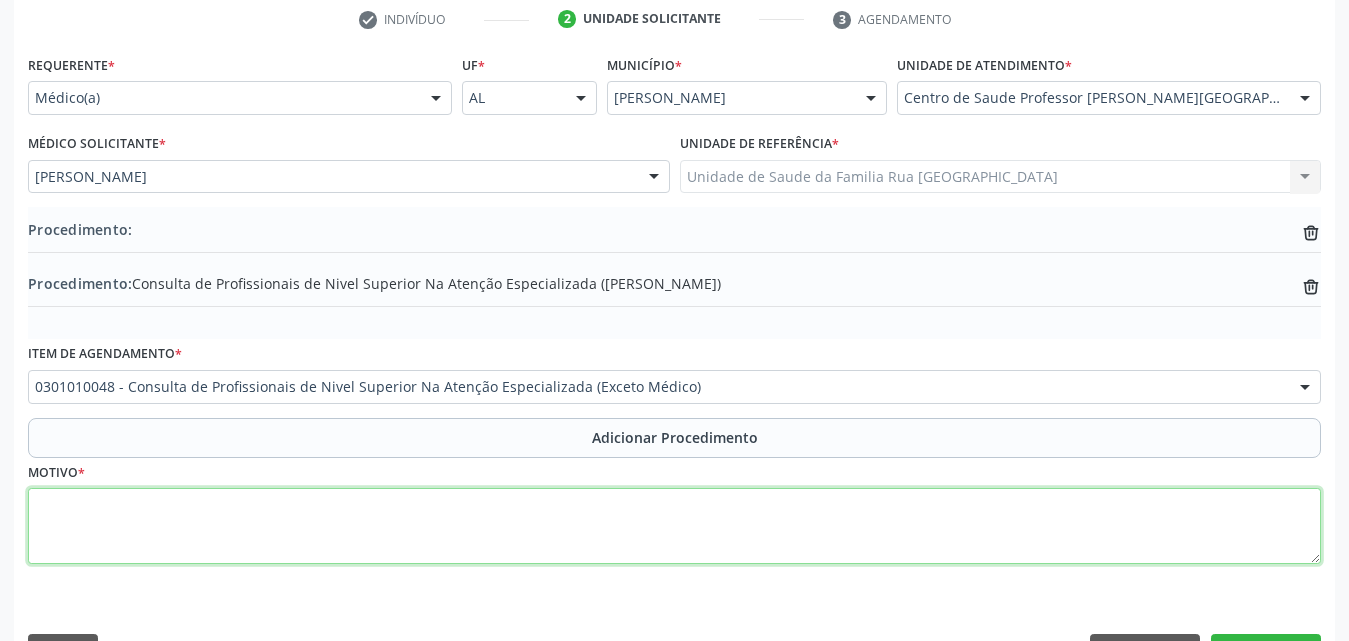 click at bounding box center [674, 526] 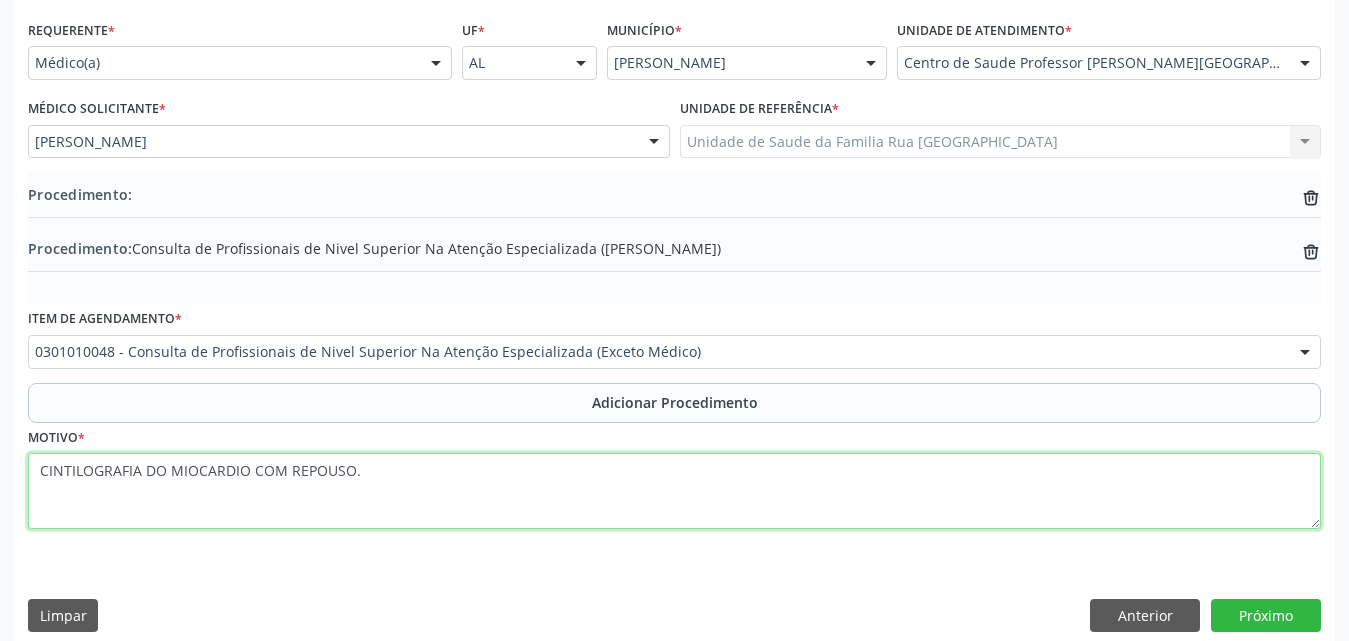 scroll, scrollTop: 466, scrollLeft: 0, axis: vertical 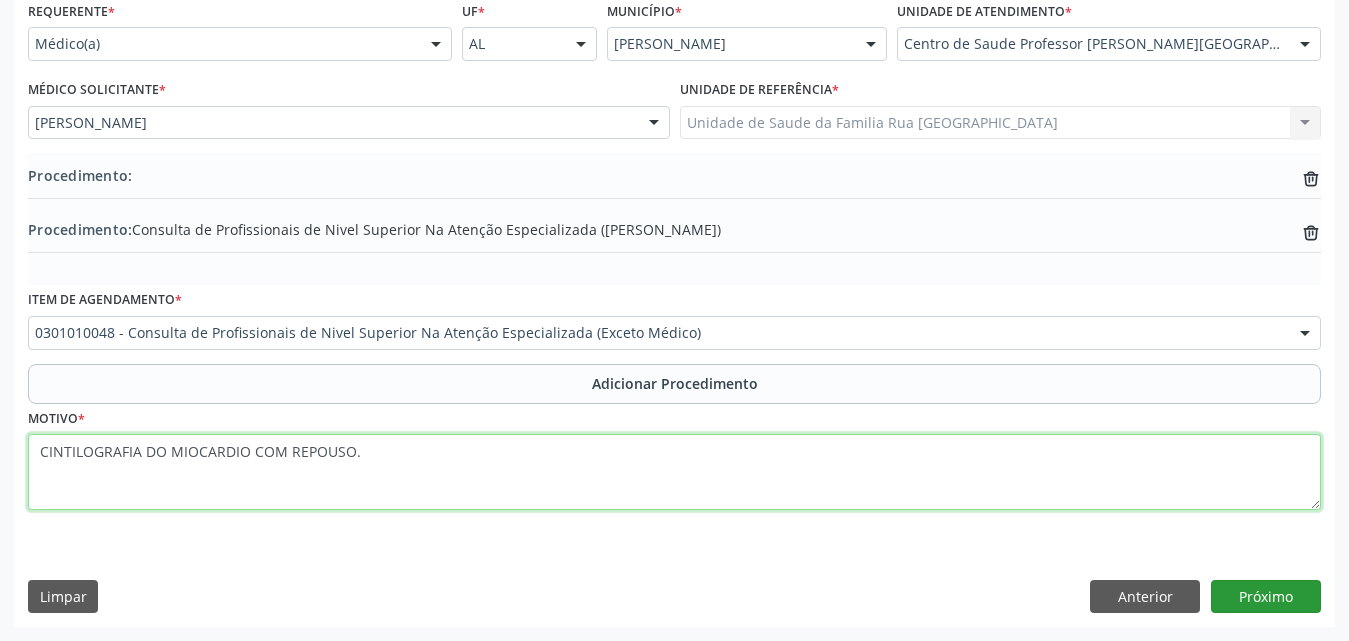 type on "CINTILOGRAFIA DO MIOCARDIO COM REPOUSO." 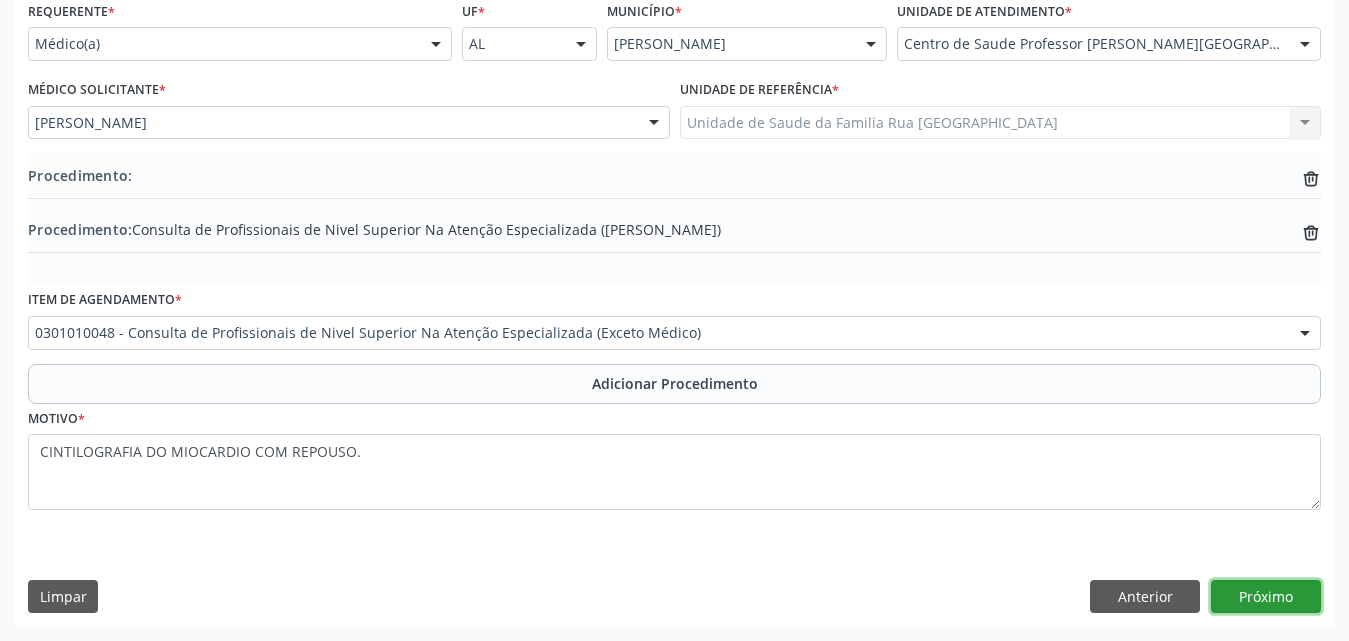 click on "Próximo" at bounding box center [1266, 597] 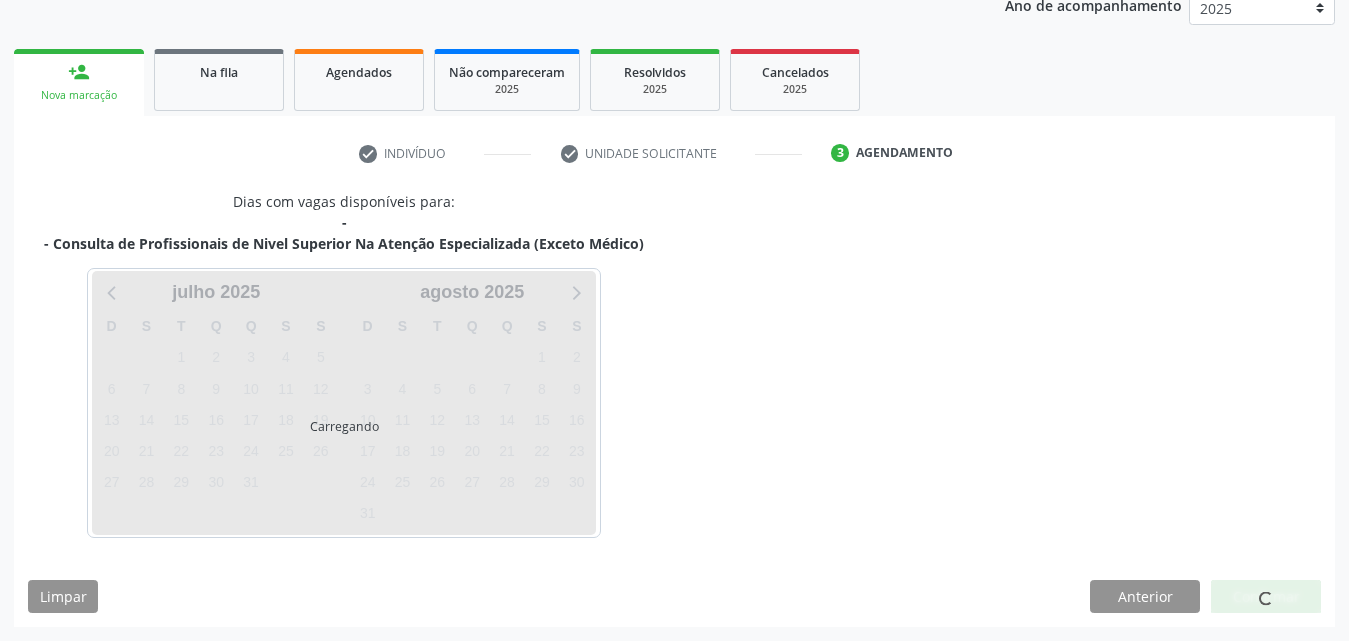scroll, scrollTop: 337, scrollLeft: 0, axis: vertical 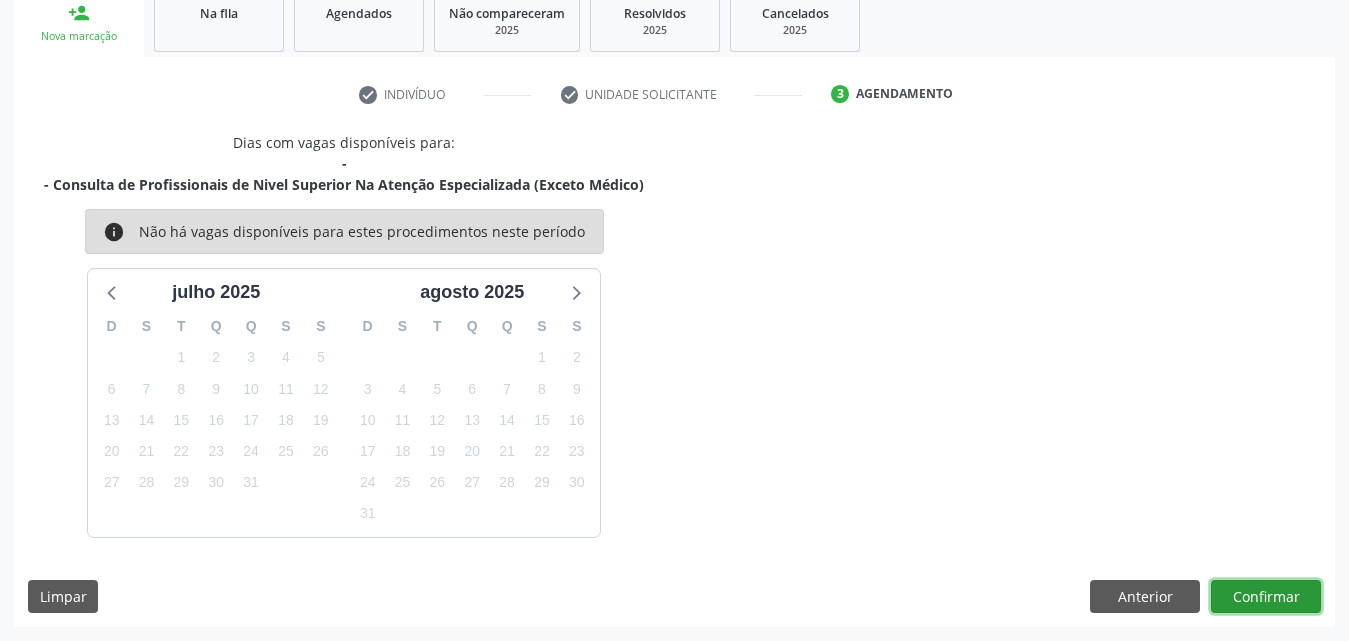 click on "Confirmar" at bounding box center (1266, 597) 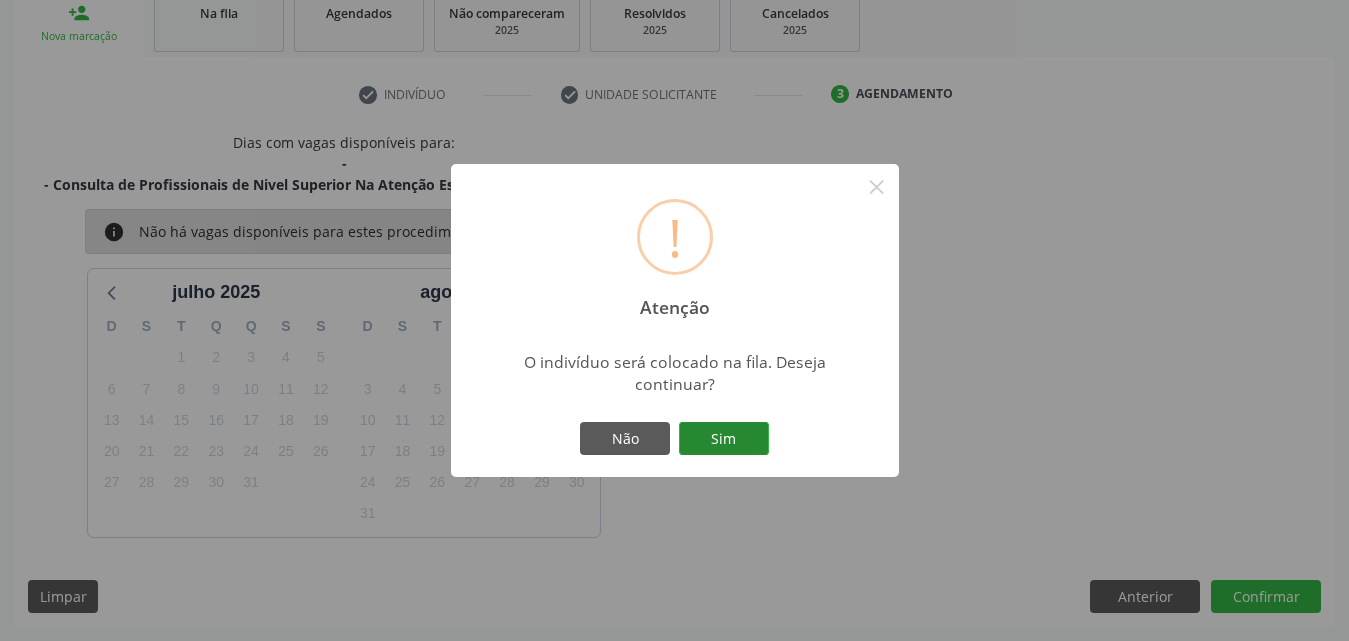 click on "Sim" at bounding box center [724, 439] 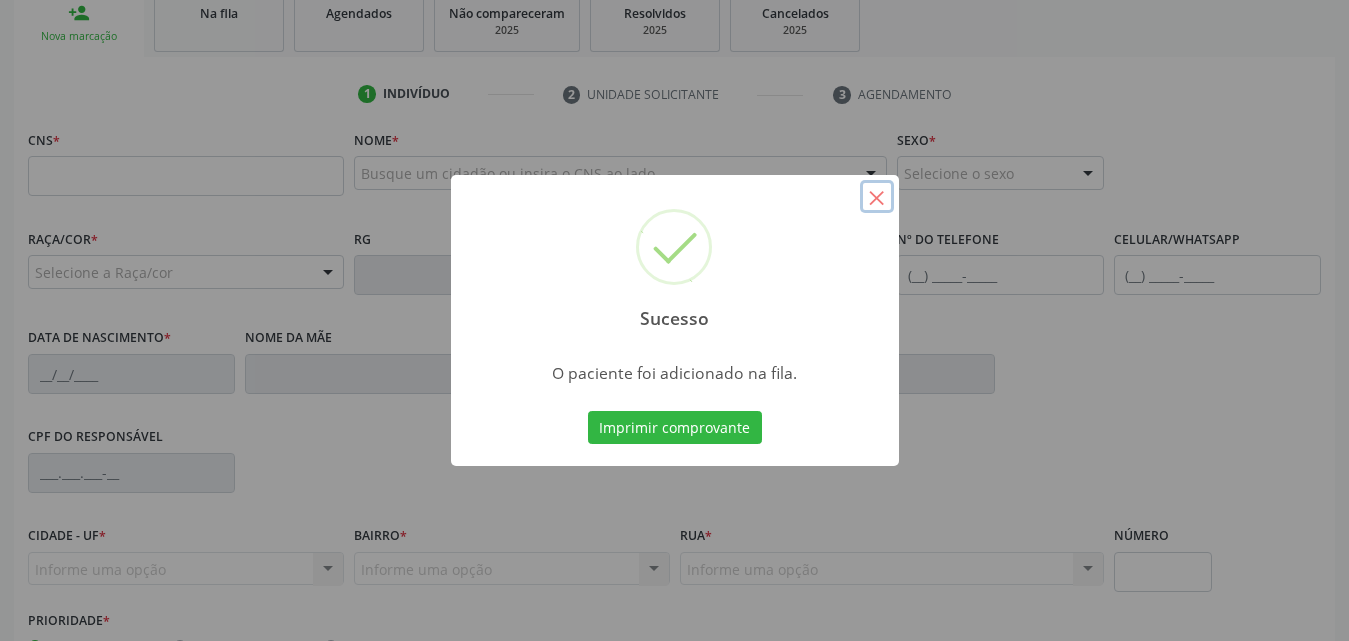 click on "×" at bounding box center [877, 197] 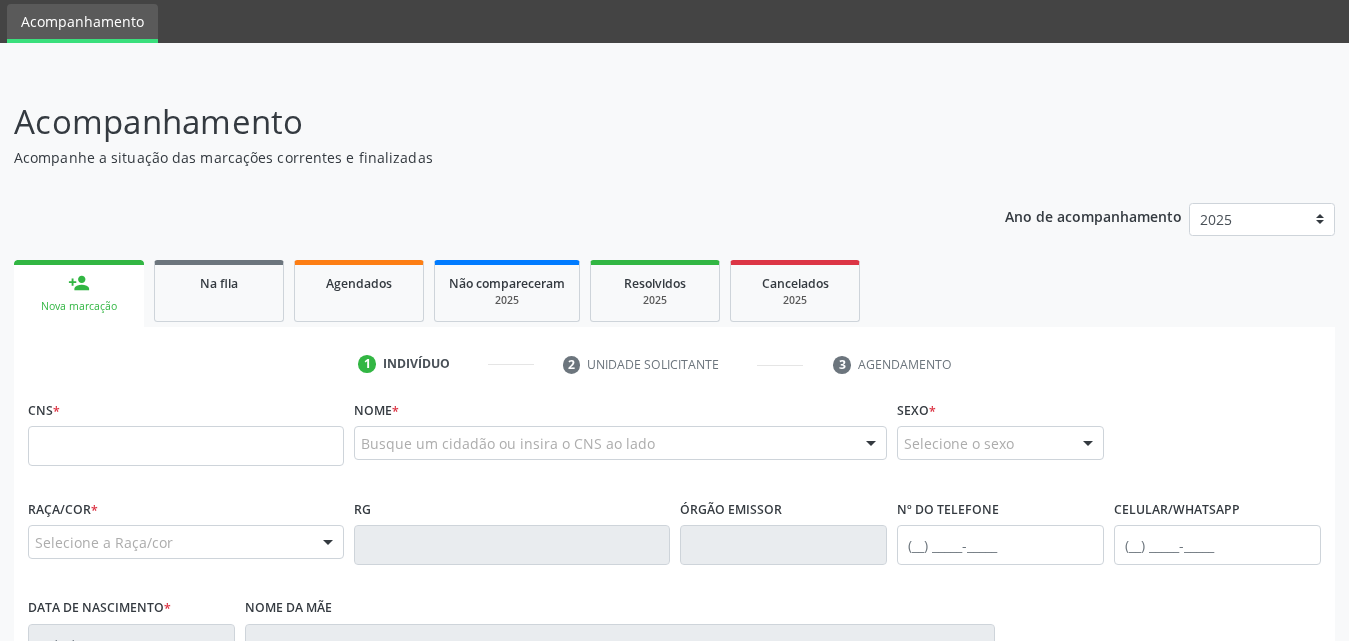 scroll, scrollTop: 200, scrollLeft: 0, axis: vertical 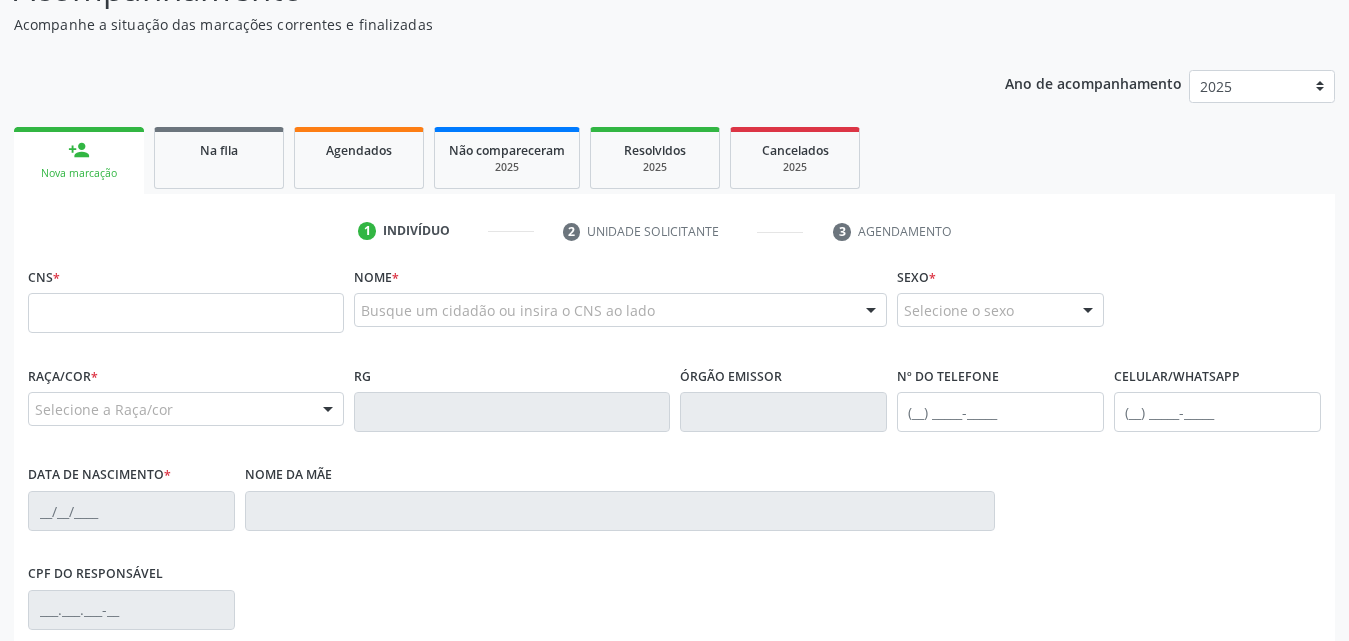 click on "person_add" at bounding box center (79, 150) 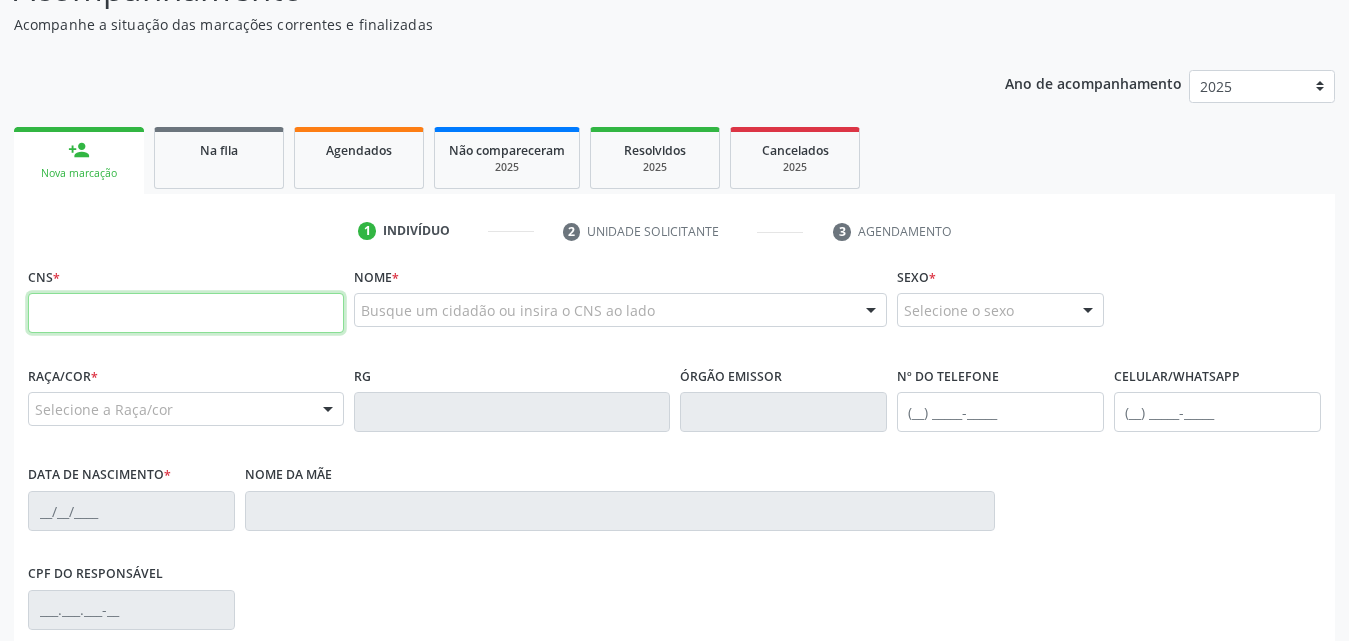 click at bounding box center (186, 313) 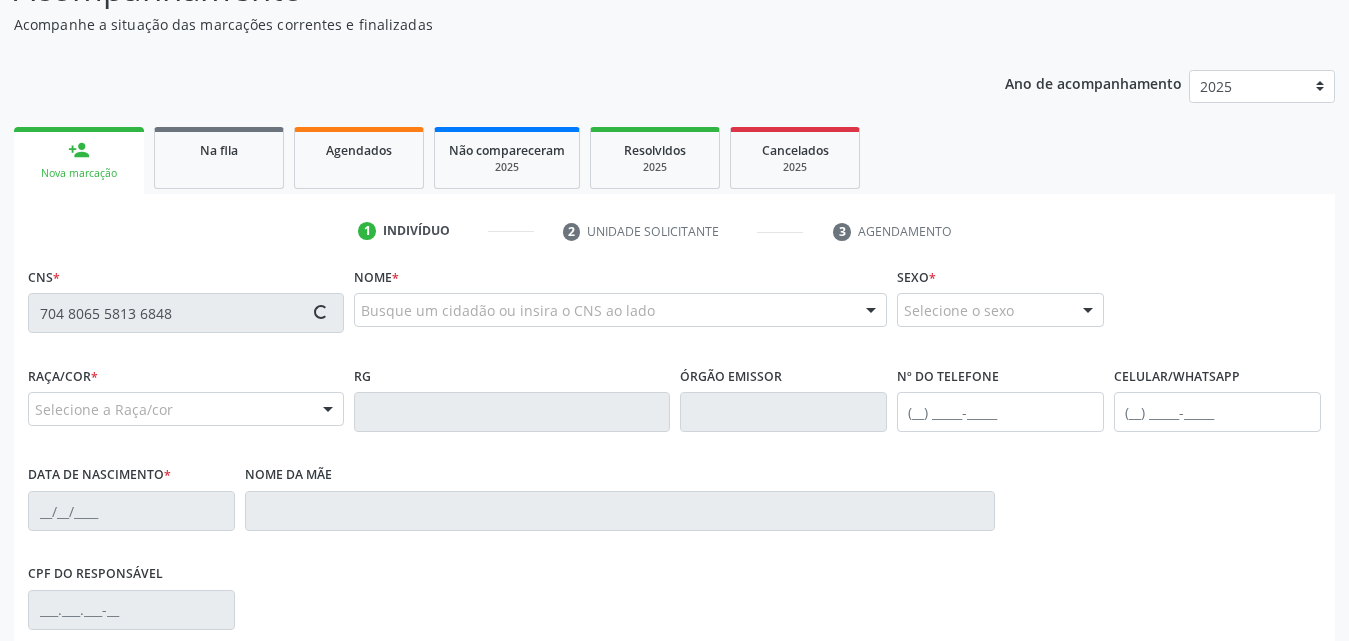 type on "704 8065 5813 6848" 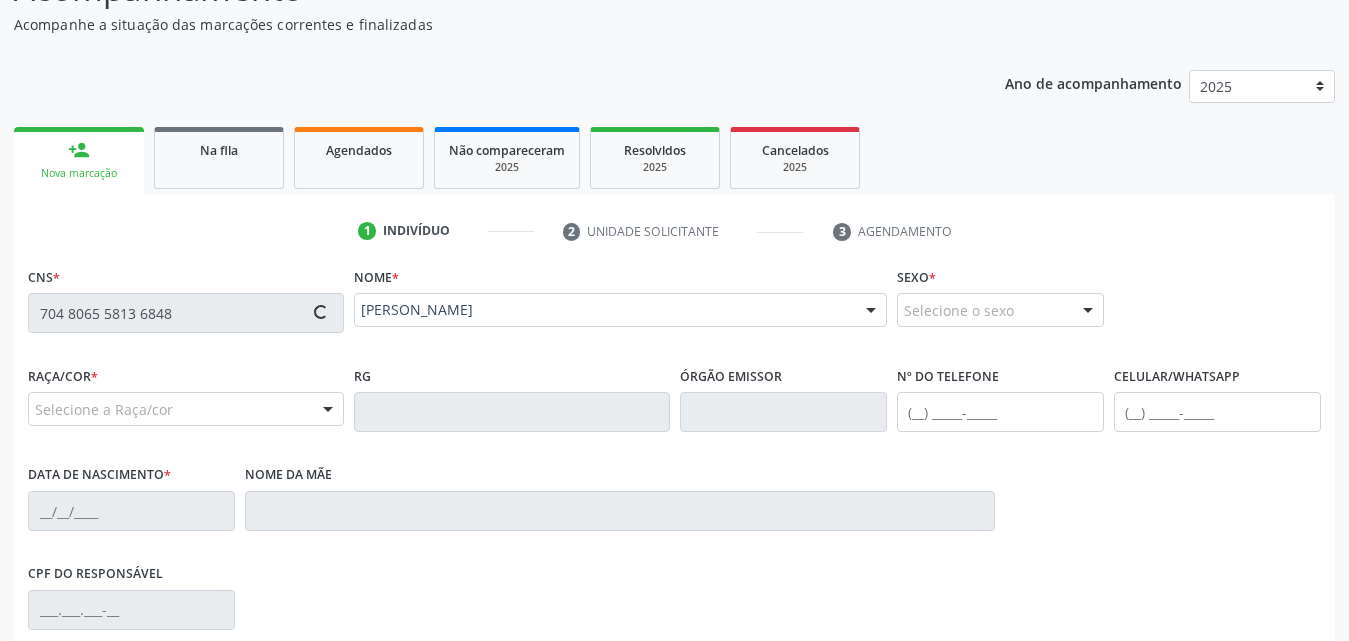 type on "[PHONE_NUMBER]" 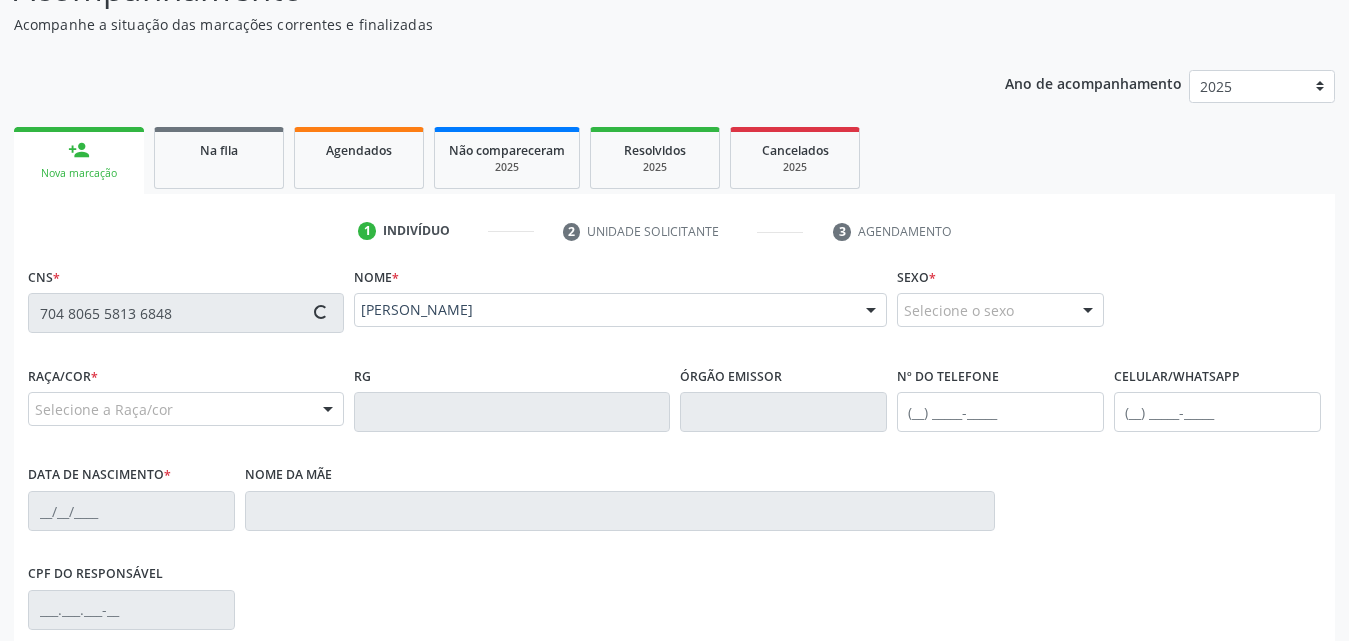 type on "01[DATE]" 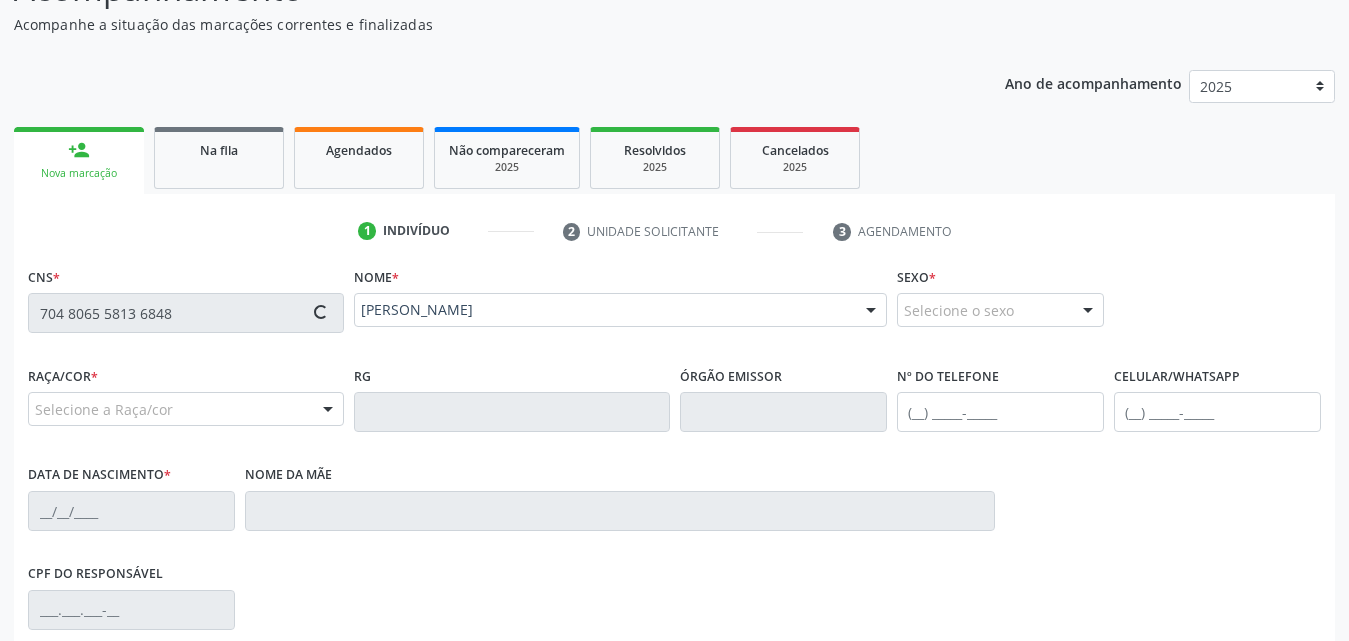 type on "310" 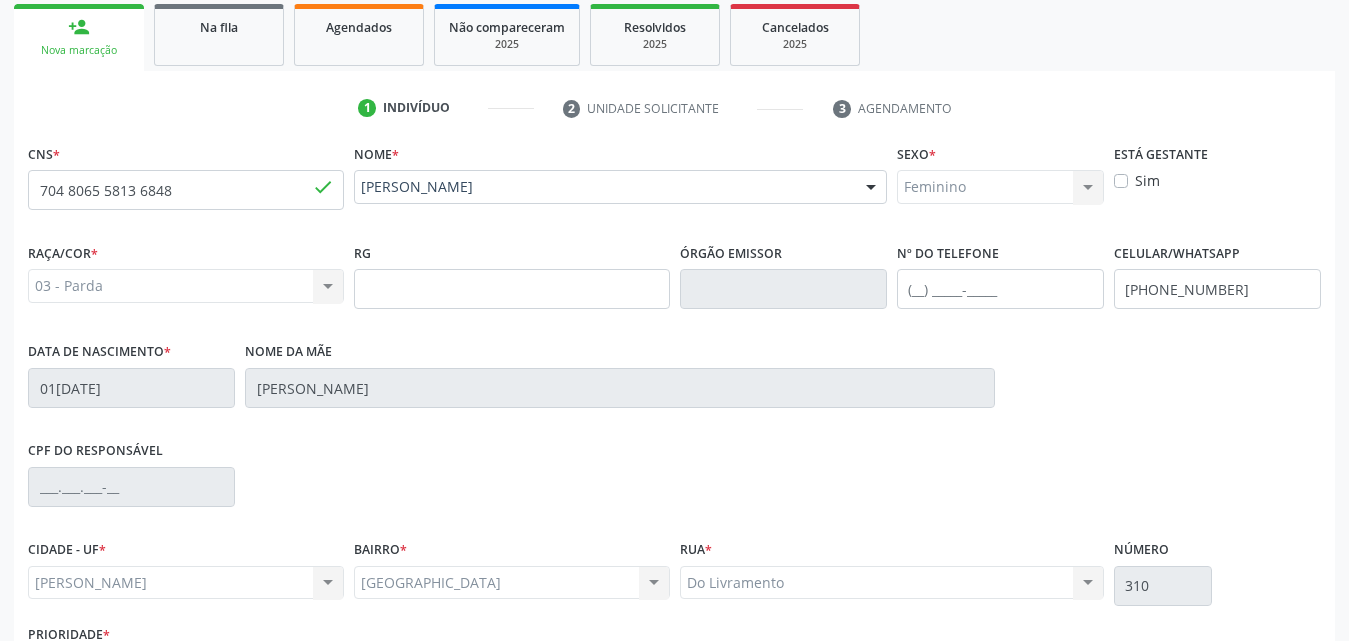 scroll, scrollTop: 471, scrollLeft: 0, axis: vertical 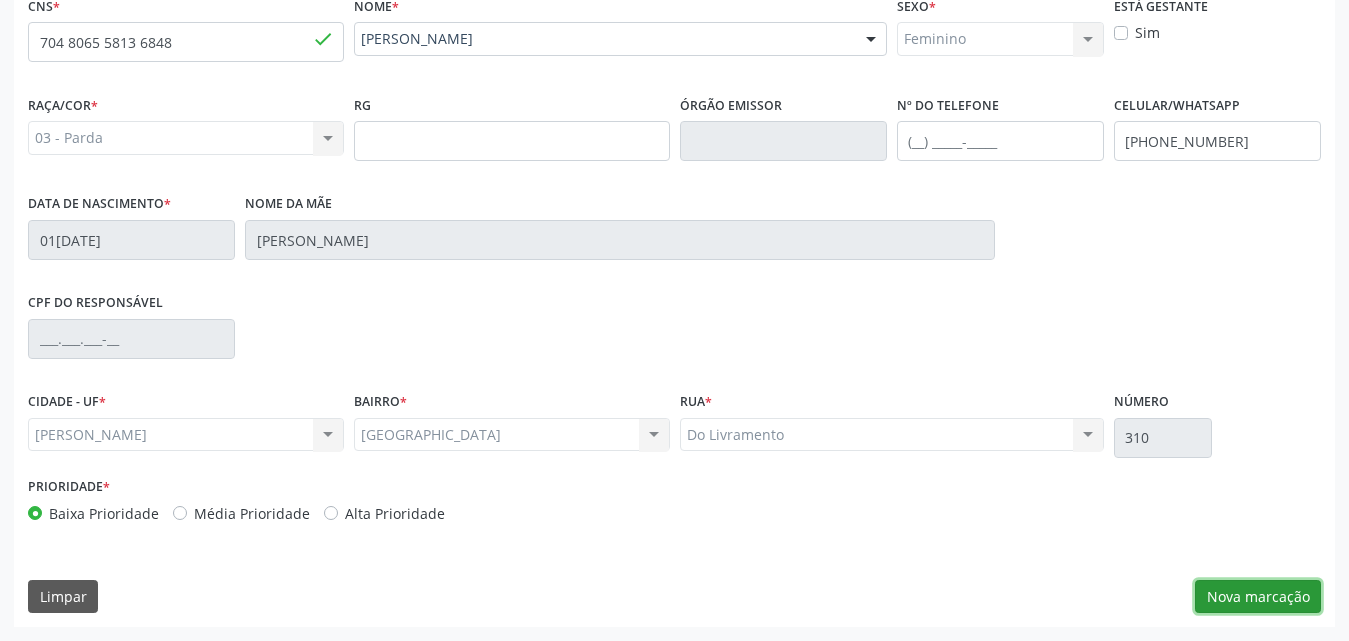 click on "Nova marcação" at bounding box center (1258, 597) 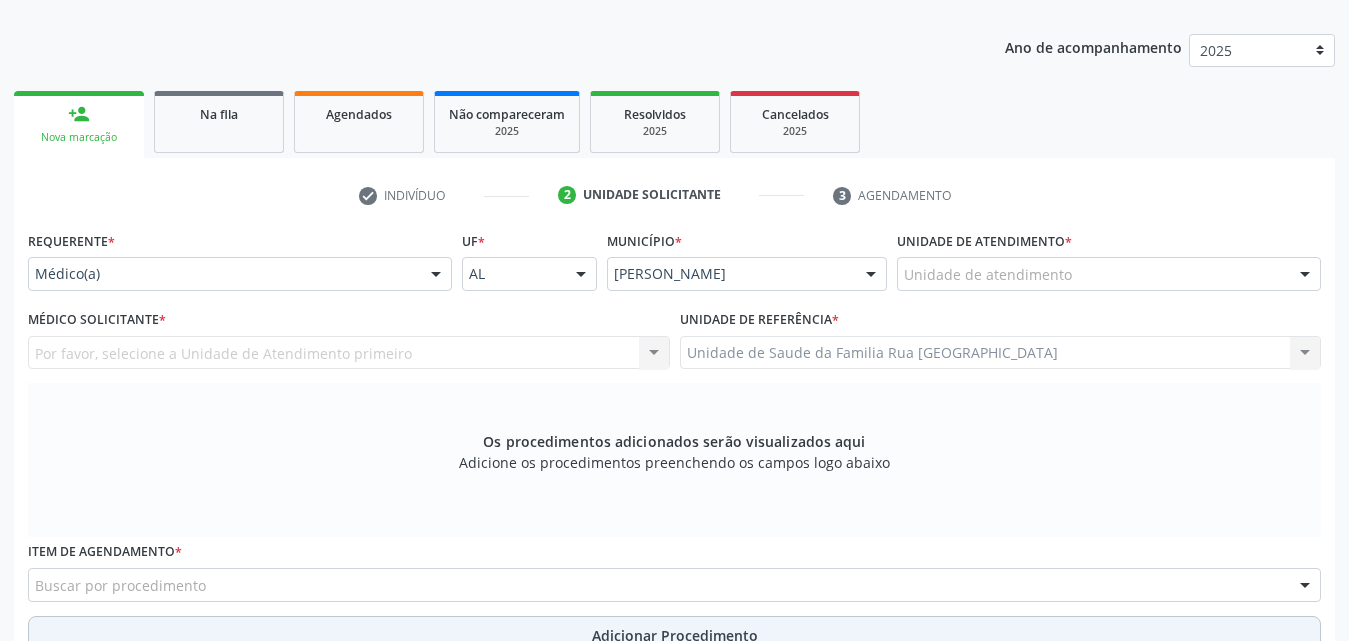 scroll, scrollTop: 271, scrollLeft: 0, axis: vertical 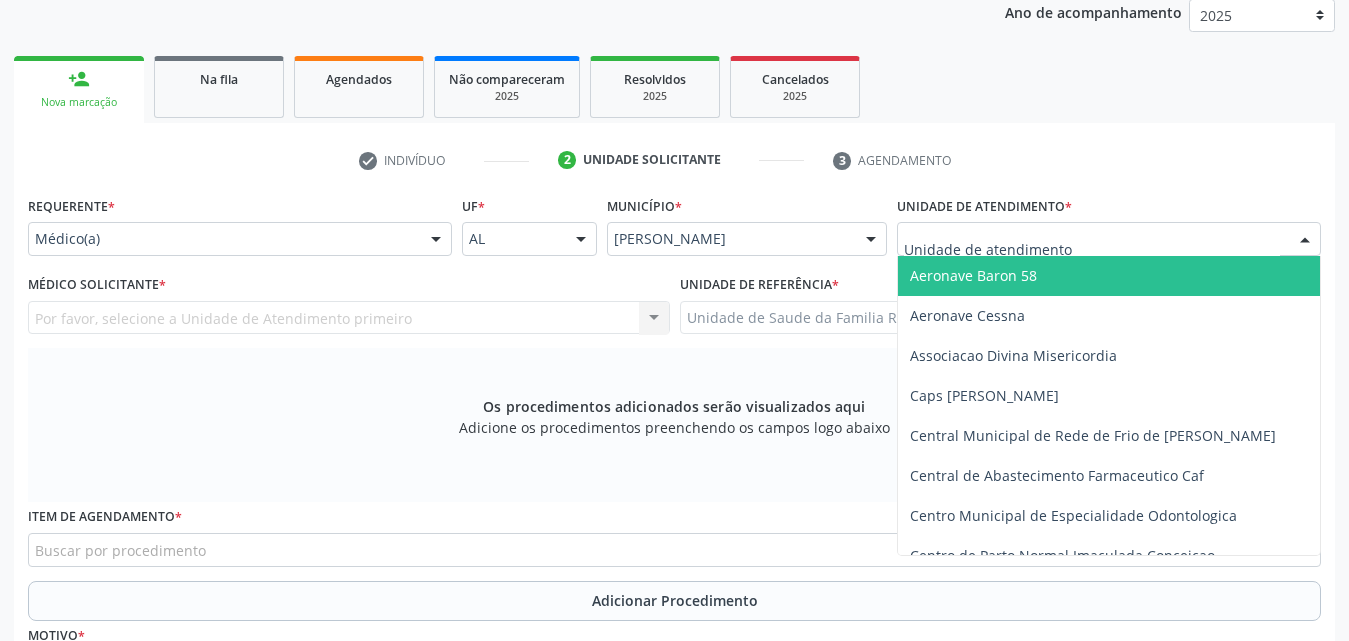 click at bounding box center [1305, 240] 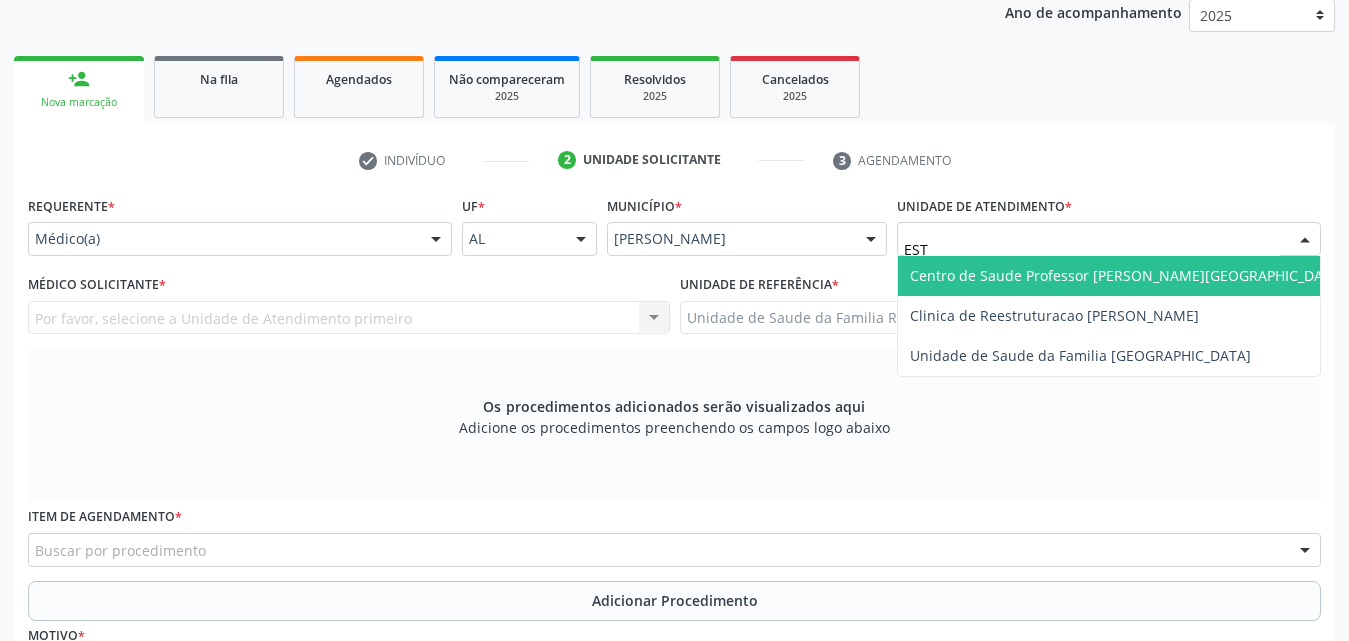 type on "ESTA" 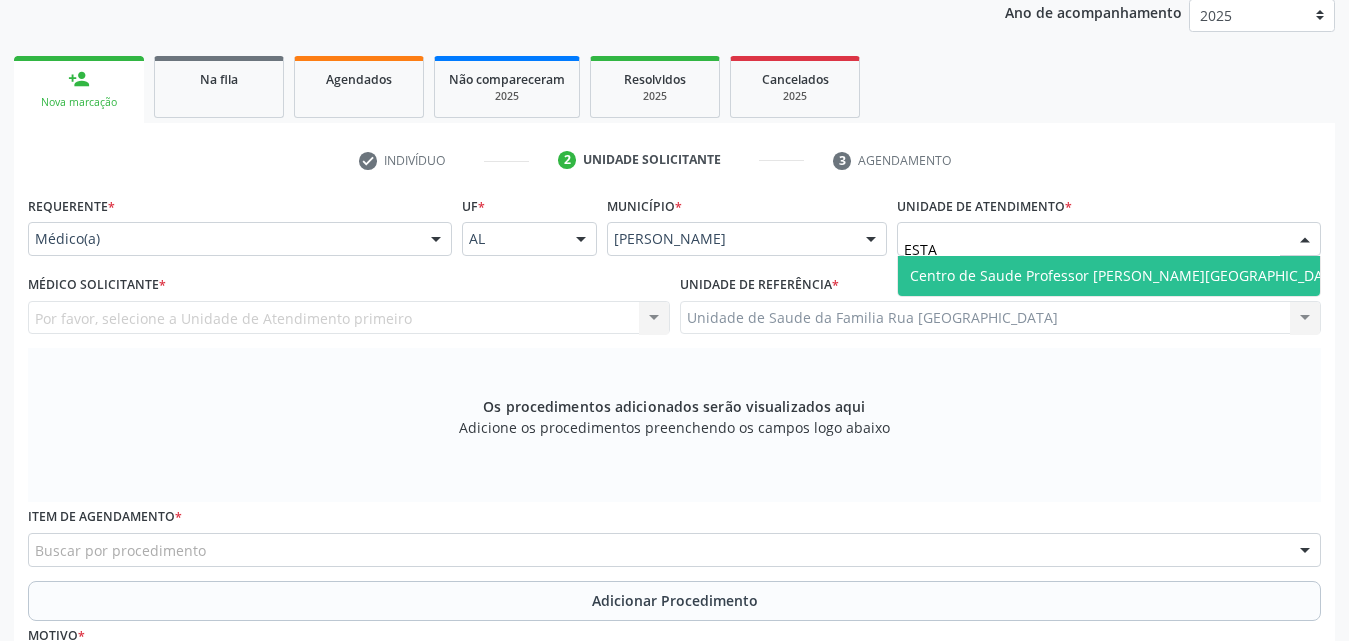 click on "Centro de Saude Professor [PERSON_NAME][GEOGRAPHIC_DATA]" at bounding box center (1127, 276) 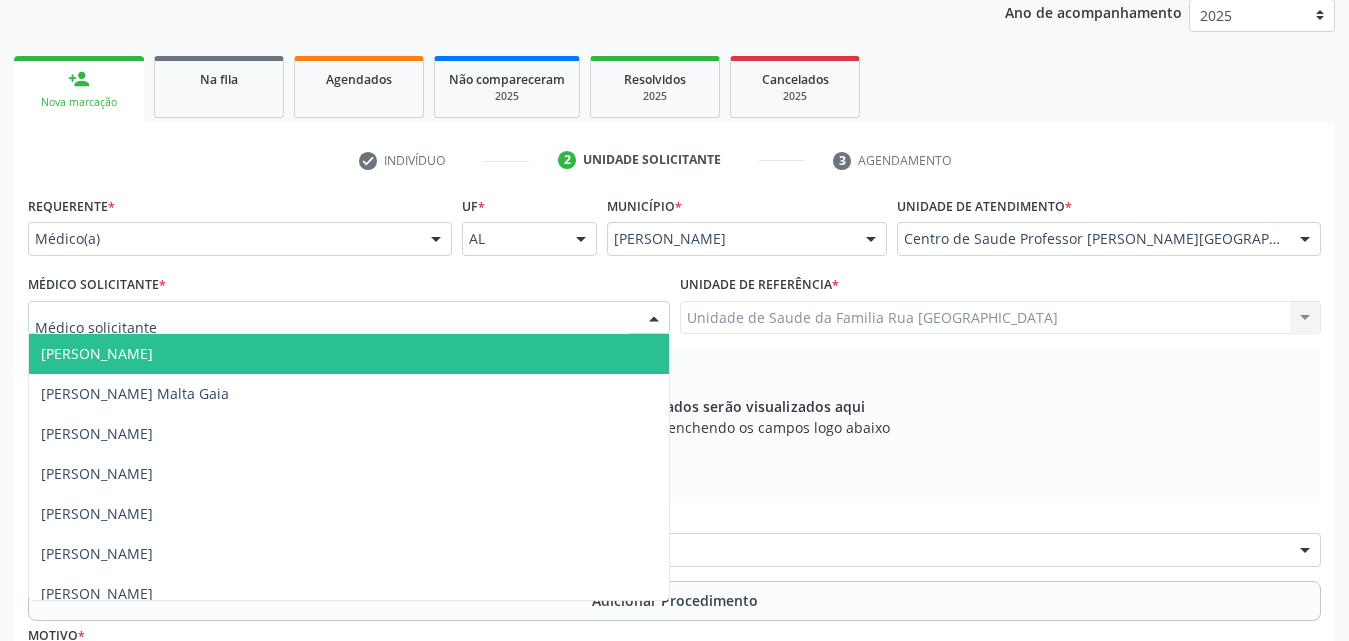 click at bounding box center (654, 319) 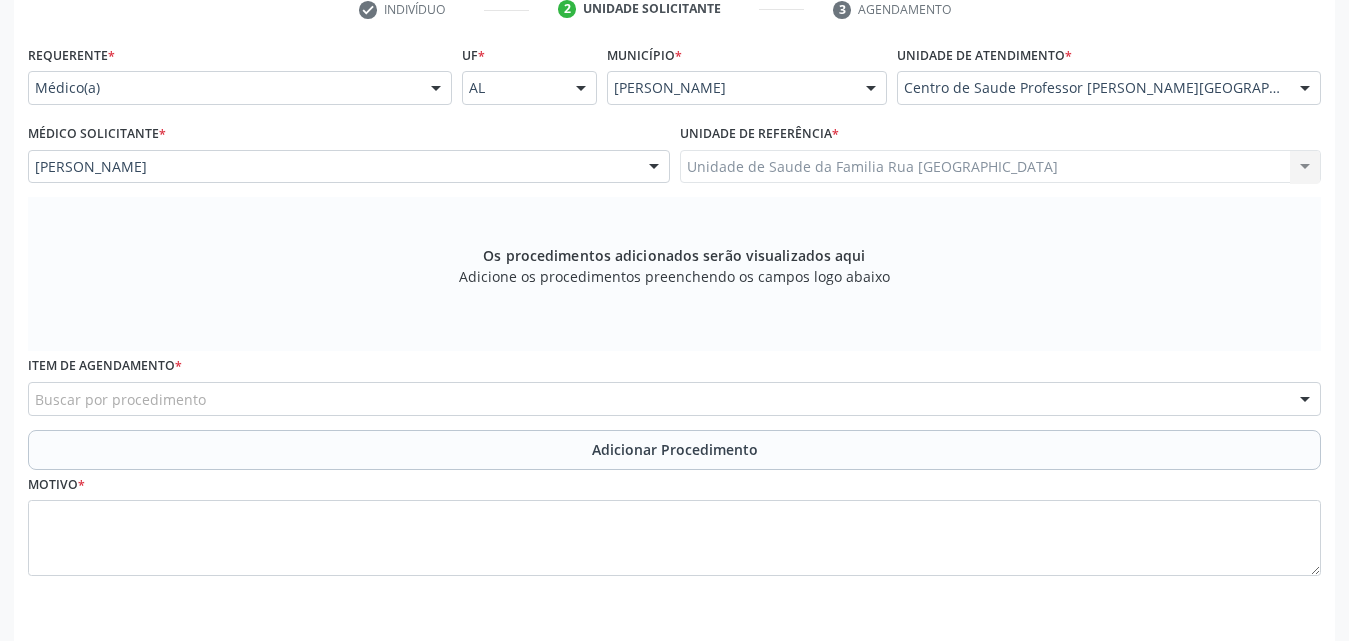 scroll, scrollTop: 488, scrollLeft: 0, axis: vertical 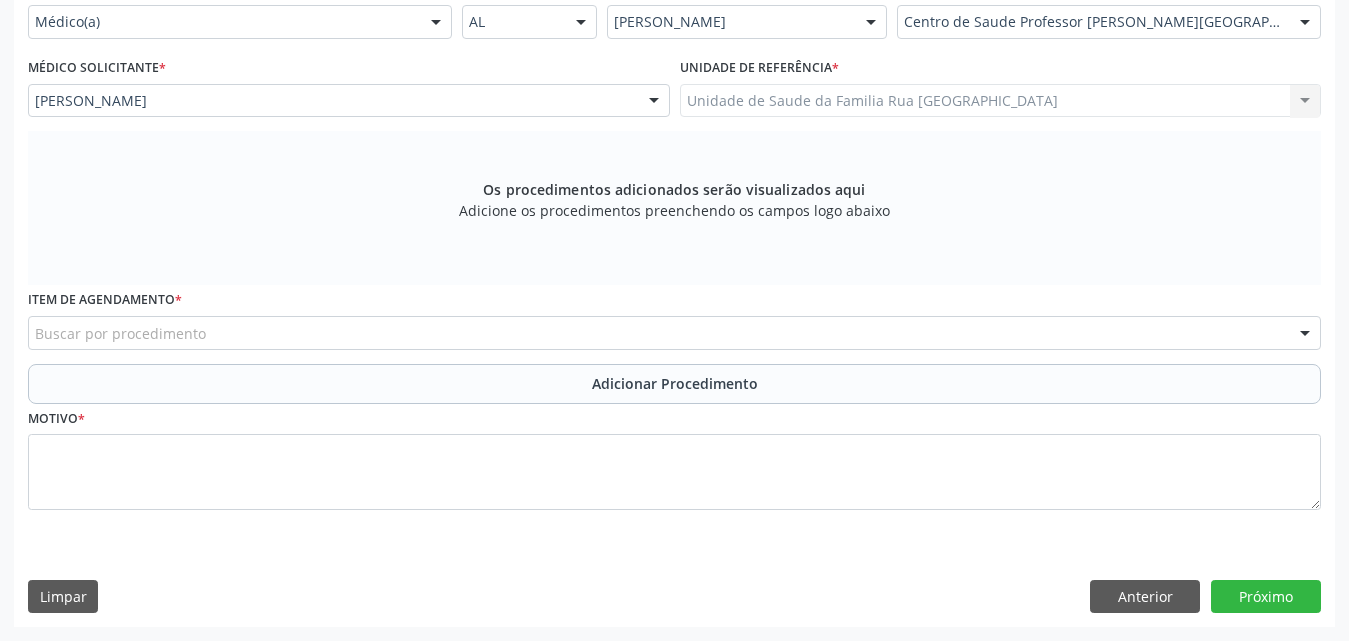 click on "Buscar por procedimento" at bounding box center (674, 333) 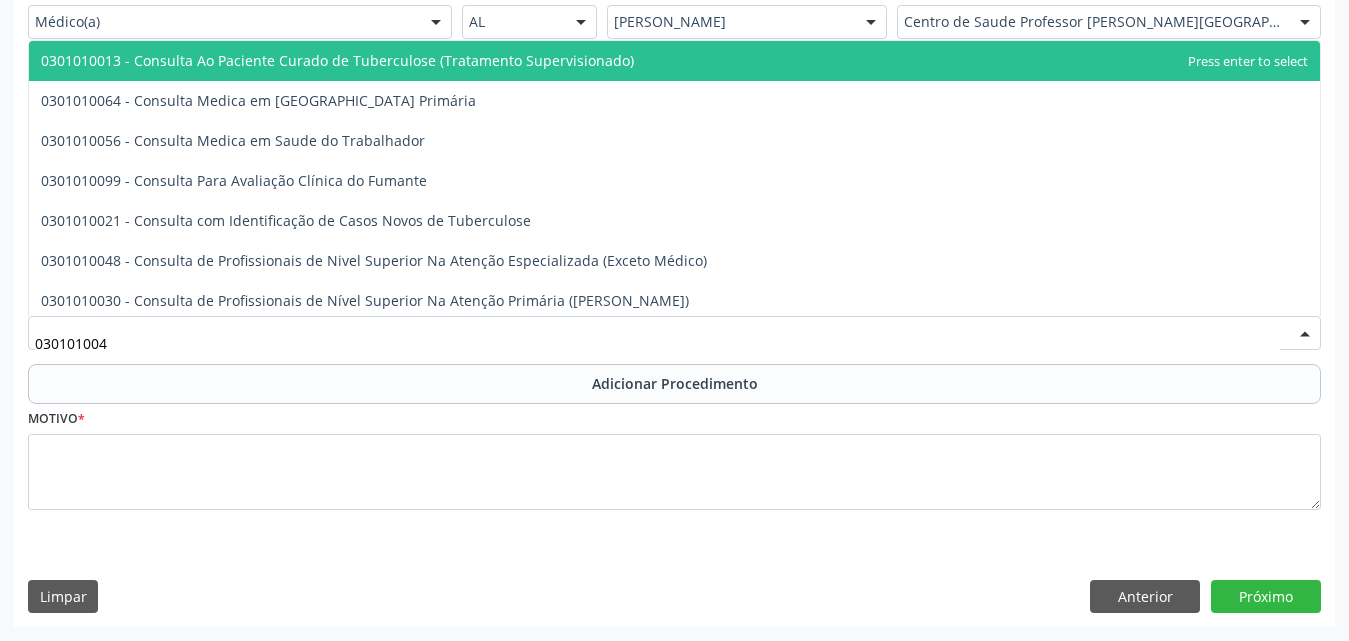 type on "0301010048" 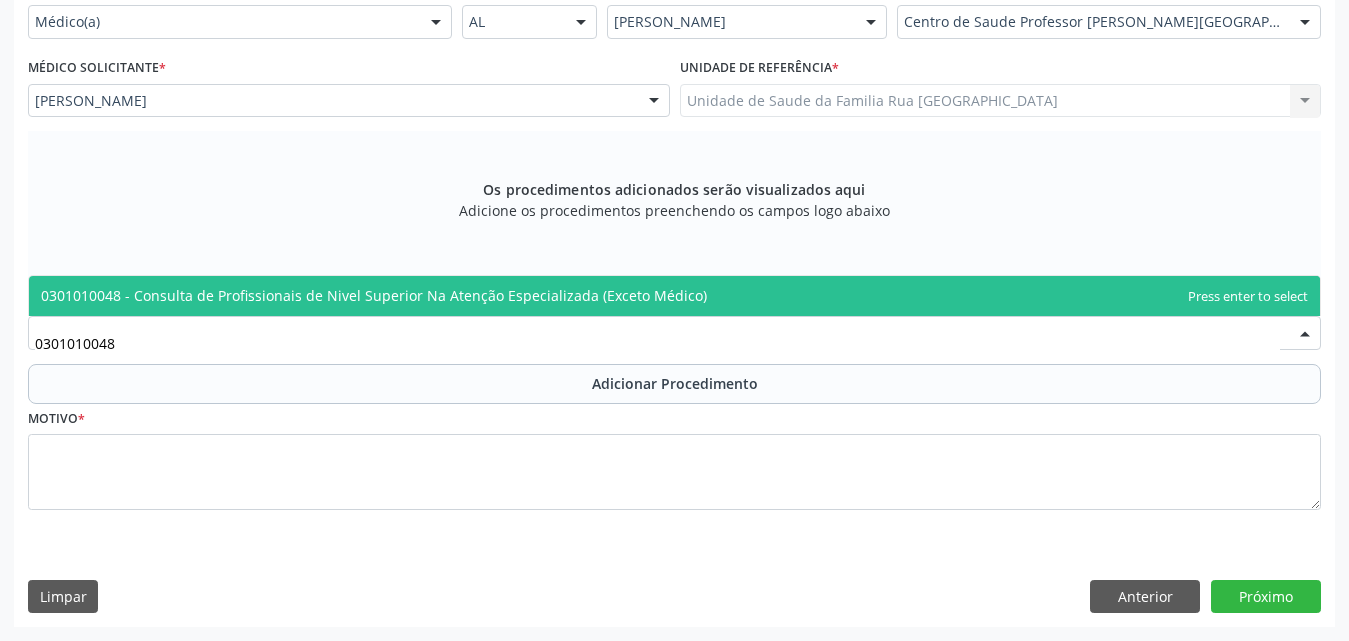 click on "0301010048 - Consulta de Profissionais de Nivel Superior Na Atenção Especializada (Exceto Médico)" at bounding box center [374, 295] 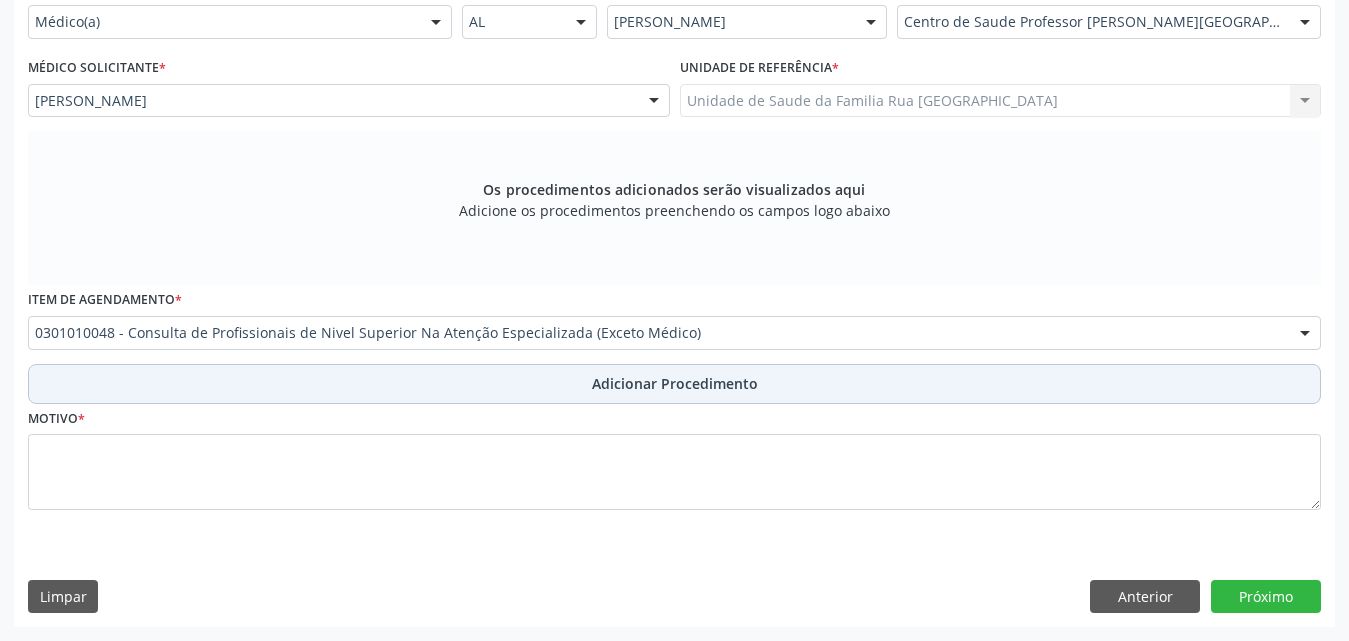click on "Adicionar Procedimento" at bounding box center [675, 383] 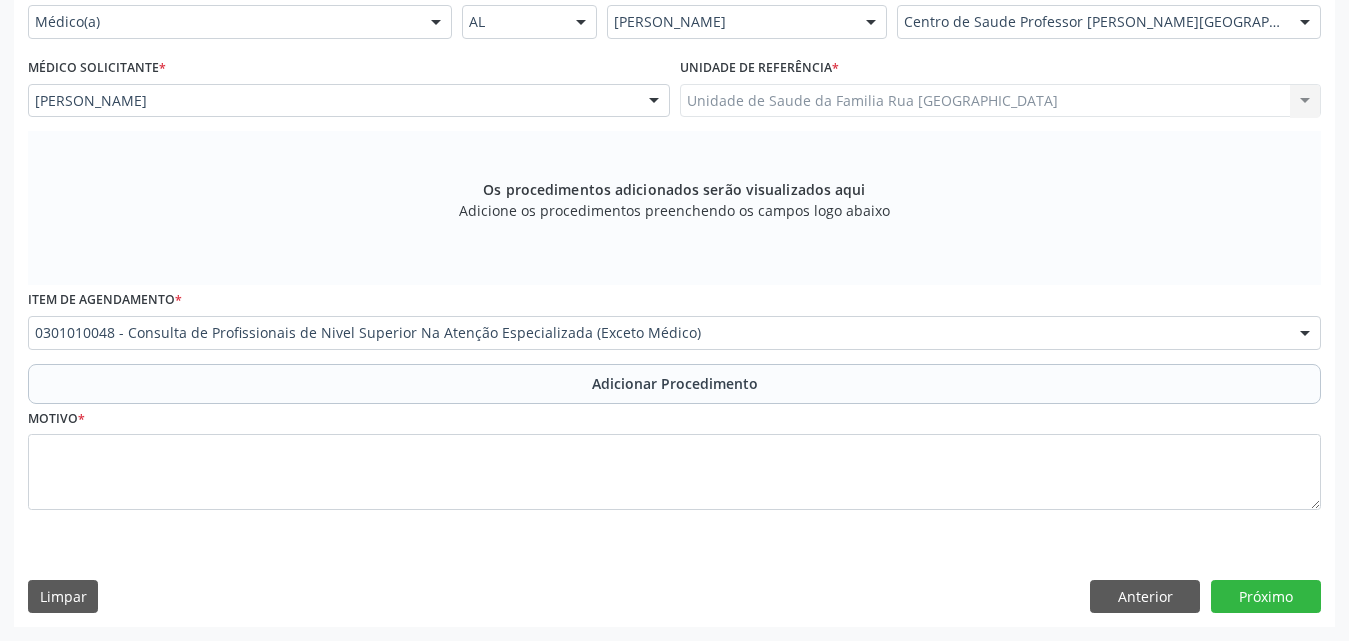 scroll, scrollTop: 412, scrollLeft: 0, axis: vertical 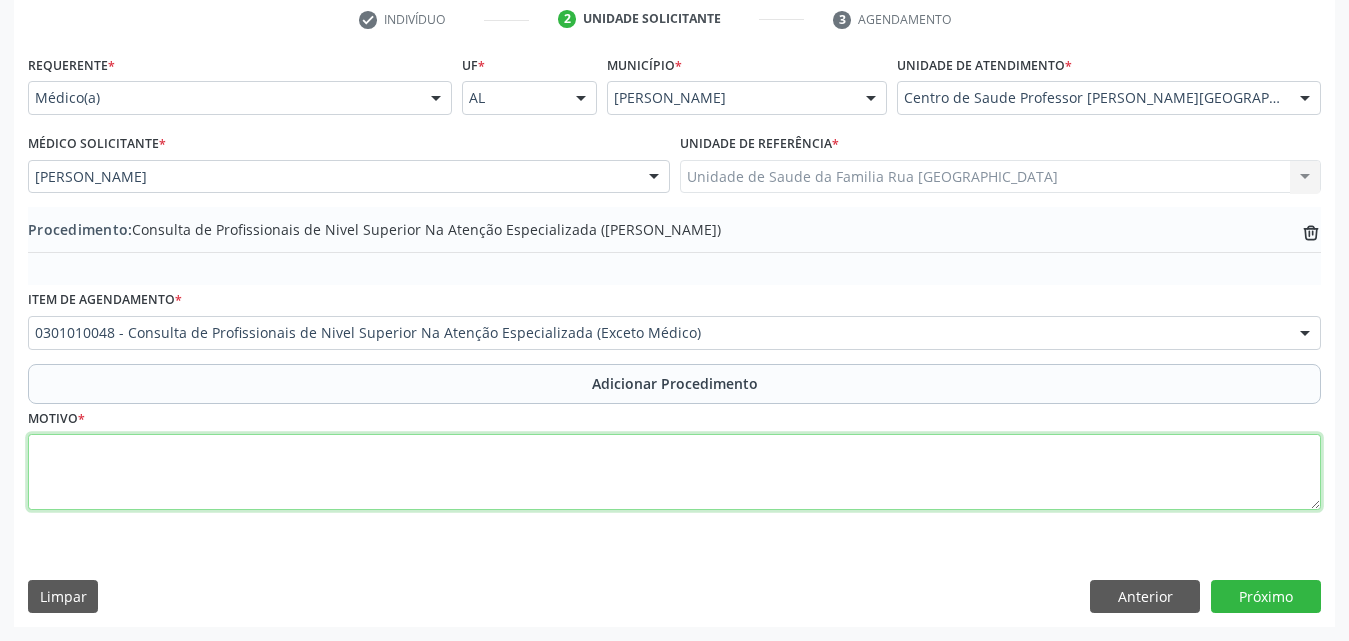 click at bounding box center (674, 472) 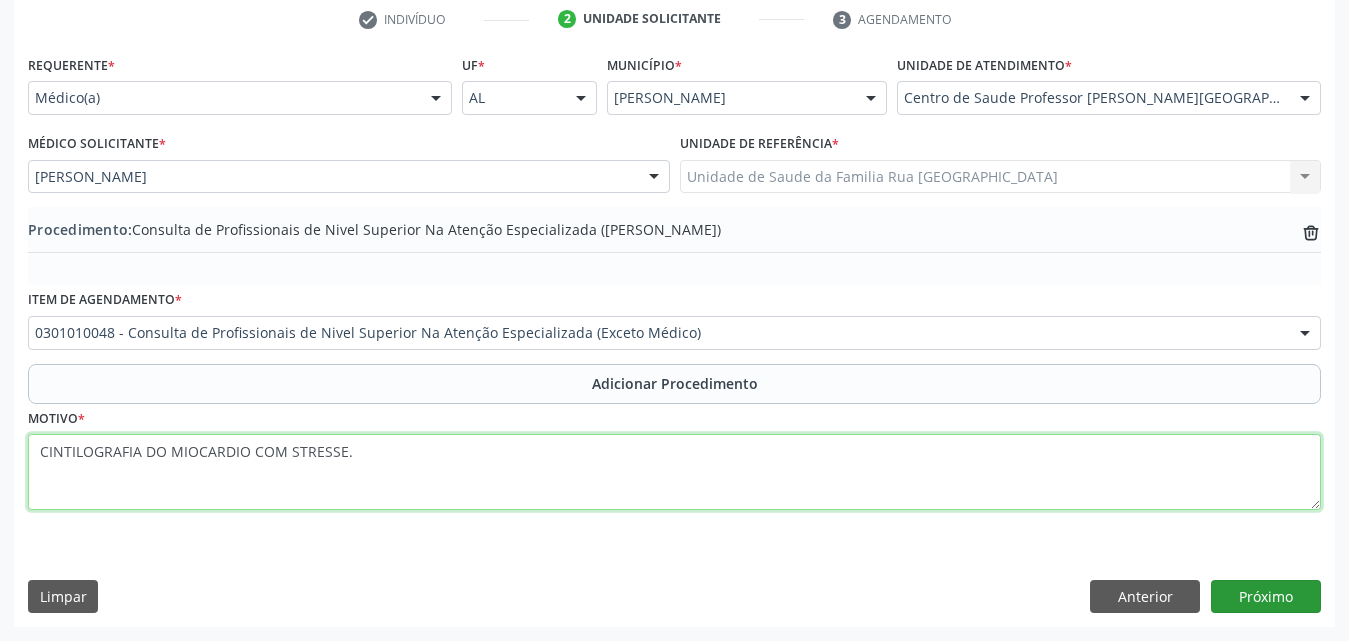 type on "CINTILOGRAFIA DO MIOCARDIO COM STRESSE." 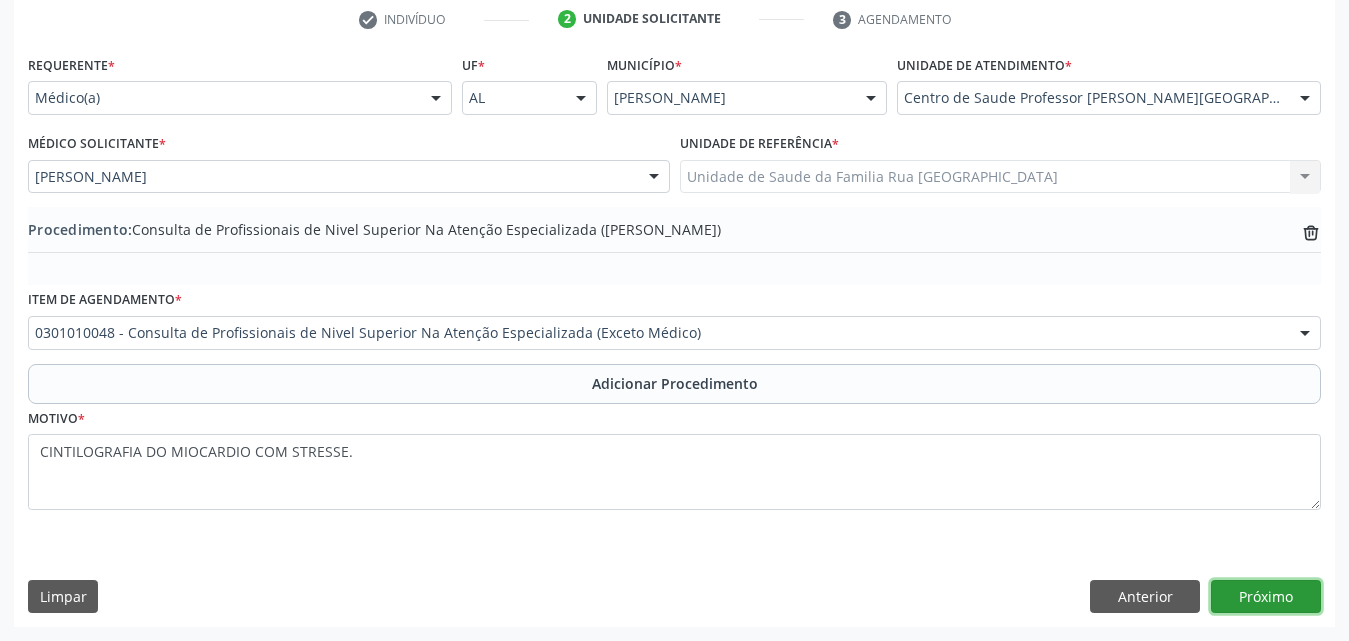 click on "Próximo" at bounding box center [1266, 597] 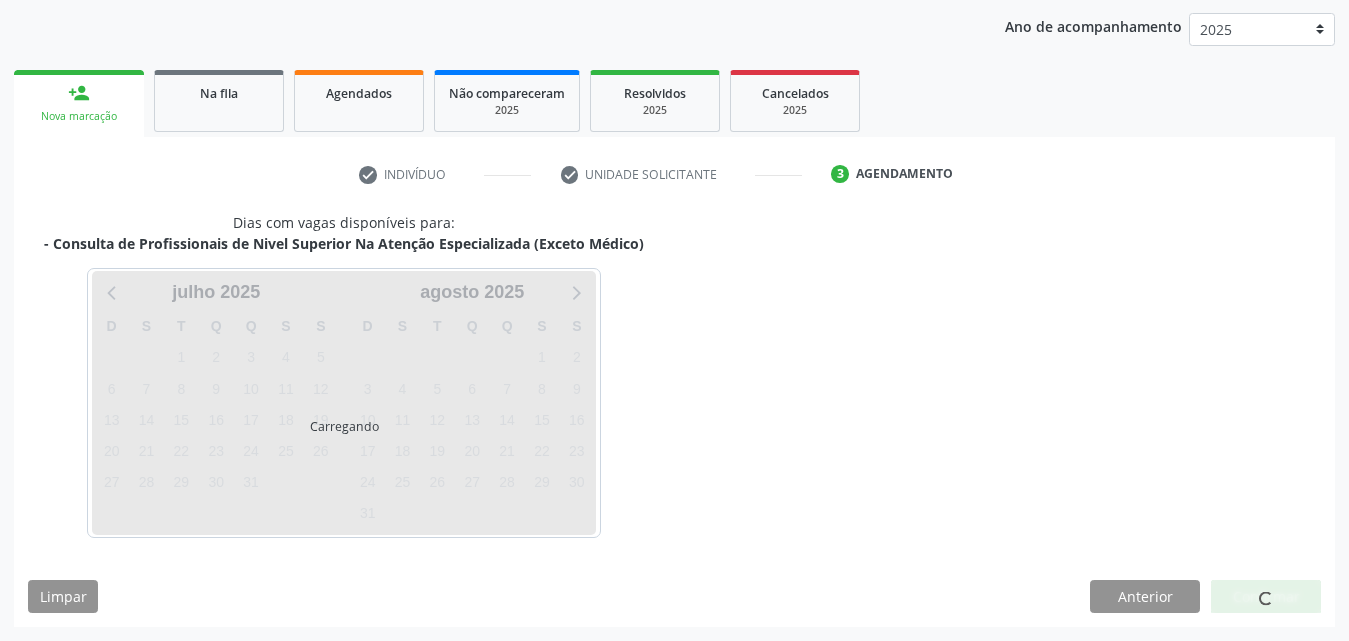 scroll, scrollTop: 316, scrollLeft: 0, axis: vertical 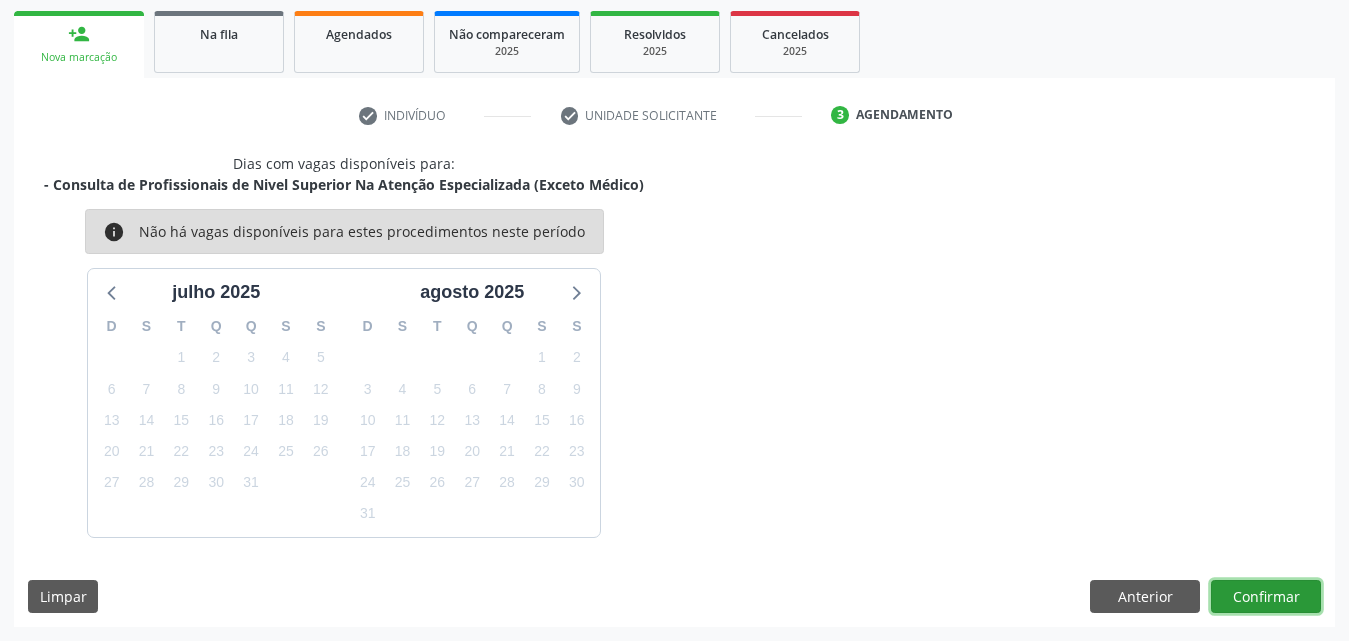 click on "Confirmar" at bounding box center (1266, 597) 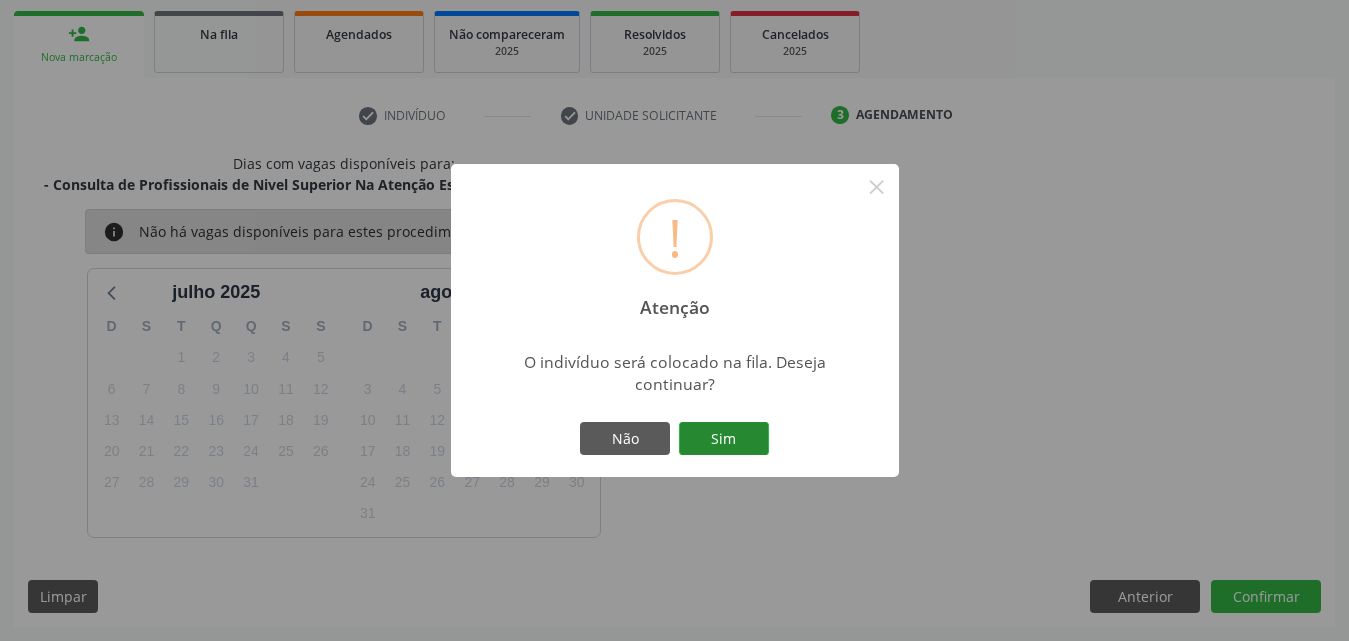 click on "Sim" at bounding box center (724, 439) 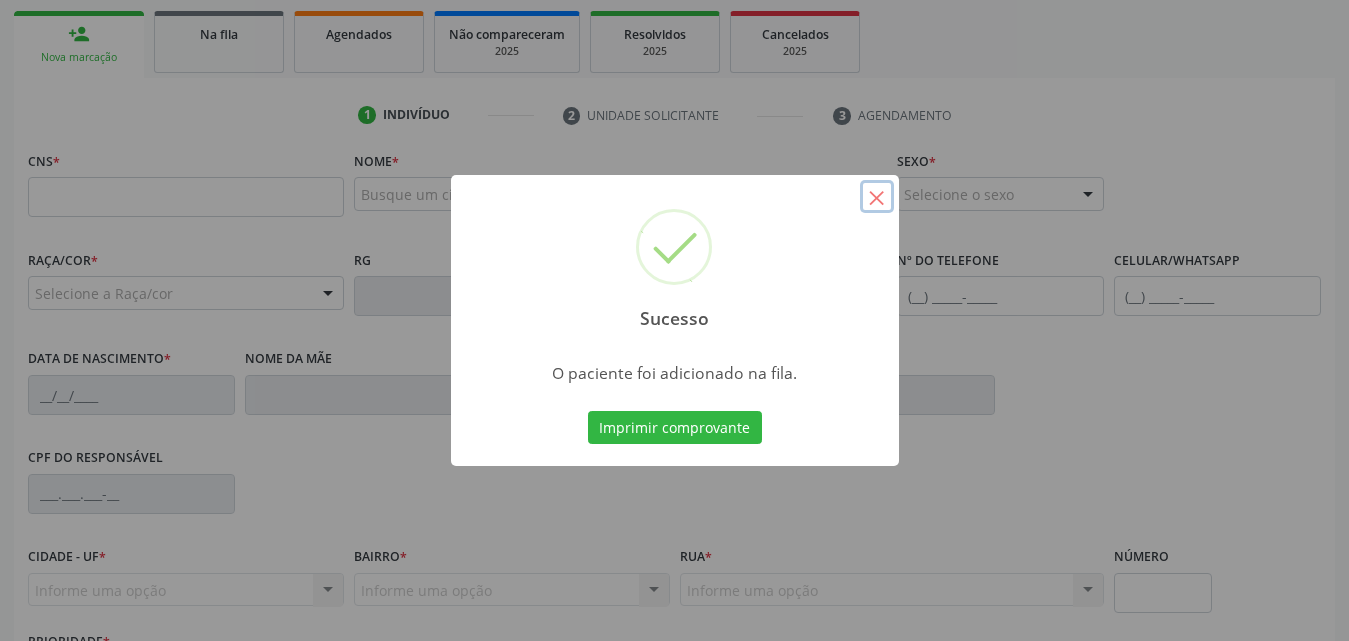 click on "×" at bounding box center (877, 197) 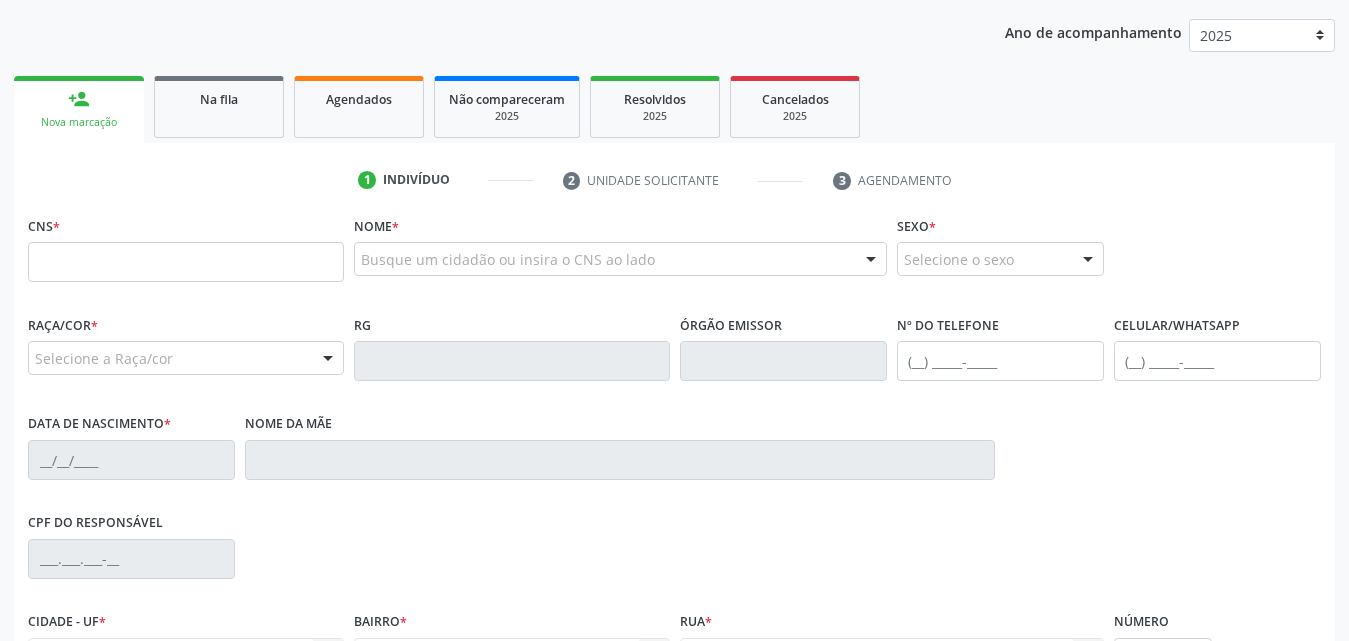 scroll, scrollTop: 216, scrollLeft: 0, axis: vertical 